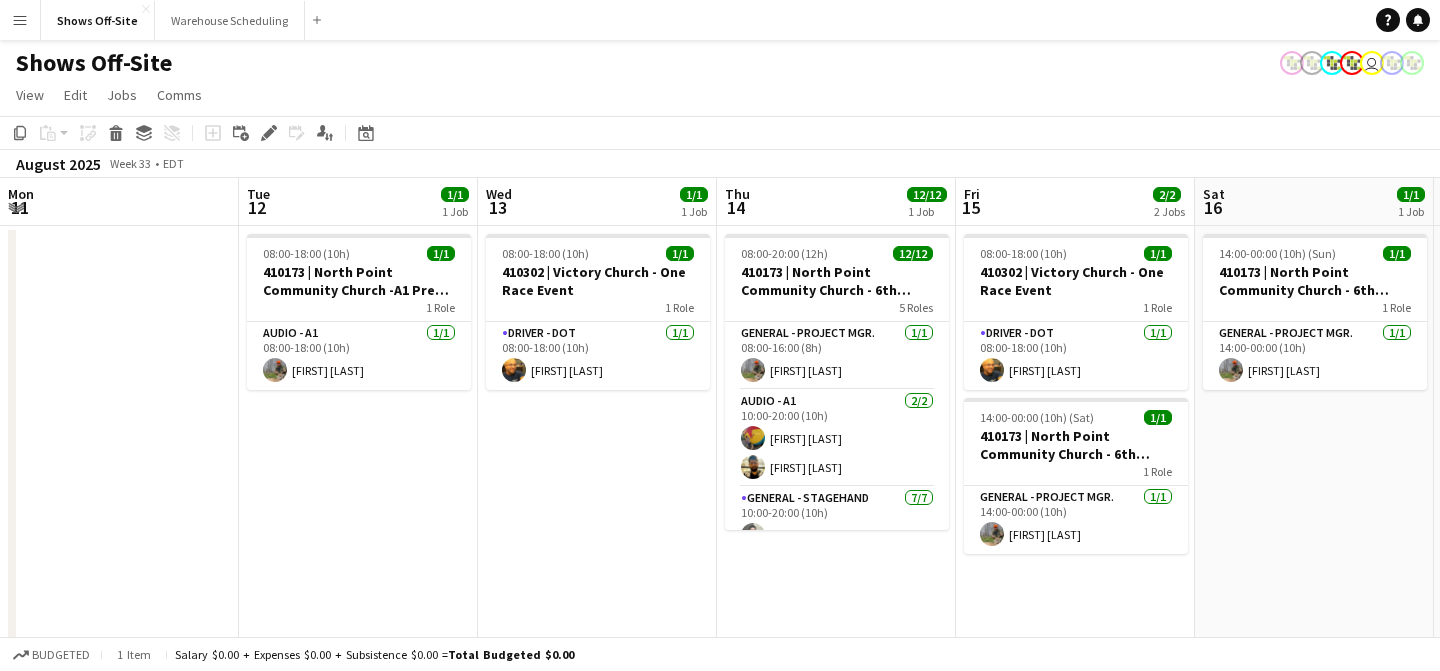 scroll, scrollTop: 24, scrollLeft: 0, axis: vertical 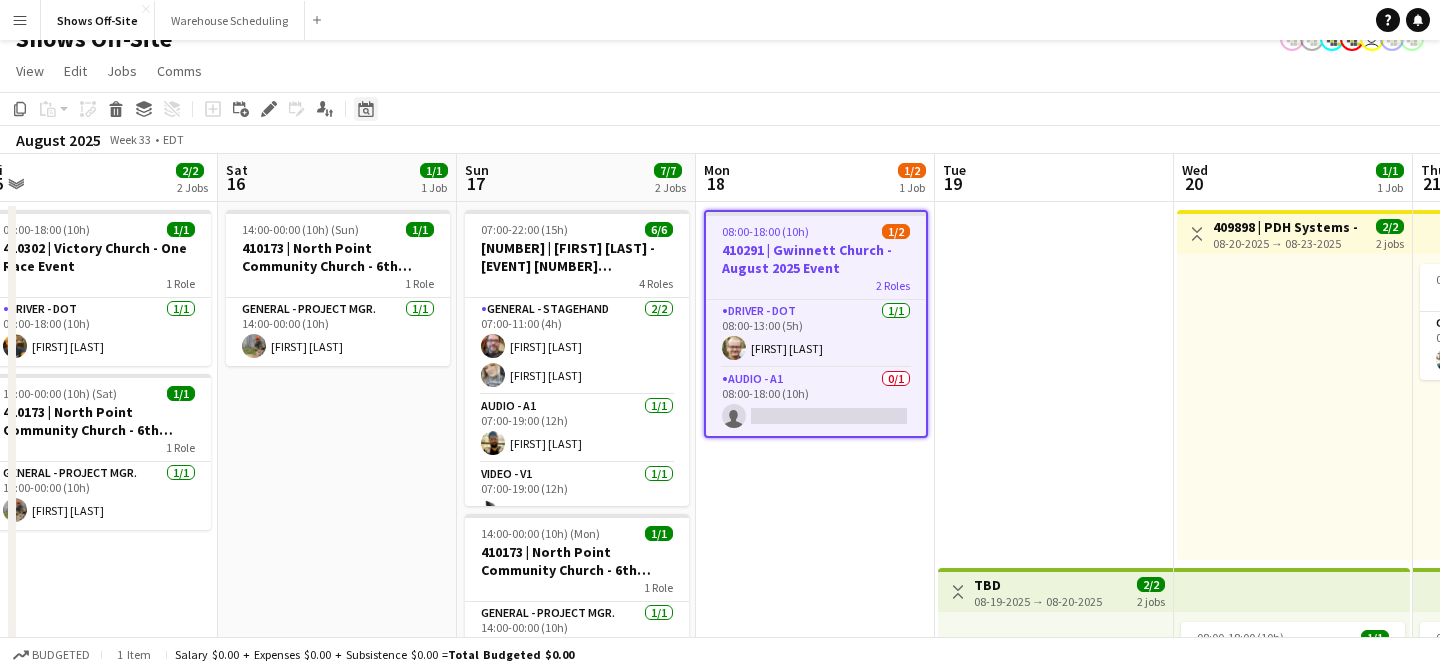 click on "Date picker" 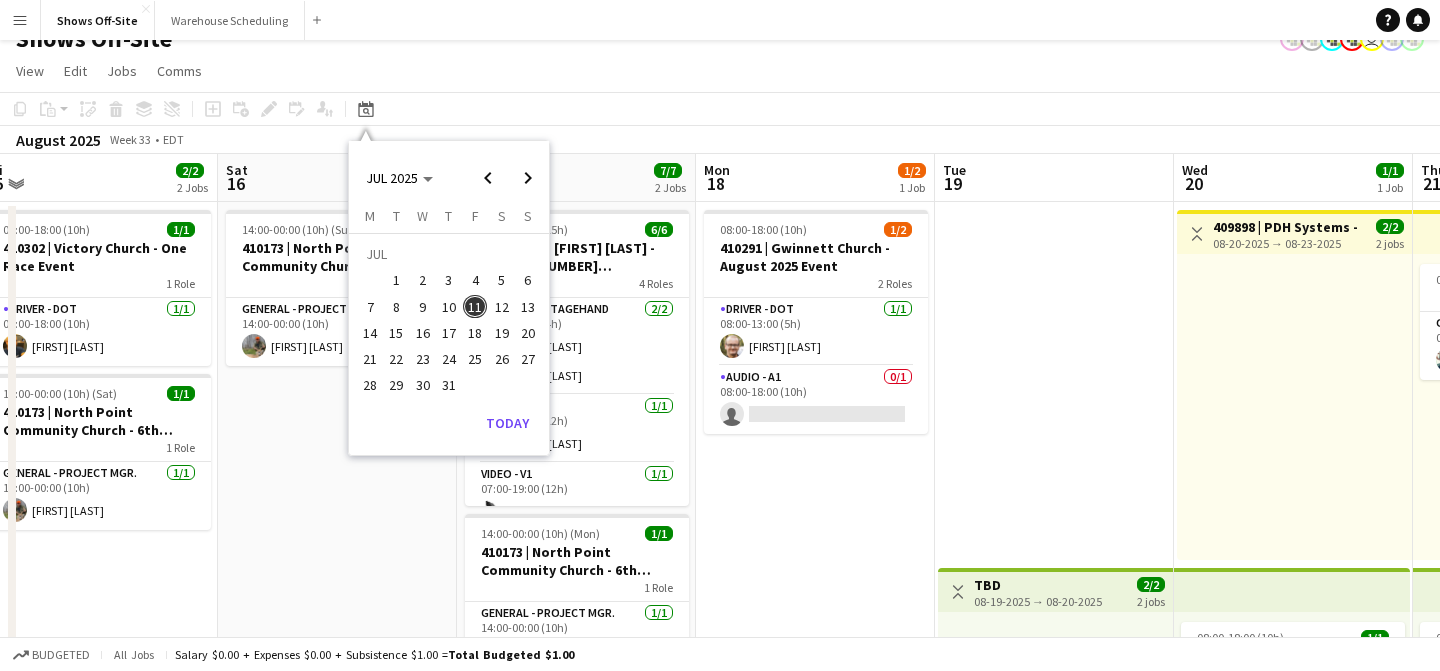 click on "Sun   17   7/7   2 Jobs" at bounding box center [576, 178] 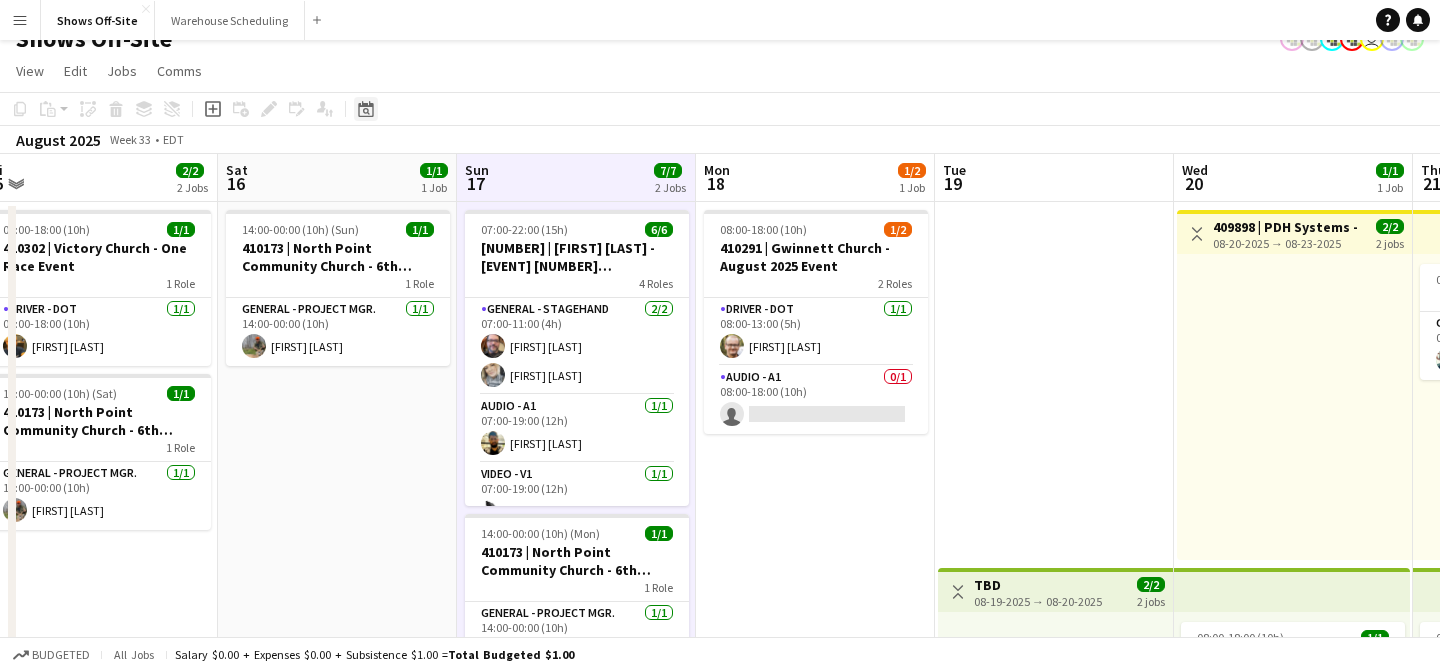 click on "Date picker" 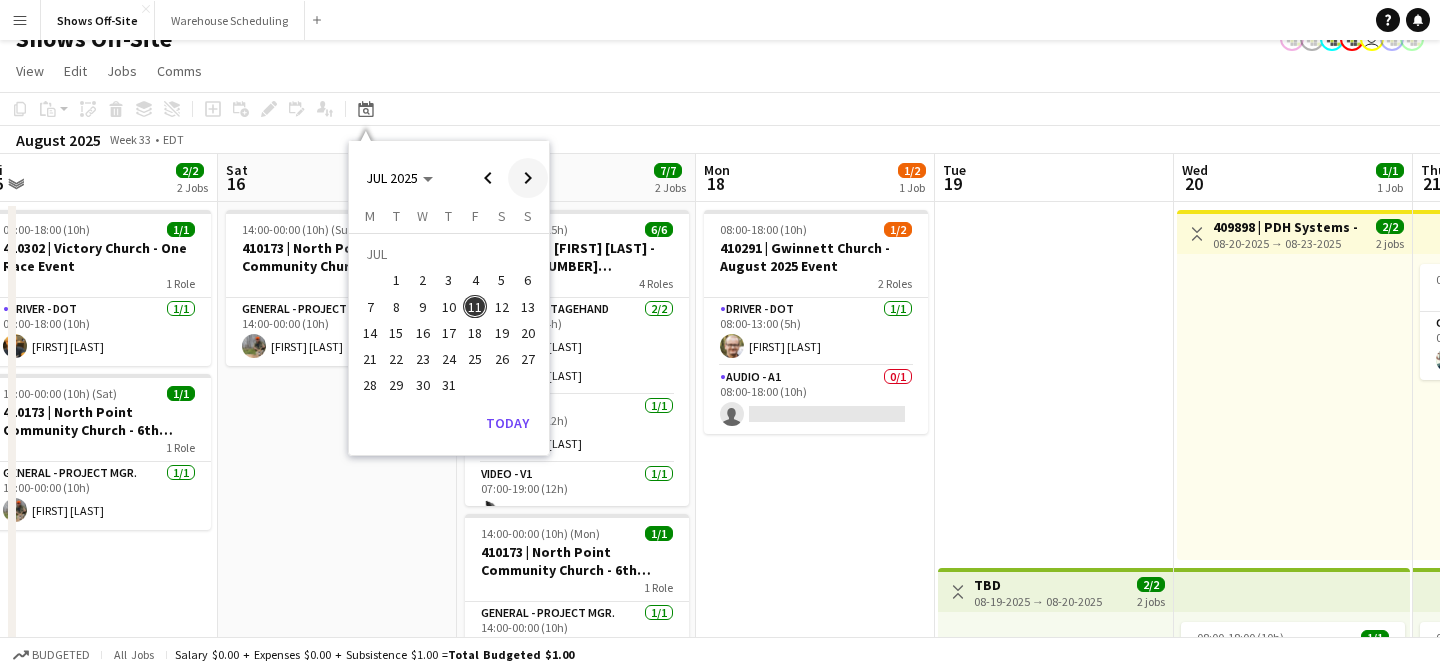 click at bounding box center [528, 178] 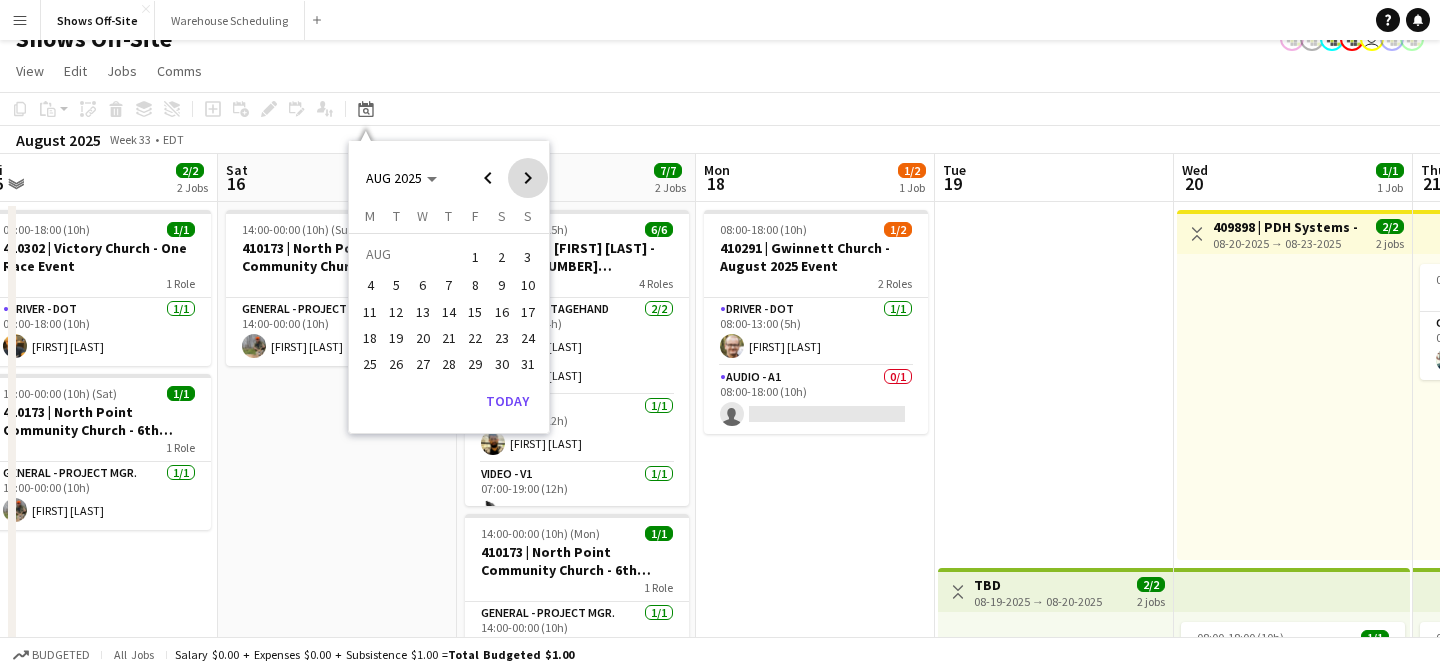 click at bounding box center [528, 178] 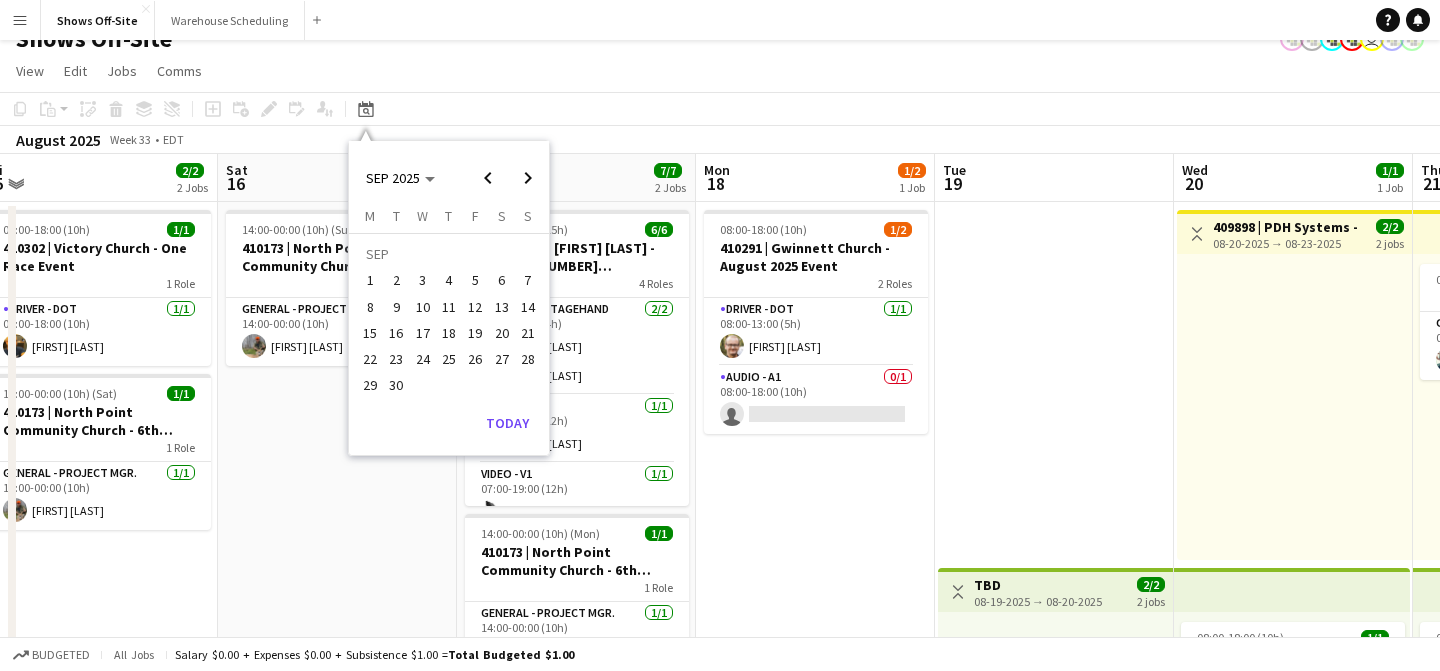 click on "12" at bounding box center [475, 307] 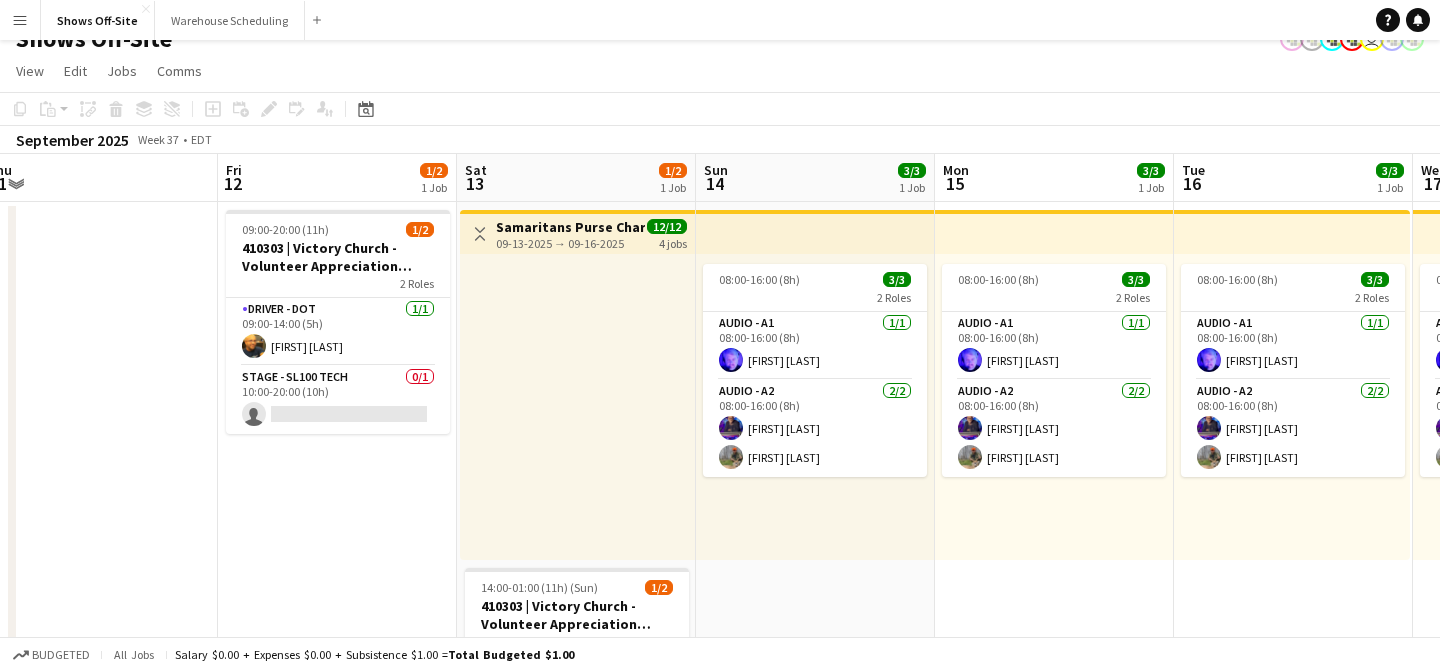 scroll, scrollTop: 0, scrollLeft: 688, axis: horizontal 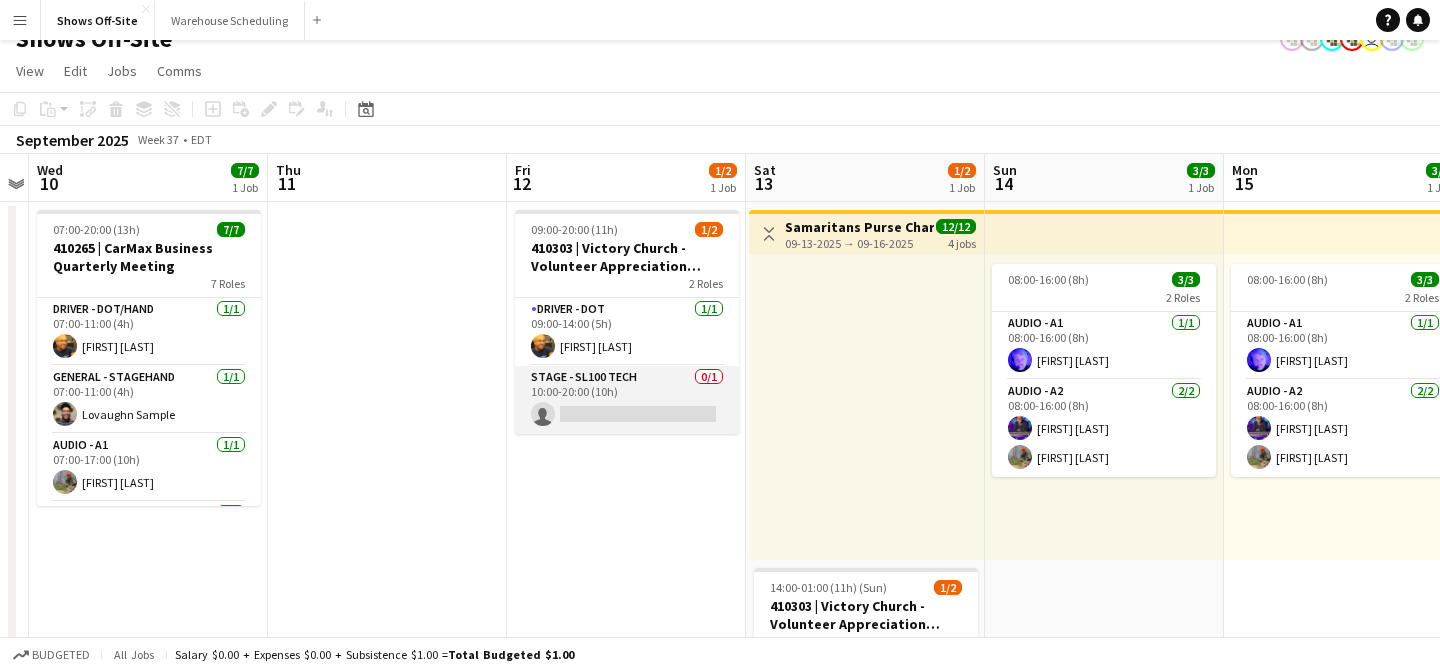 click on "Stage - SL100 Tech   0/1   10:00-20:00 (10h)
single-neutral-actions" at bounding box center (627, 400) 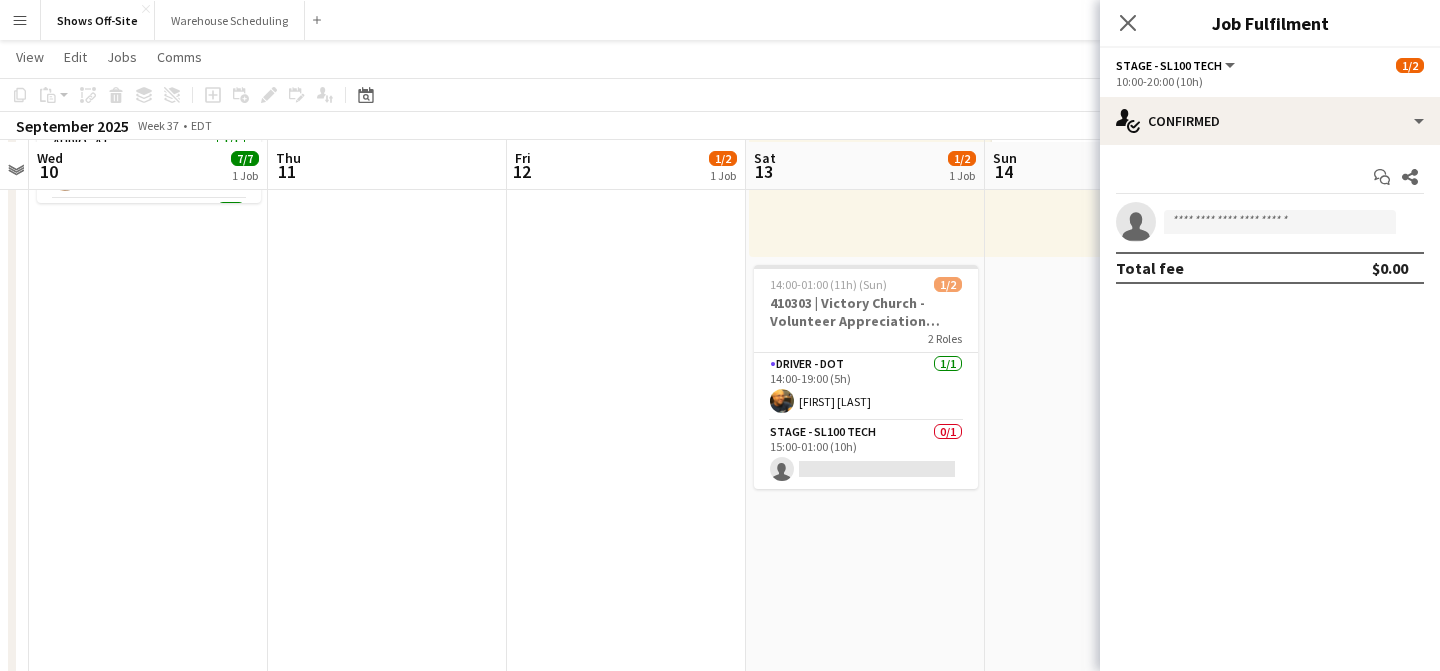 scroll, scrollTop: 327, scrollLeft: 0, axis: vertical 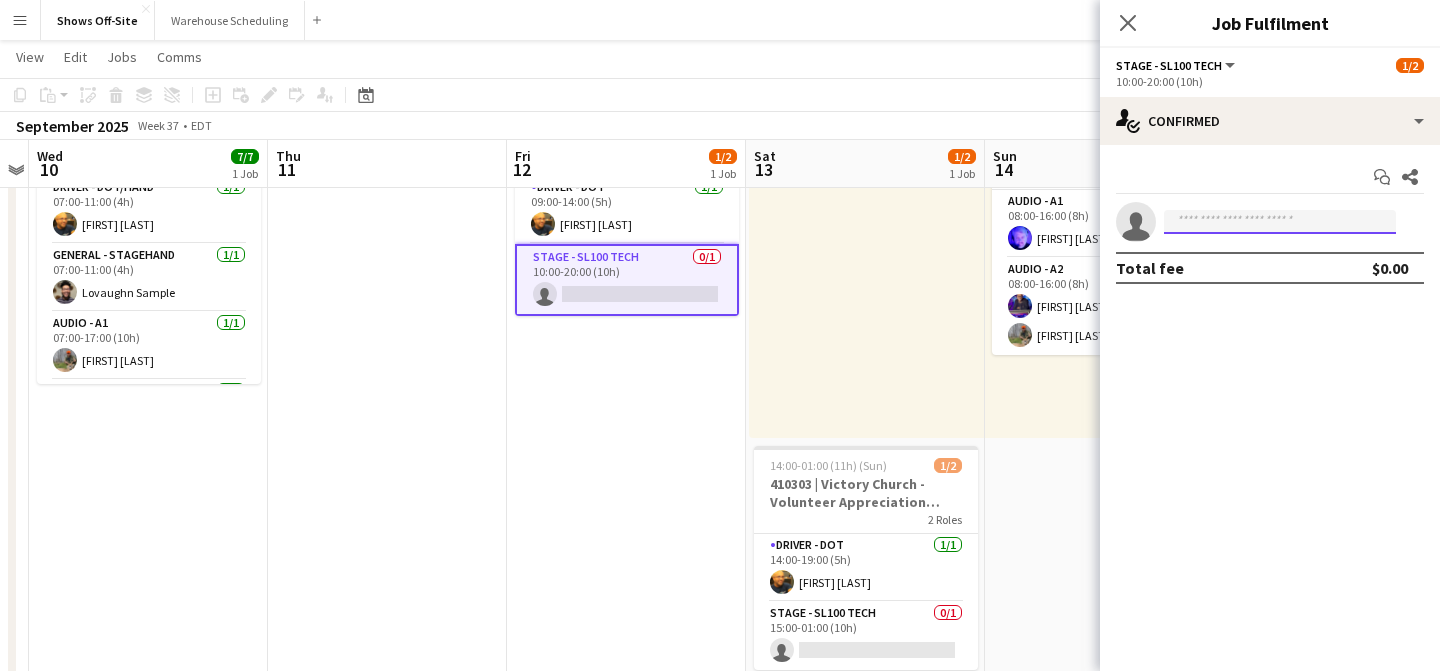 click at bounding box center [1280, 222] 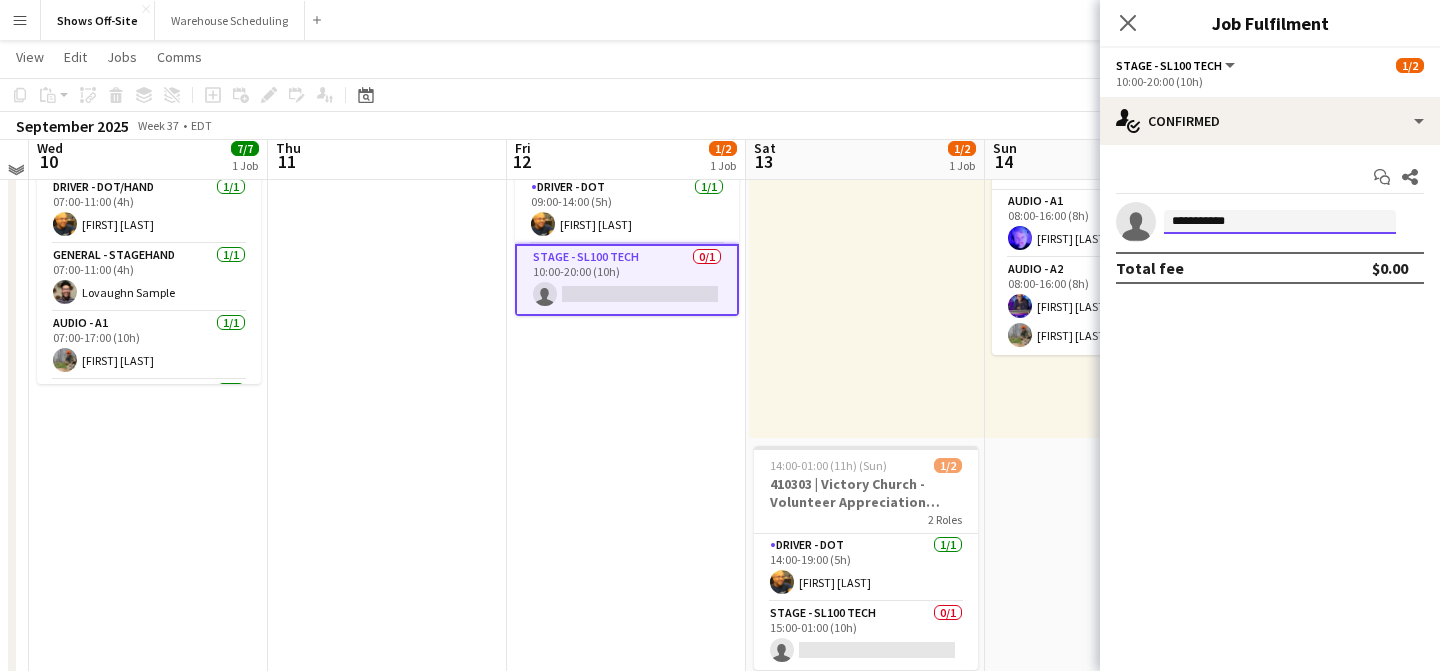 scroll, scrollTop: 0, scrollLeft: 0, axis: both 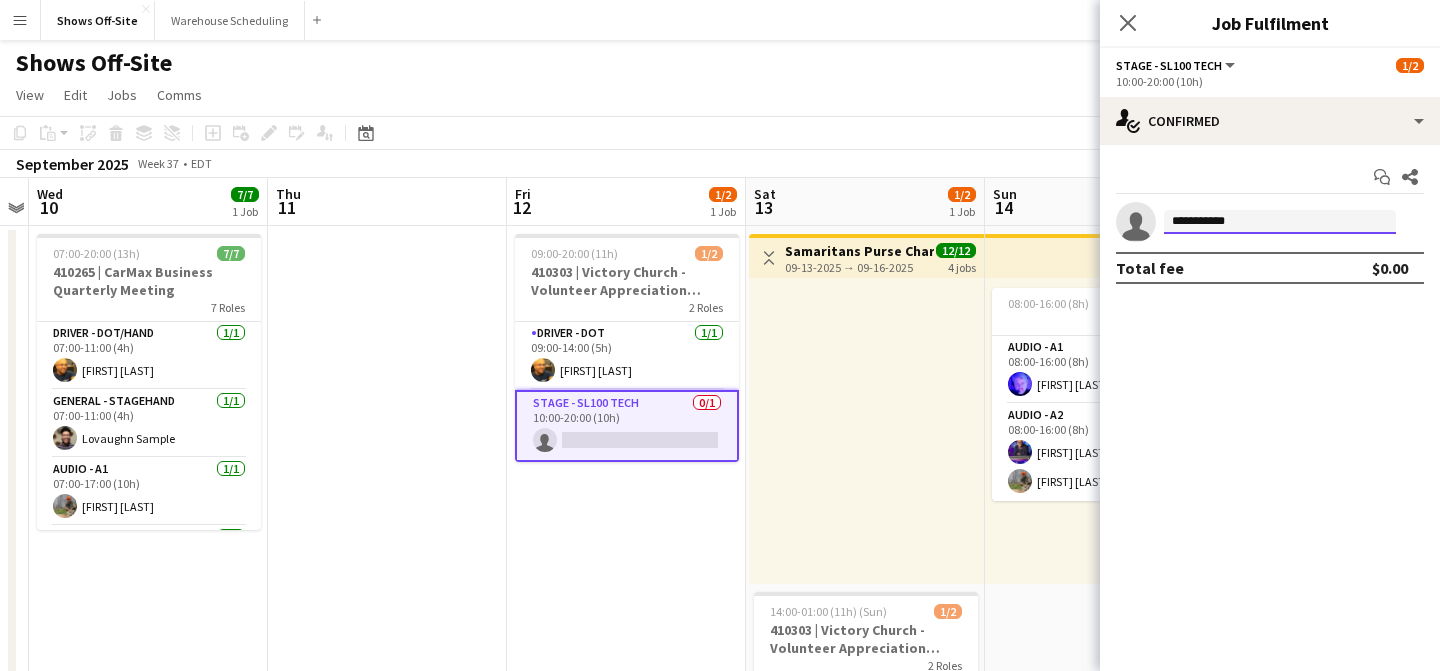 drag, startPoint x: 1246, startPoint y: 219, endPoint x: 1131, endPoint y: 213, distance: 115.15642 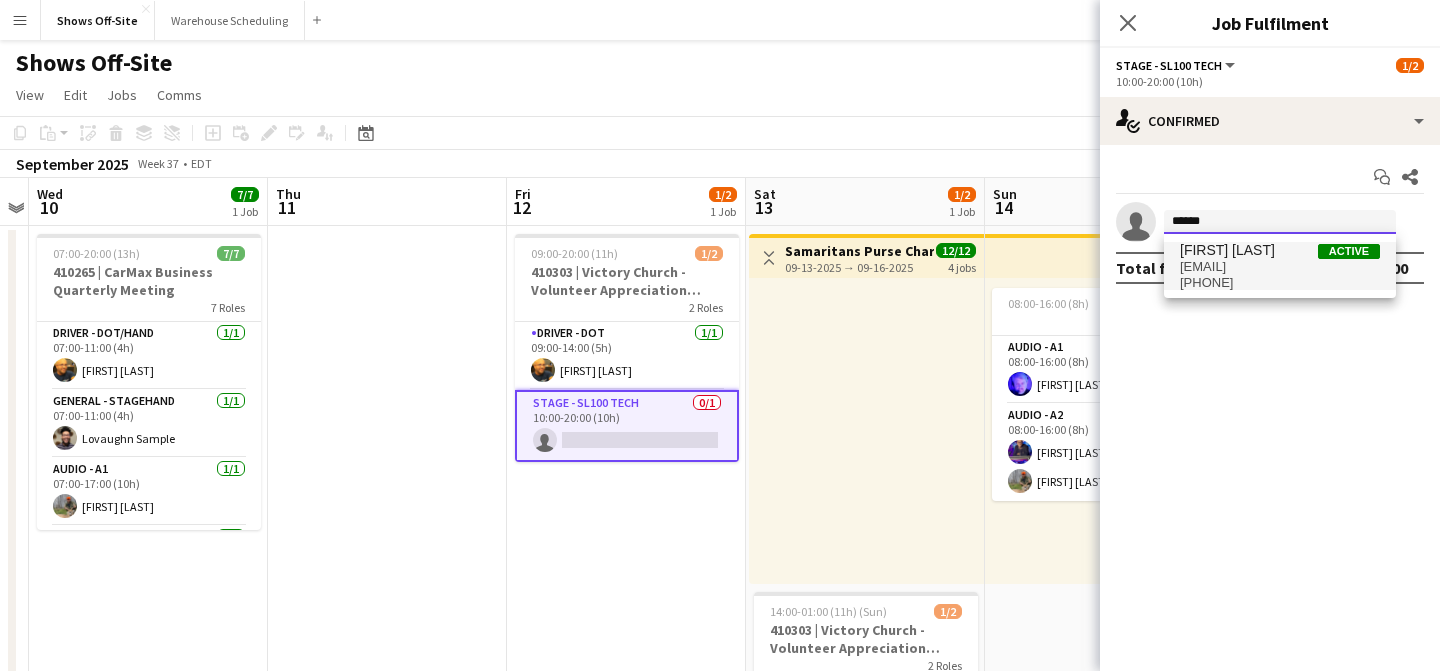 type on "******" 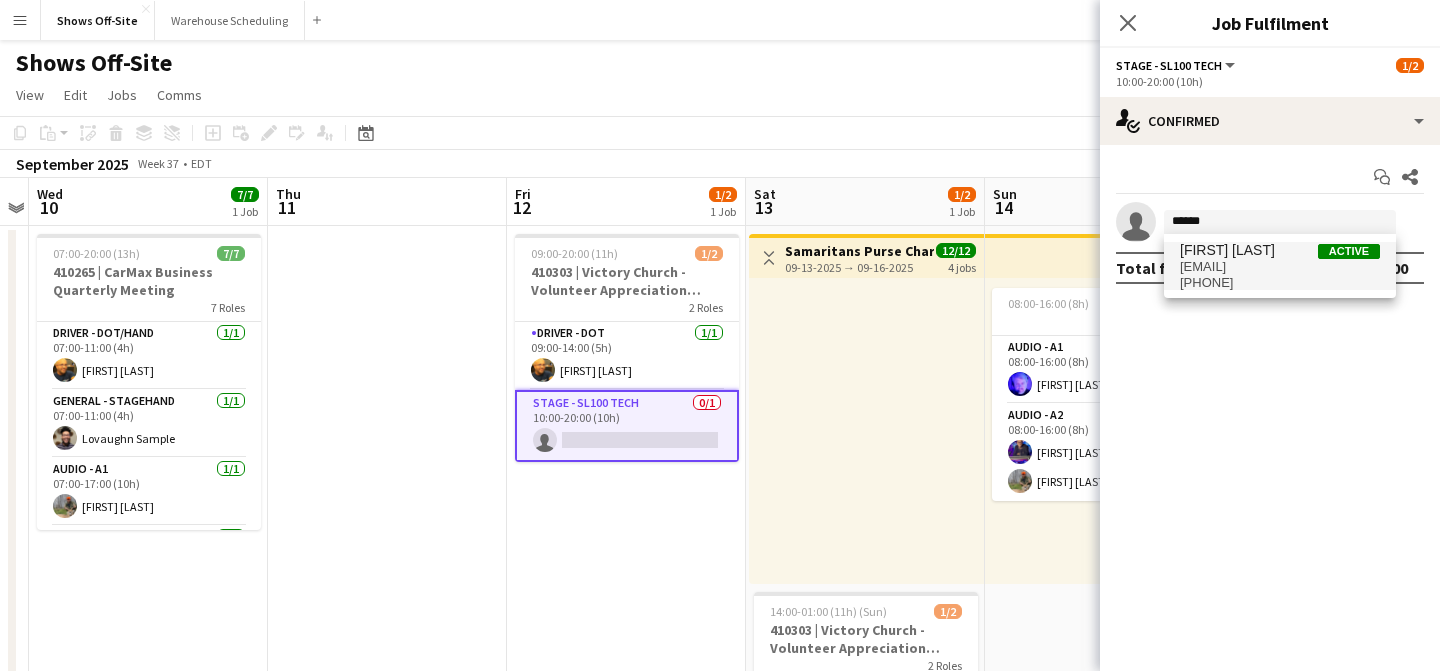 click on "[FIRST] [LAST]" at bounding box center (1227, 250) 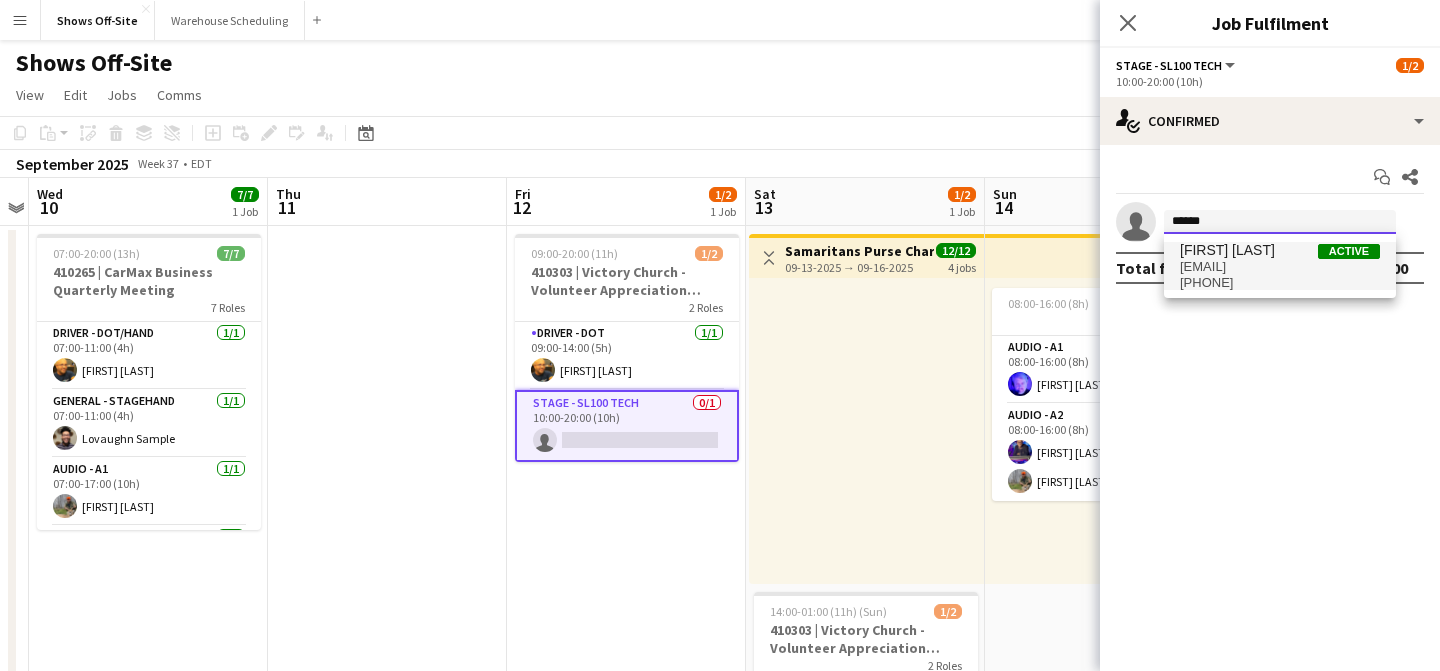 type 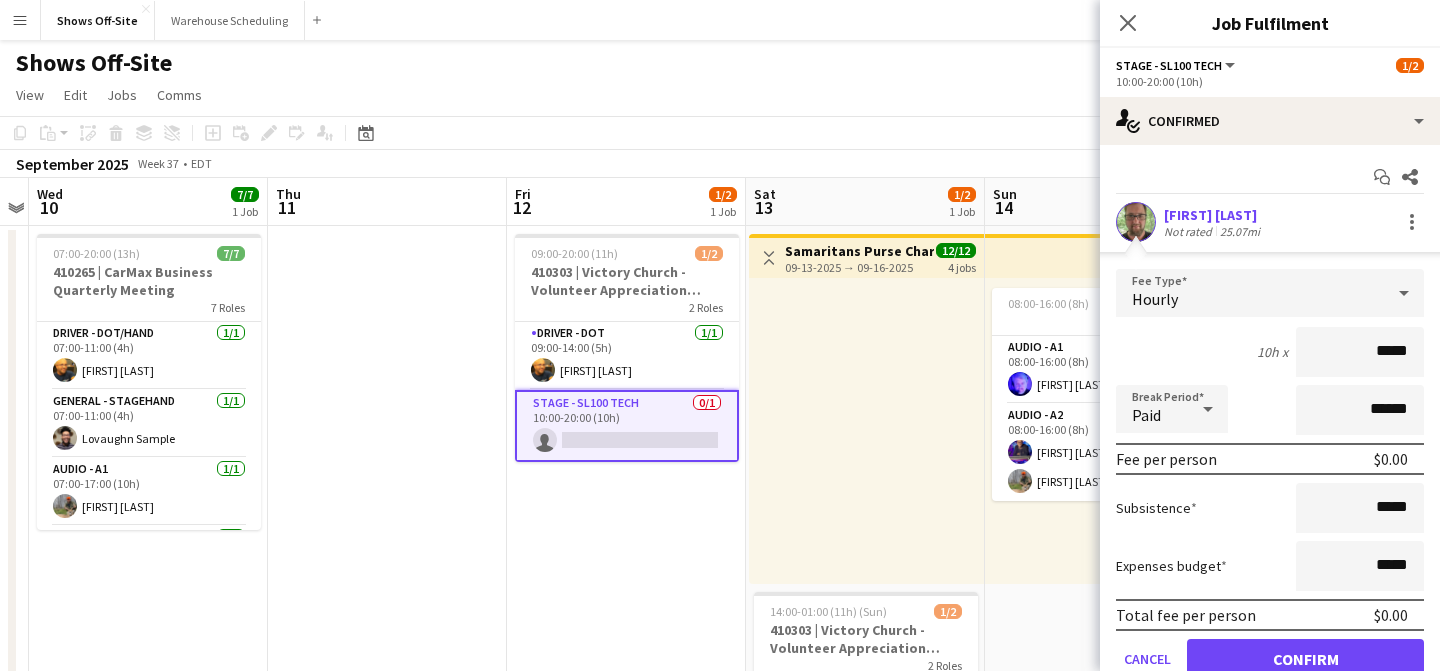 scroll, scrollTop: 83, scrollLeft: 0, axis: vertical 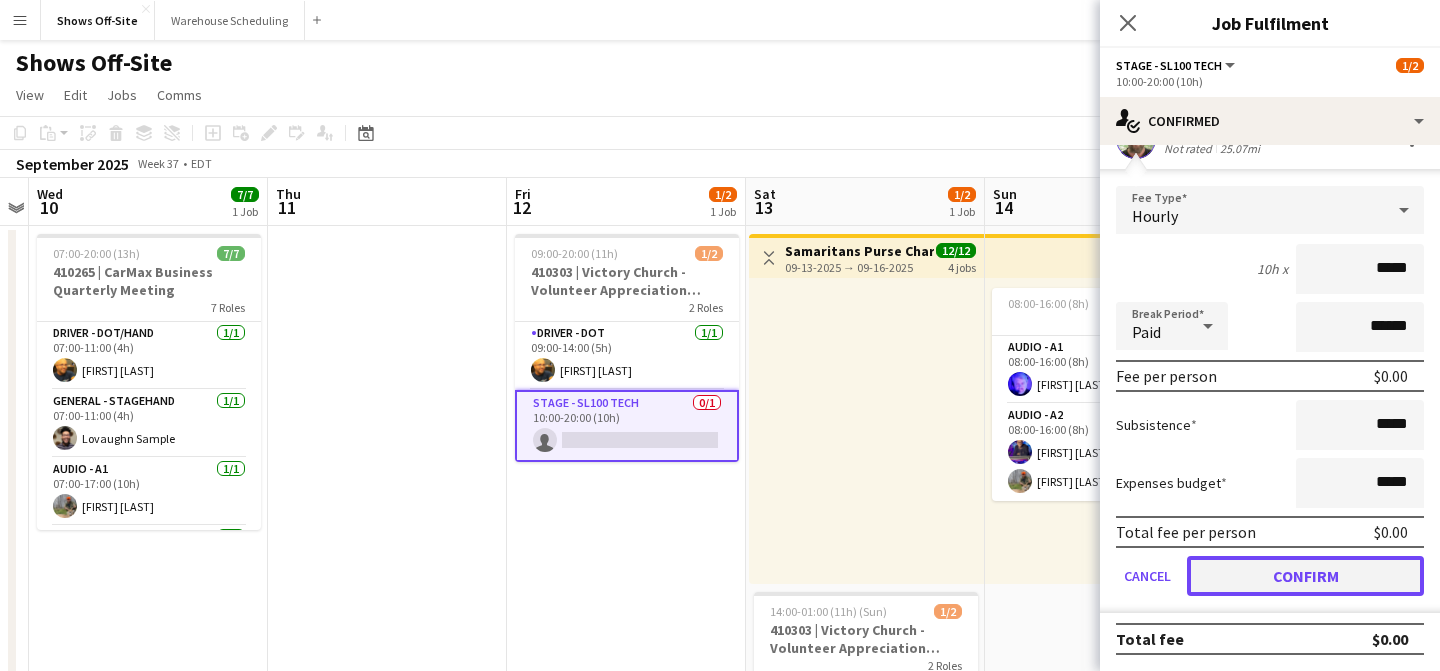 click on "Confirm" at bounding box center [1305, 576] 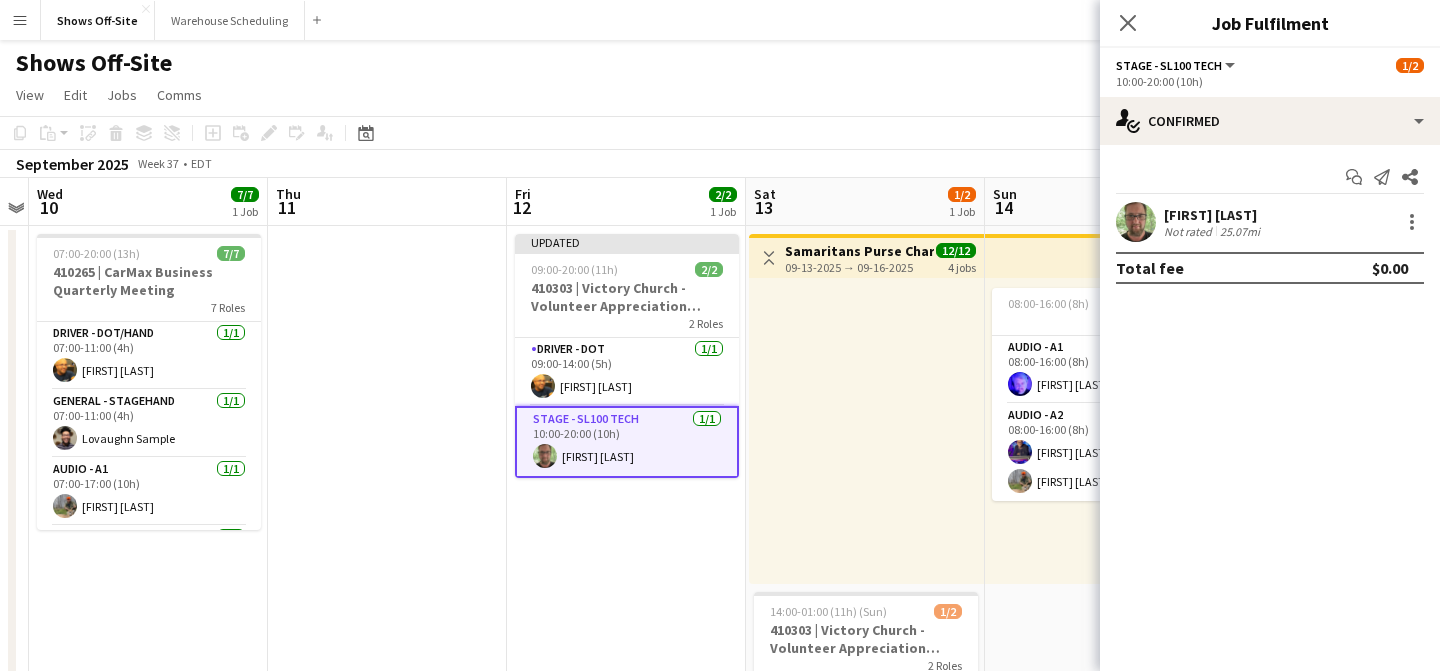 scroll, scrollTop: 0, scrollLeft: 0, axis: both 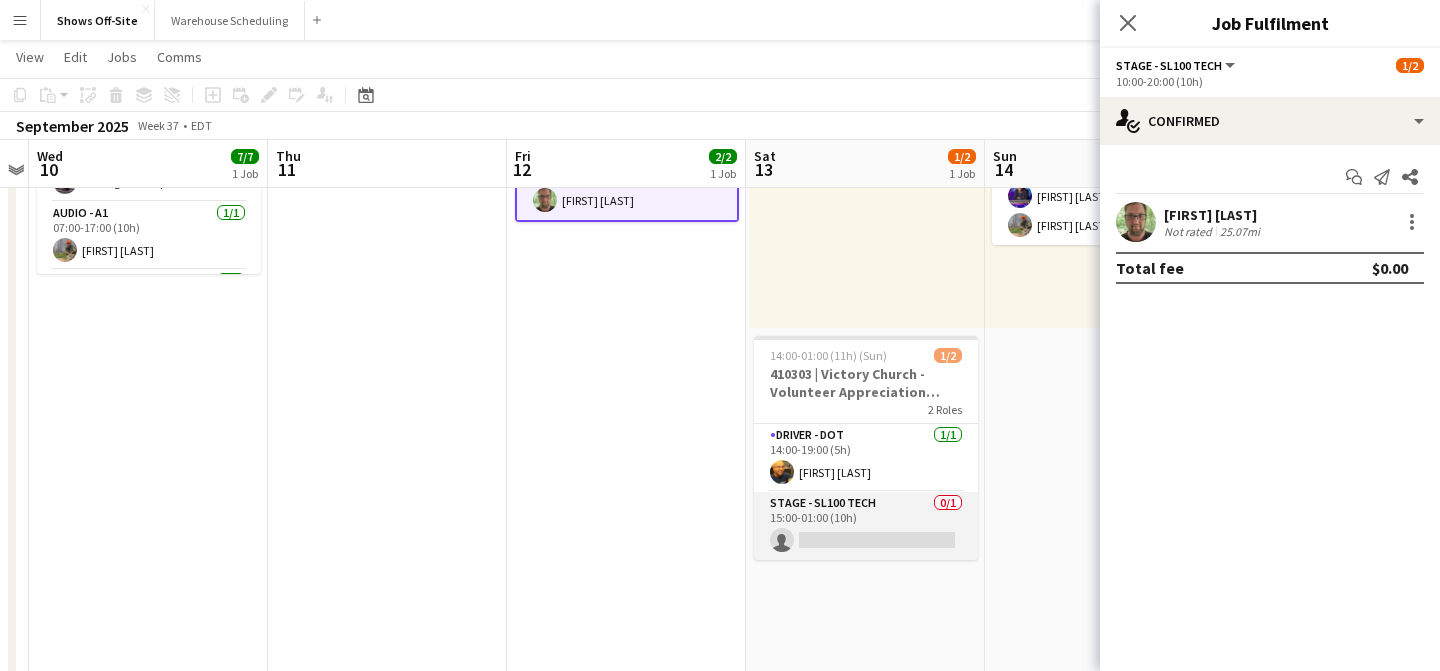 click on "Stage - SL100 Tech   0/1   15:00-01:00 (10h)
single-neutral-actions" at bounding box center [866, 526] 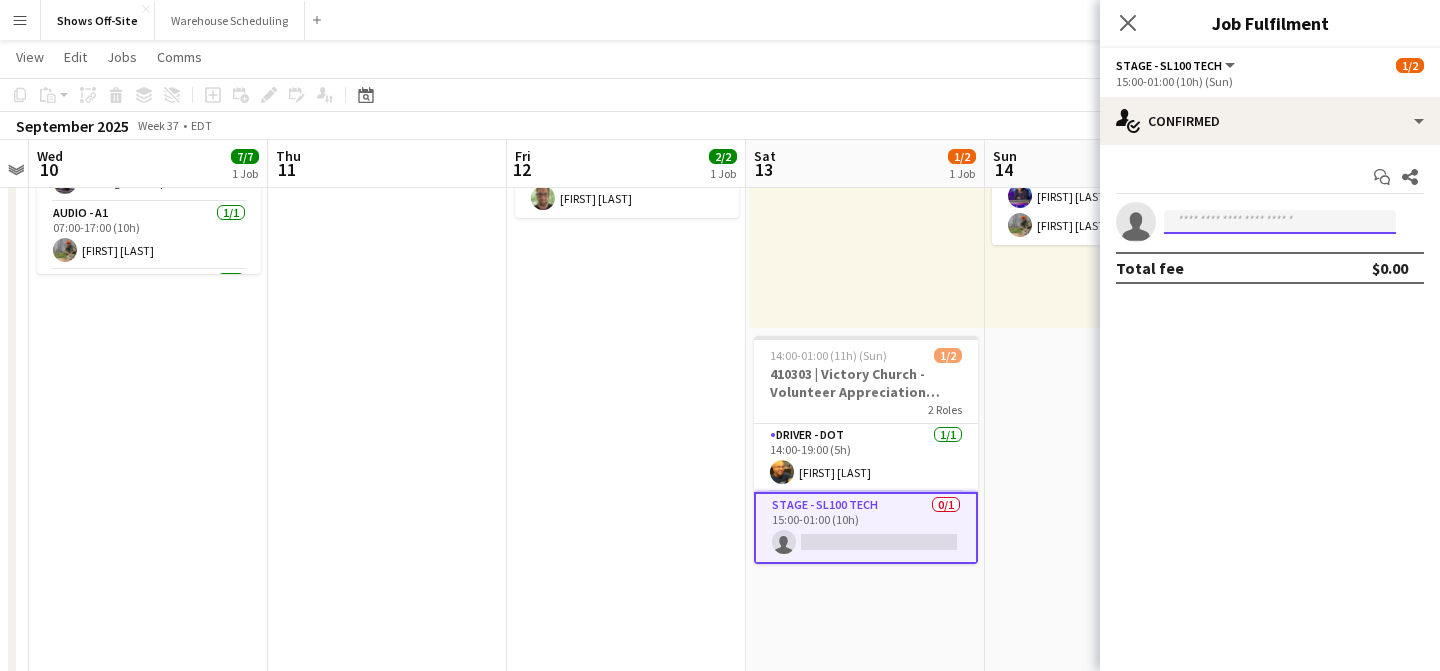 click at bounding box center (1280, 222) 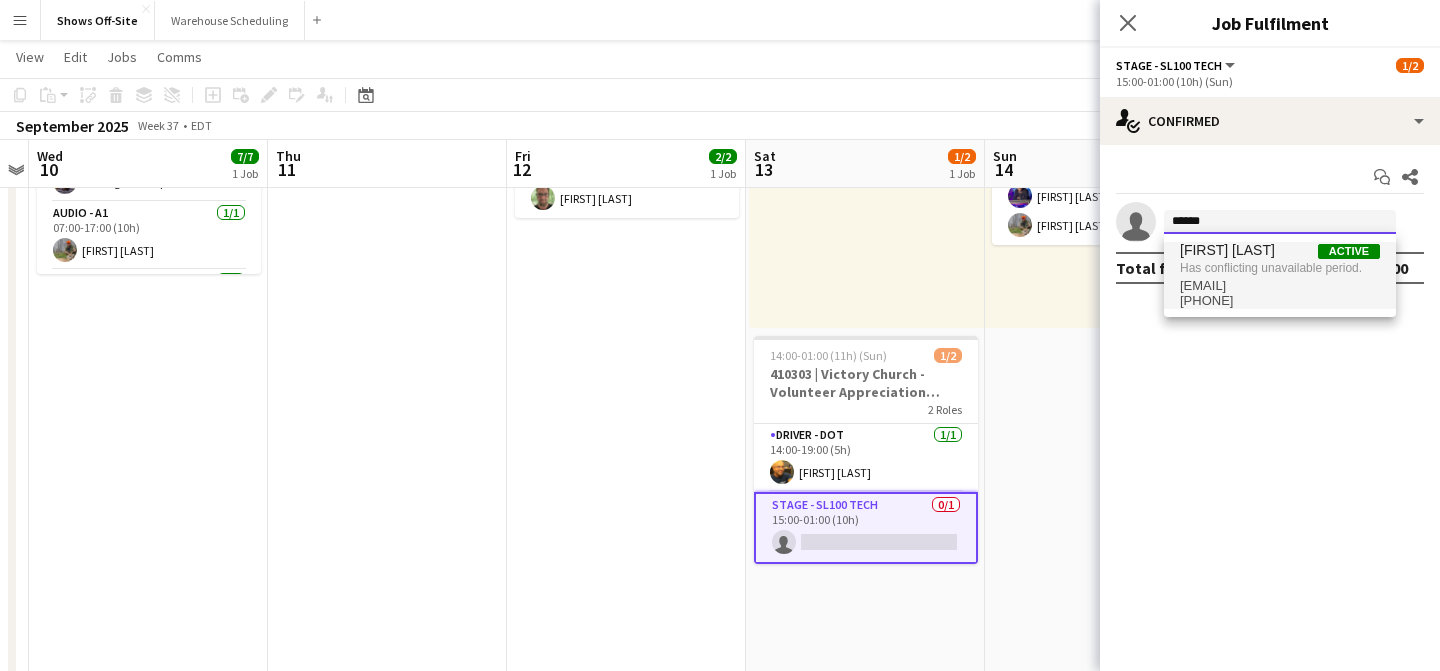 type on "******" 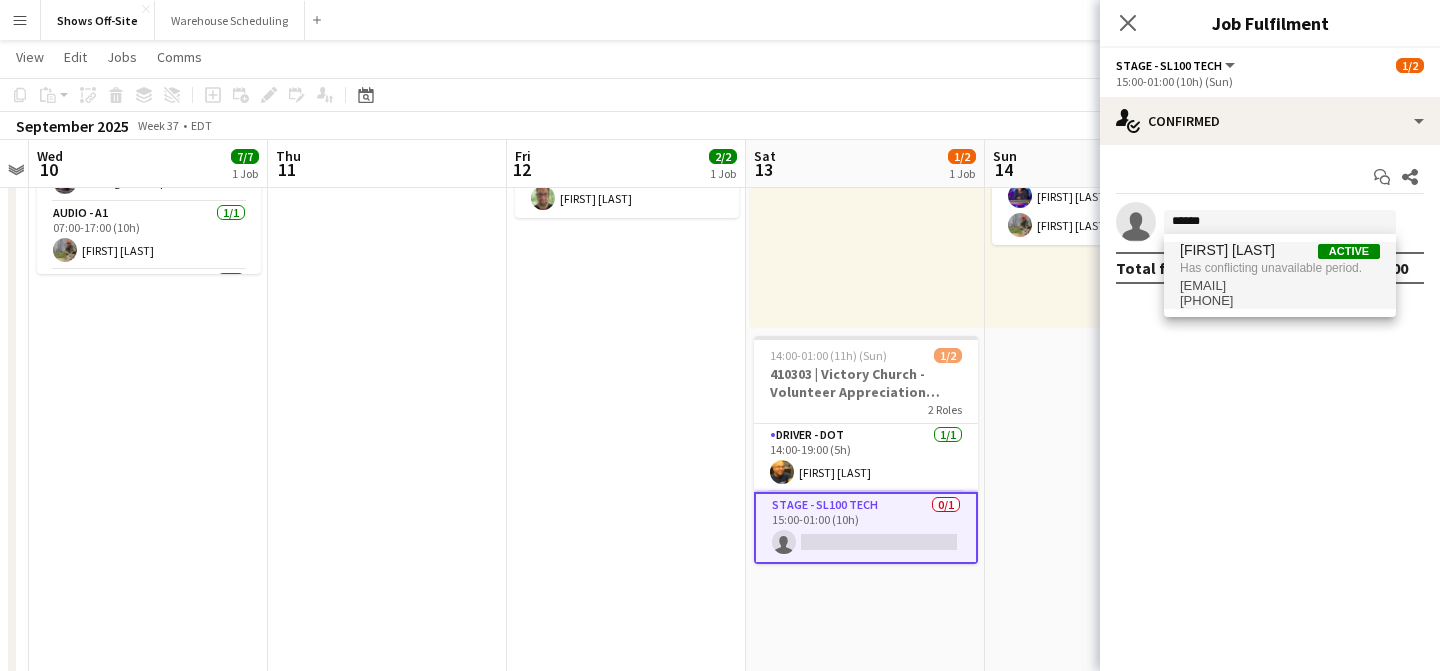 click on "[EMAIL]" at bounding box center [1280, 286] 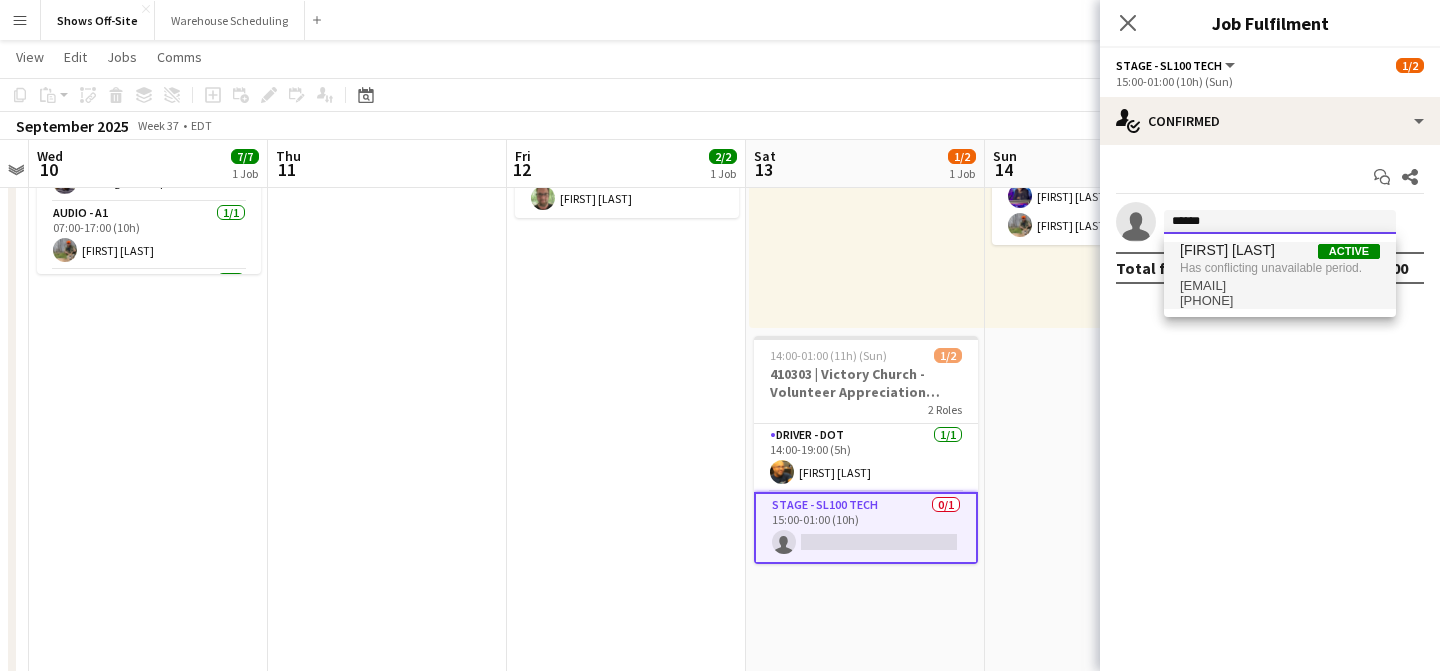 type 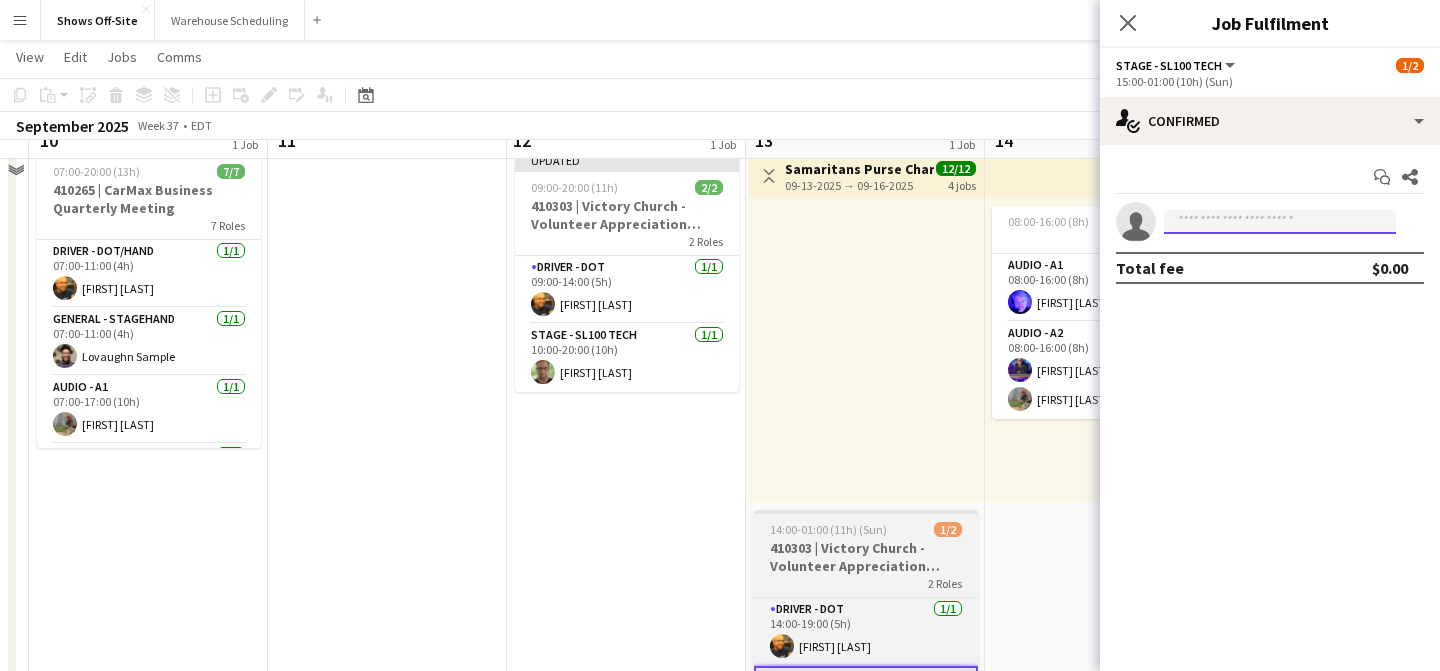 scroll, scrollTop: 0, scrollLeft: 0, axis: both 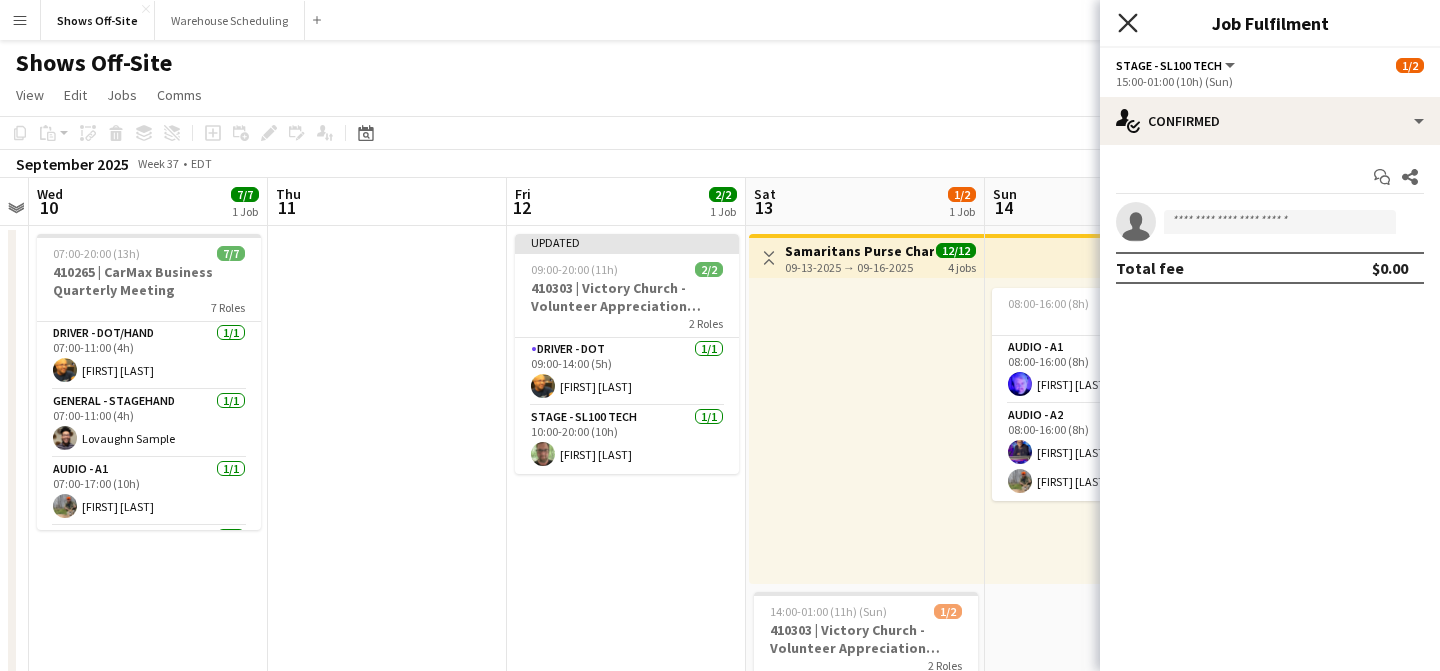 click on "Close pop-in" 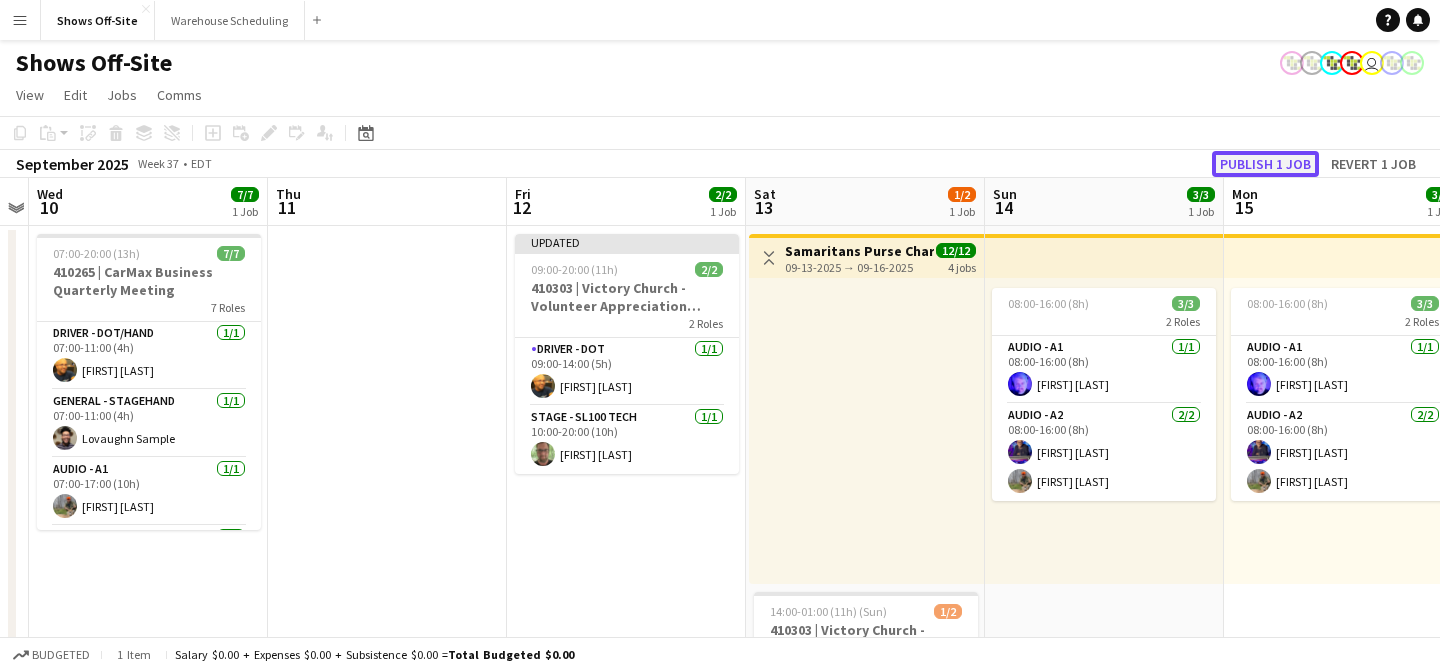 click on "Publish 1 job" 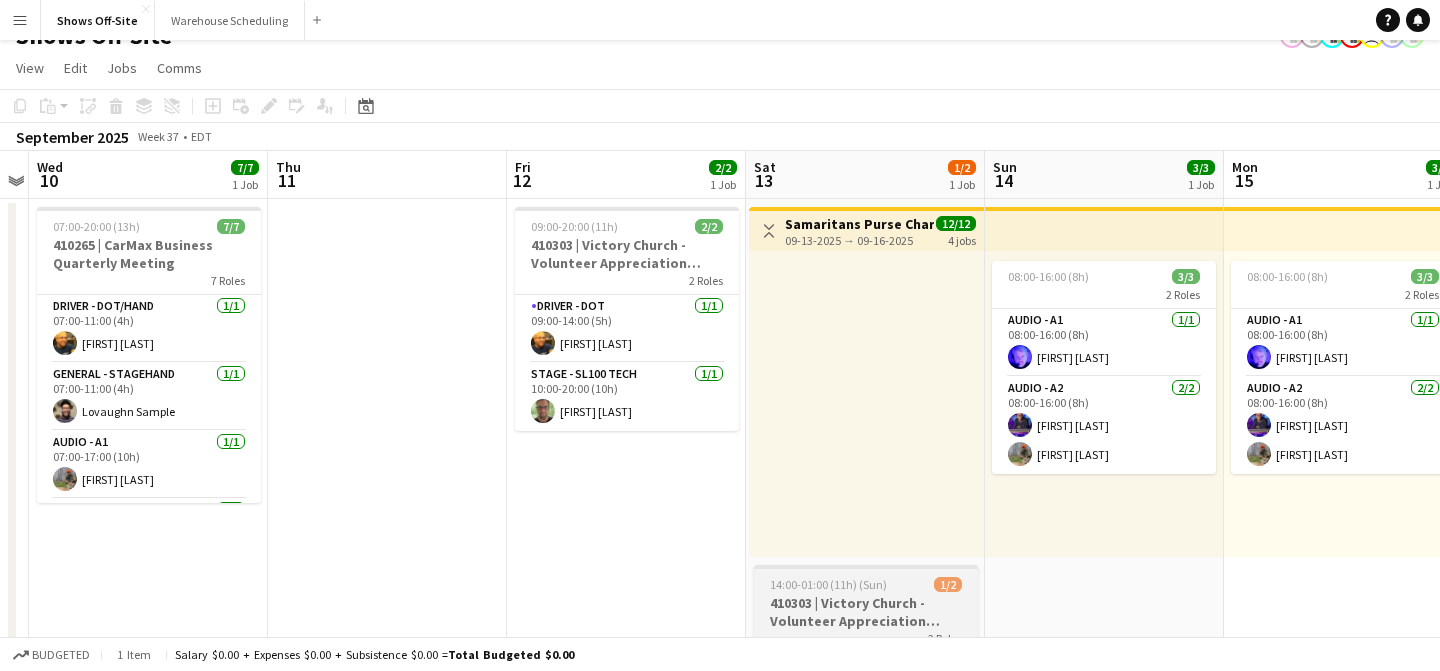 scroll, scrollTop: 0, scrollLeft: 0, axis: both 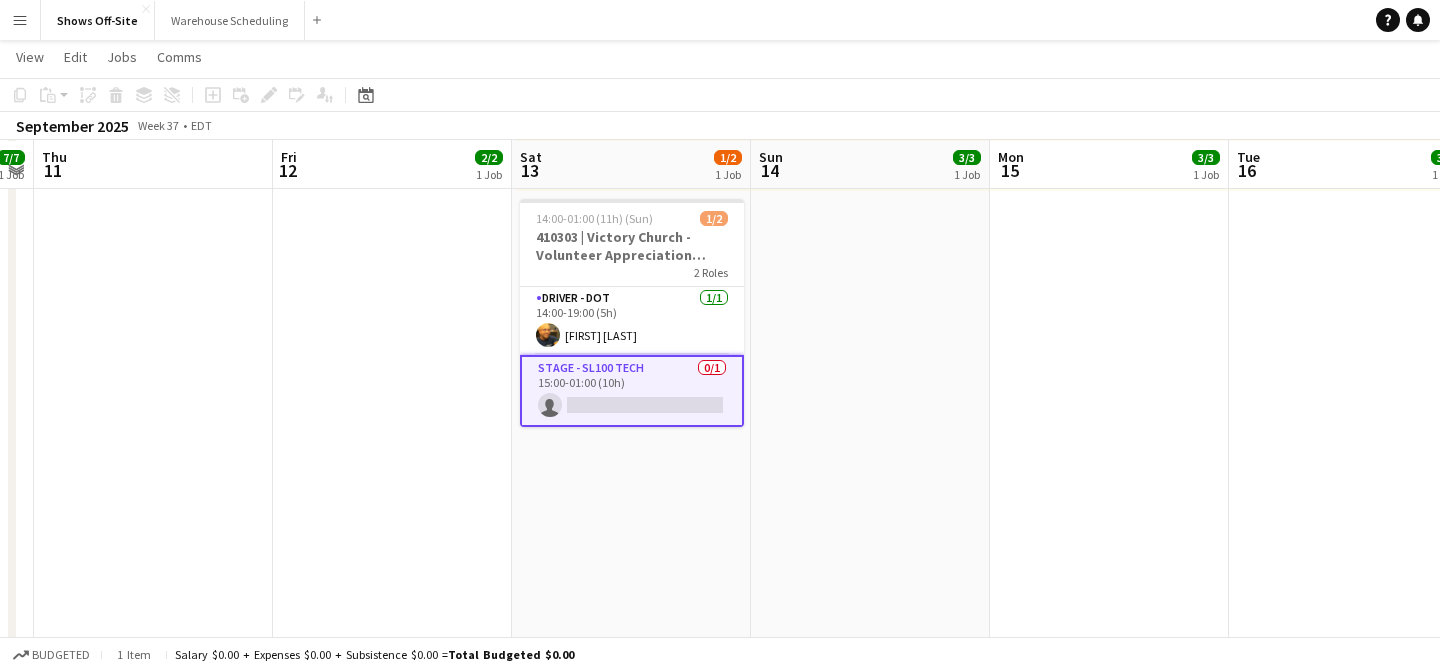click on "Stage - SL100 Tech   0/1   15:00-01:00 (10h)
single-neutral-actions" at bounding box center [632, 391] 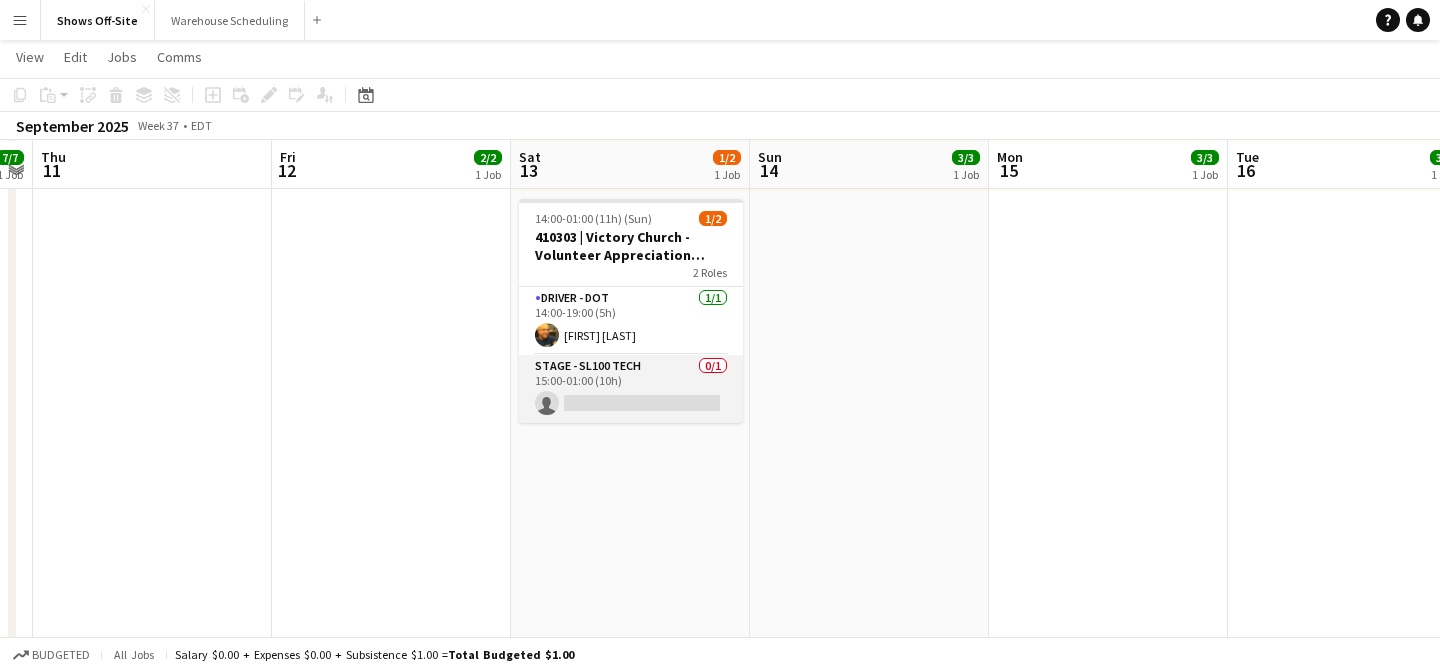 click on "Stage - SL100 Tech   0/1   15:00-01:00 (10h)
single-neutral-actions" at bounding box center [631, 389] 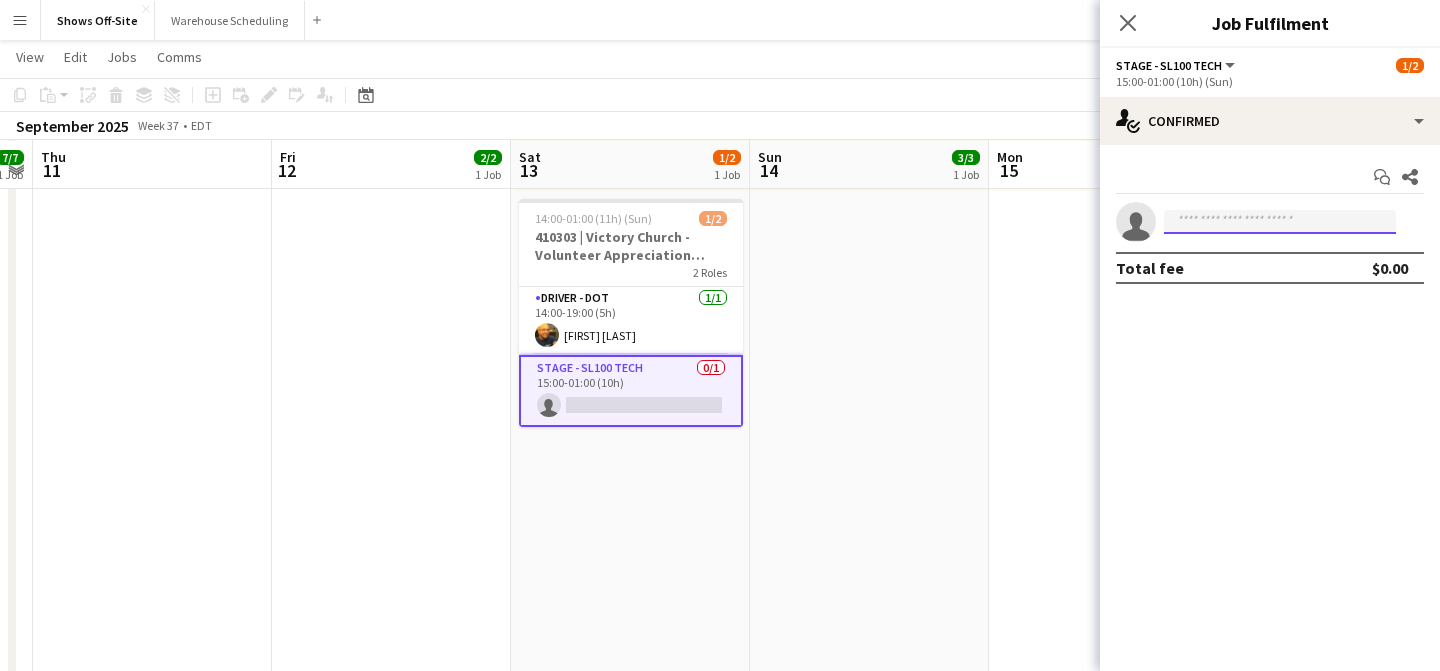 click at bounding box center [1280, 222] 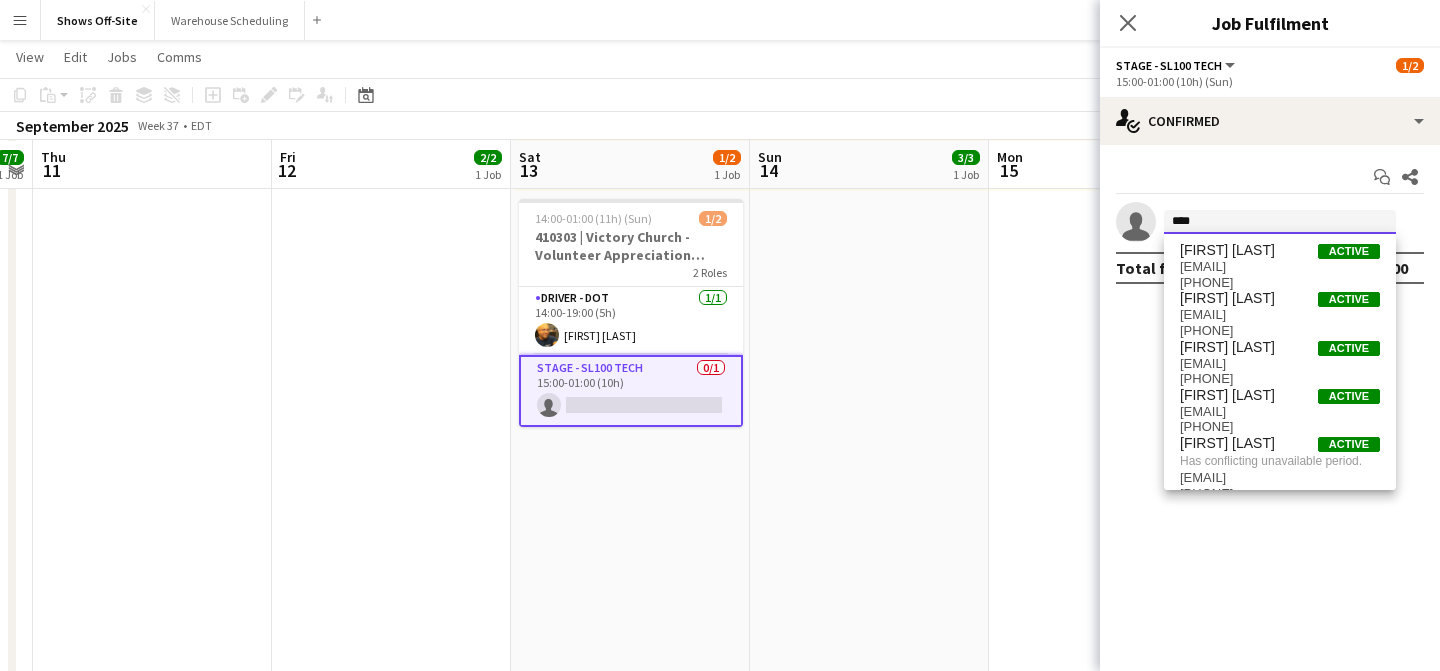type on "****" 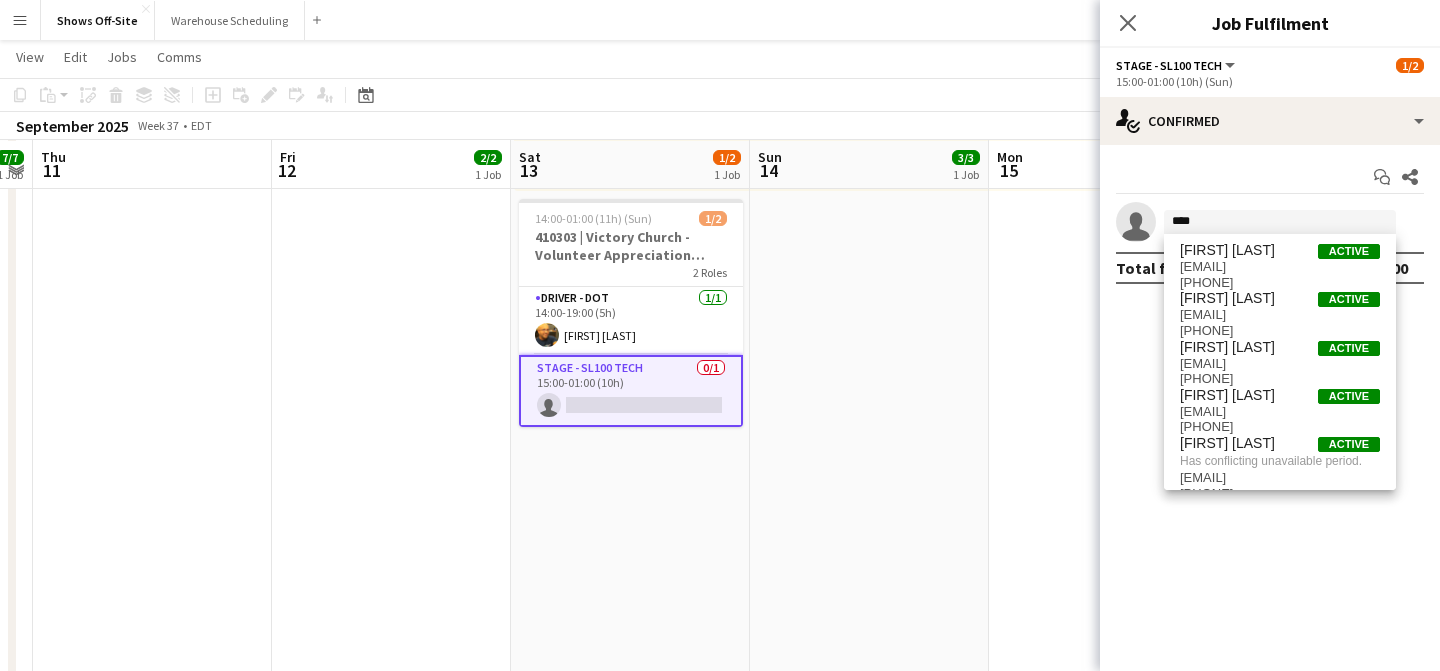 click on "410303 | Victory Church - Volunteer Appreciation Event" at bounding box center [631, 246] 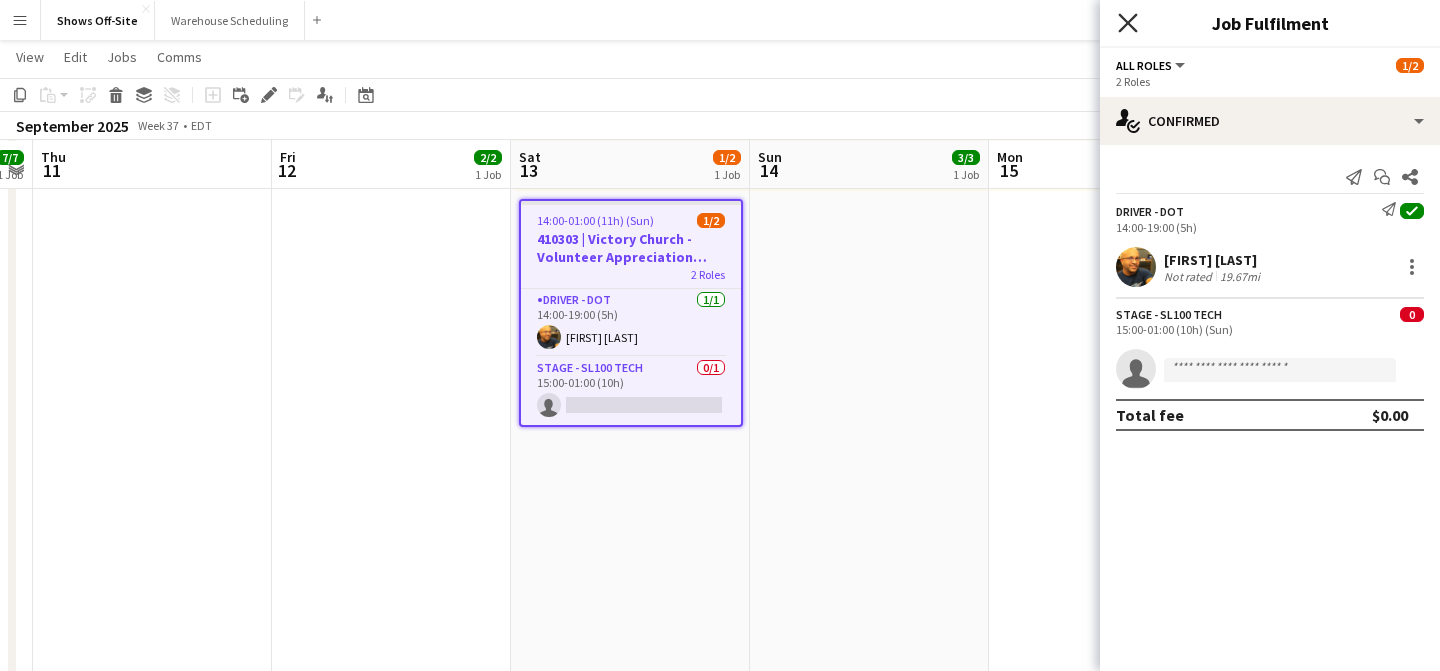 click on "Close pop-in" 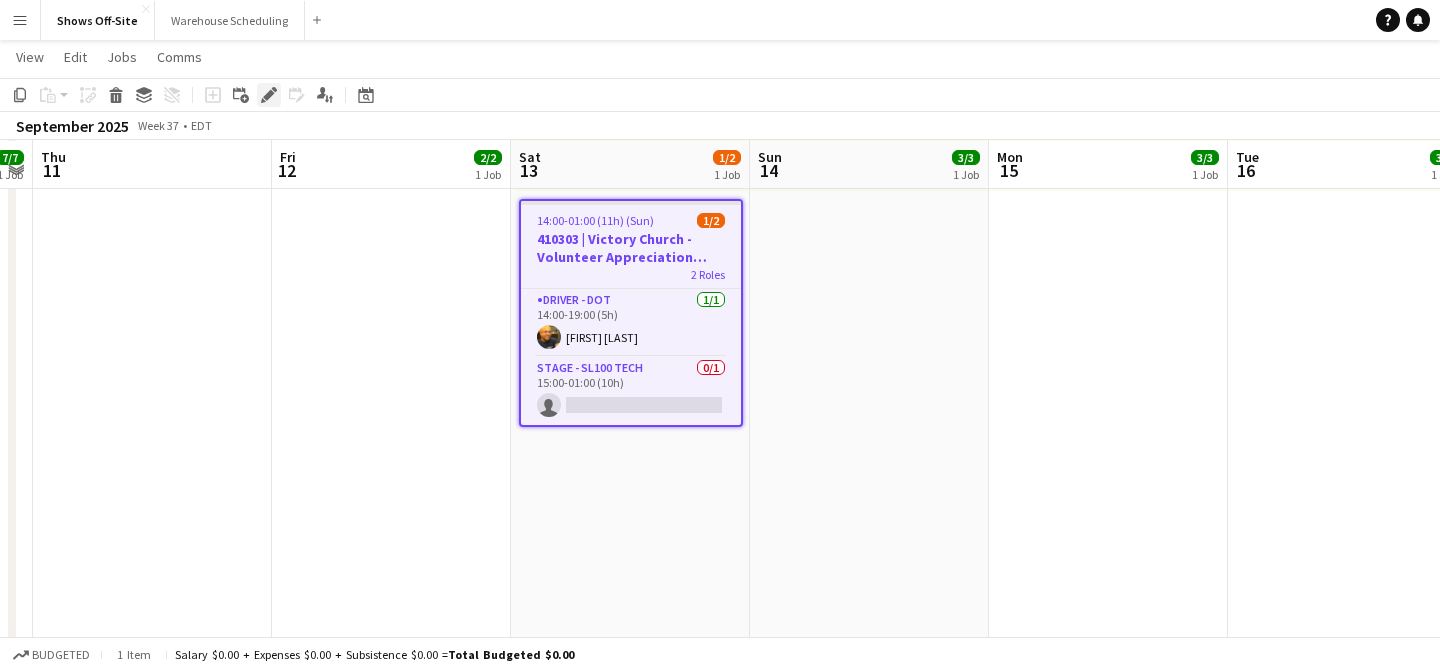 click 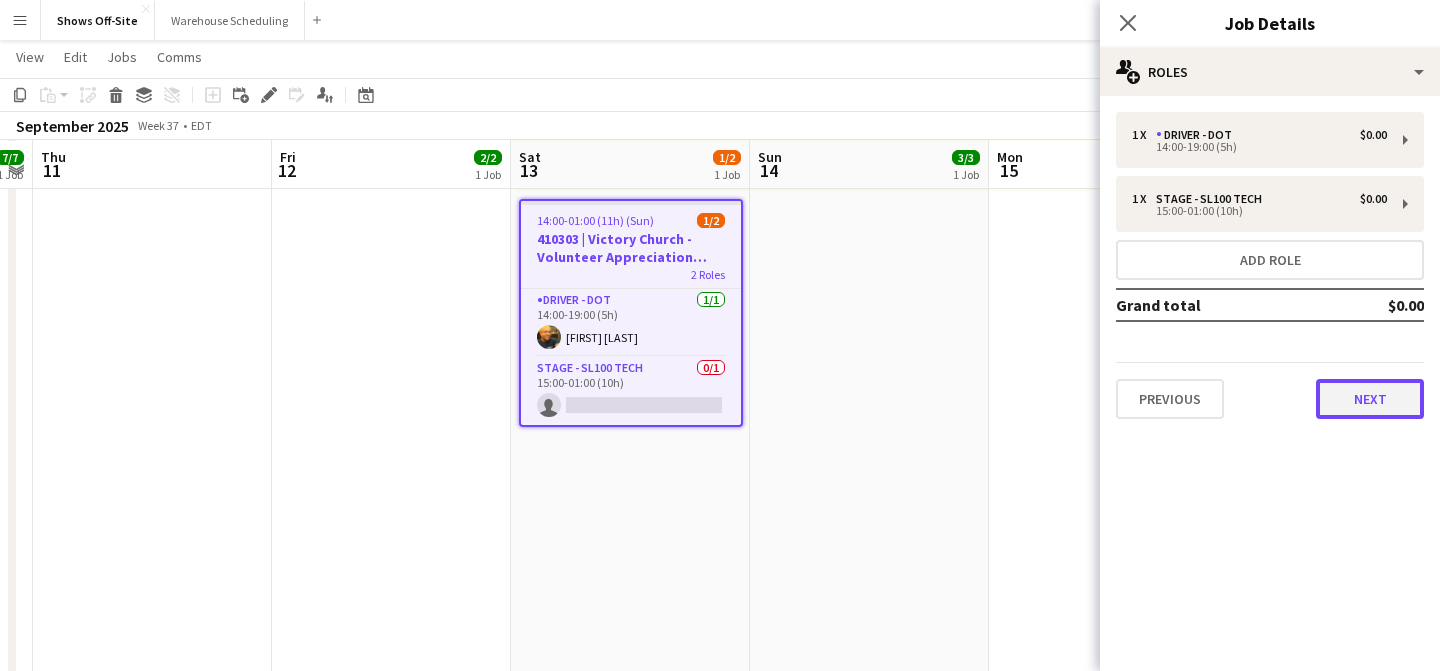 click on "Next" at bounding box center (1370, 399) 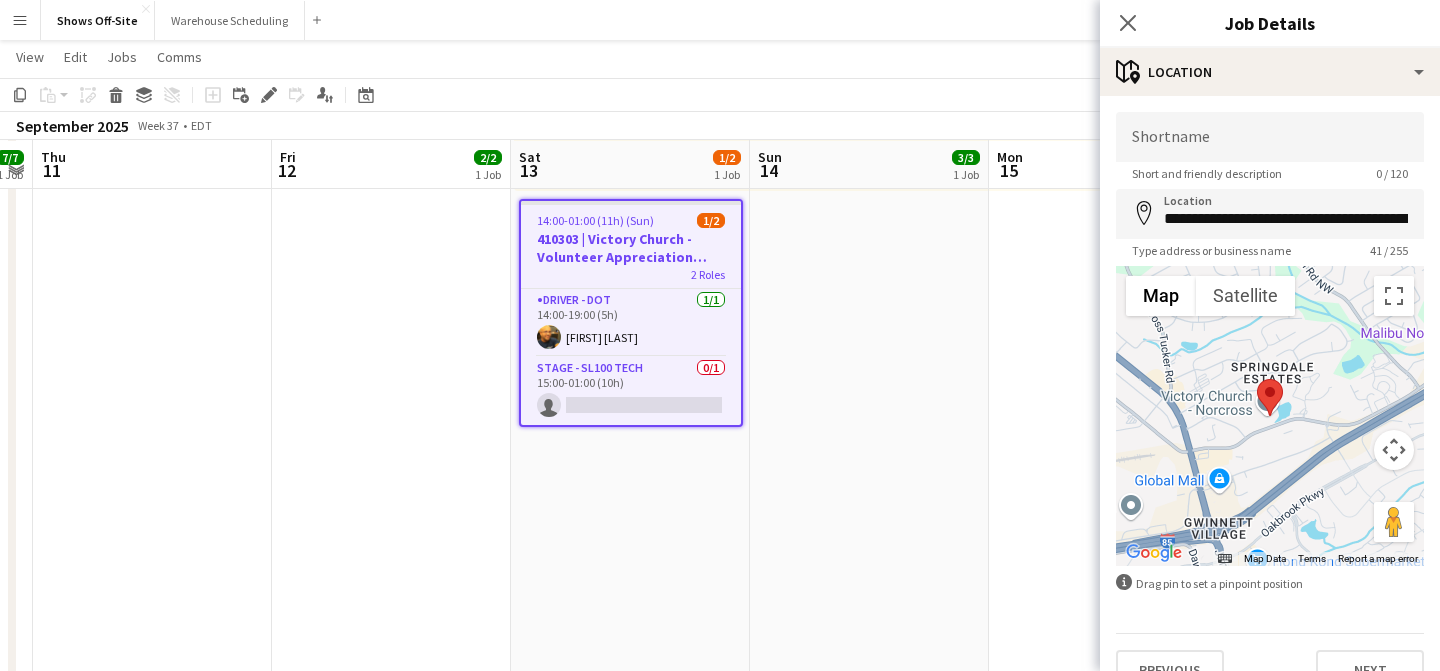 scroll, scrollTop: 0, scrollLeft: 47, axis: horizontal 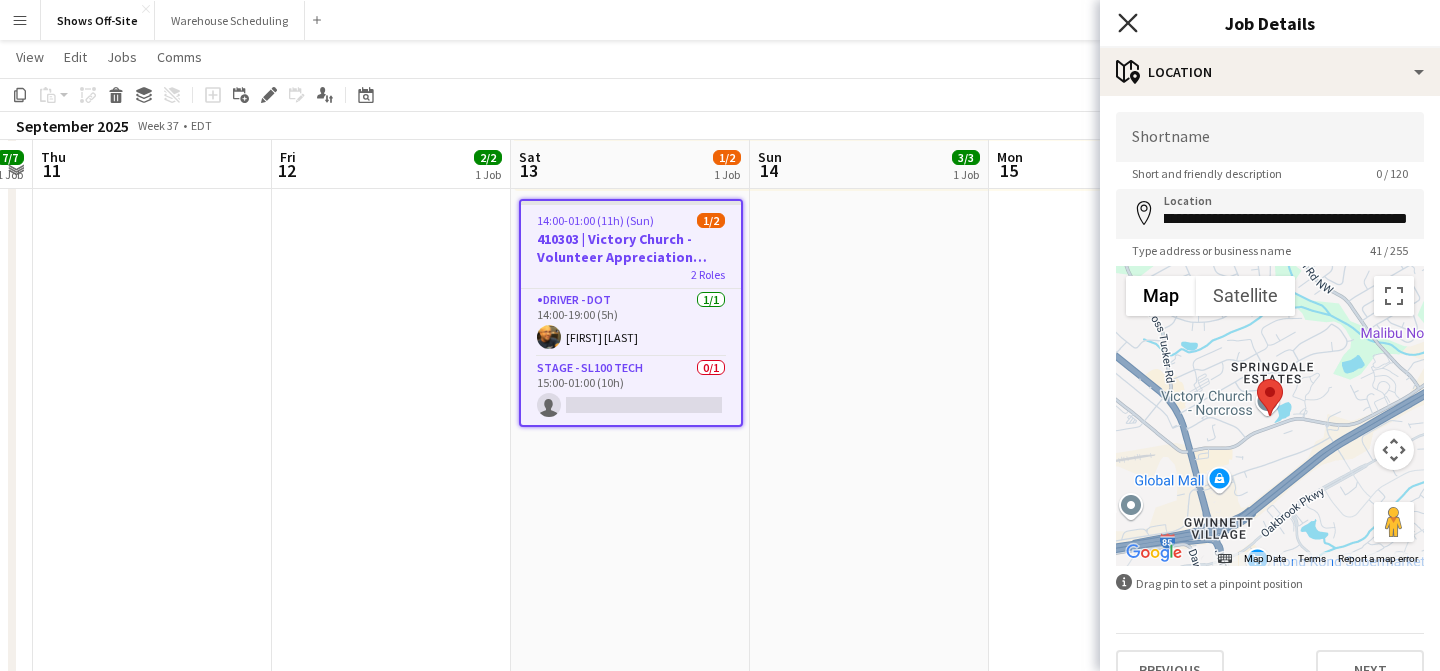 click on "Close pop-in" 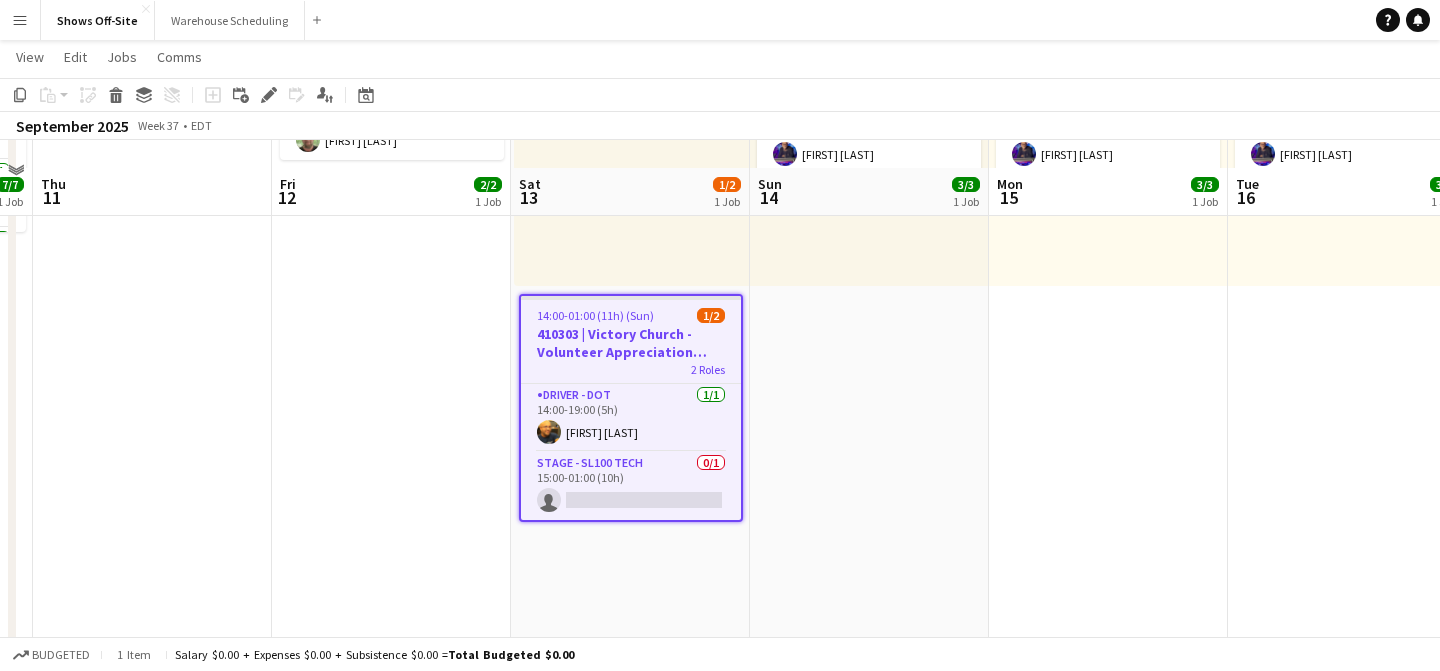 scroll, scrollTop: 323, scrollLeft: 0, axis: vertical 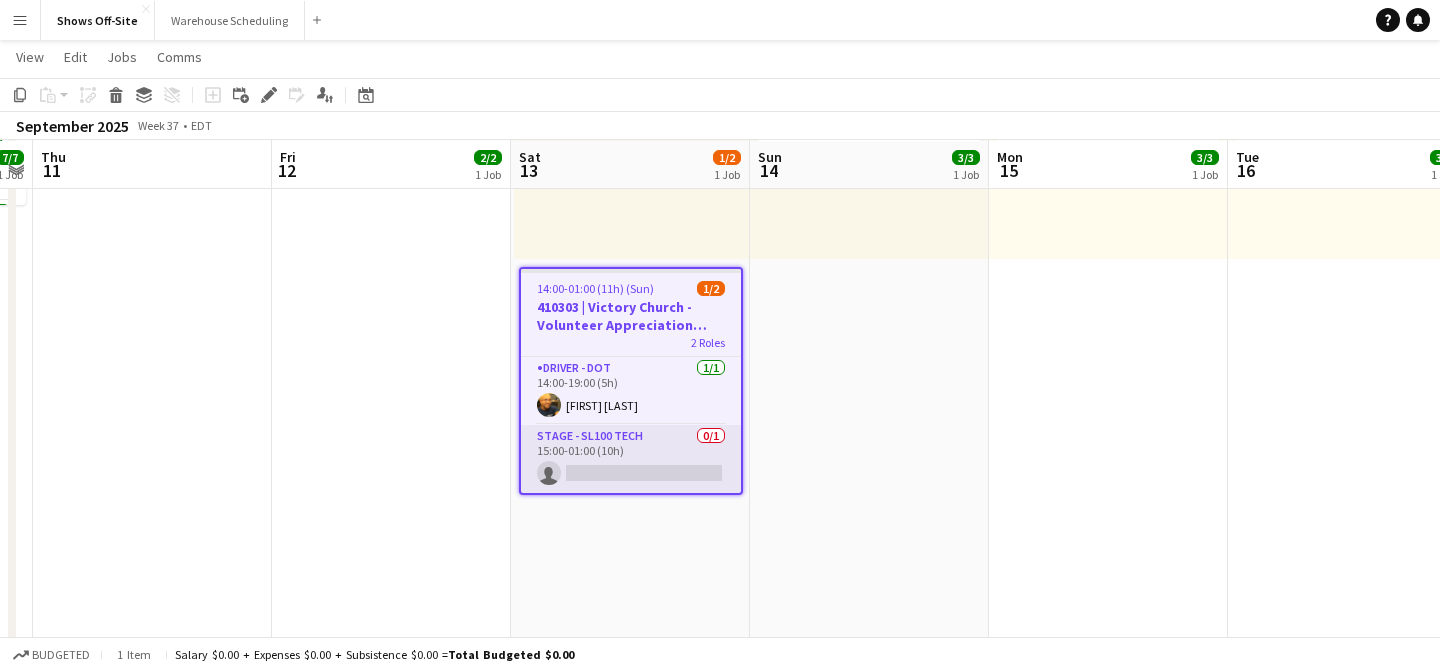 click on "Stage - SL100 Tech   0/1   15:00-01:00 (10h)
single-neutral-actions" at bounding box center [631, 459] 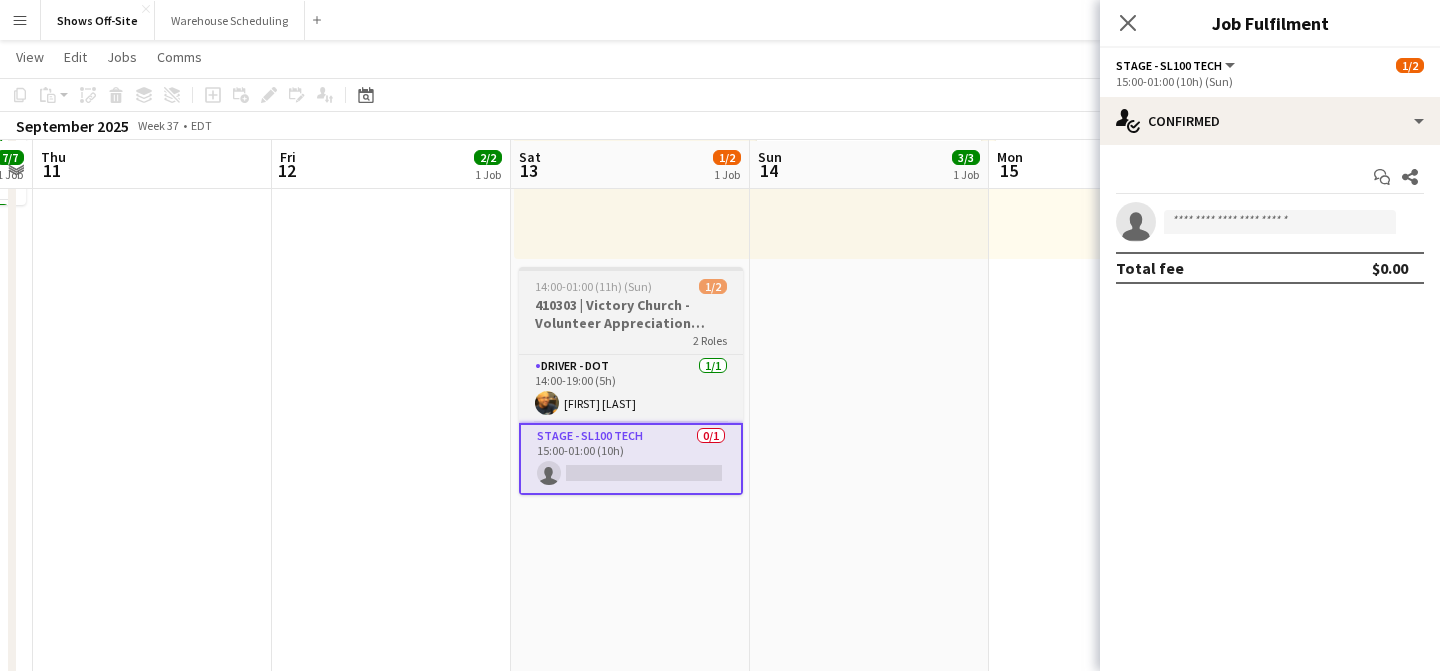 scroll, scrollTop: 0, scrollLeft: 0, axis: both 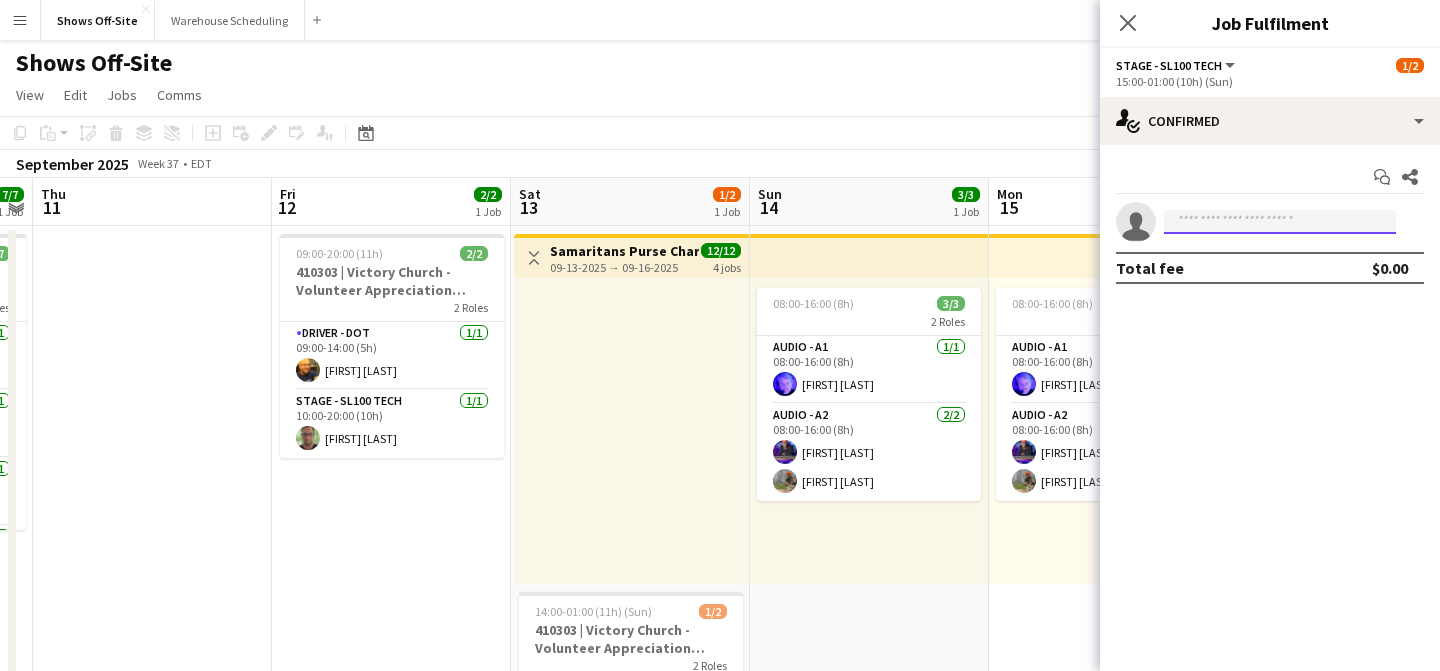 click at bounding box center [1280, 222] 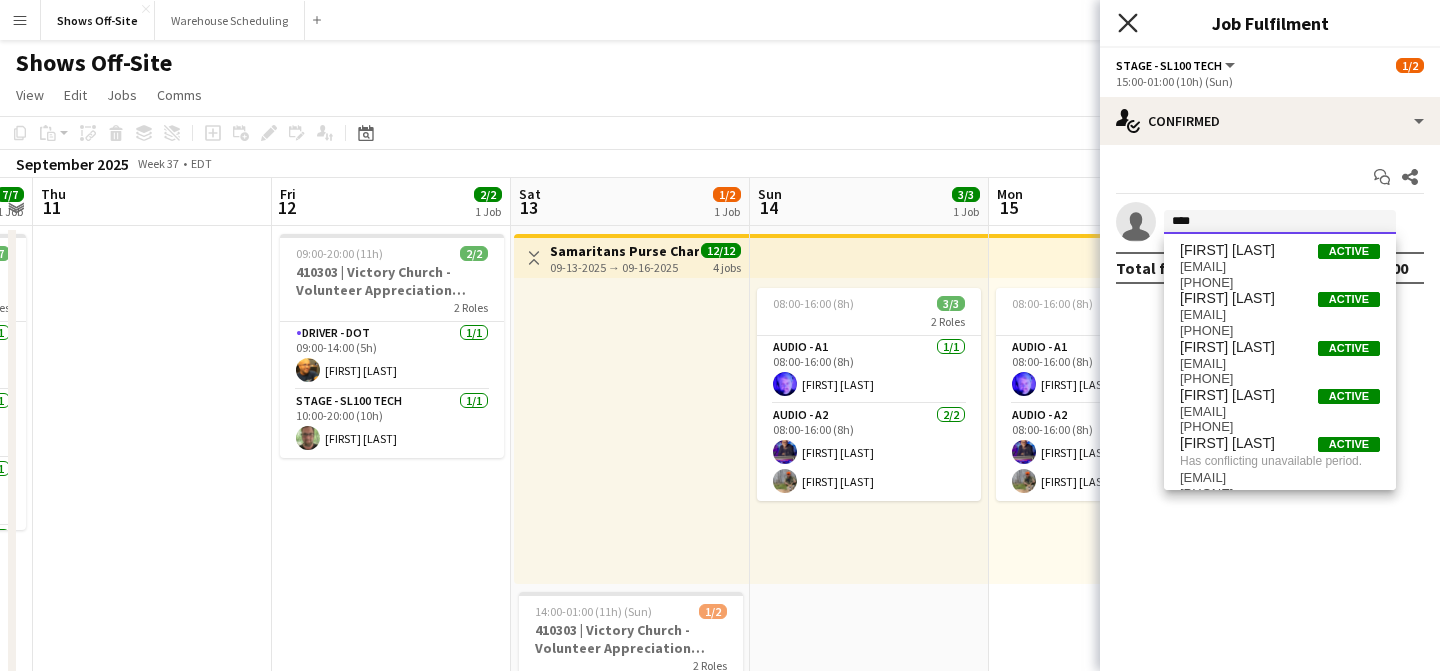 type on "****" 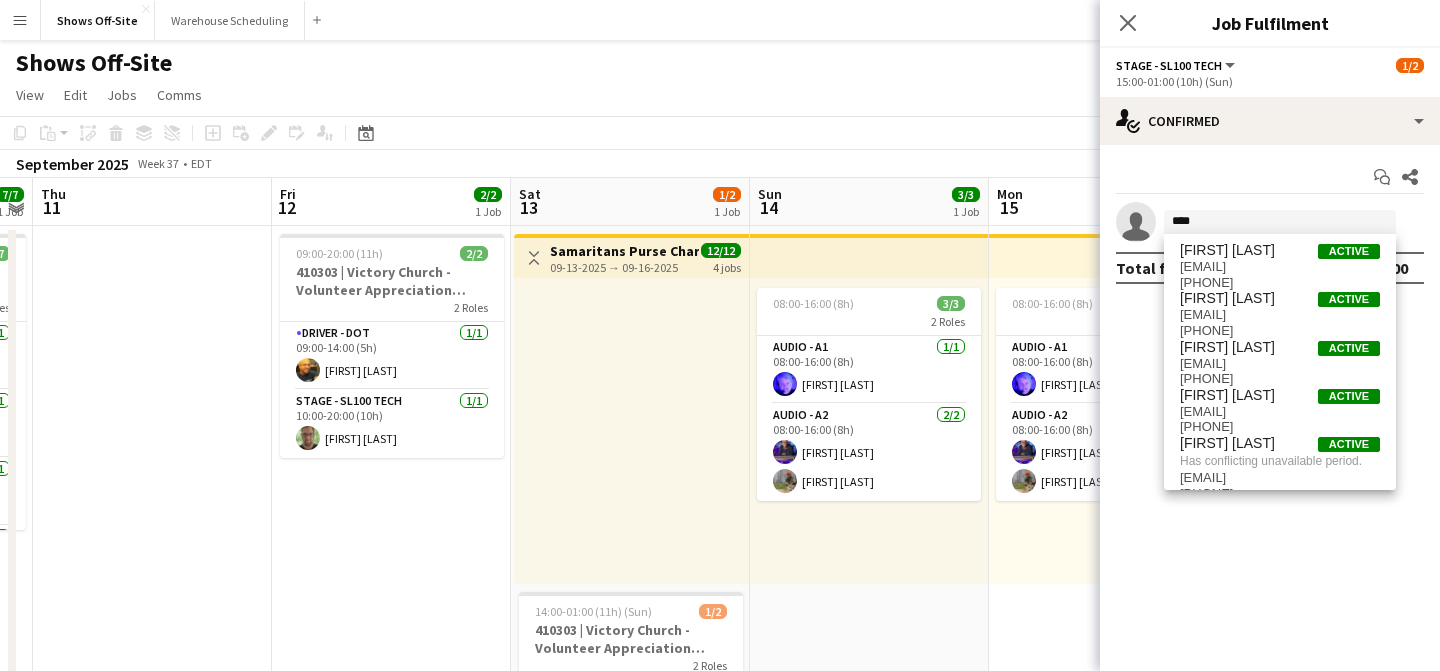 click on "Close pop-in" 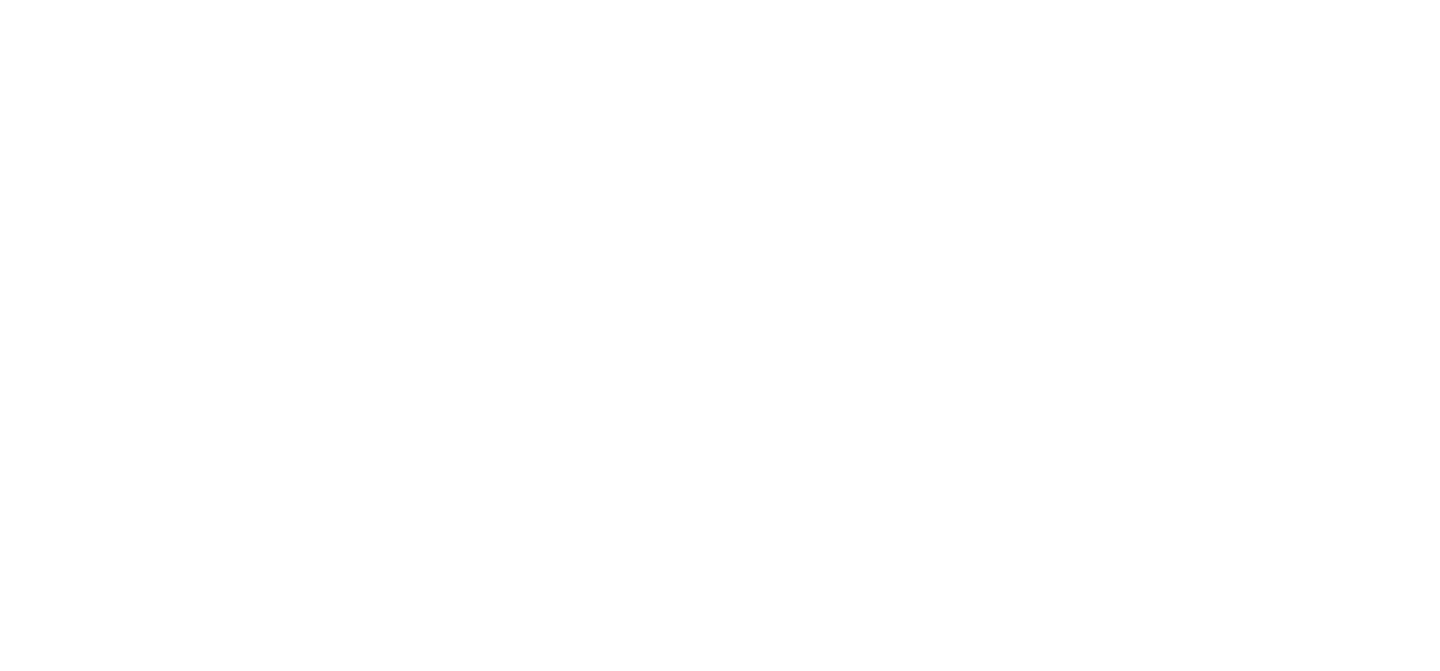 scroll, scrollTop: 0, scrollLeft: 0, axis: both 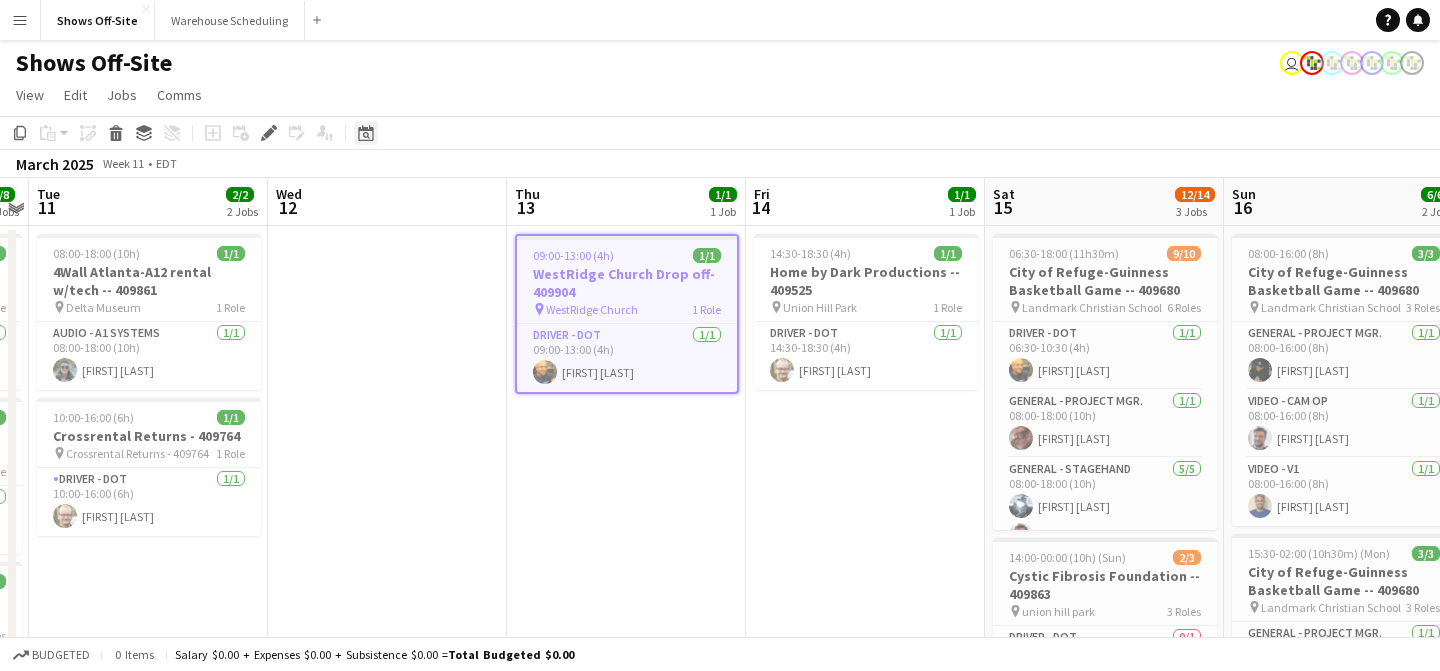 click 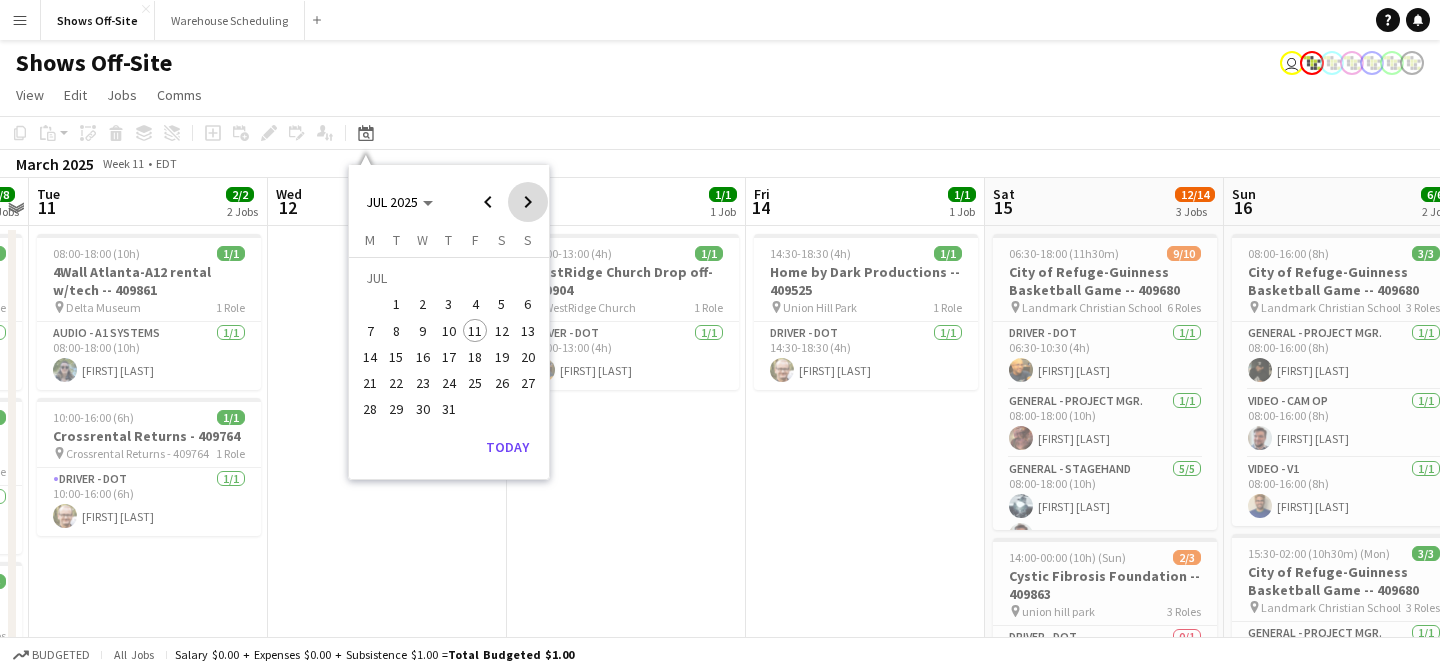click at bounding box center (528, 202) 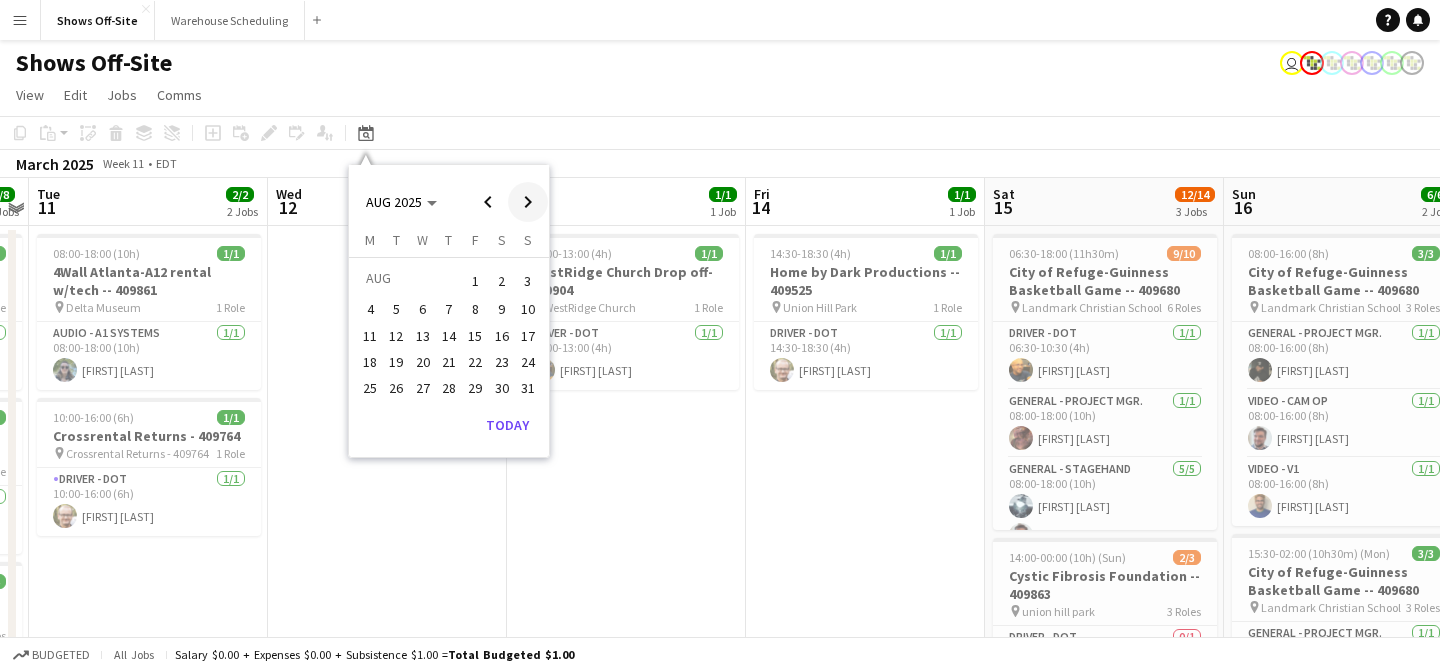 click at bounding box center [528, 202] 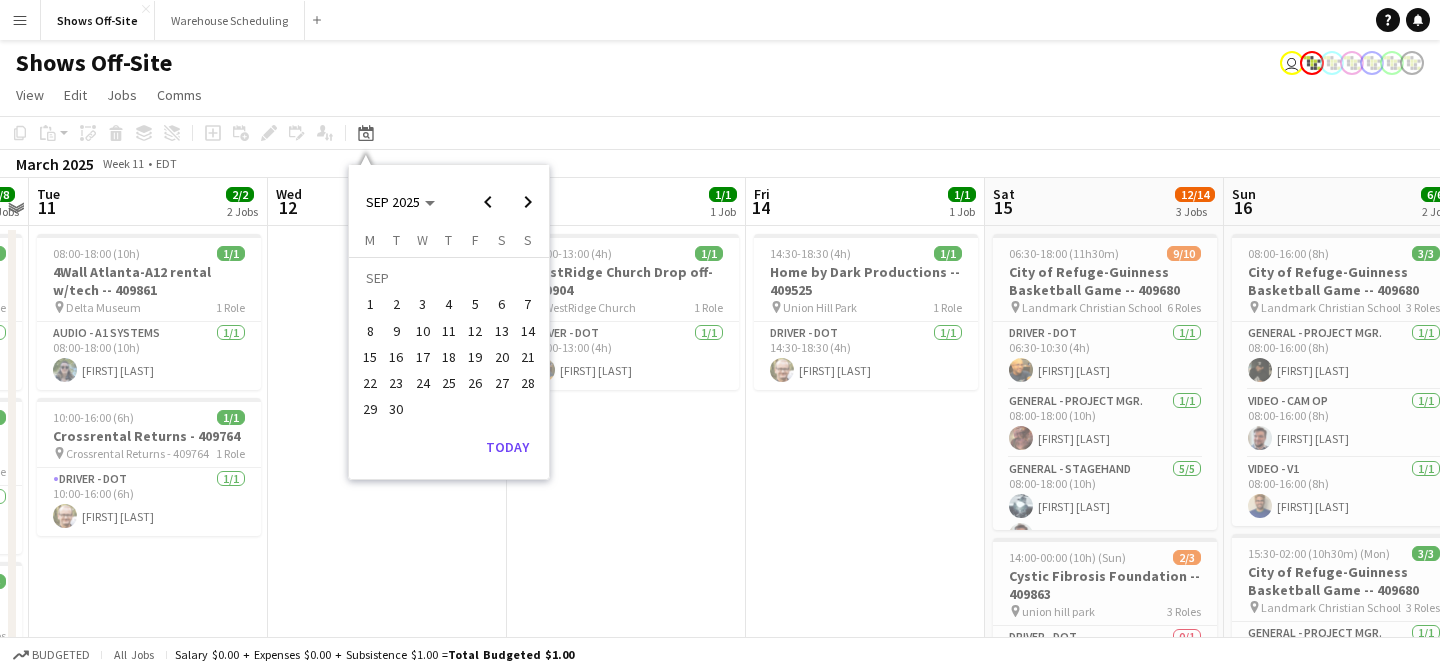 click on "13" at bounding box center (502, 331) 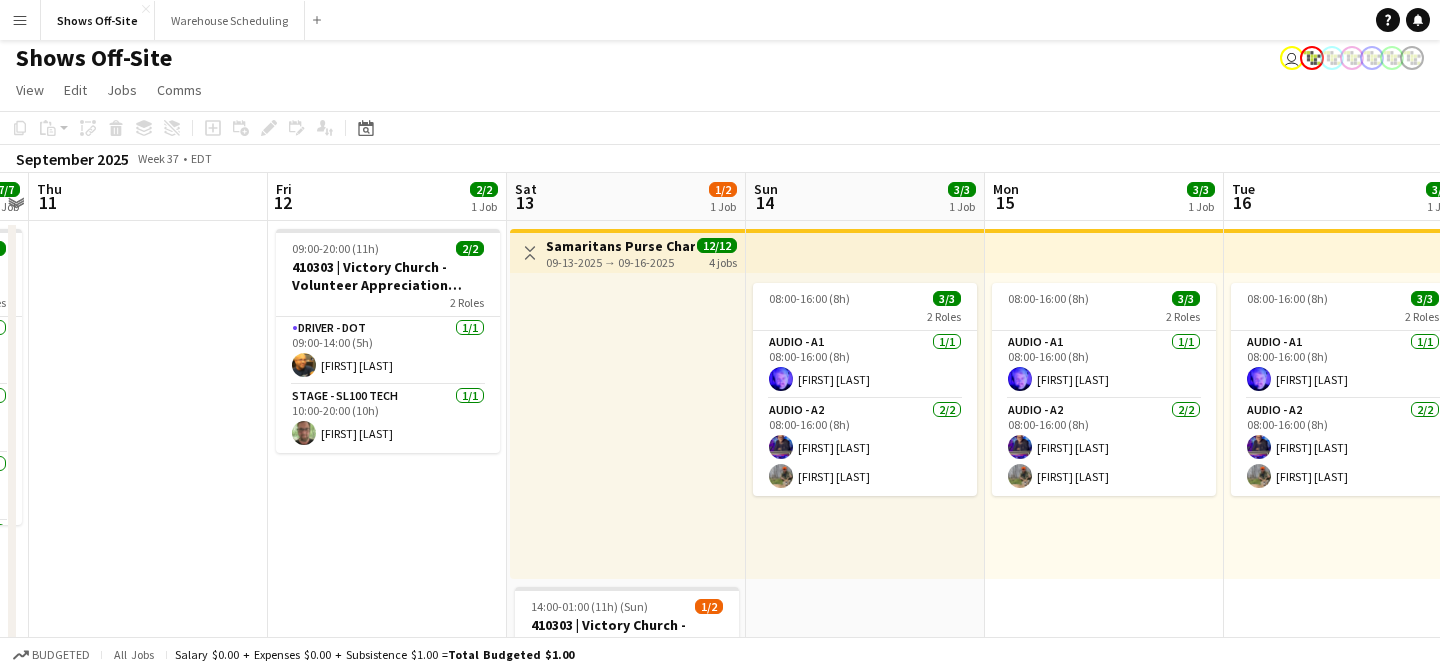scroll, scrollTop: 0, scrollLeft: 0, axis: both 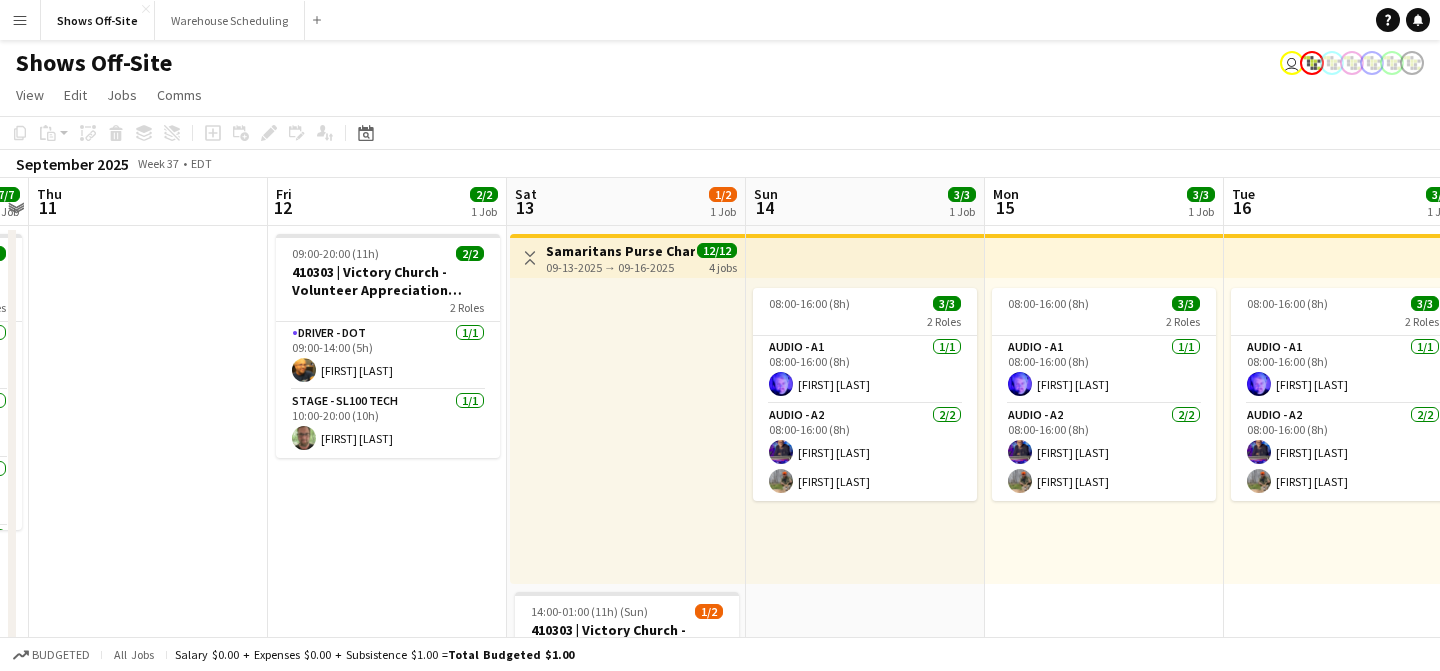click on "Toggle View" at bounding box center [530, 258] 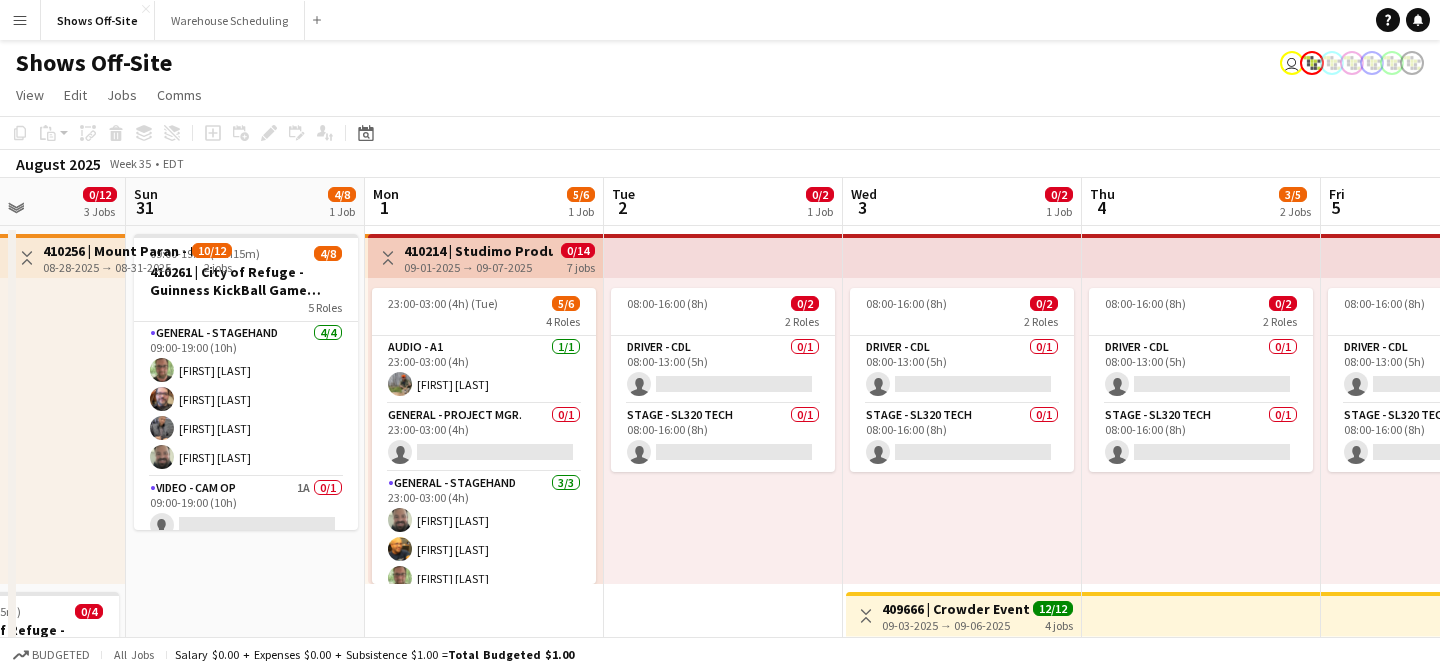 scroll, scrollTop: 0, scrollLeft: 562, axis: horizontal 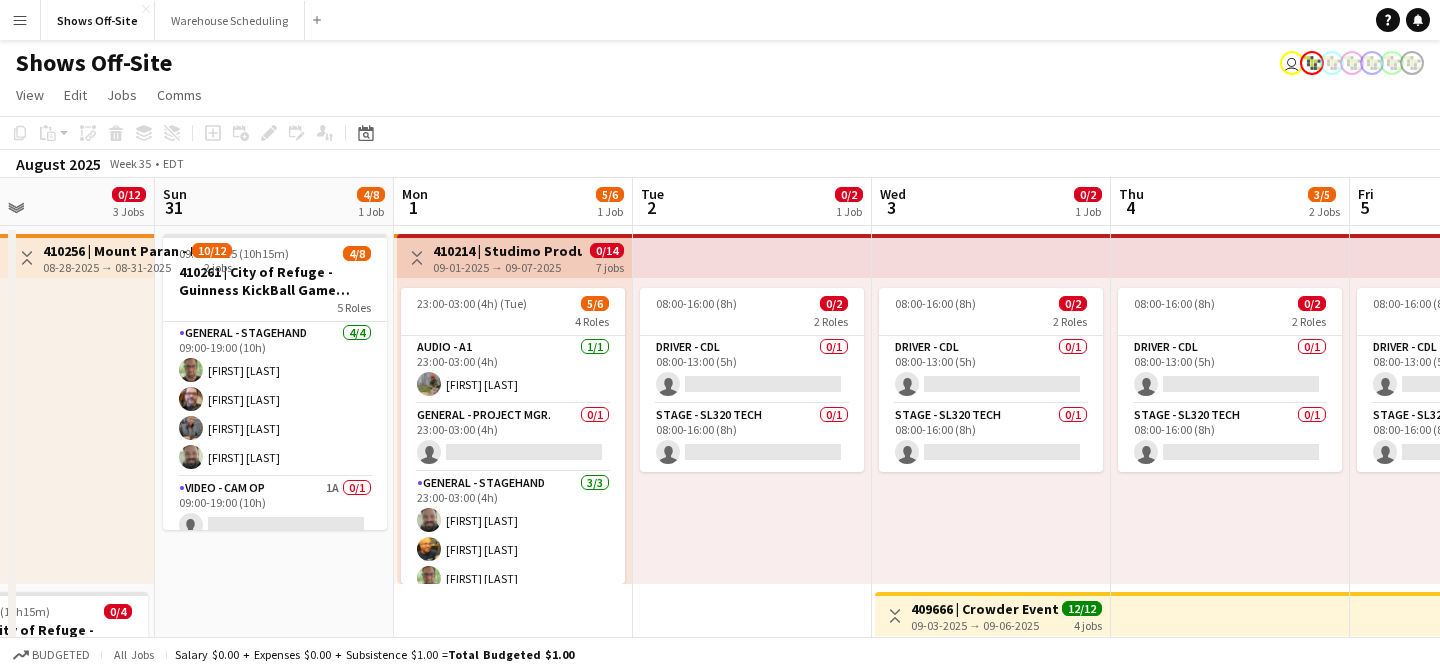 click on "Toggle View" at bounding box center [417, 258] 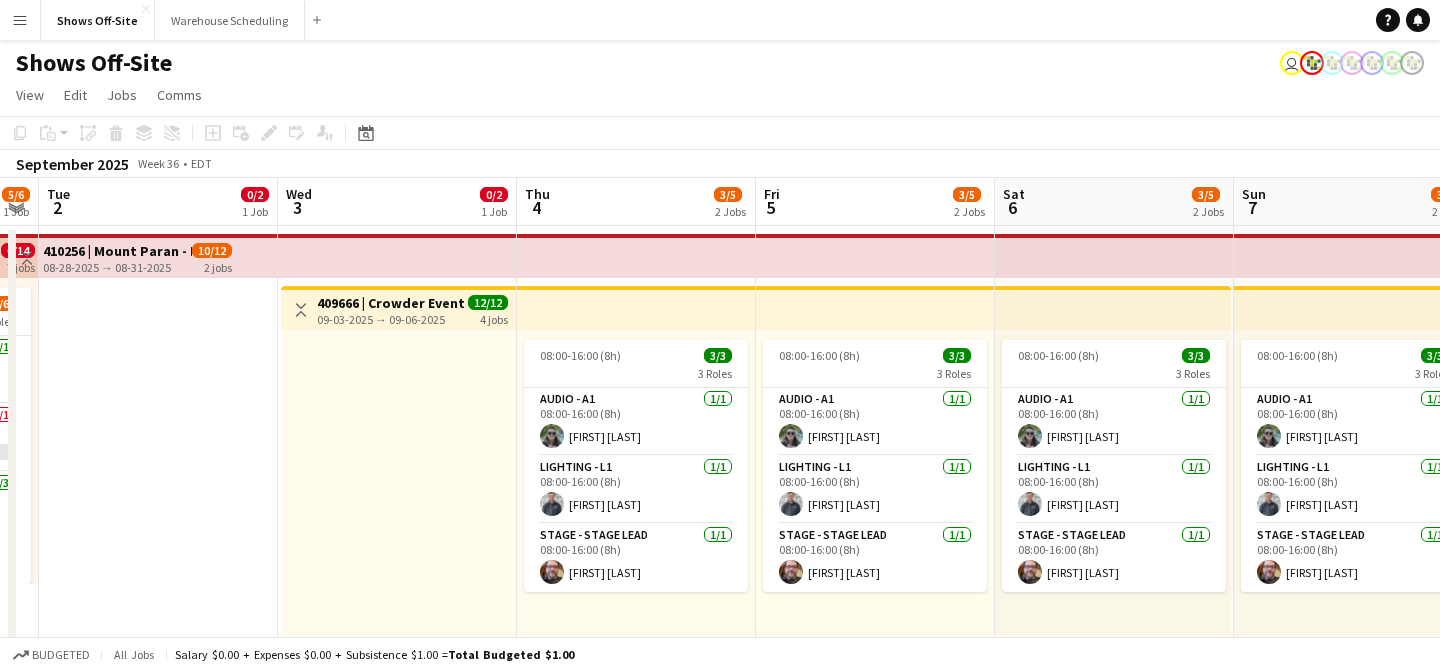 scroll, scrollTop: 0, scrollLeft: 897, axis: horizontal 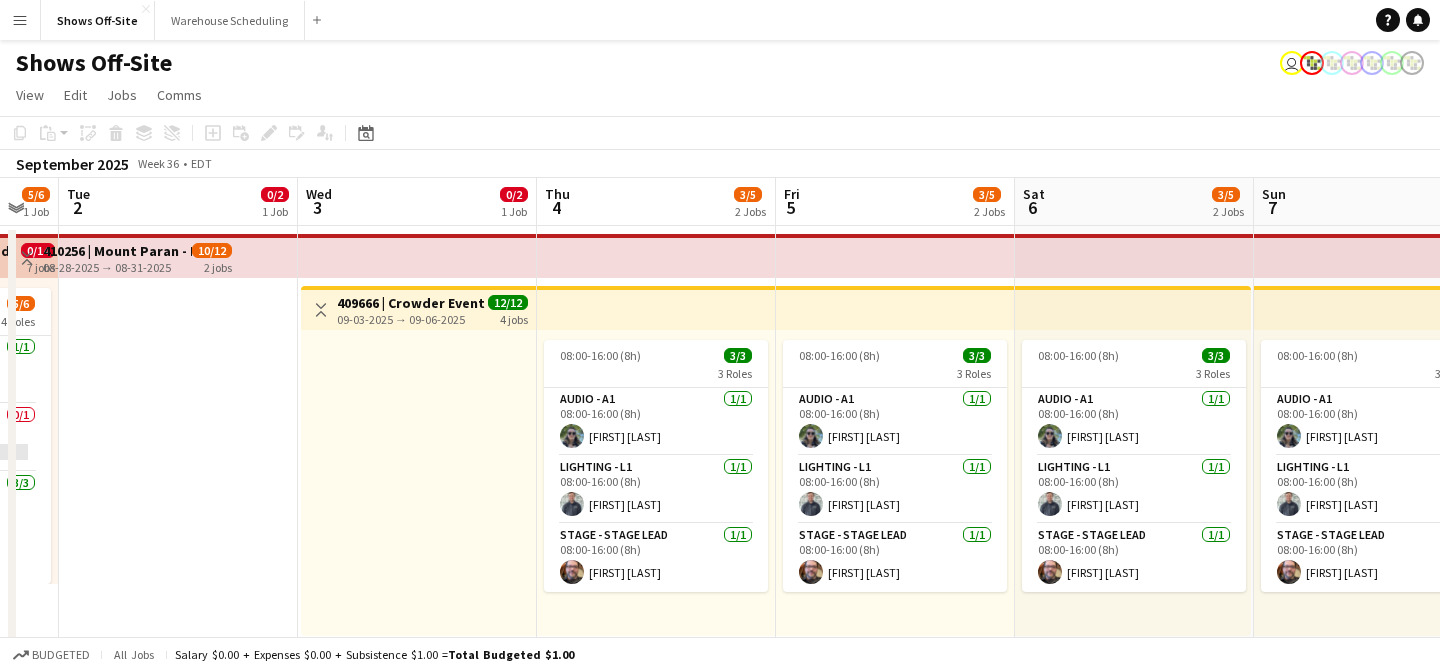 click on "Toggle View" at bounding box center [27, 258] 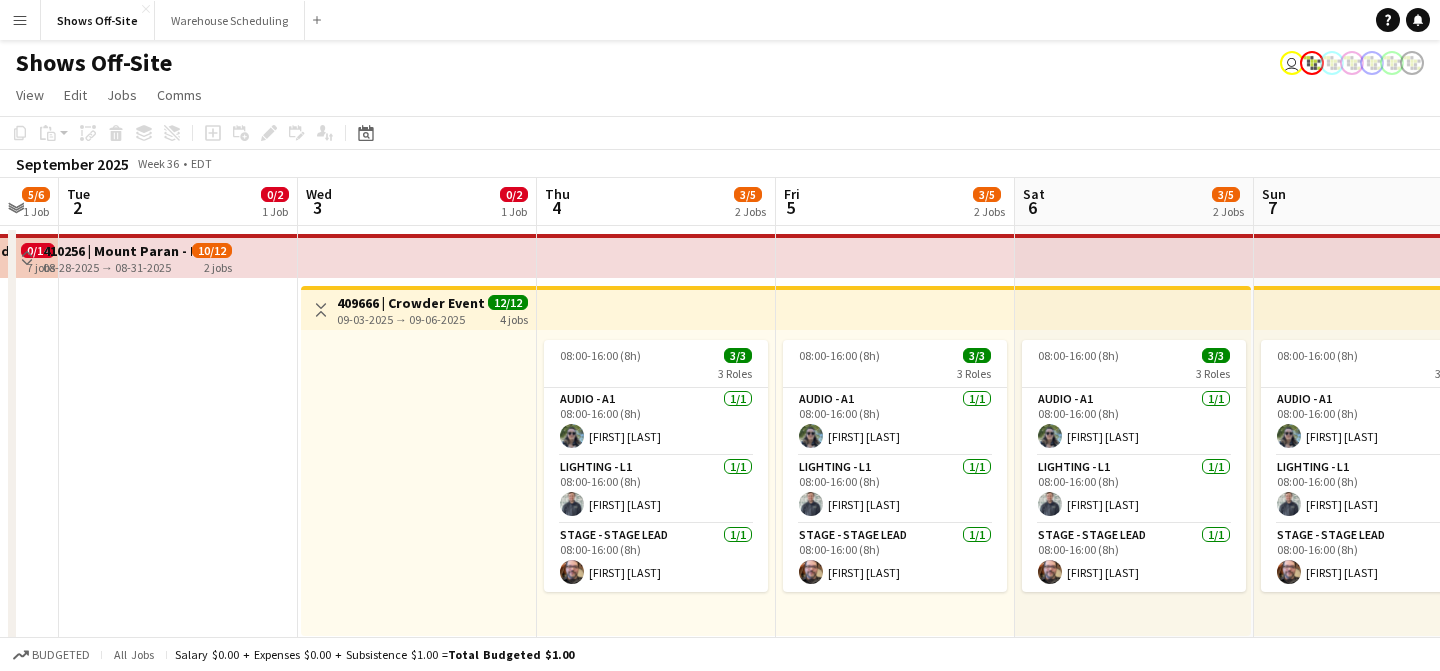 click on "Toggle View" at bounding box center (27, 258) 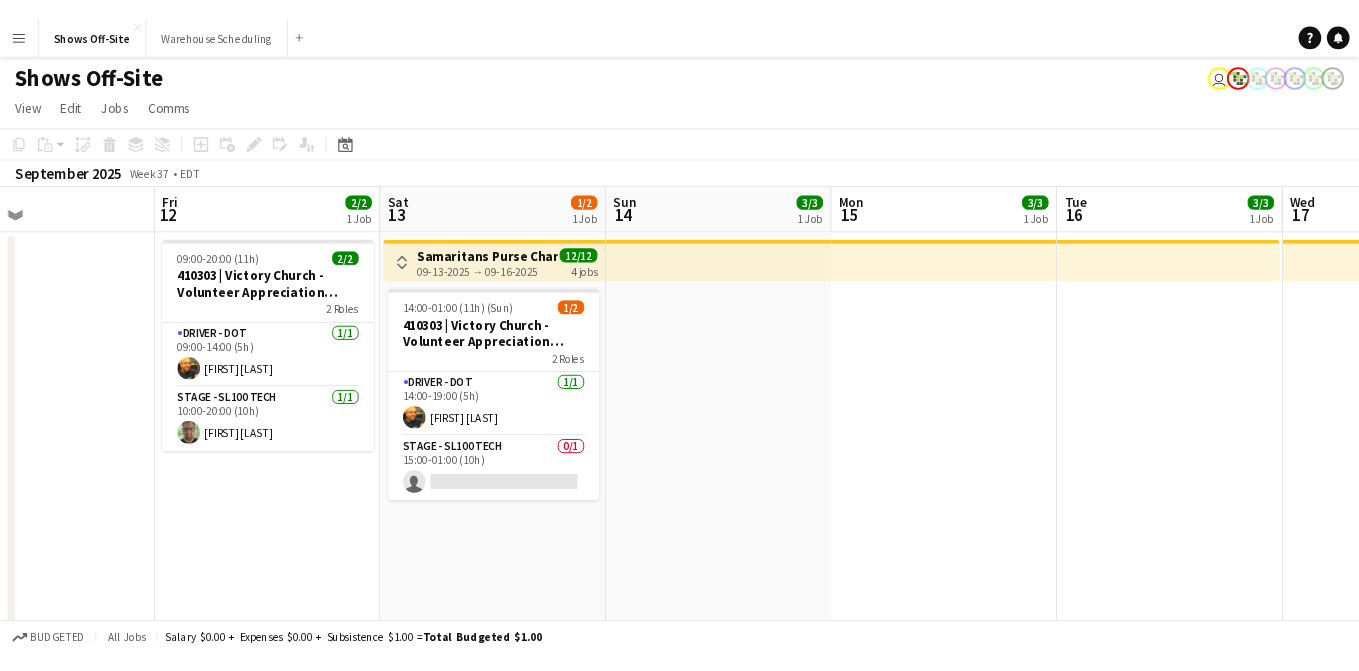 scroll, scrollTop: 0, scrollLeft: 647, axis: horizontal 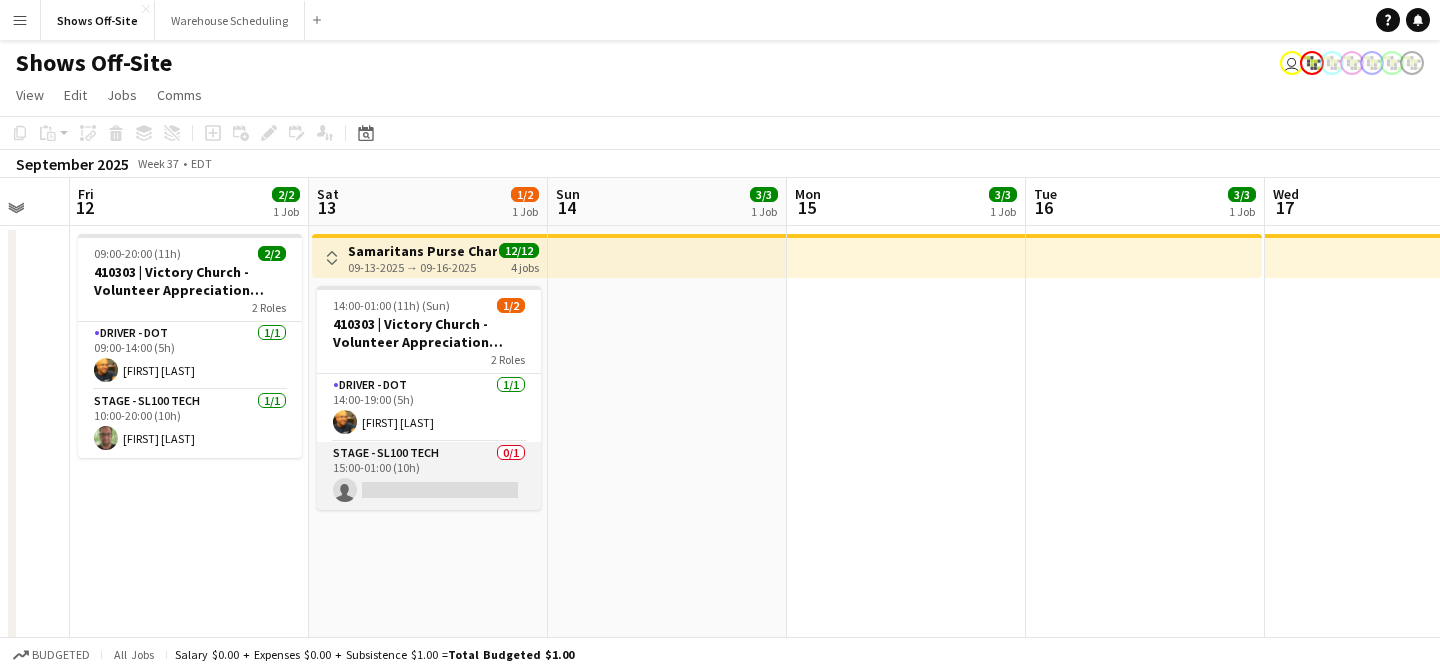 click on "Stage - SL100 Tech   0/1   15:00-01:00 (10h)
single-neutral-actions" at bounding box center (429, 476) 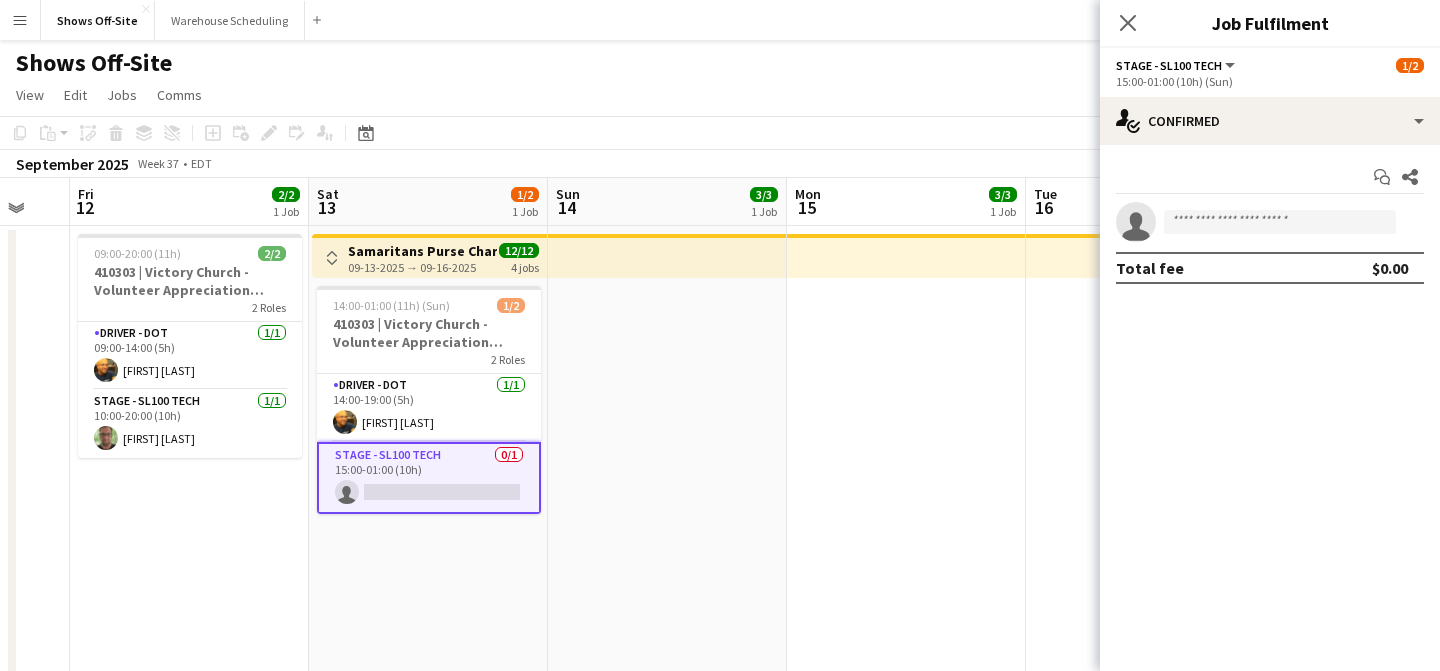 click on "Menu" at bounding box center [20, 20] 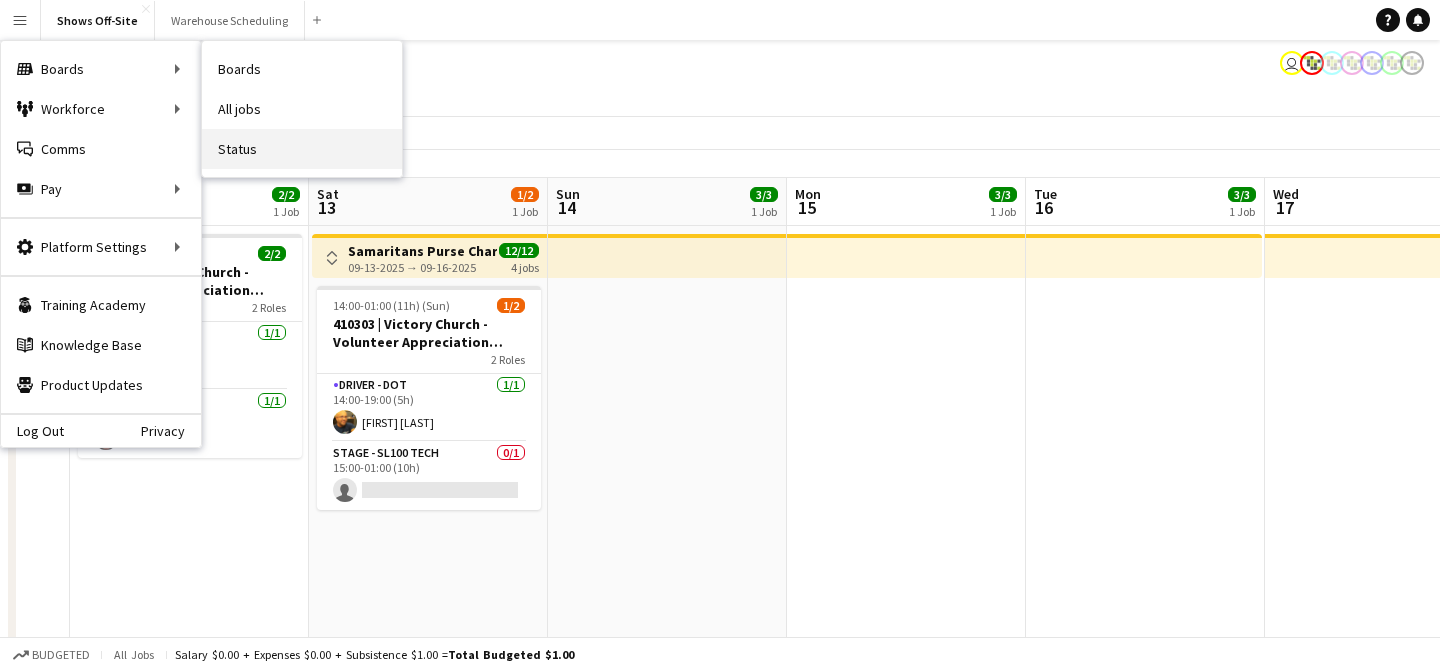click on "Status" at bounding box center [302, 149] 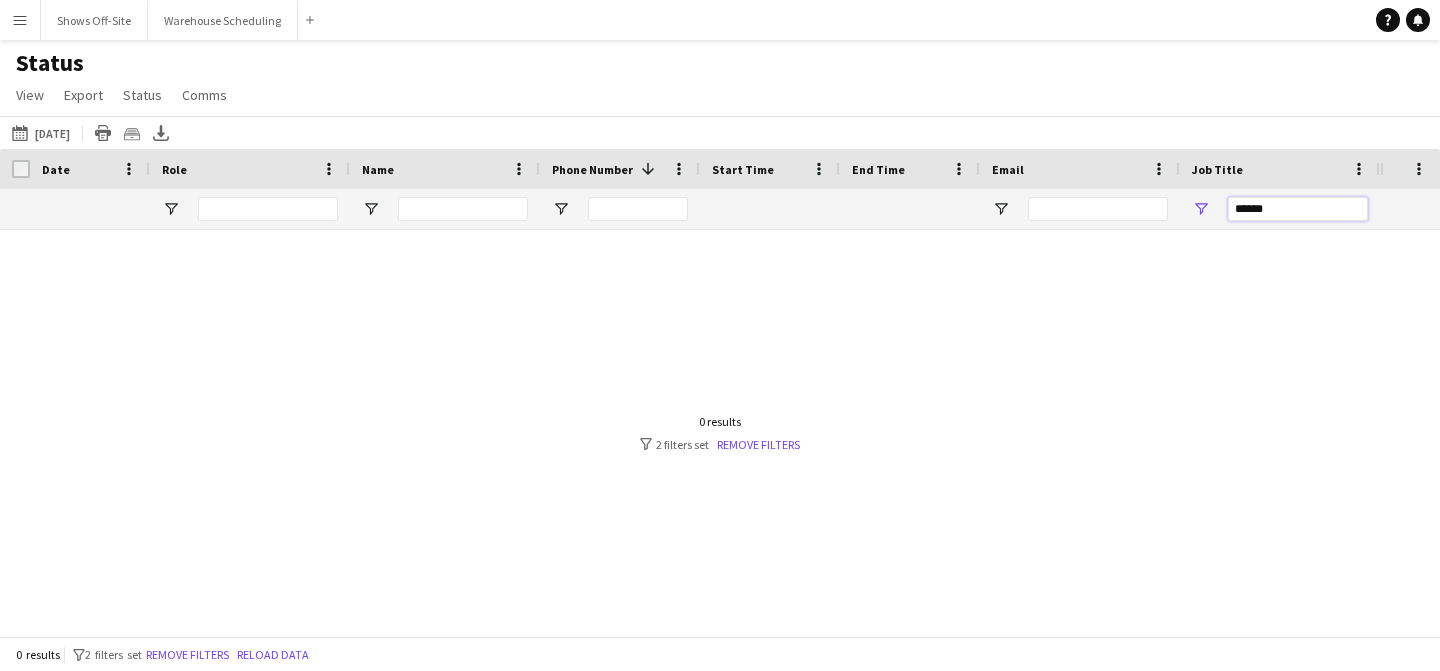 drag, startPoint x: 1274, startPoint y: 213, endPoint x: 1058, endPoint y: 213, distance: 216 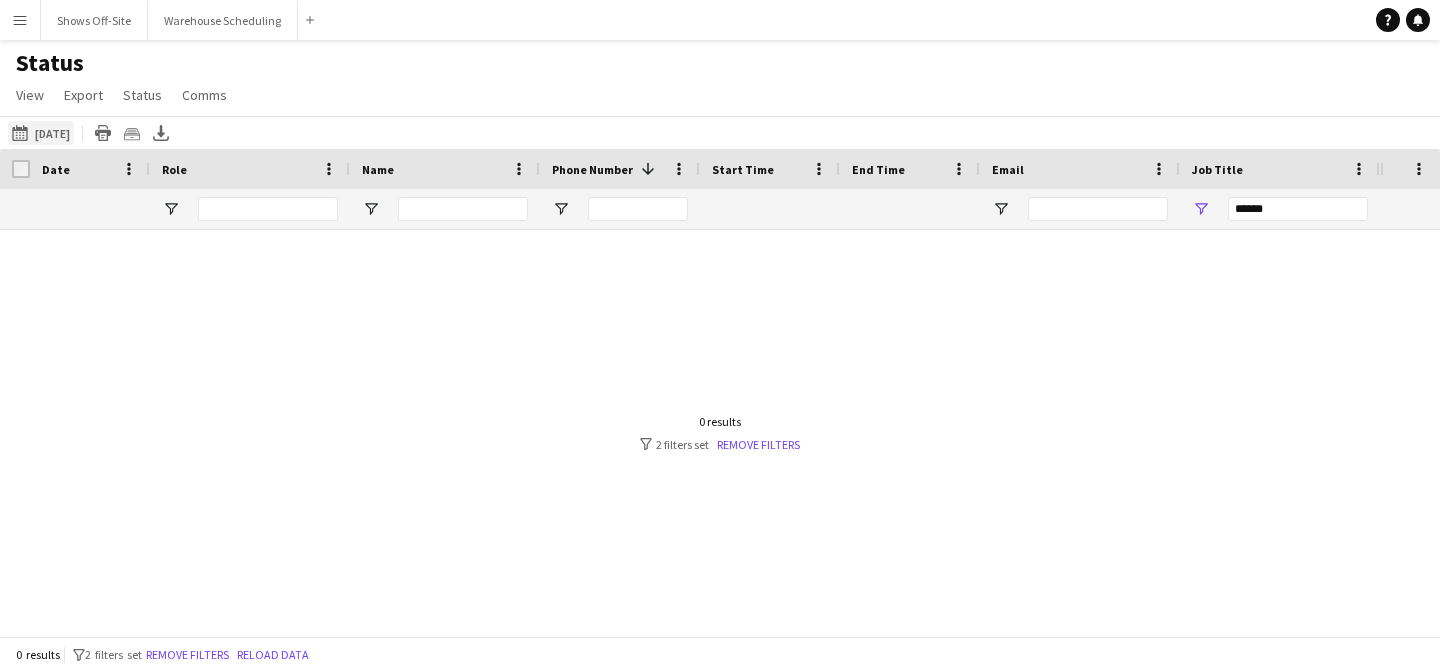 click on "[DATE] to [DATE]
[DATE]" 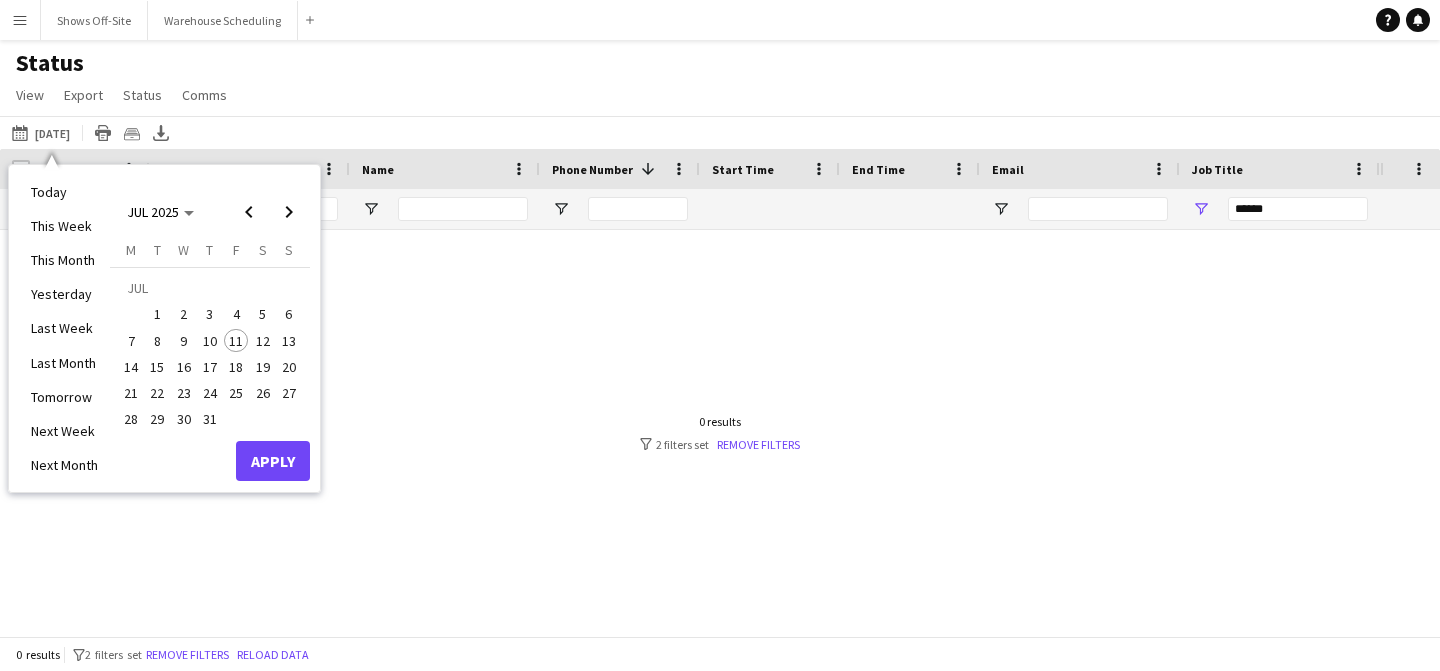 click on "16" at bounding box center (184, 367) 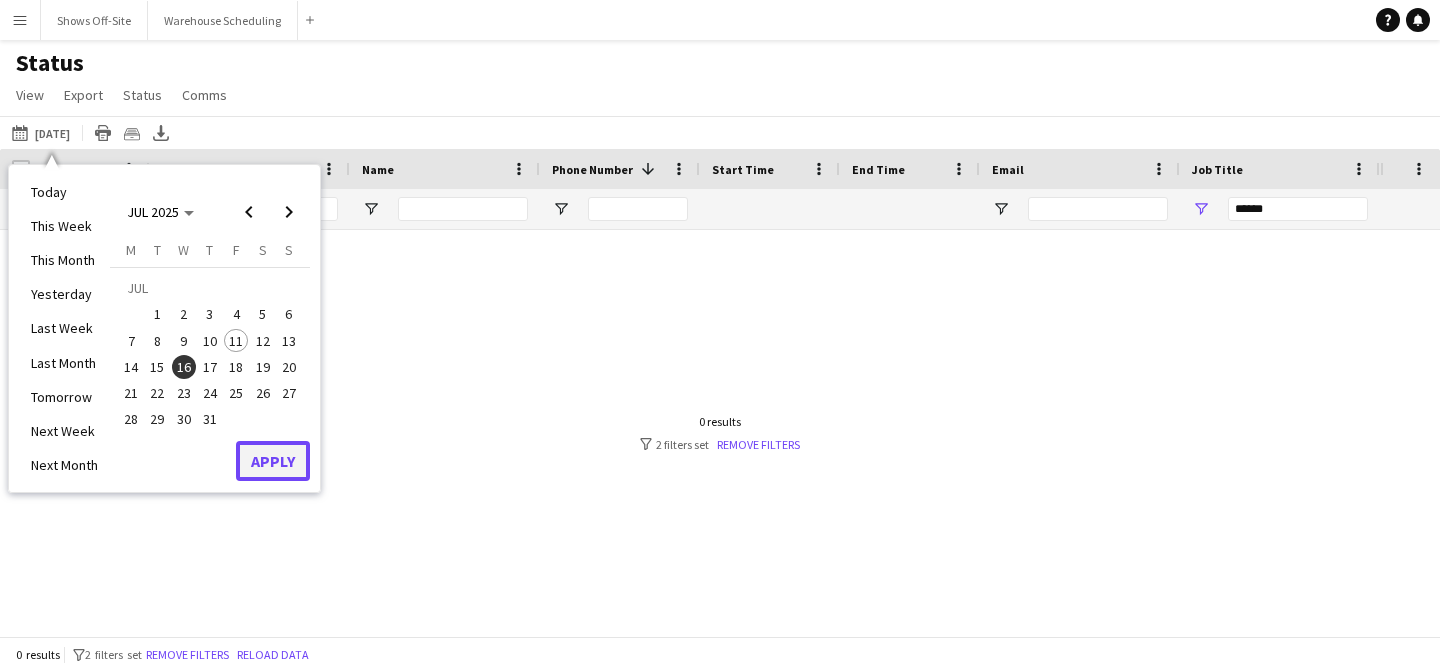 click on "Apply" at bounding box center (273, 461) 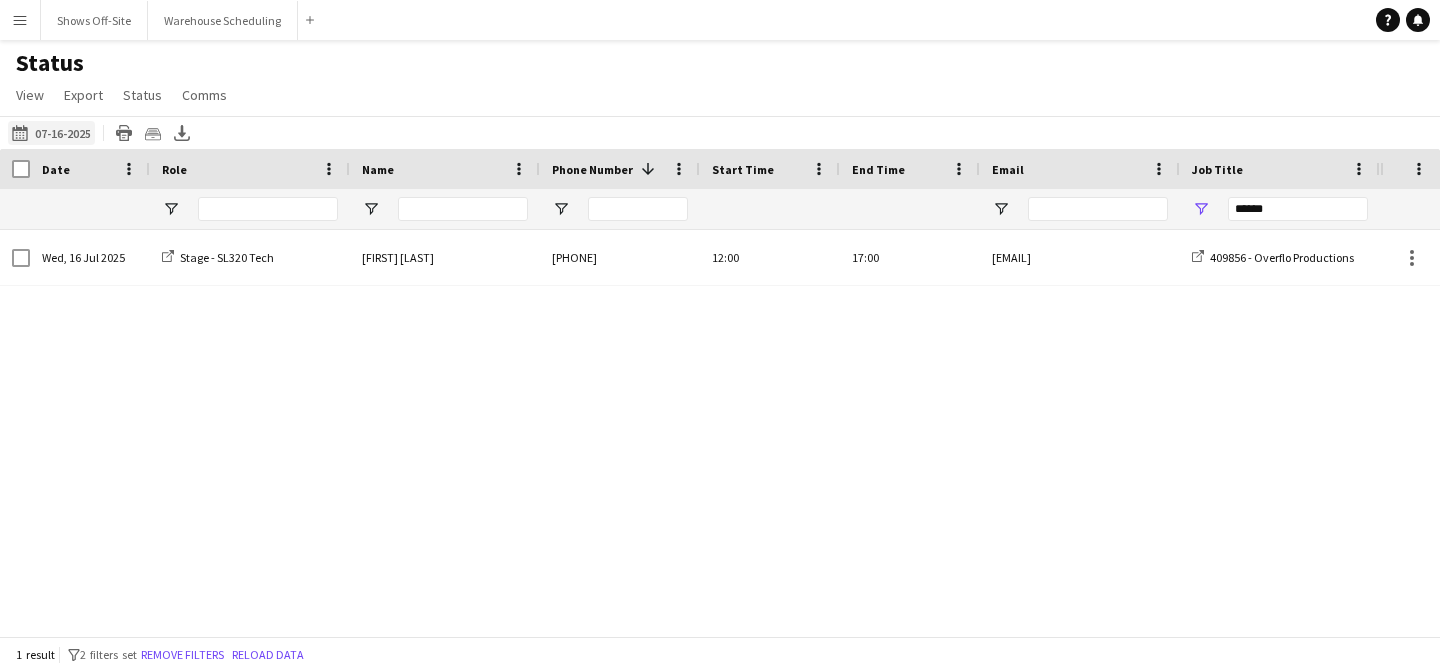 click on "[DATE] to [DATE]
[DATE]" 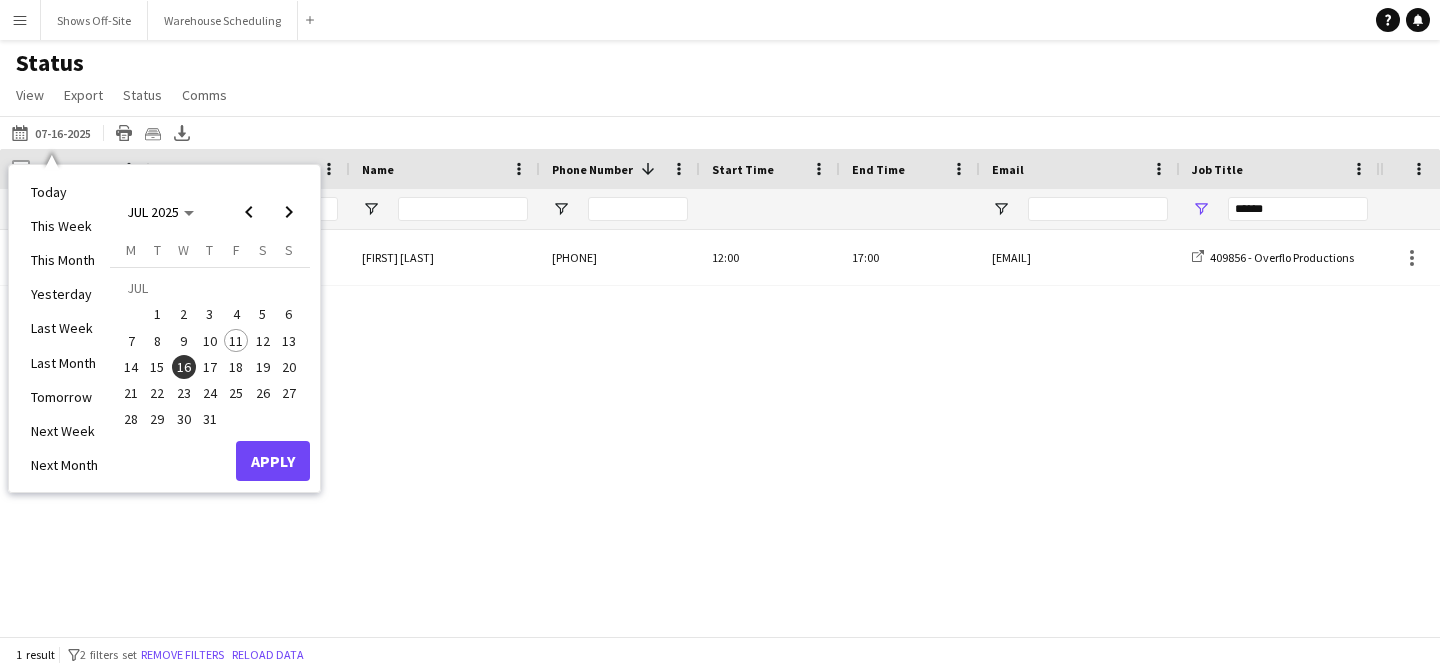 click on "15" at bounding box center [158, 367] 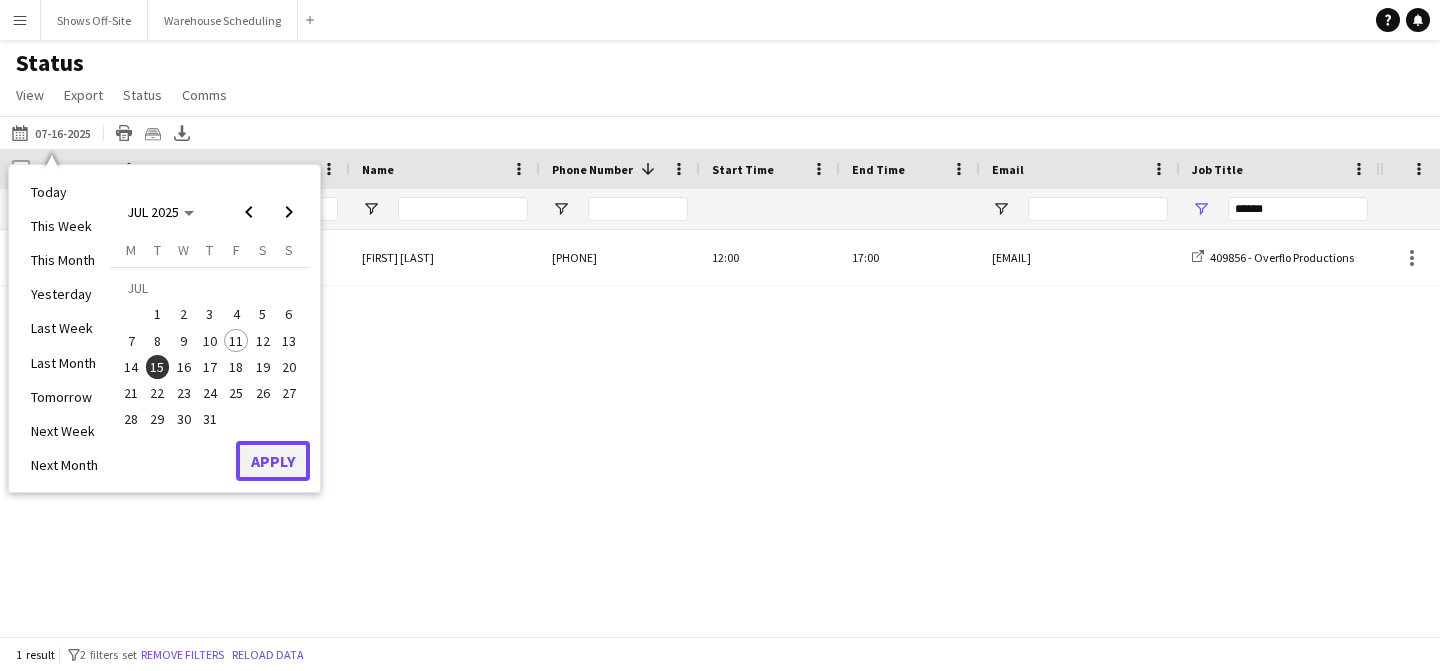 click on "Apply" at bounding box center [273, 461] 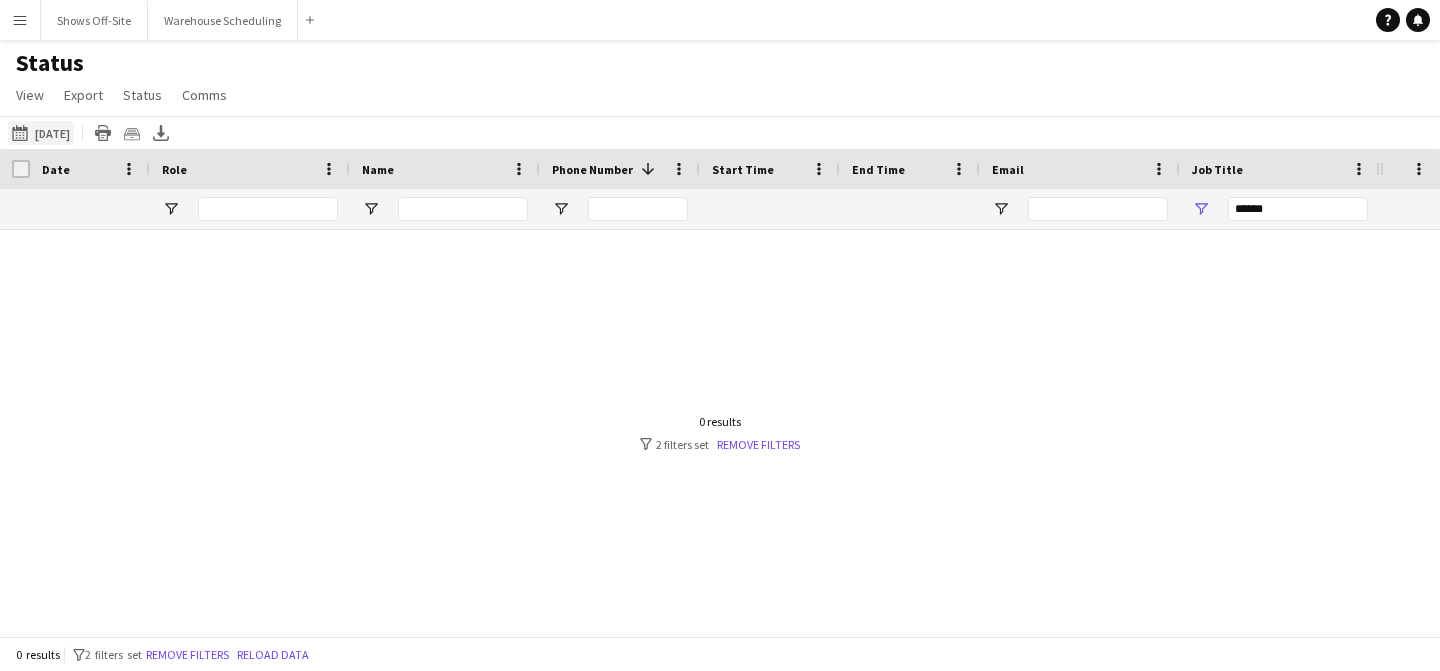 click on "[DATE] to [DATE]
[DATE]" 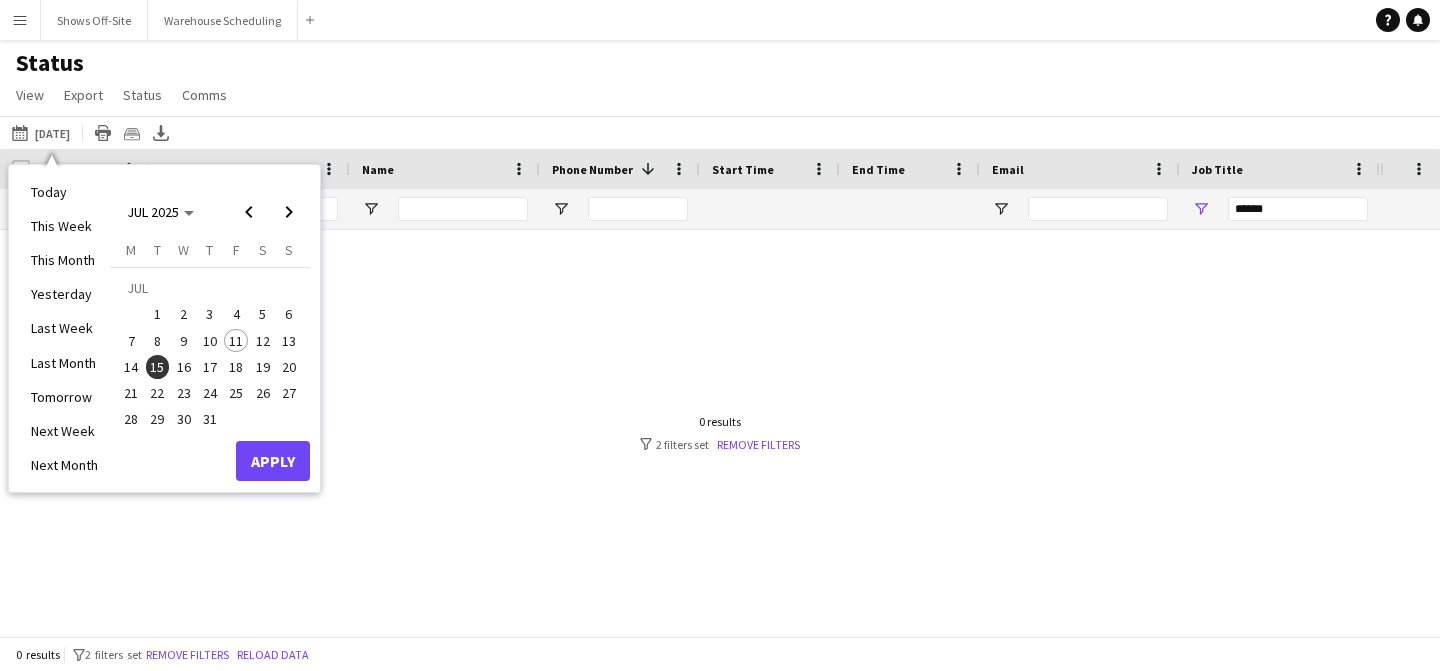 click on "16" at bounding box center [184, 367] 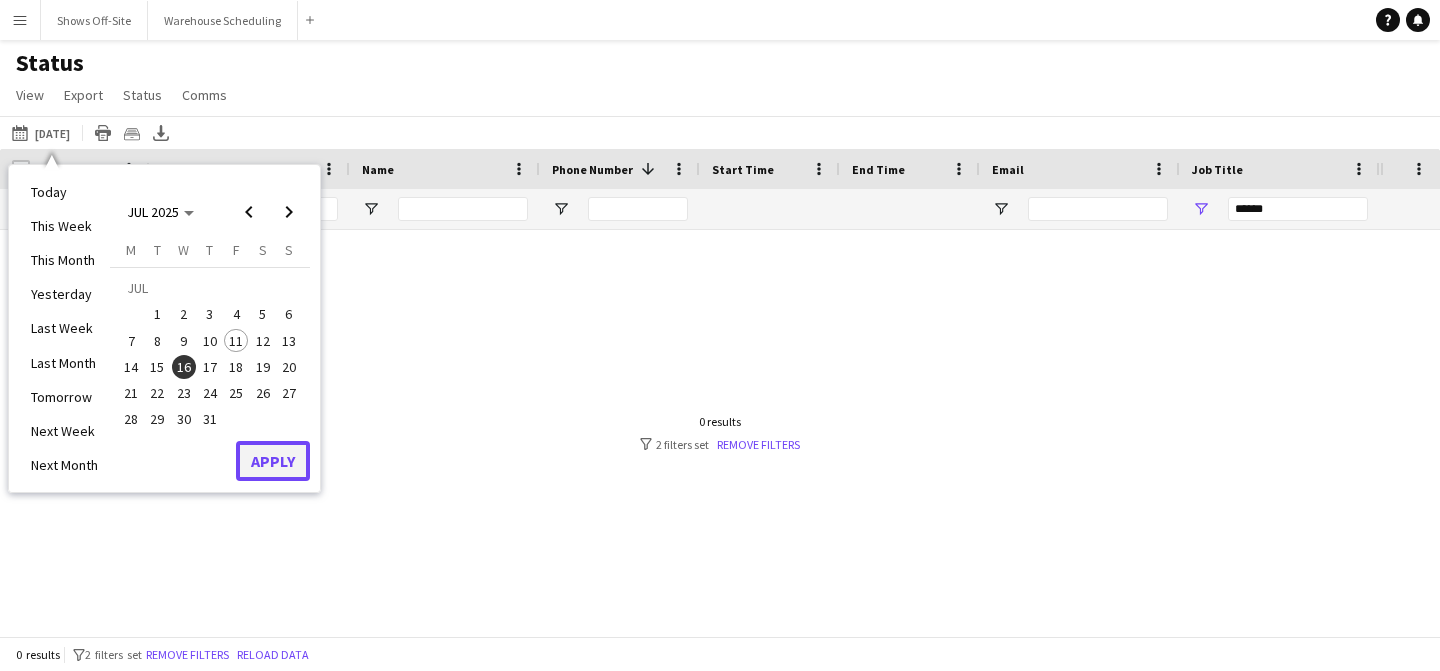 click on "Apply" at bounding box center [273, 461] 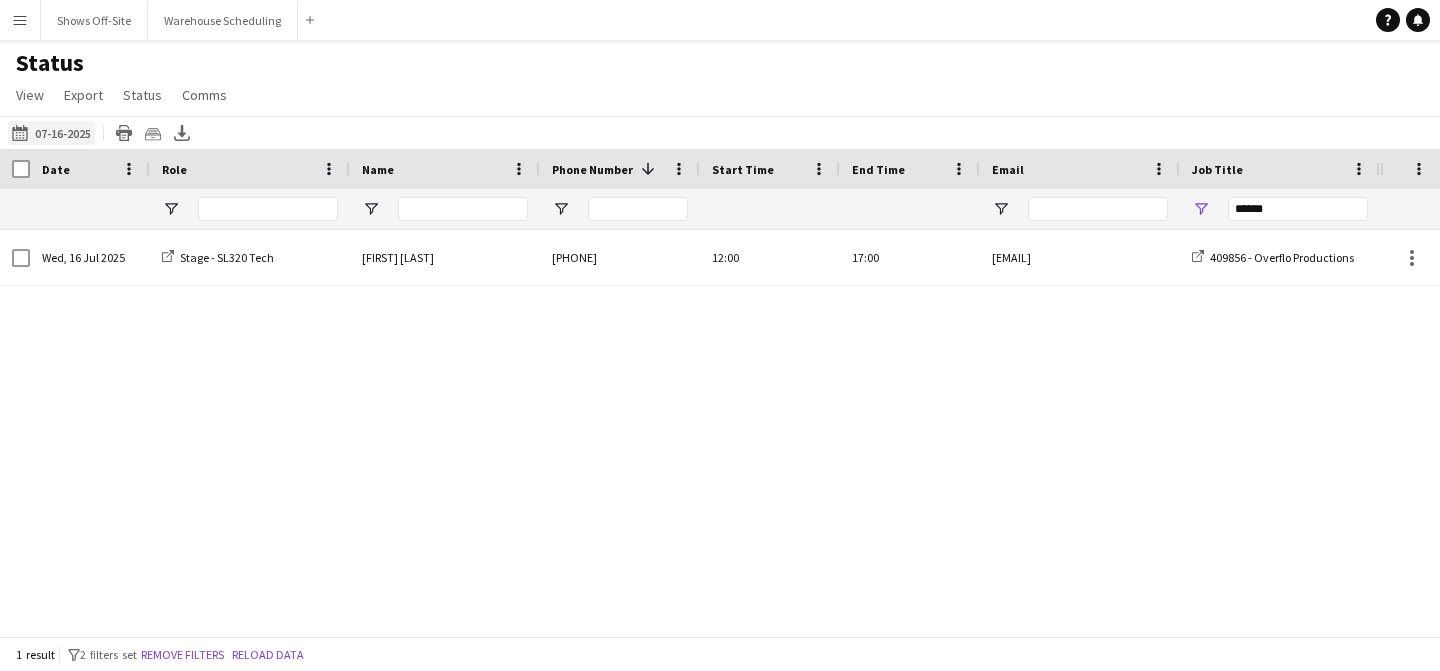 click on "07-11-2025 to 07-17-2025
07-16-2025" 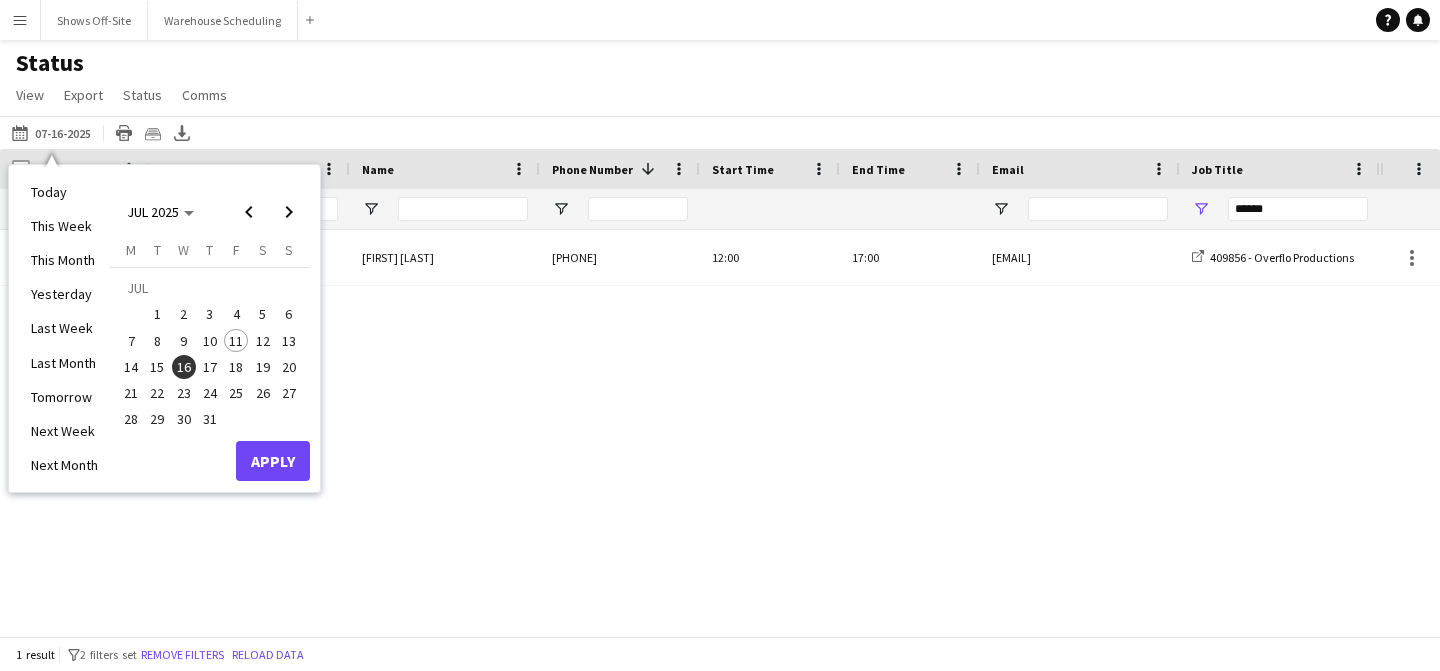 click on "16" at bounding box center (184, 367) 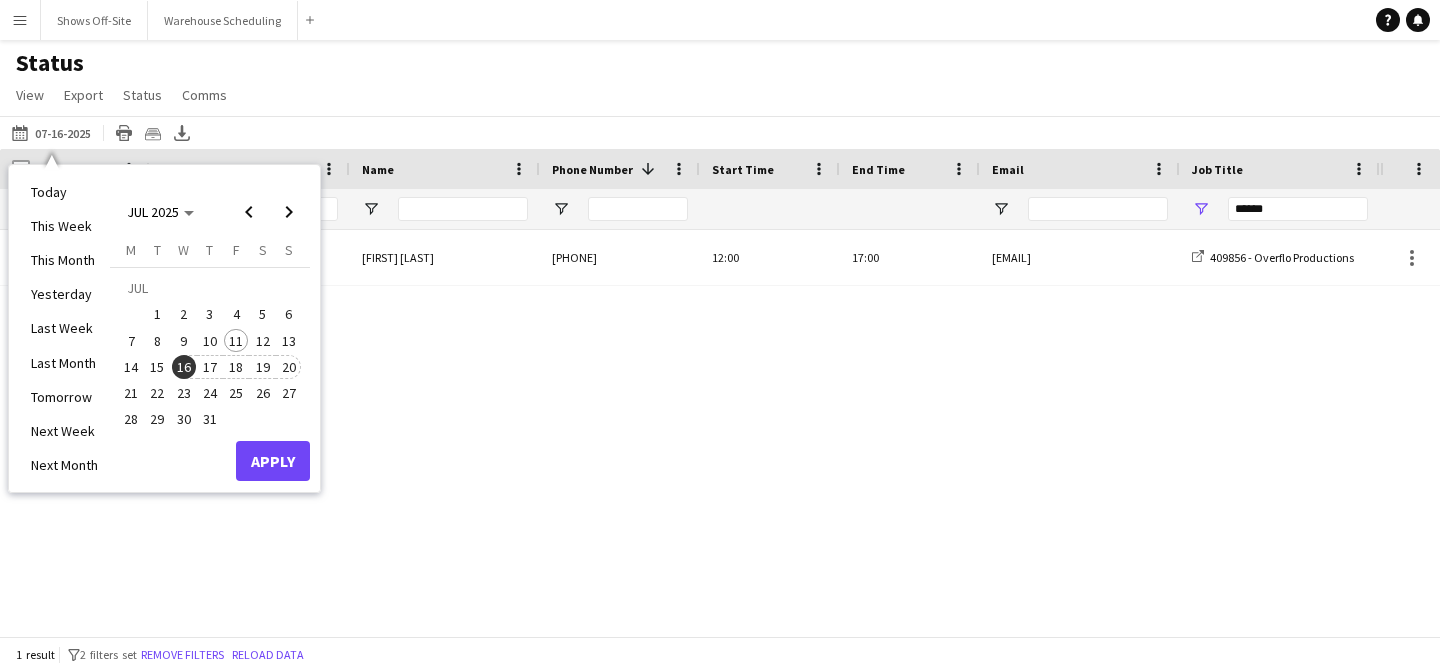 click on "20" at bounding box center [289, 367] 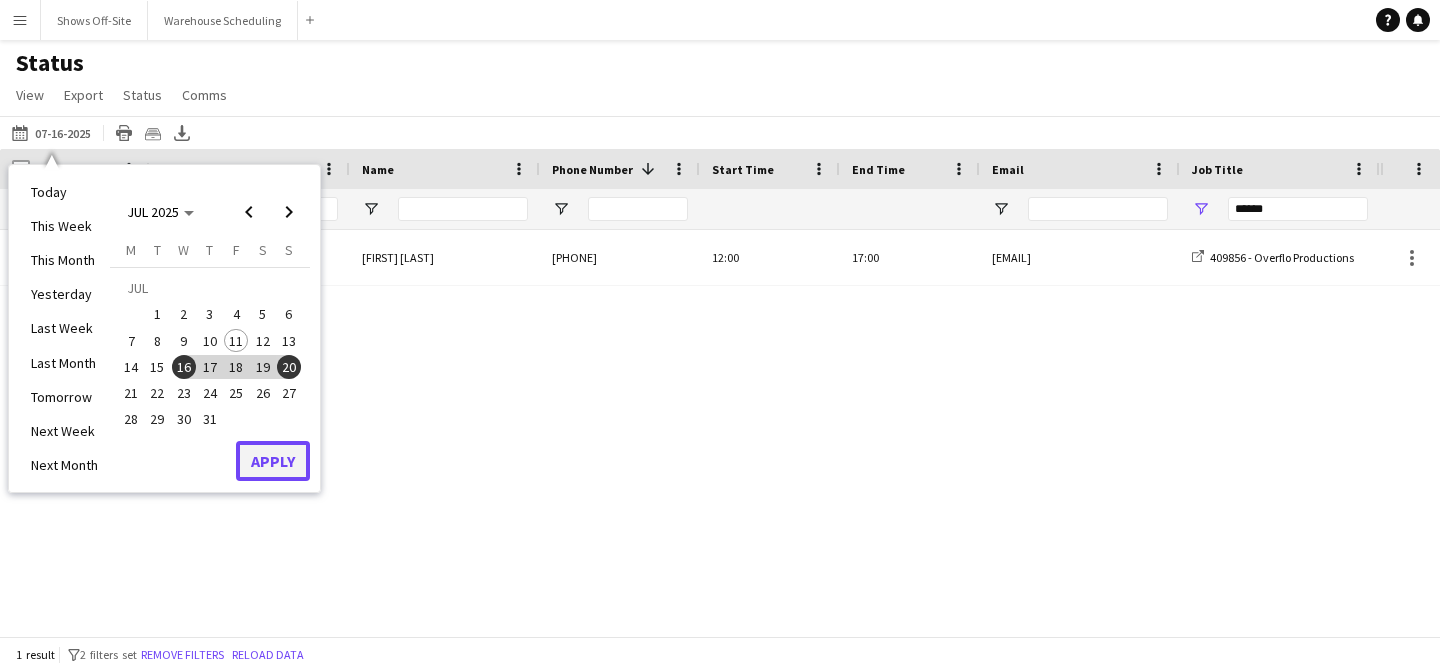 click on "Apply" at bounding box center (273, 461) 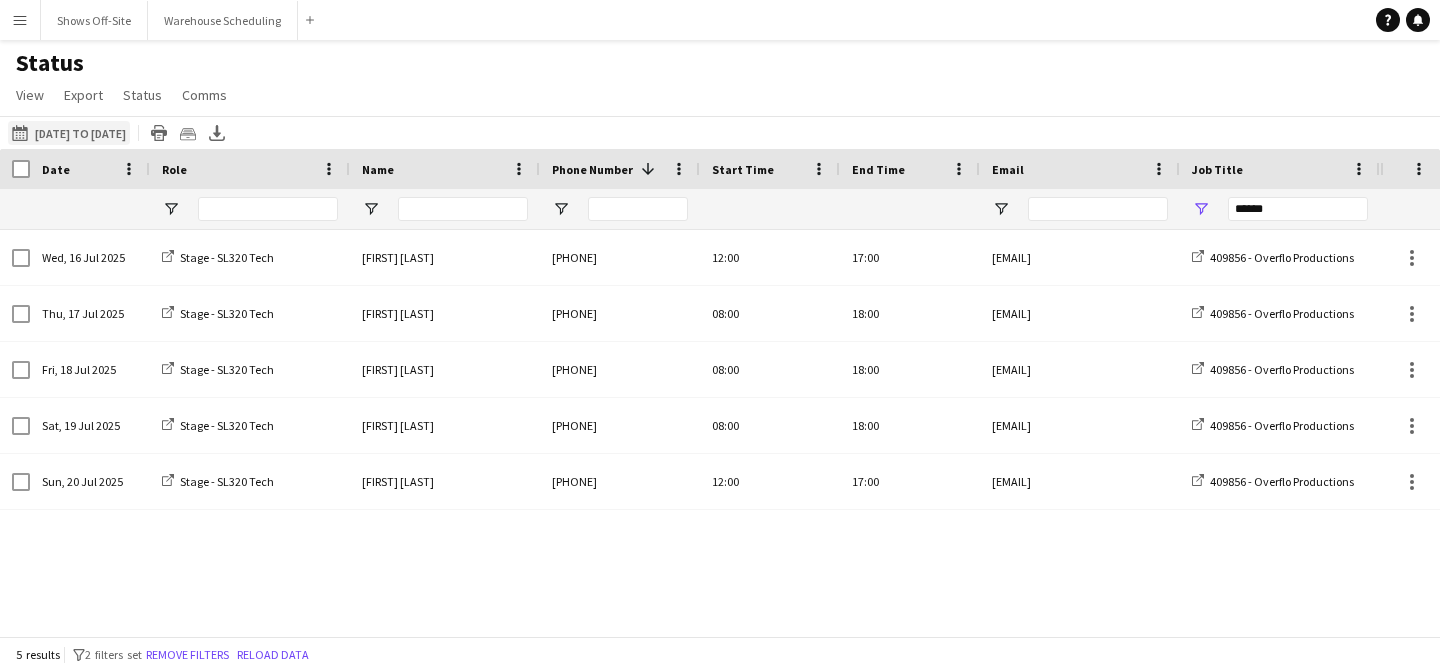 click on "07-11-2025 to 07-17-2025
07-16-2025 to 07-20-2025" 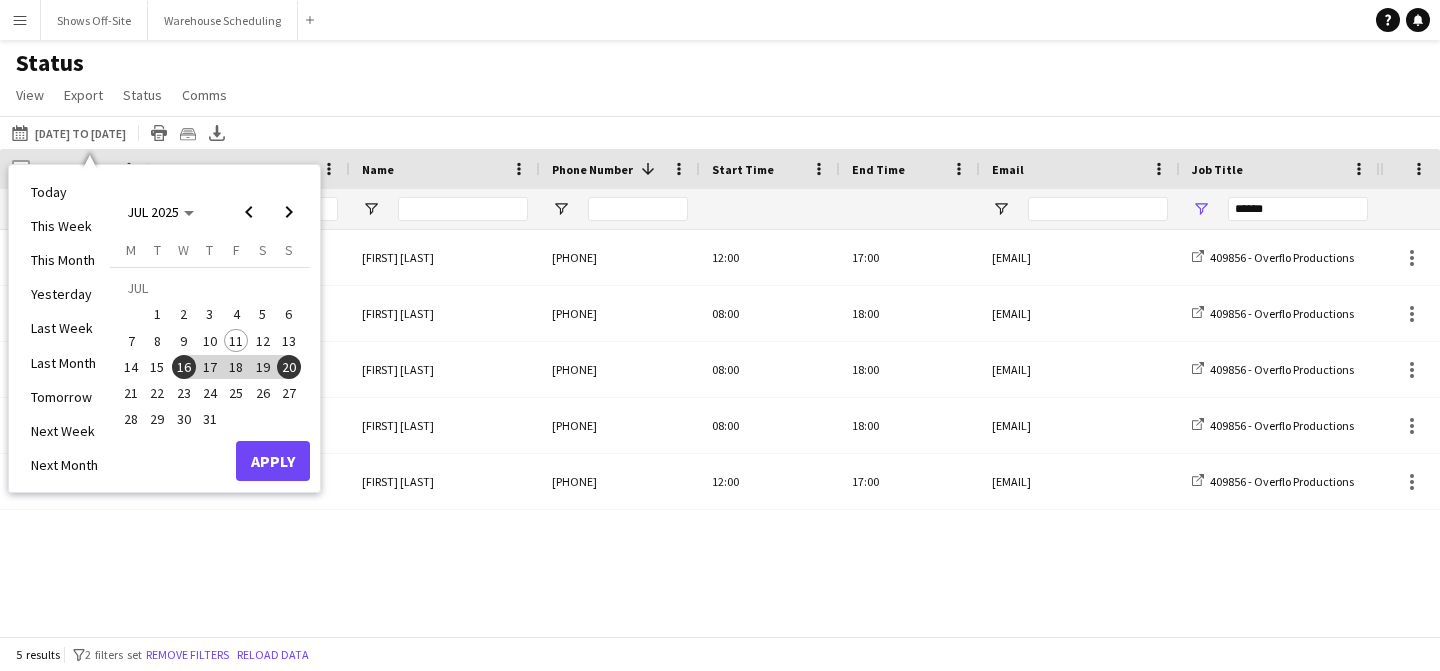 click on "16" at bounding box center (184, 367) 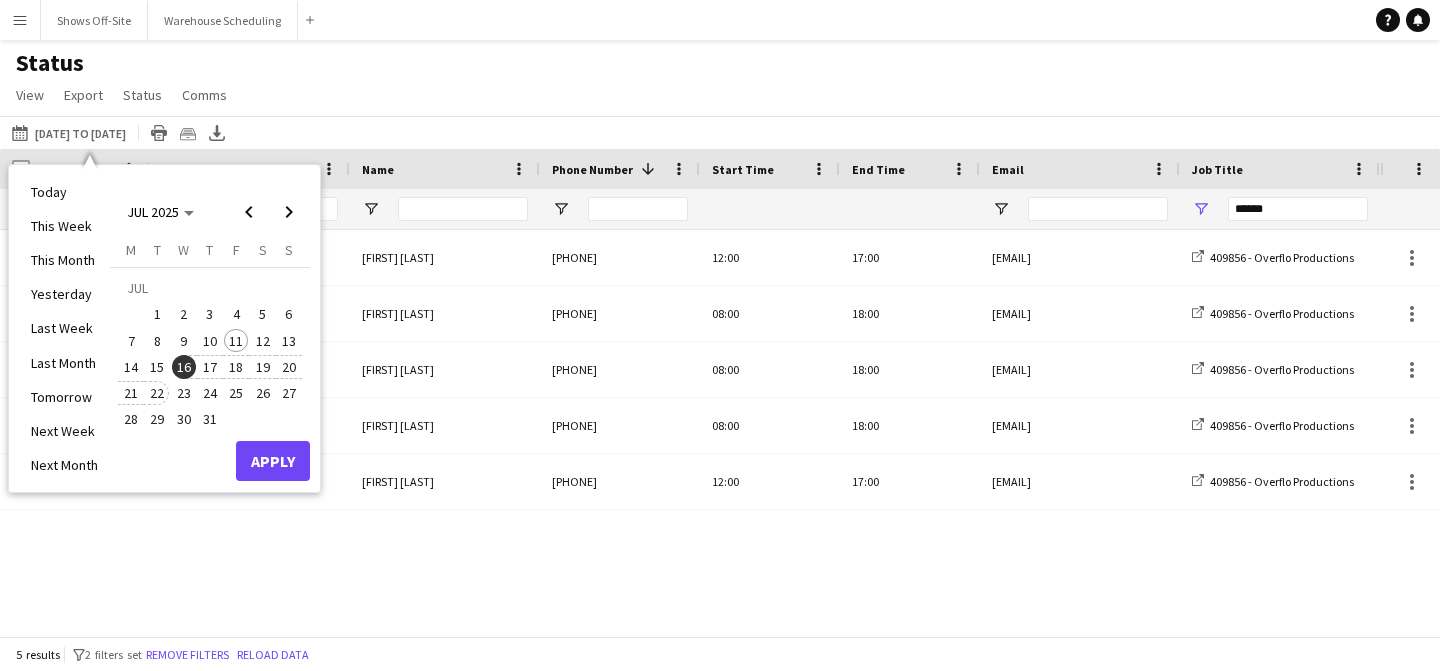 click on "22" at bounding box center (158, 393) 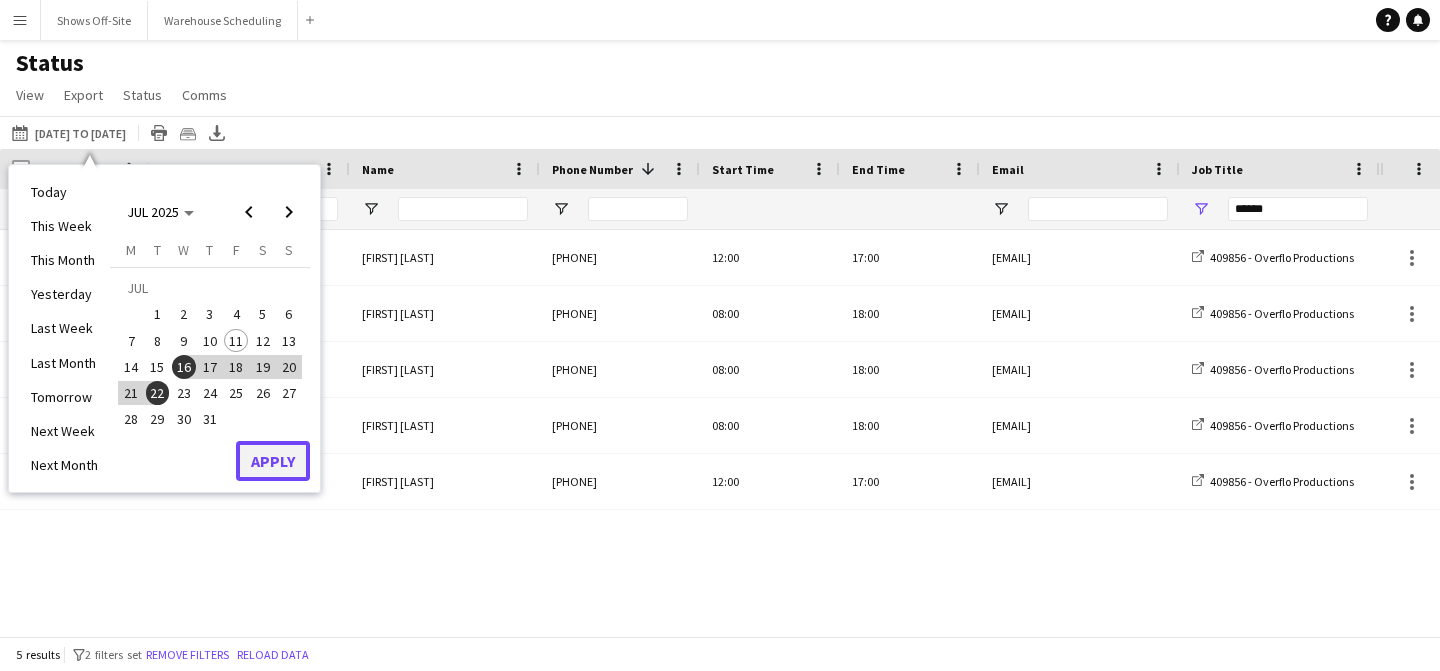 click on "Apply" at bounding box center (273, 461) 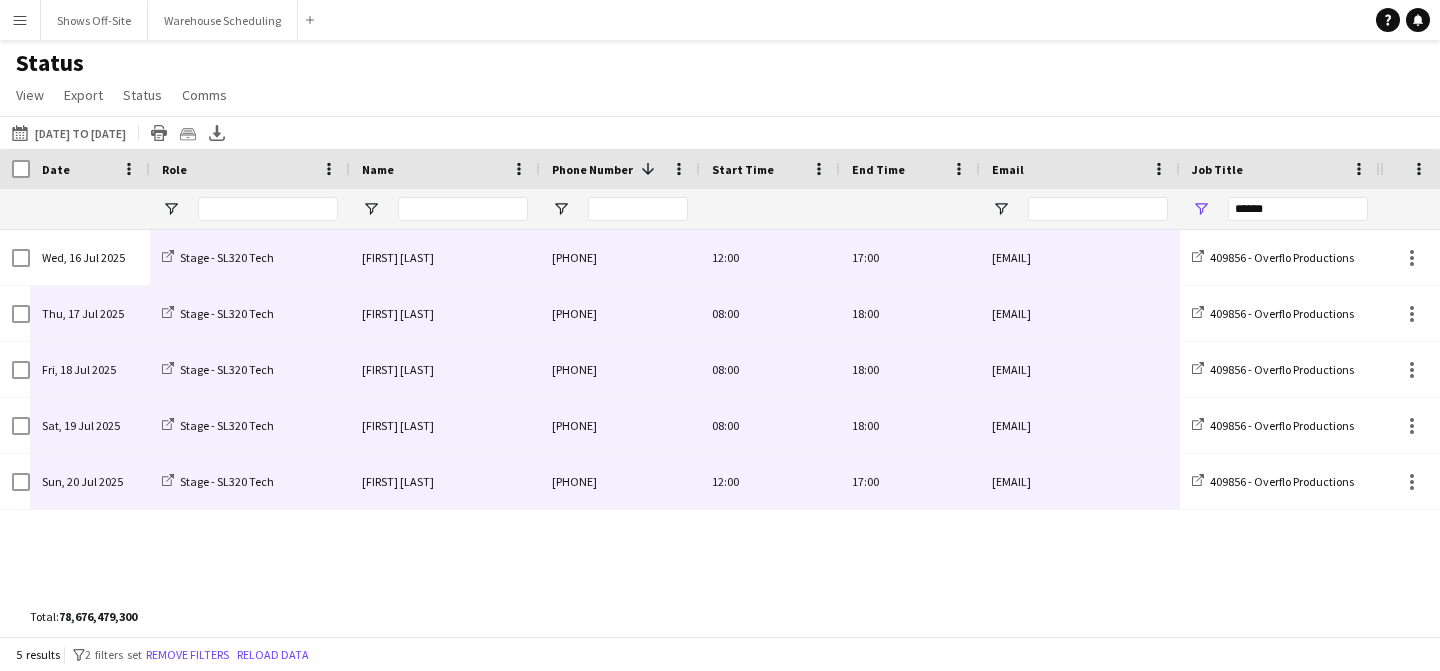 drag, startPoint x: 87, startPoint y: 255, endPoint x: 1019, endPoint y: 472, distance: 956.92896 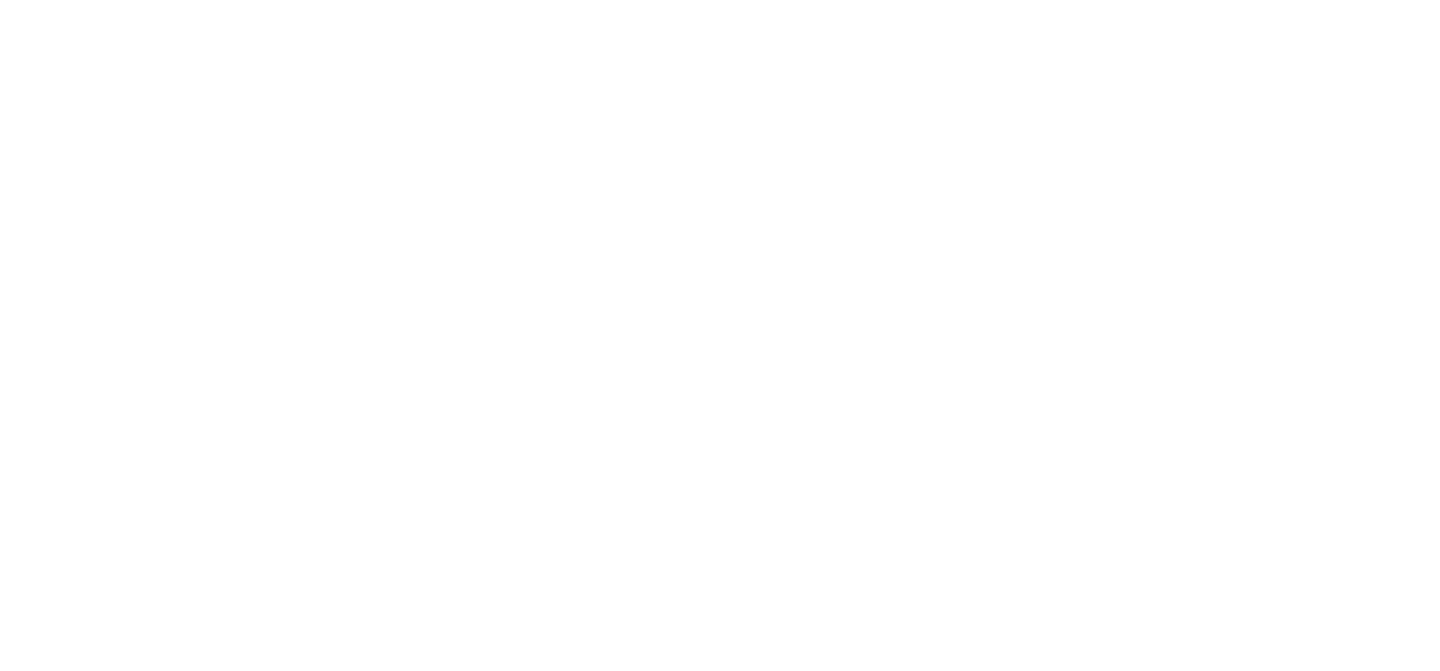 scroll, scrollTop: 0, scrollLeft: 0, axis: both 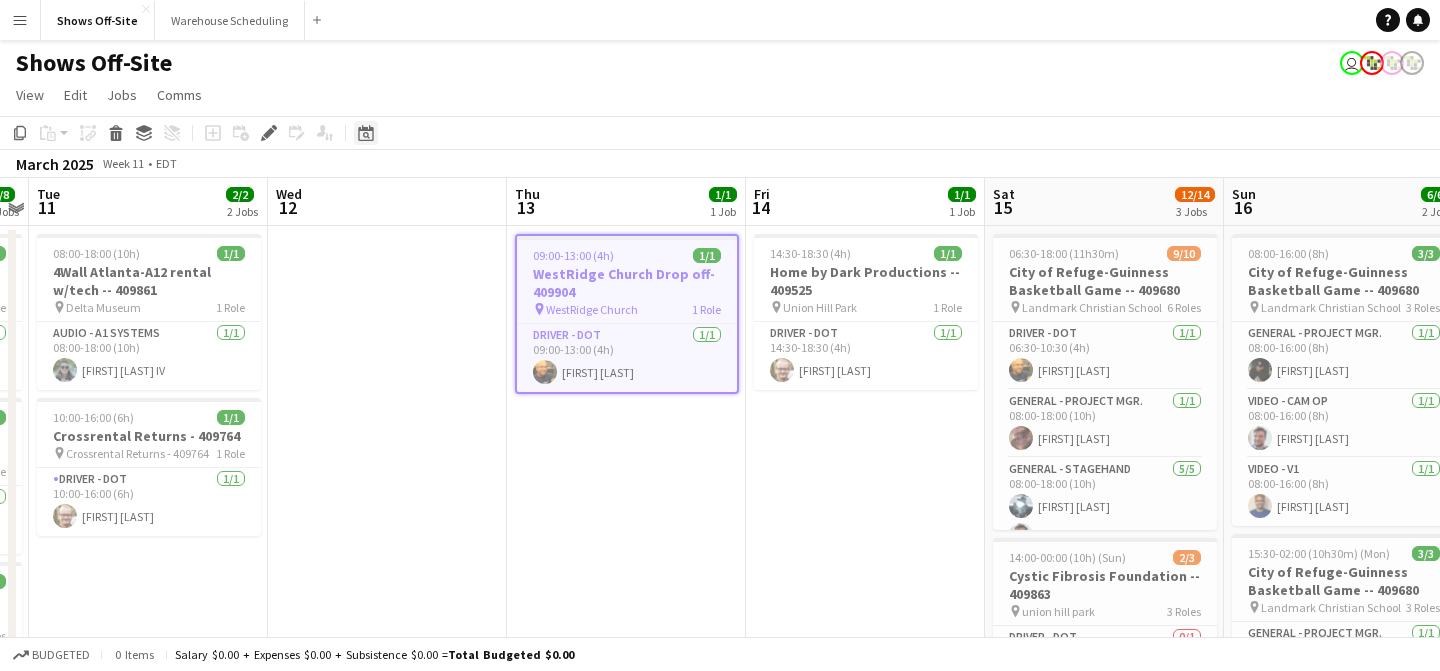 click on "Date picker" at bounding box center (366, 133) 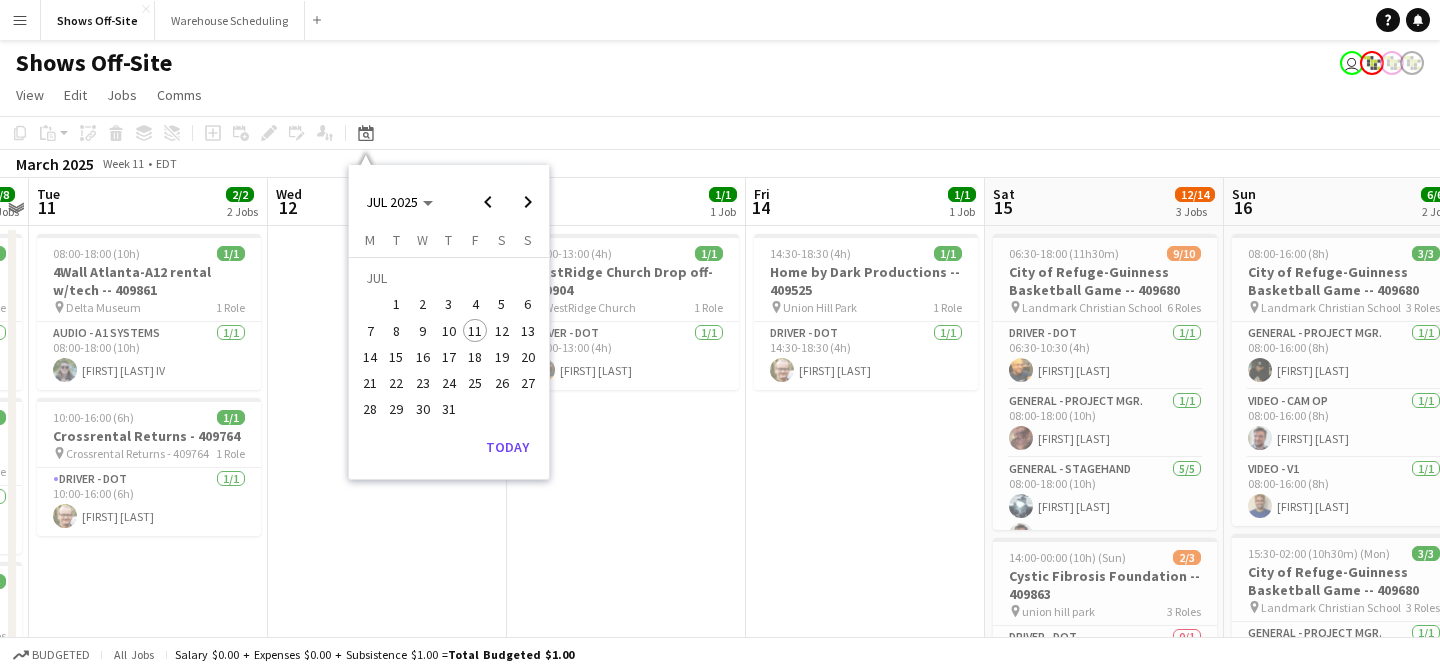 click on "19" at bounding box center (502, 357) 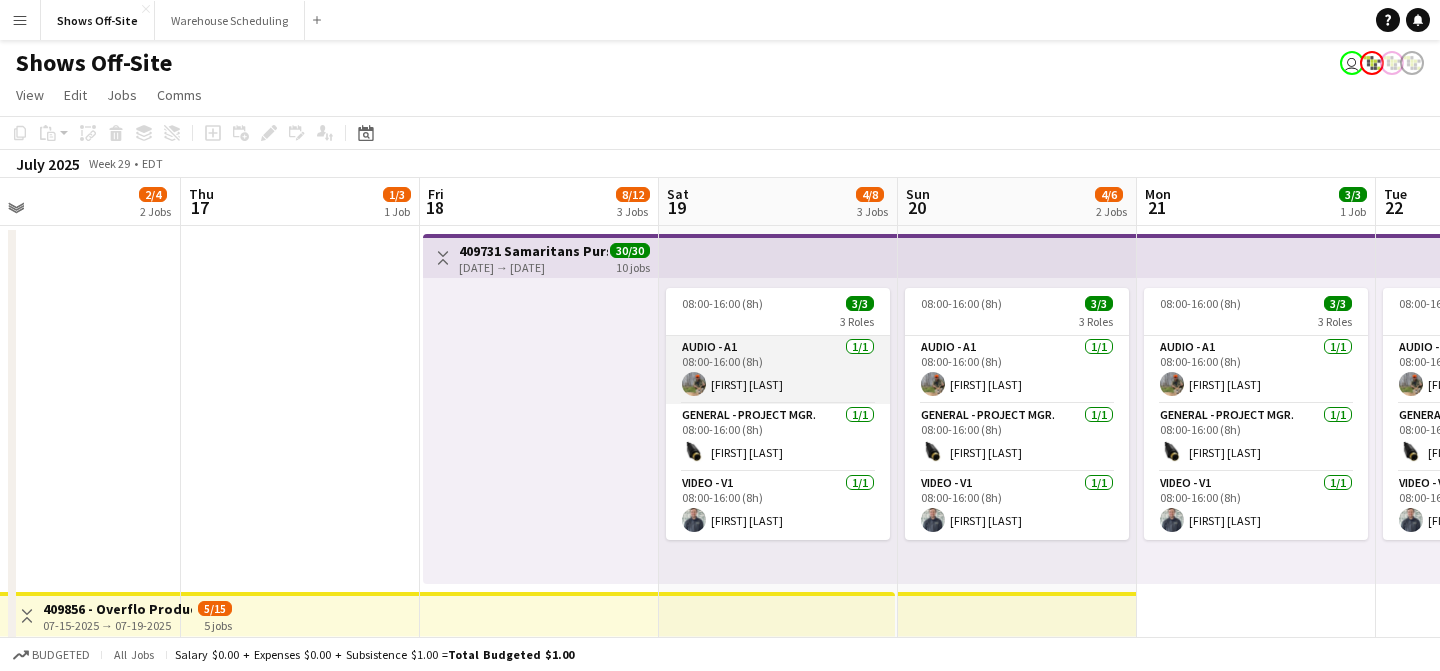scroll, scrollTop: 0, scrollLeft: 500, axis: horizontal 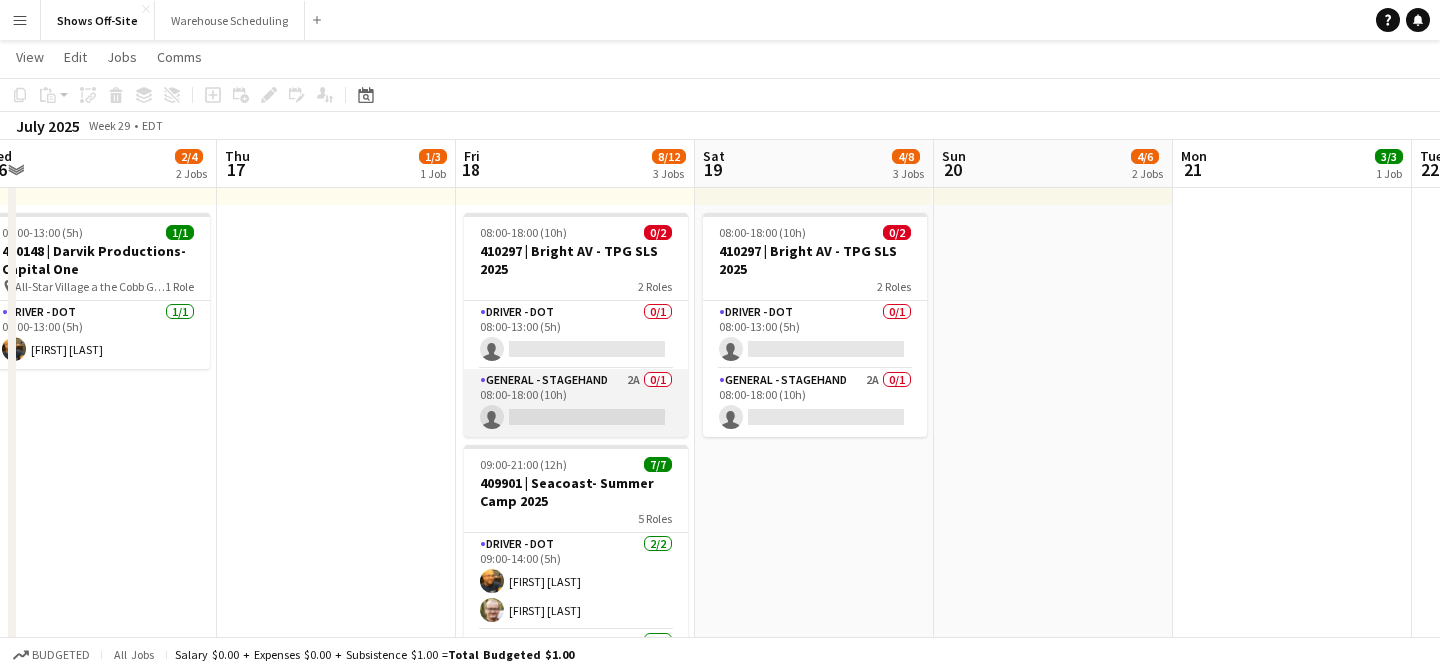 click on "General - Stagehand   2A   0/1   08:00-18:00 (10h)
single-neutral-actions" at bounding box center (576, 403) 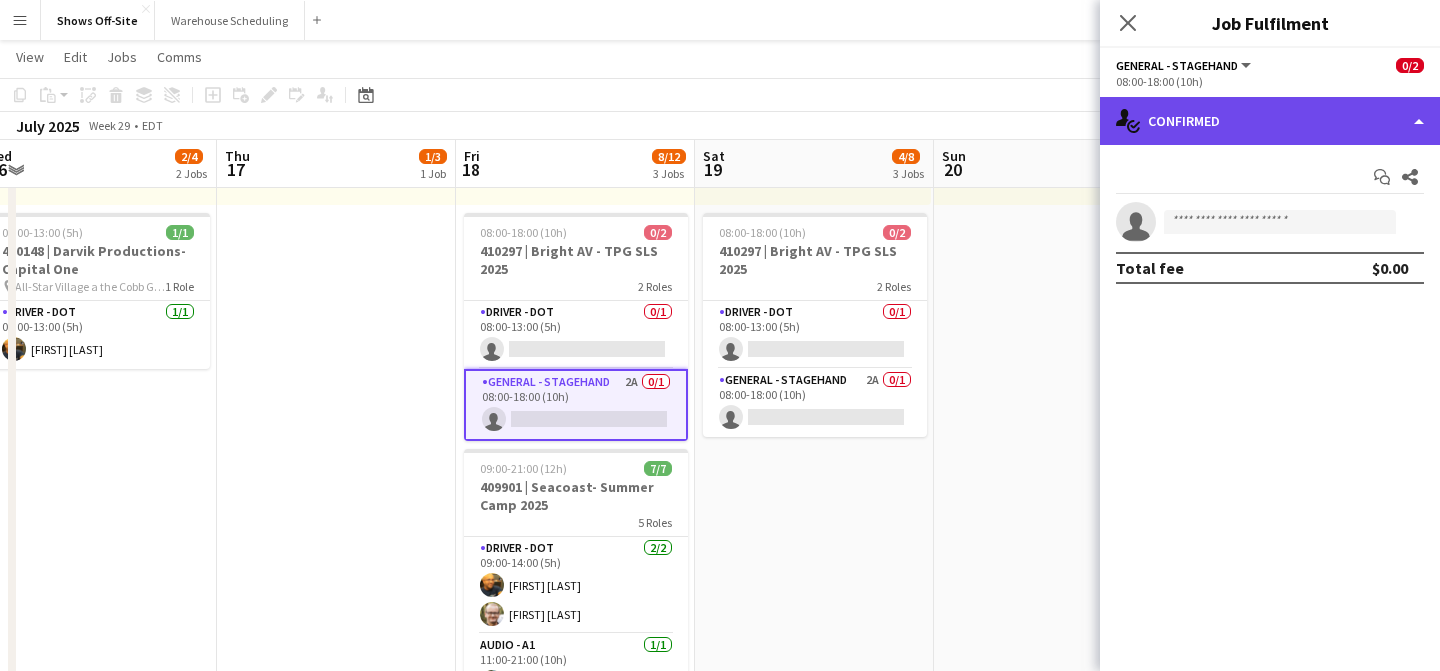 click on "single-neutral-actions-check-2
Confirmed" 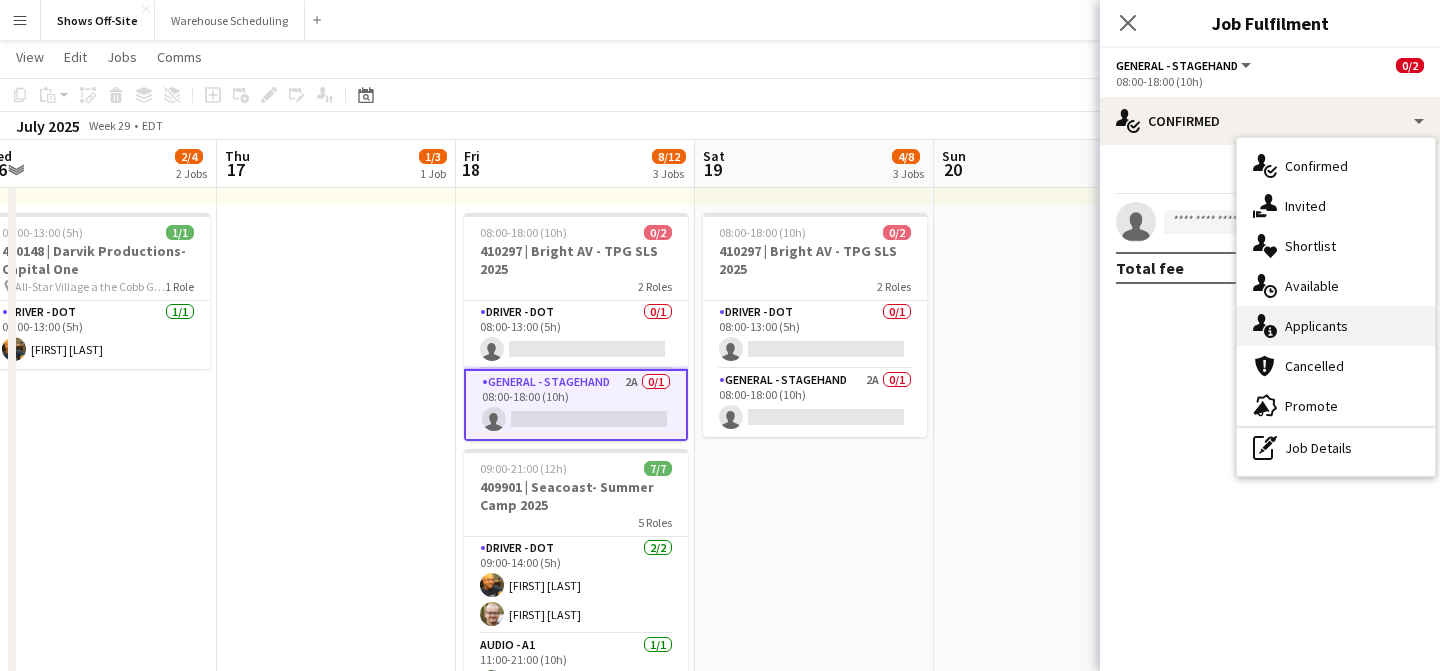 click on "single-neutral-actions-information
Applicants" at bounding box center [1336, 326] 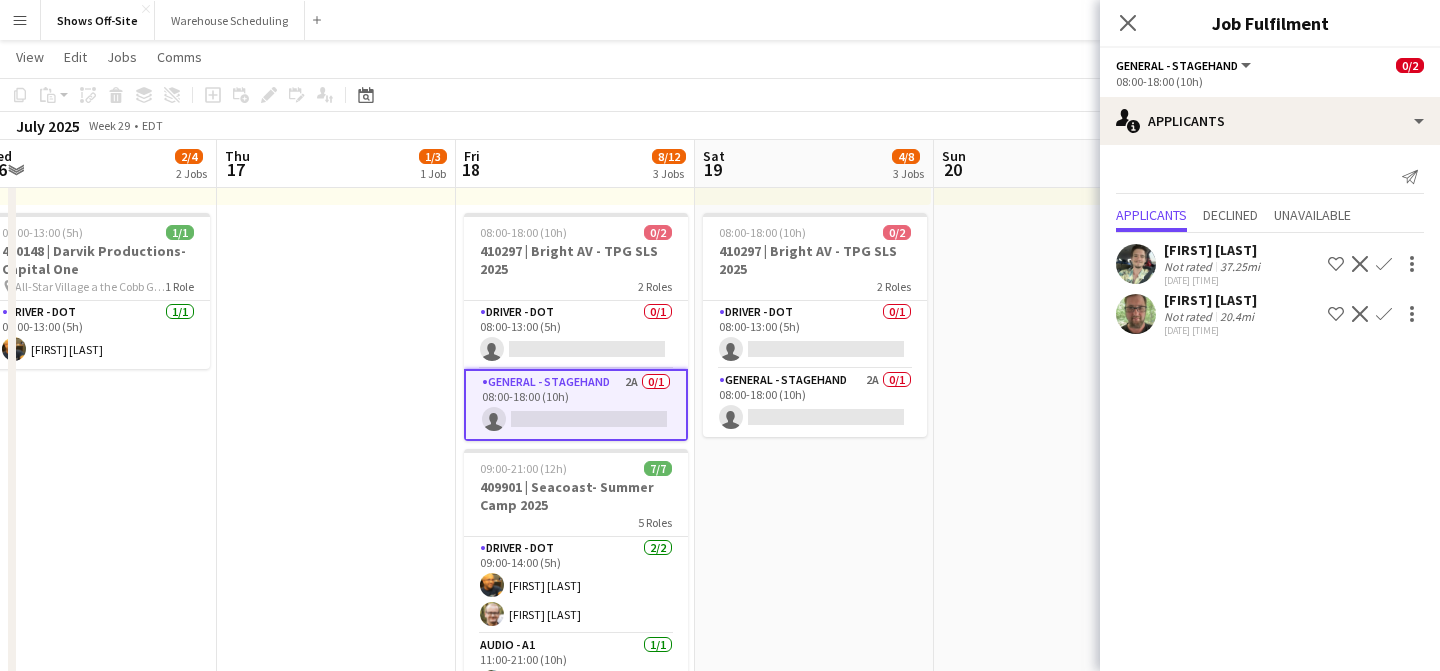 click on "Confirm" 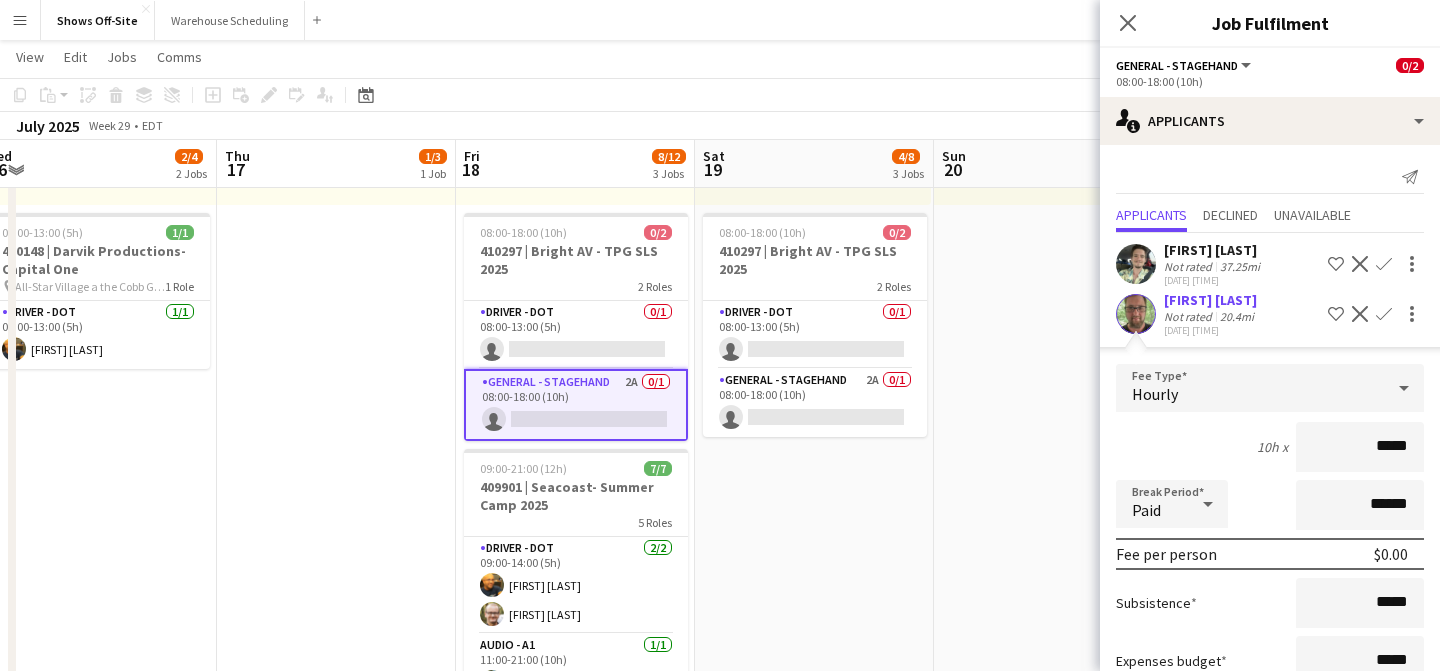 scroll, scrollTop: 140, scrollLeft: 0, axis: vertical 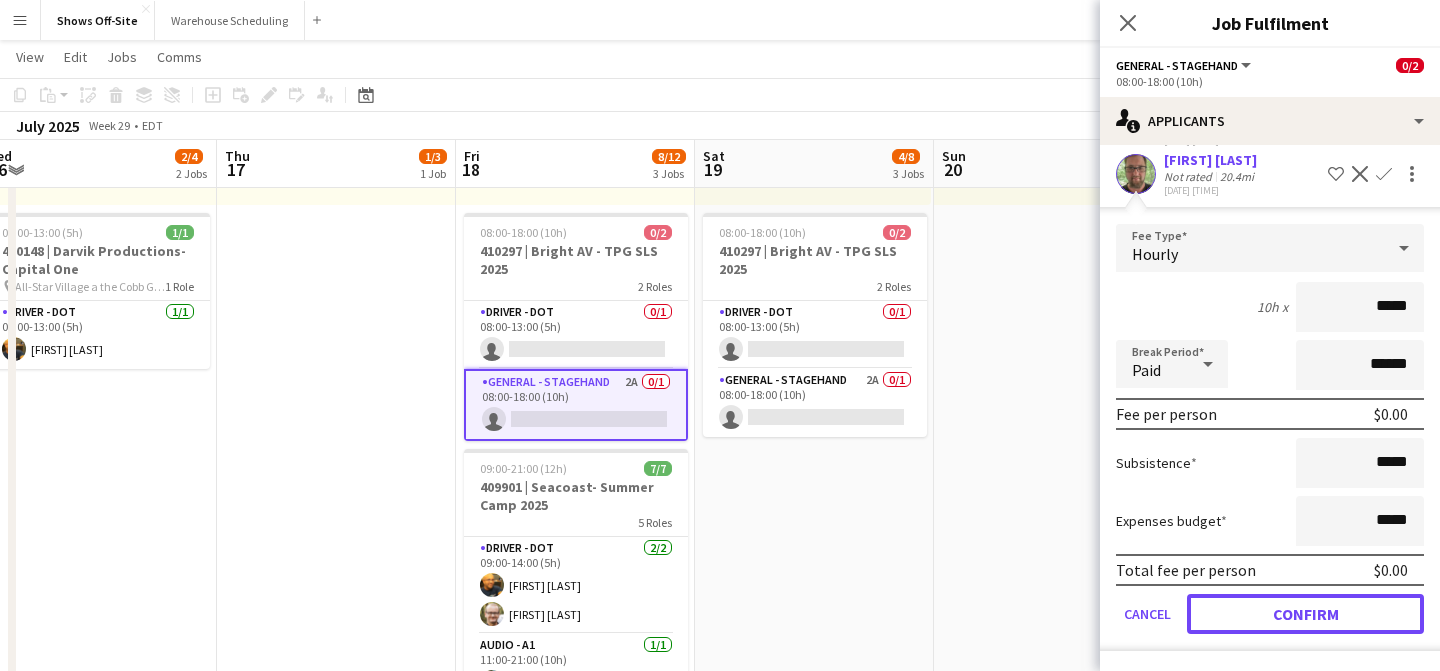 click on "Confirm" 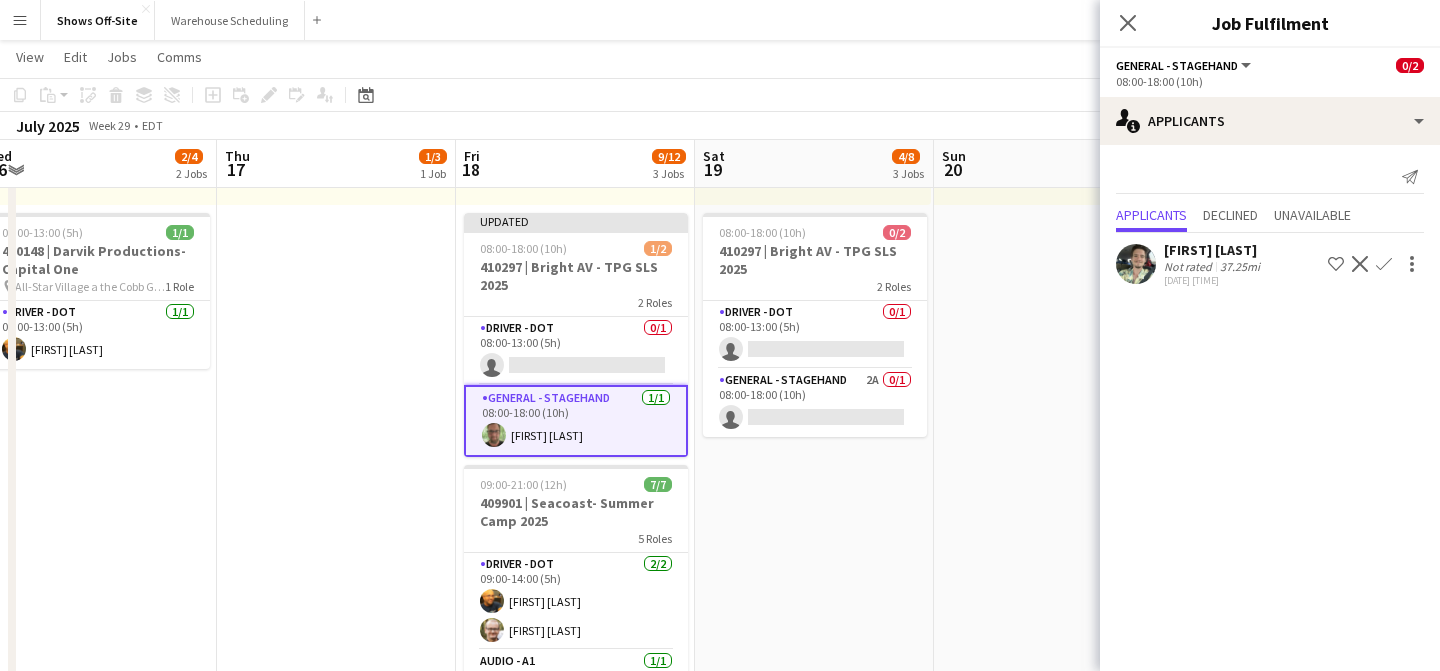 scroll, scrollTop: 0, scrollLeft: 0, axis: both 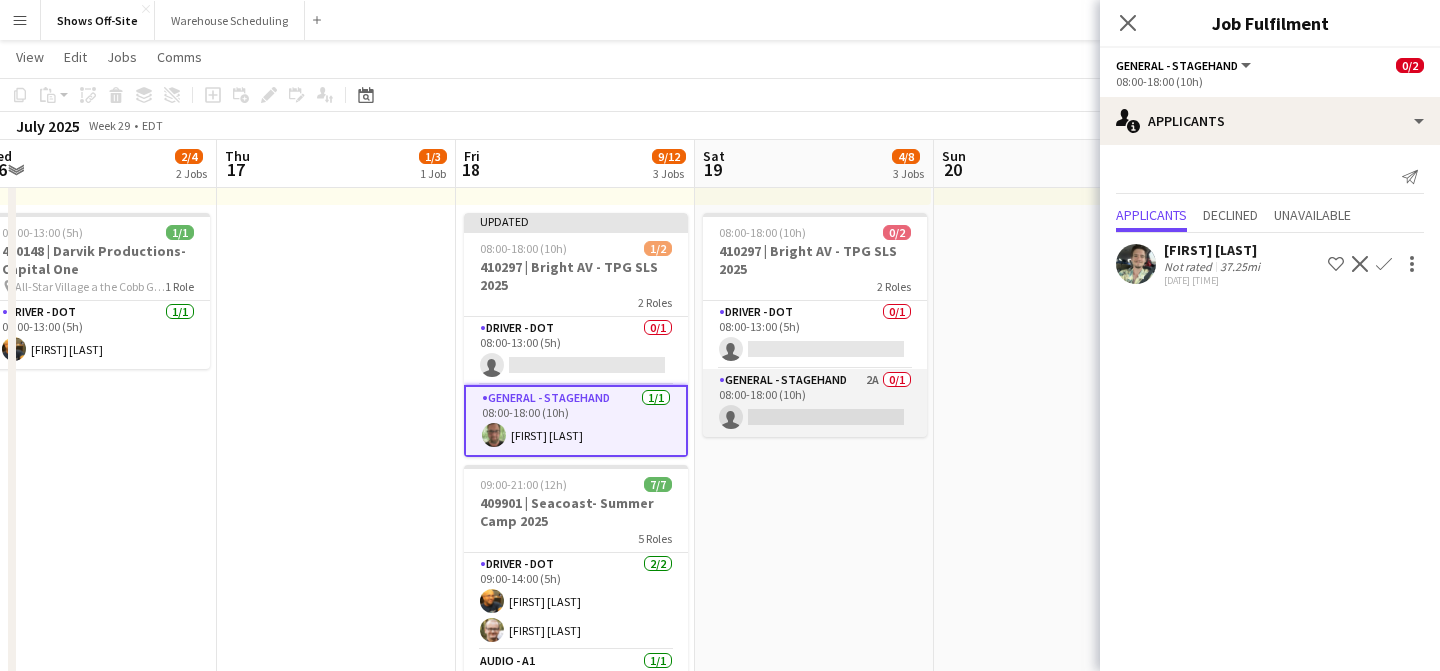 click on "General - Stagehand   2A   0/1   08:00-18:00 (10h)
single-neutral-actions" at bounding box center [815, 403] 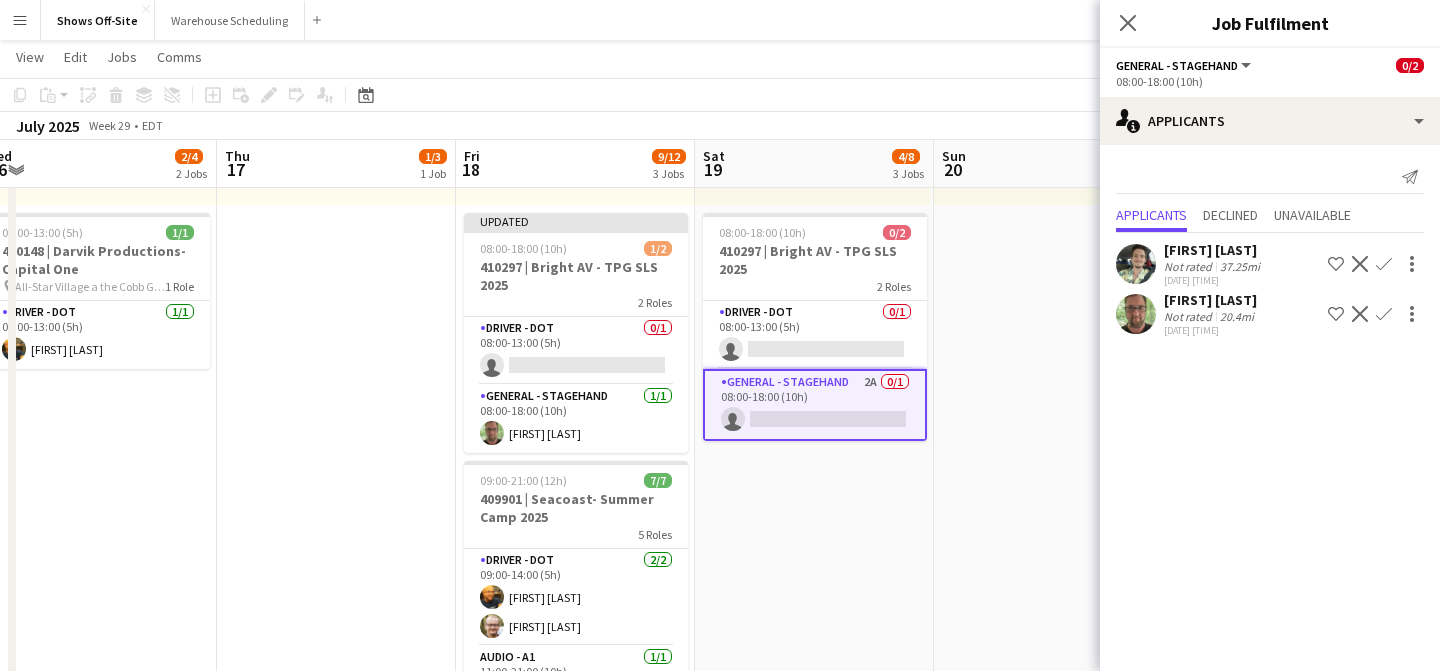 click on "Confirm" 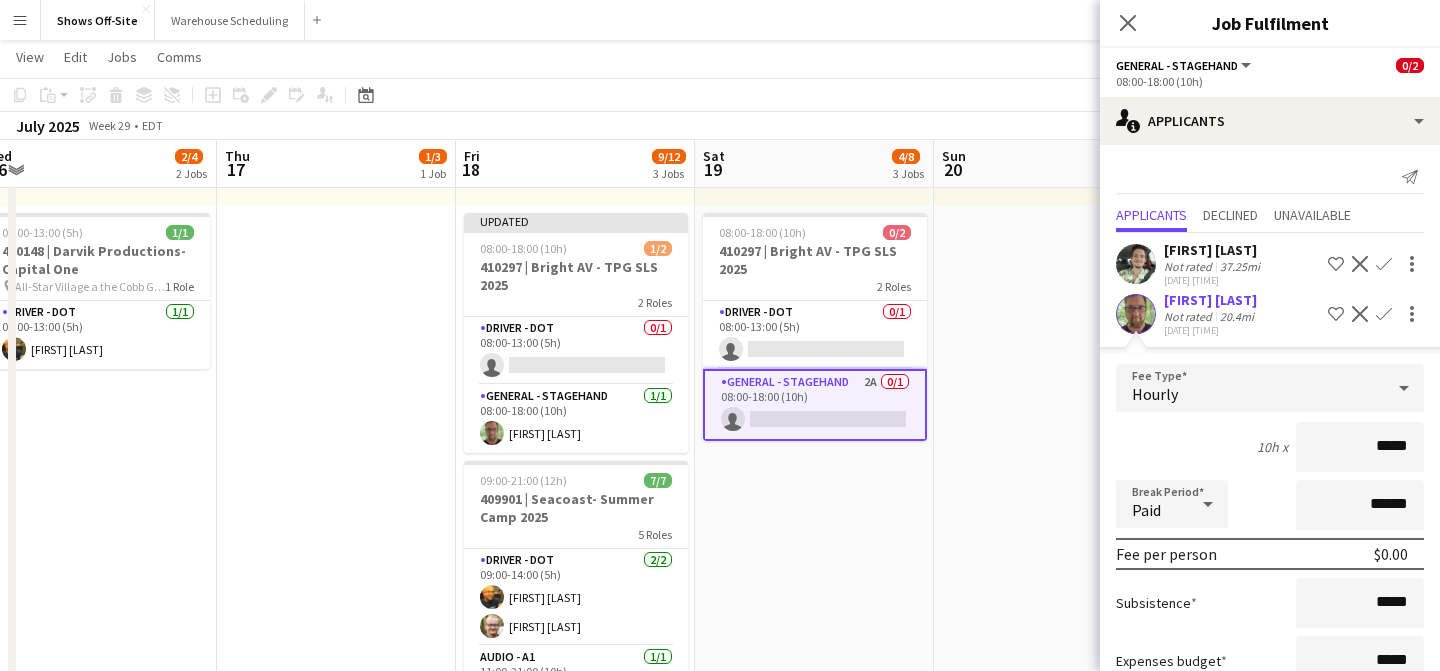 scroll, scrollTop: 140, scrollLeft: 0, axis: vertical 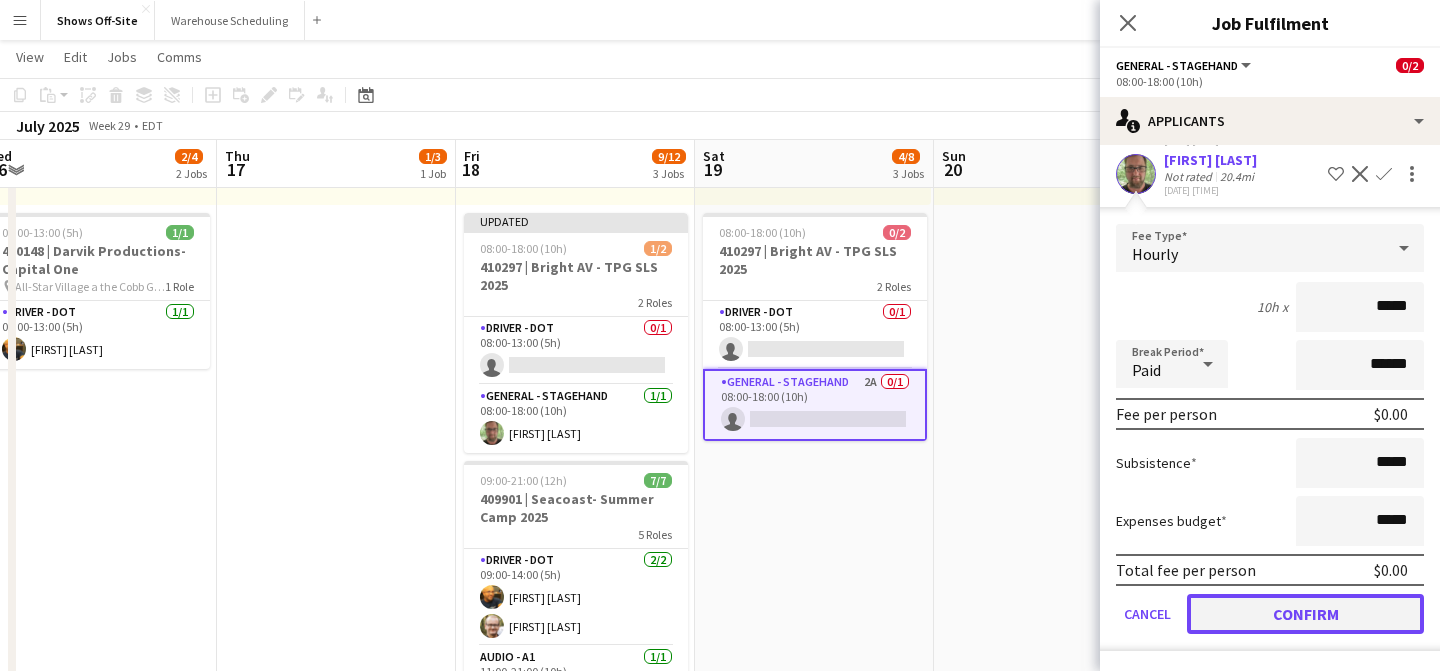 click on "Confirm" 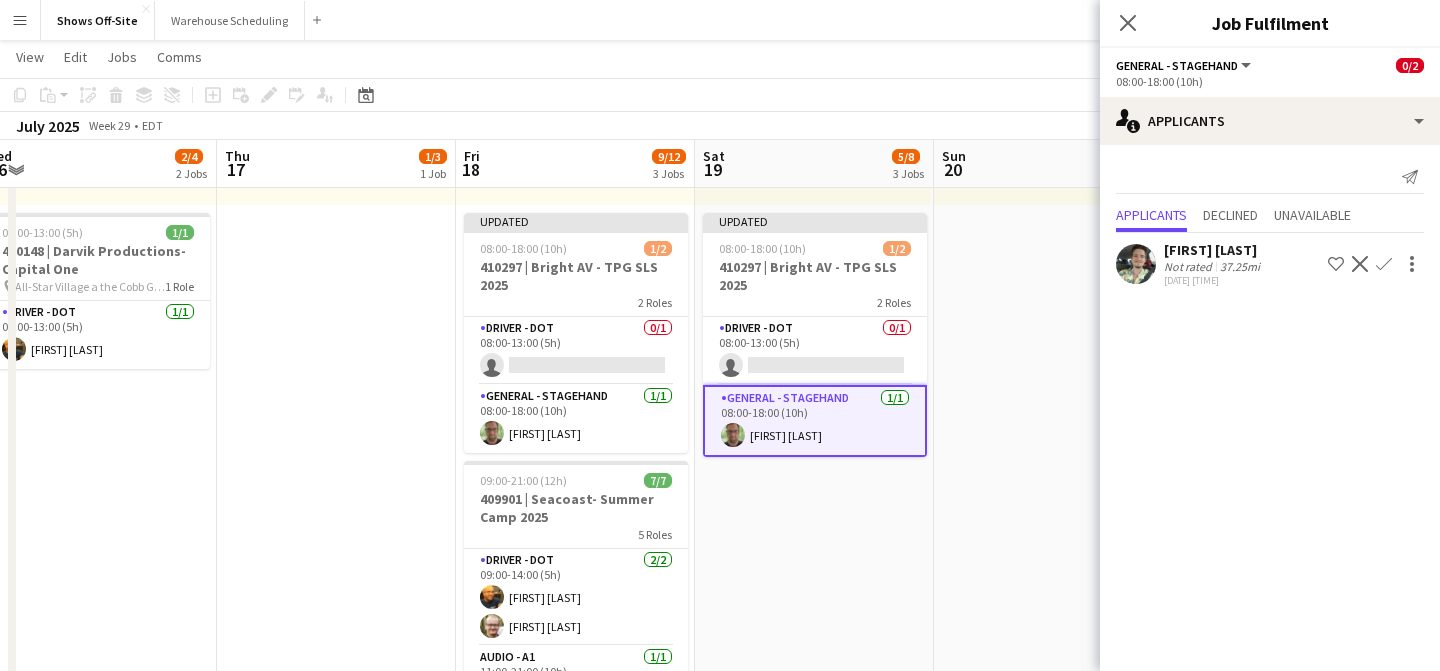scroll, scrollTop: 0, scrollLeft: 0, axis: both 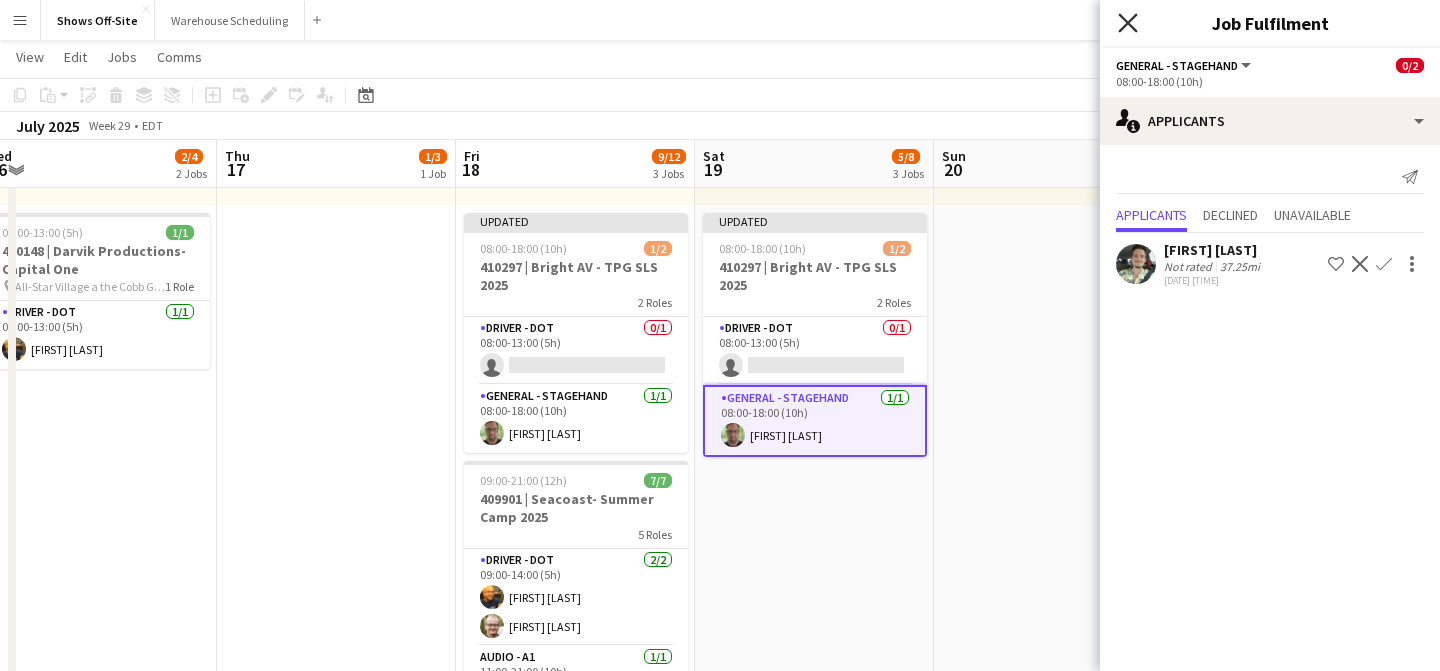 click 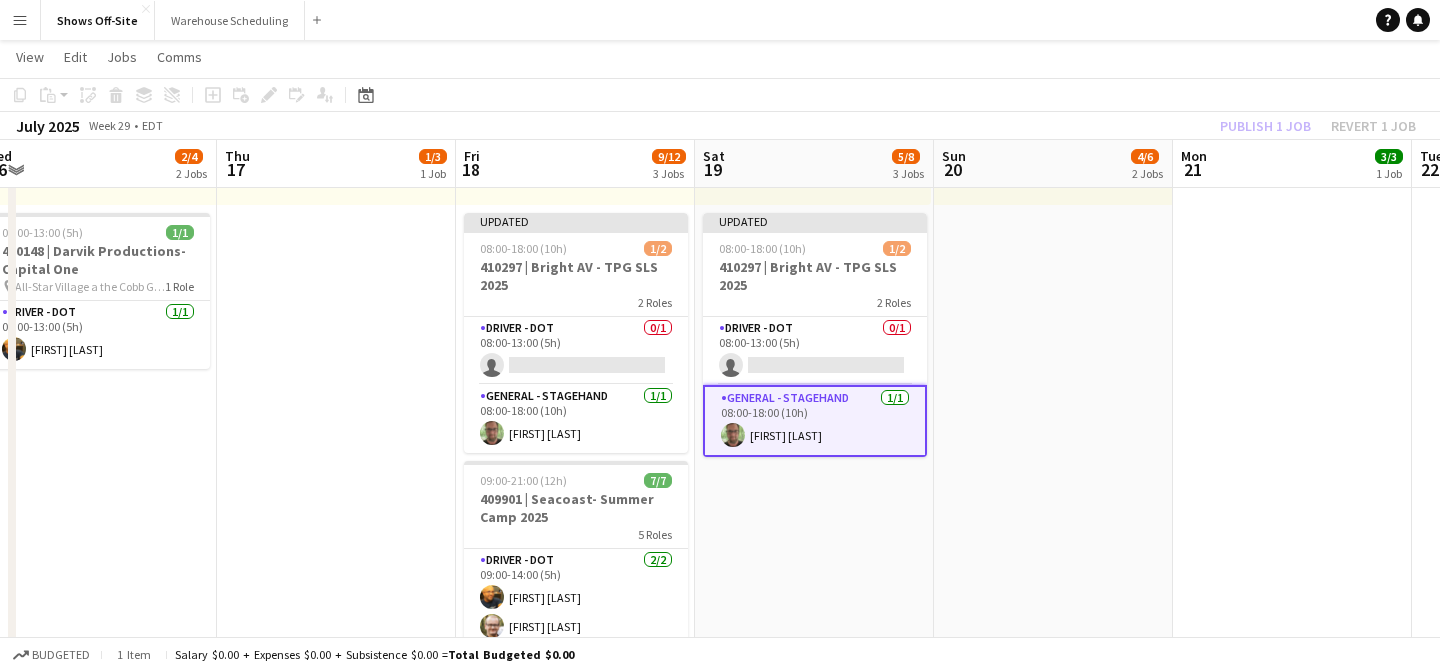 click on "Publish 1 job   Revert 1 job" 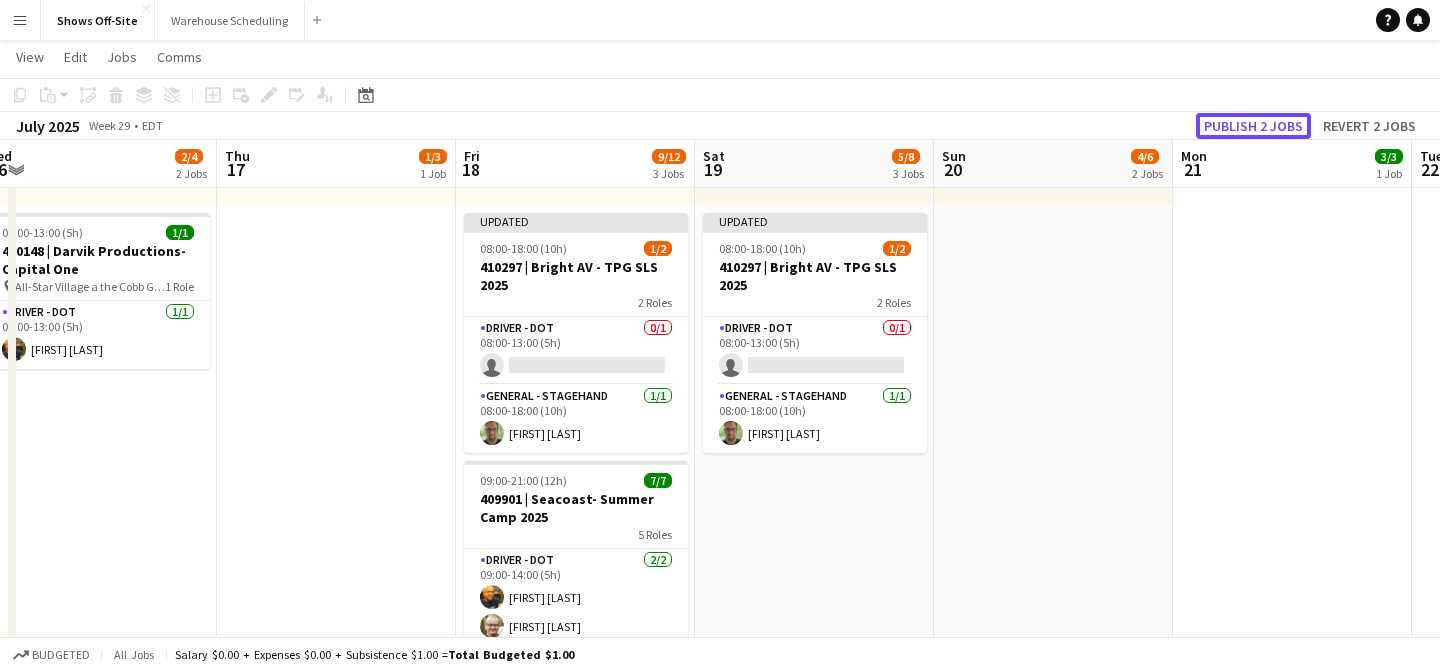 click on "Publish 2 jobs" 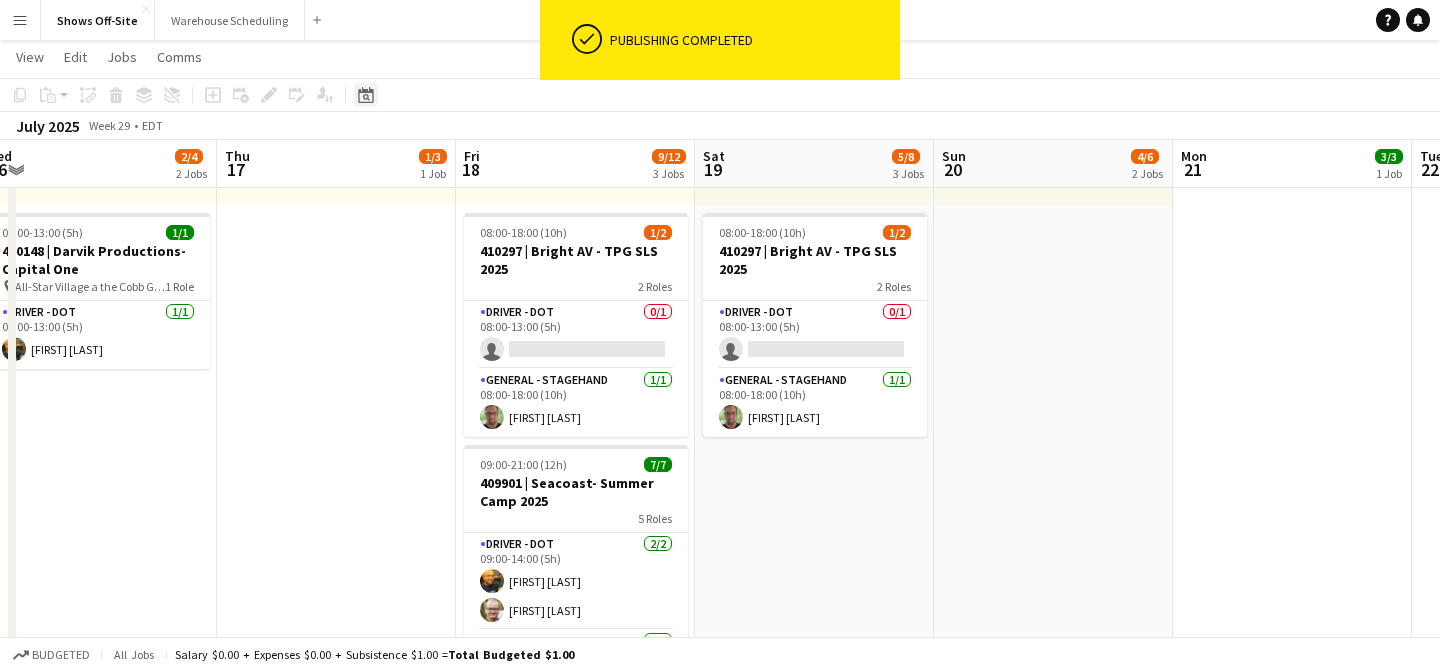 click on "Date picker" at bounding box center (366, 95) 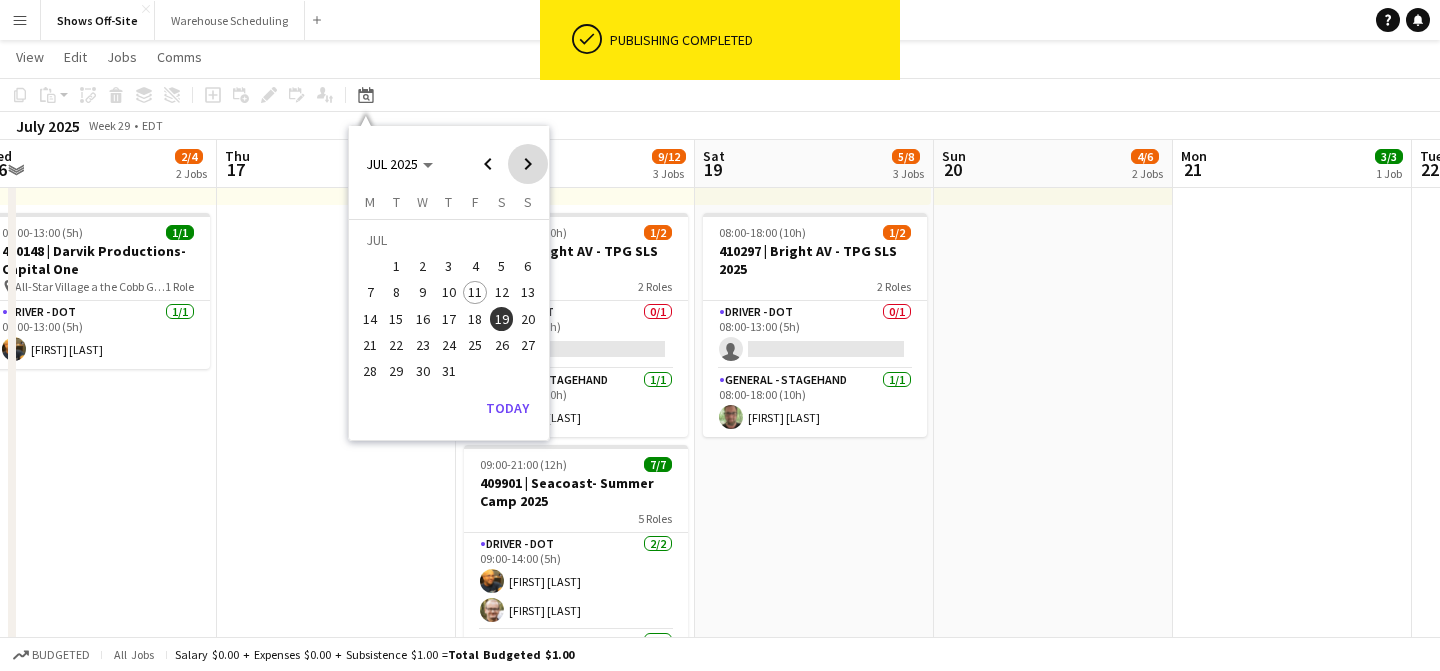 click at bounding box center (528, 164) 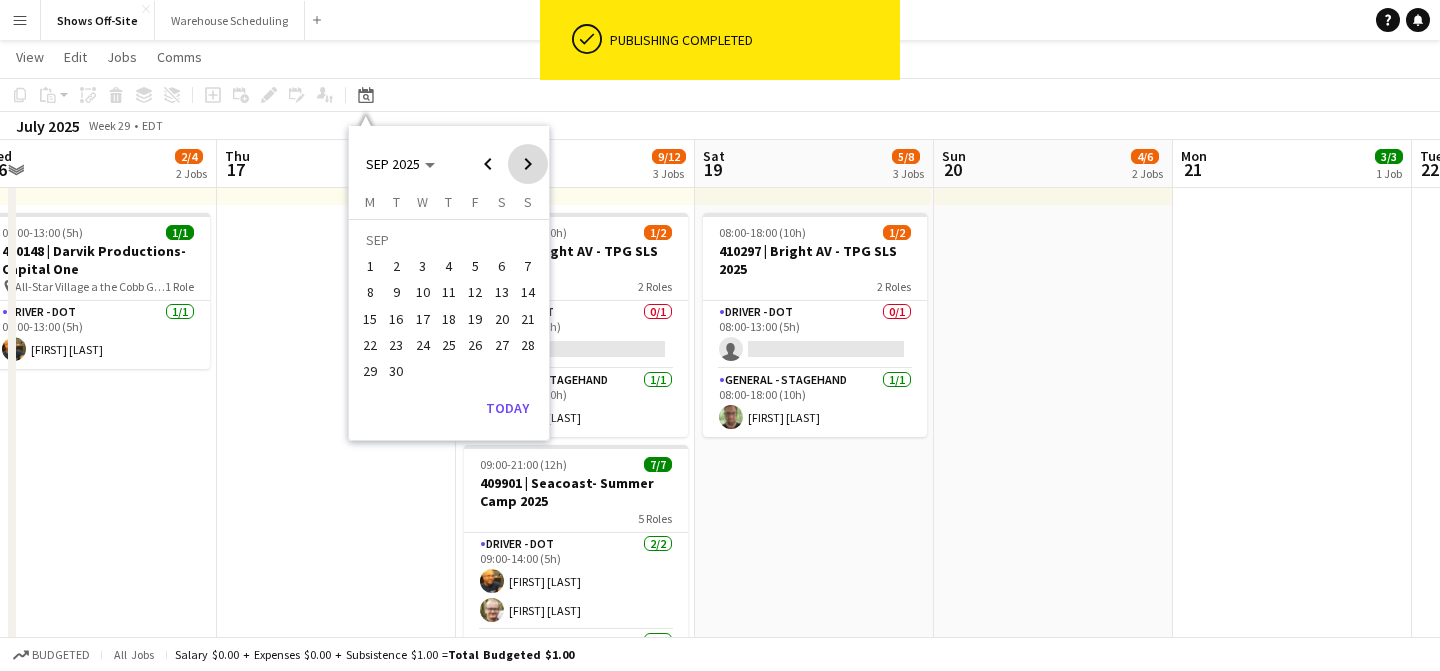 click at bounding box center (528, 164) 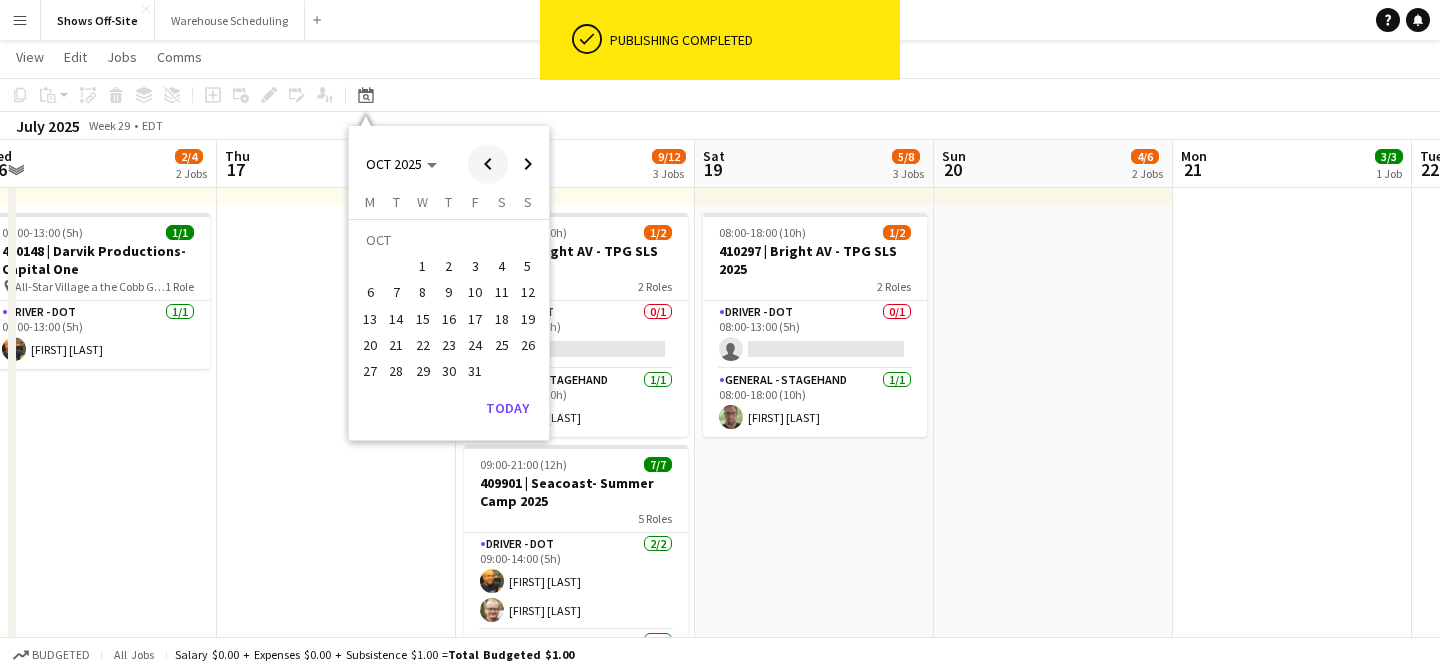 click at bounding box center (488, 164) 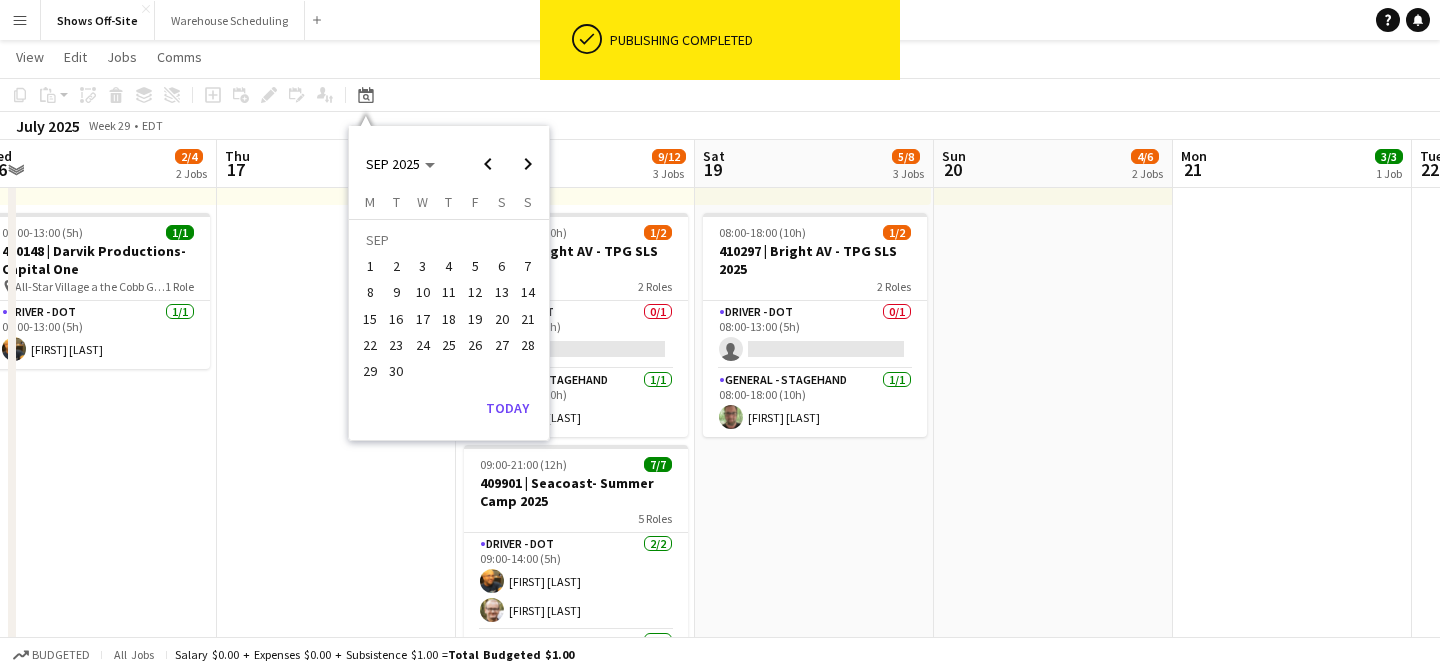 click on "13" at bounding box center [502, 293] 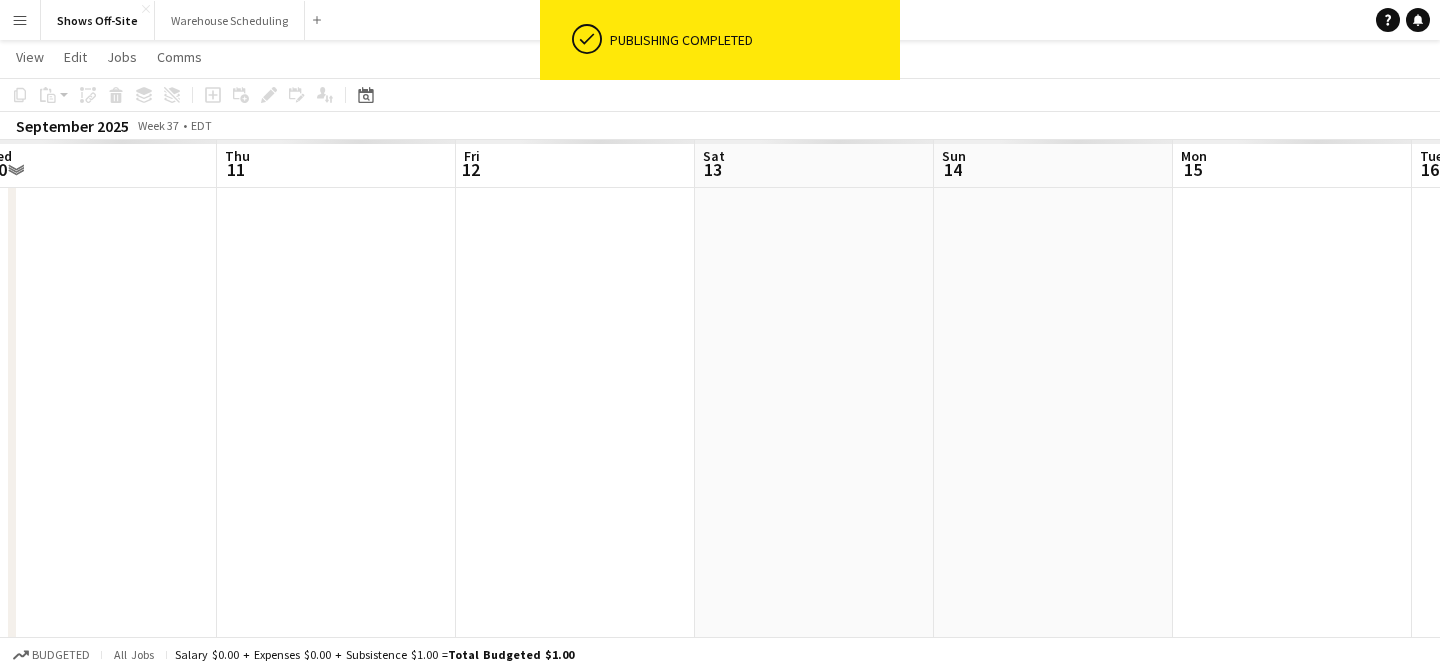 scroll, scrollTop: 0, scrollLeft: 688, axis: horizontal 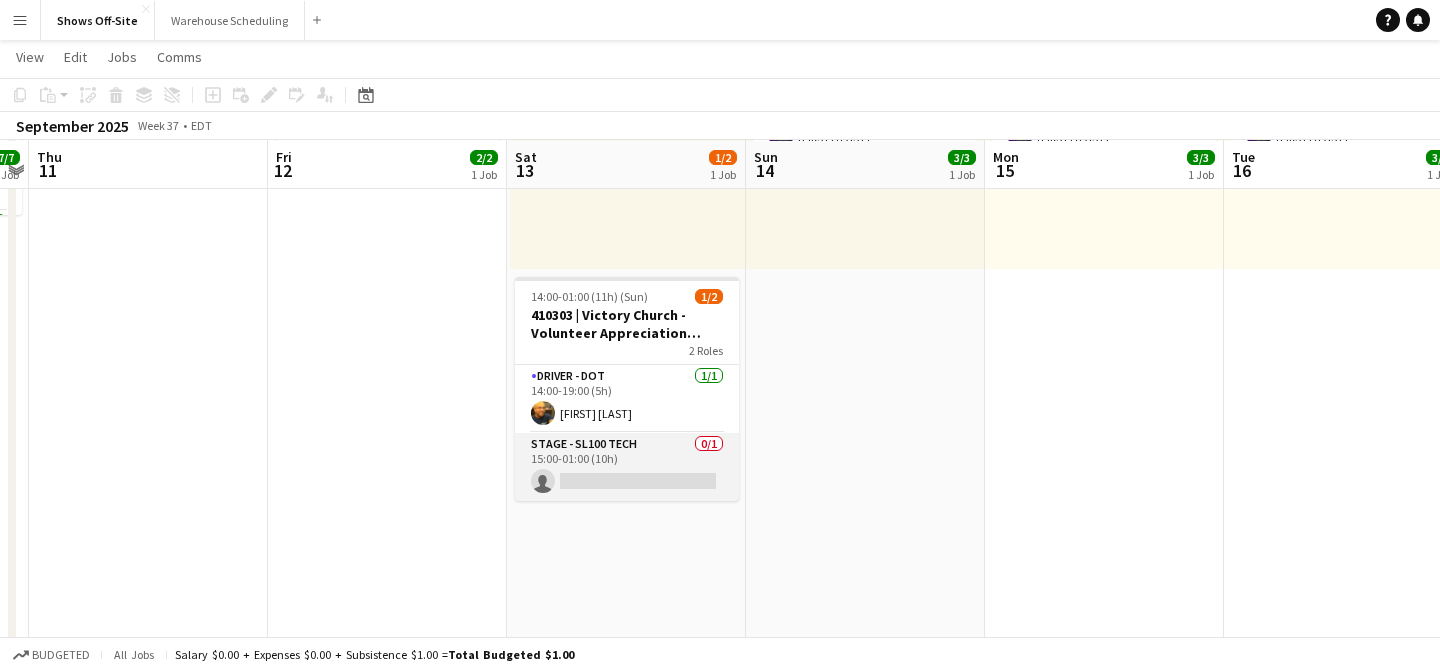 click on "Stage - SL100 Tech   0/1   15:00-01:00 (10h)
single-neutral-actions" at bounding box center [627, 467] 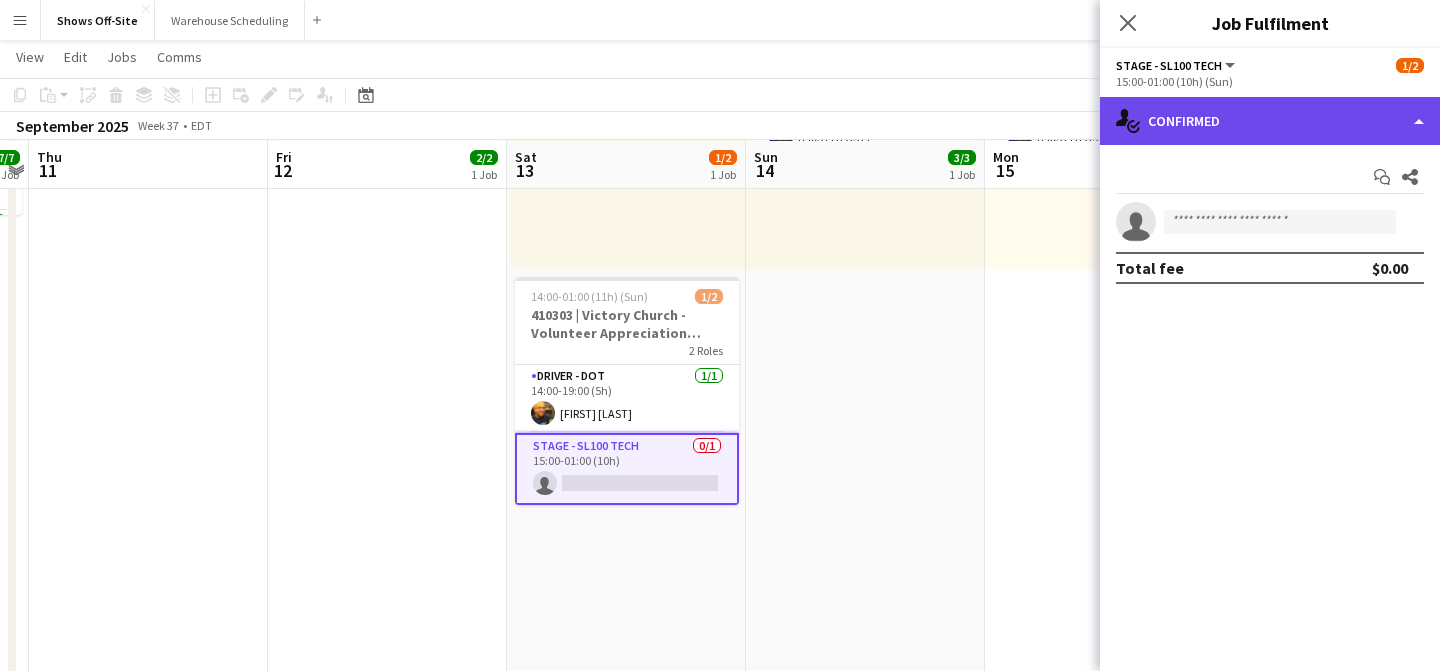 click on "single-neutral-actions-check-2
Confirmed" 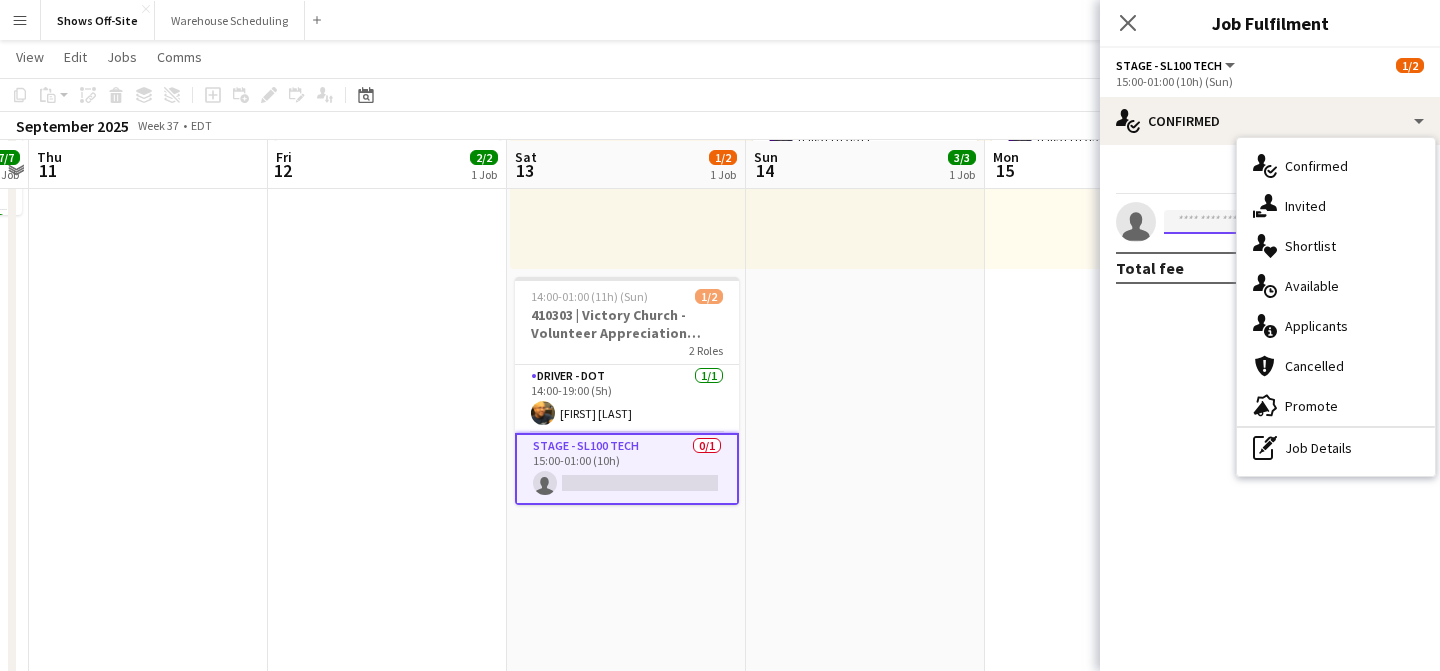 click at bounding box center [1280, 222] 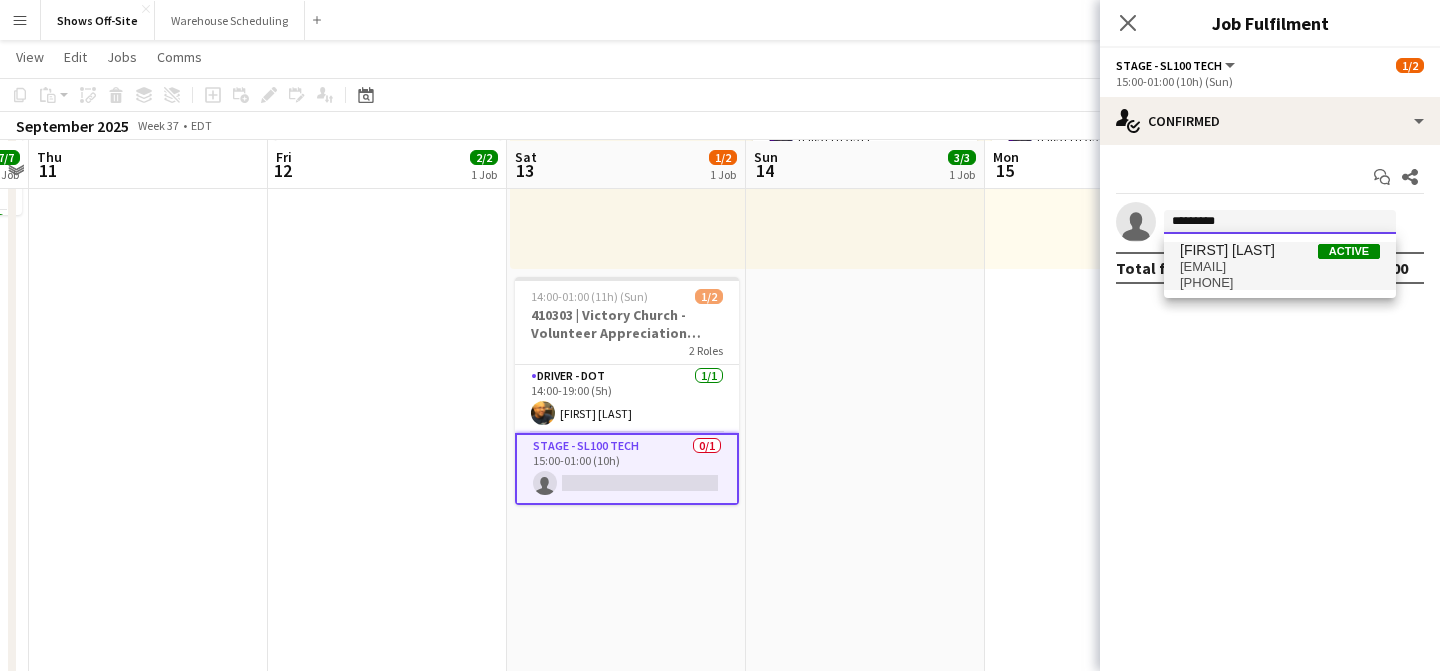 type on "*********" 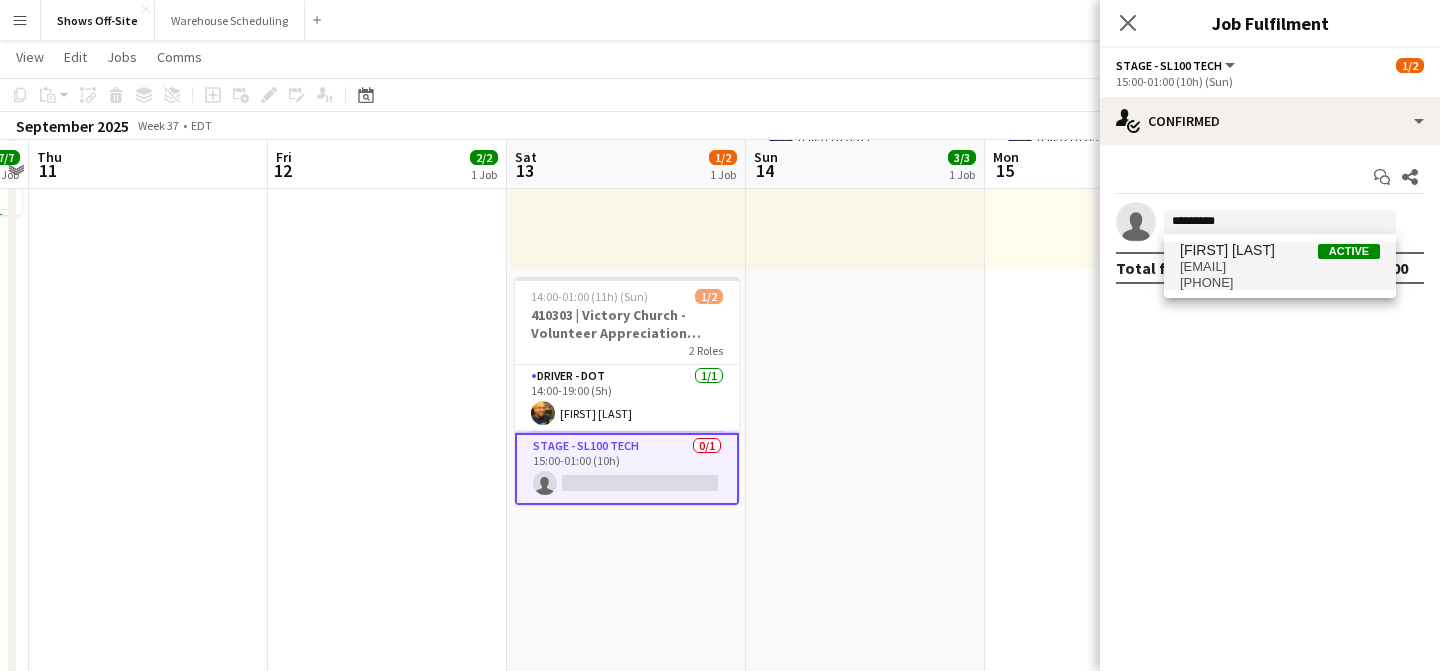 click on "matthew hardin  Active" at bounding box center (1280, 250) 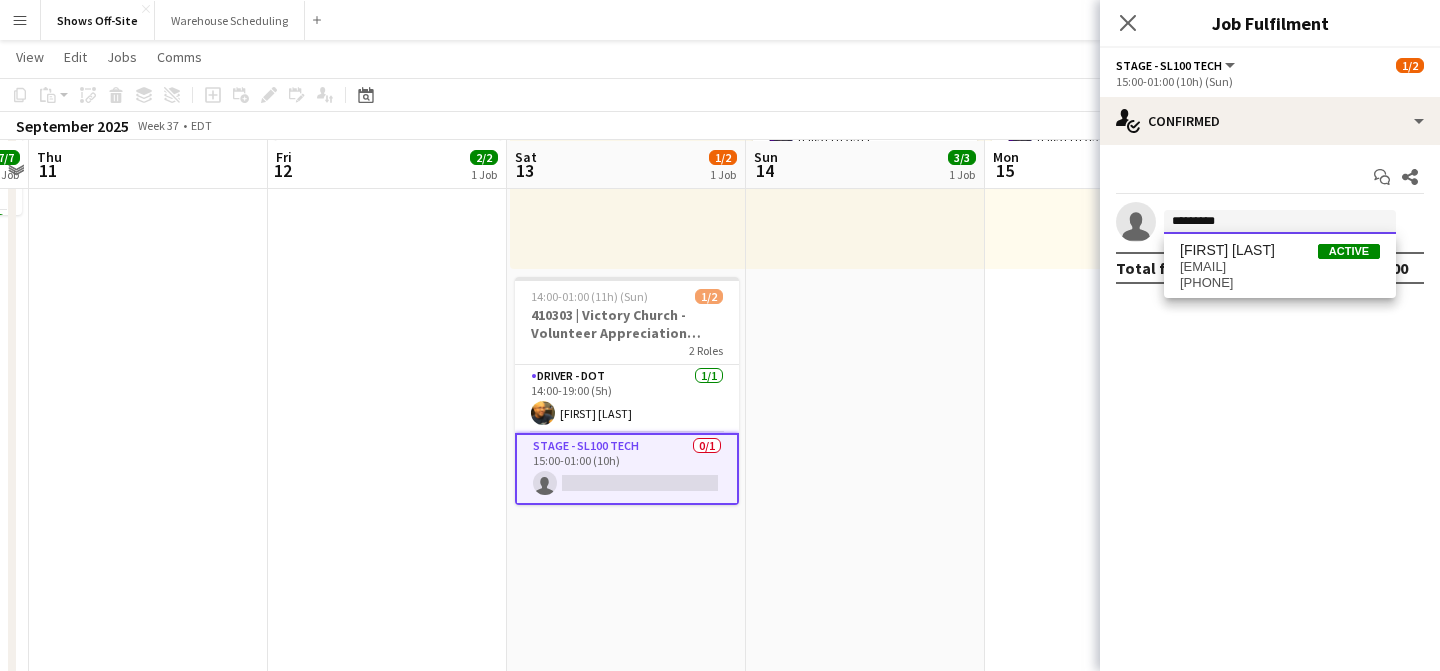 type 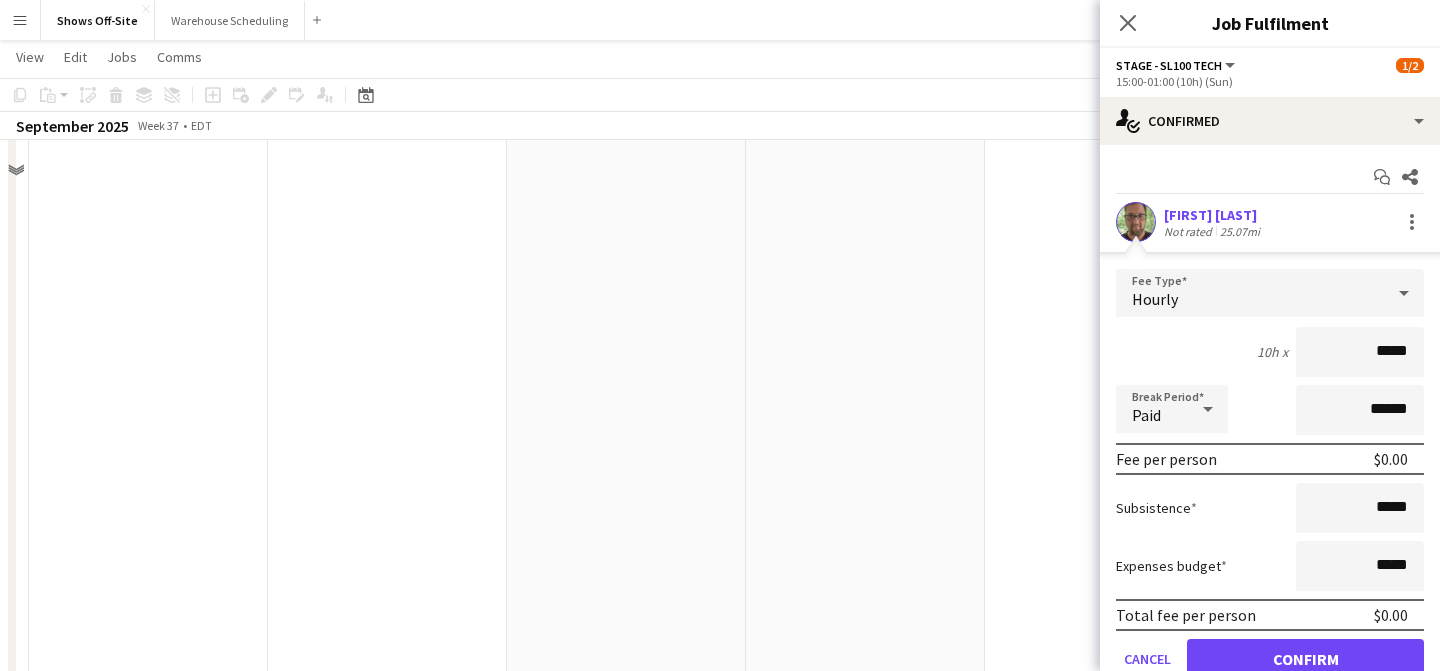 scroll, scrollTop: 1188, scrollLeft: 0, axis: vertical 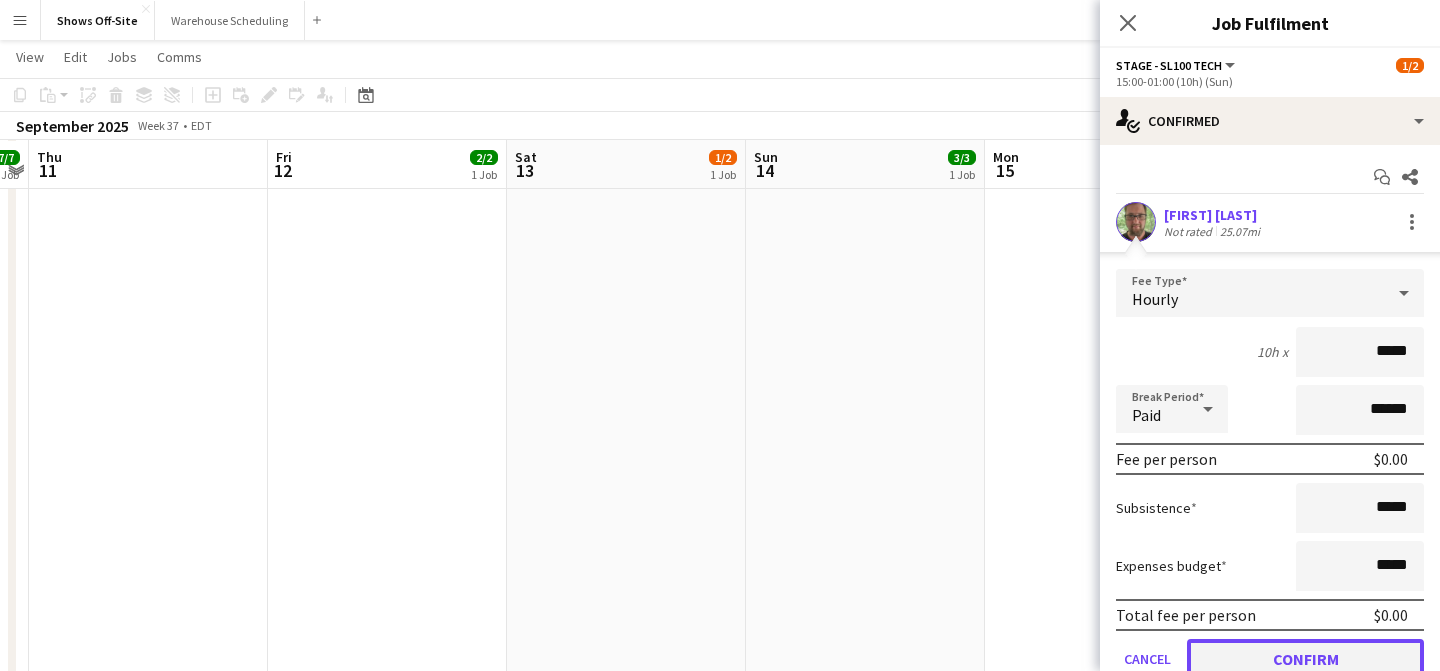 click on "Confirm" at bounding box center (1305, 659) 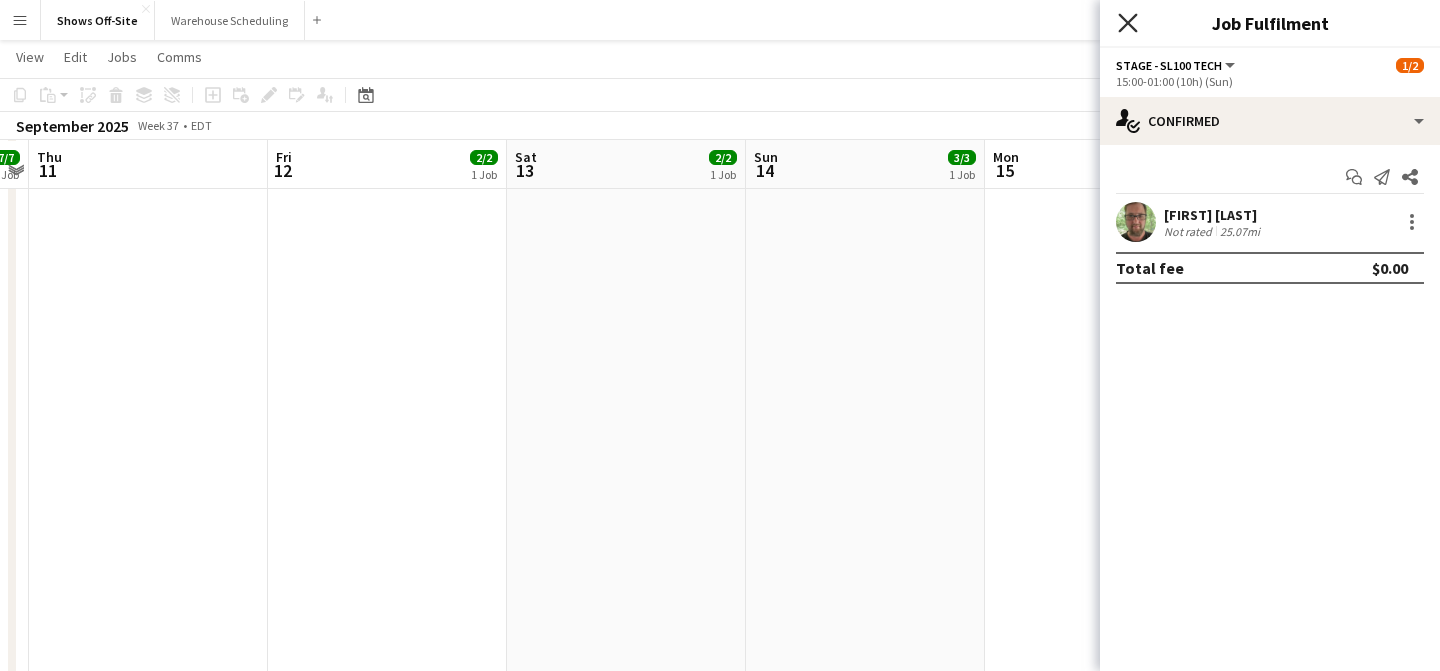 click on "Close pop-in" 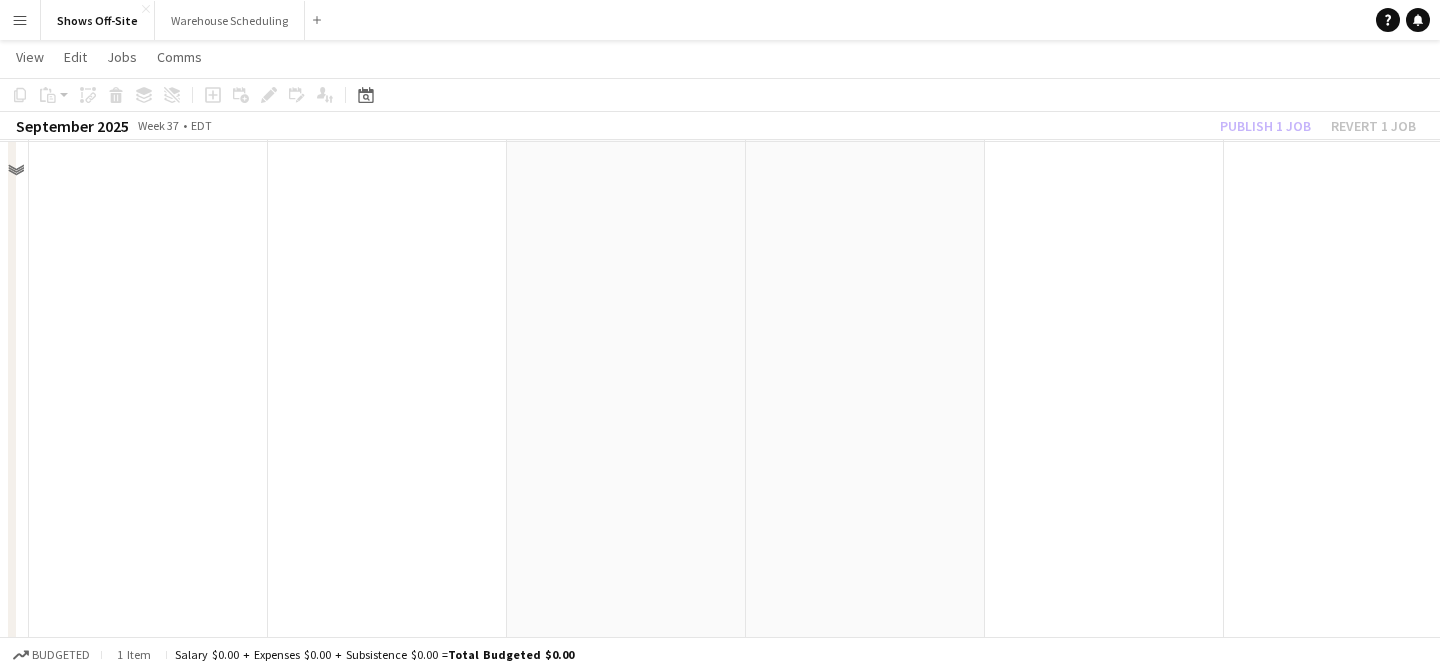 scroll, scrollTop: 977, scrollLeft: 0, axis: vertical 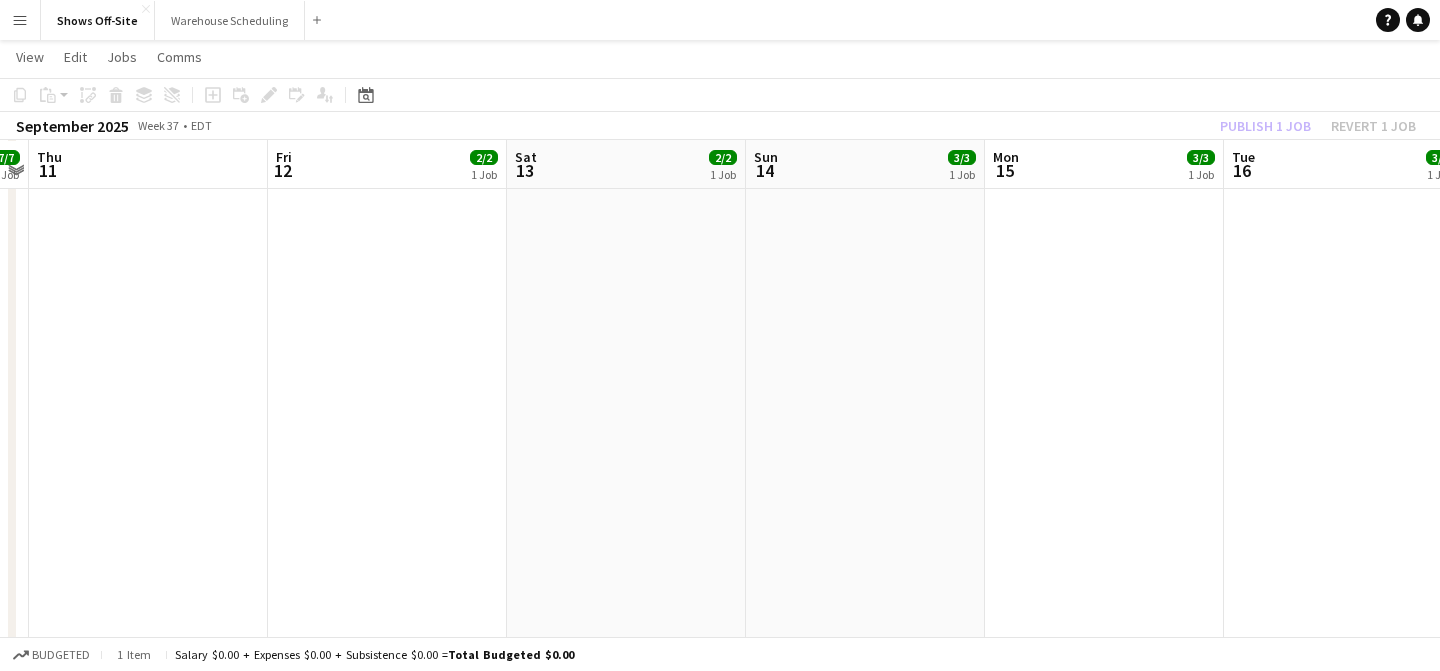 click on "Publish 1 job   Revert 1 job" 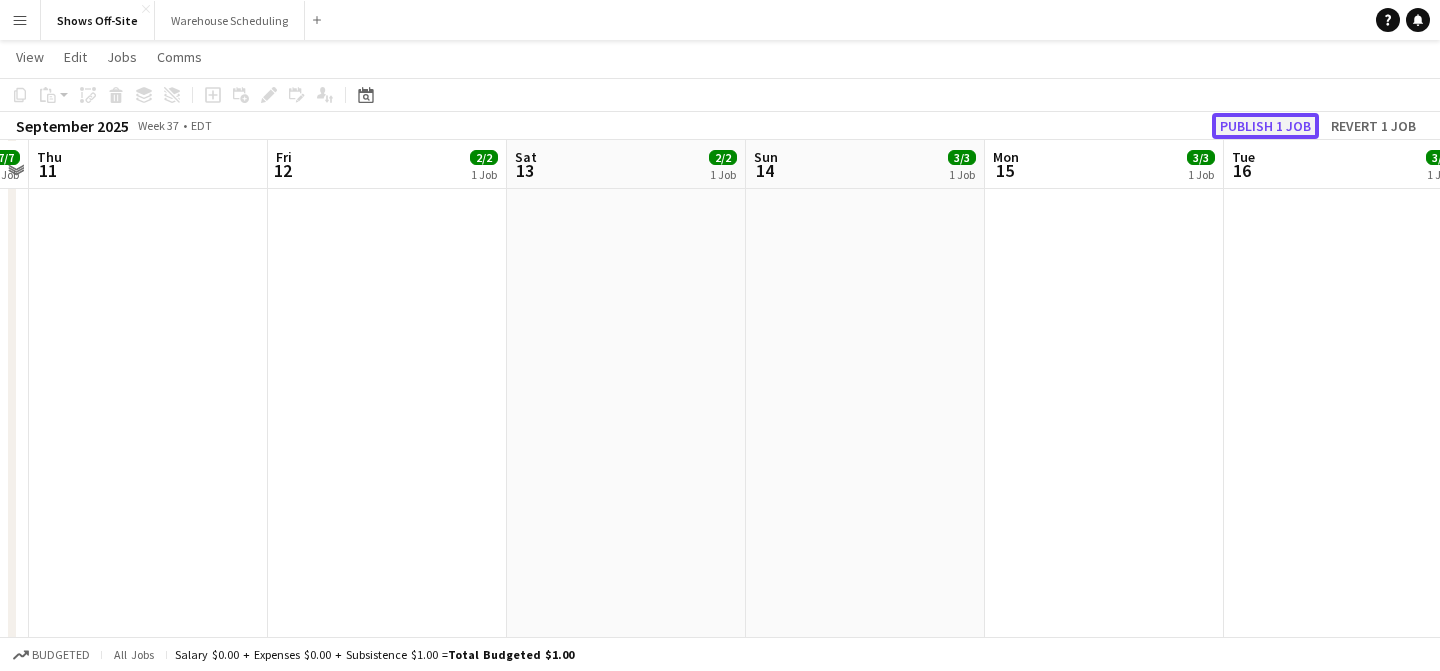 click on "Publish 1 job" 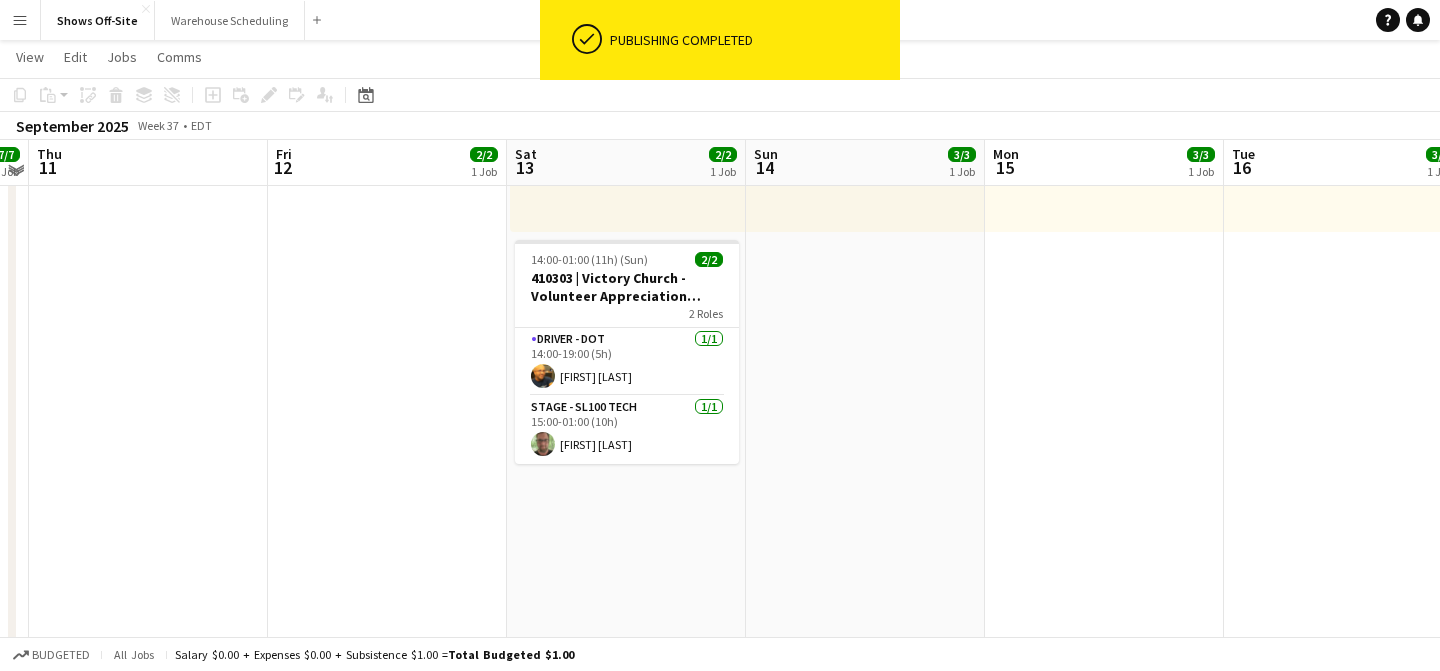 scroll, scrollTop: 0, scrollLeft: 0, axis: both 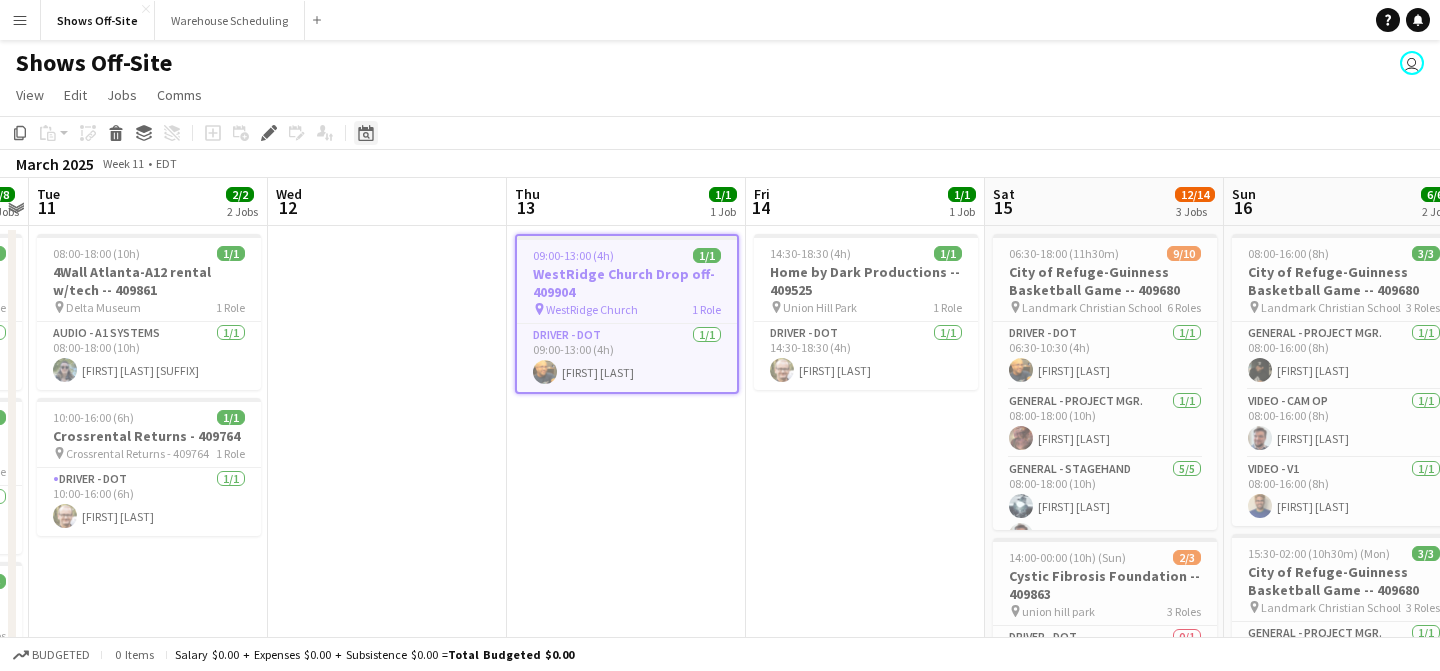 click 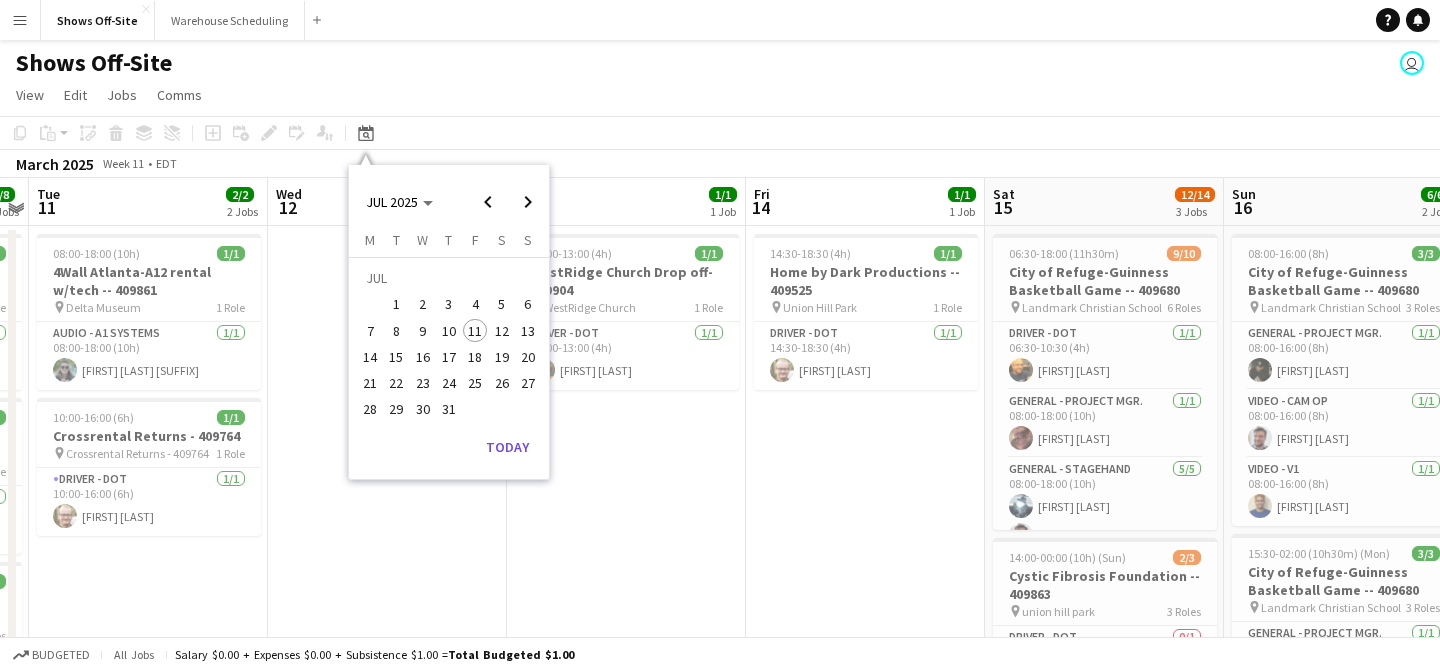 click on "17" at bounding box center (449, 357) 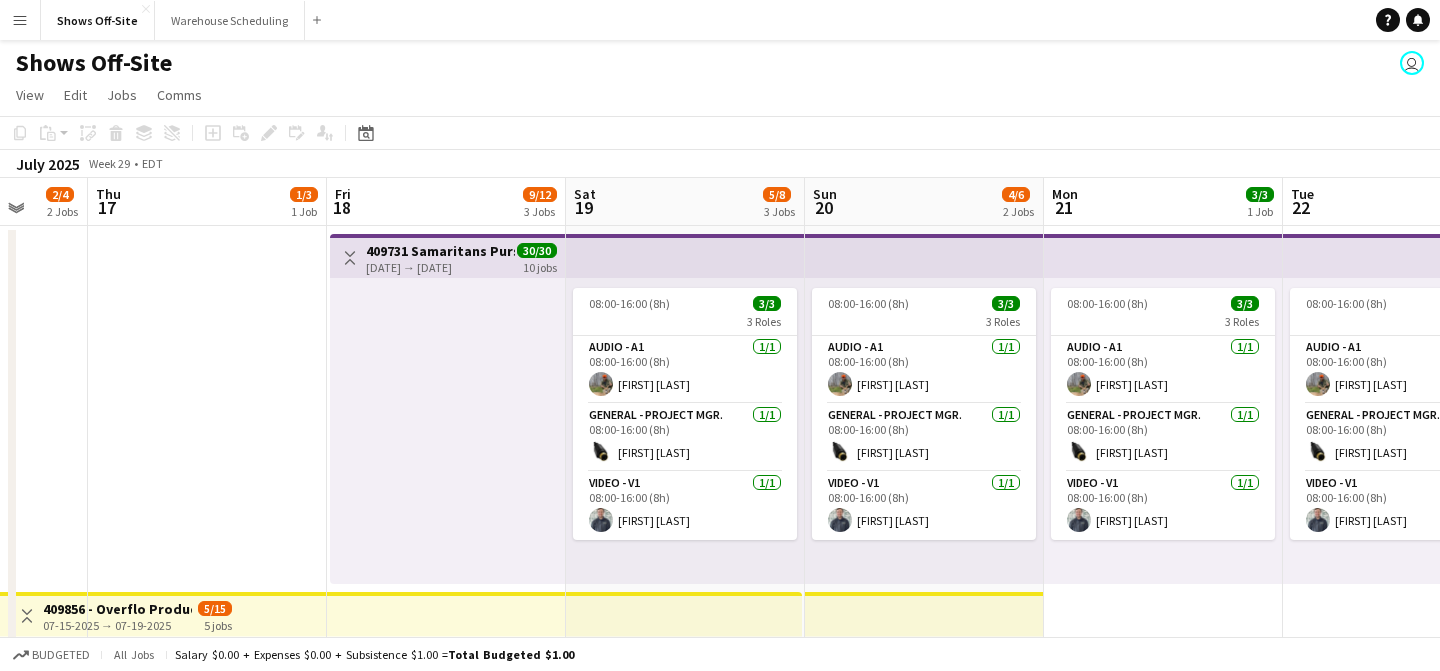 scroll, scrollTop: 0, scrollLeft: 655, axis: horizontal 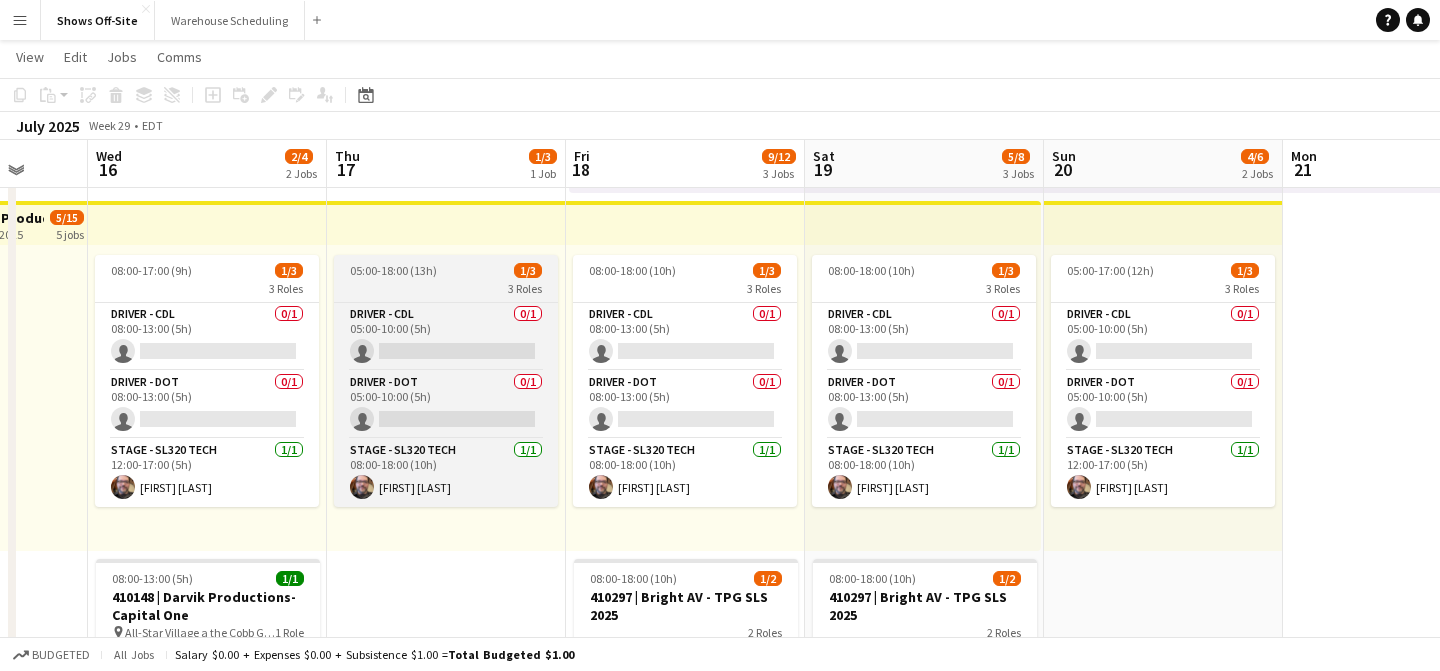 click on "05:00-18:00 (13h)    1/3" at bounding box center (446, 270) 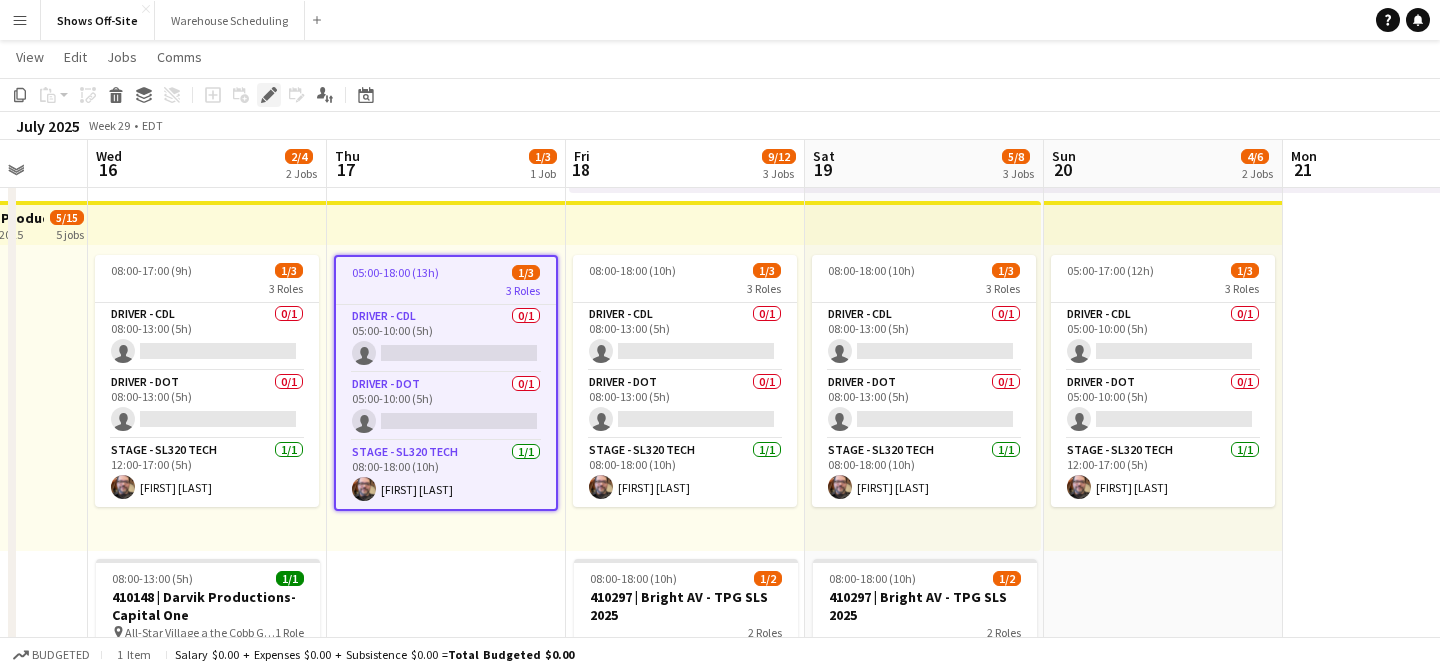 click on "Edit" 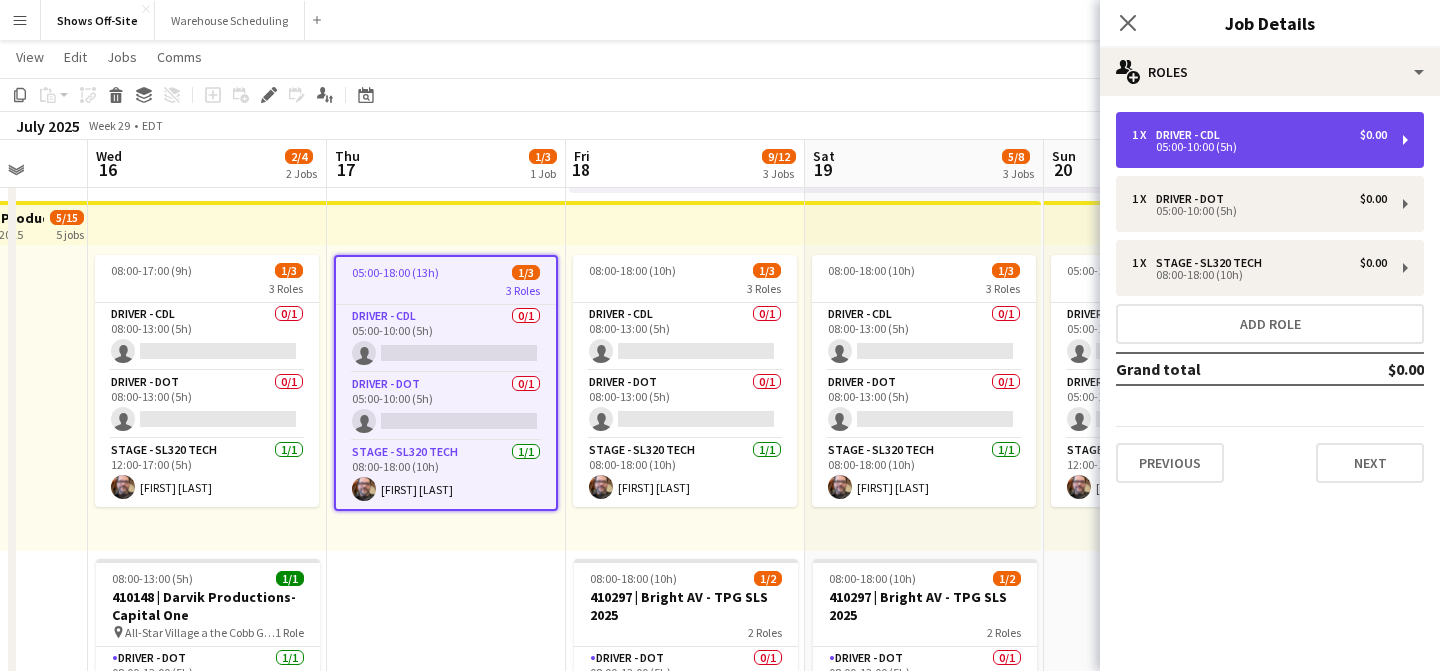 click on "1 x   Driver - CDL   $0.00   05:00-10:00 (5h)" at bounding box center [1270, 140] 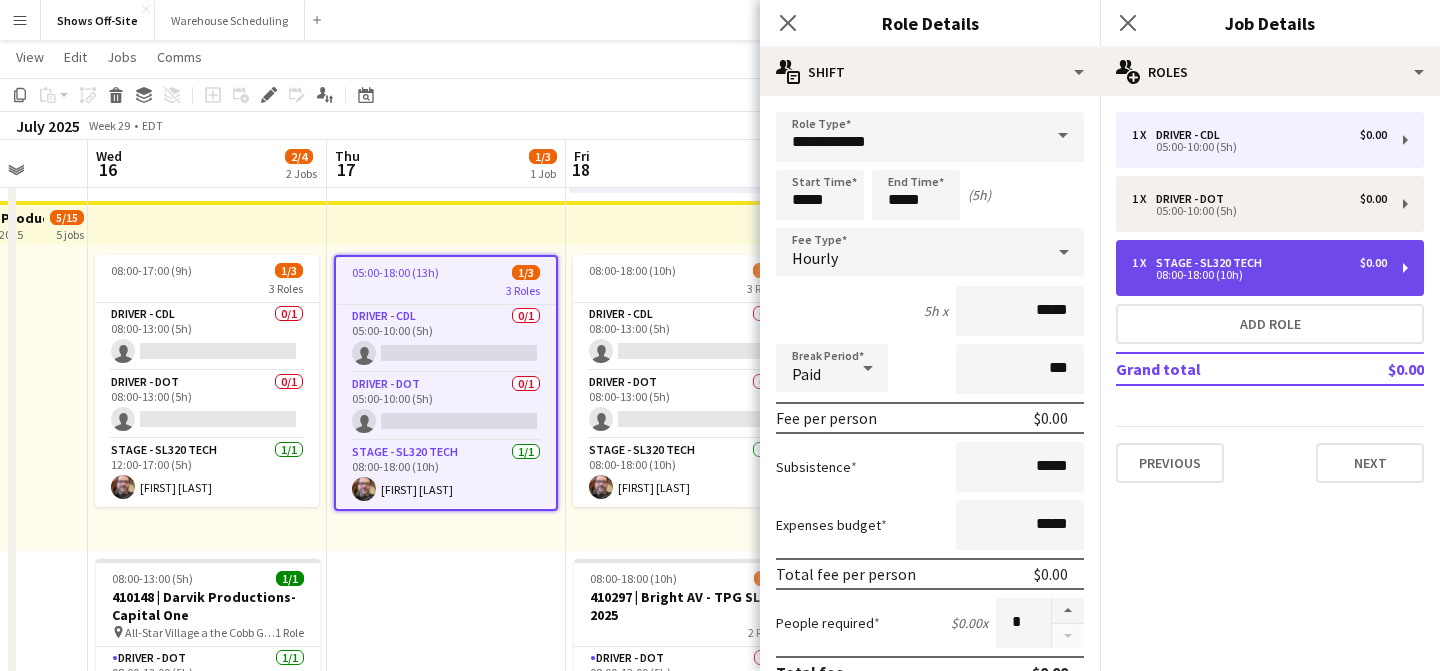click on "Stage - SL320 Tech" at bounding box center [1213, 263] 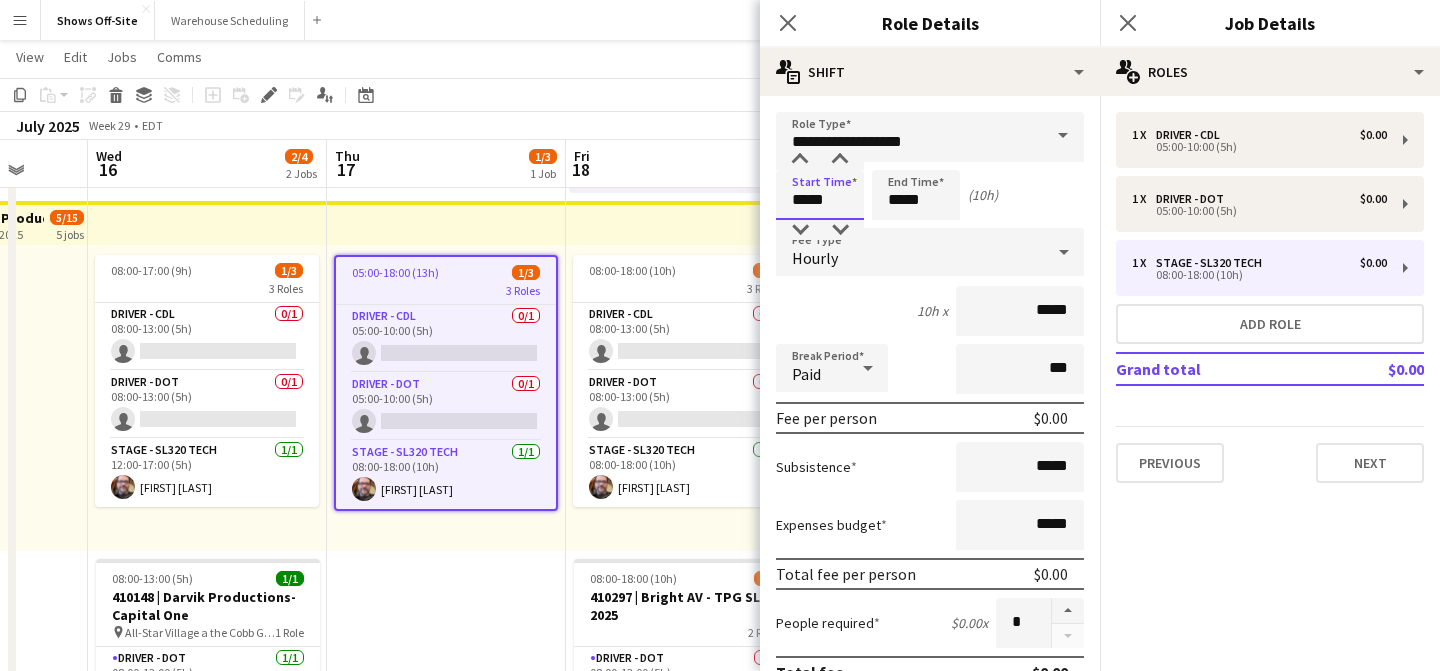 drag, startPoint x: 851, startPoint y: 198, endPoint x: 717, endPoint y: 196, distance: 134.01492 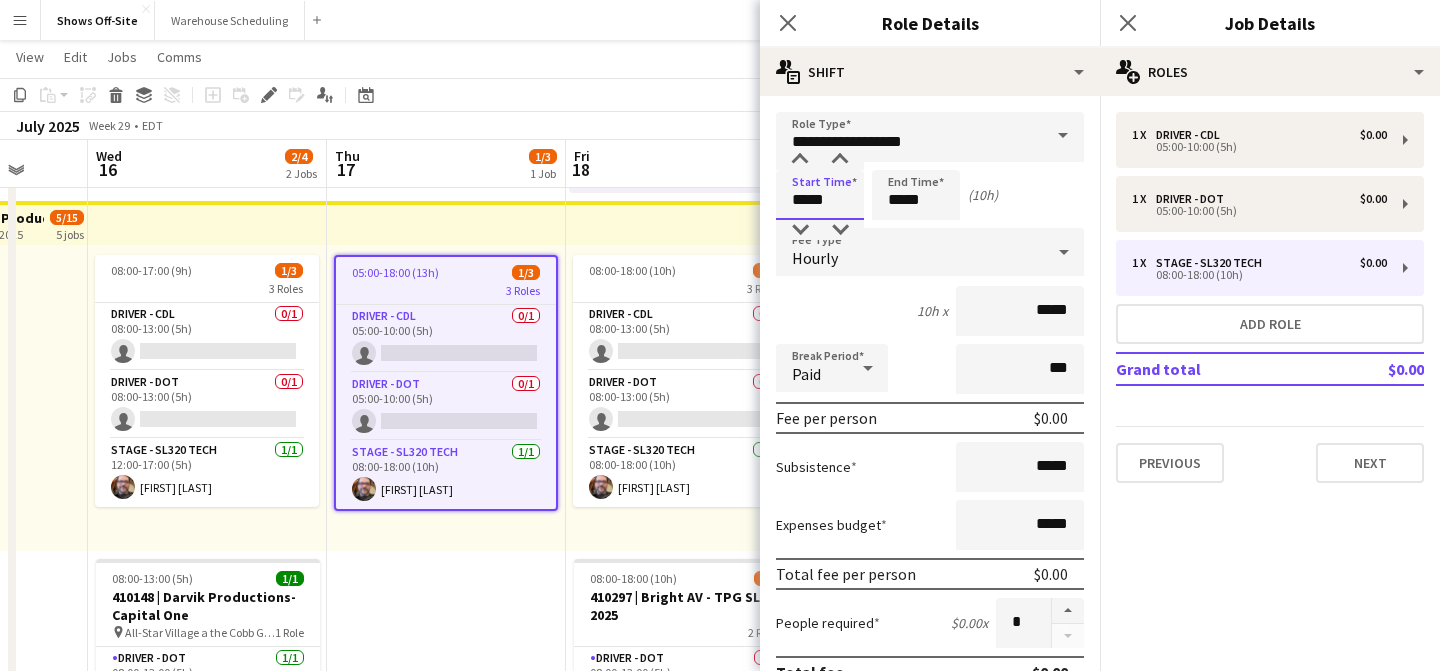 click on "Menu
Boards
Boards   Boards   All jobs   Status
Workforce
Workforce   My Workforce   Recruiting
Comms
Comms
Pay
Pay   Approvals   Payments   Reports
Platform Settings
Platform Settings   App settings   Your settings   Profiles
Training Academy
Training Academy
Knowledge Base
Knowledge Base
Product Updates
Product Updates   Log Out   Privacy   Shows Off-Site
Close
Warehouse Scheduling
Close
Add
Help
Notifications
Shows Off-Site
user
View  Day view expanded Day view collapsed Month view" at bounding box center (720, 815) 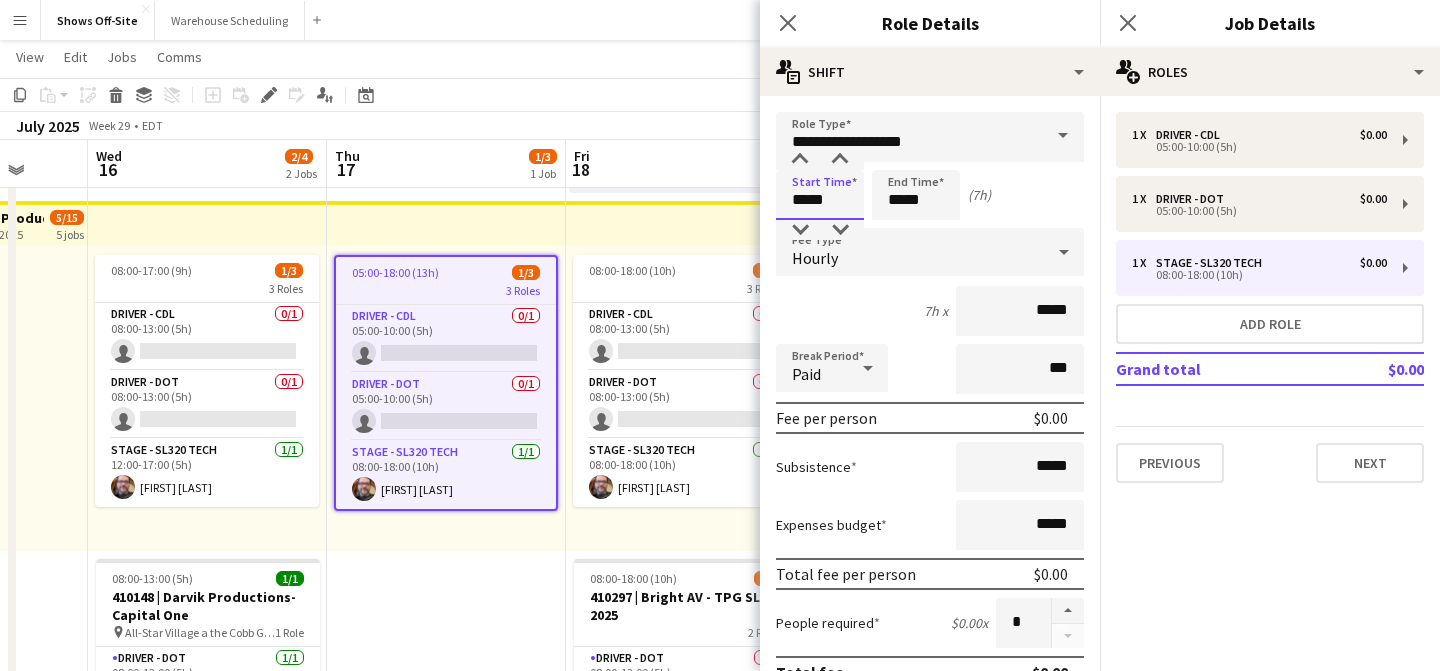 type on "*****" 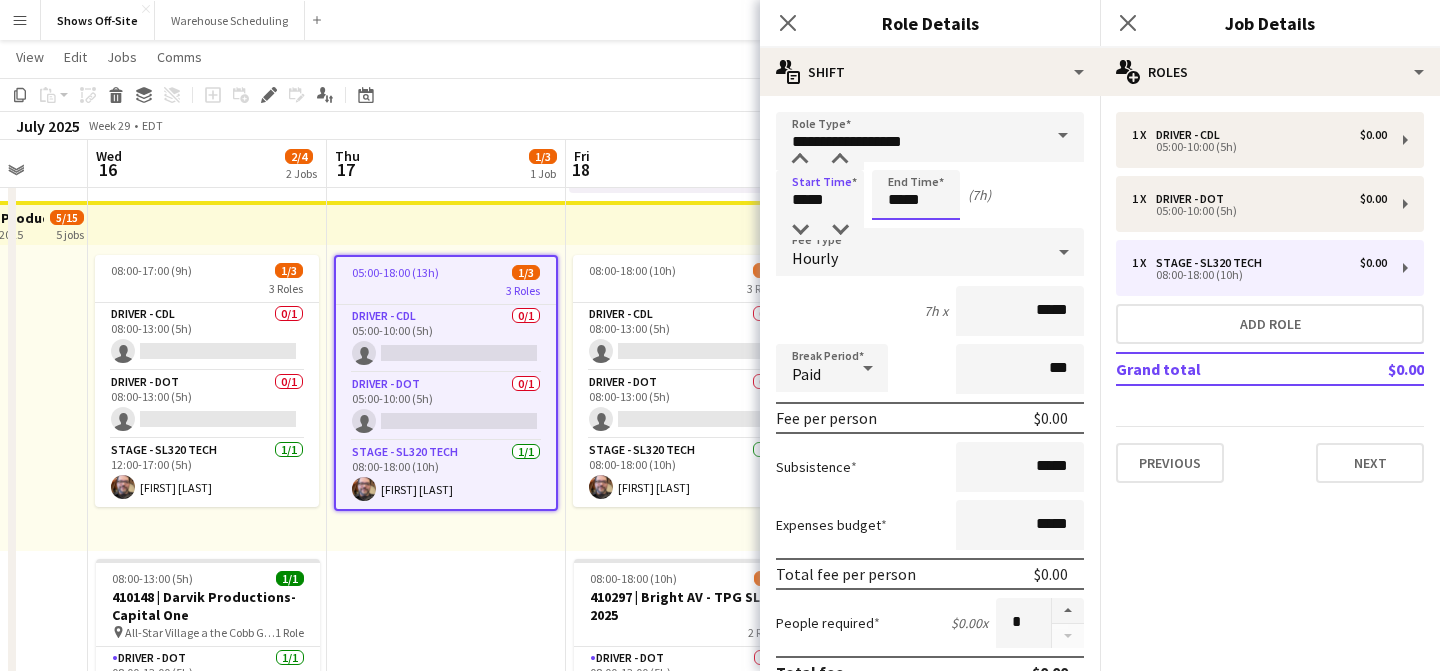 click on "*****" at bounding box center [916, 195] 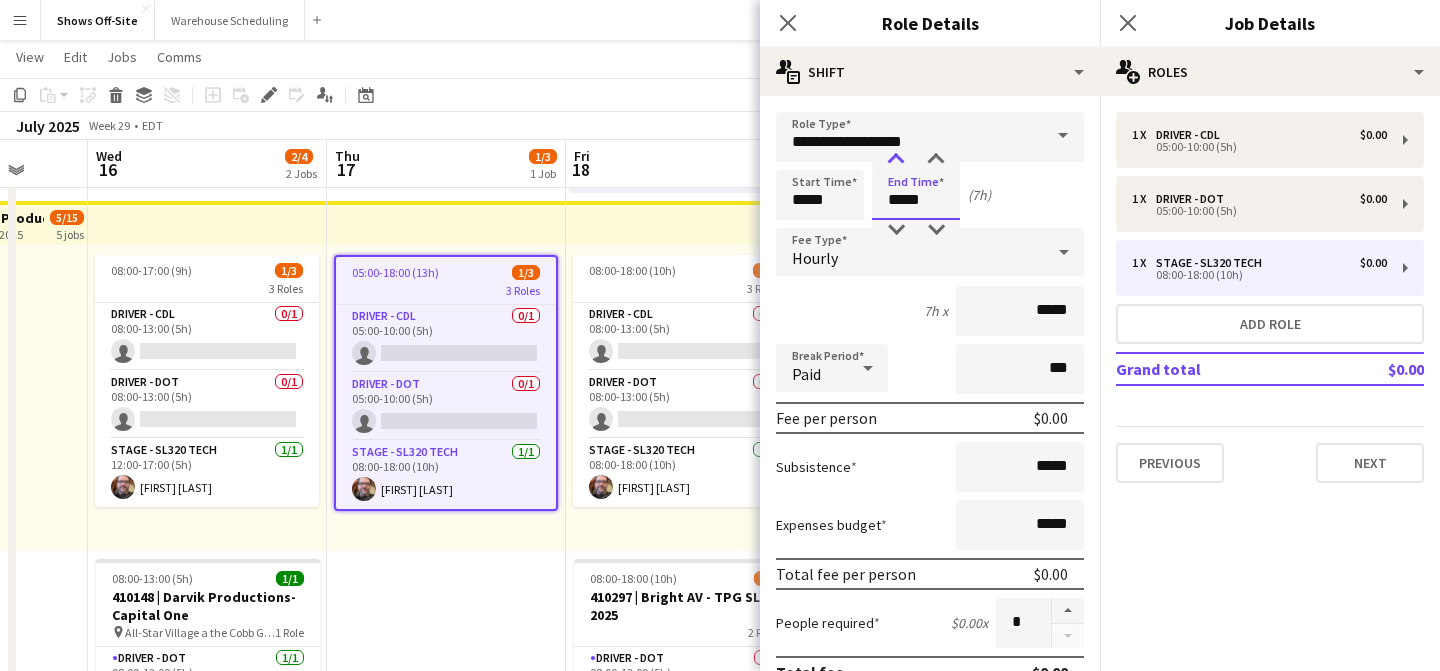 click at bounding box center (896, 160) 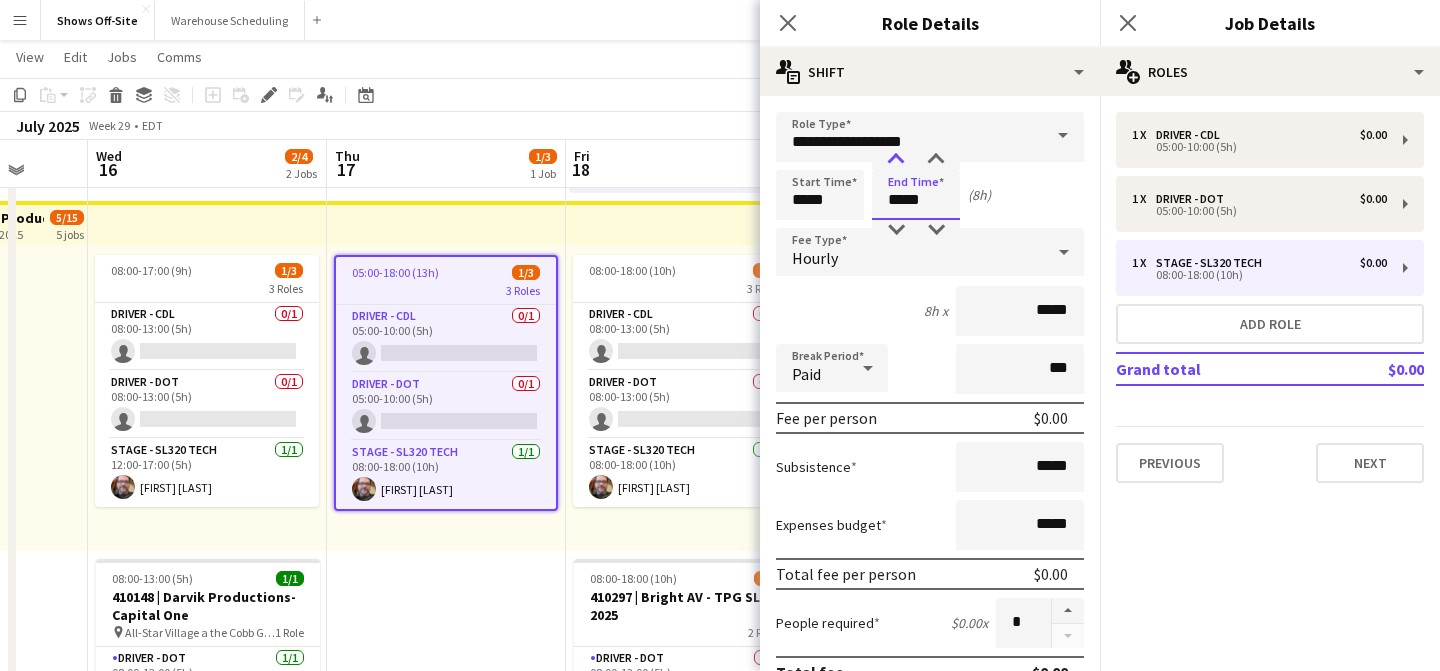 click at bounding box center (896, 160) 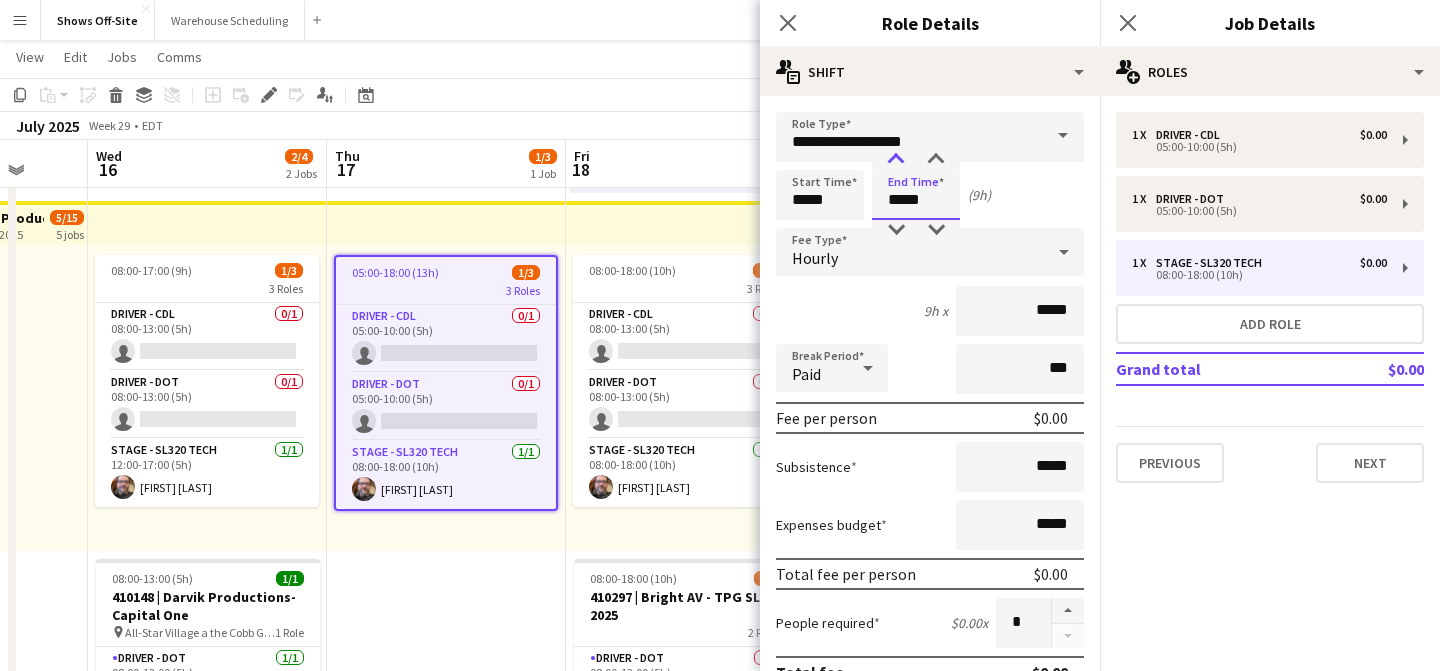 type on "*****" 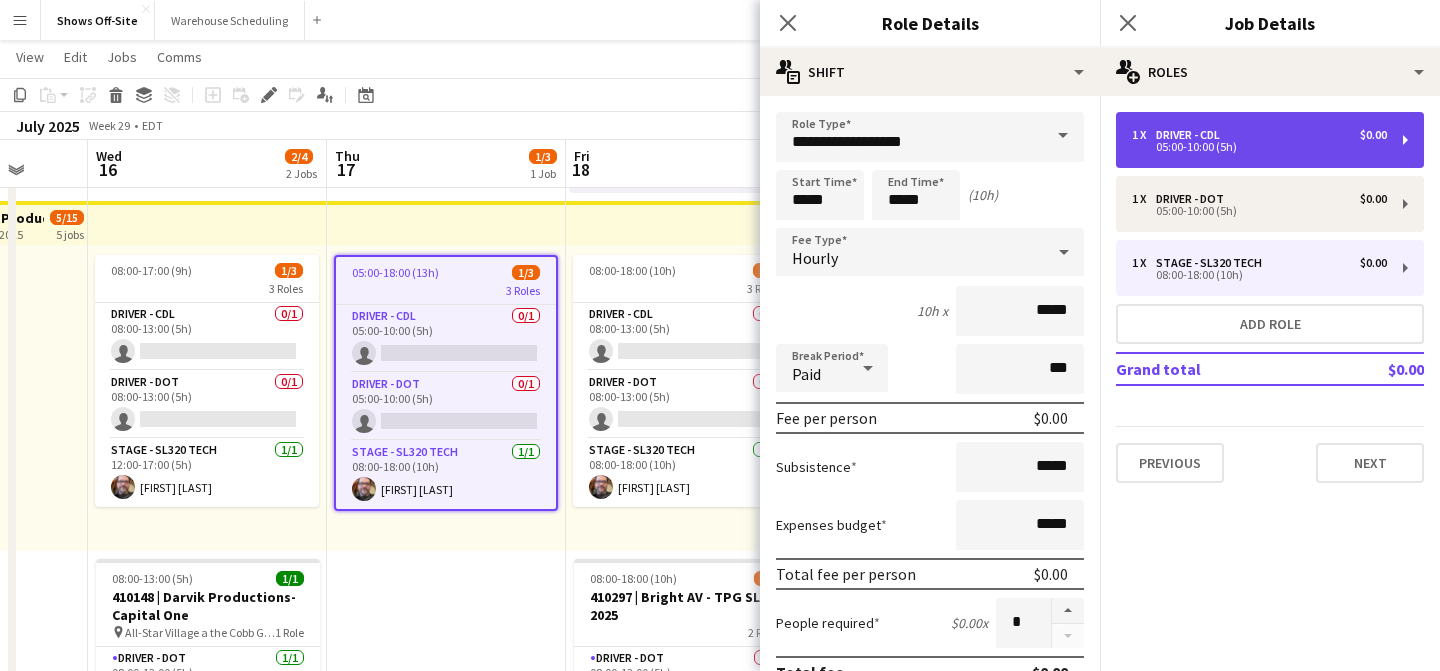 click on "05:00-10:00 (5h)" at bounding box center (1259, 147) 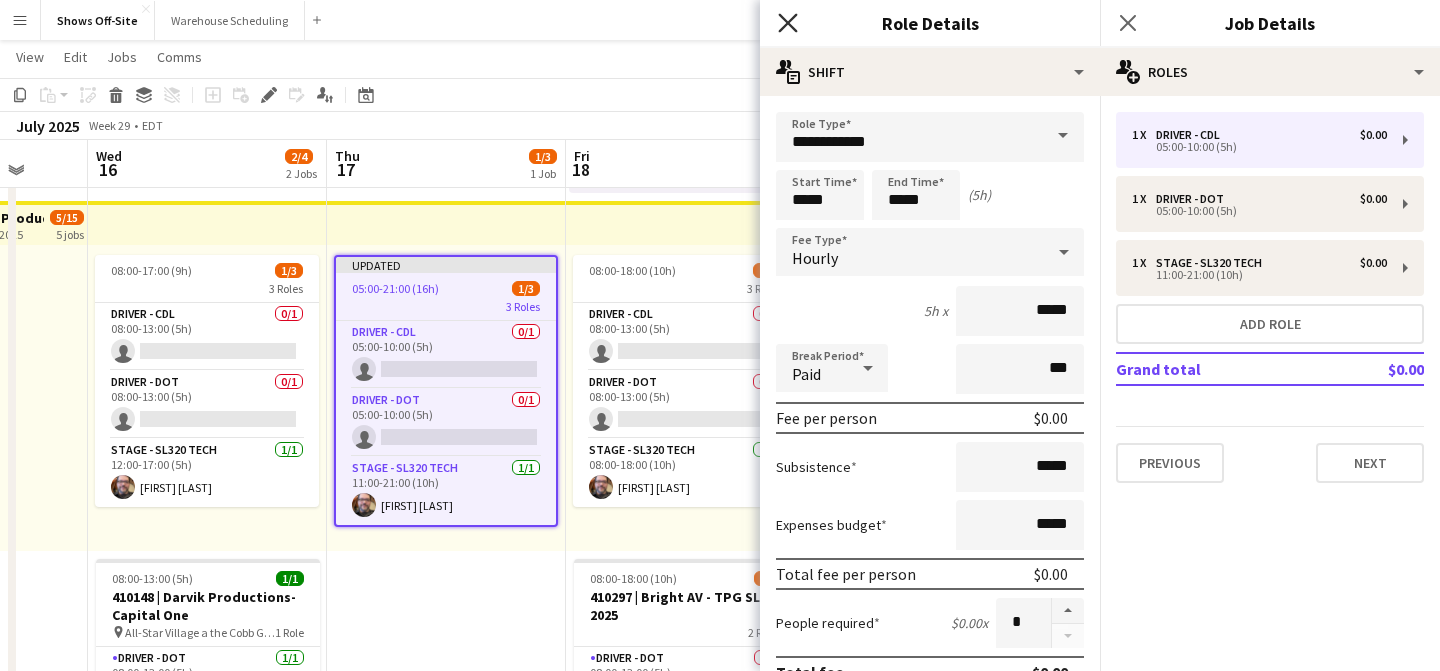 click on "Close pop-in" 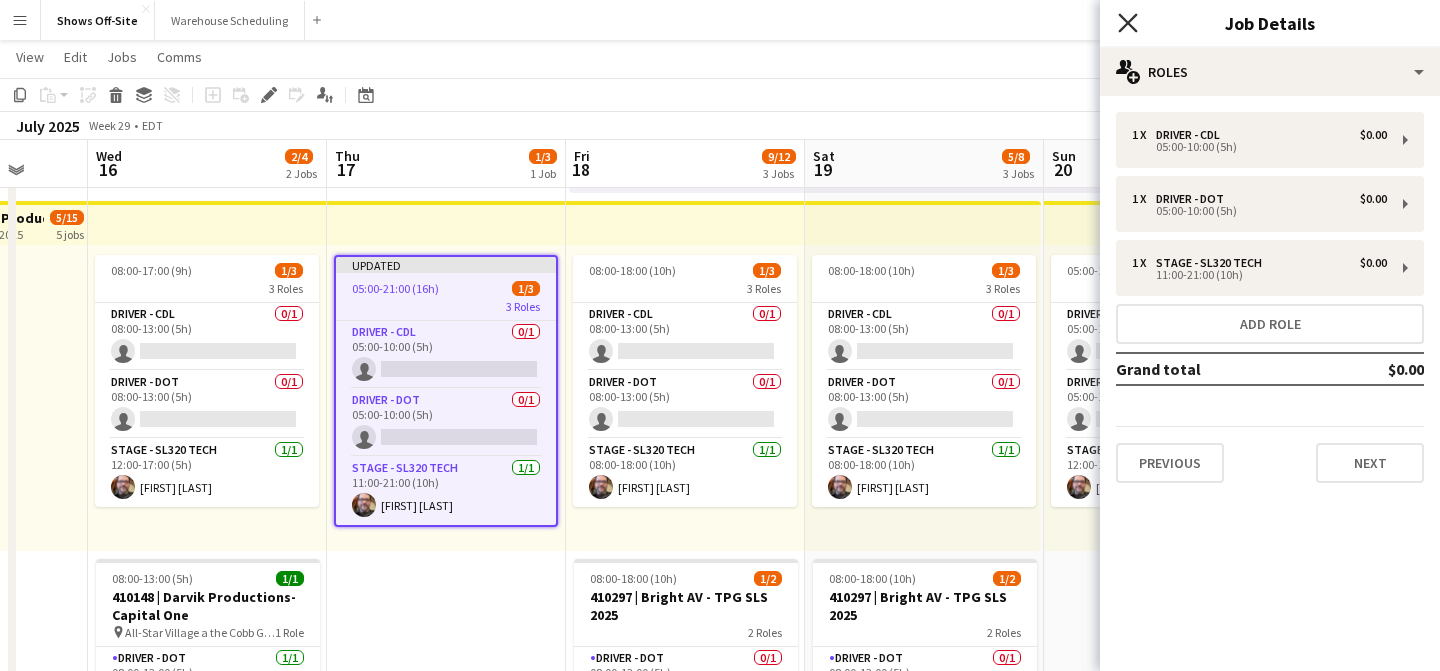 click on "Close pop-in" 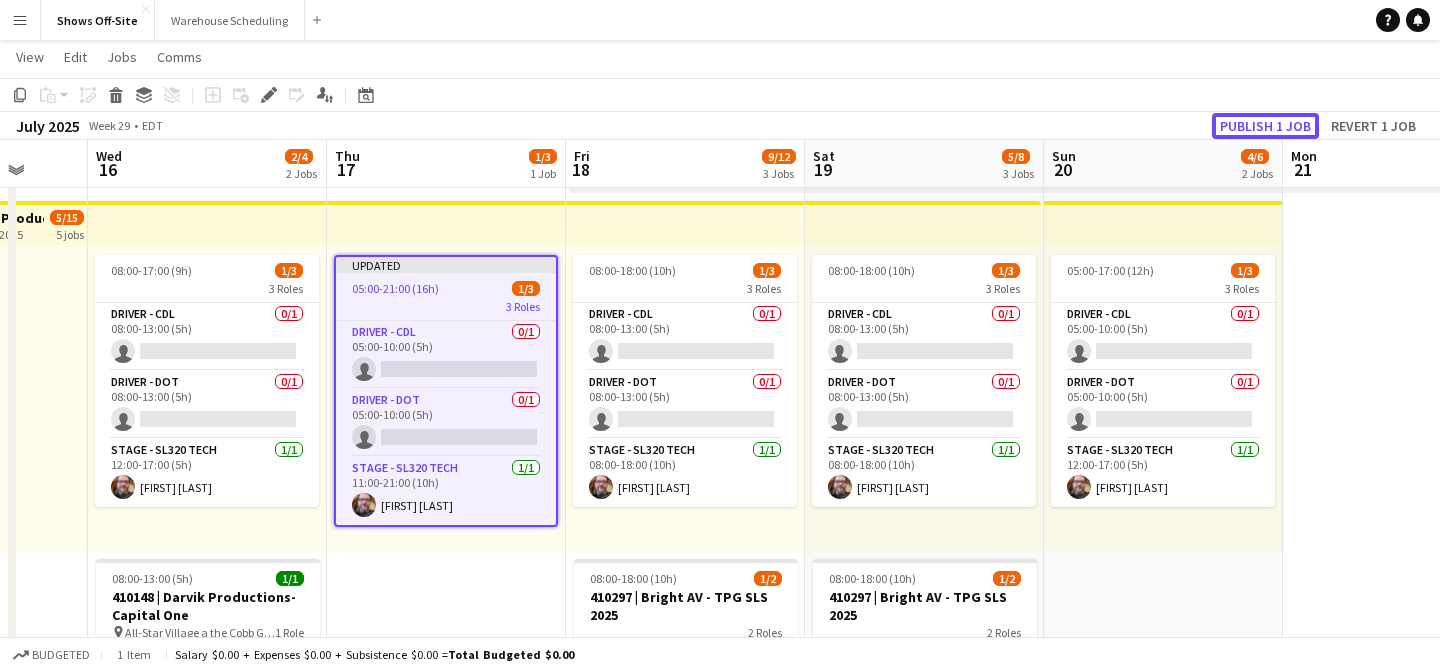 click on "Publish 1 job" 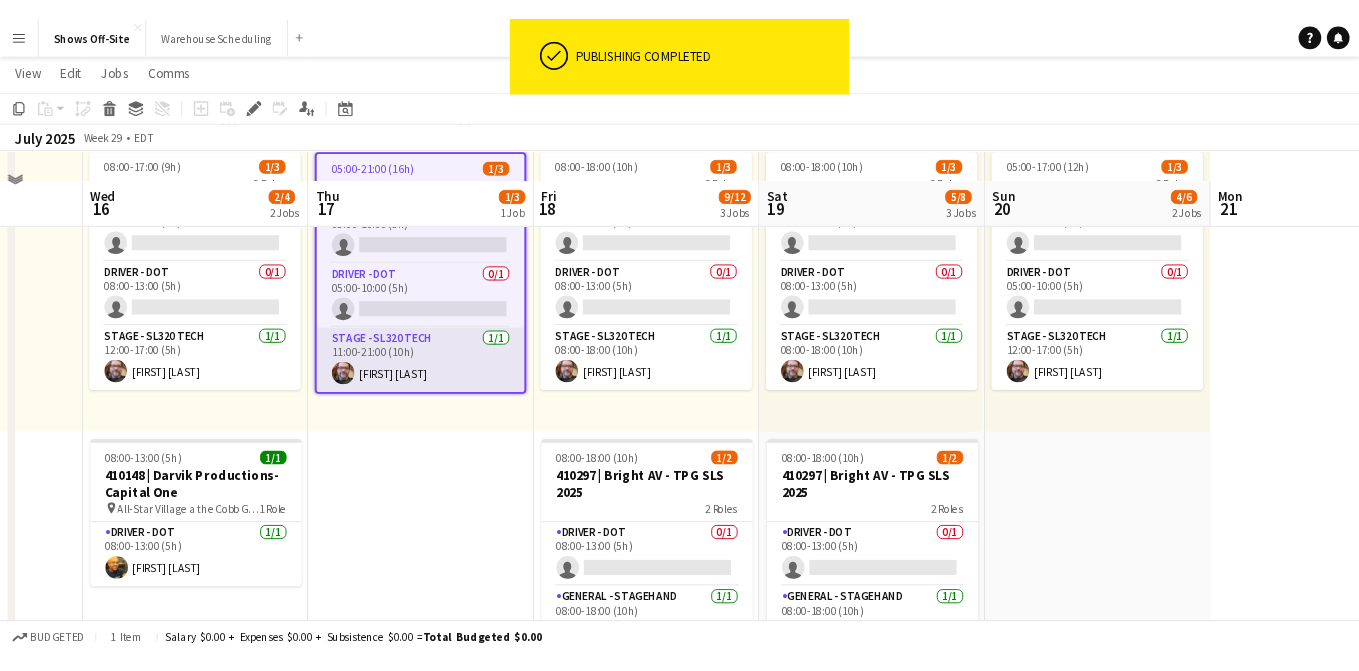 scroll, scrollTop: 0, scrollLeft: 0, axis: both 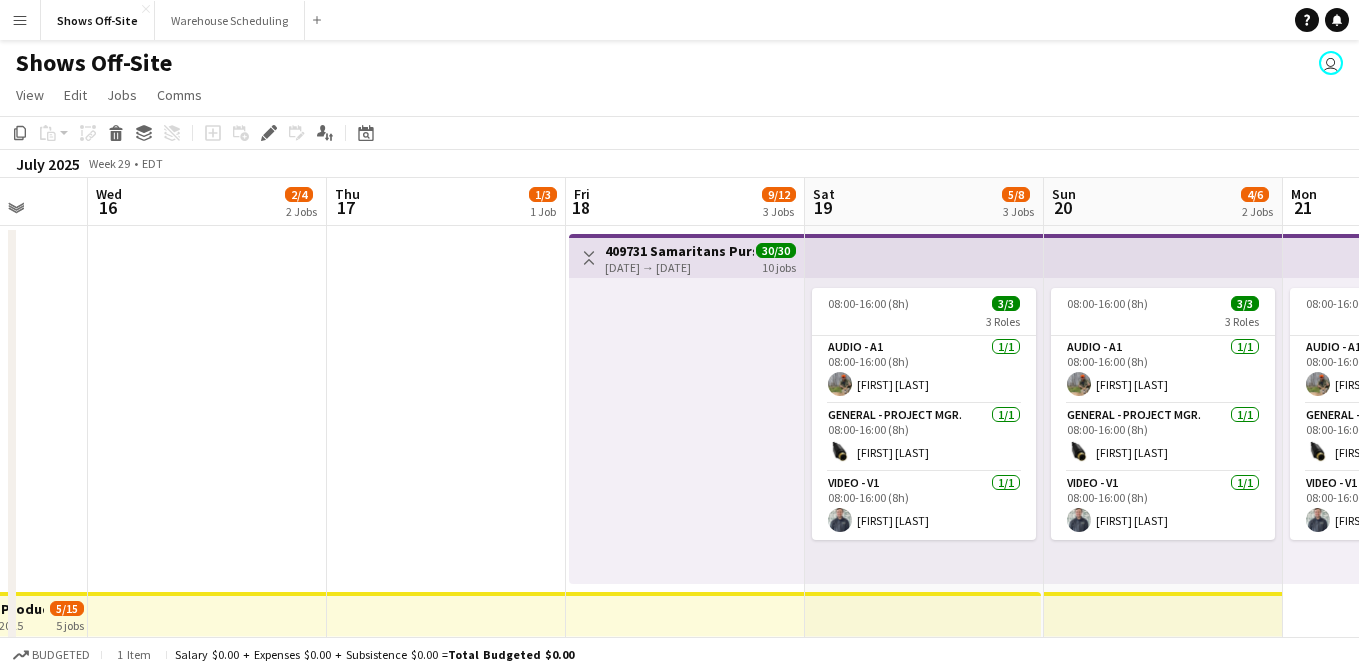 click on "Copy
Paste
Paste
Command
V Paste with crew
Command
Shift
V
Paste linked Job
Delete
Group
Ungroup
Add job
Add linked Job
Edit
Edit linked Job
Applicants
Date picker
JUL 2025 JUL 2025 Monday M Tuesday T Wednesday W Thursday T Friday F Saturday S Sunday S  JUL      1   2   3   4   5   6   7   8   9   10   11   12   13   14   15   16   17   18   19   20   21   22   23   24" 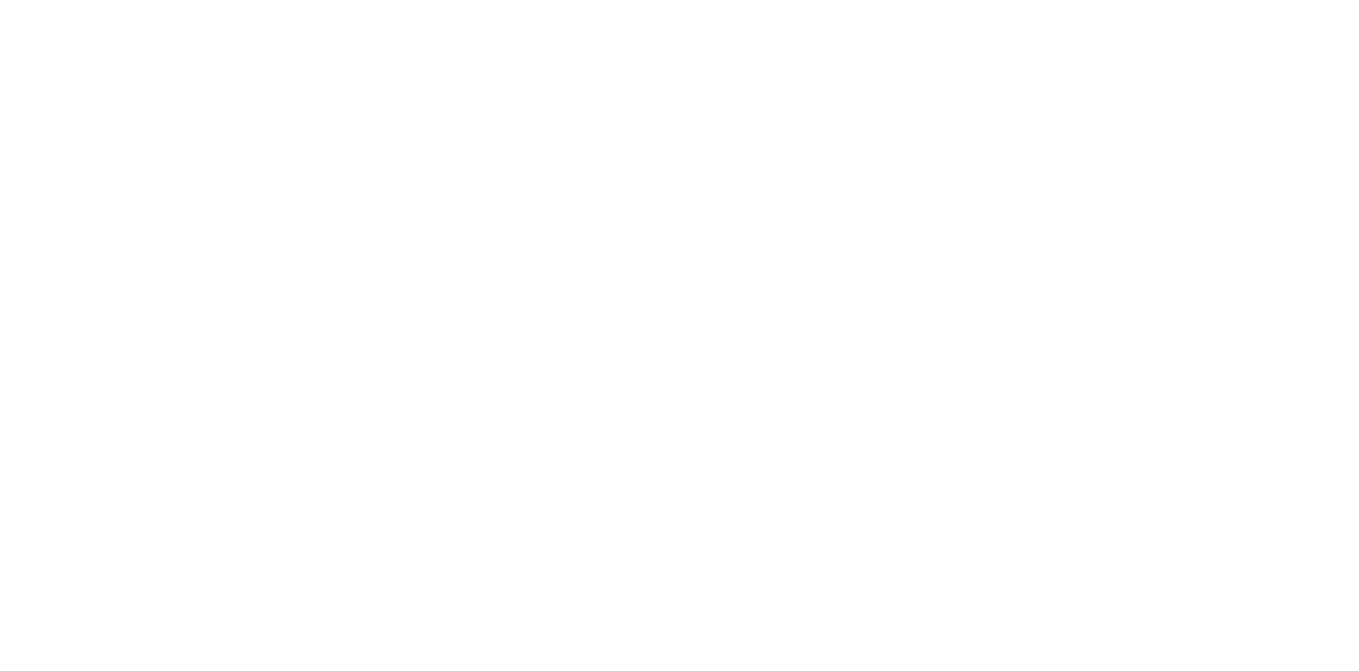 scroll, scrollTop: 0, scrollLeft: 0, axis: both 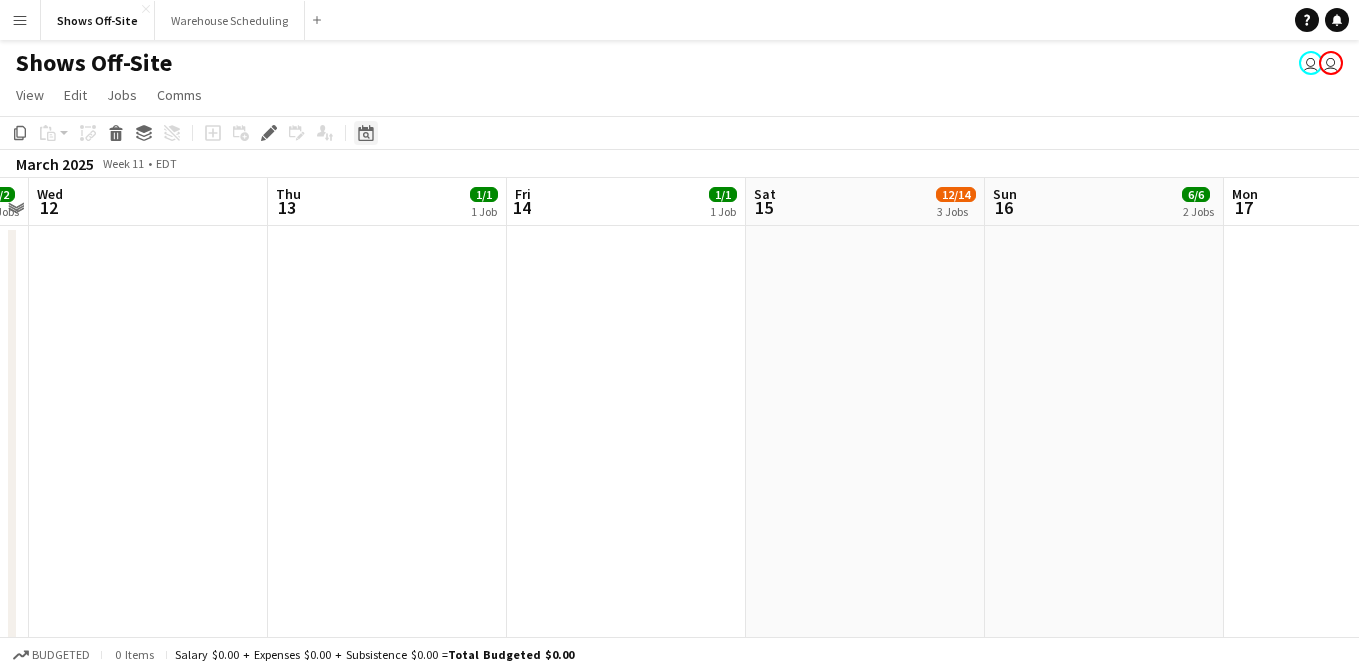 click 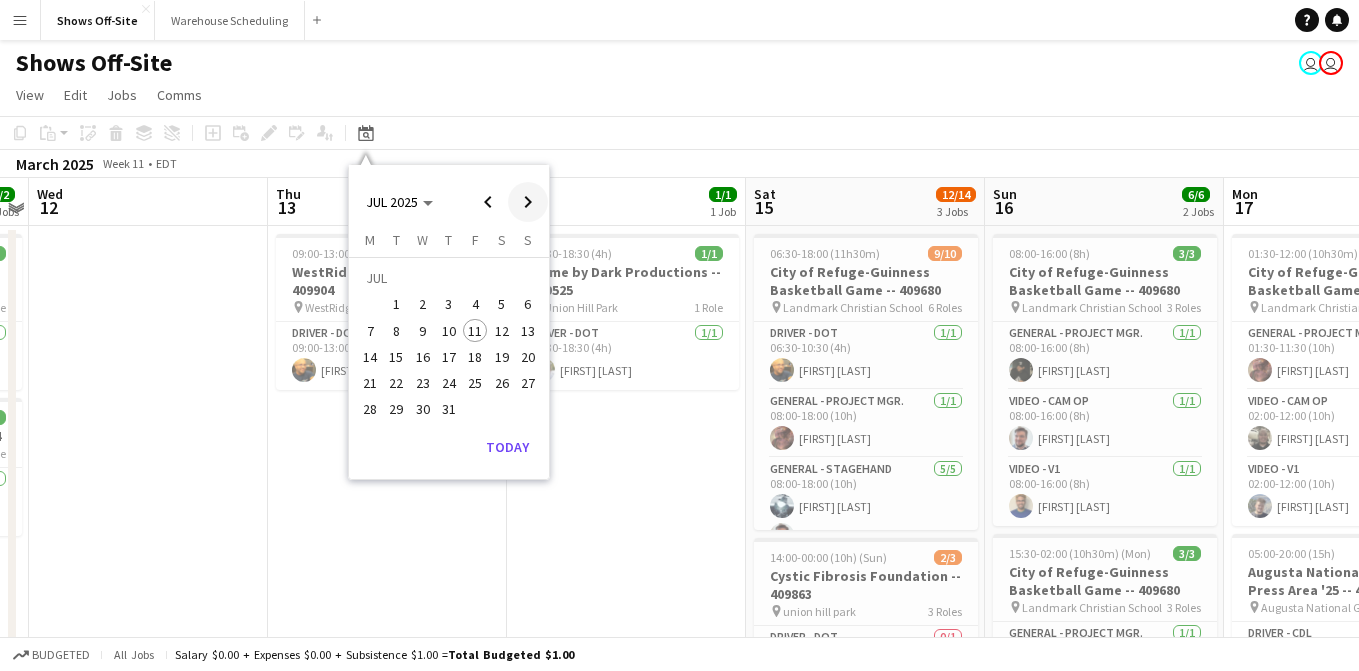 click at bounding box center [528, 202] 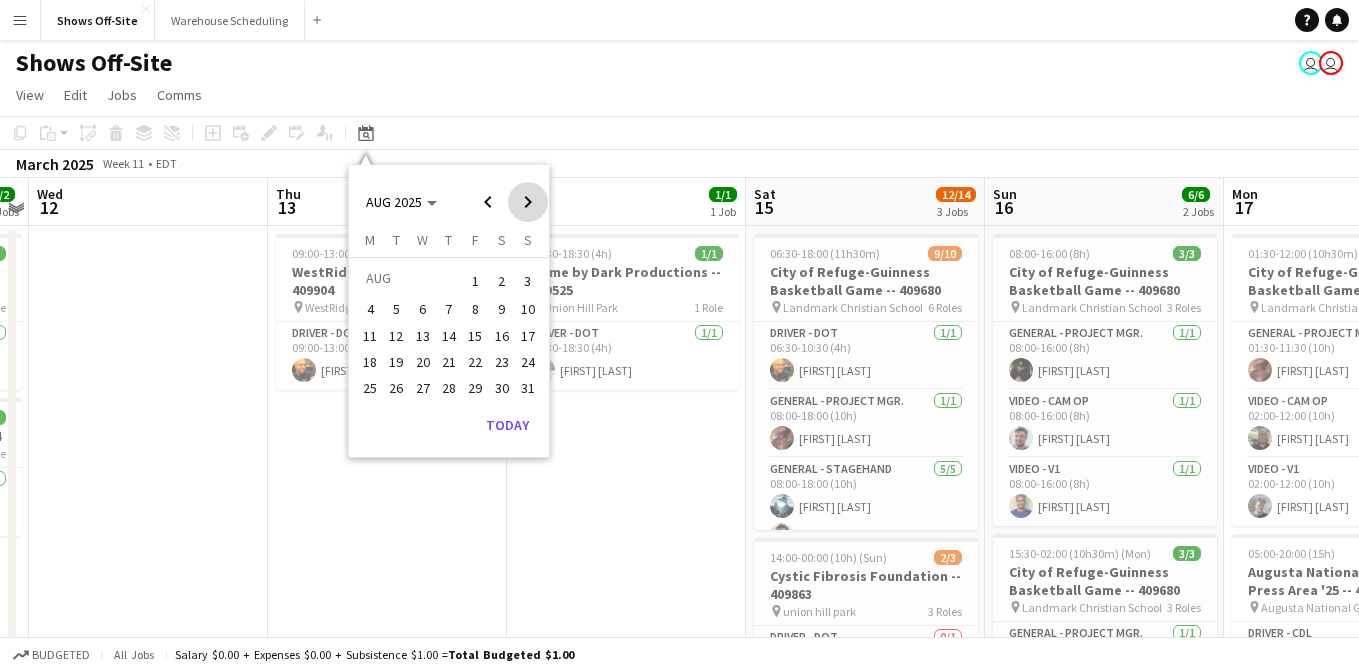 click at bounding box center (528, 202) 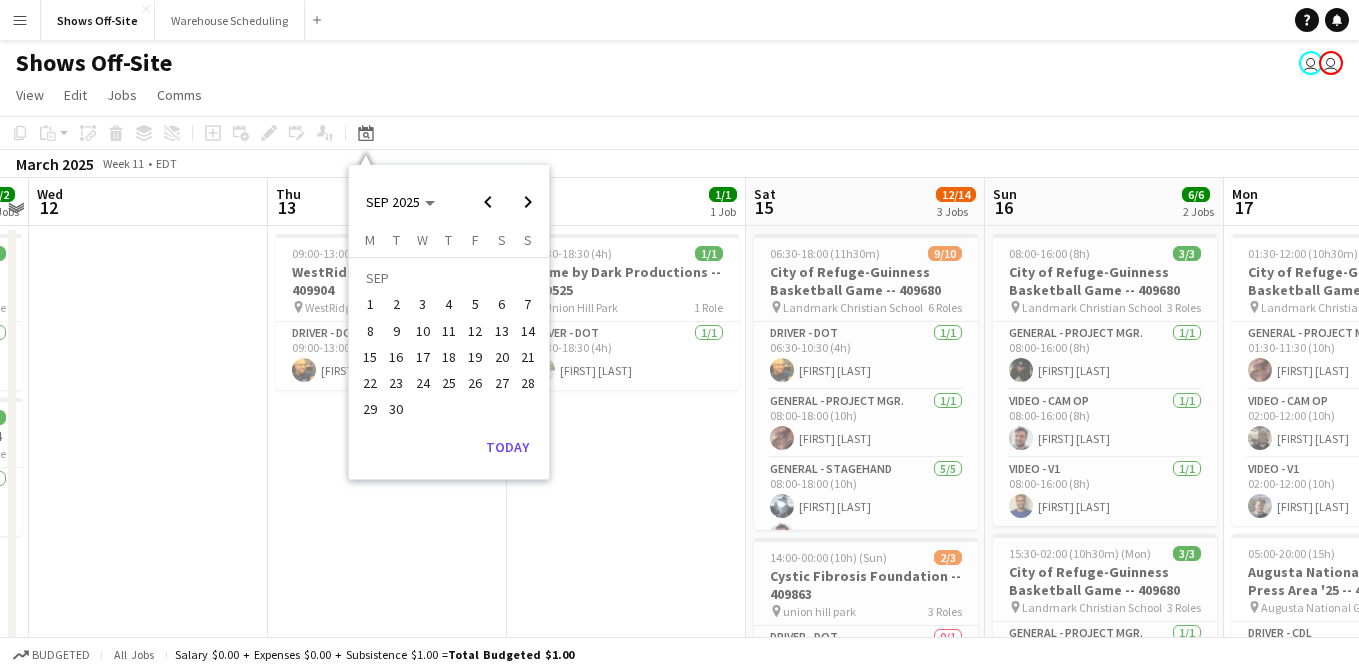click on "22" at bounding box center (370, 383) 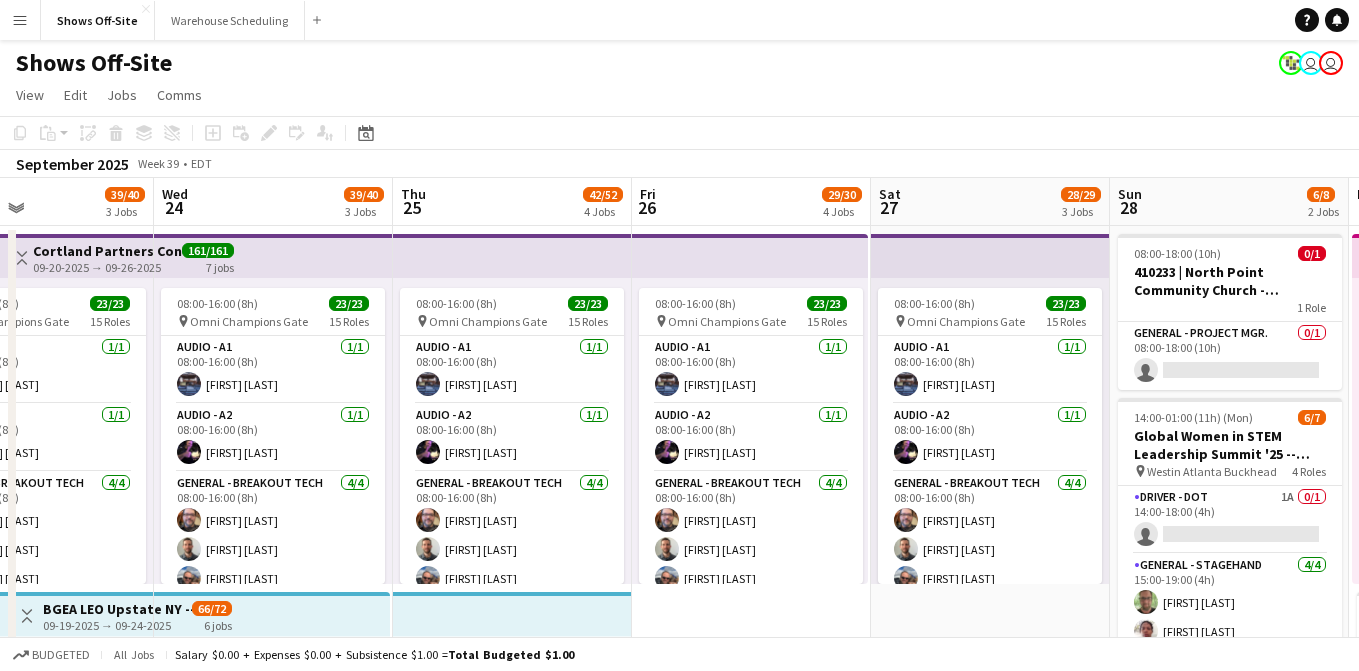scroll, scrollTop: 0, scrollLeft: 783, axis: horizontal 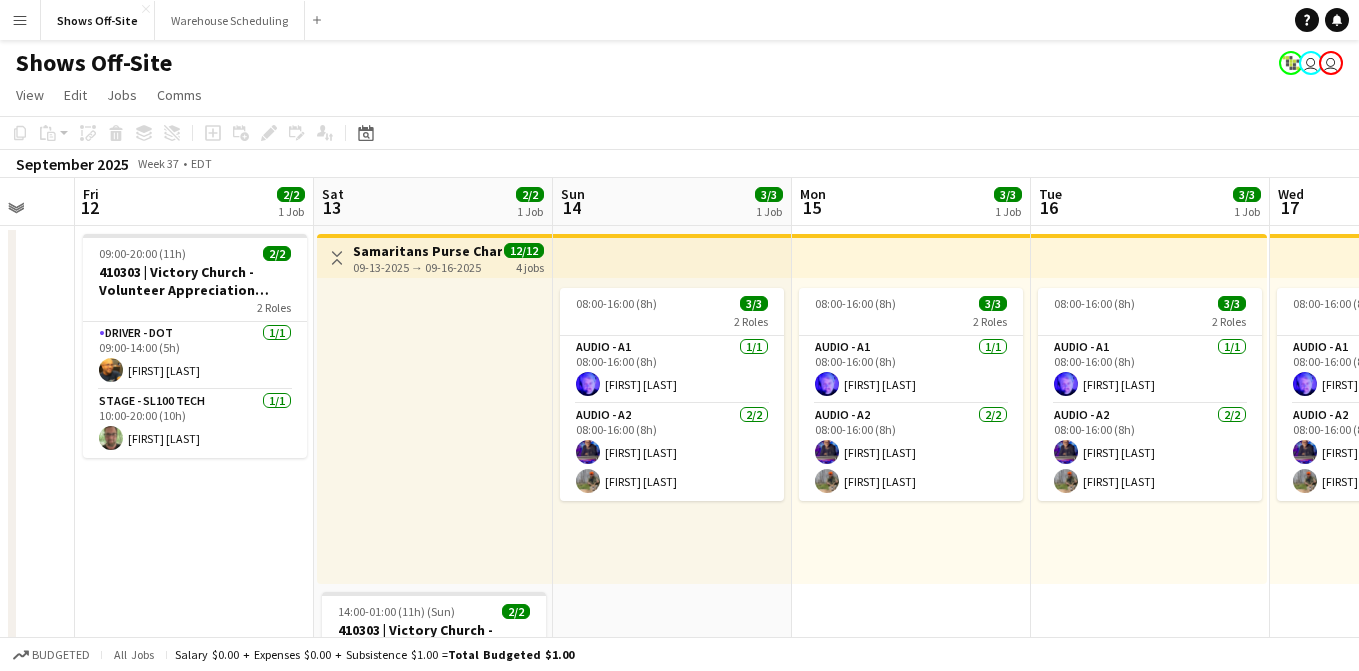 click on "Samaritans Purse Charity Gayle -- 409866" at bounding box center (427, 251) 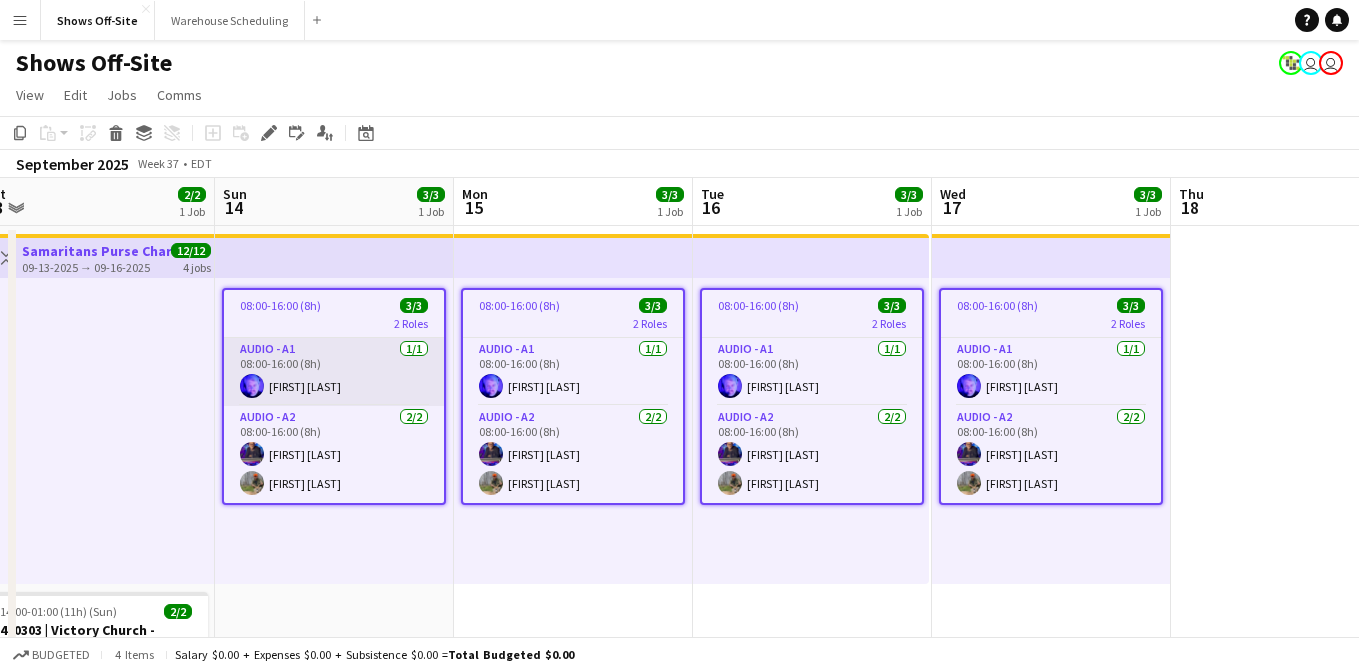 scroll, scrollTop: 0, scrollLeft: 747, axis: horizontal 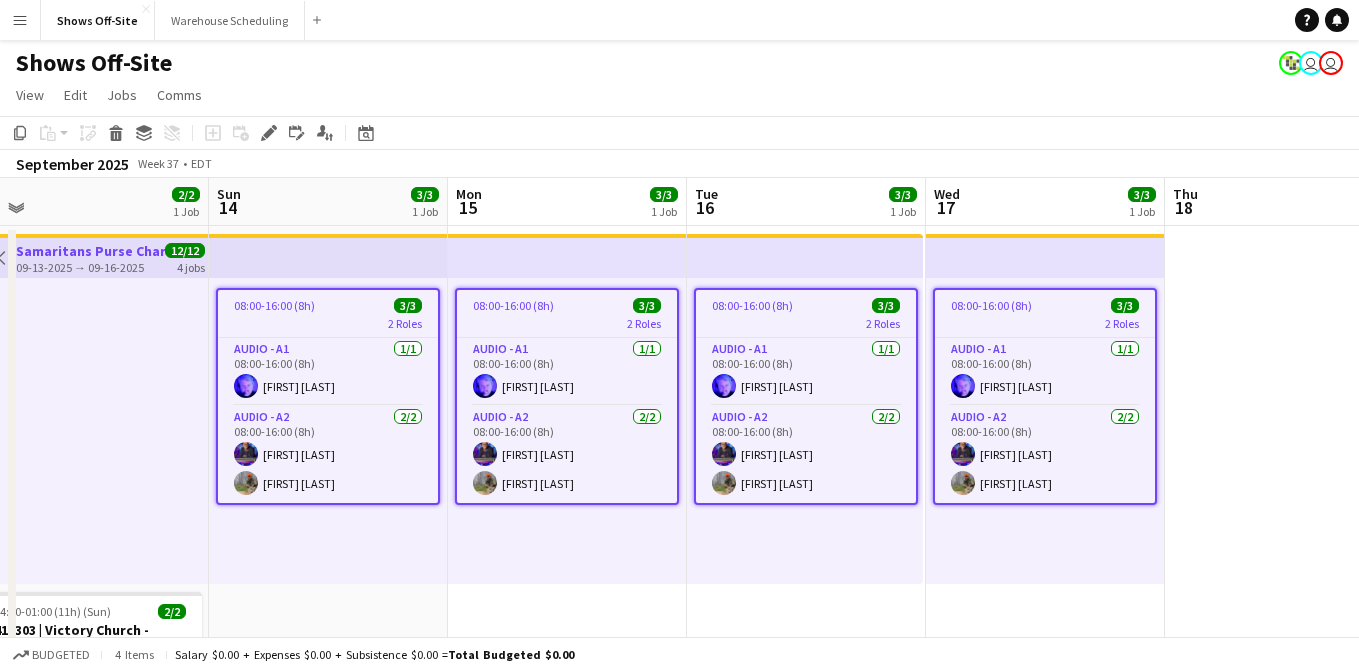 click on "Samaritans Purse Charity Gayle -- 409866" at bounding box center (90, 251) 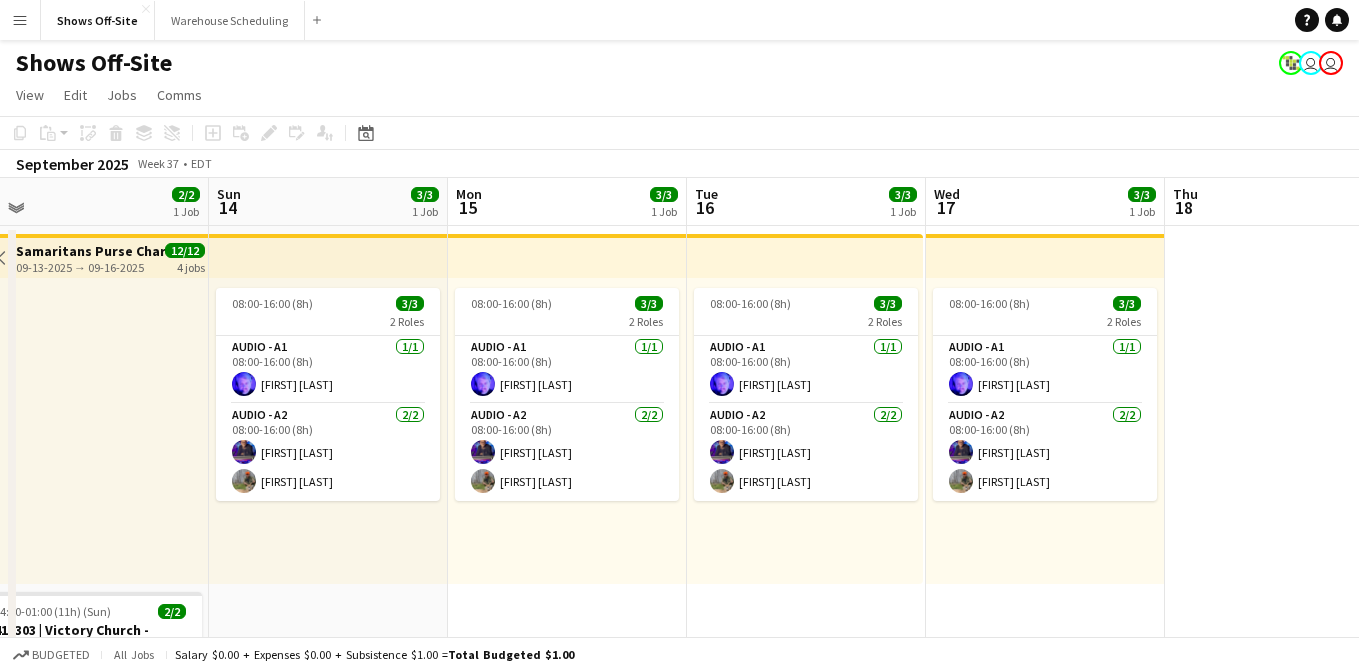 click on "Samaritans Purse Charity Gayle -- 409866" at bounding box center [90, 251] 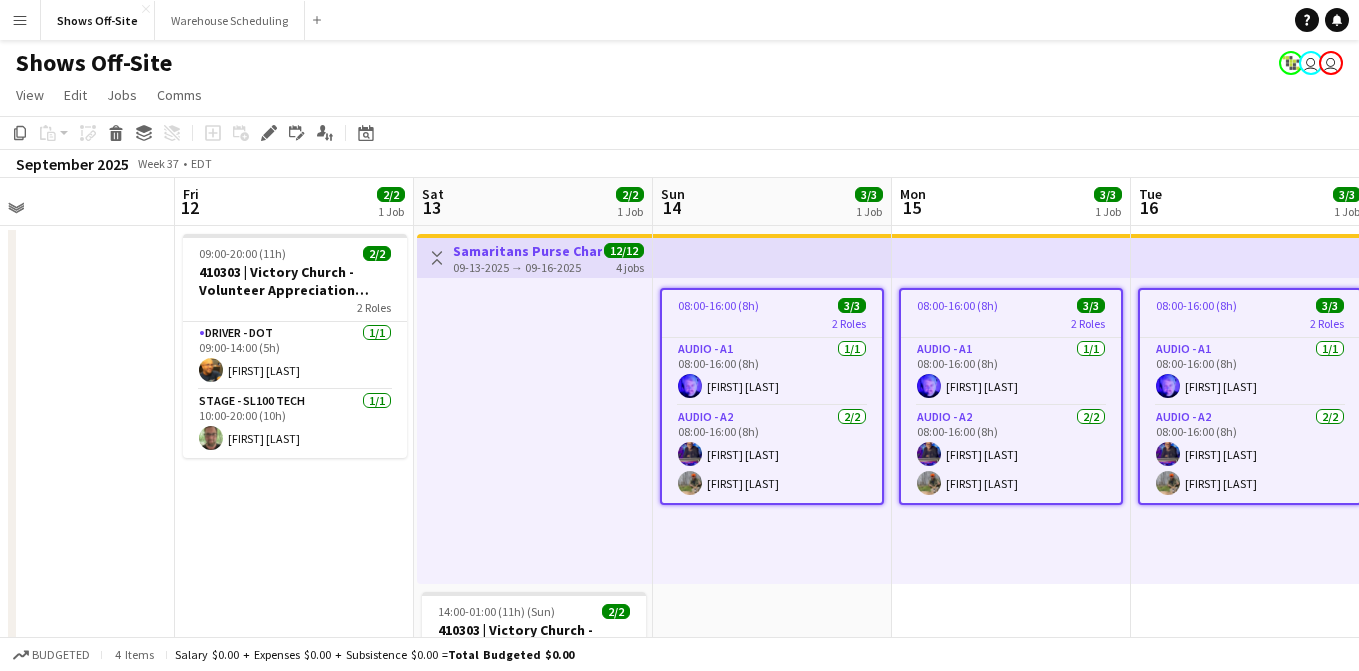 scroll, scrollTop: 0, scrollLeft: 525, axis: horizontal 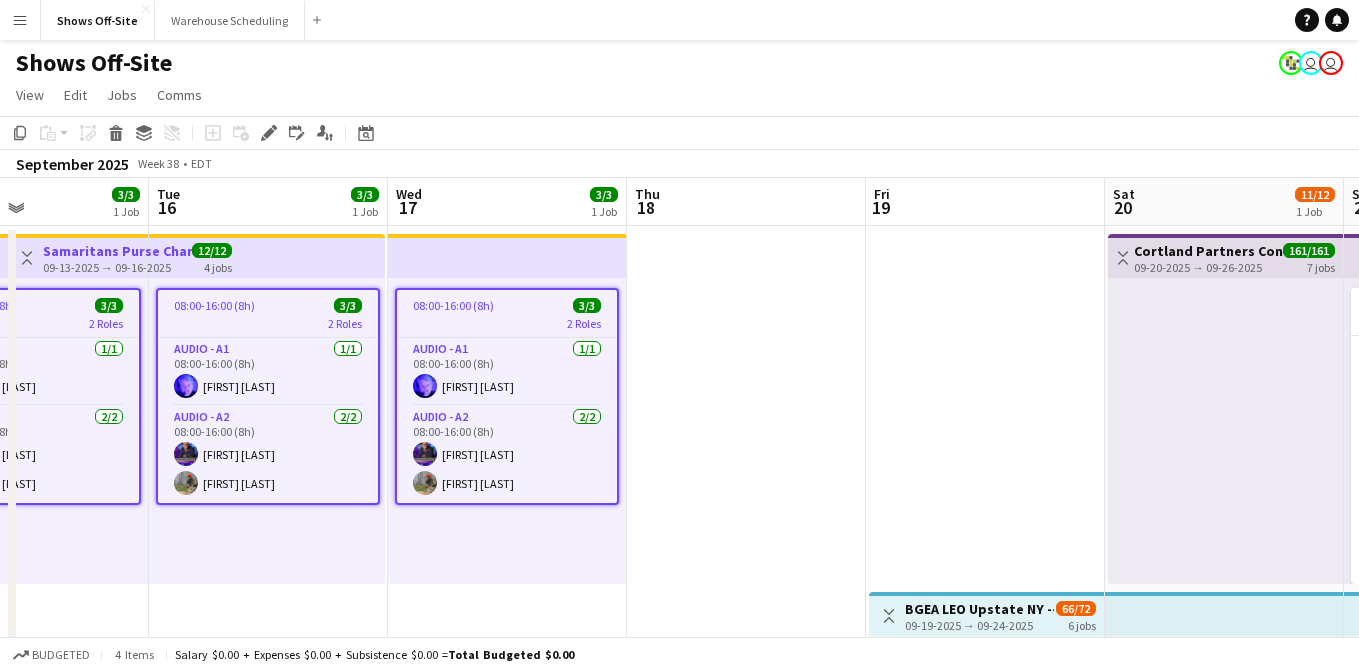 click on "BGEA LEO Upstate NY -- 409546" at bounding box center (979, 609) 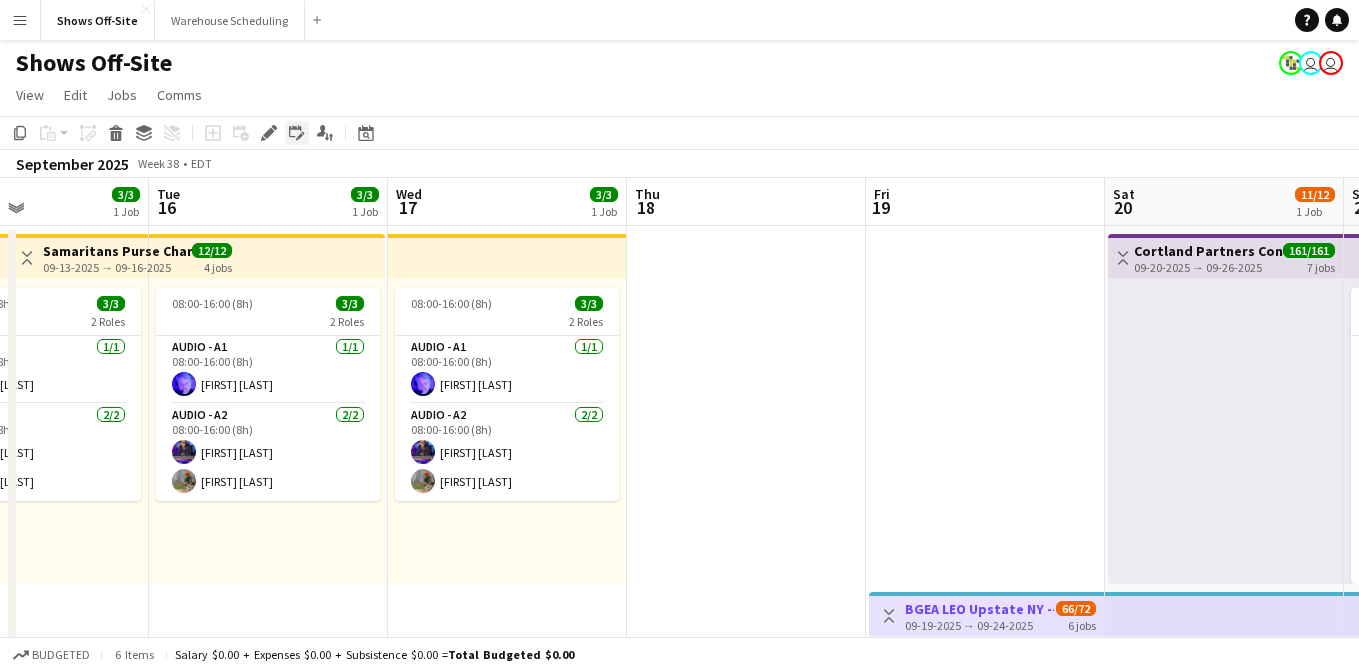 click 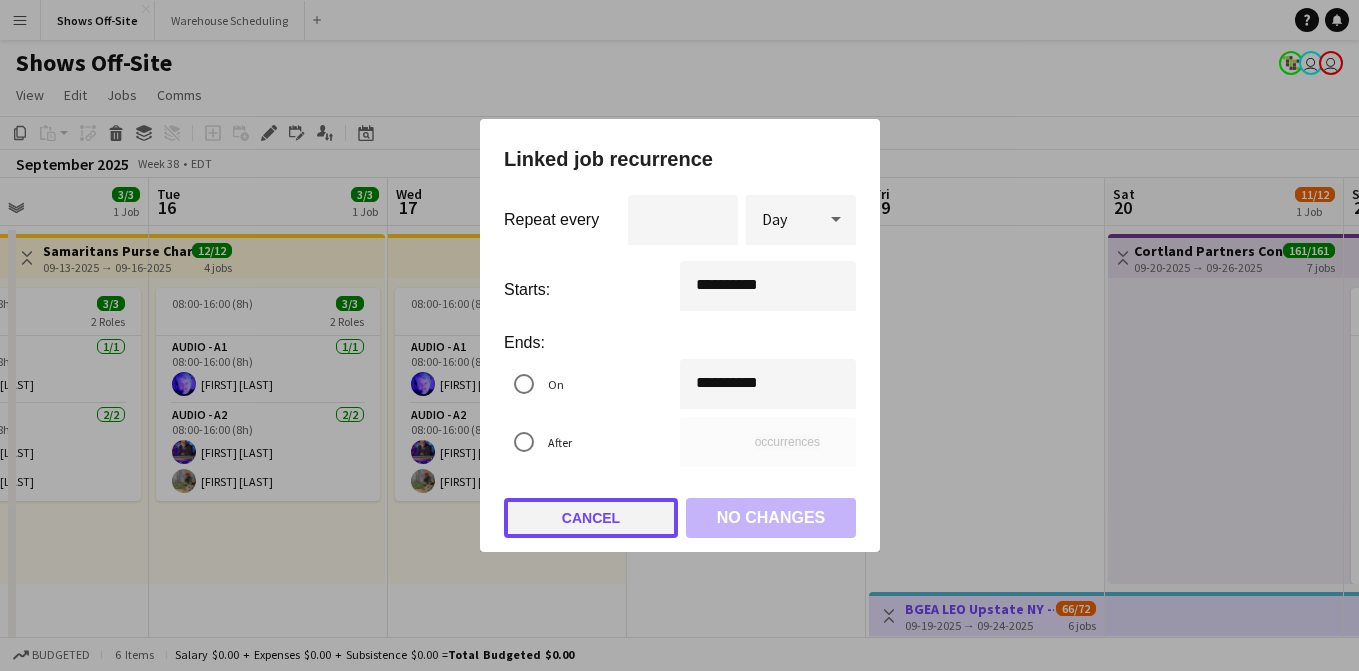 click on "Cancel" 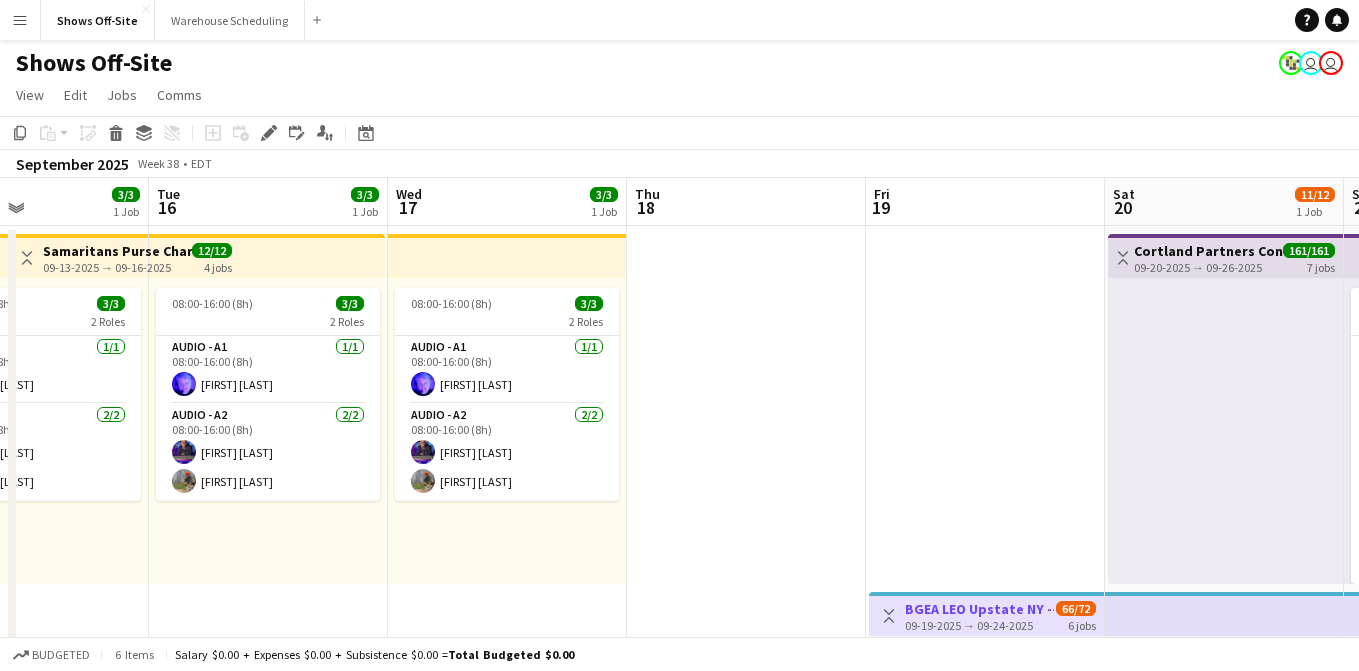 click at bounding box center [746, 1301] 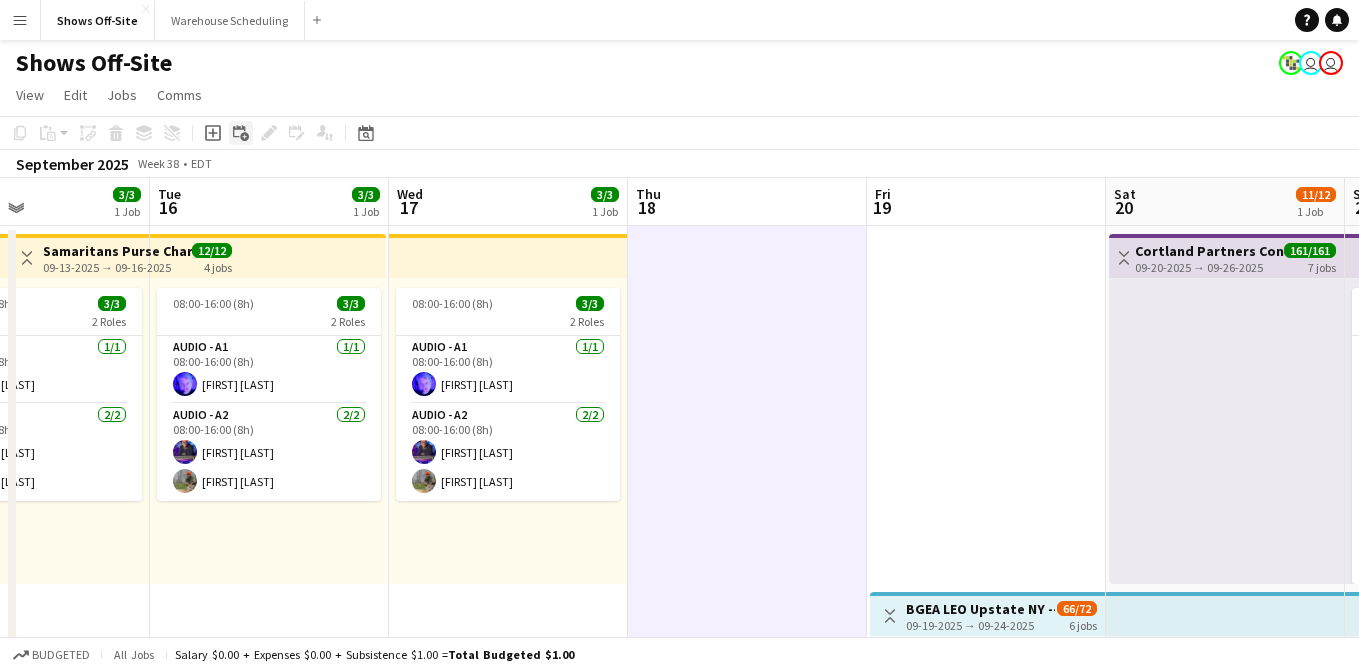 click on "Add linked Job" 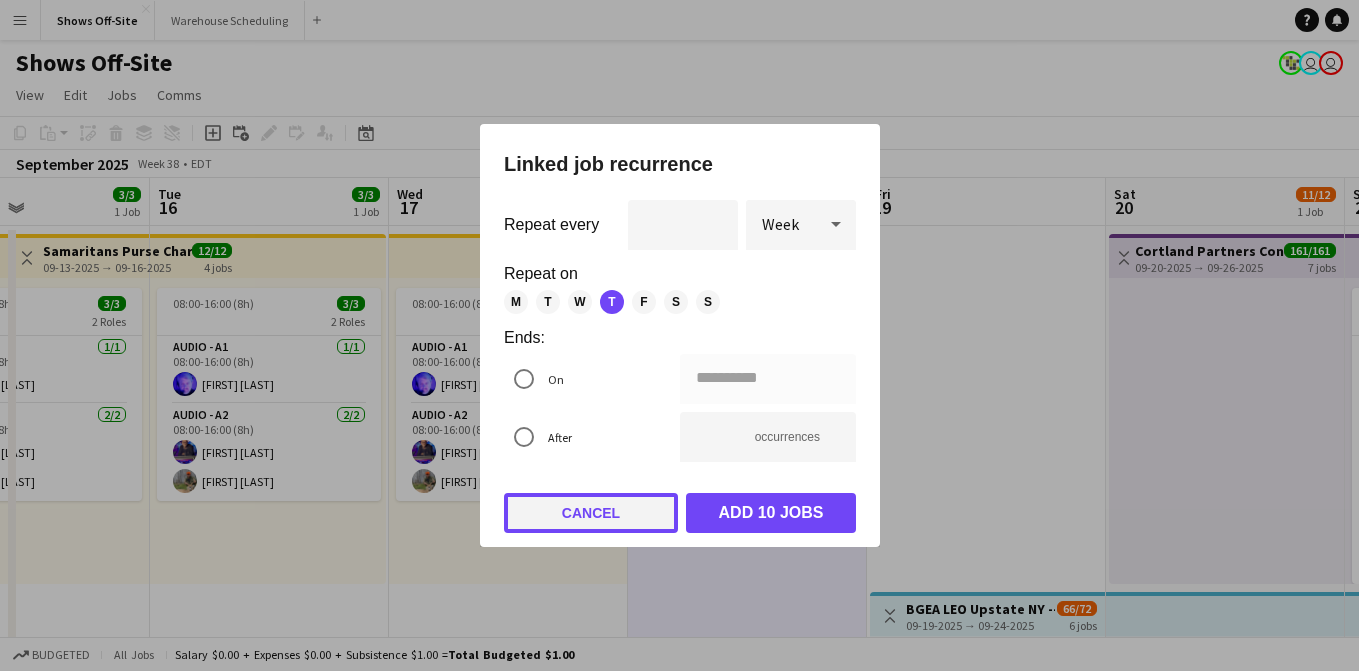 click on "Cancel" 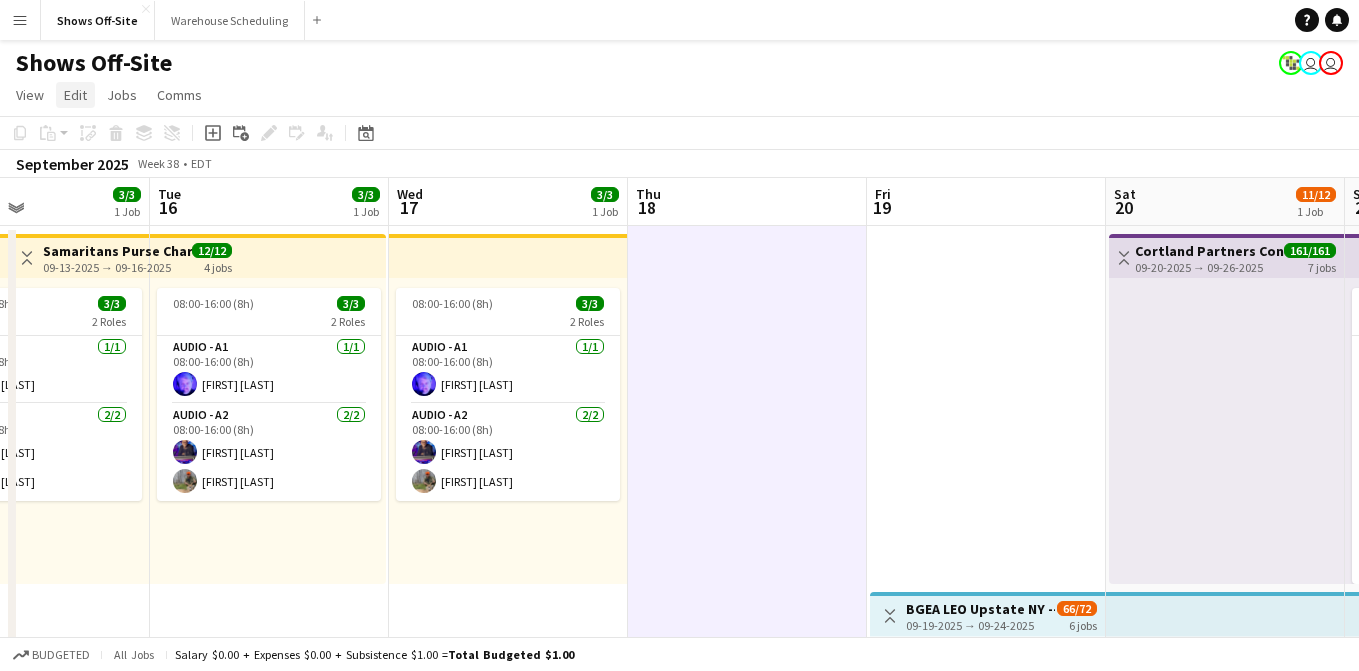 click on "Edit" 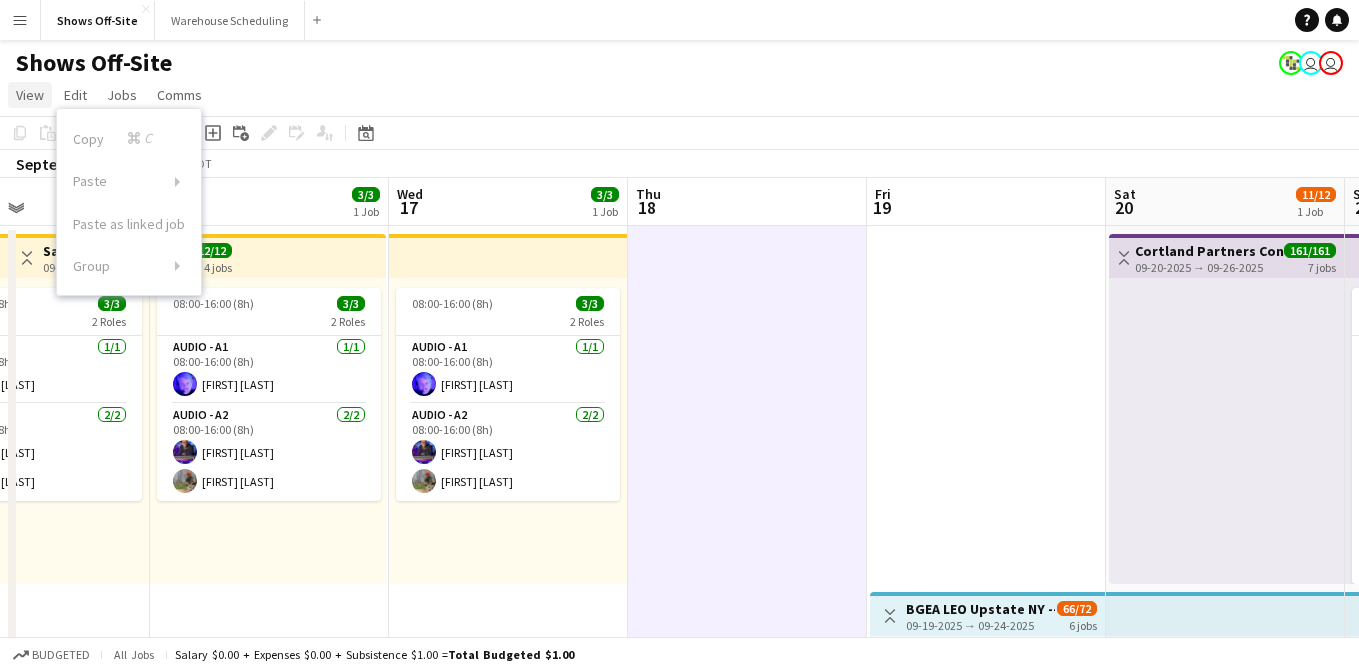 click on "View" 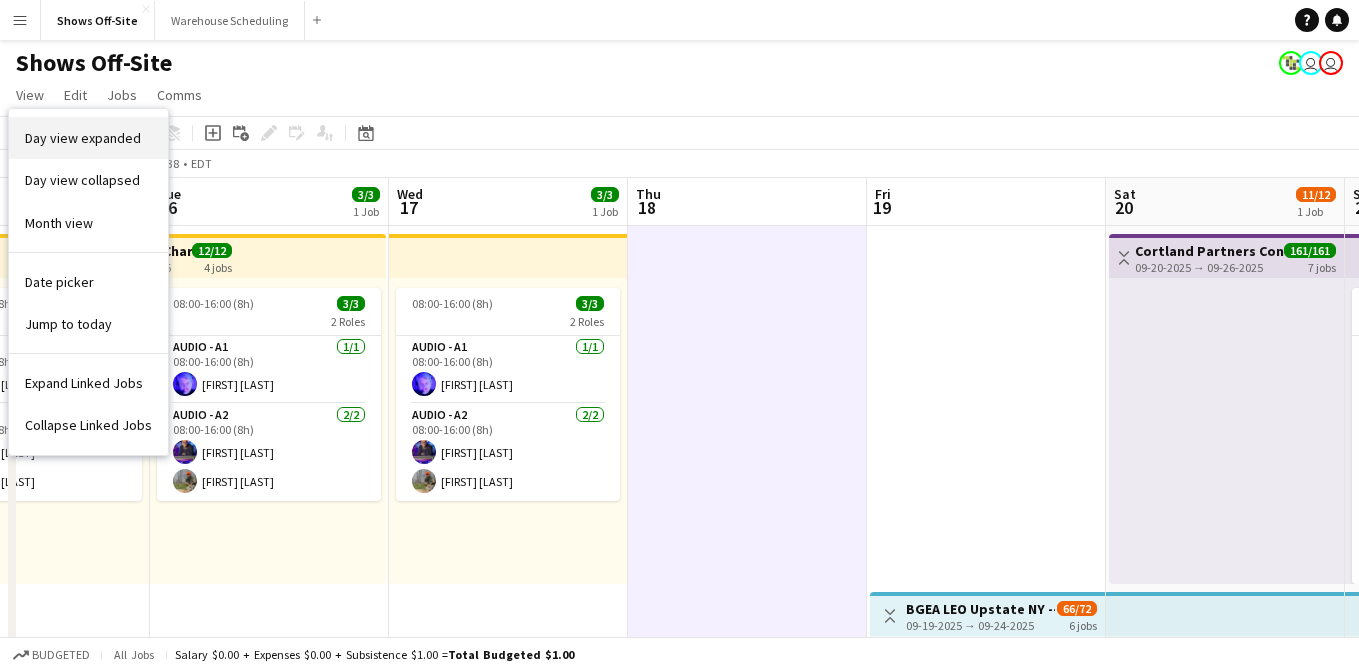 click on "Day view expanded" at bounding box center (83, 138) 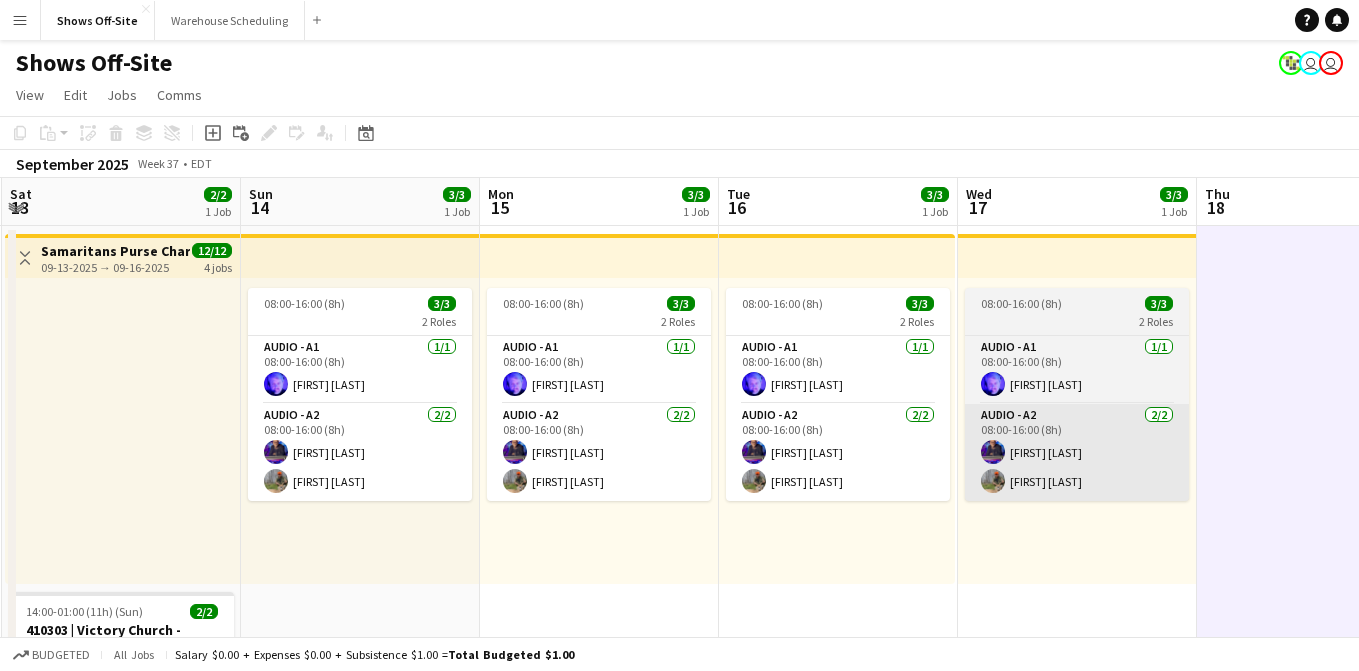 scroll, scrollTop: 0, scrollLeft: 470, axis: horizontal 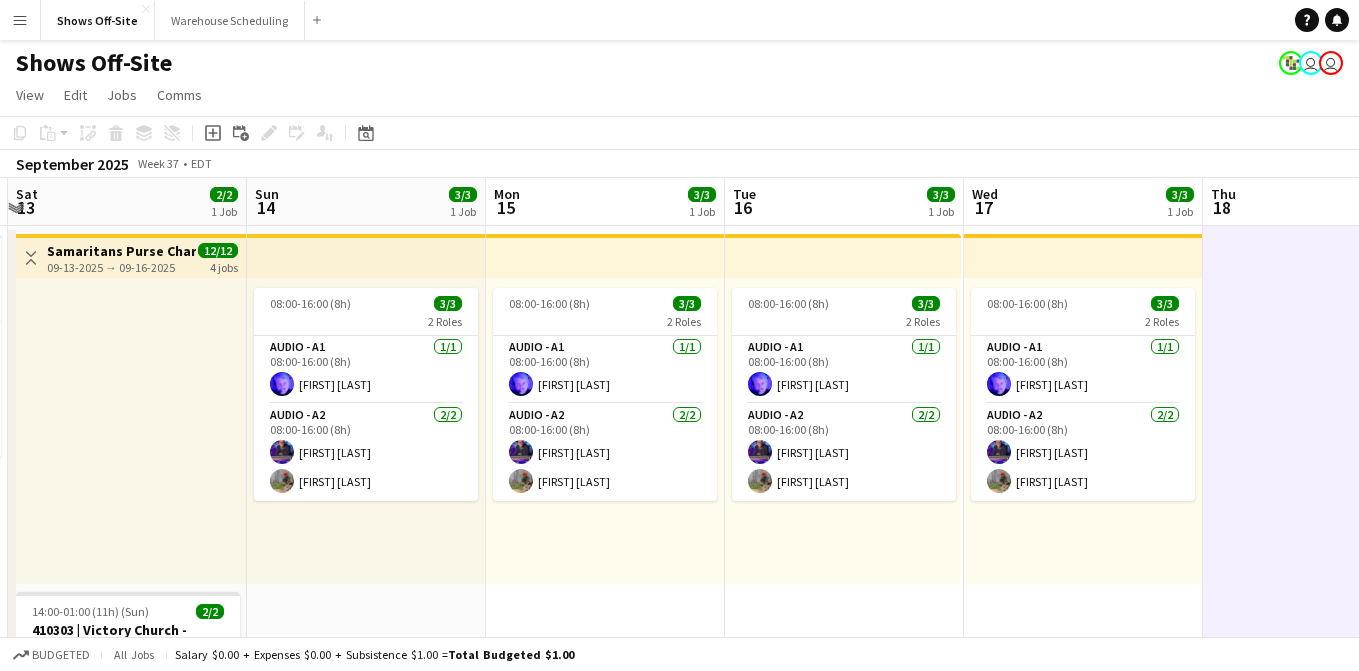 click on "Menu" at bounding box center (20, 20) 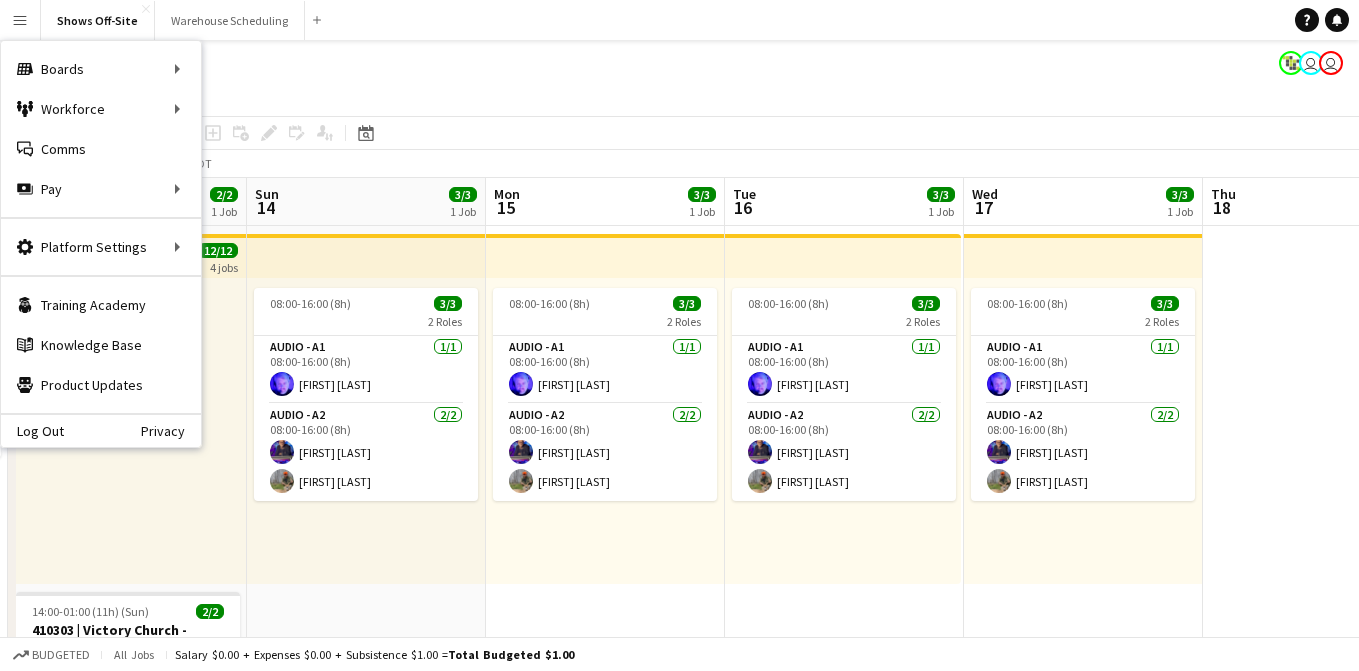 click on "Shows Off-Site
user
user" 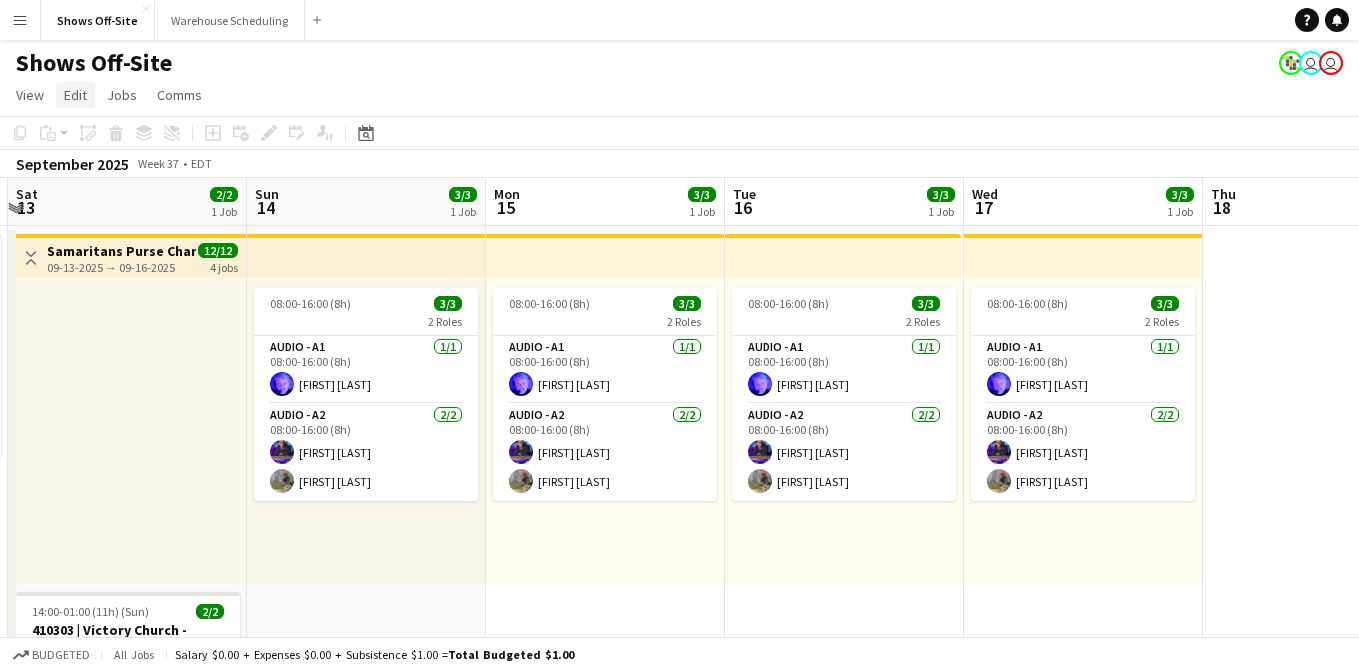 click on "Edit" 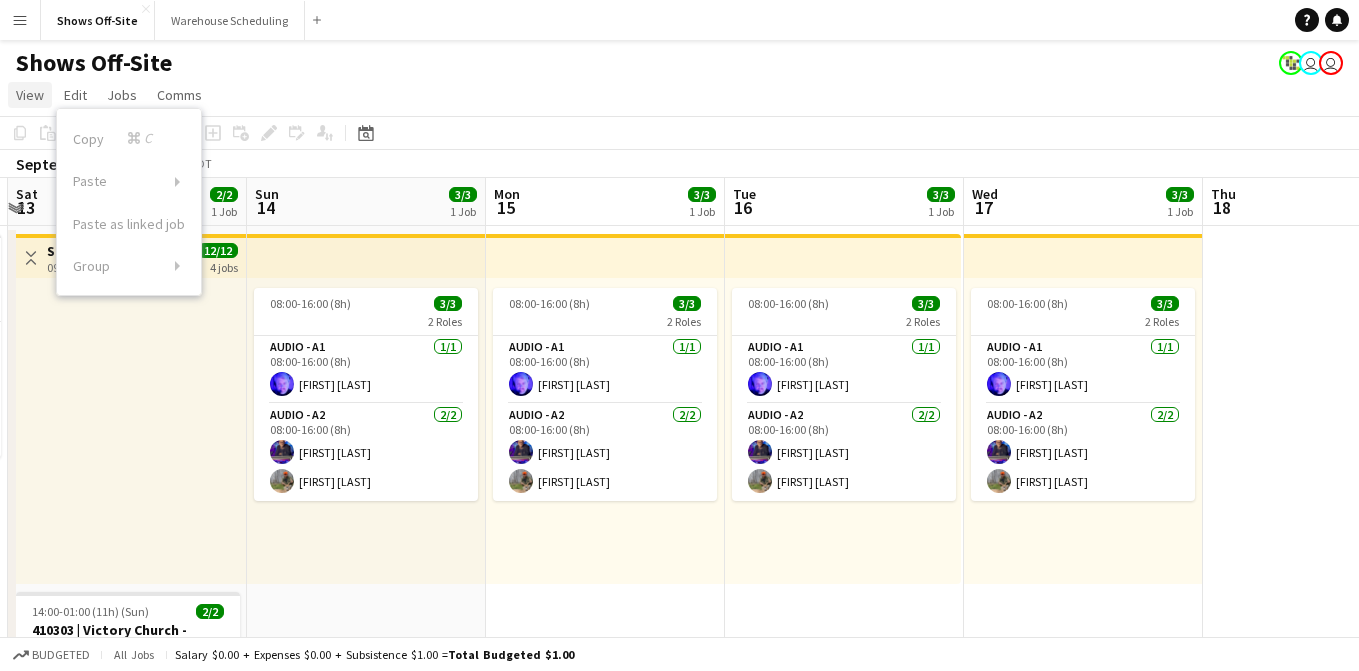 click on "View" 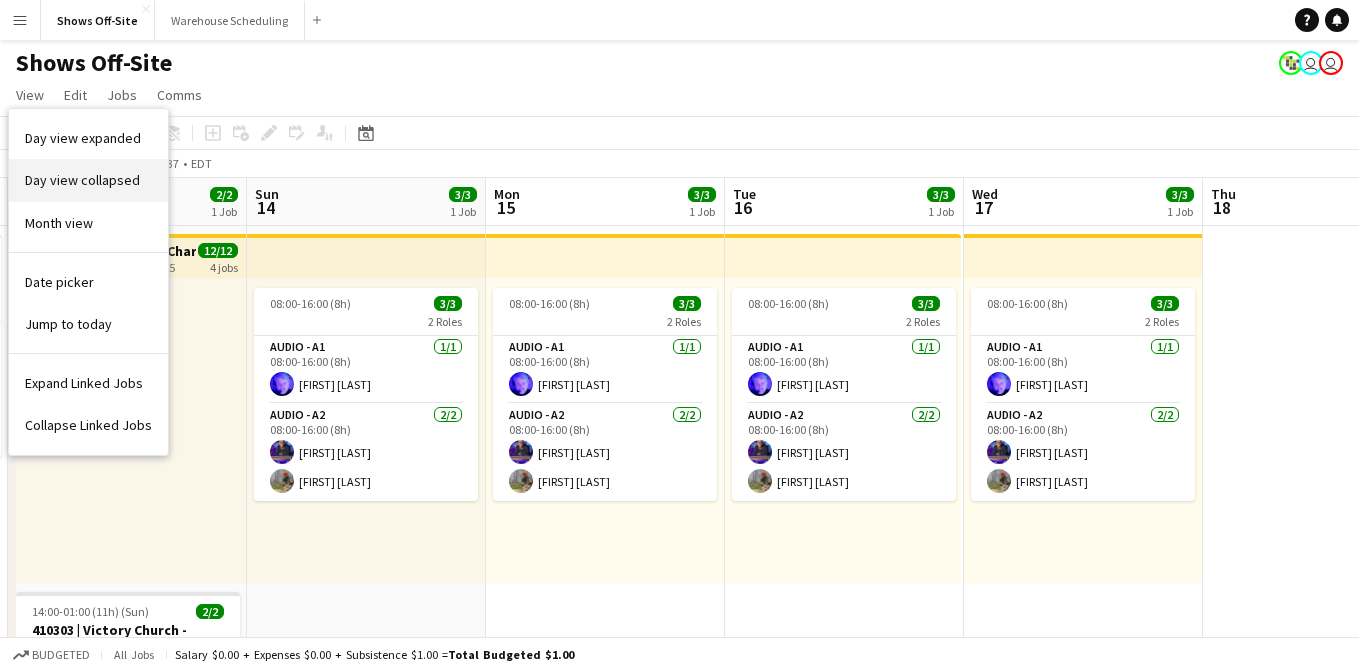 click on "Day view collapsed" at bounding box center (82, 180) 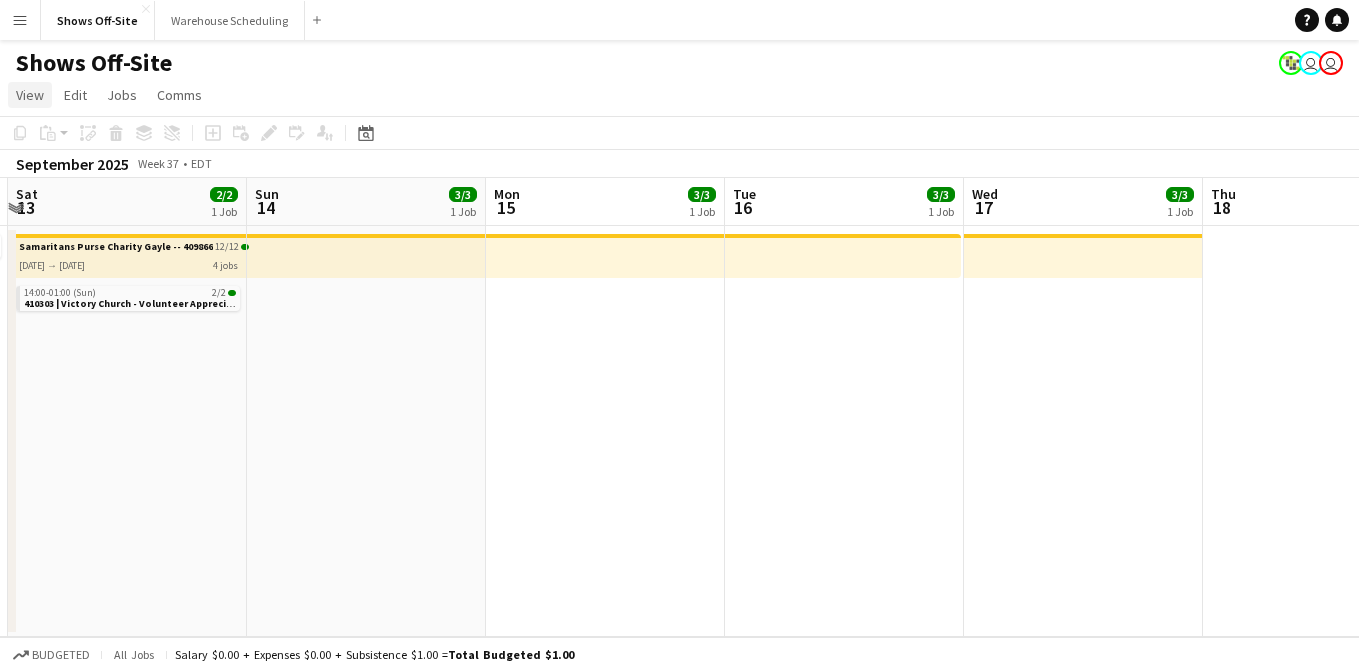 click on "View" 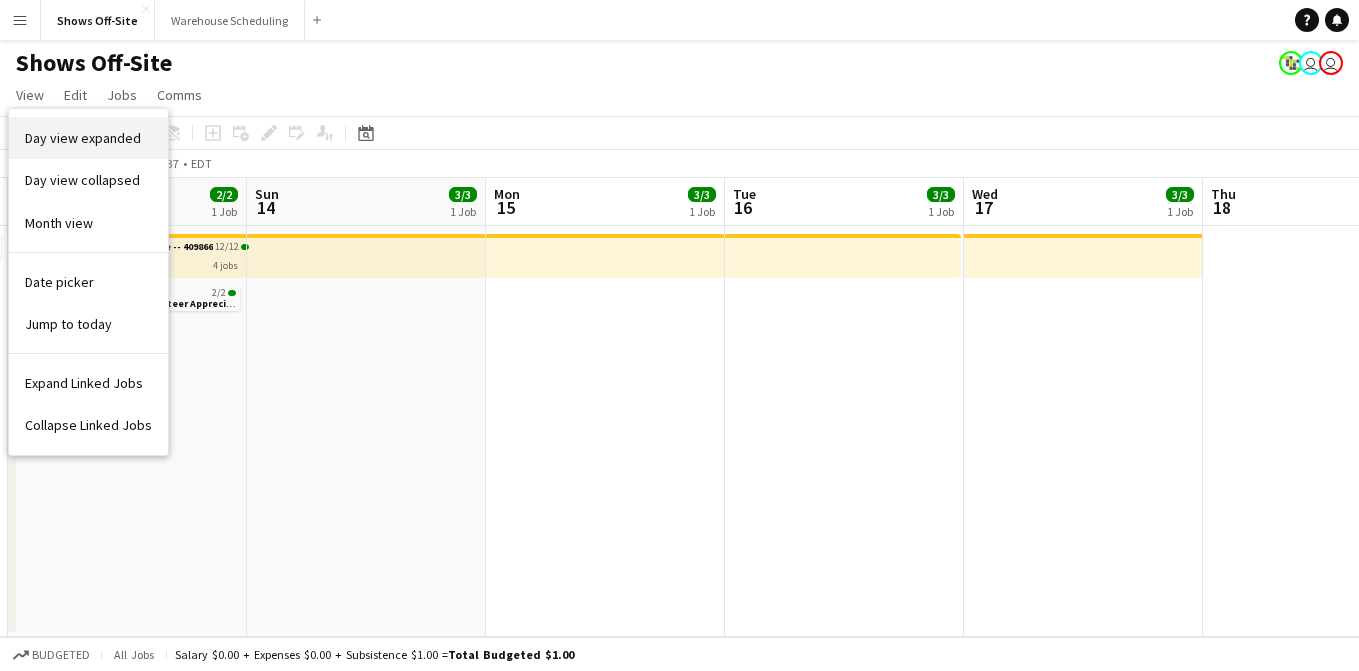 click on "Day view expanded" at bounding box center (83, 138) 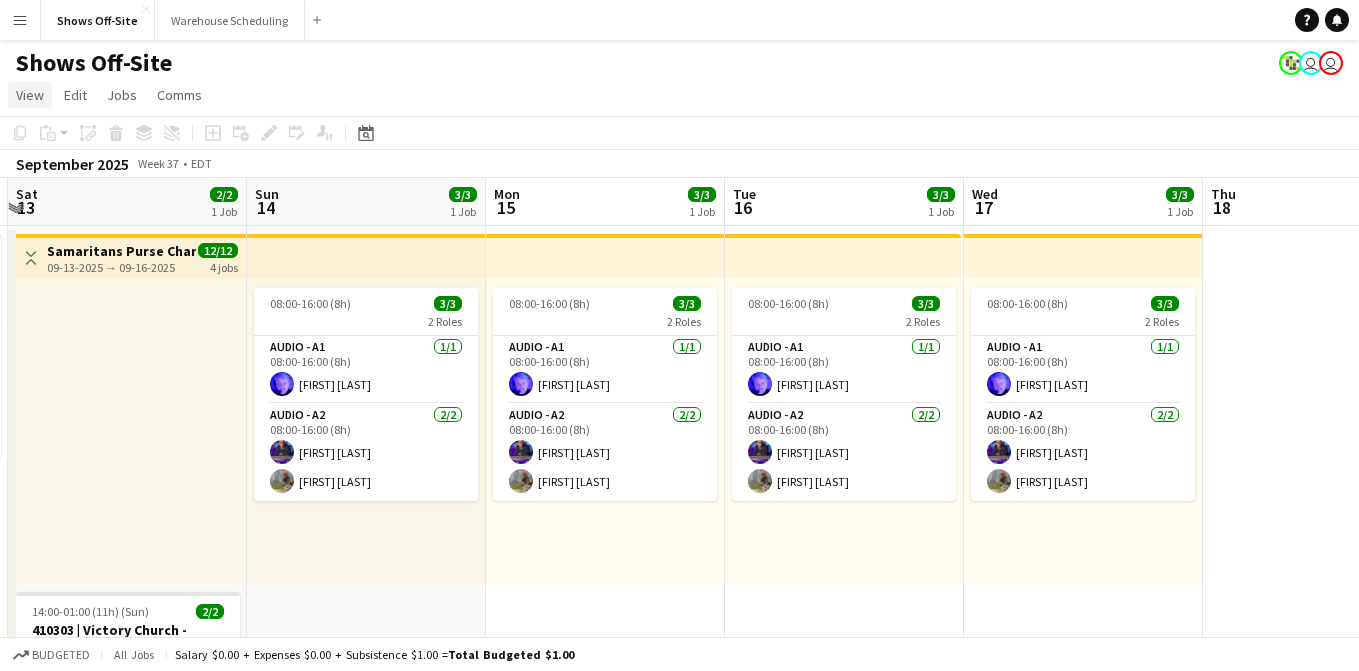 click on "View" 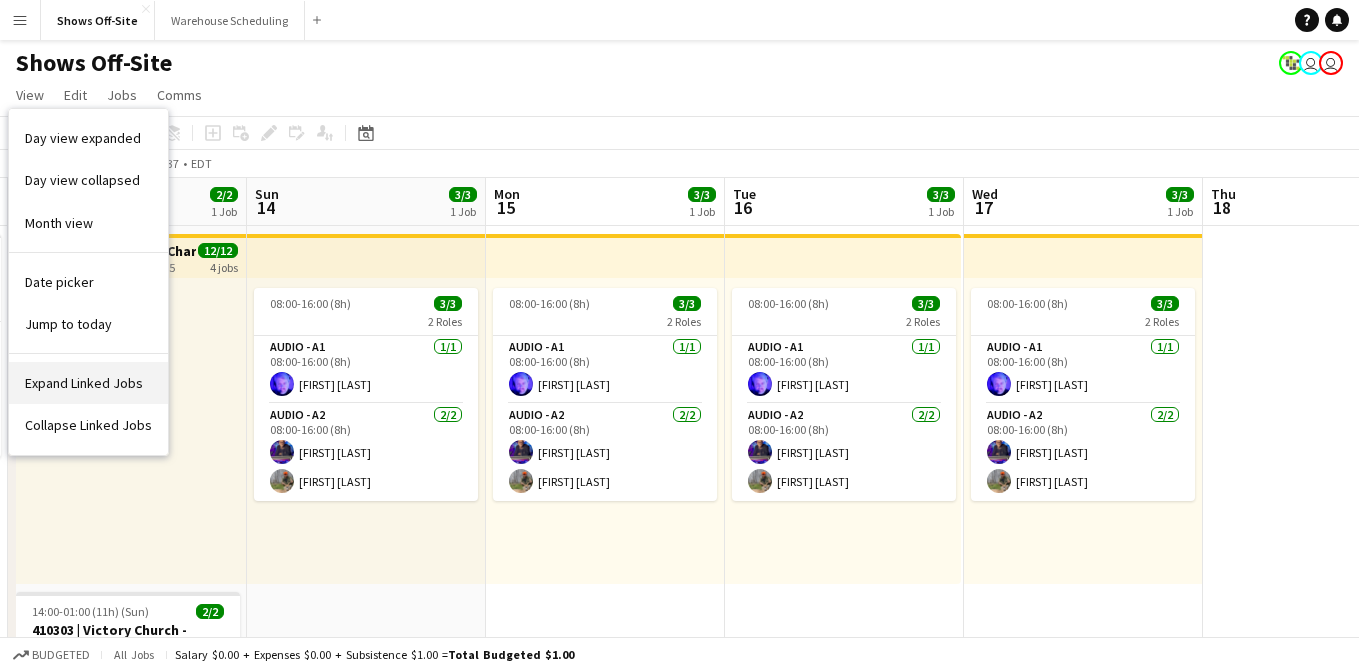 click on "Expand Linked Jobs" at bounding box center [84, 383] 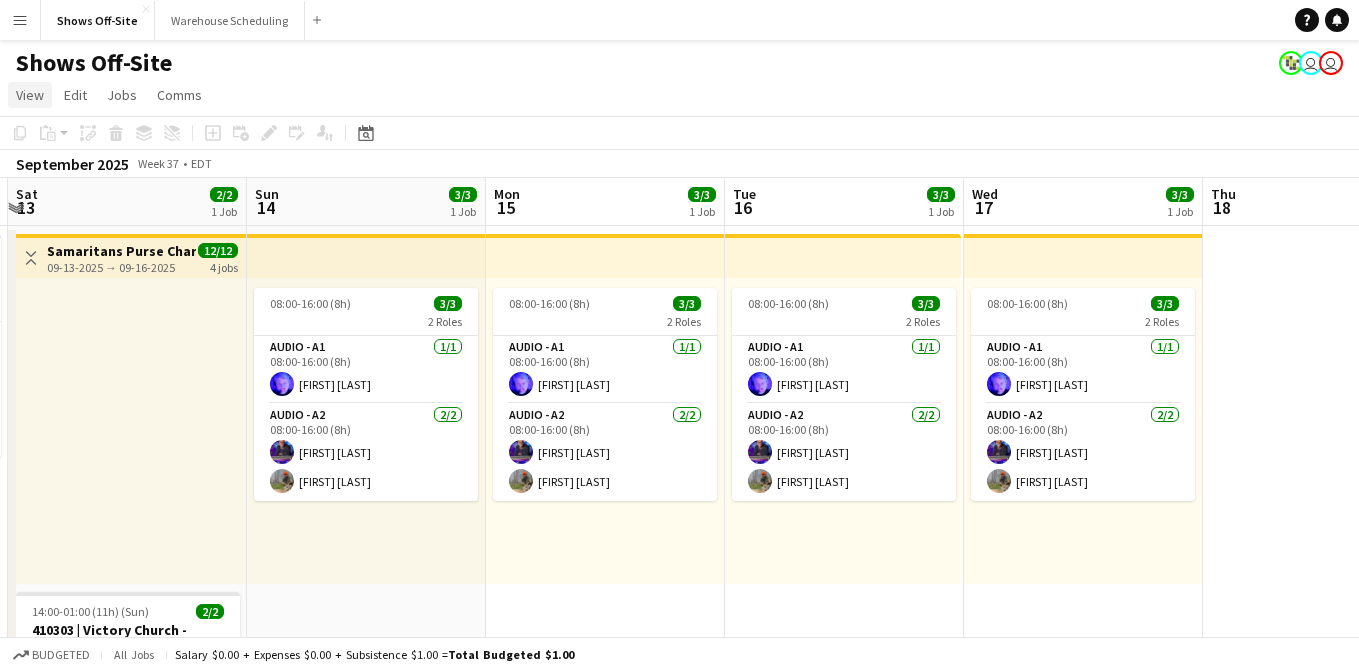 click on "View" 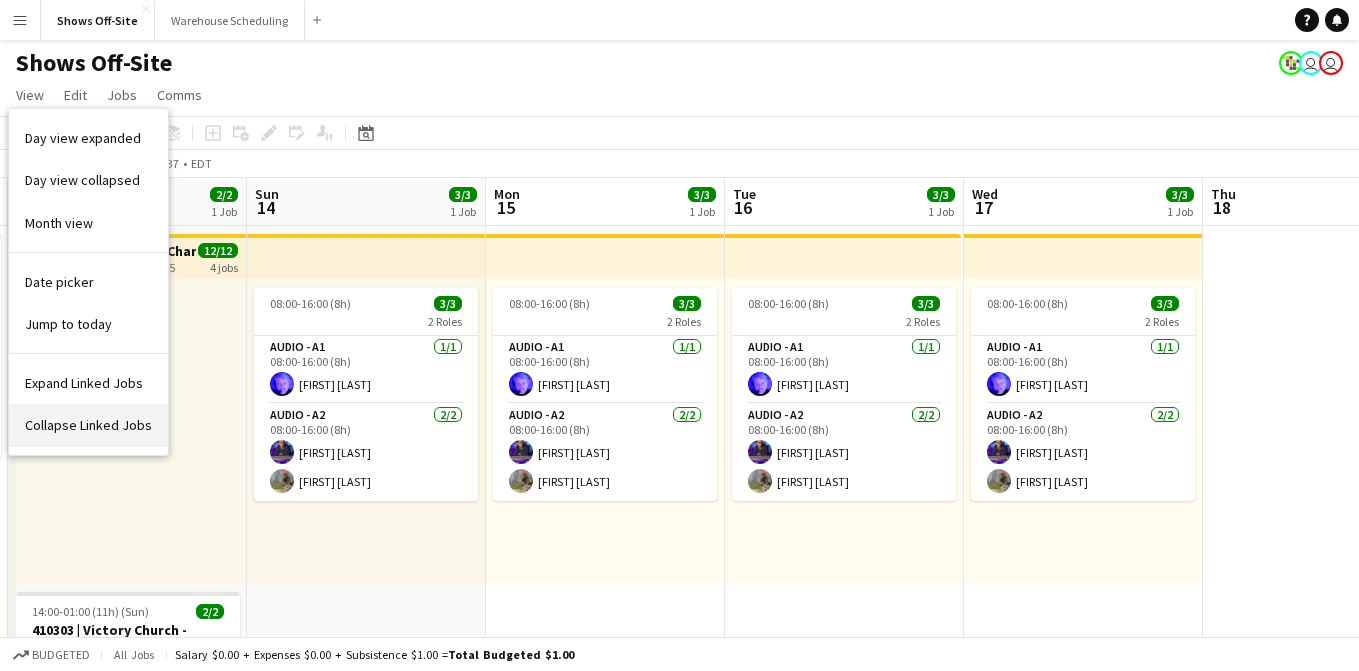 click on "Collapse Linked Jobs" at bounding box center [88, 425] 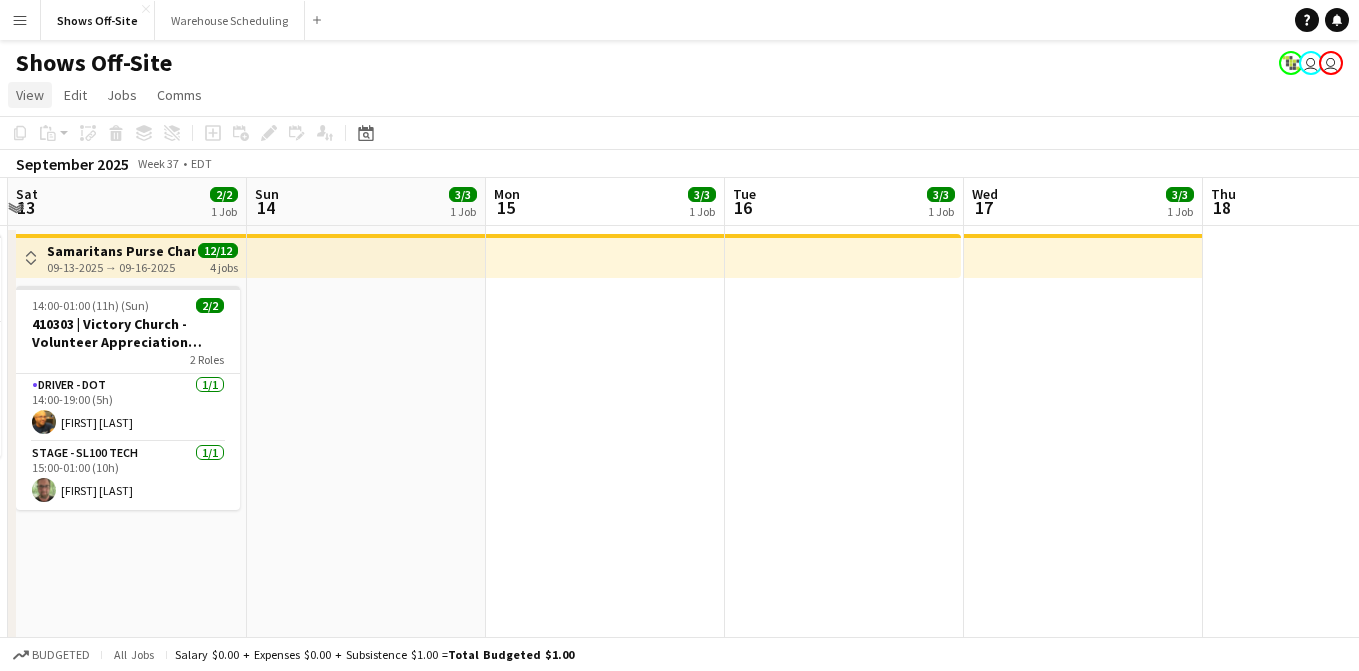 click on "View" 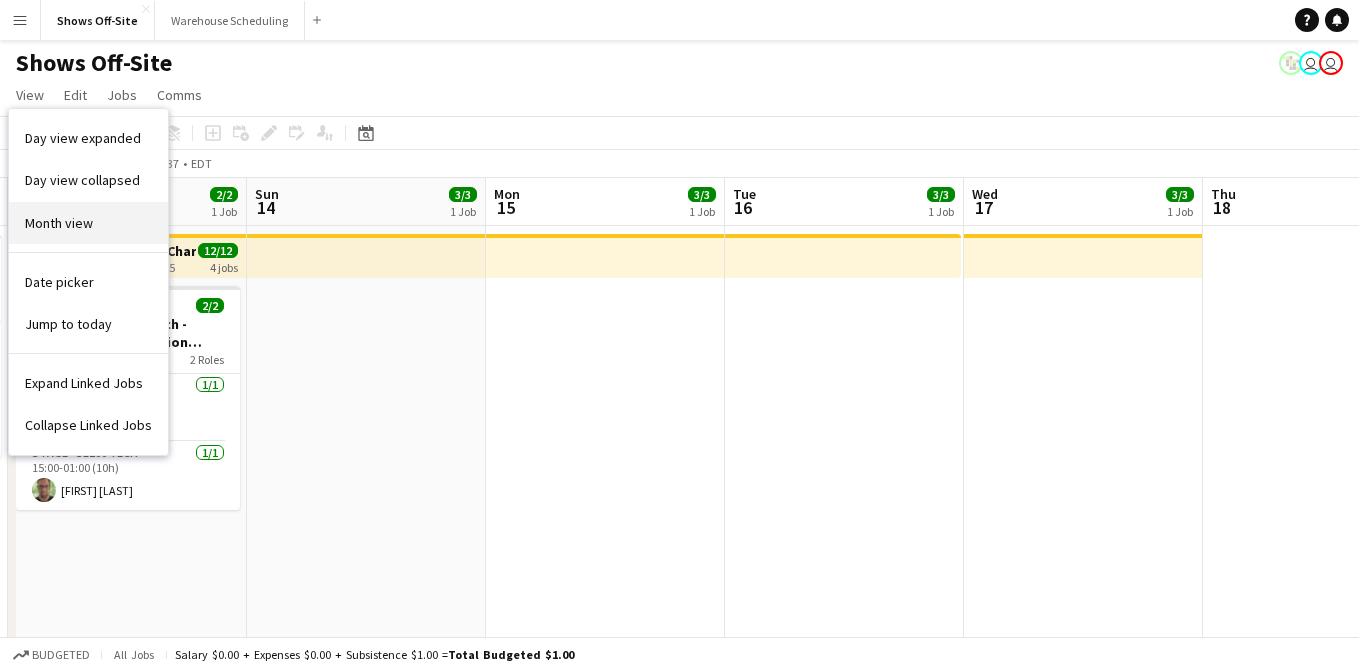 click on "Month view" at bounding box center (59, 223) 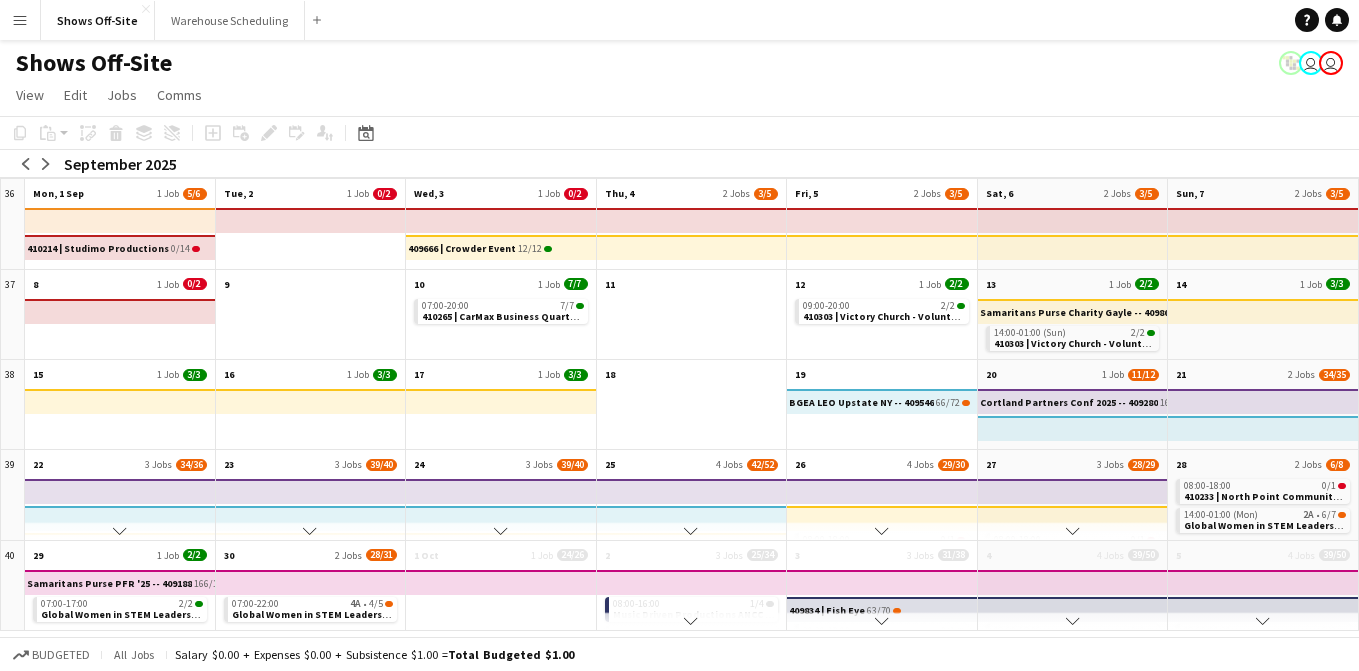 click on "View  Day view expanded Day view collapsed Month view Date picker Jump to today Expand Linked Jobs Collapse Linked Jobs  Edit  Copy
Command
C  Paste  Without Crew
Command
V With Crew
Command
Shift
V Paste as linked job  Group  Group Ungroup  Jobs  New Job Edit Job Delete Job New Linked Job Edit Linked Jobs Job fulfilment Promote Role Copy Role URL  Comms  Notify confirmed crew Create chat" 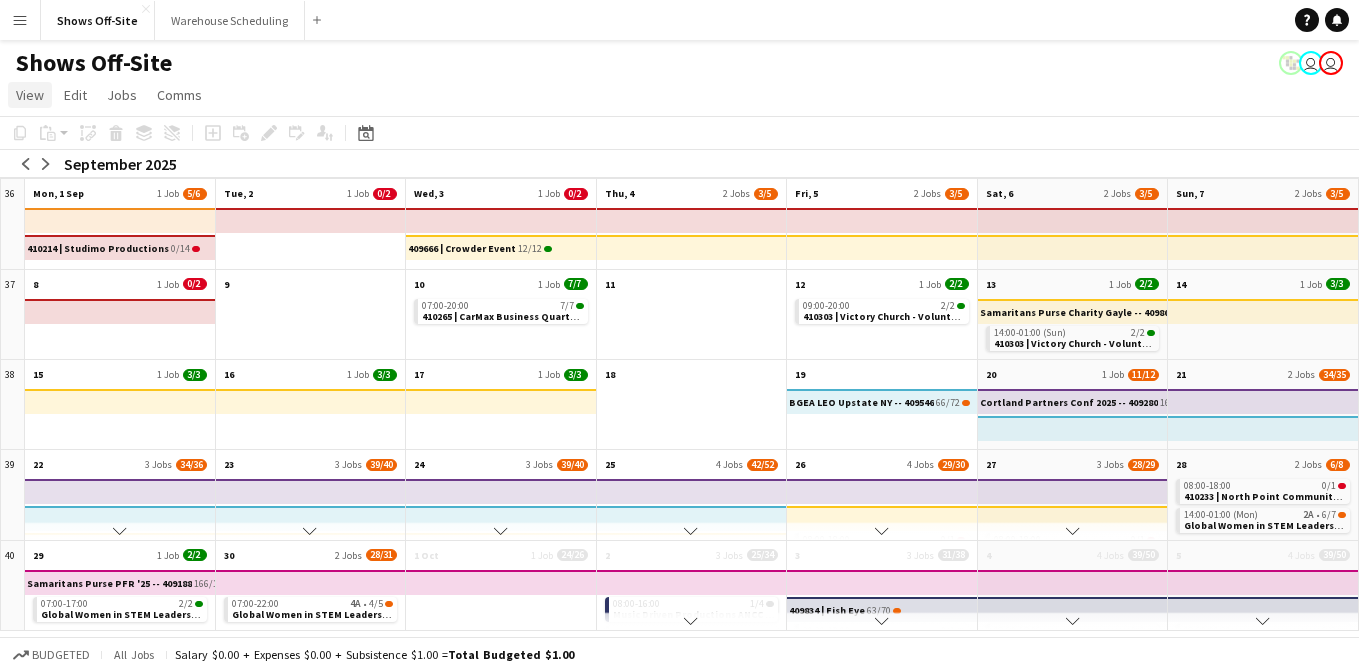 click on "View" 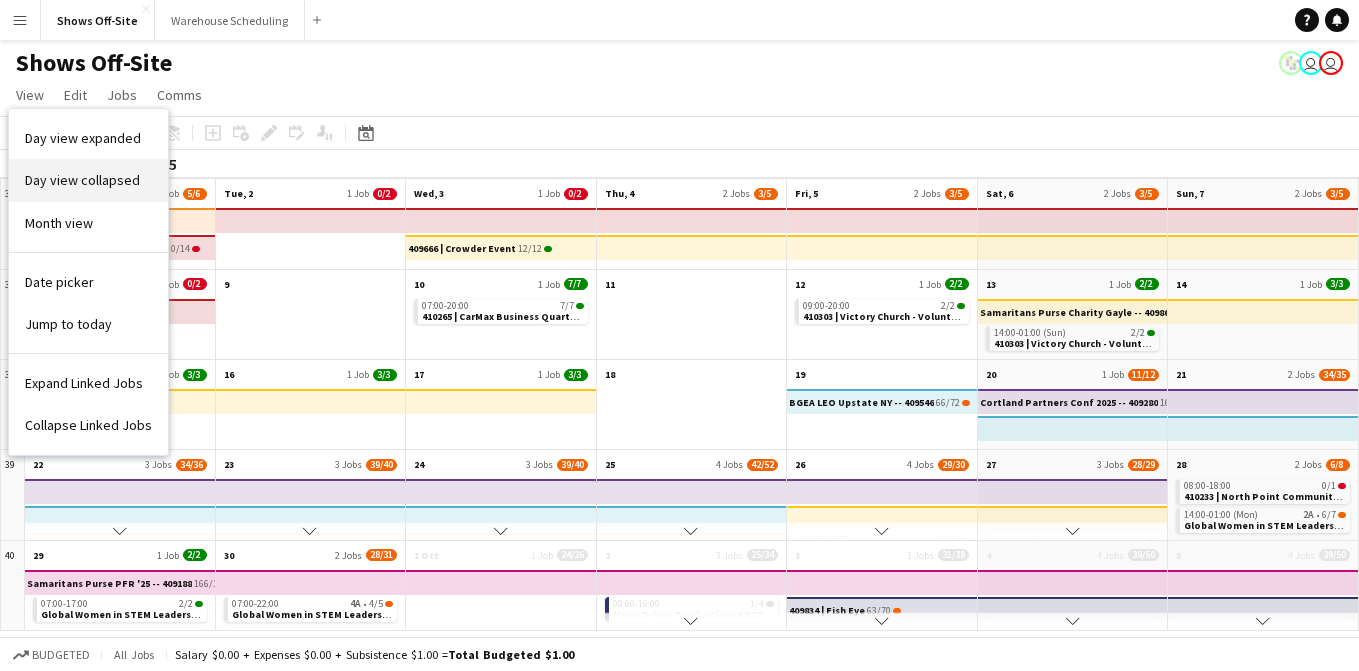 click on "Day view collapsed" at bounding box center [88, 180] 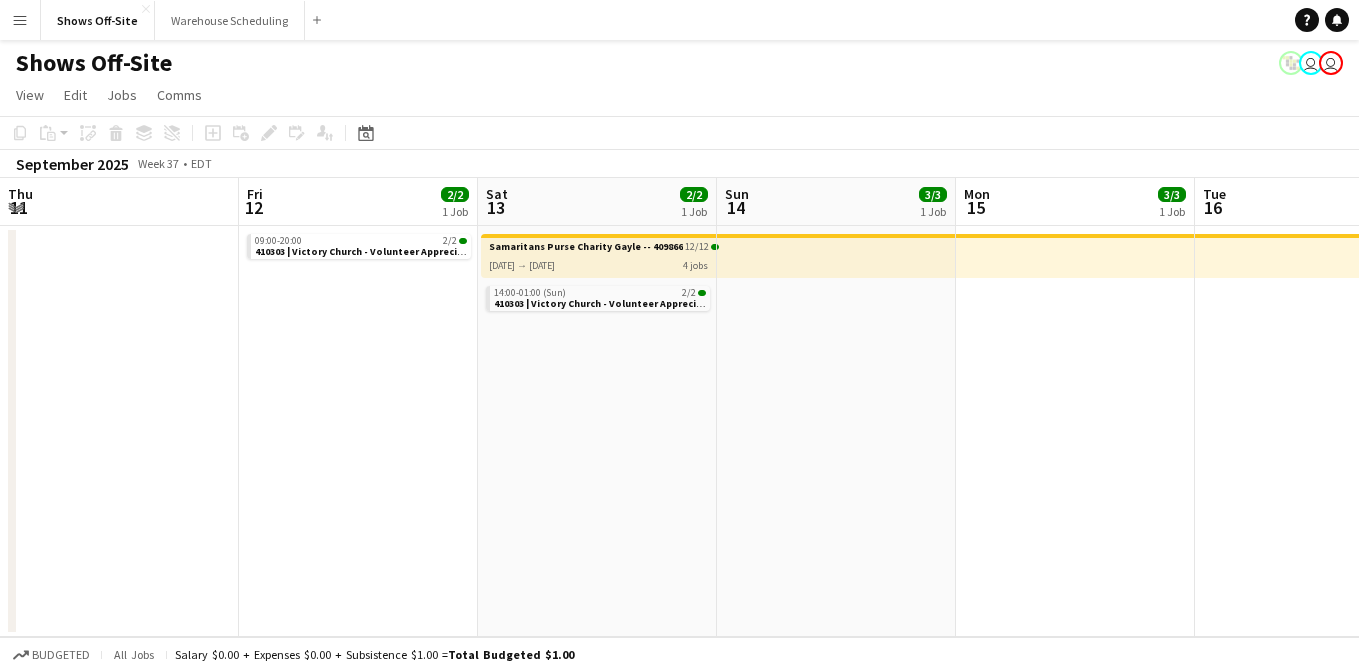 scroll, scrollTop: 0, scrollLeft: 470, axis: horizontal 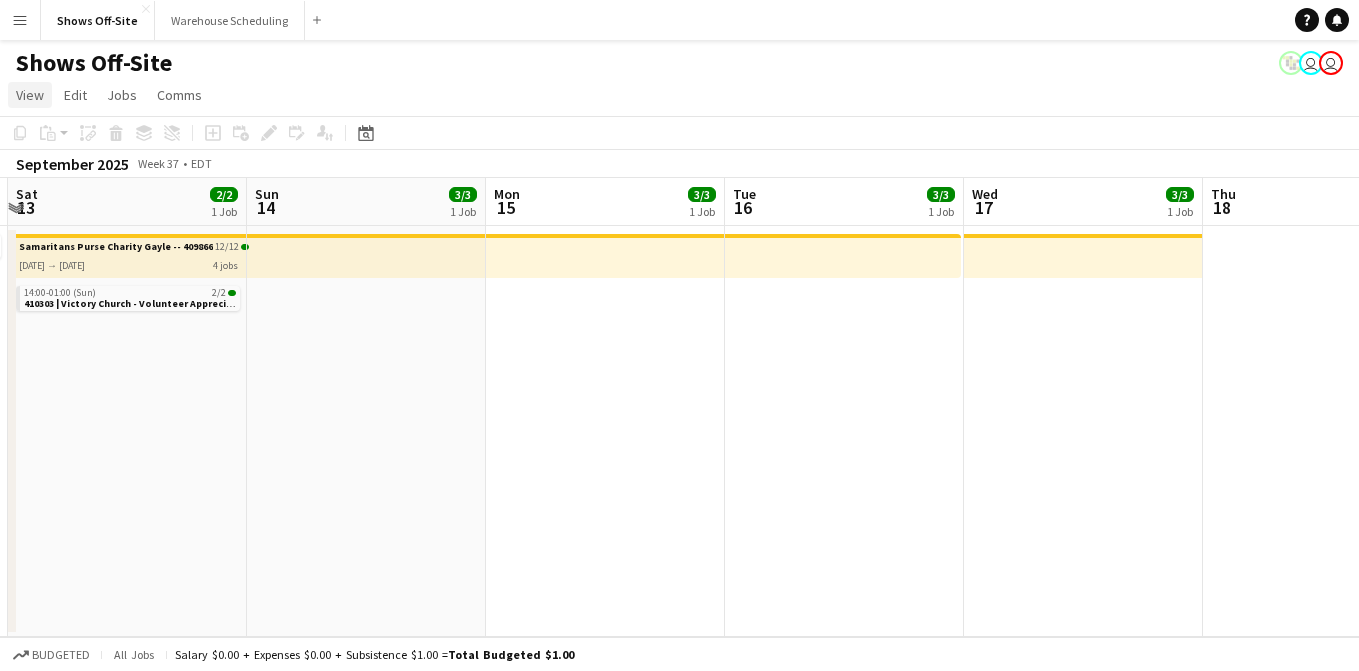 click on "View" 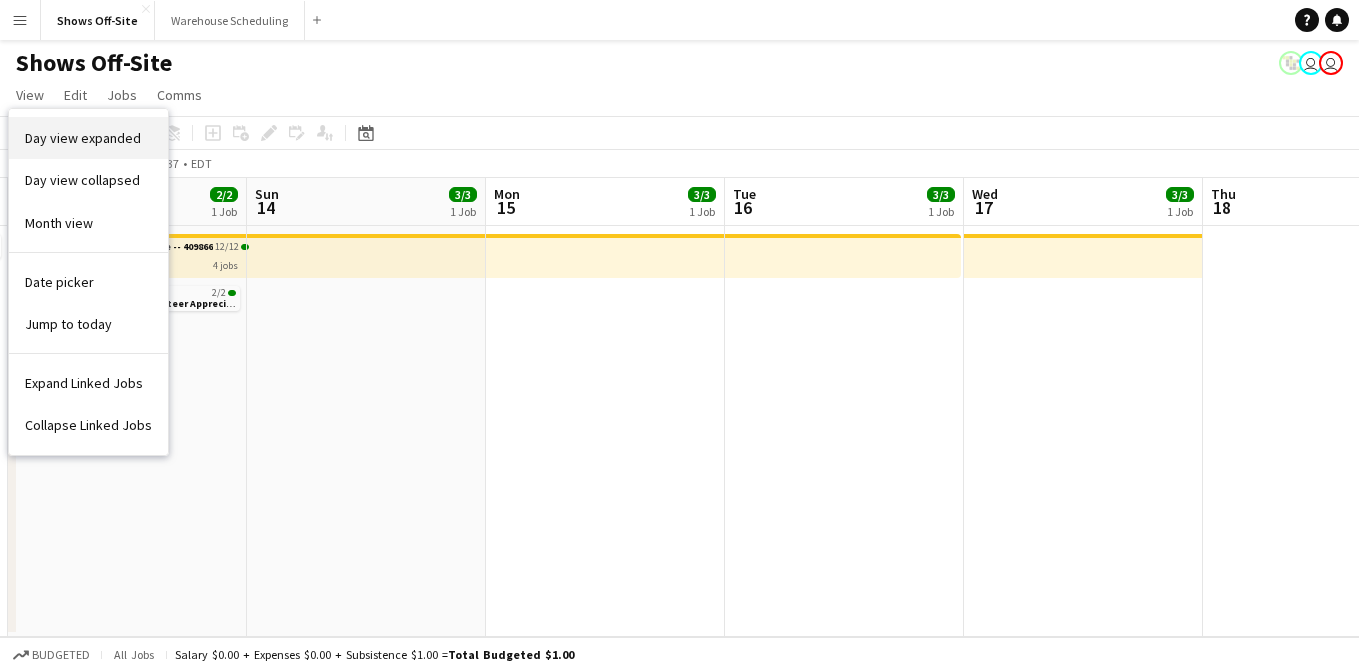 click on "Day view expanded" at bounding box center [83, 138] 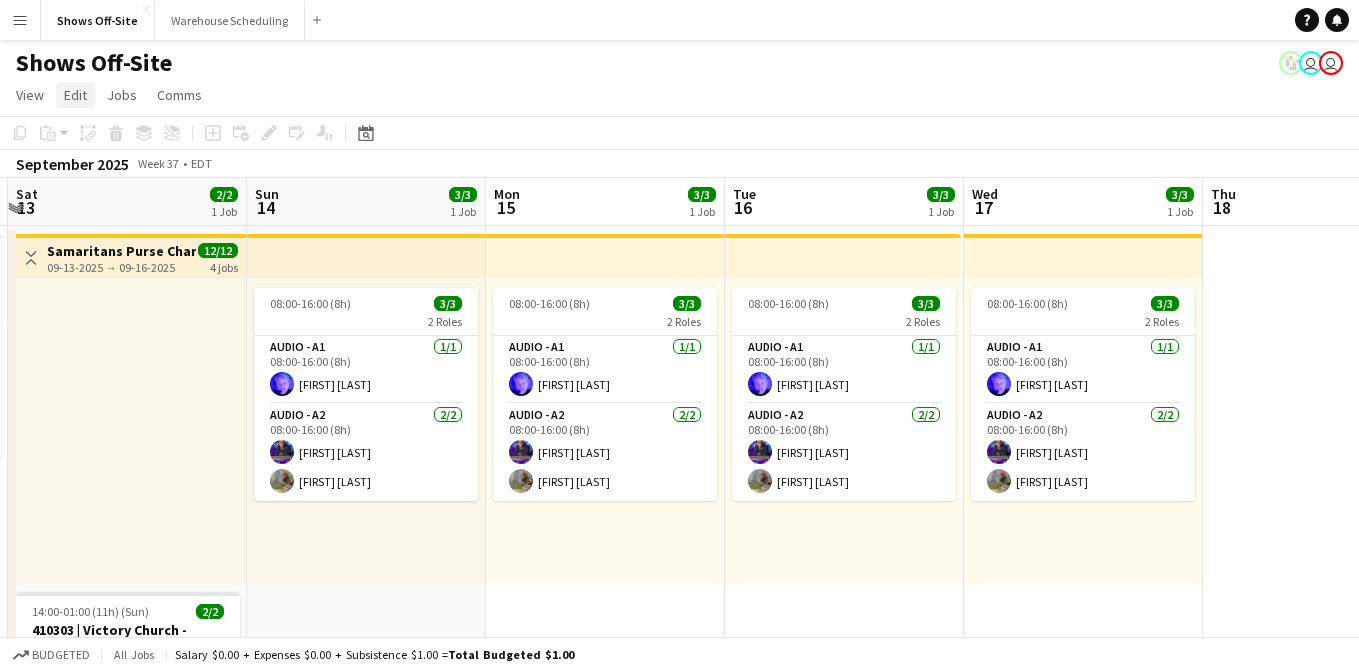 click on "Edit" 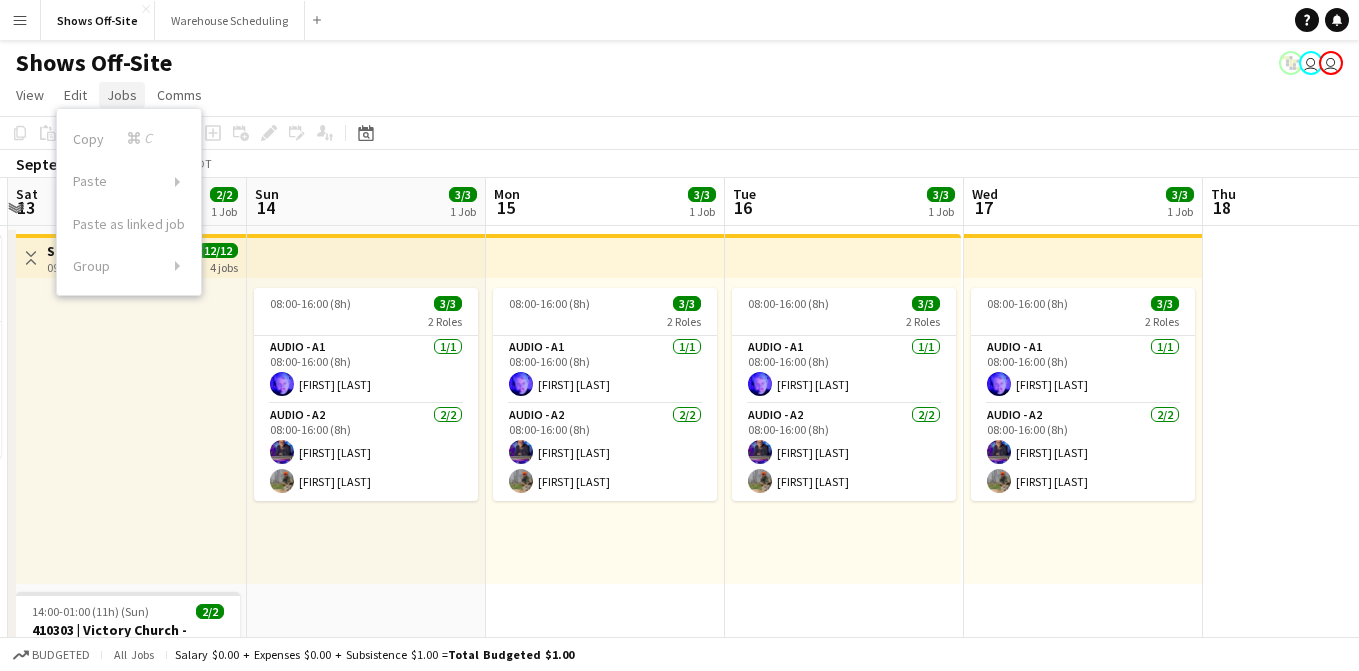 click on "Jobs" 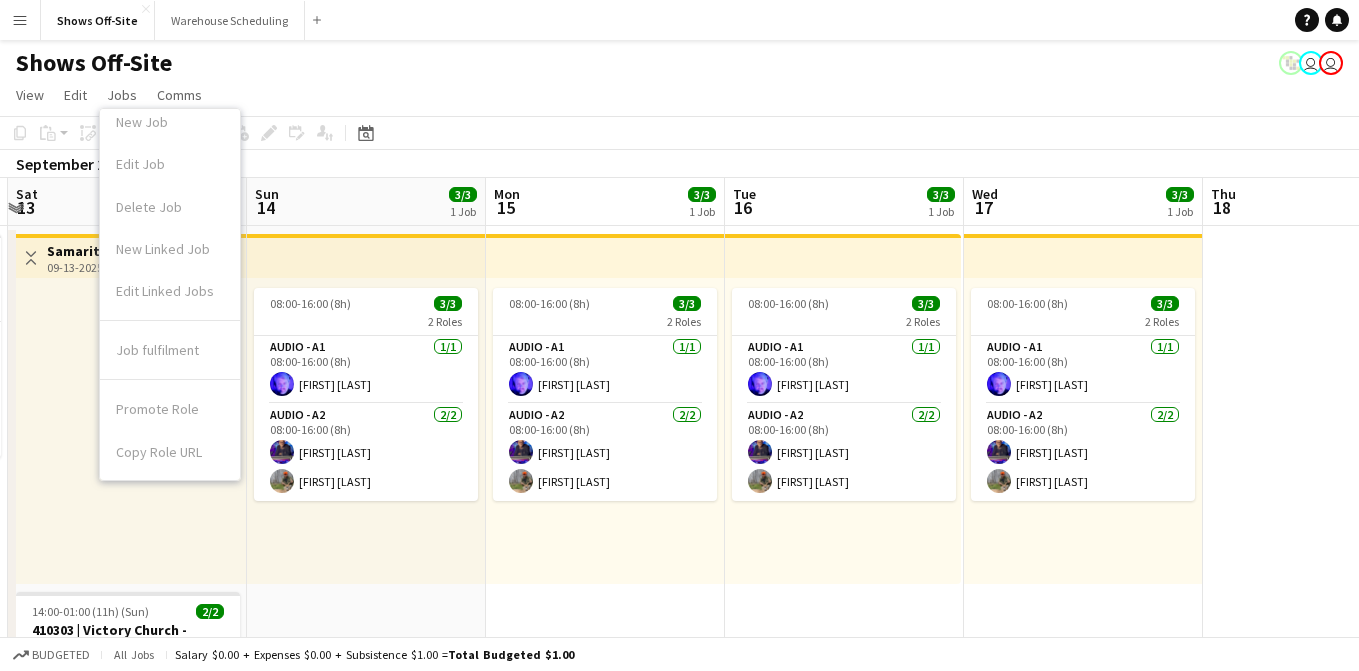 scroll, scrollTop: 0, scrollLeft: 0, axis: both 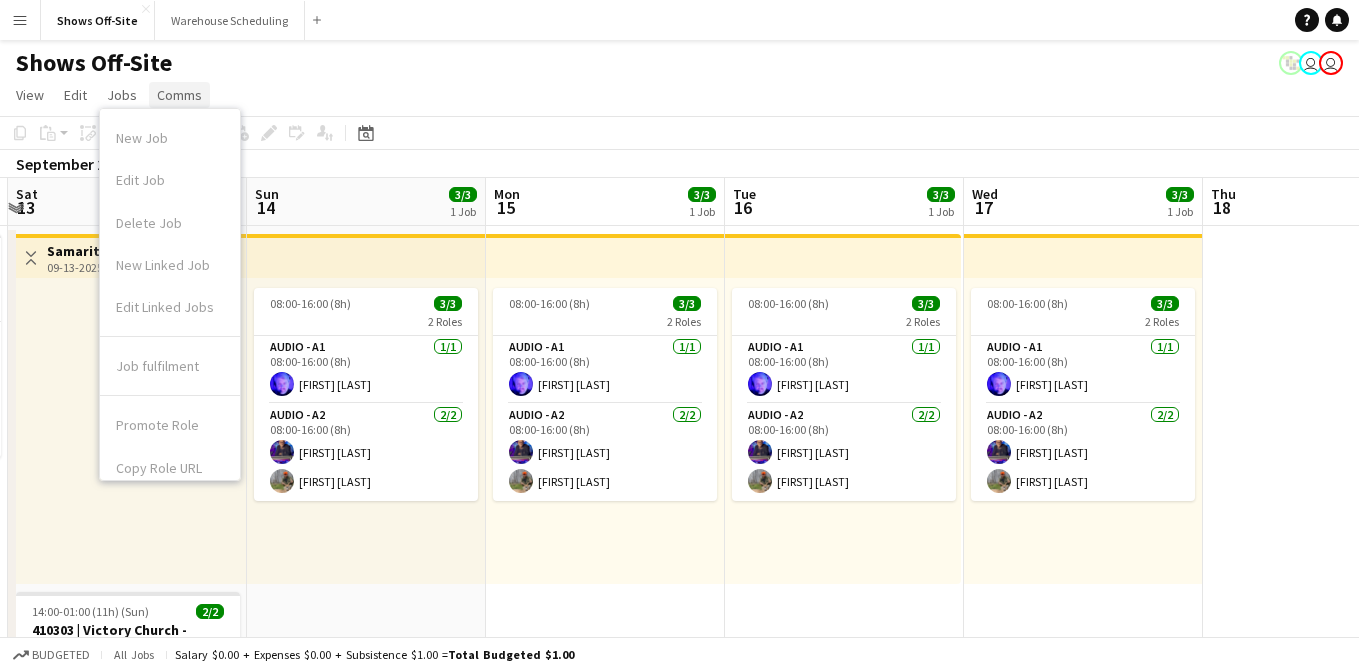 click on "Comms" 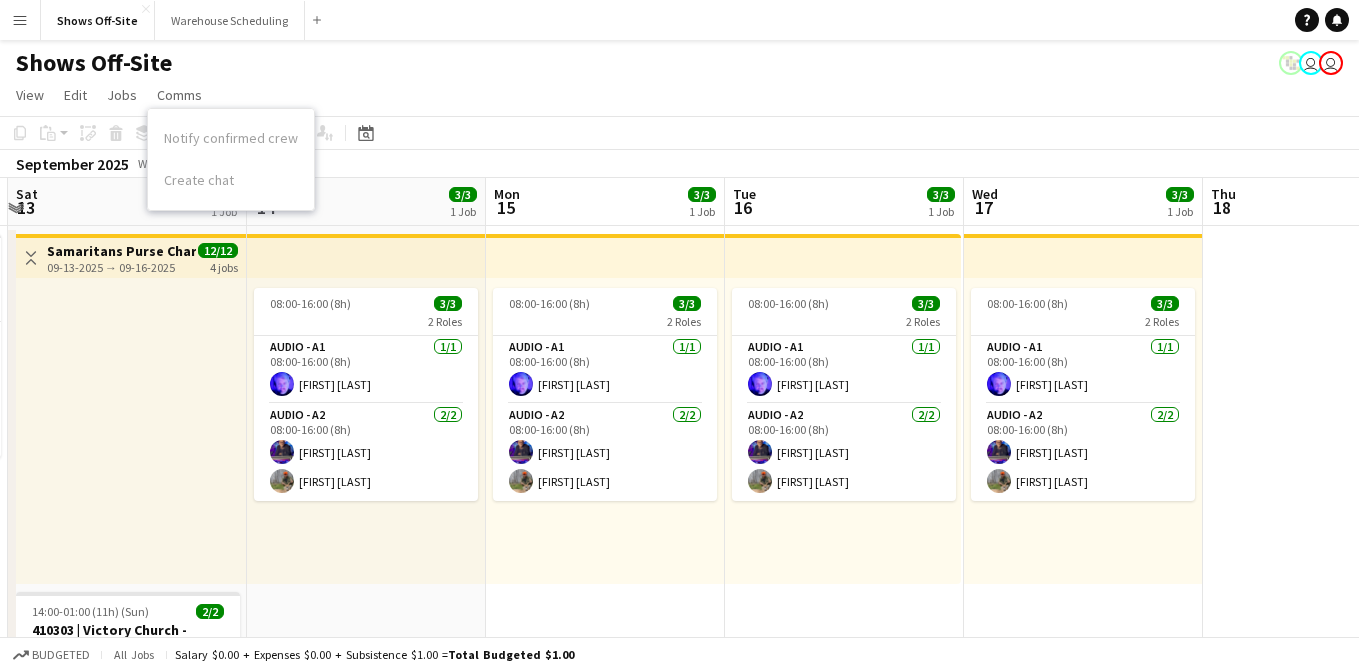 click on "View  Day view expanded Day view collapsed Month view Date picker Jump to today Expand Linked Jobs Collapse Linked Jobs  Edit  Copy
Command
C  Paste  Without Crew
Command
V With Crew
Command
Shift
V Paste as linked job  Group  Group Ungroup  Jobs  New Job Edit Job Delete Job New Linked Job Edit Linked Jobs Job fulfilment Promote Role Copy Role URL  Comms  Notify confirmed crew Create chat" 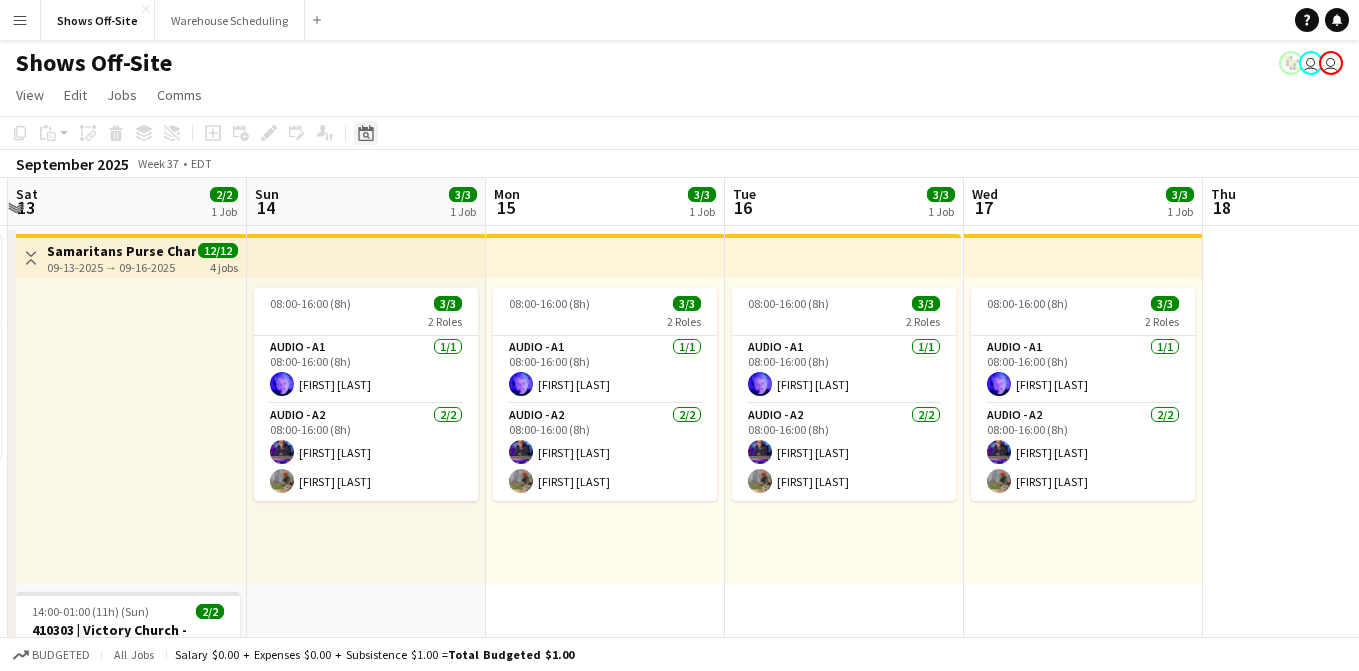 click on "Date picker" 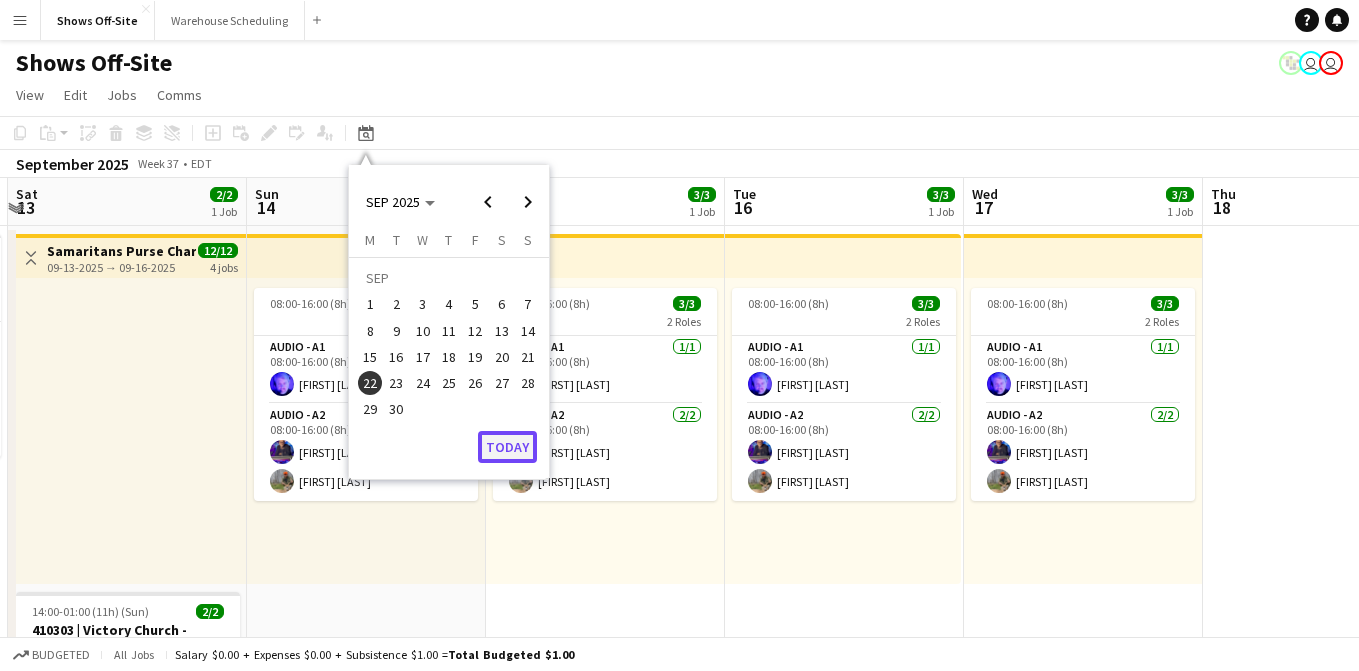 click on "Today" at bounding box center (507, 447) 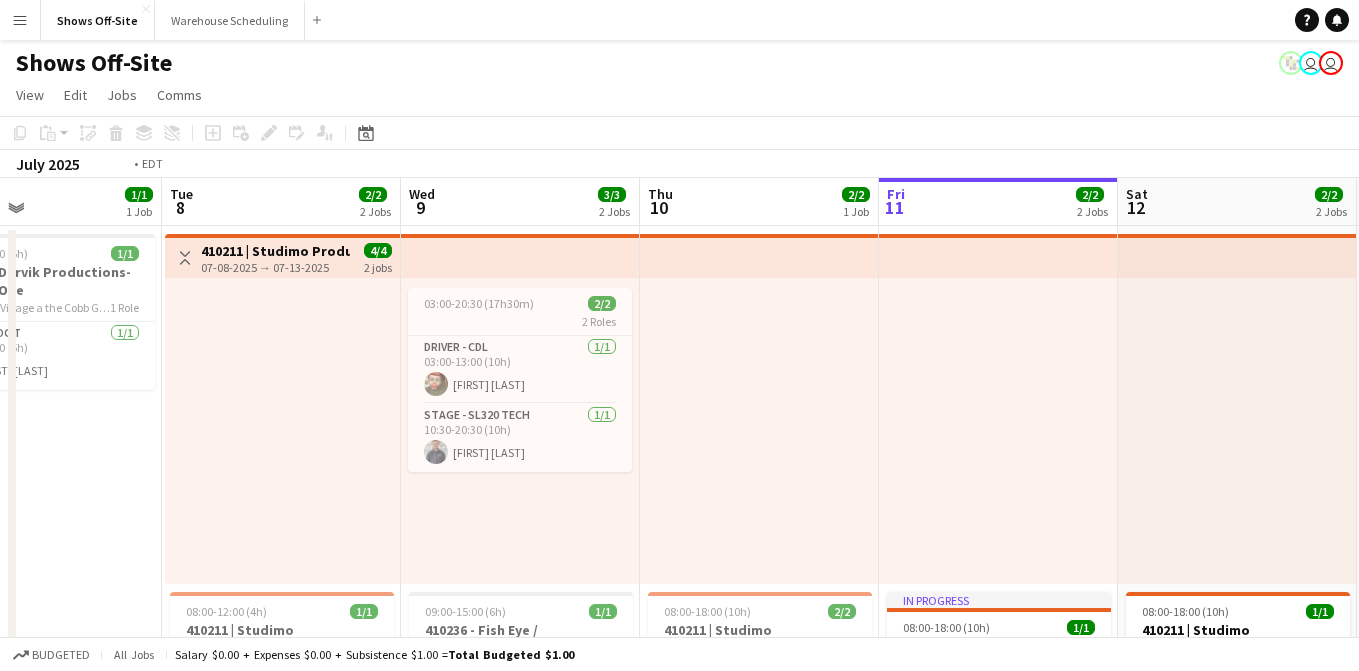scroll, scrollTop: 0, scrollLeft: 585, axis: horizontal 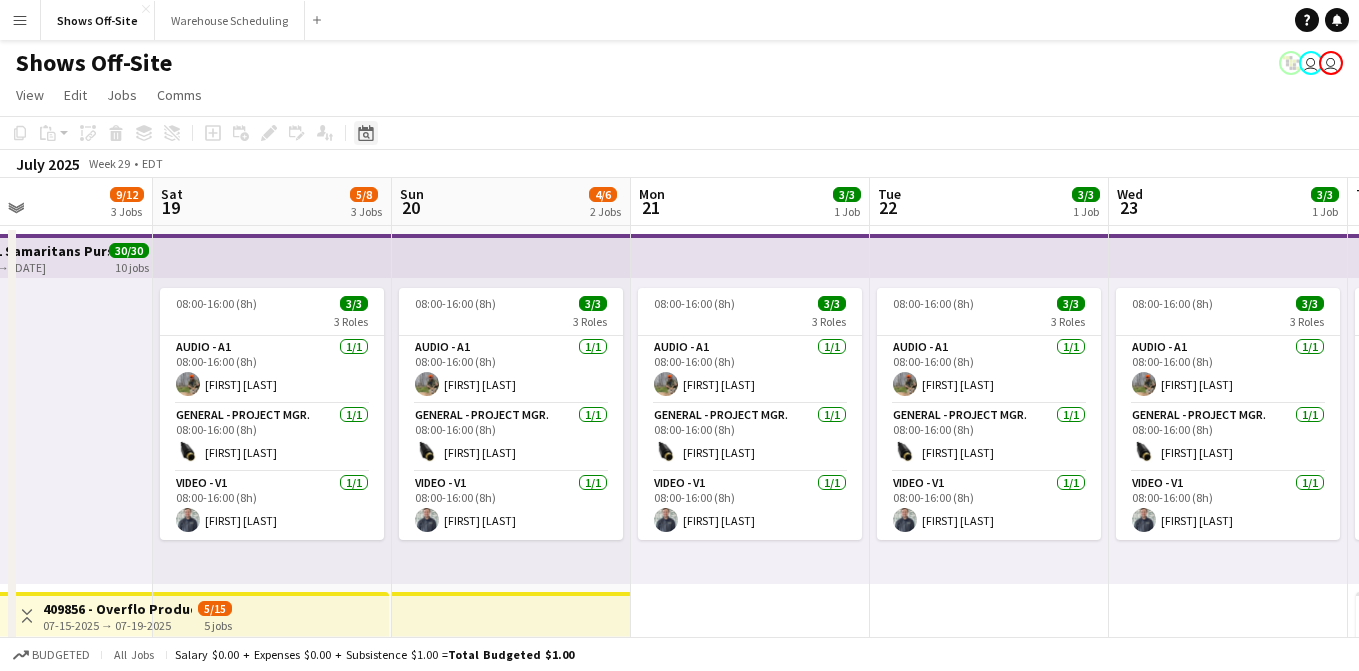 click on "Date picker" 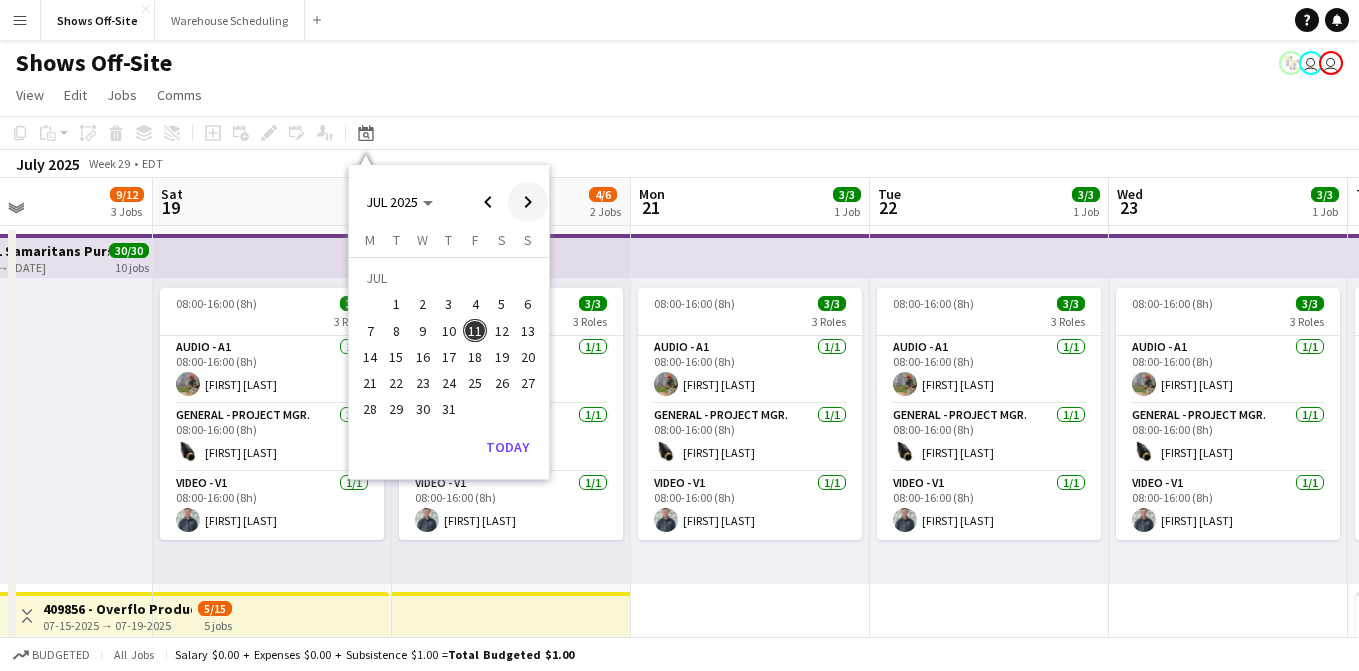 click at bounding box center [528, 202] 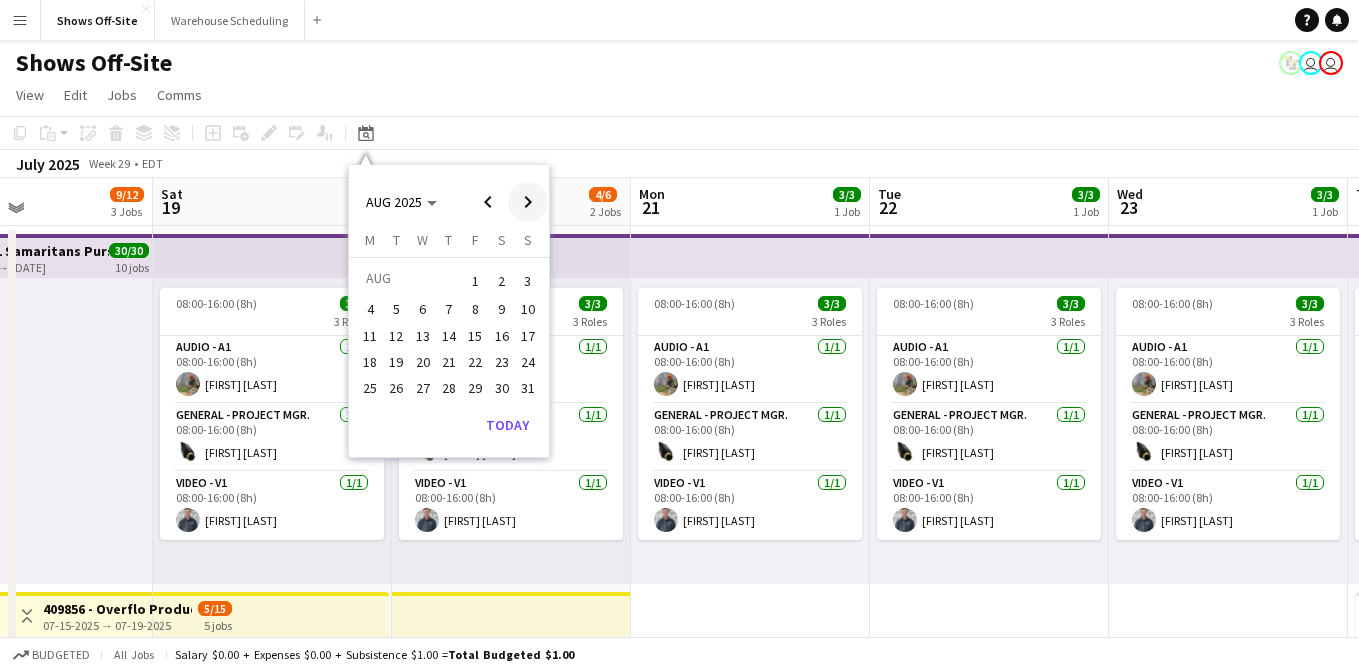 click at bounding box center [528, 202] 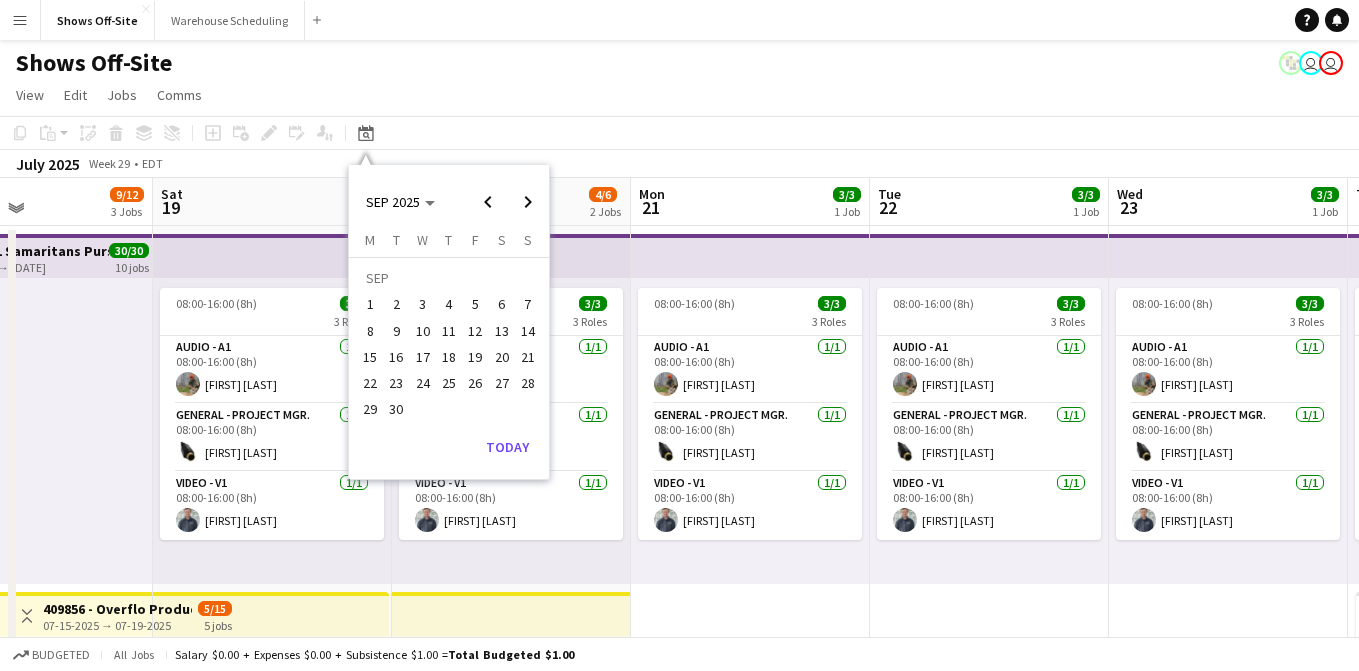 click on "3" at bounding box center [423, 305] 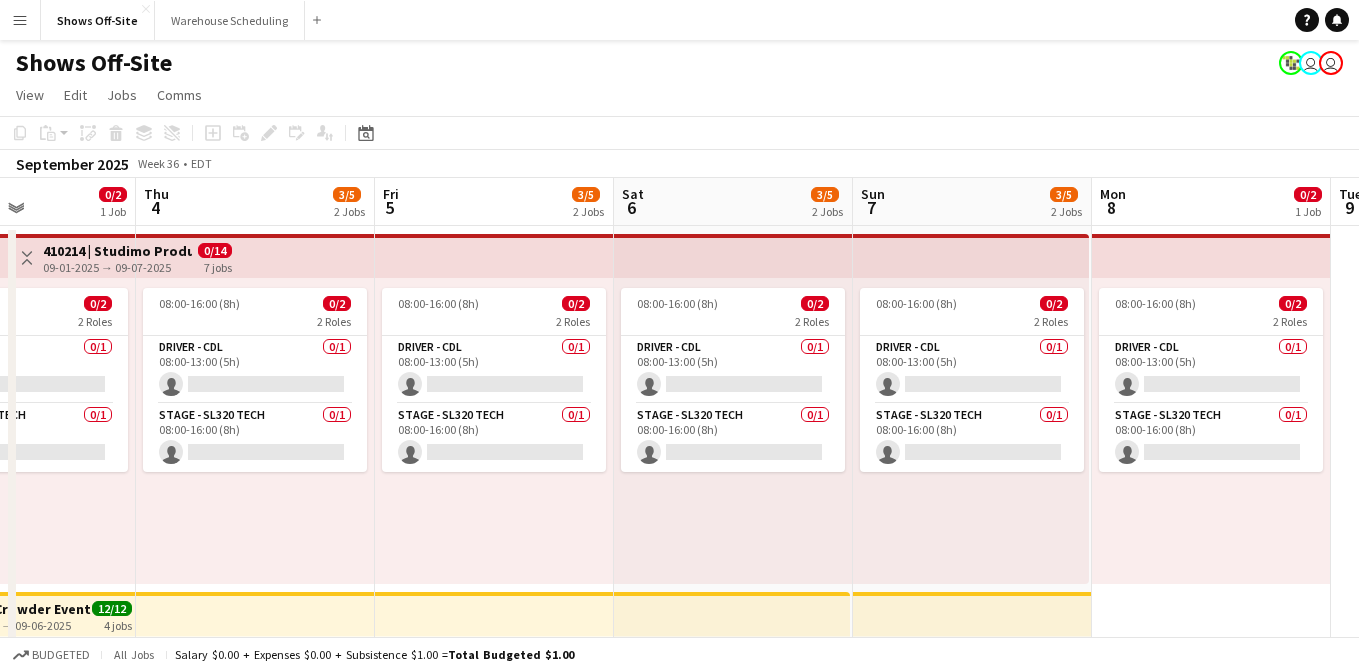 scroll, scrollTop: 0, scrollLeft: 826, axis: horizontal 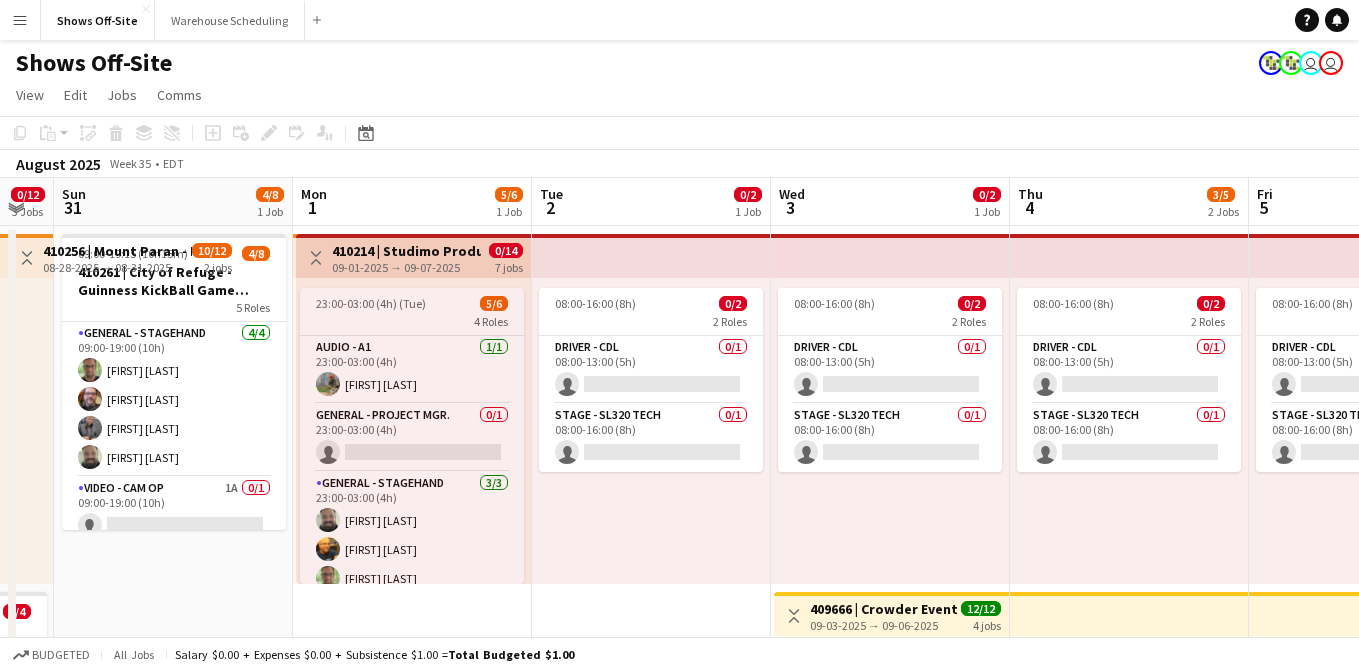 drag, startPoint x: 273, startPoint y: 253, endPoint x: 306, endPoint y: 254, distance: 33.01515 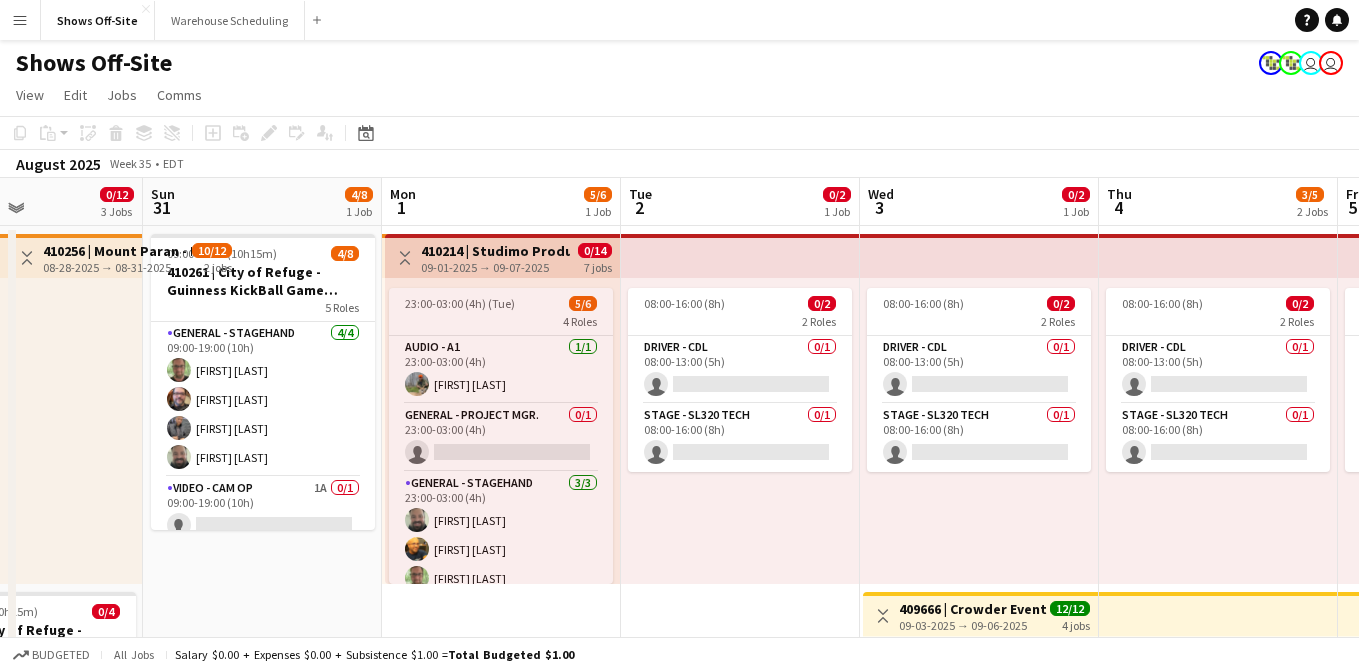 drag, startPoint x: 316, startPoint y: 255, endPoint x: 399, endPoint y: 252, distance: 83.0542 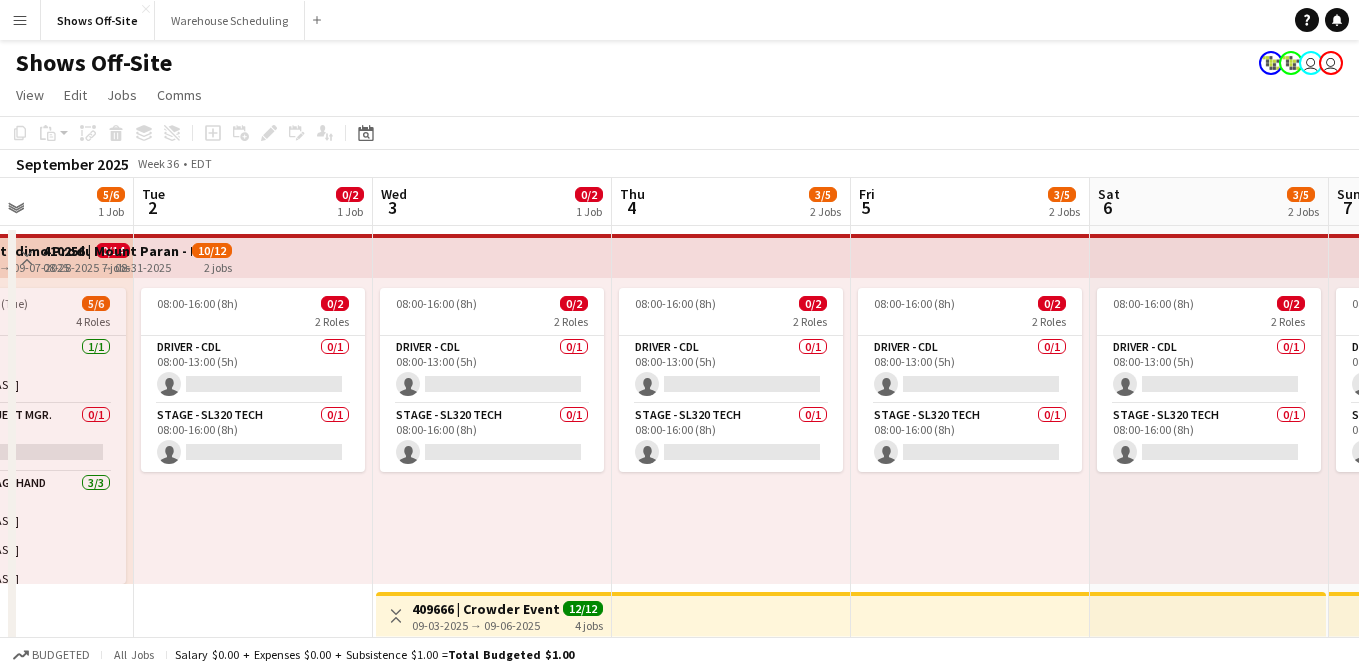 scroll, scrollTop: 0, scrollLeft: 633, axis: horizontal 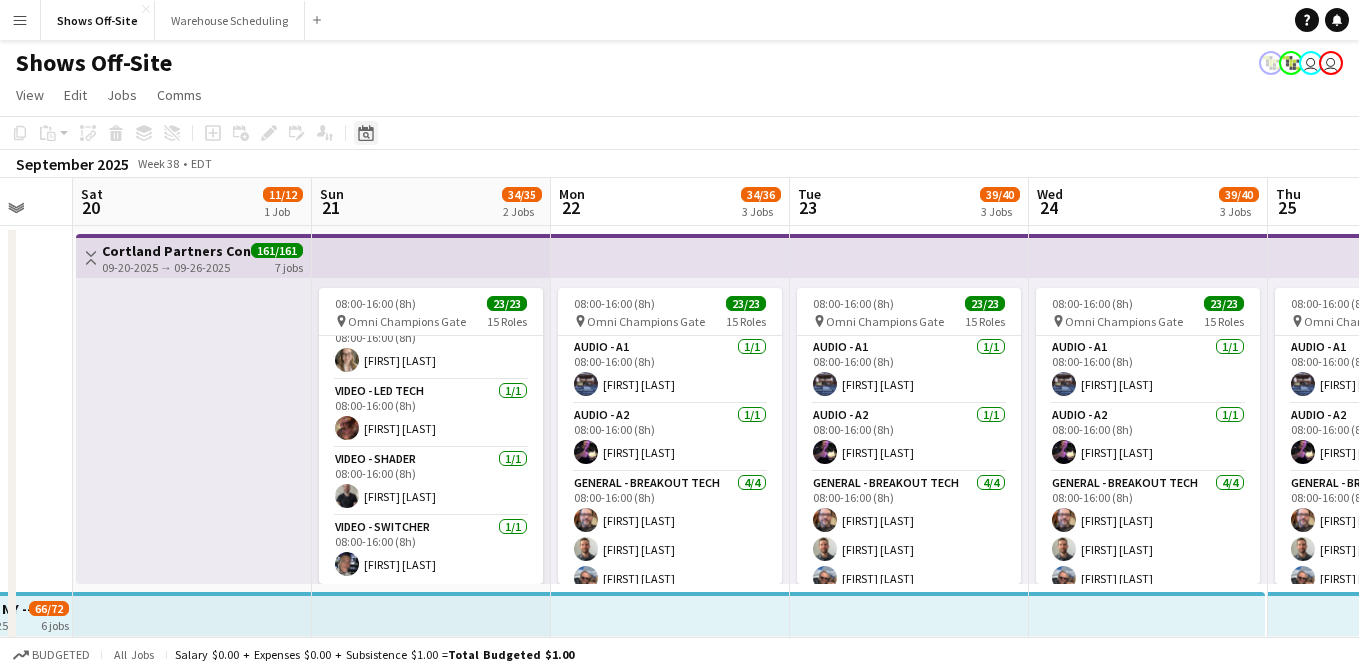 click 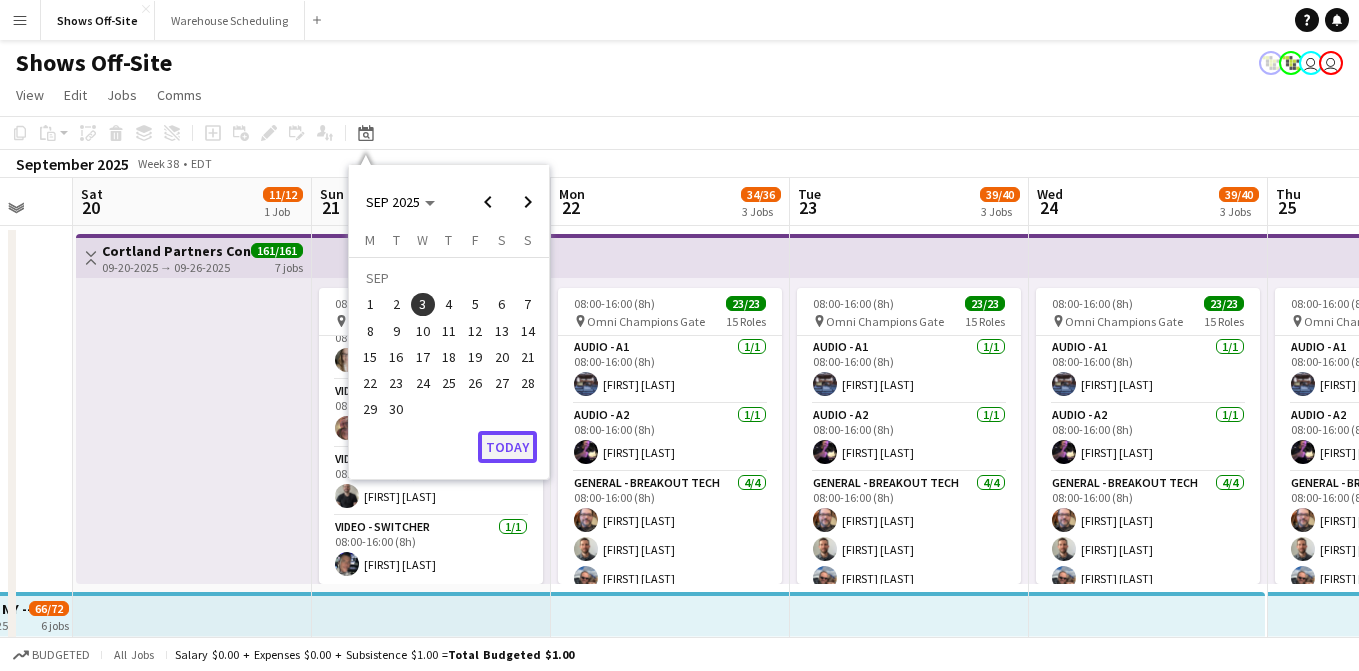 click on "Today" at bounding box center [507, 447] 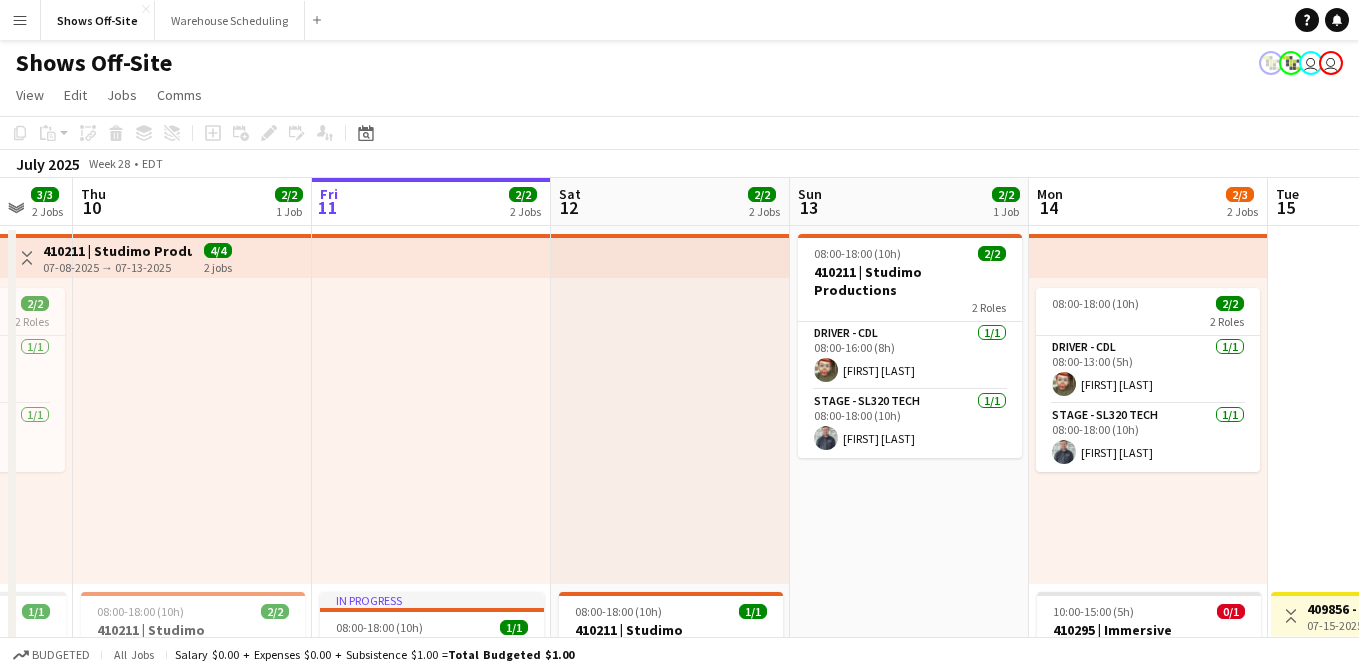 scroll, scrollTop: 0, scrollLeft: 688, axis: horizontal 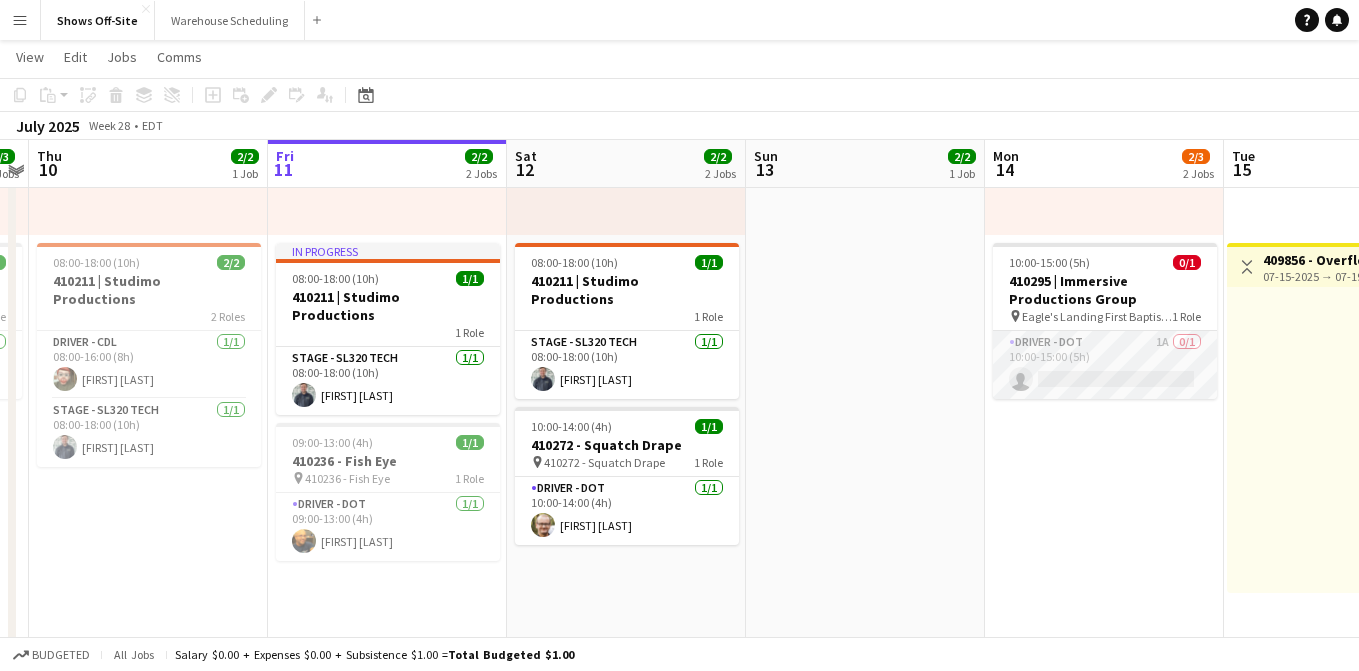 click on "Driver - DOT   1A   0/1   10:00-15:00 (5h)
single-neutral-actions" at bounding box center [1105, 365] 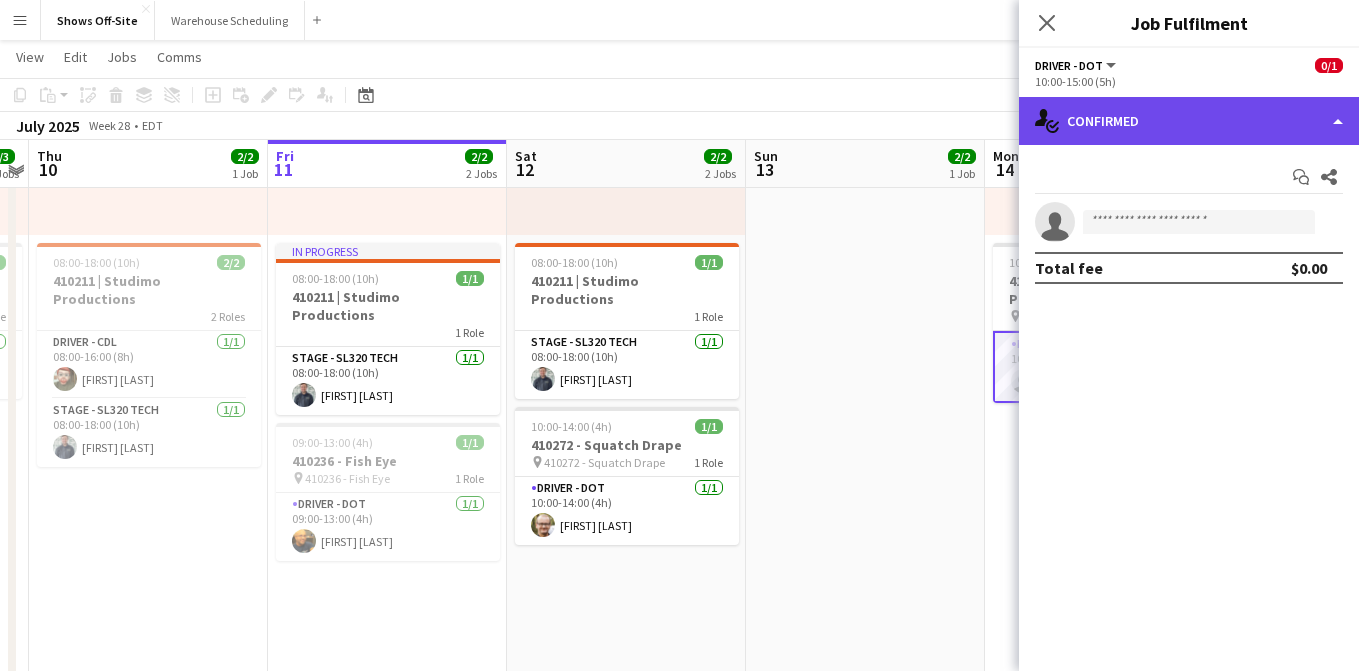 click on "single-neutral-actions-check-2
Confirmed" 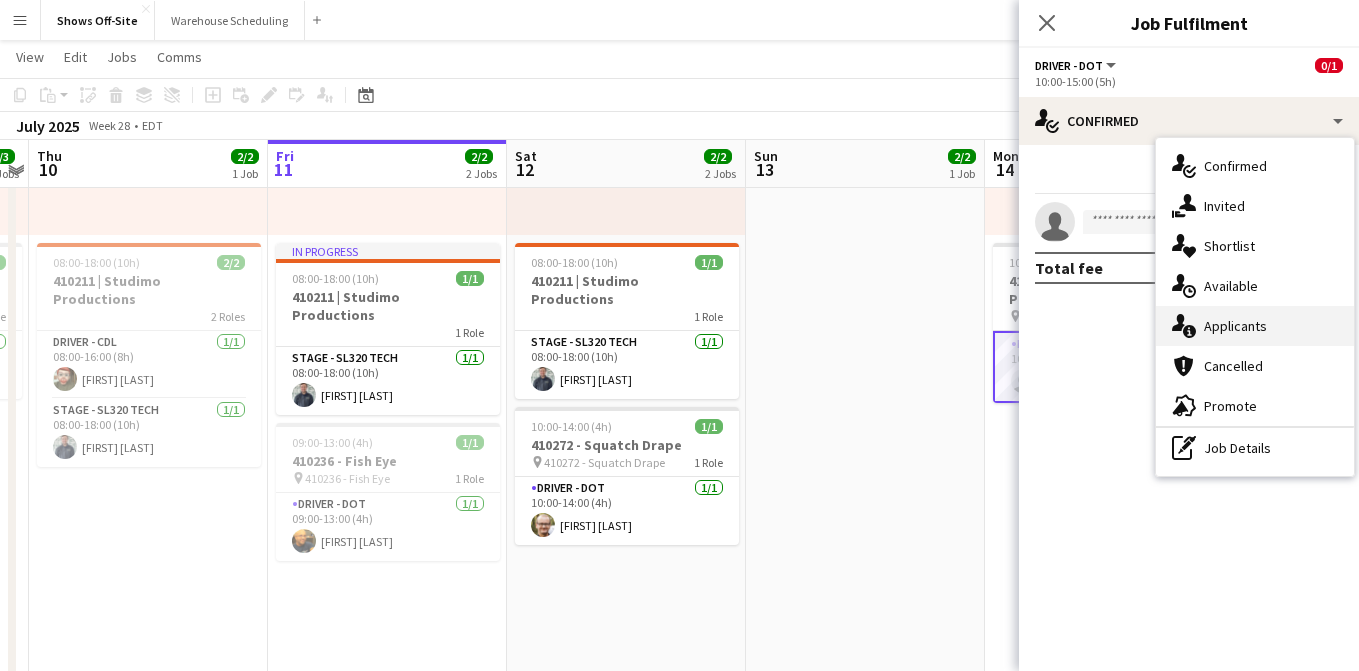 click on "single-neutral-actions-information
Applicants" at bounding box center (1255, 326) 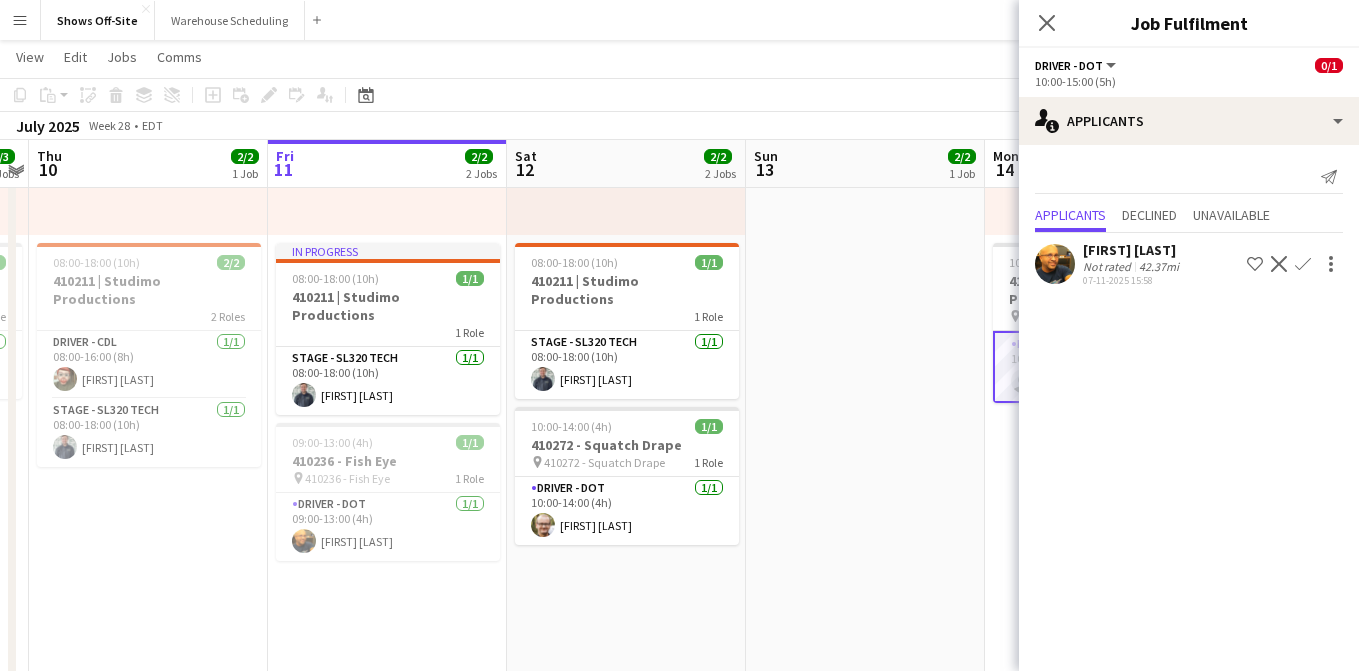 click on "Confirm" 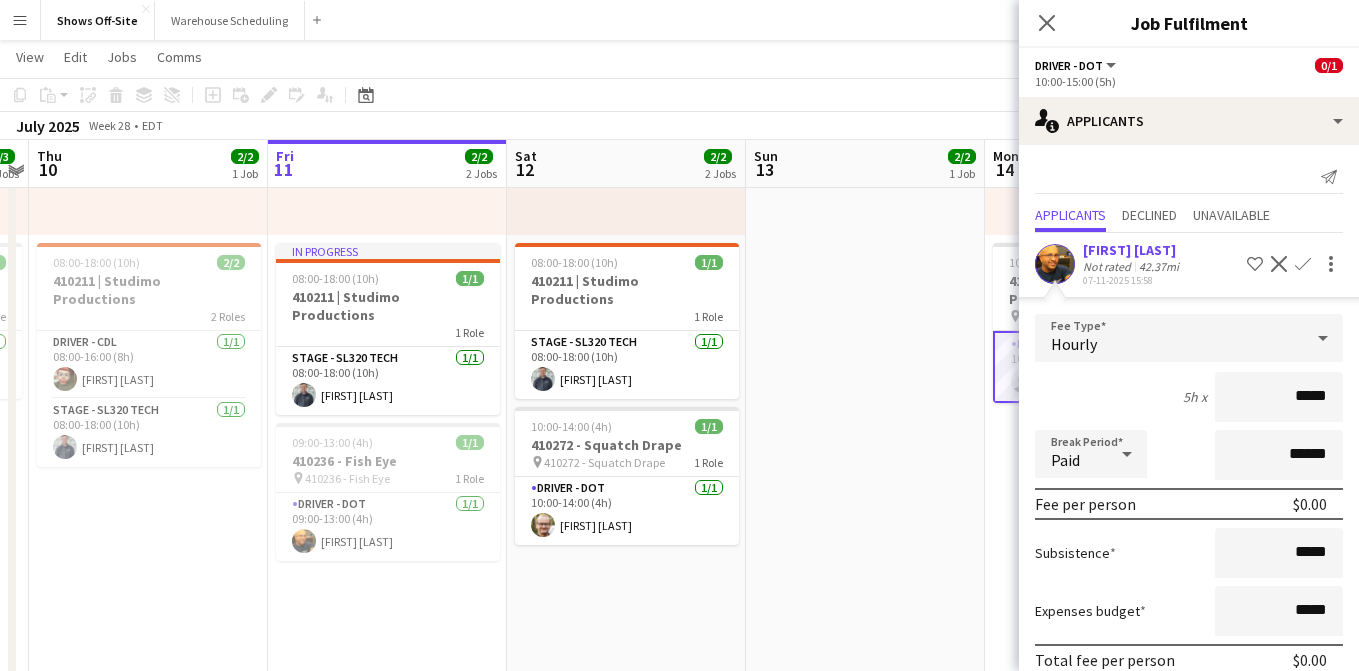 scroll, scrollTop: 90, scrollLeft: 0, axis: vertical 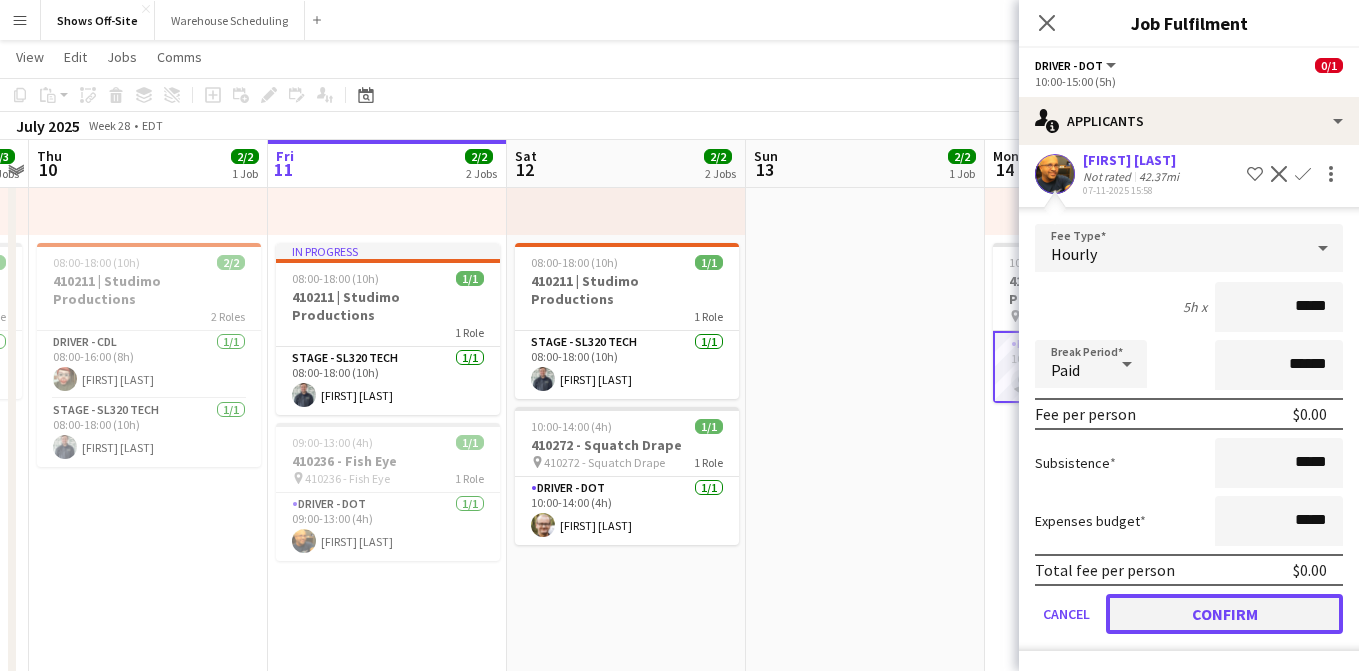 click on "Confirm" 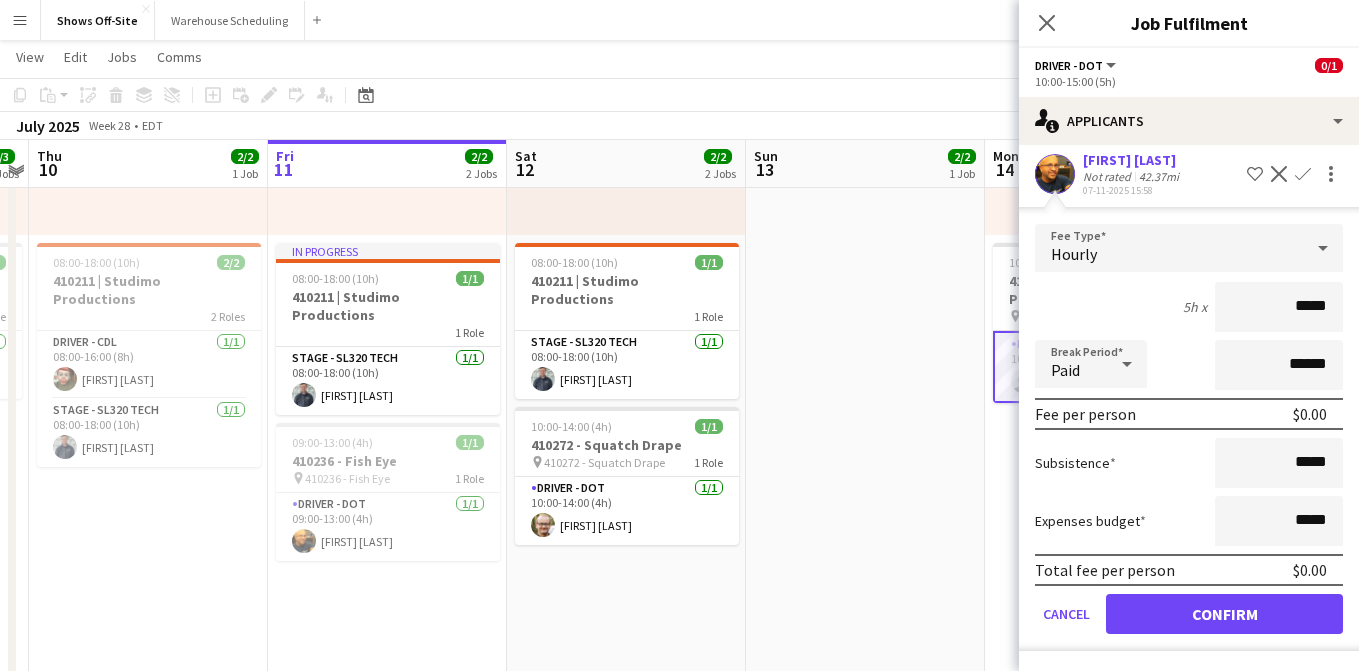 scroll, scrollTop: 0, scrollLeft: 0, axis: both 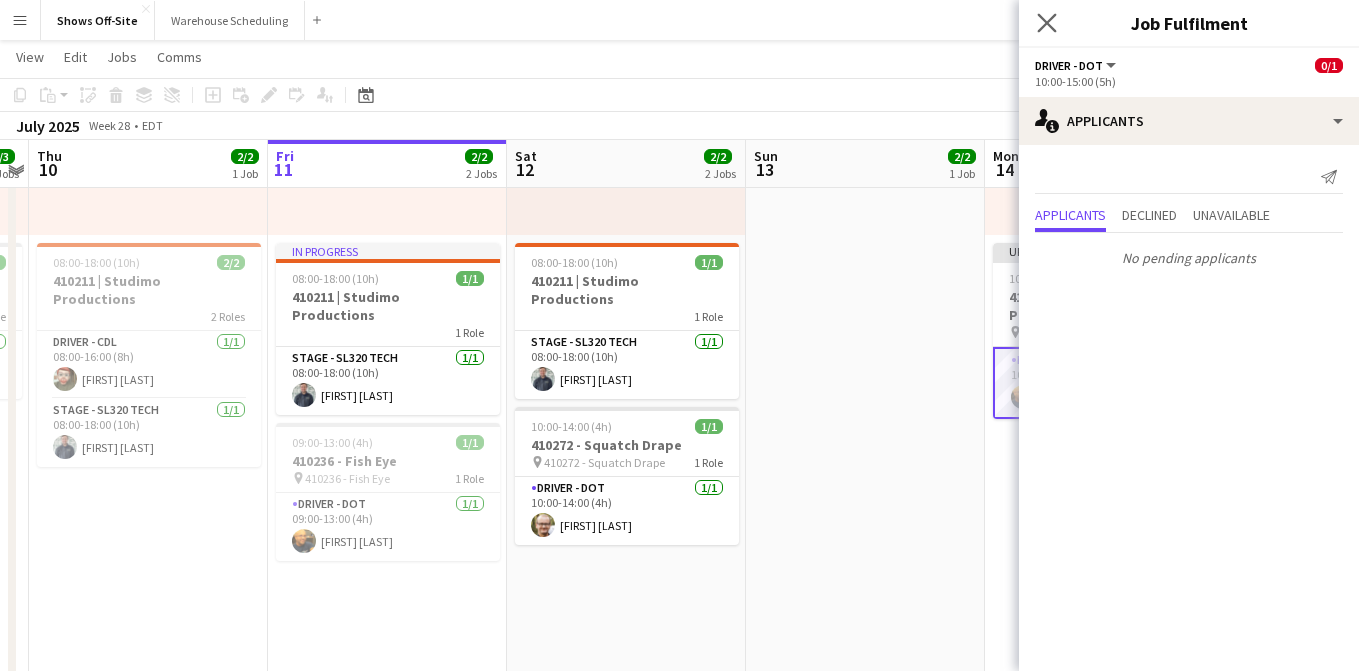 click on "Close pop-in" 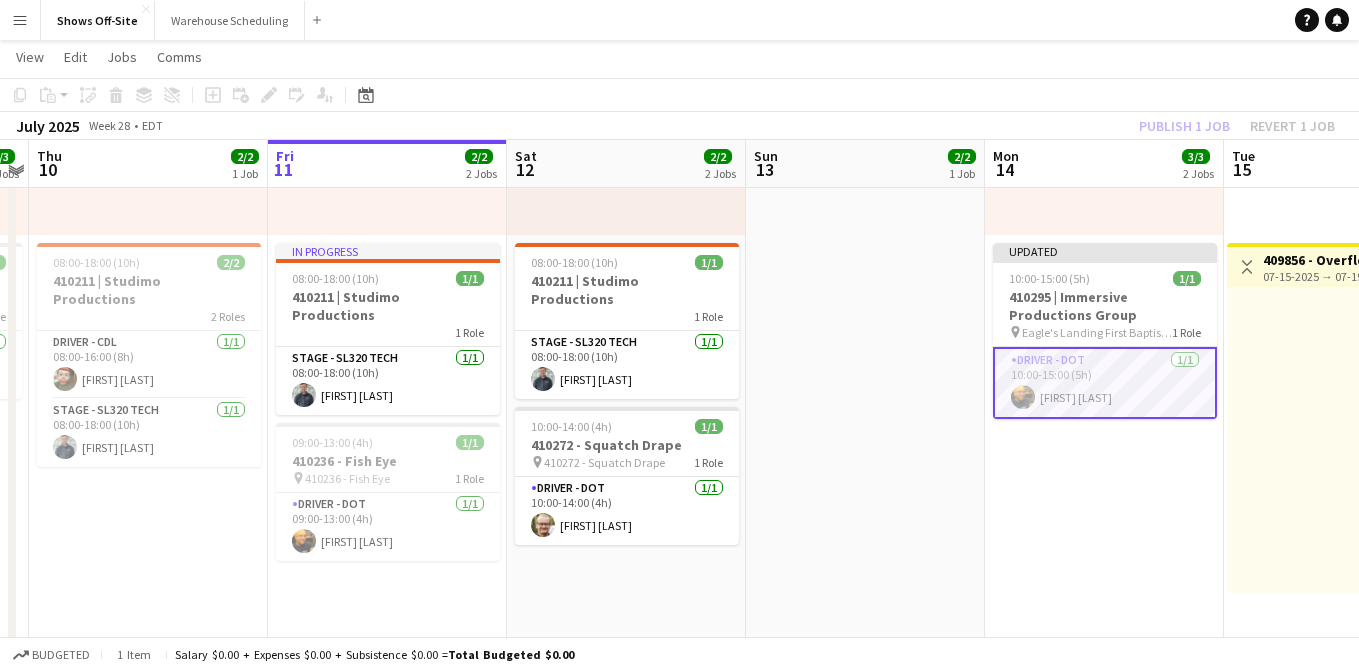 click on "Publish 1 job   Revert 1 job" 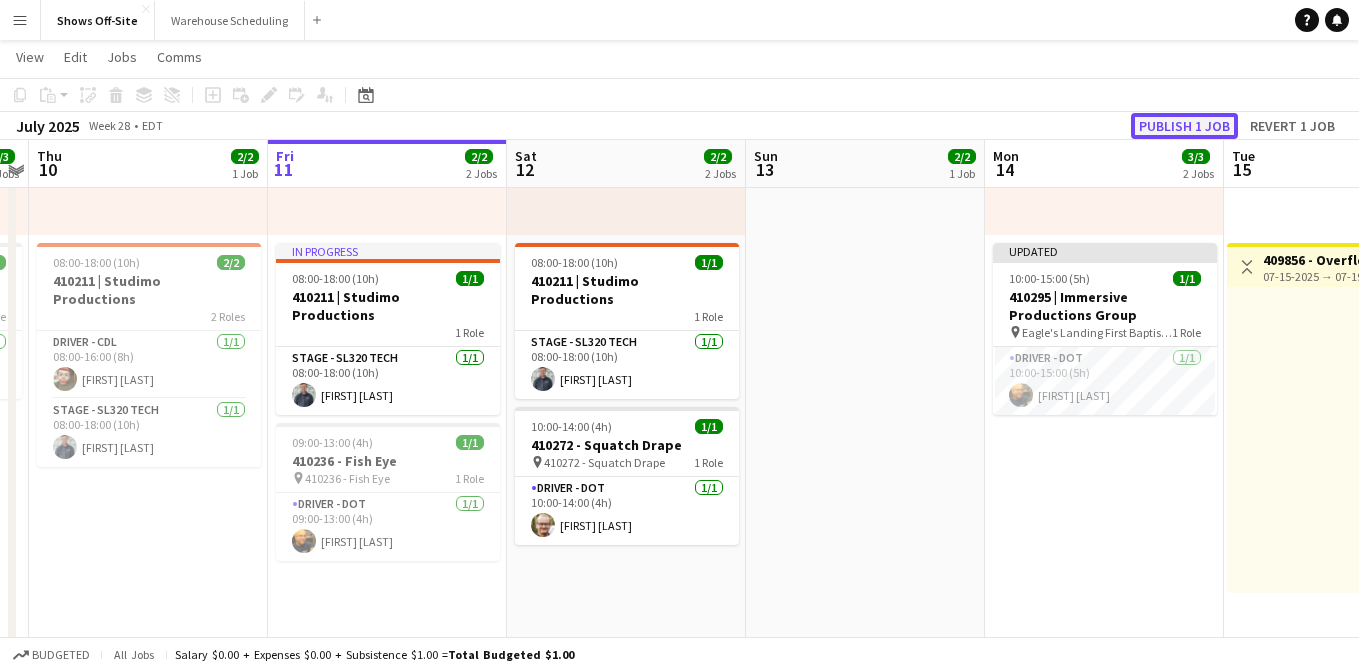 click on "Publish 1 job" 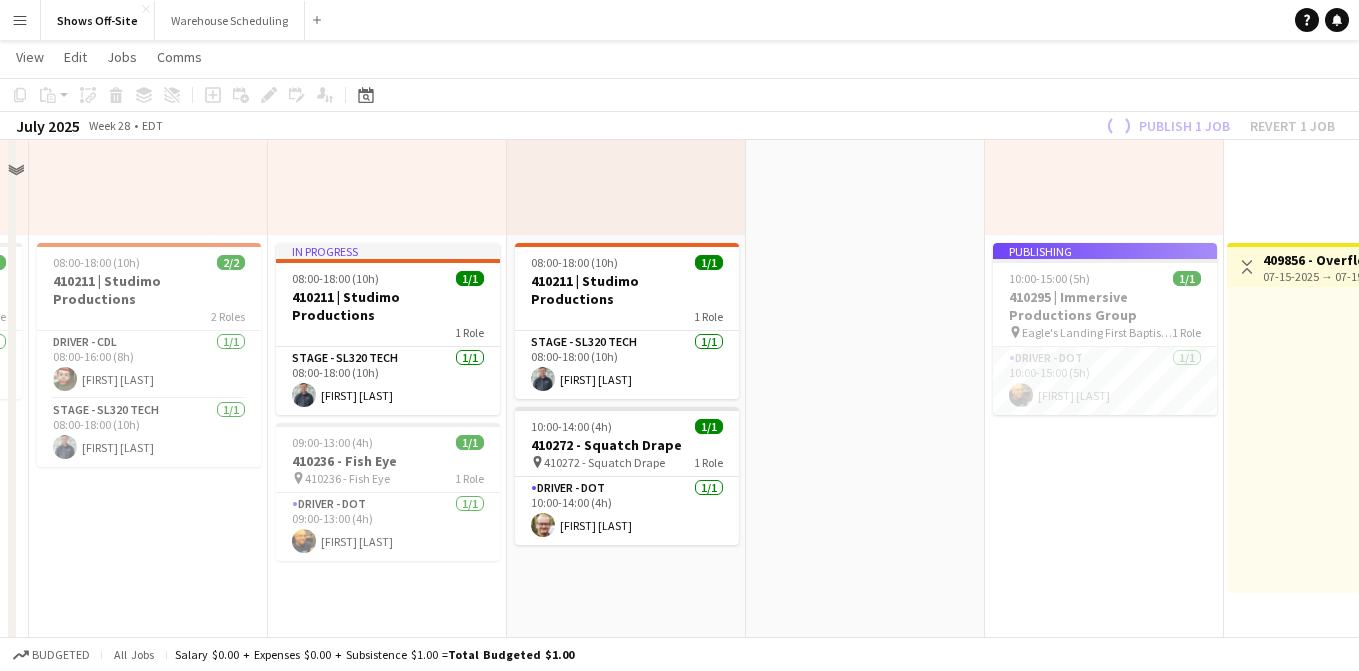 scroll, scrollTop: 0, scrollLeft: 0, axis: both 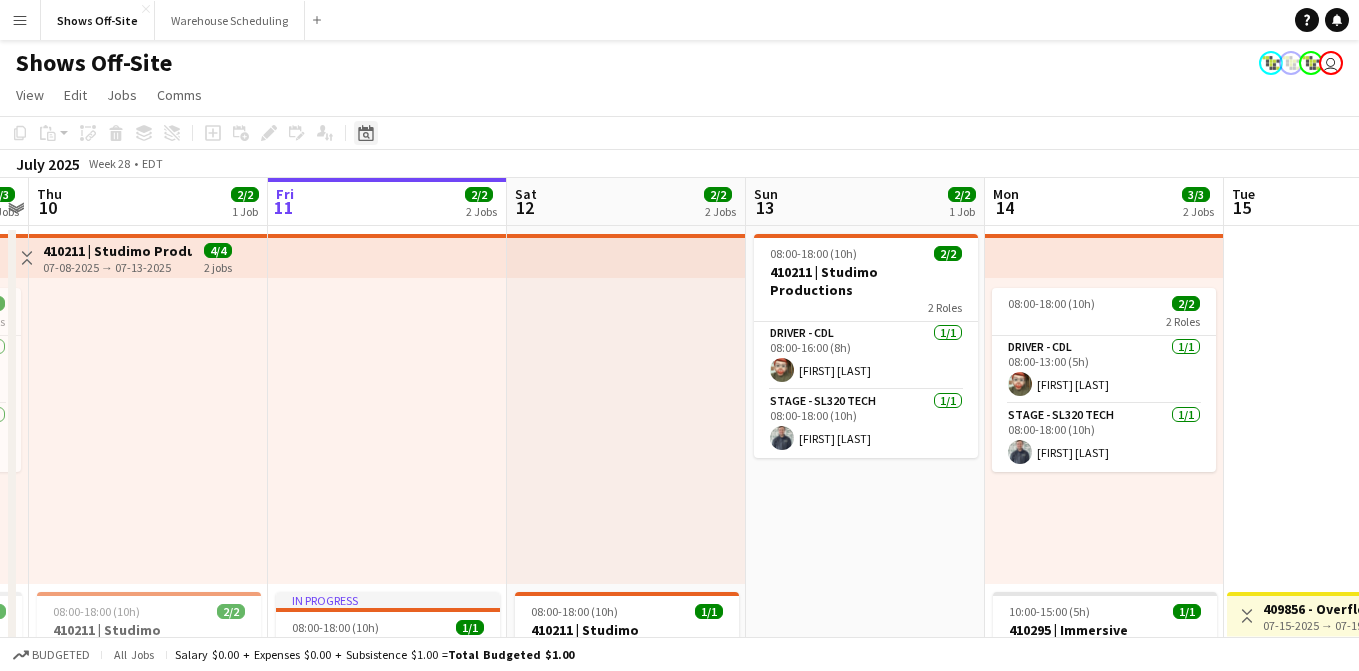 click on "Date picker" 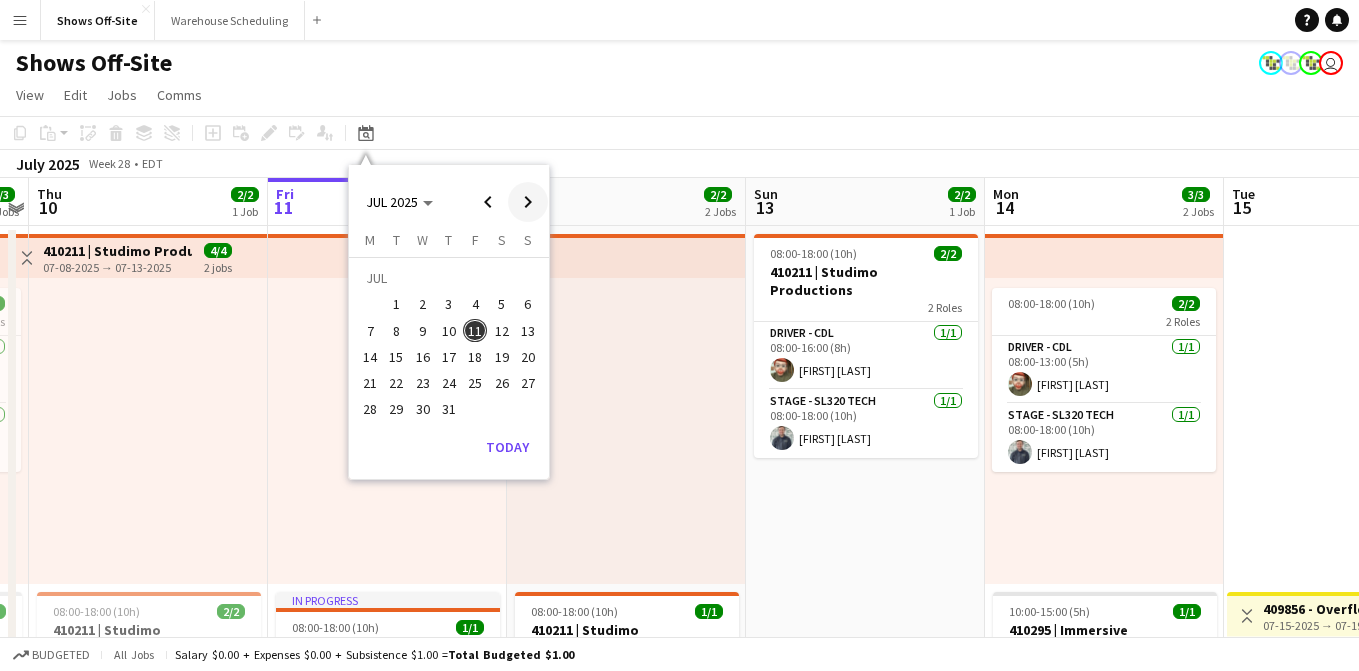 click at bounding box center (528, 202) 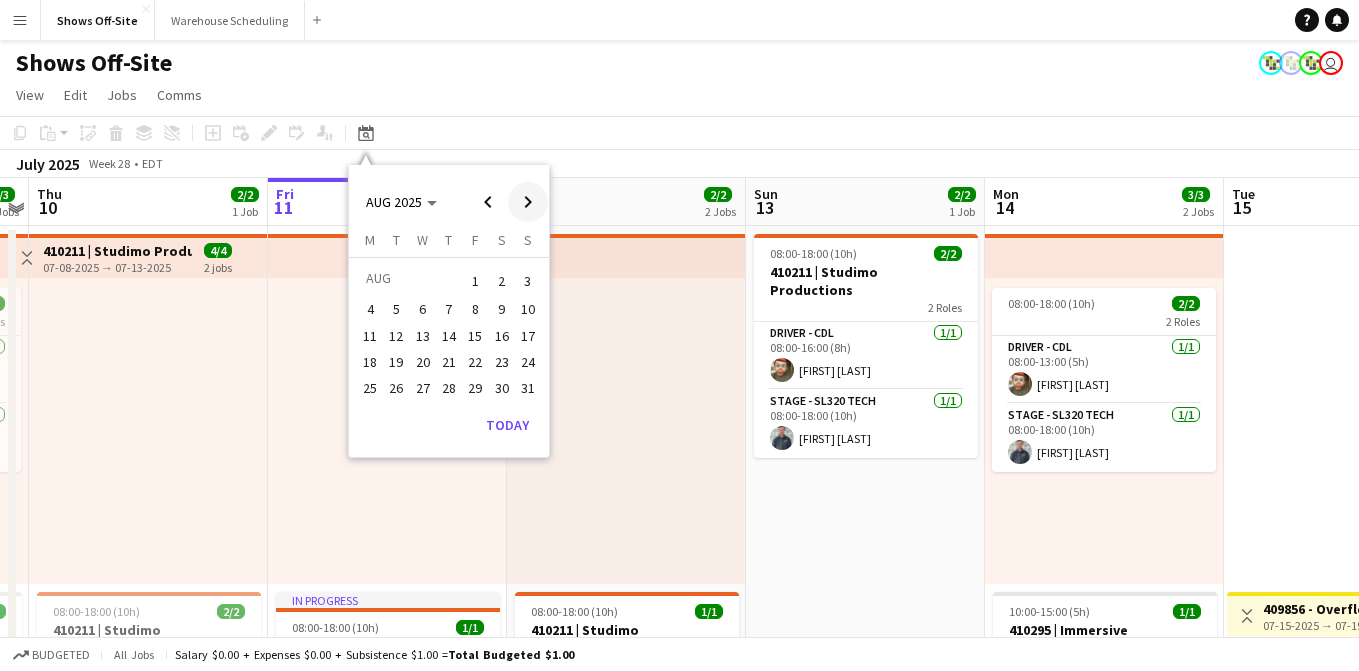 click at bounding box center (528, 202) 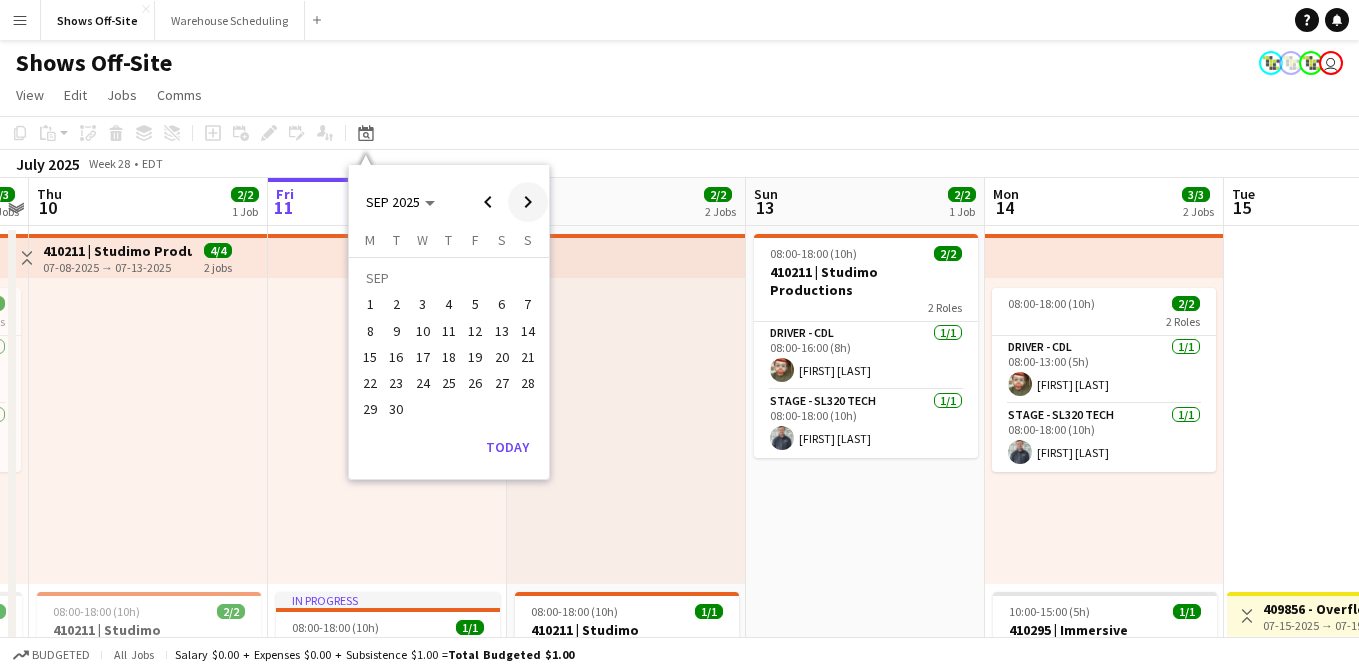 click at bounding box center [528, 202] 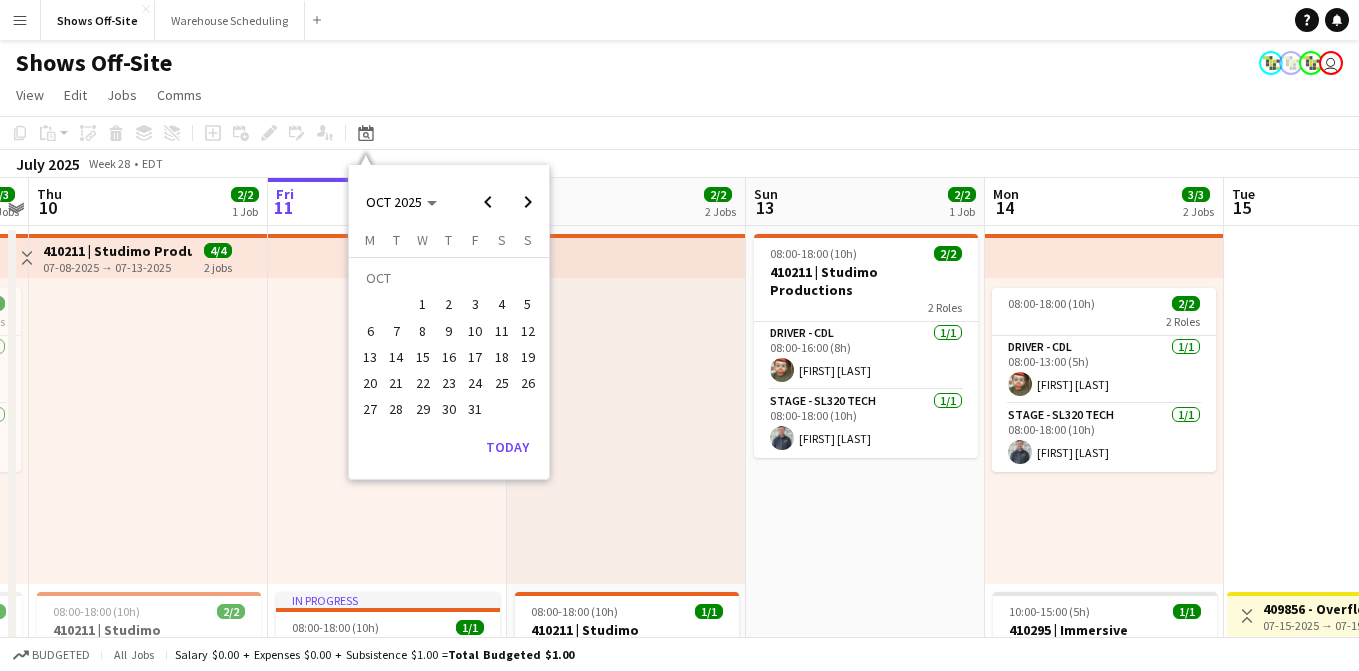 click on "4" at bounding box center [502, 305] 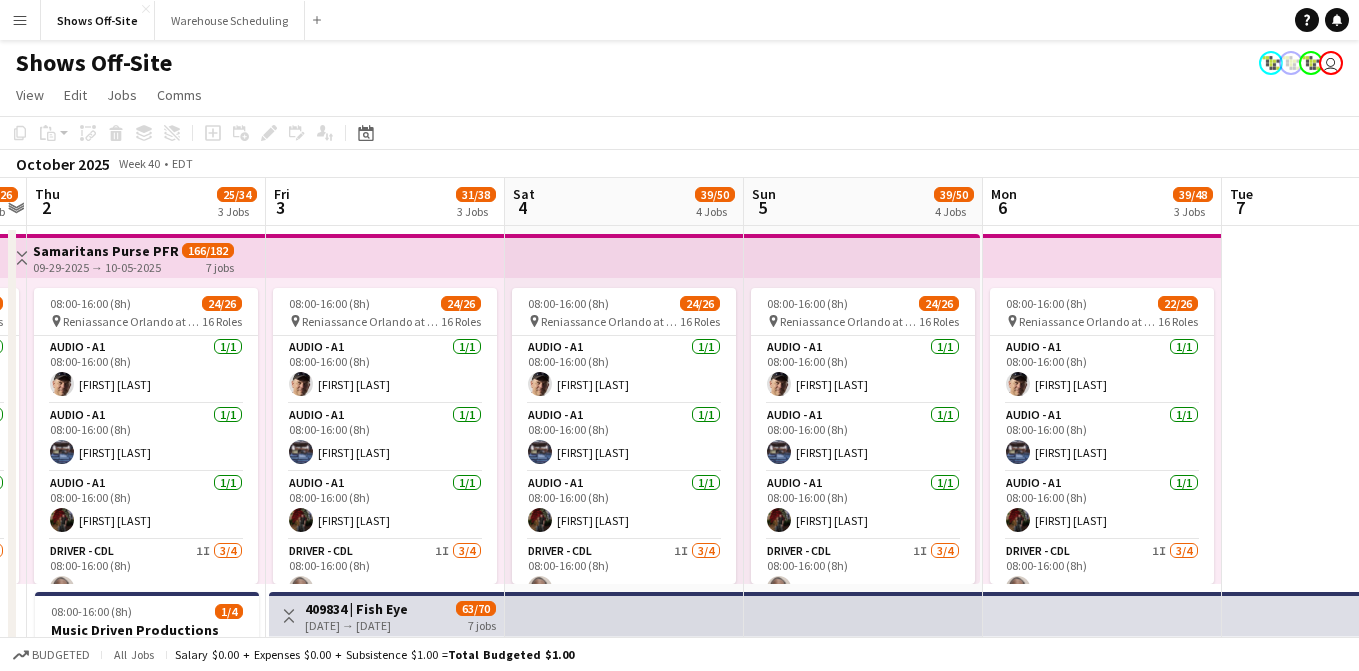 scroll, scrollTop: 0, scrollLeft: 448, axis: horizontal 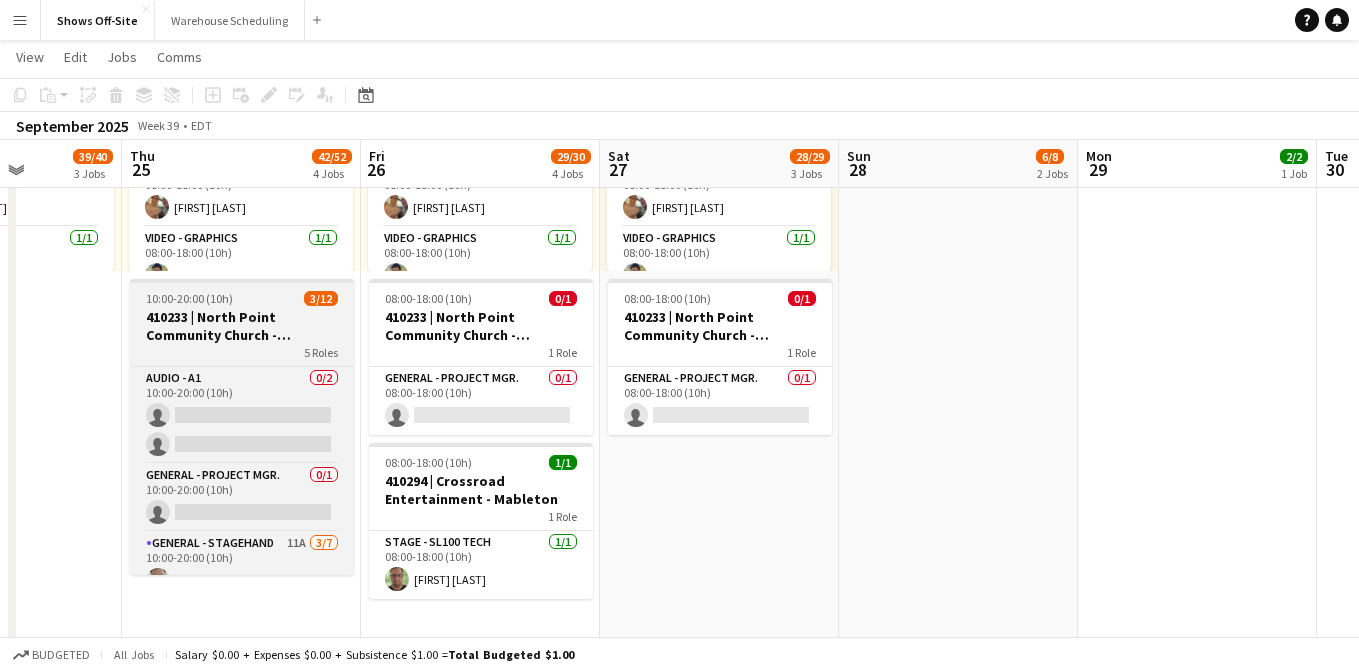 click on "410233 | North Point Community Church - Frequency Camp FFA 2025" at bounding box center [242, 326] 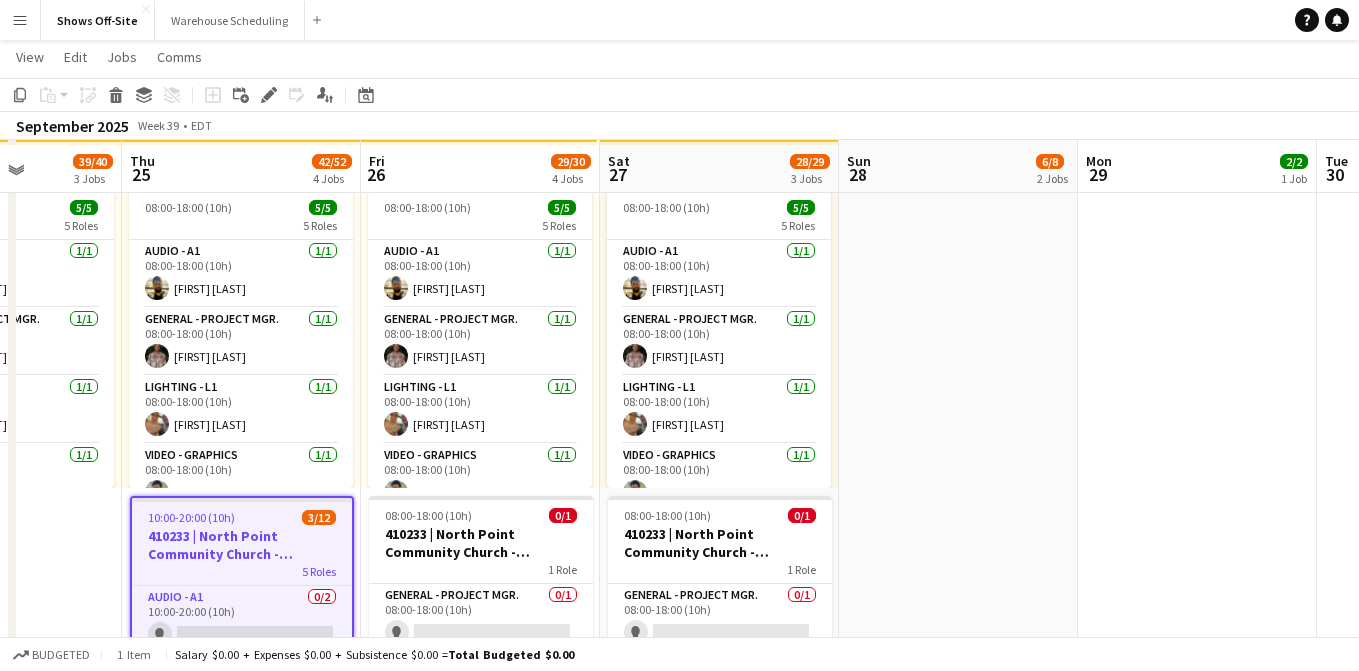 scroll, scrollTop: 815, scrollLeft: 0, axis: vertical 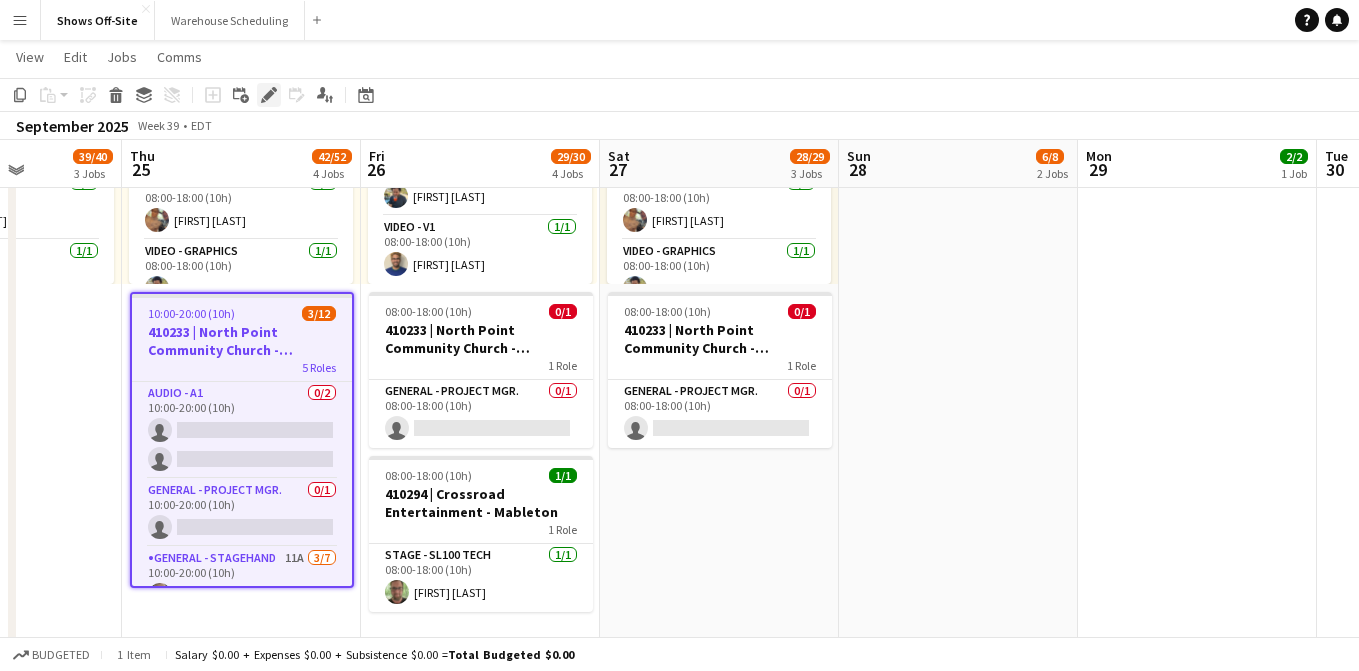 click 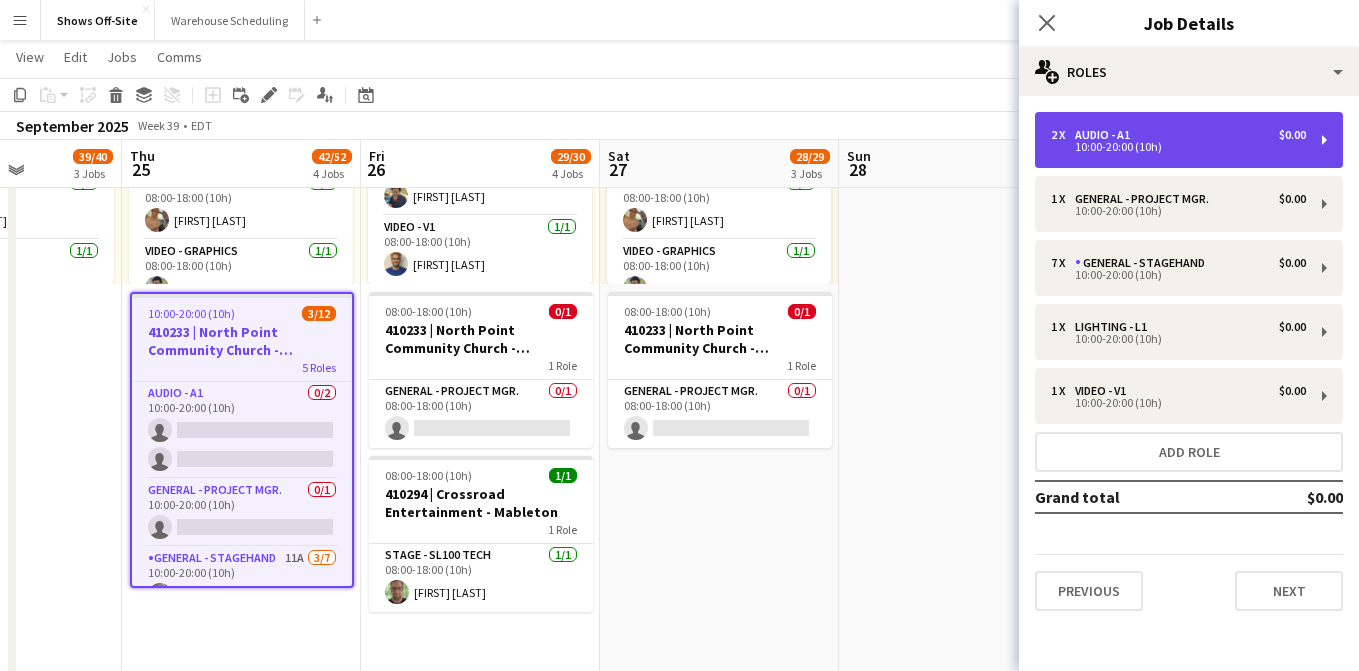 click on "2 x   Audio - A1   $0.00   10:00-20:00 (10h)" at bounding box center (1189, 140) 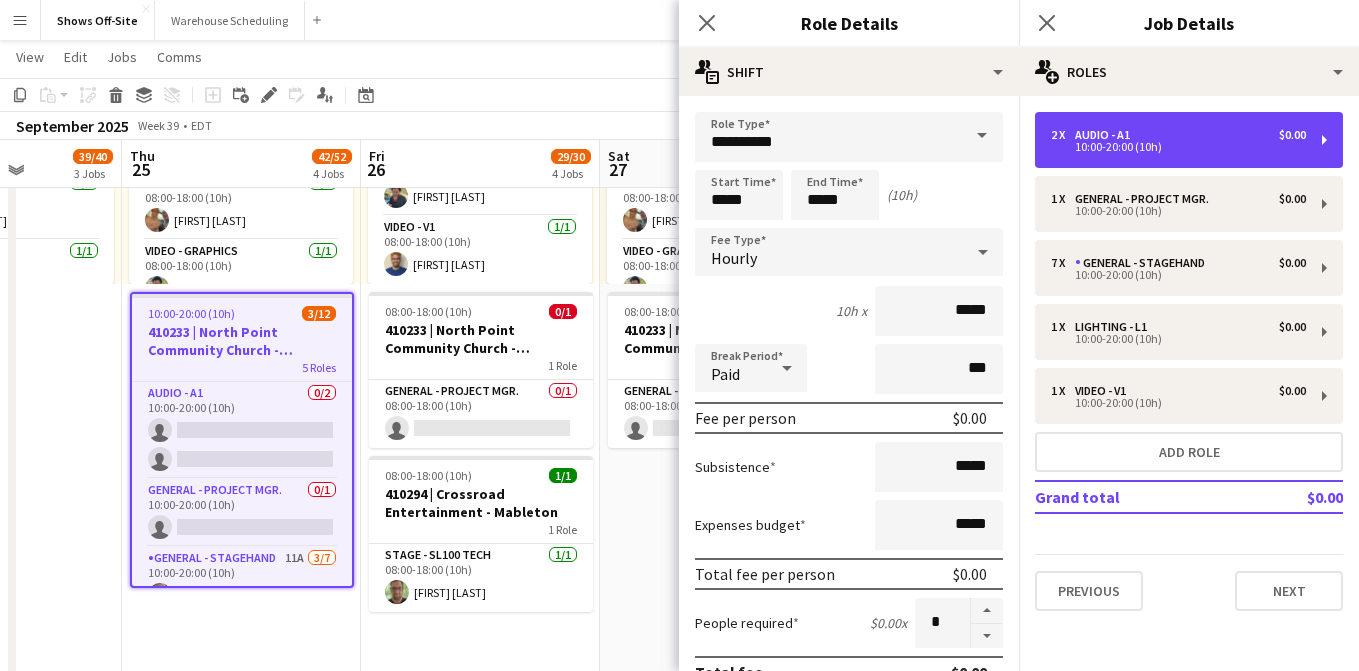 scroll, scrollTop: 581, scrollLeft: 0, axis: vertical 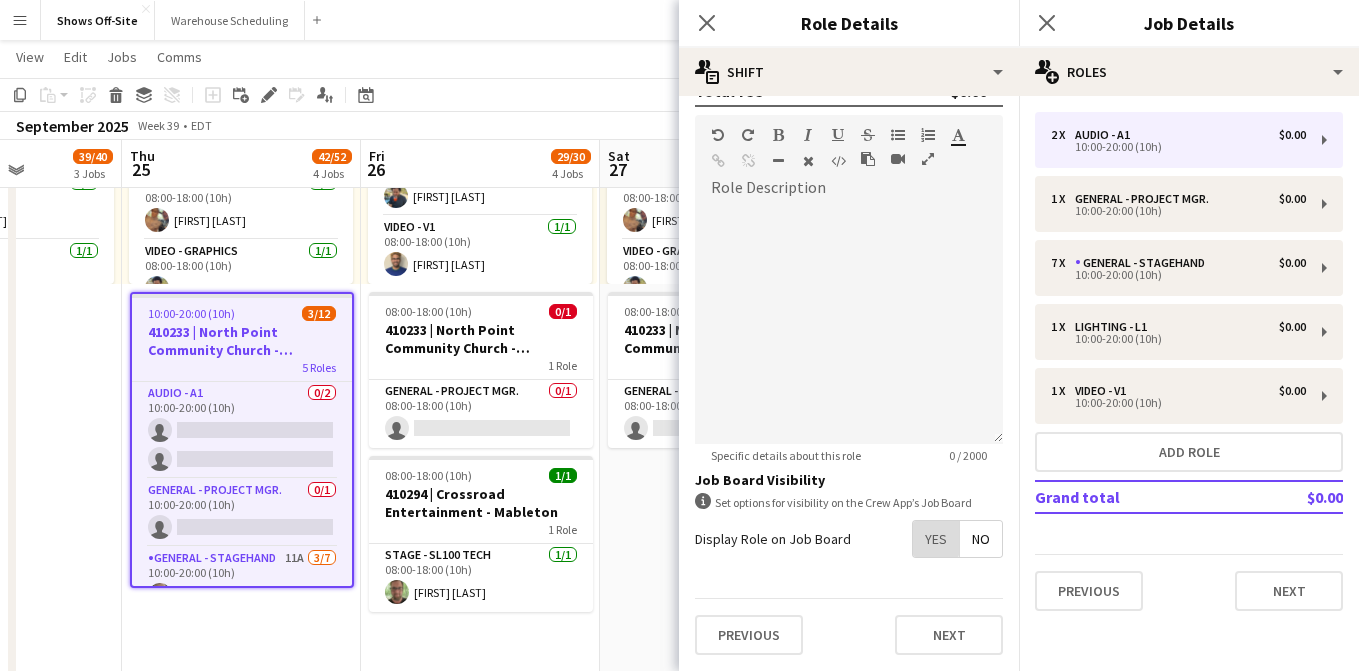 click on "Yes" at bounding box center [936, 539] 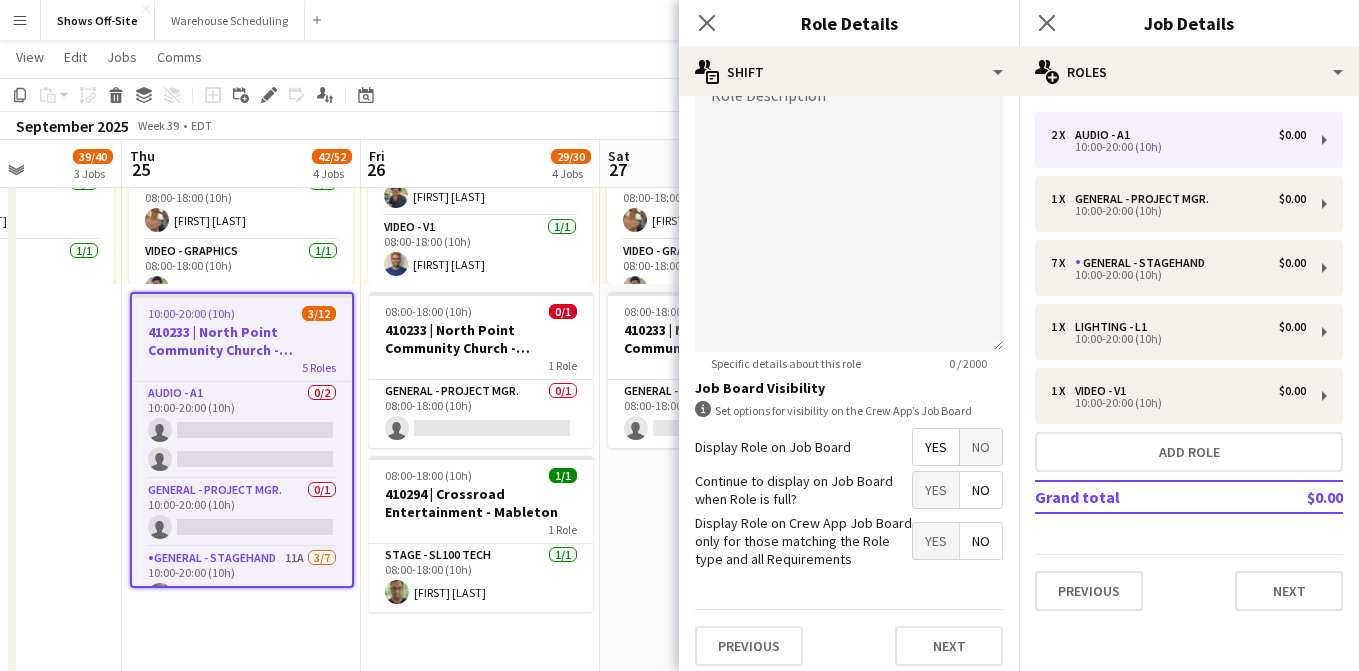 scroll, scrollTop: 683, scrollLeft: 0, axis: vertical 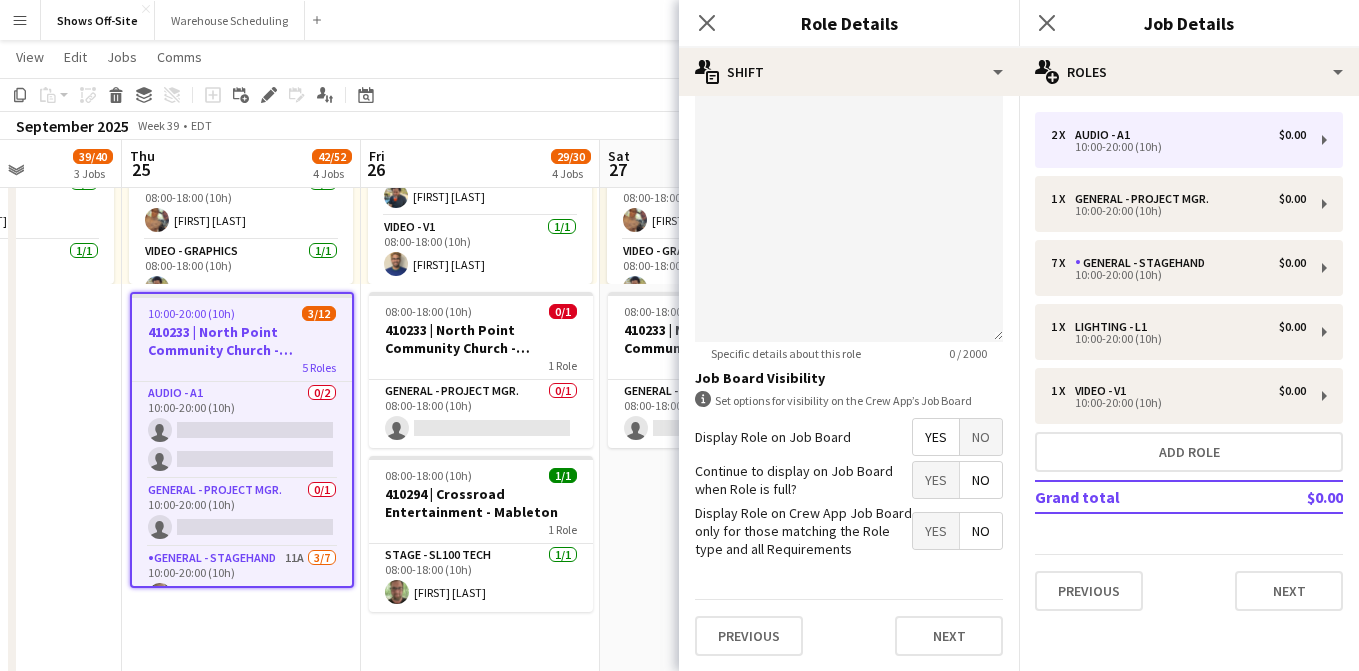 click on "No" at bounding box center [981, 480] 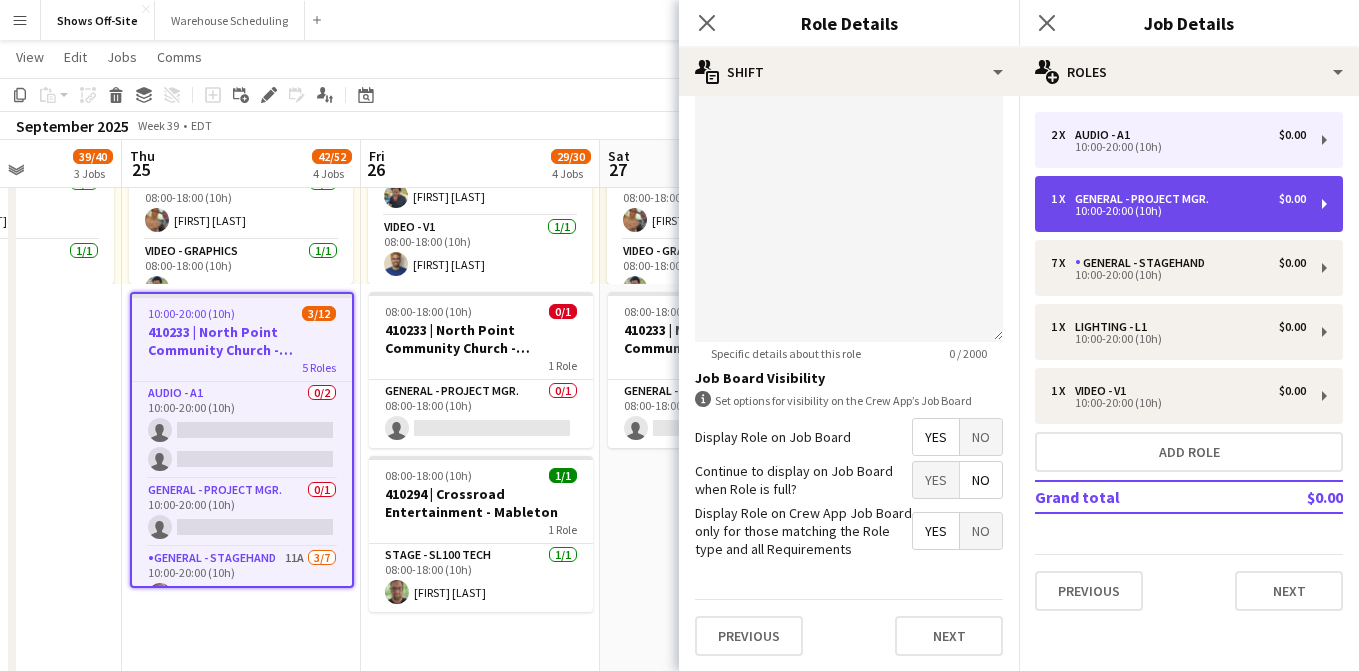 click on "10:00-20:00 (10h)" at bounding box center [1178, 211] 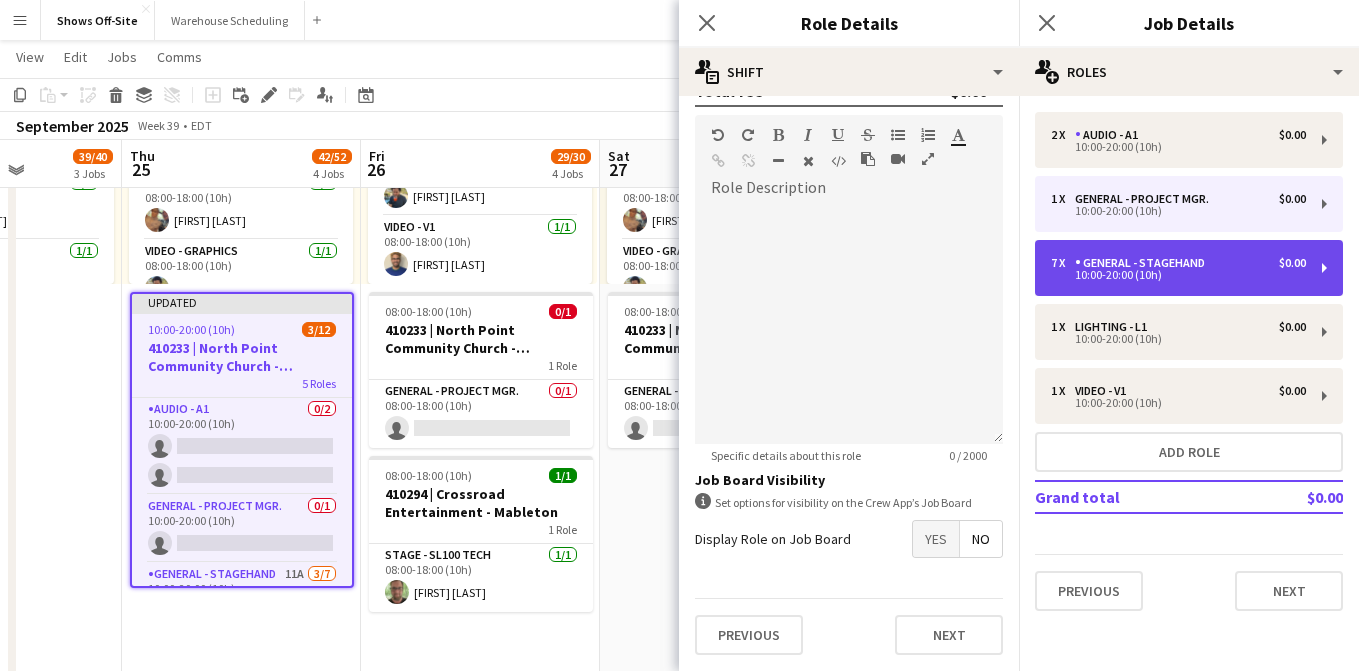 click on "General - Stagehand" at bounding box center (1144, 263) 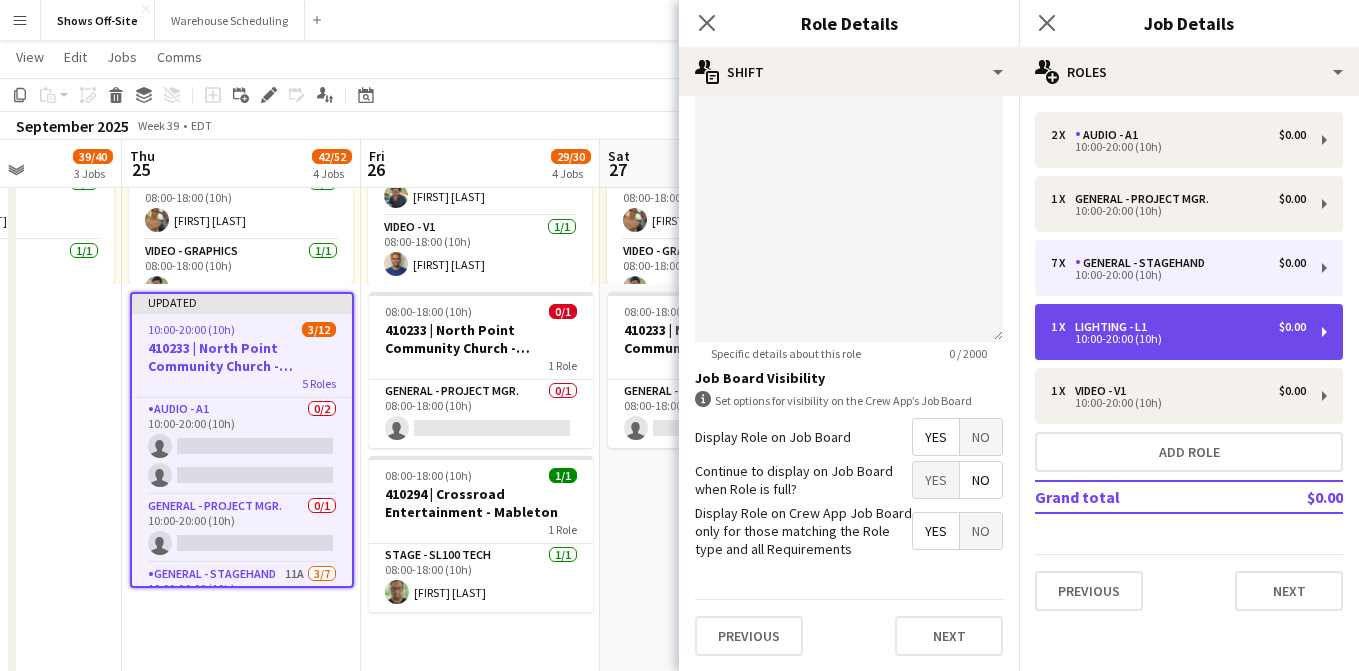 click on "Lighting - L1" at bounding box center [1115, 327] 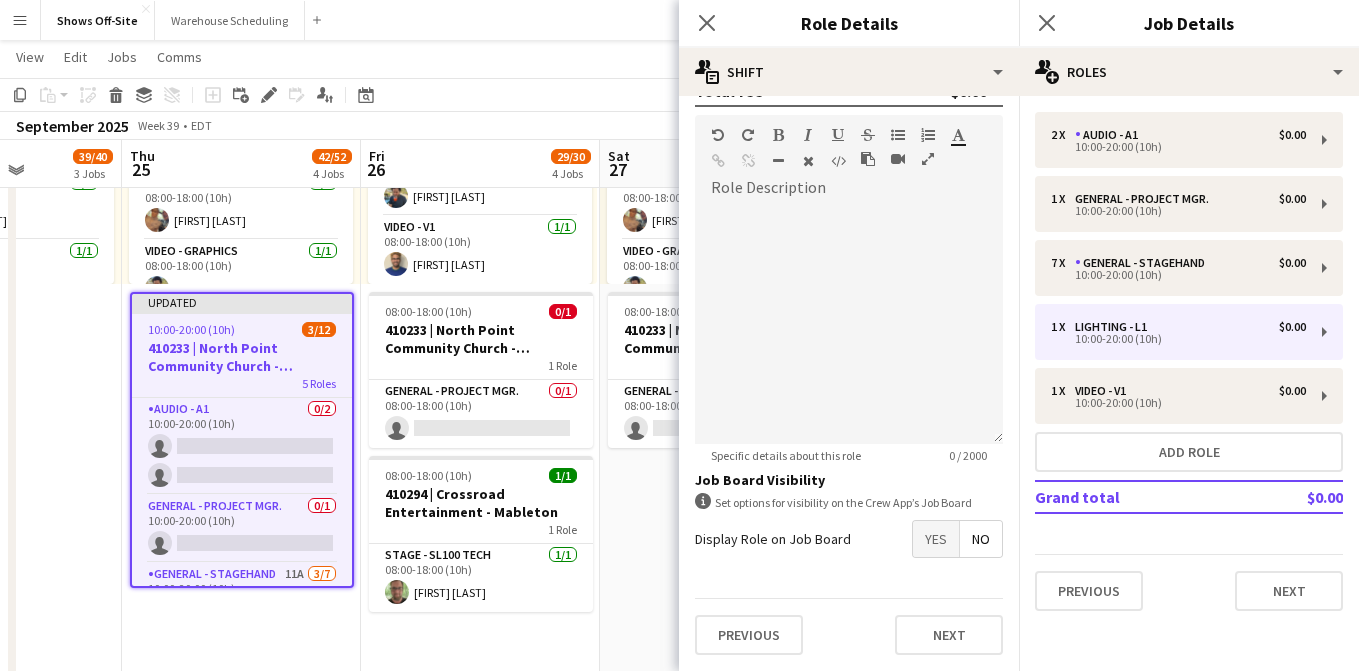 click on "Yes" at bounding box center [936, 539] 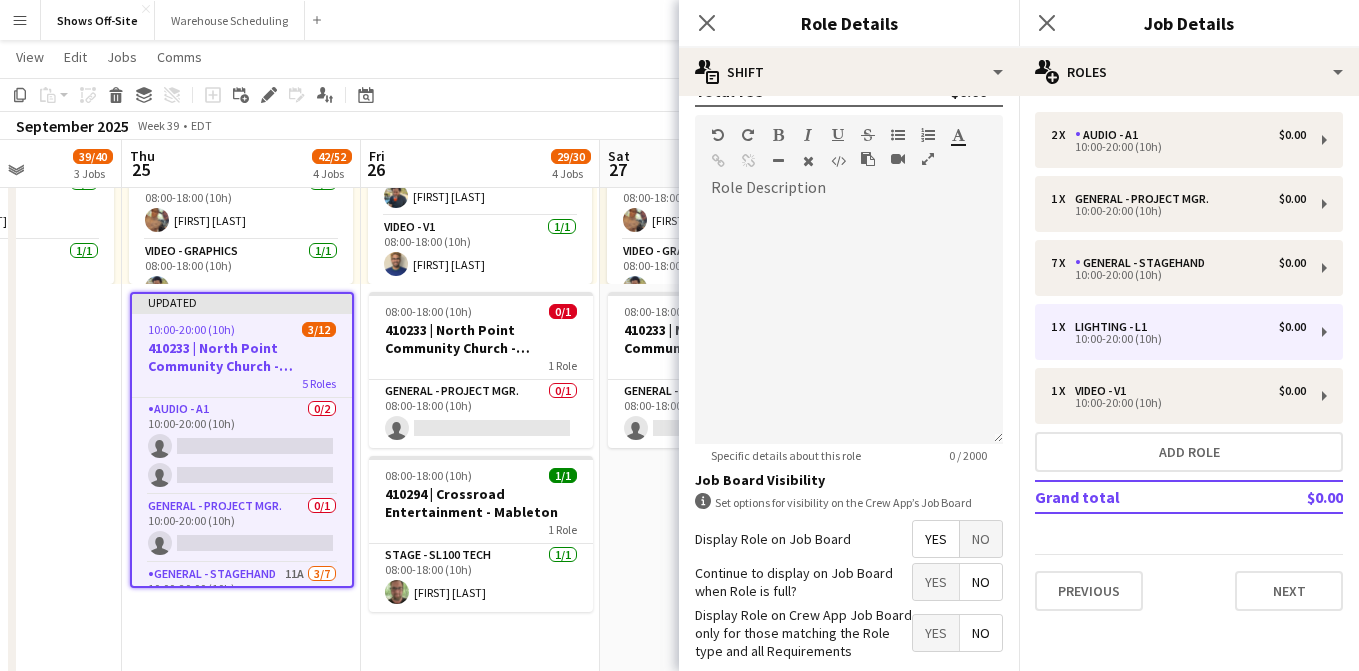 scroll, scrollTop: 683, scrollLeft: 0, axis: vertical 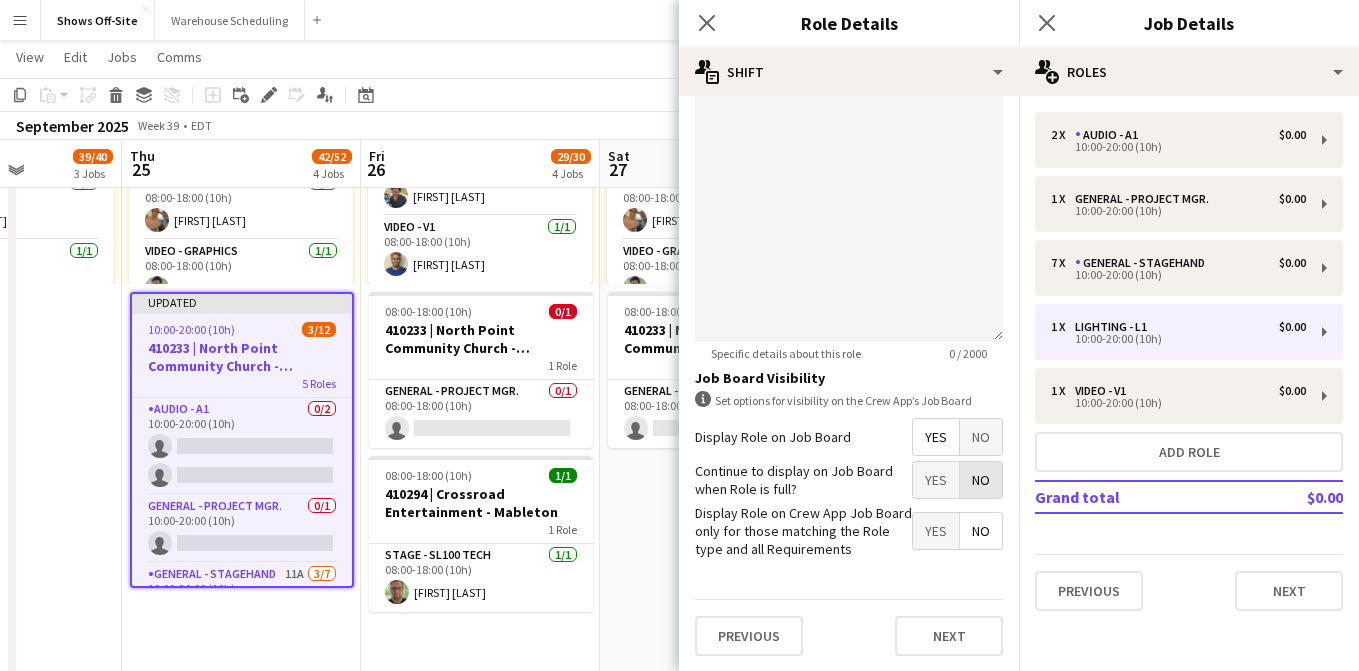 click on "No" at bounding box center (981, 480) 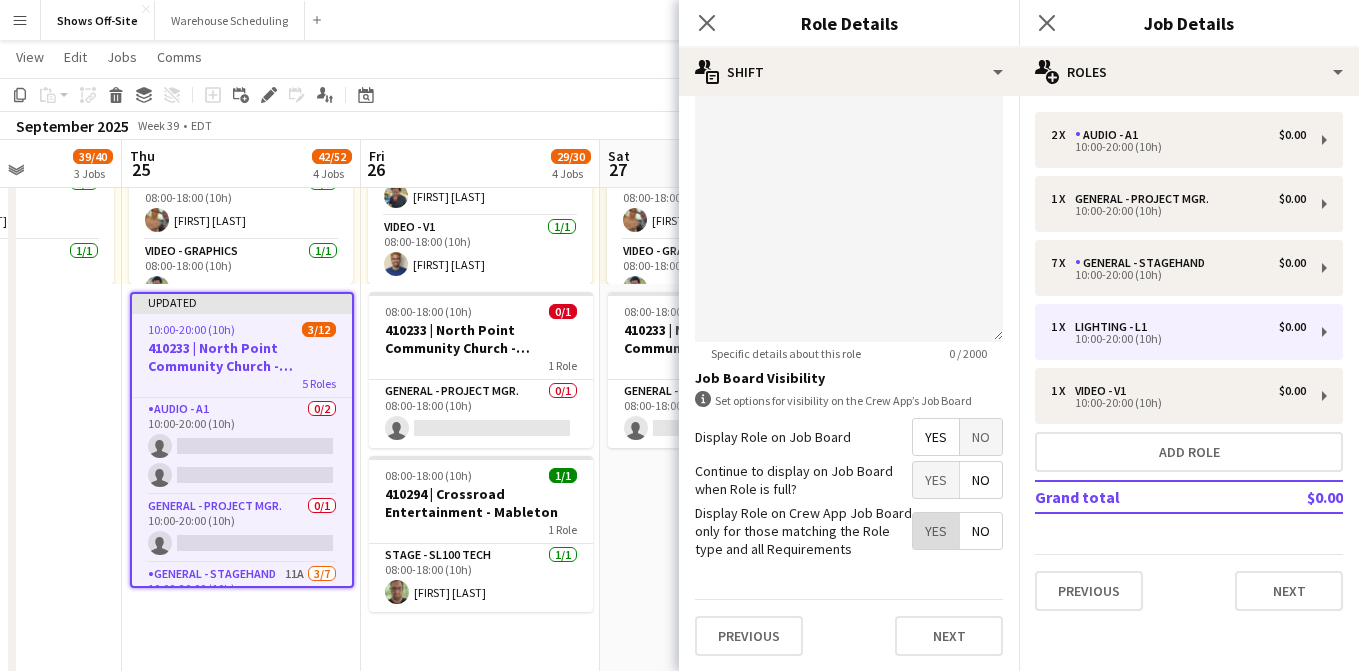 click on "Yes" at bounding box center (936, 531) 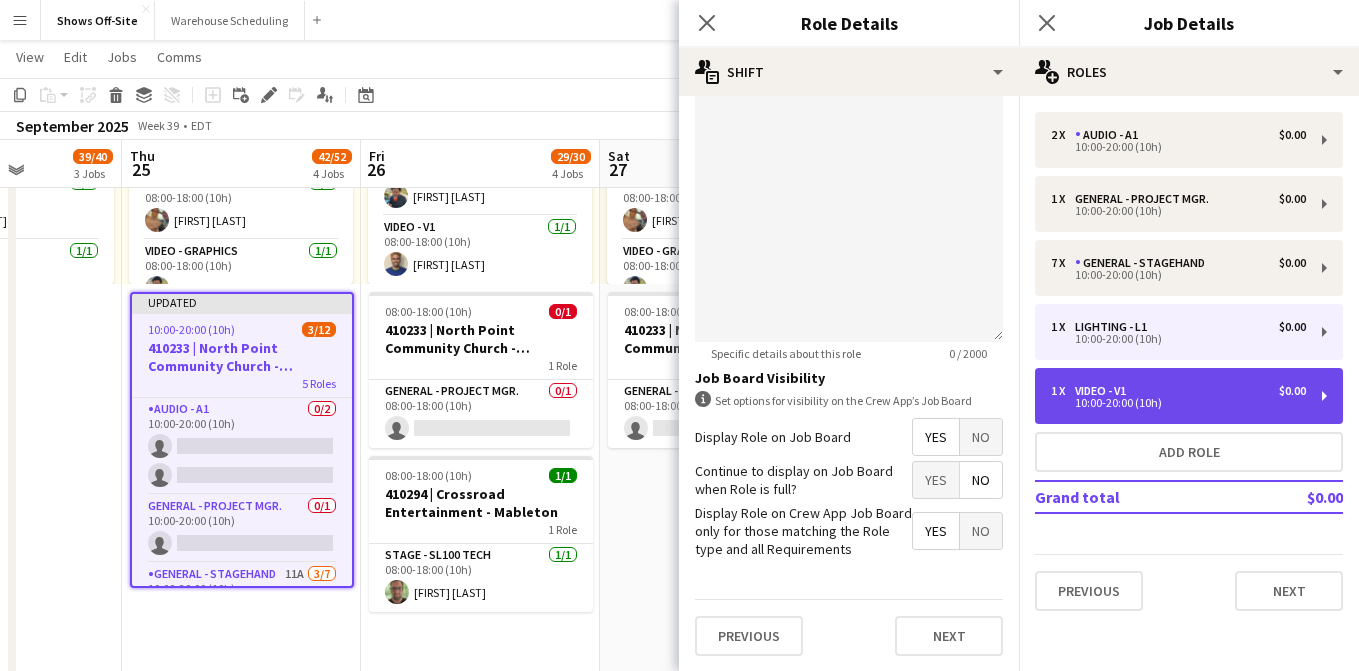 click on "1 x   Video - V1   $0.00   10:00-20:00 (10h)" at bounding box center [1189, 396] 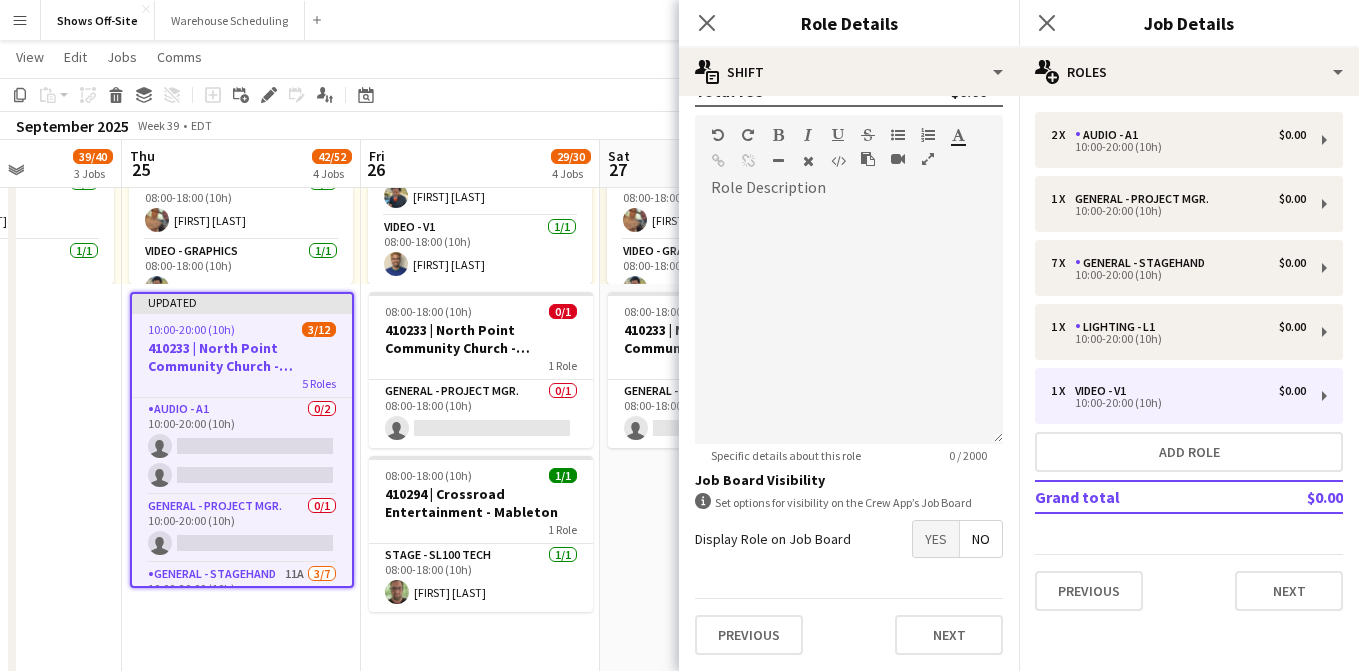 click on "Yes" at bounding box center [936, 539] 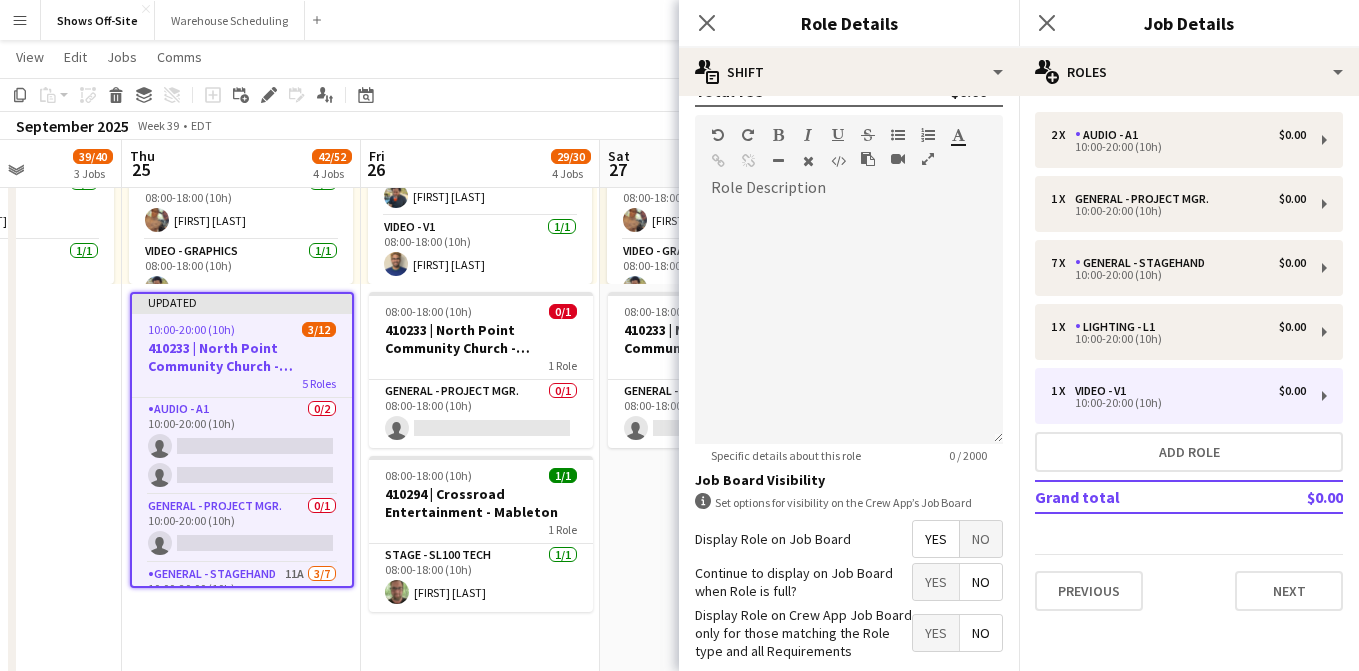 scroll, scrollTop: 683, scrollLeft: 0, axis: vertical 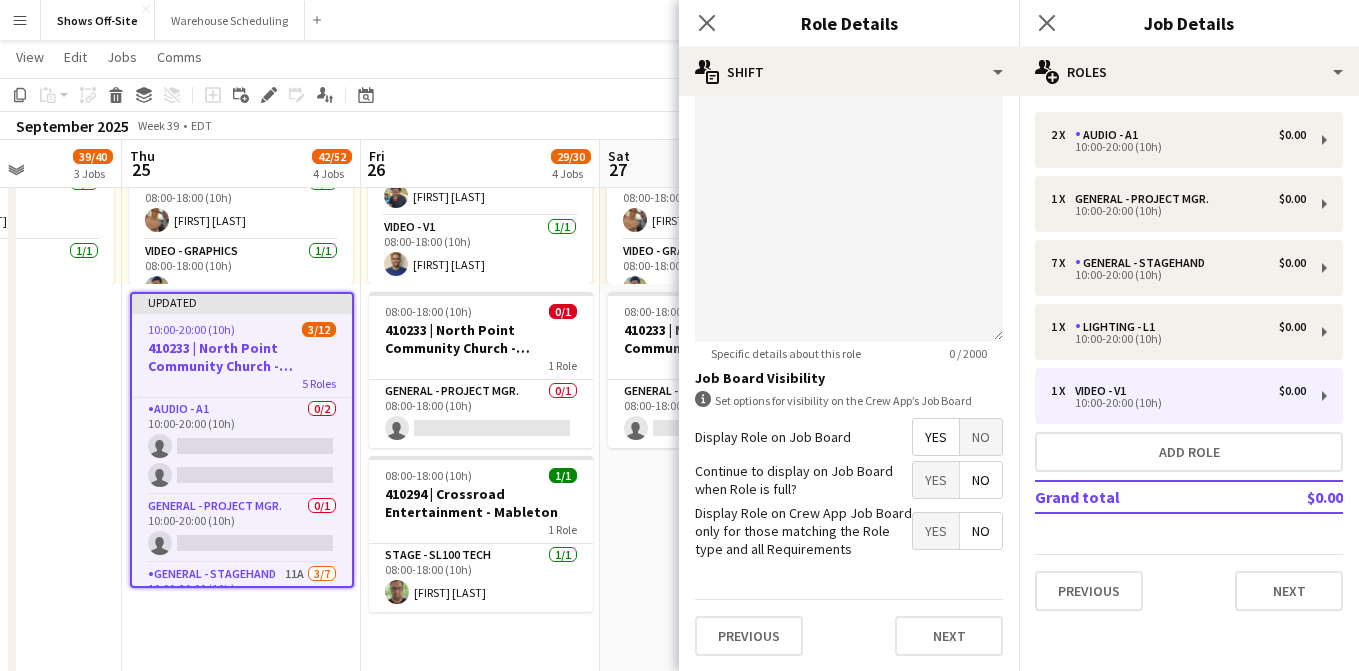 click on "Yes" at bounding box center [936, 531] 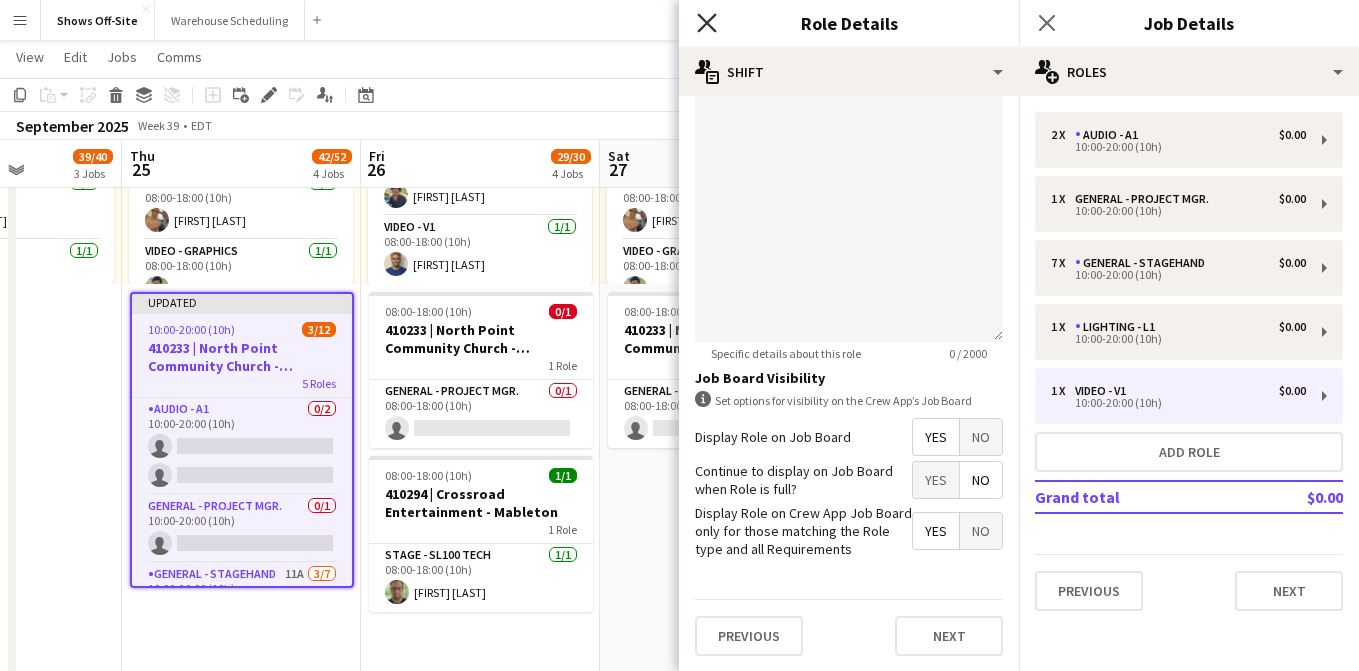 click 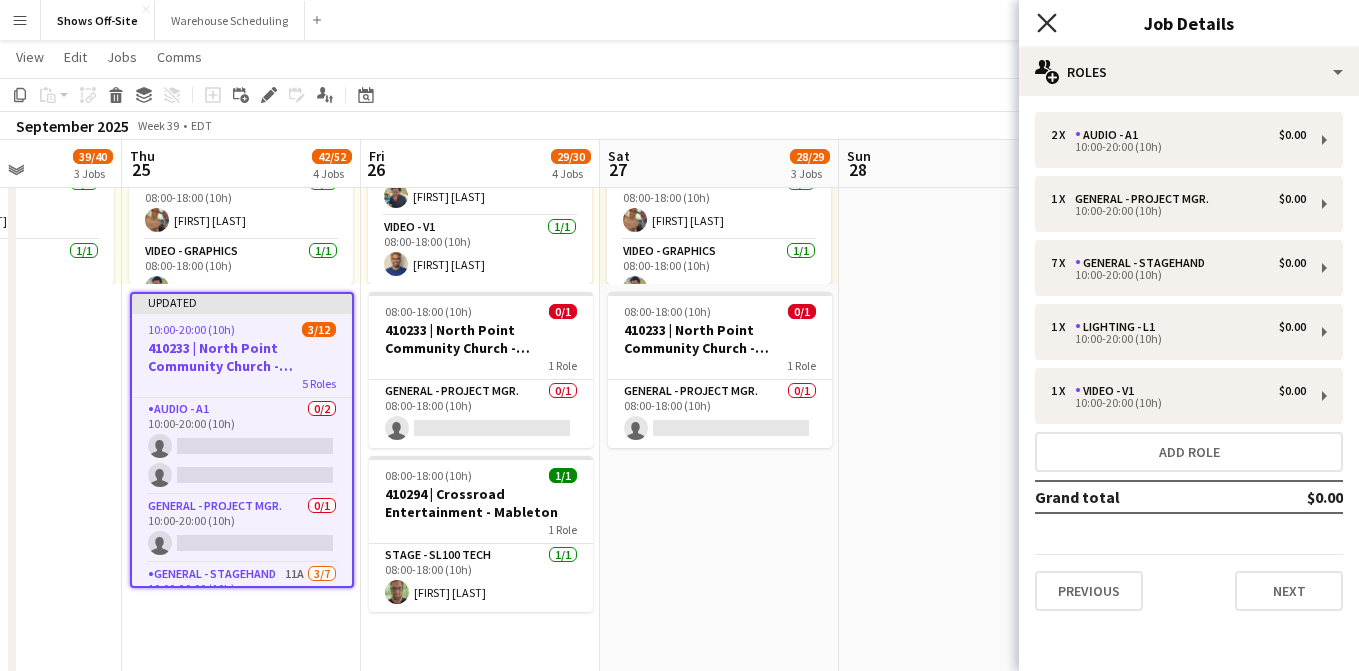 click on "Close pop-in" 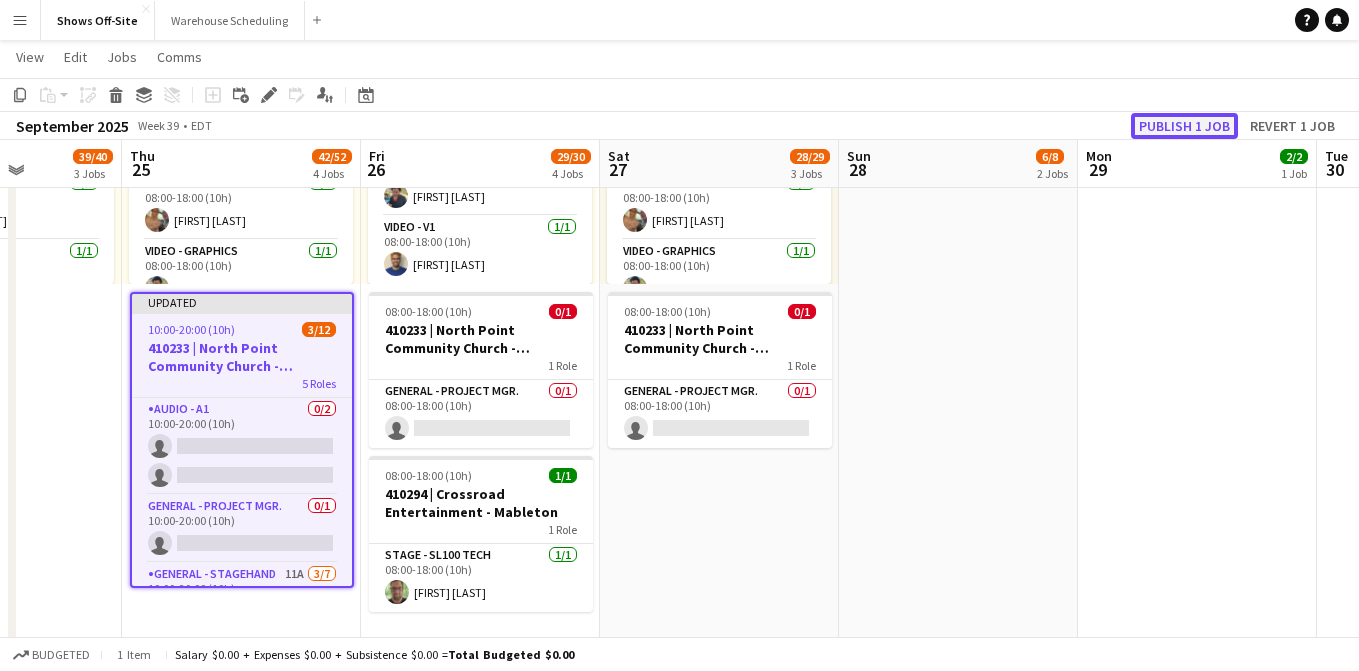 click on "Publish 1 job" 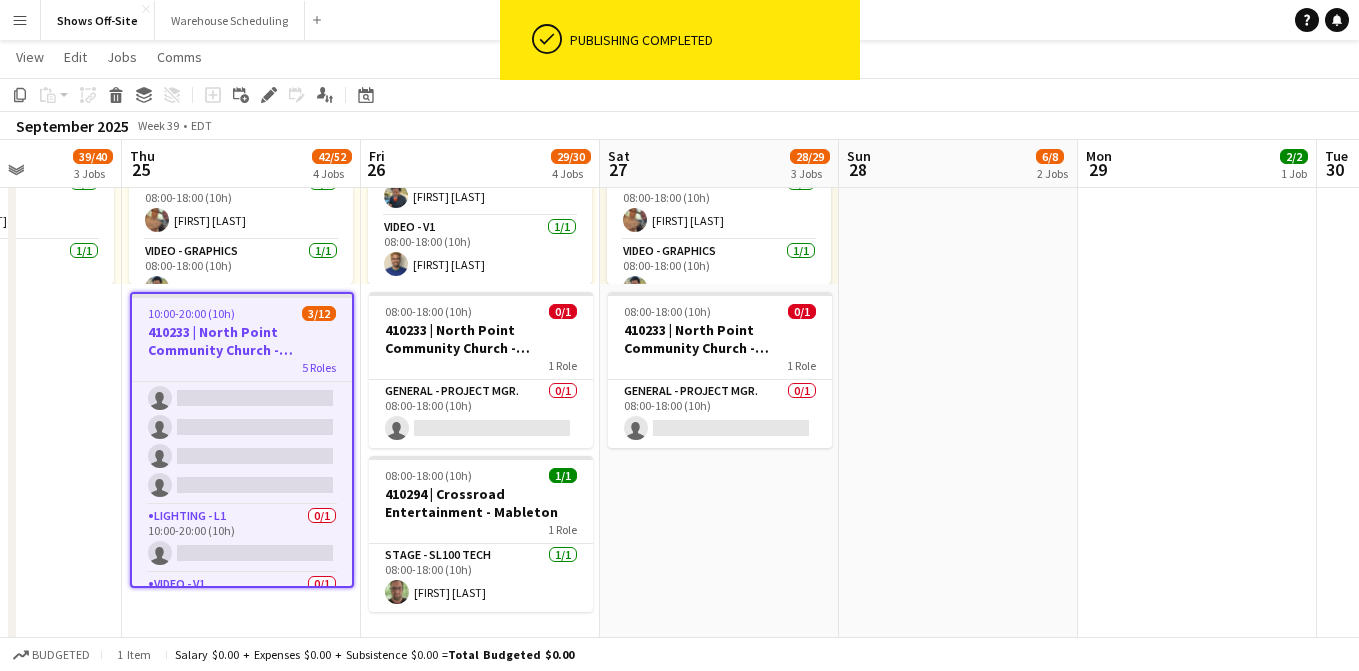 scroll, scrollTop: 339, scrollLeft: 0, axis: vertical 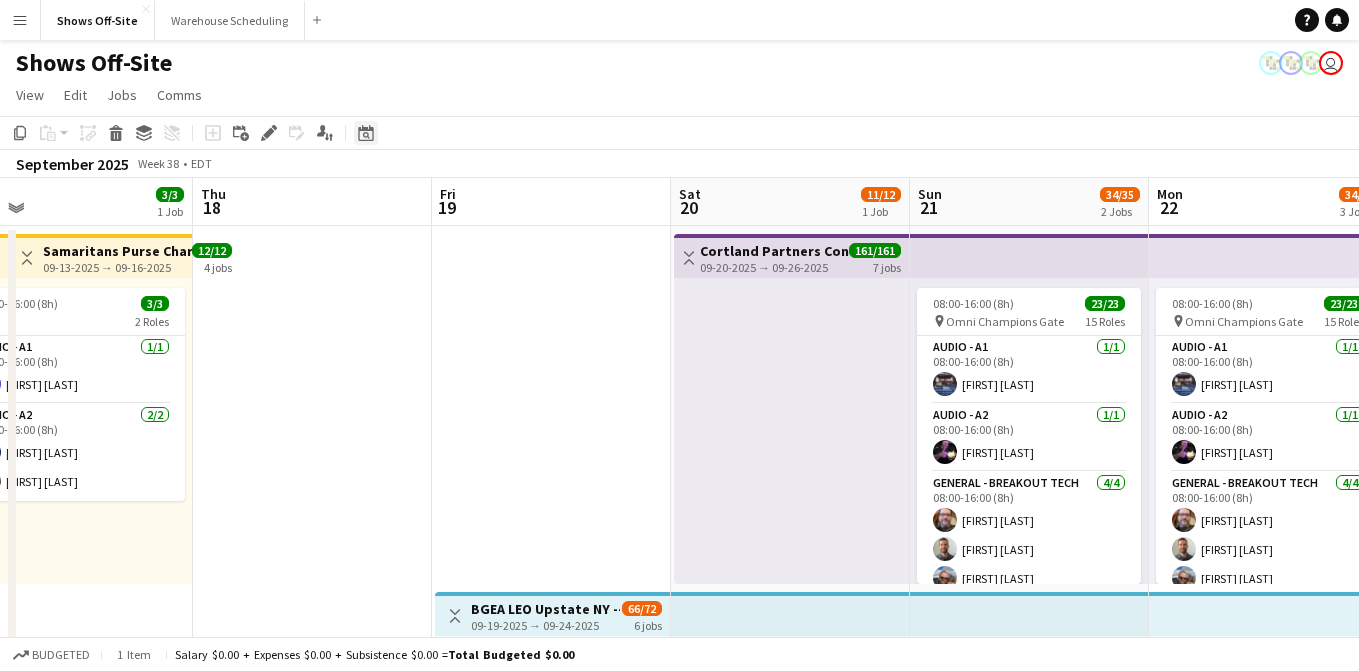 click on "Date picker" at bounding box center (366, 133) 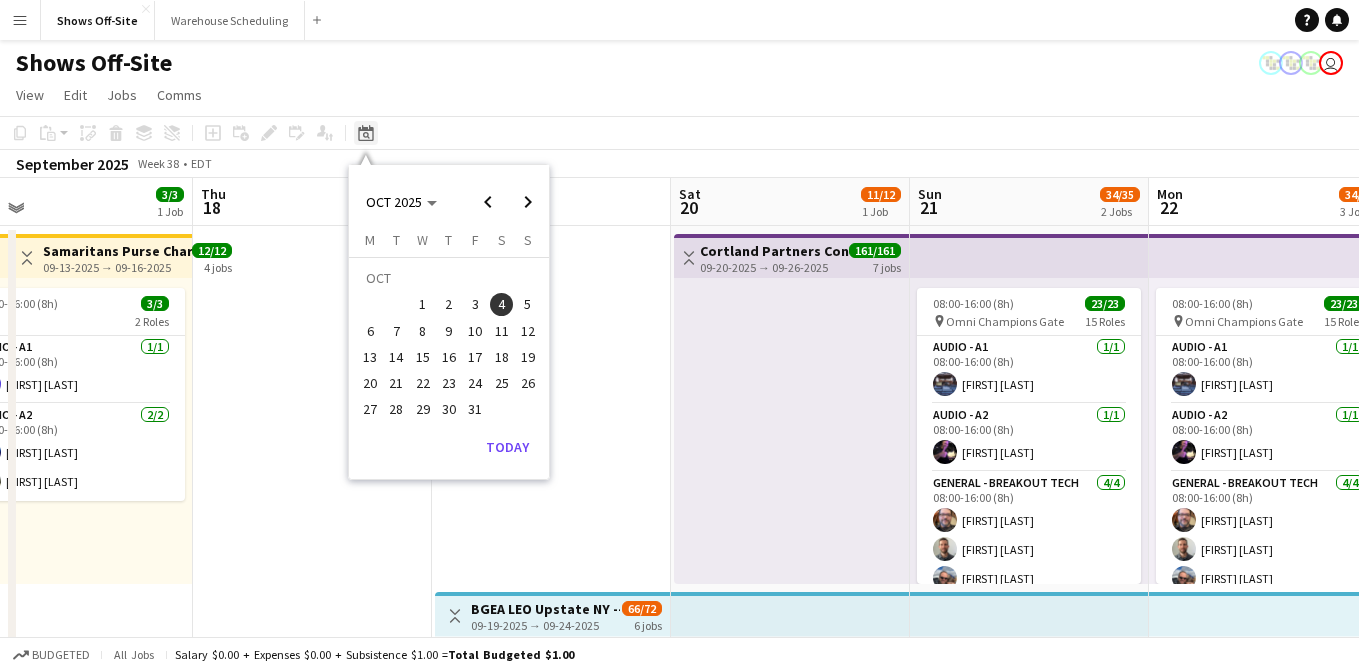 scroll, scrollTop: 335, scrollLeft: 0, axis: vertical 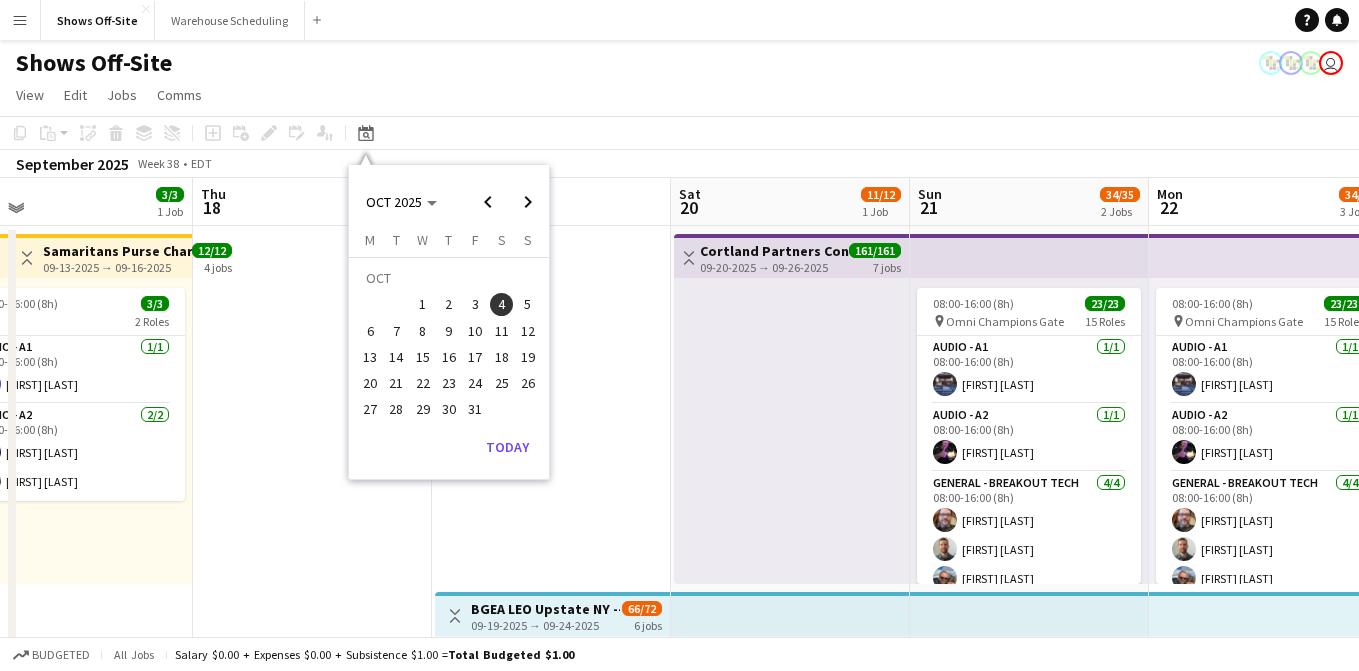 click on "Monday M Tuesday T Wednesday W Thursday T Friday F Saturday S Sunday S  OCT      1   2   3   4   5   6   7   8   9   10   11   12   13   14   15   16   17   18   19   20   21   22   23   24   25   26   27   28   29   30   31
Comparison range
Comparison range" at bounding box center (449, 331) 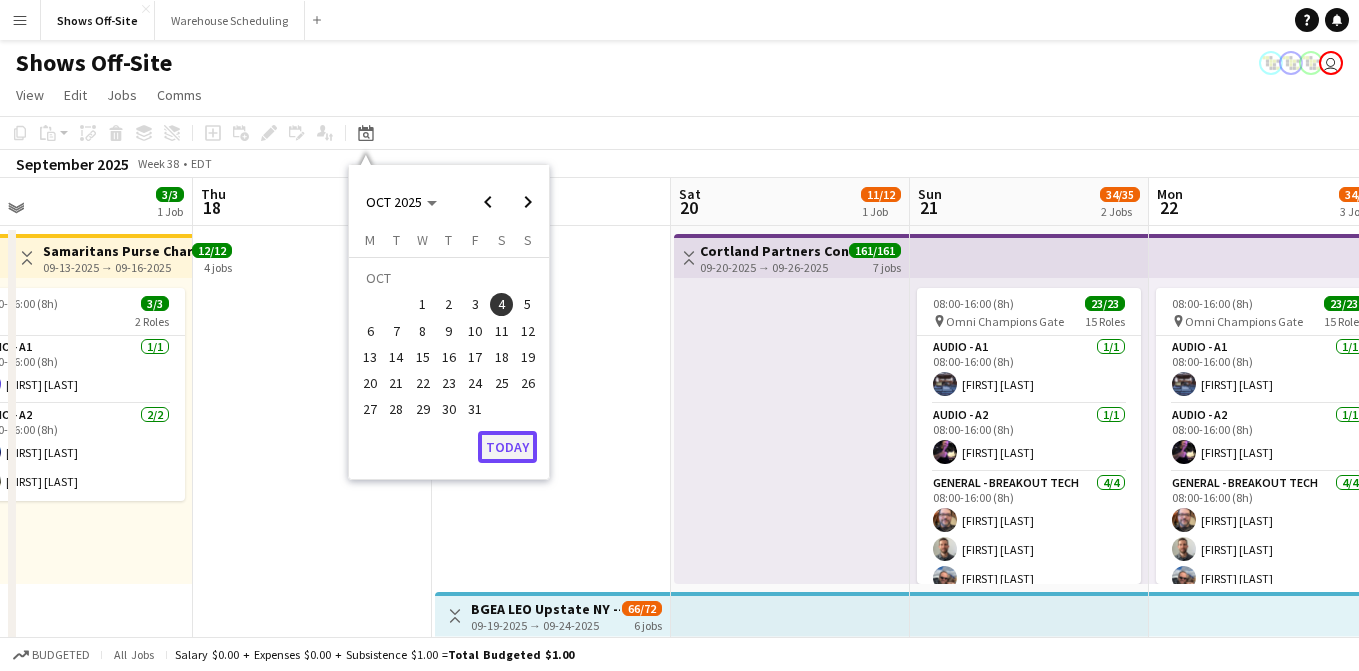click on "Today" at bounding box center (507, 447) 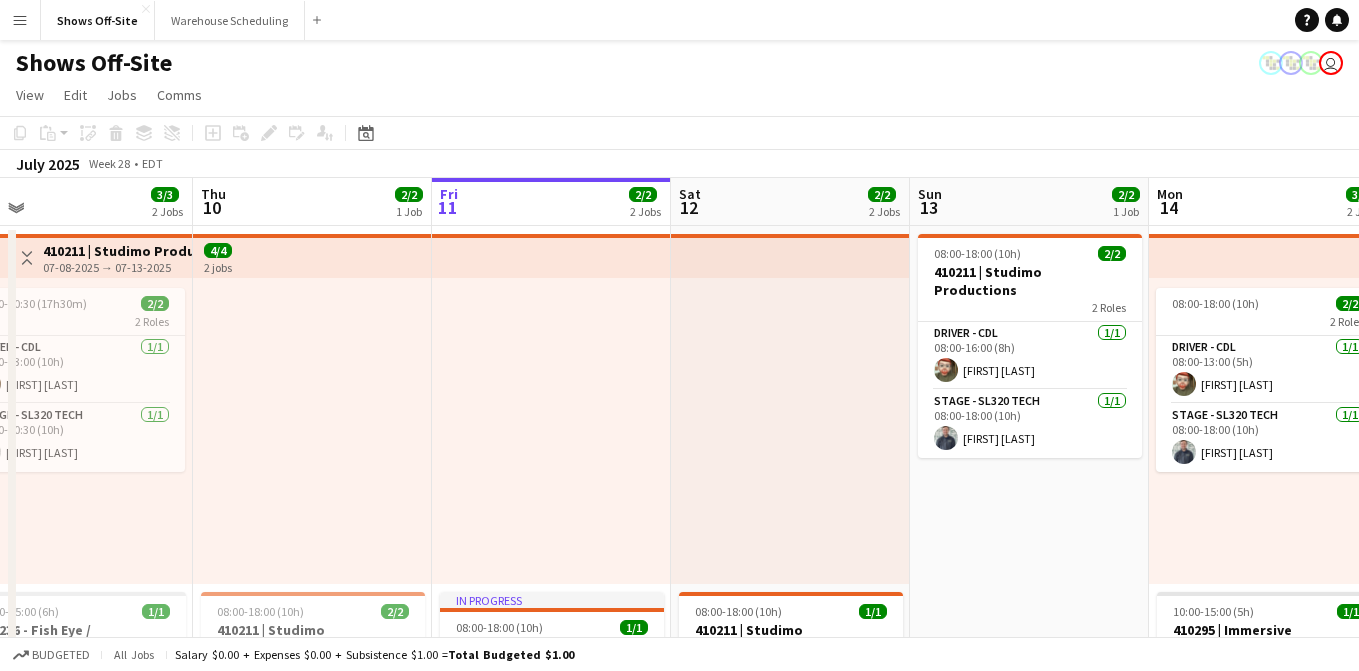 scroll, scrollTop: 0, scrollLeft: 688, axis: horizontal 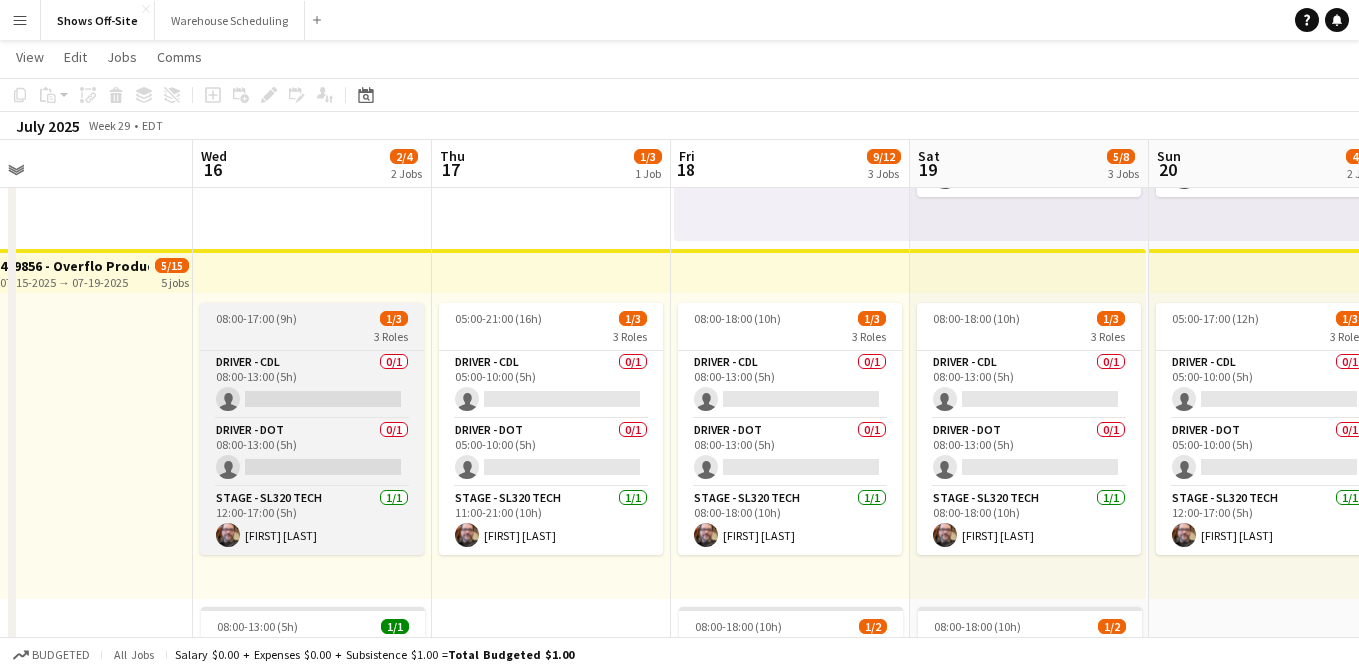 click on "08:00-17:00 (9h)" at bounding box center [256, 318] 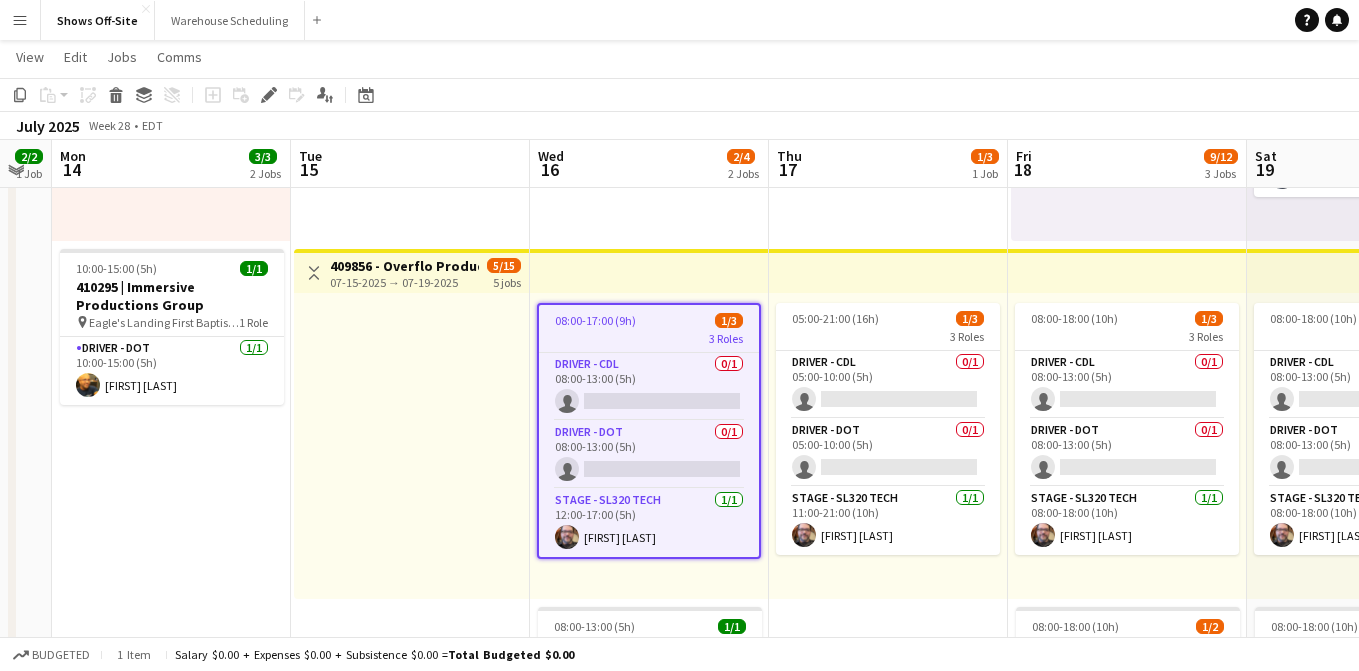 scroll, scrollTop: 0, scrollLeft: 434, axis: horizontal 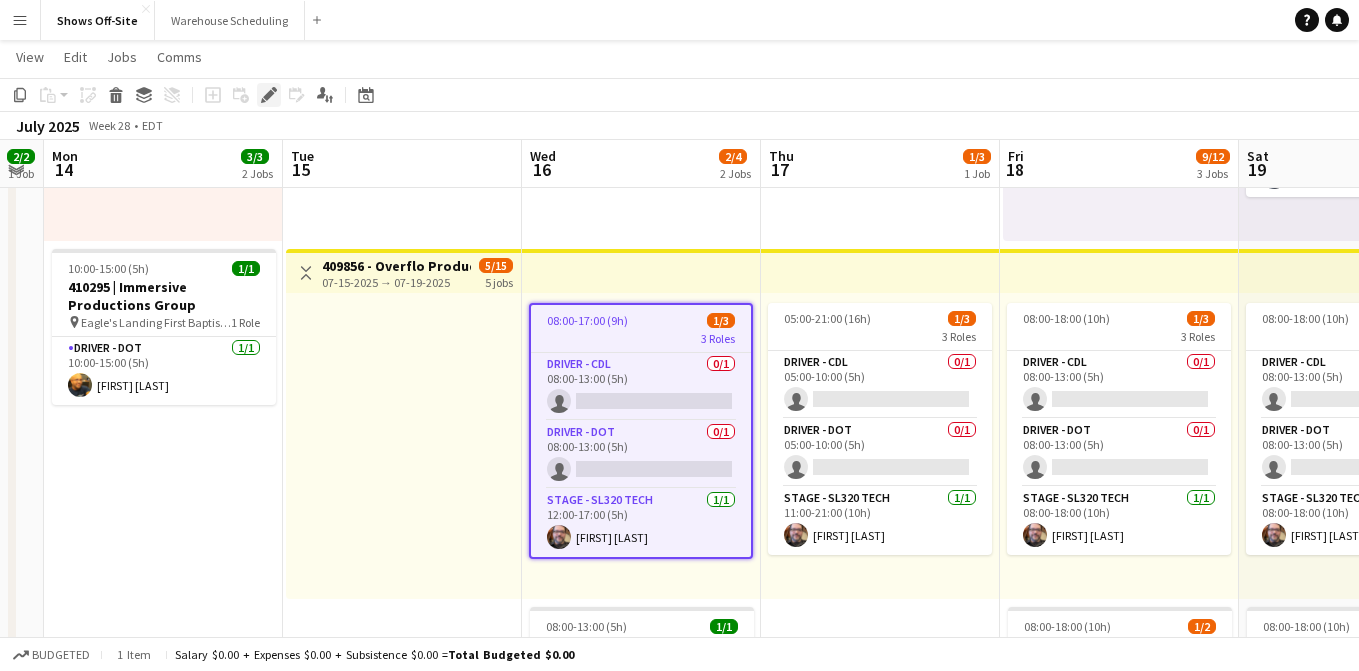 click 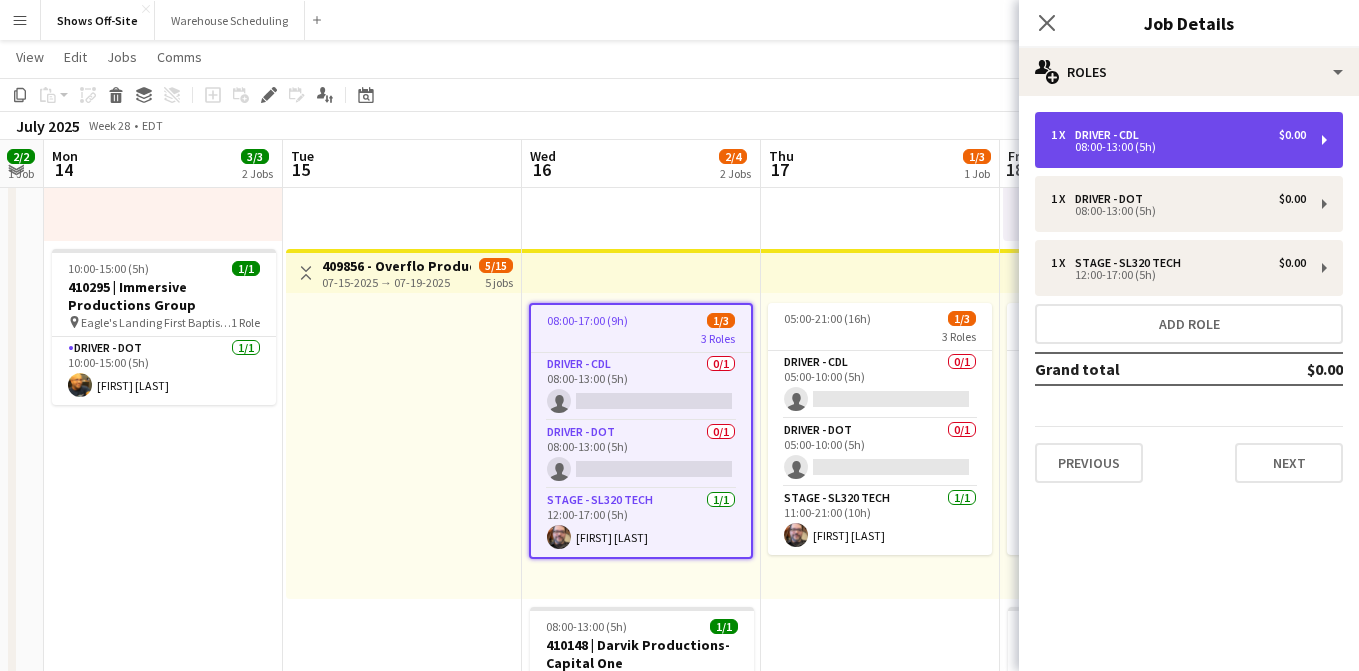 click on "08:00-13:00 (5h)" at bounding box center (1178, 147) 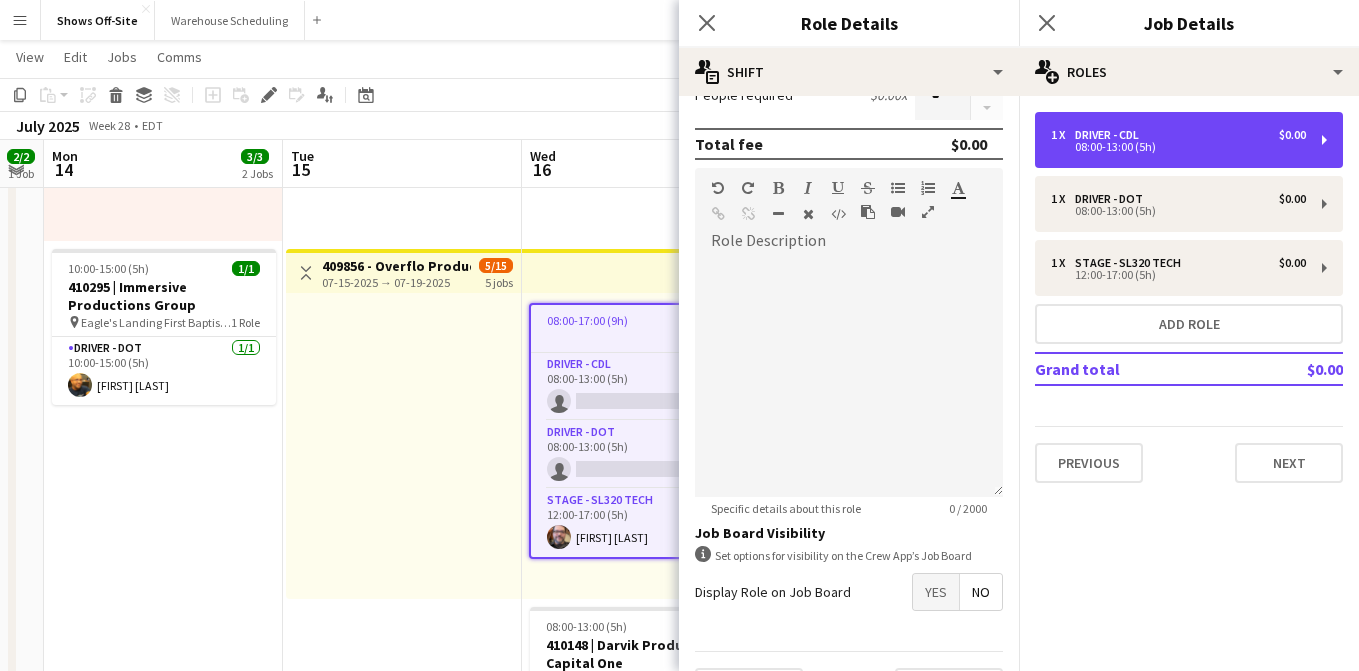 scroll, scrollTop: 581, scrollLeft: 0, axis: vertical 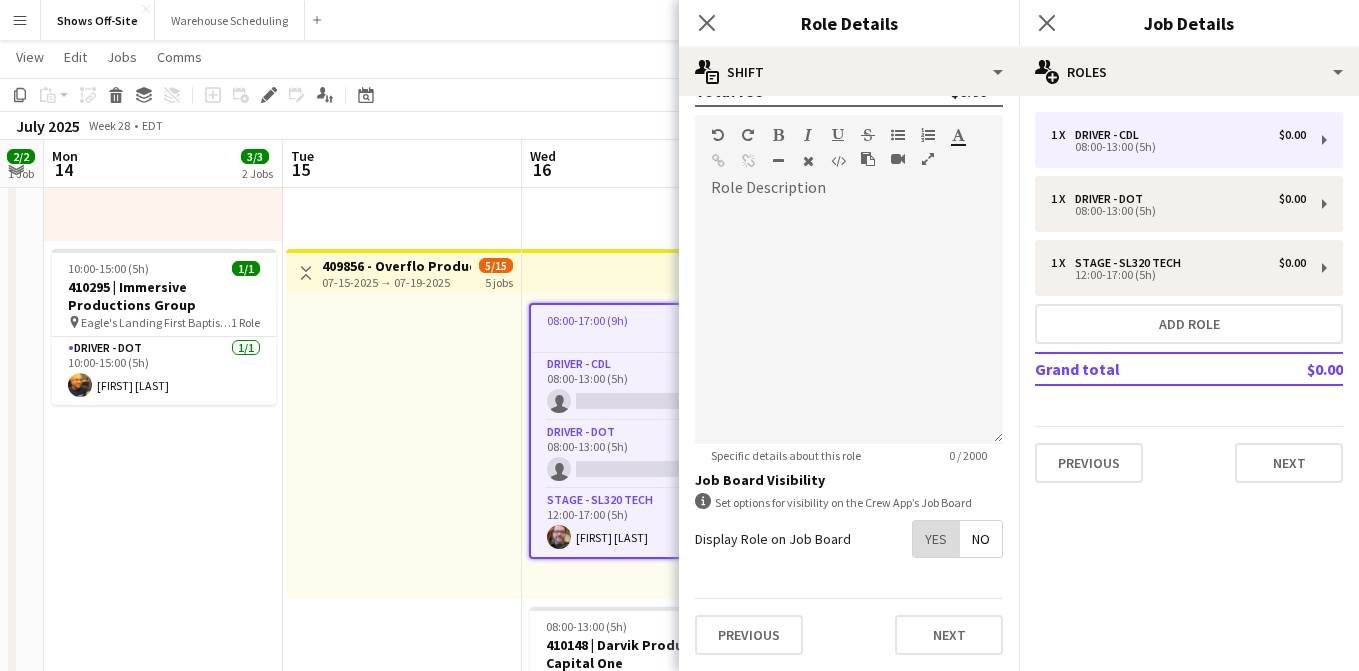 click on "Yes" at bounding box center (936, 539) 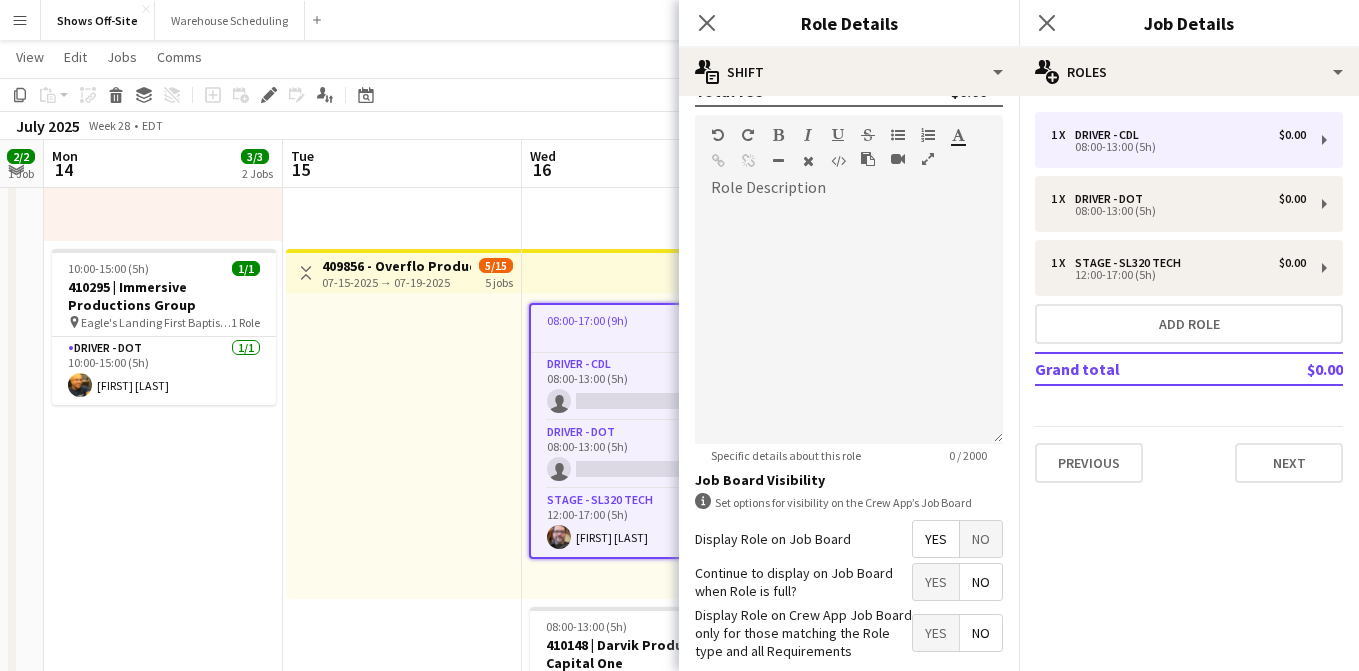 scroll, scrollTop: 683, scrollLeft: 0, axis: vertical 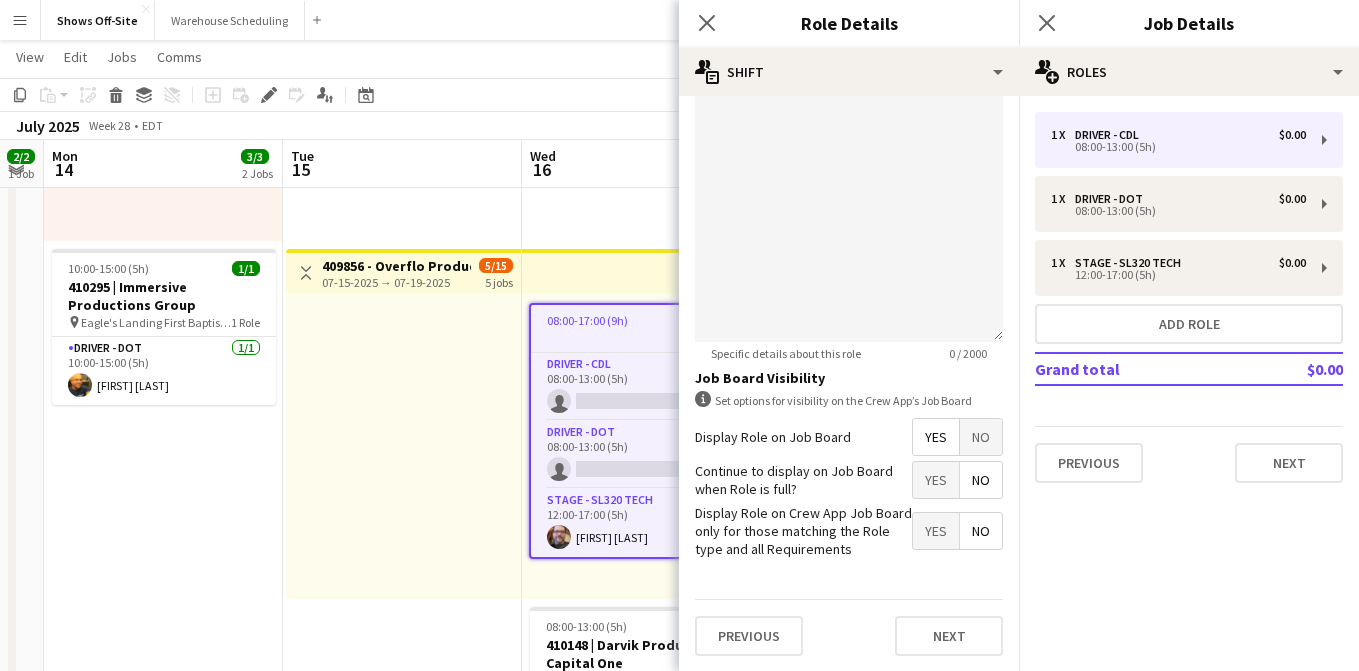 click on "No" at bounding box center [981, 480] 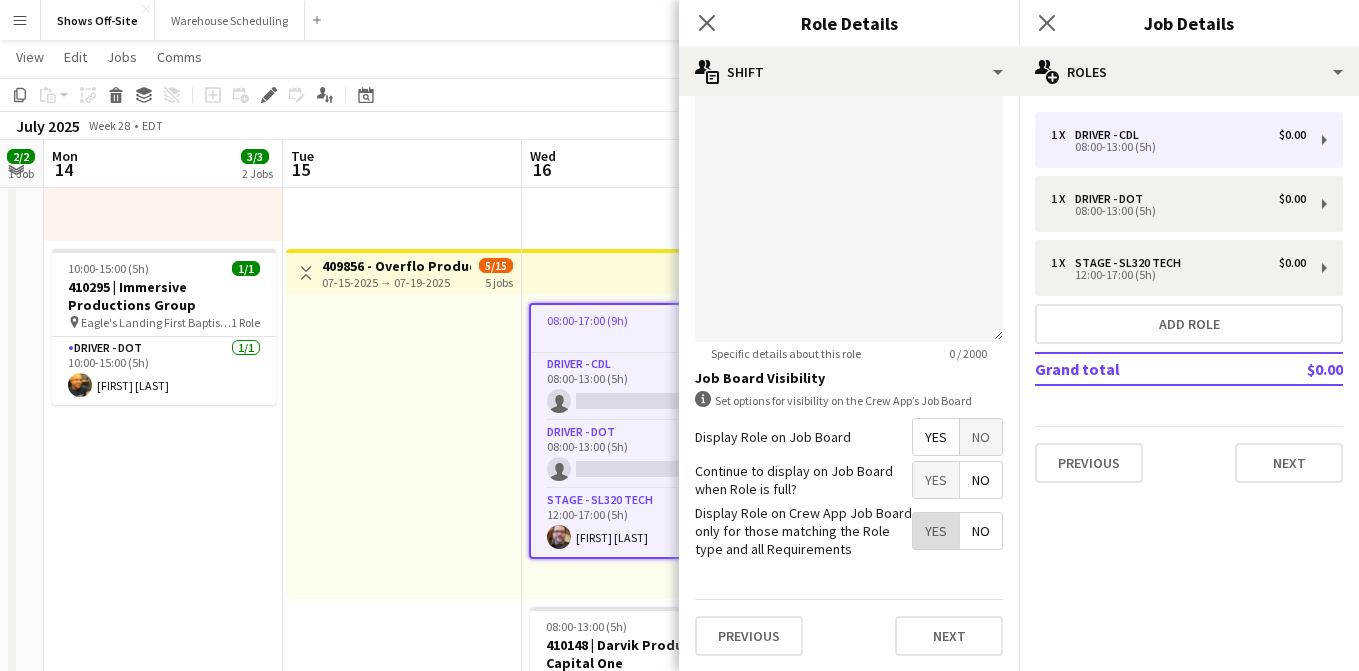 click on "Yes" at bounding box center [936, 531] 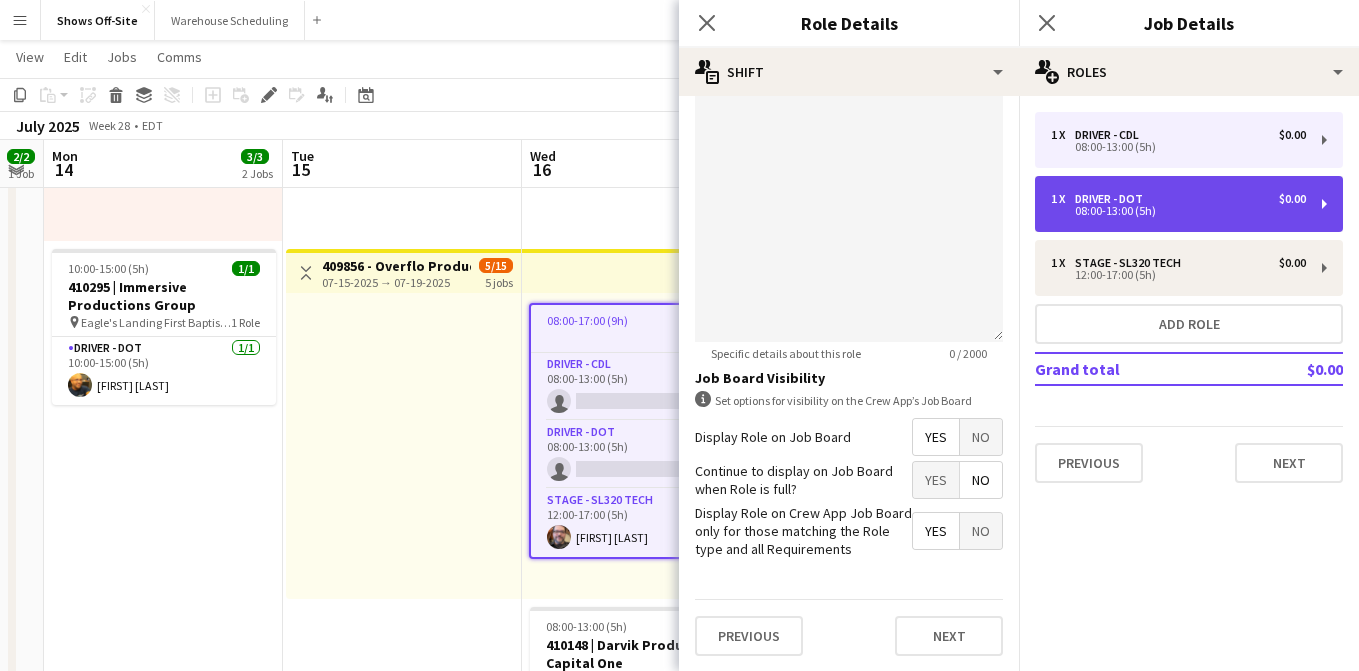click on "Driver - DOT" at bounding box center (1113, 199) 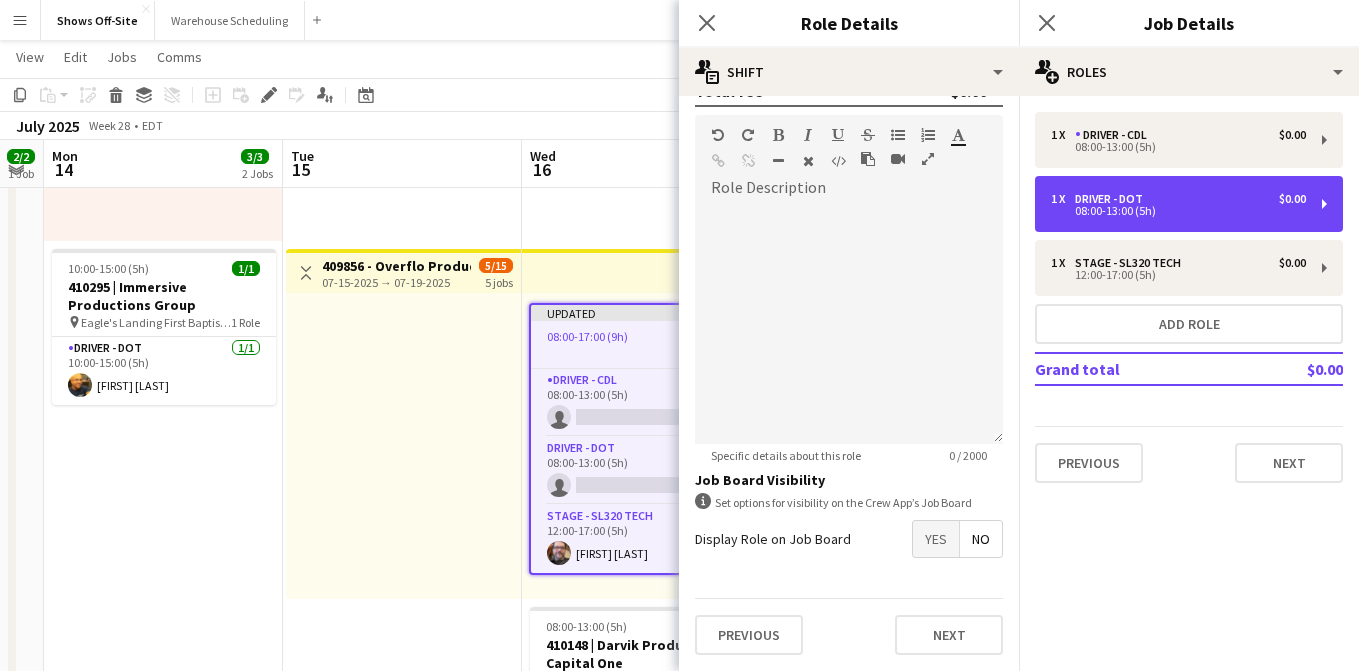 scroll, scrollTop: 581, scrollLeft: 0, axis: vertical 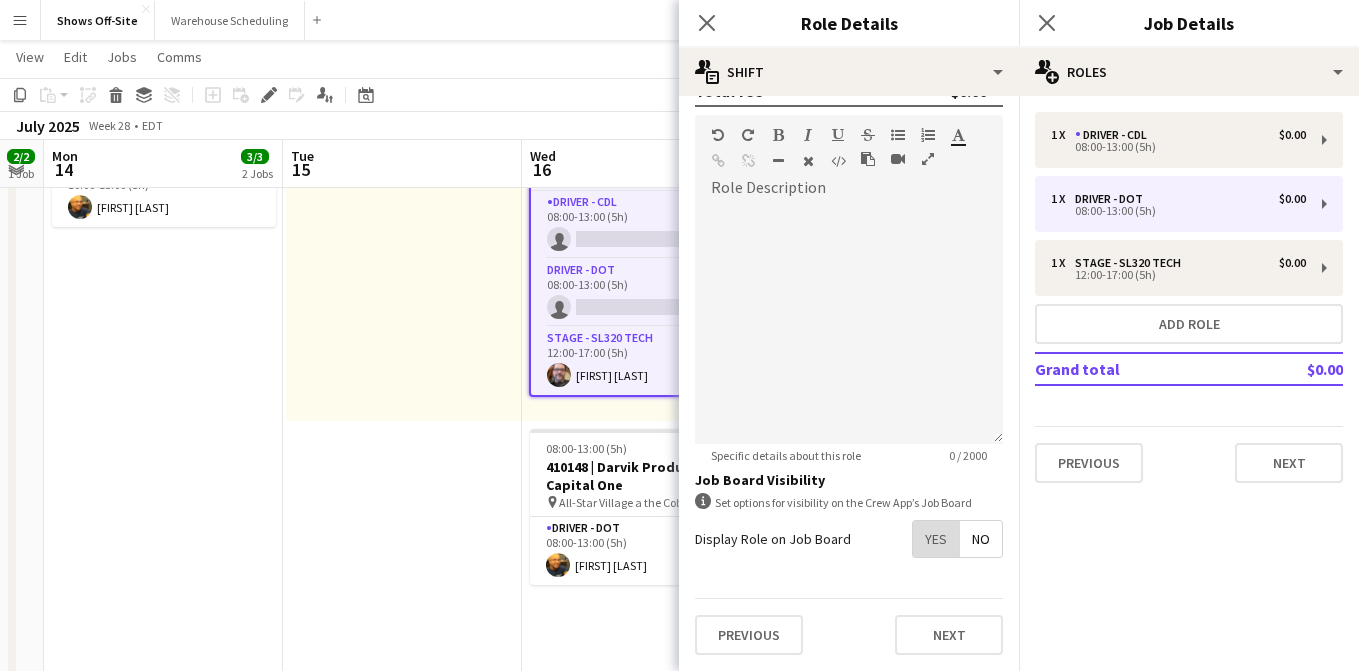 click on "Yes" at bounding box center [936, 539] 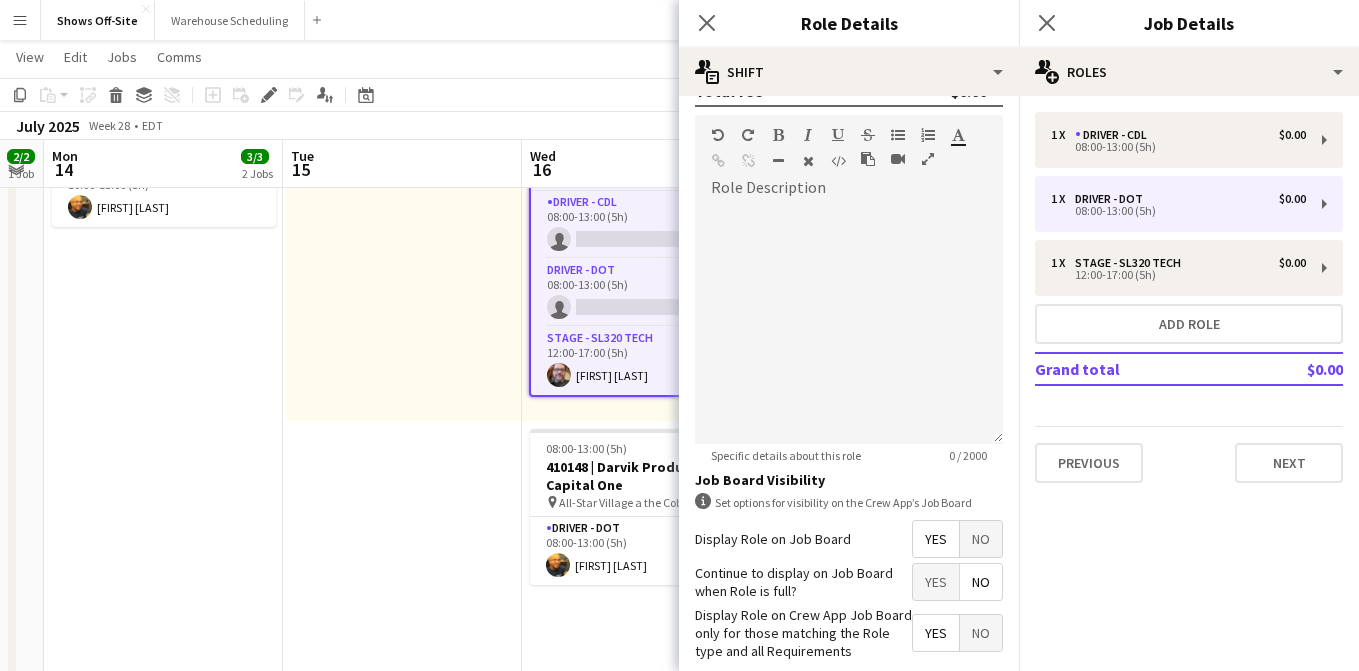 scroll, scrollTop: 652, scrollLeft: 0, axis: vertical 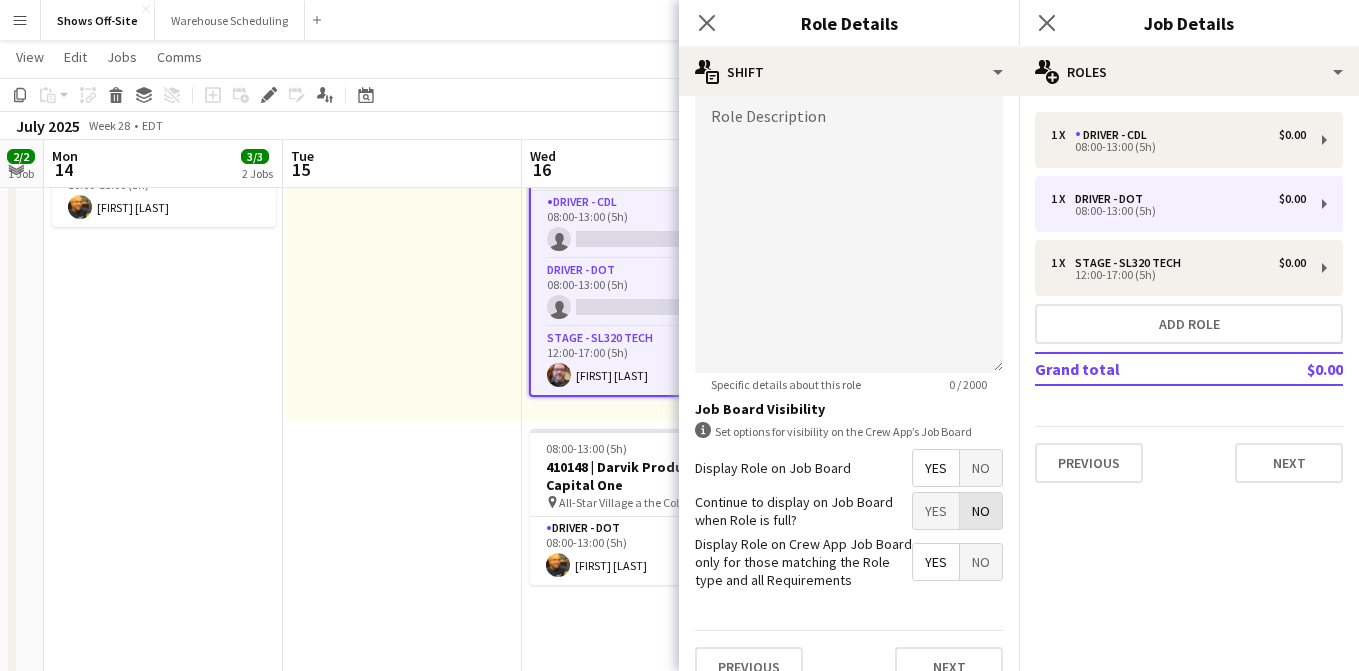 click on "No" at bounding box center (981, 511) 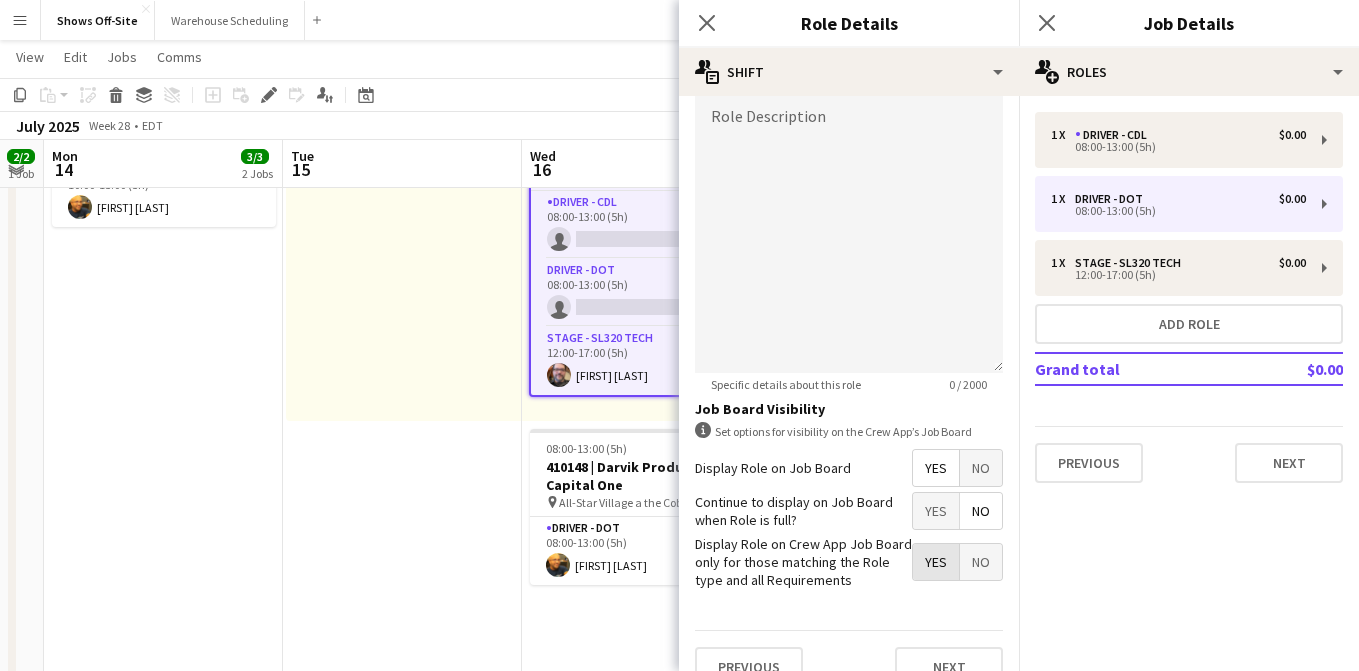 click on "Yes" at bounding box center [936, 562] 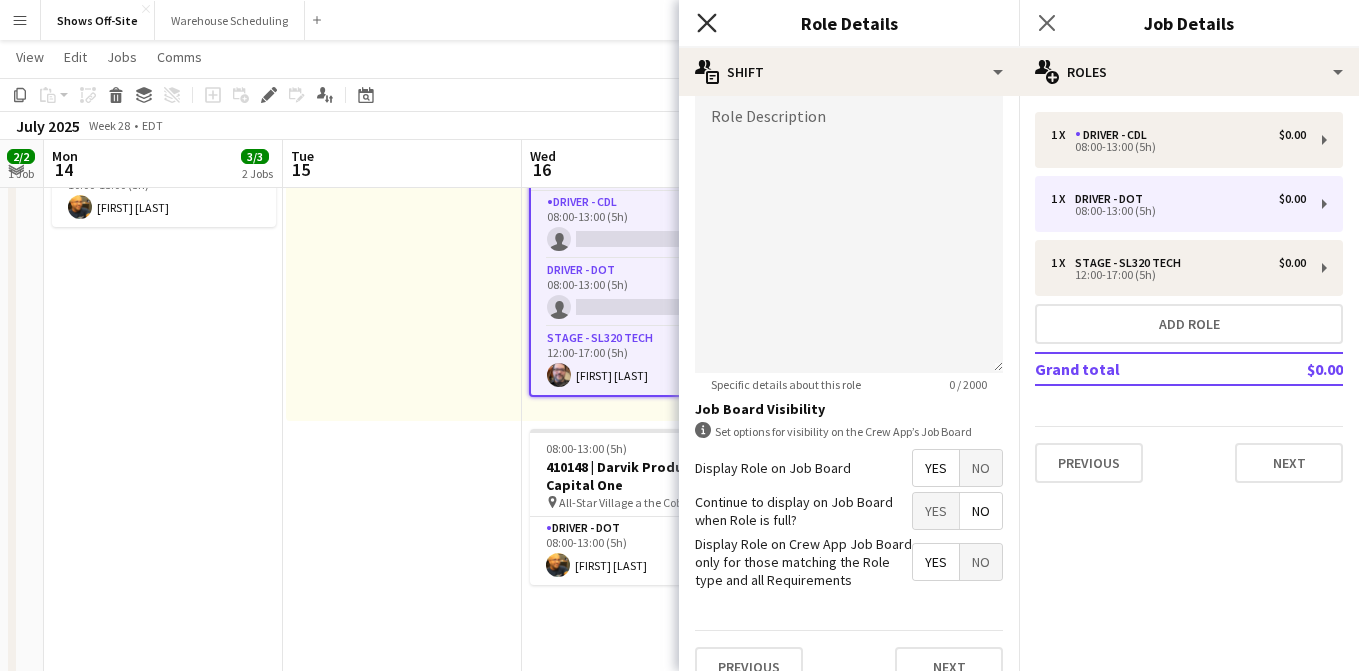 click on "Close pop-in" 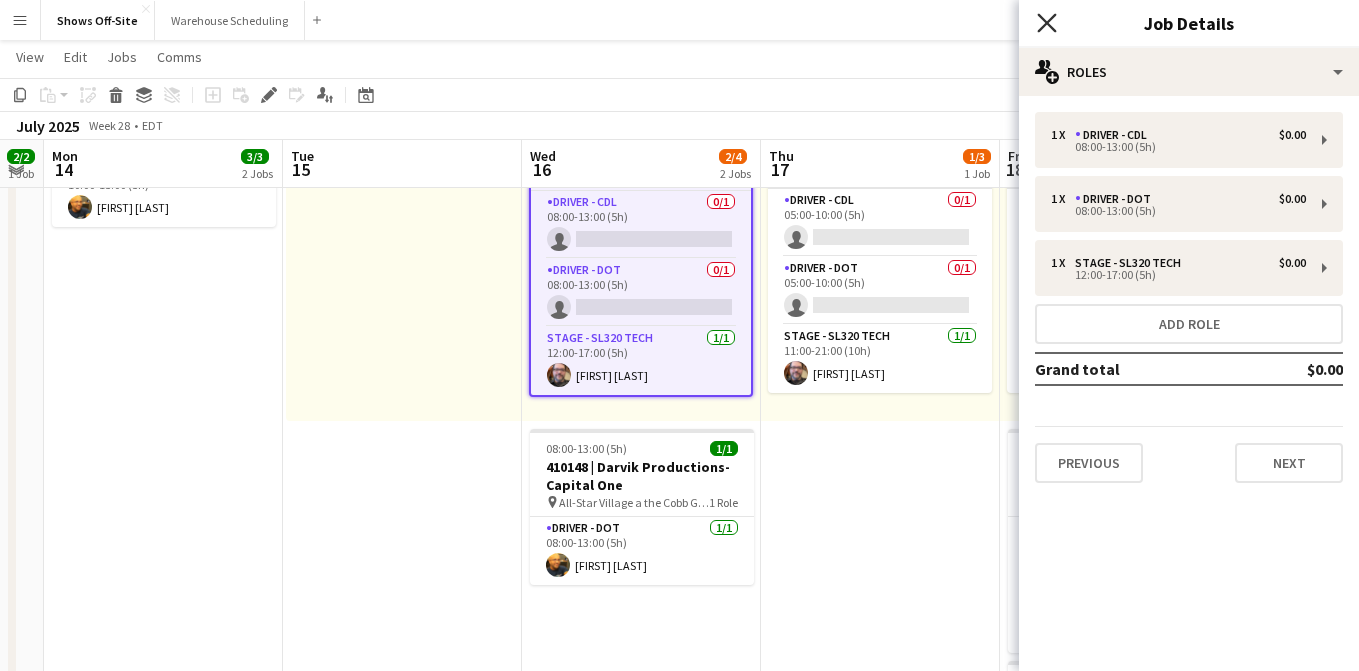 click on "Close pop-in" 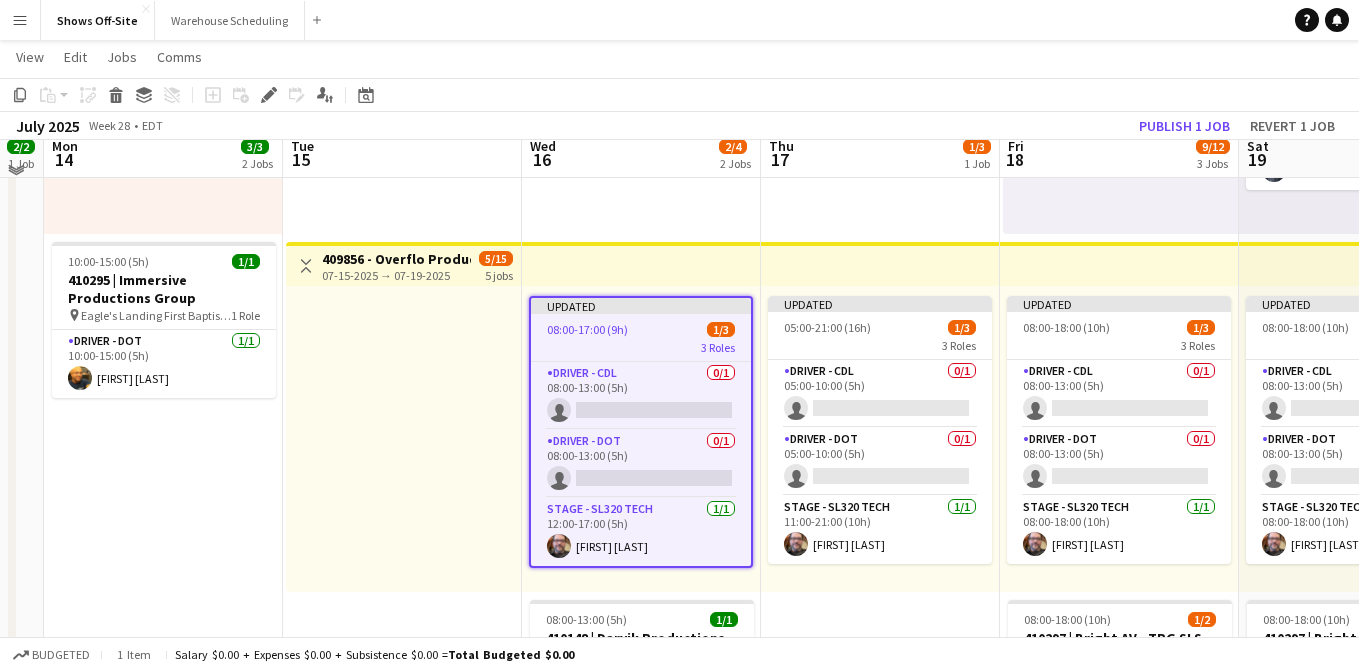 scroll, scrollTop: 338, scrollLeft: 0, axis: vertical 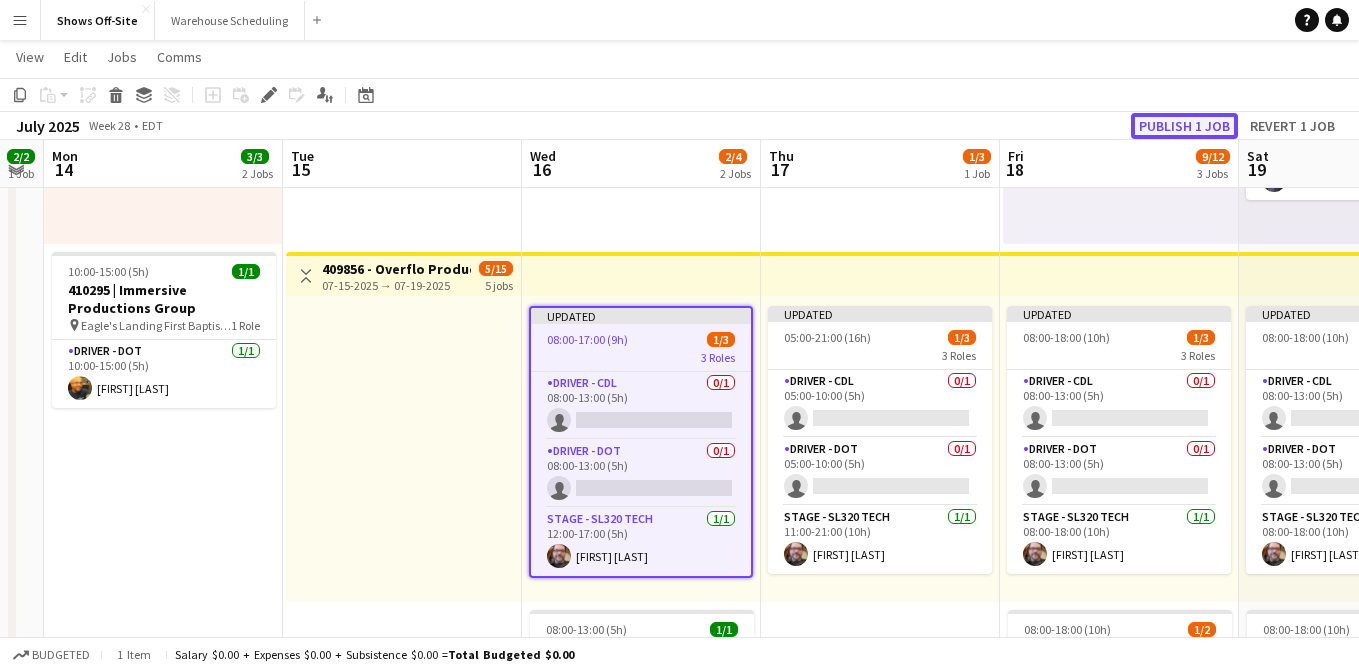 click on "Publish 1 job" 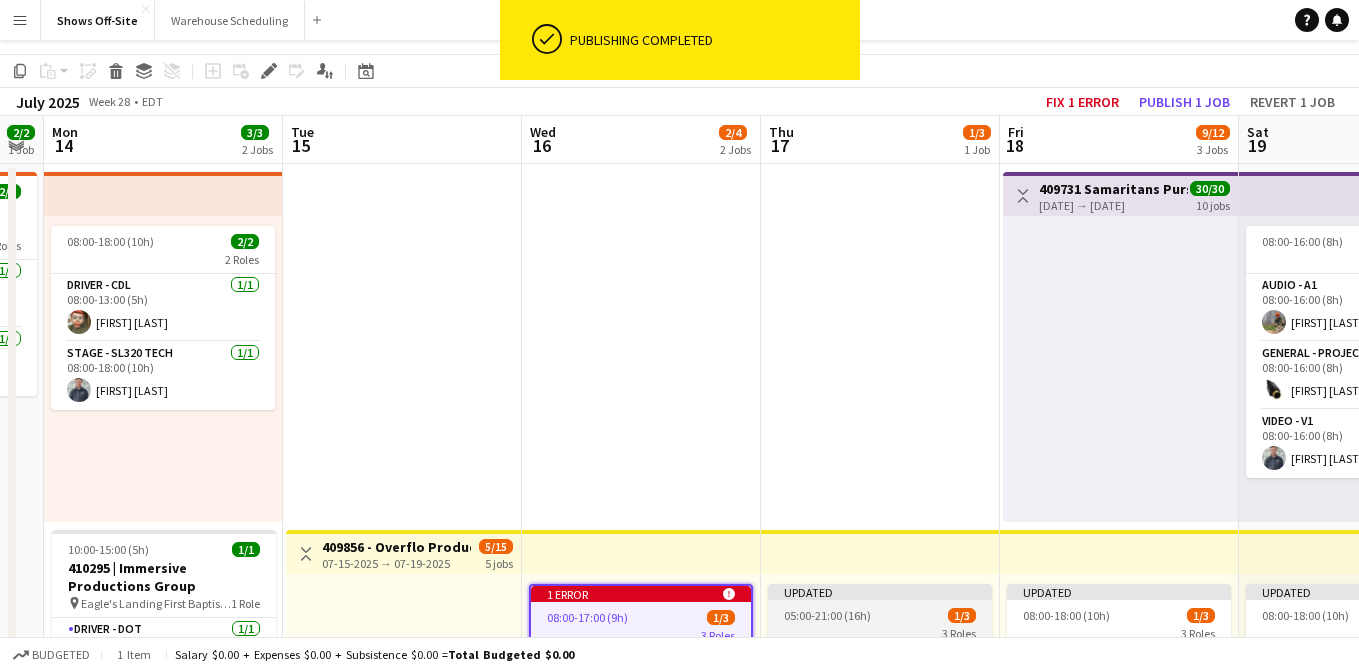 scroll, scrollTop: 0, scrollLeft: 0, axis: both 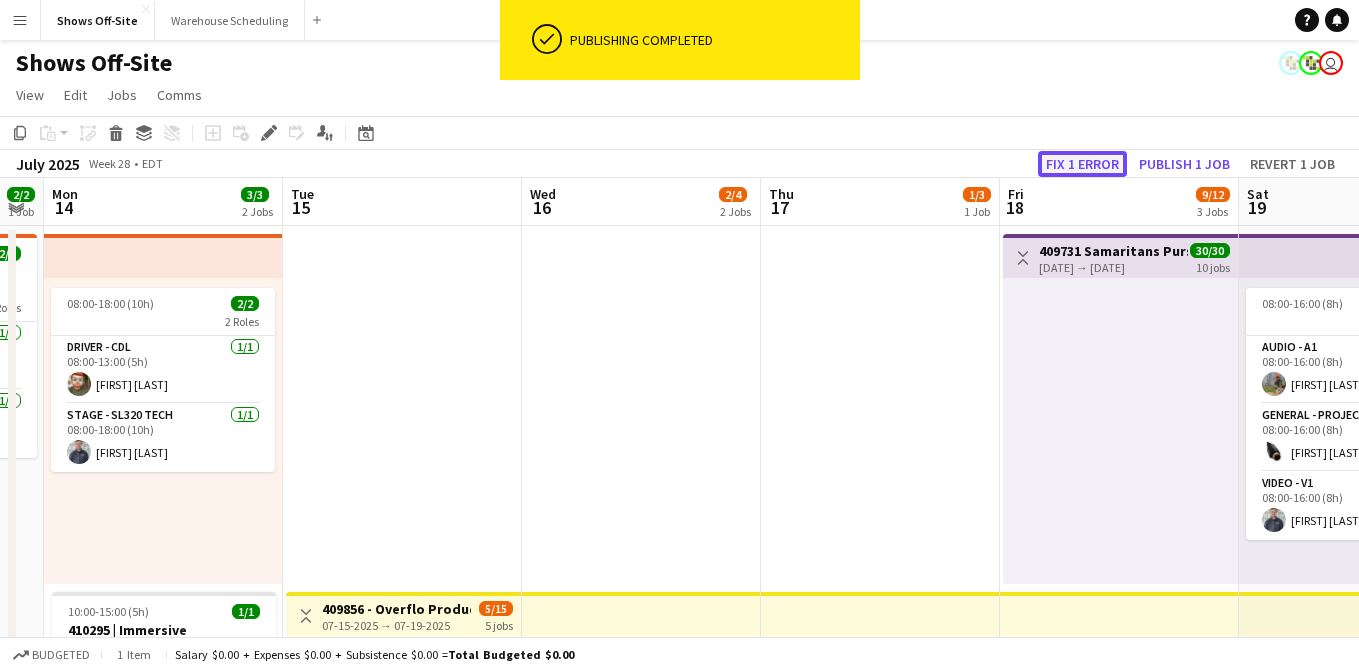 click on "Fix 1 error" 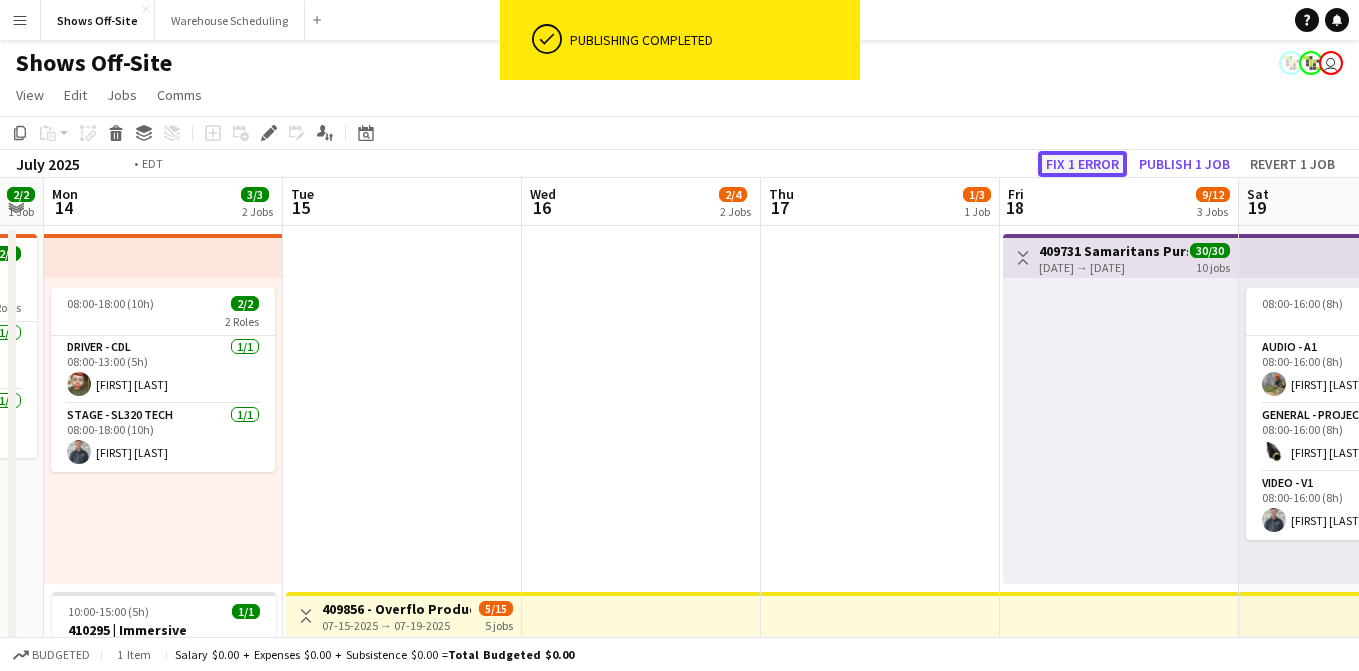scroll, scrollTop: 0, scrollLeft: 688, axis: horizontal 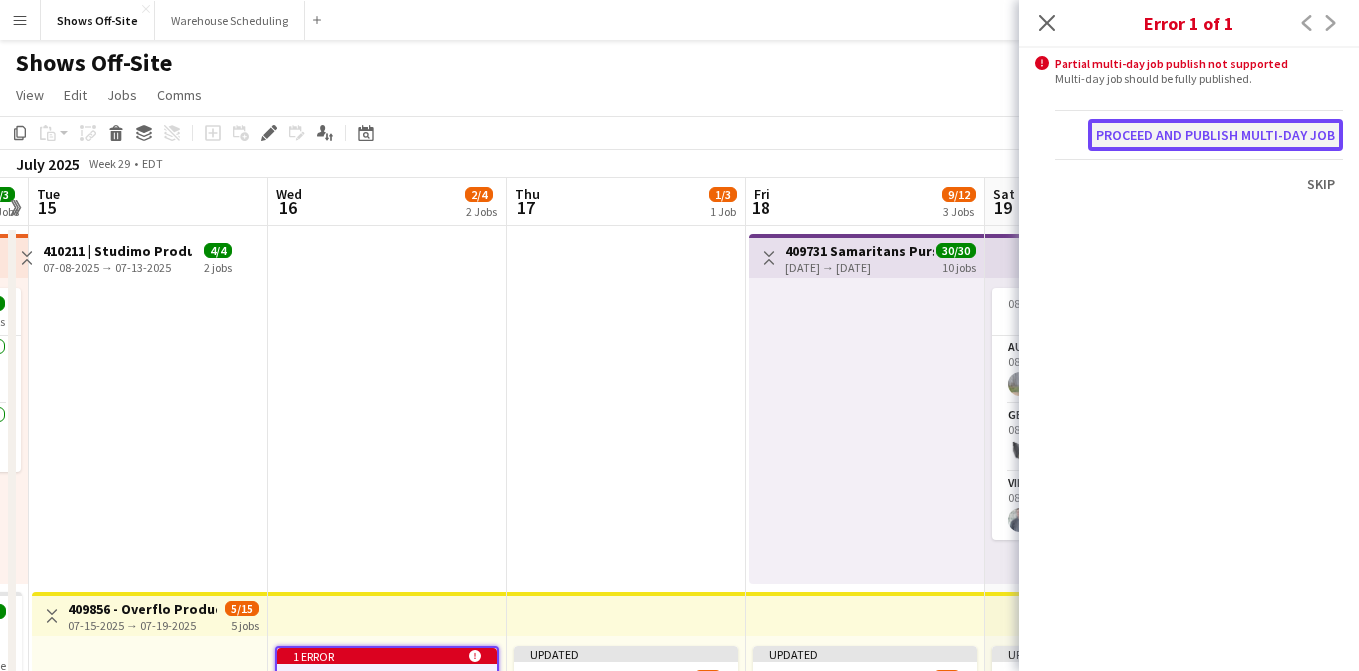 click on "Proceed and publish multi-day job" 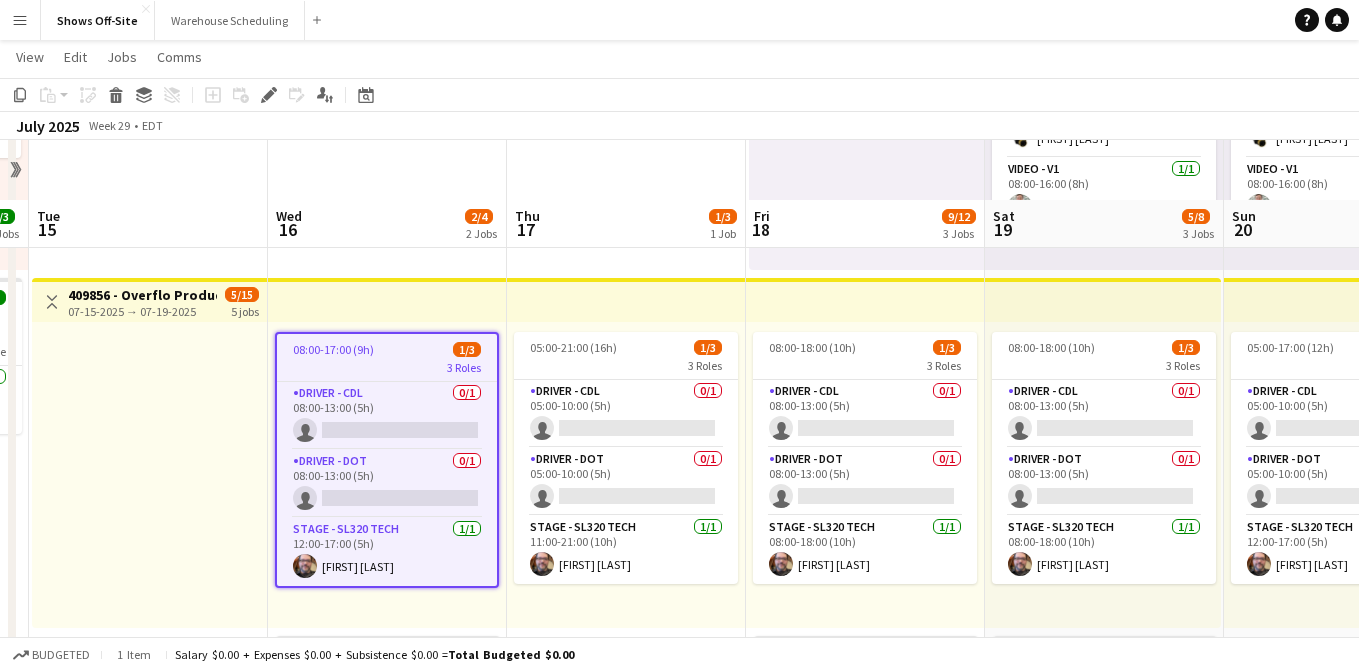 scroll, scrollTop: 459, scrollLeft: 0, axis: vertical 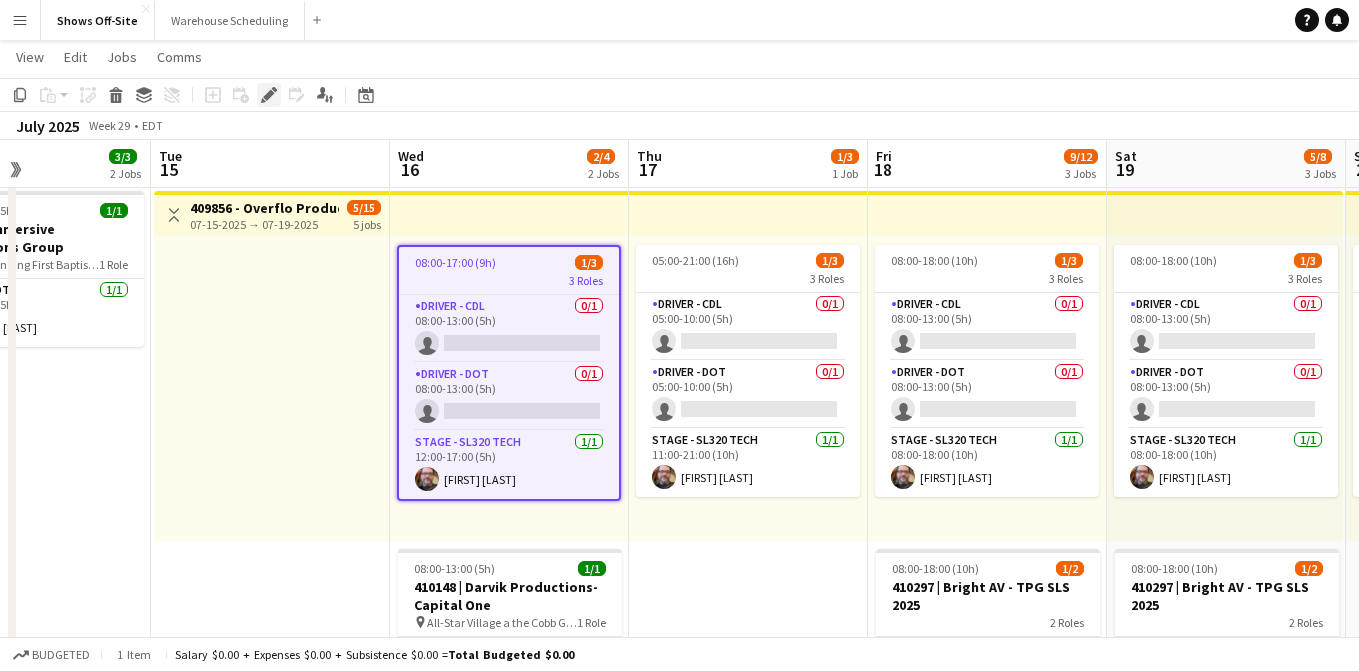 click on "Edit" 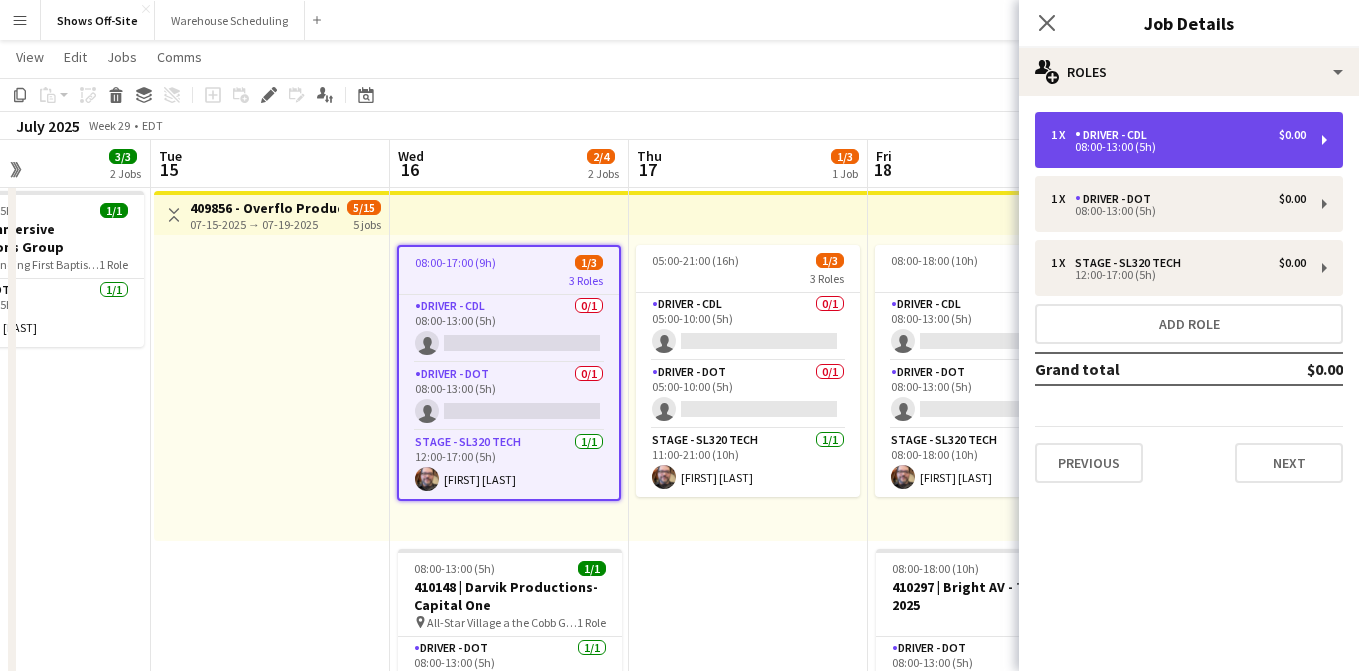 click on "Driver - CDL" at bounding box center (1115, 135) 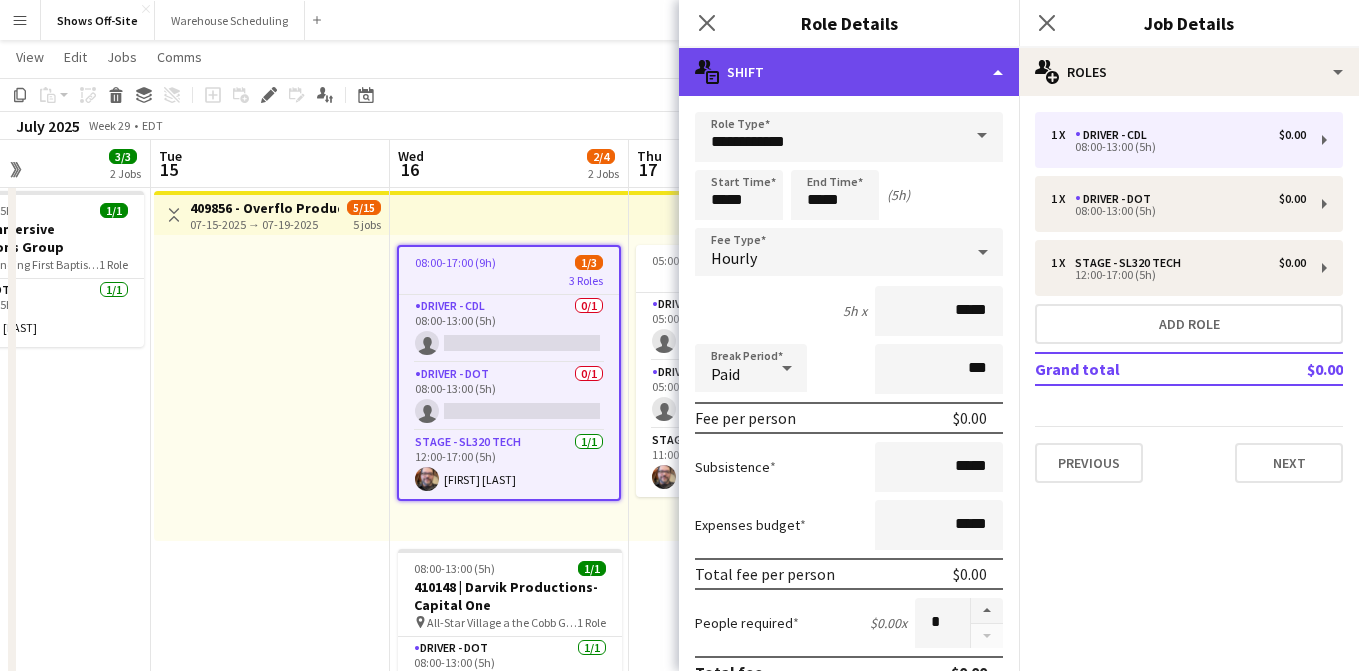 click on "multiple-actions-text
Shift" 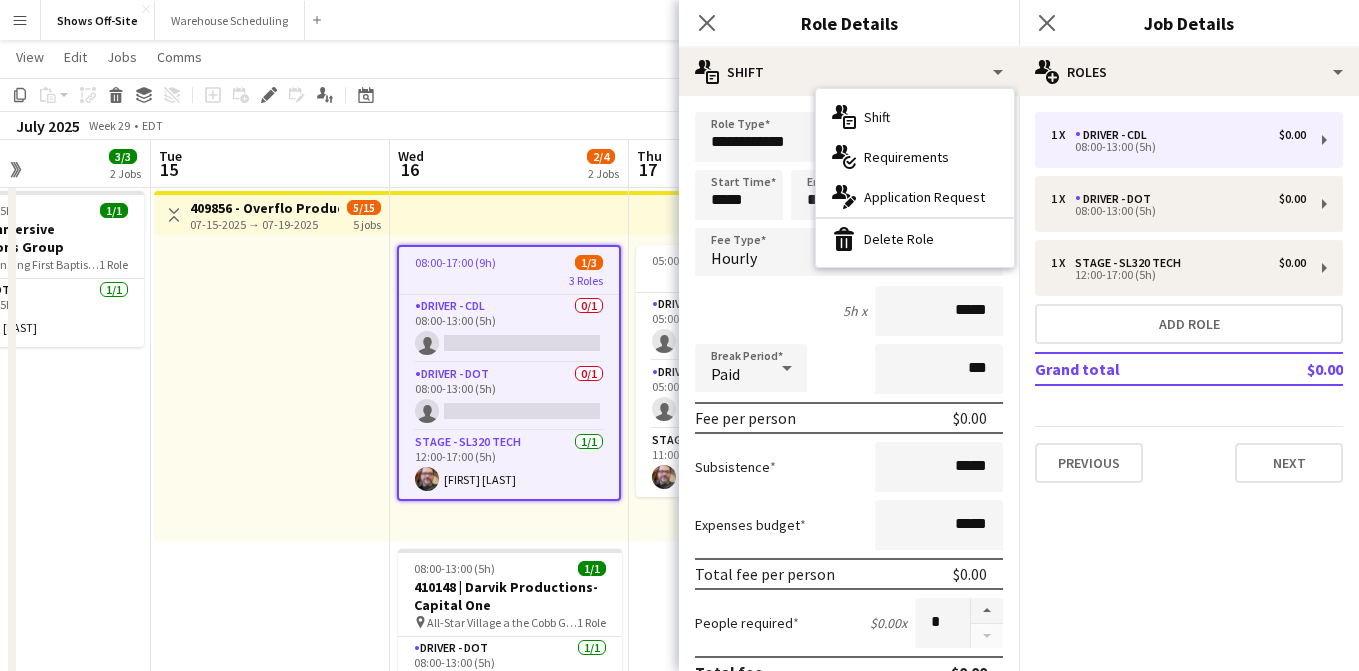 click on "bin-2
Delete Role" at bounding box center [915, 239] 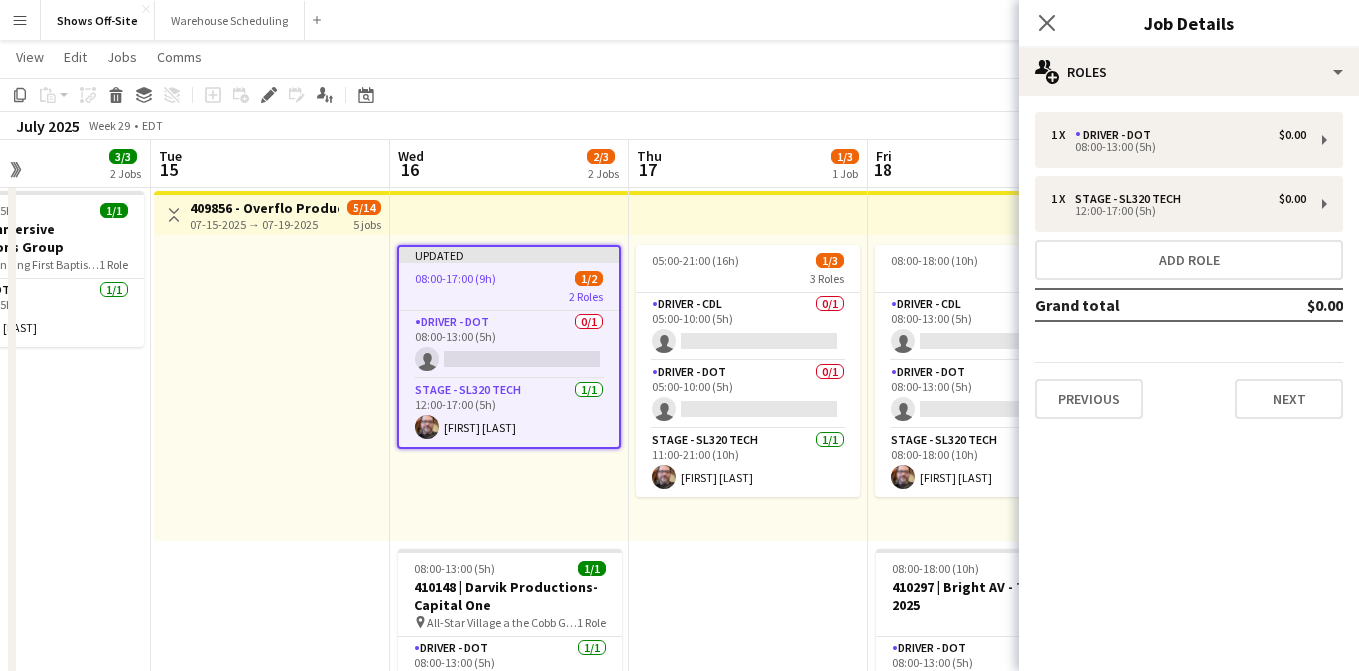 click on "1 x   Driver - DOT   $0.00   08:00-13:00 (5h)   1 x   Stage - SL320 Tech   $0.00   12:00-17:00 (5h)   Add role   Grand total   $0.00   Previous   Next" at bounding box center (1189, 265) 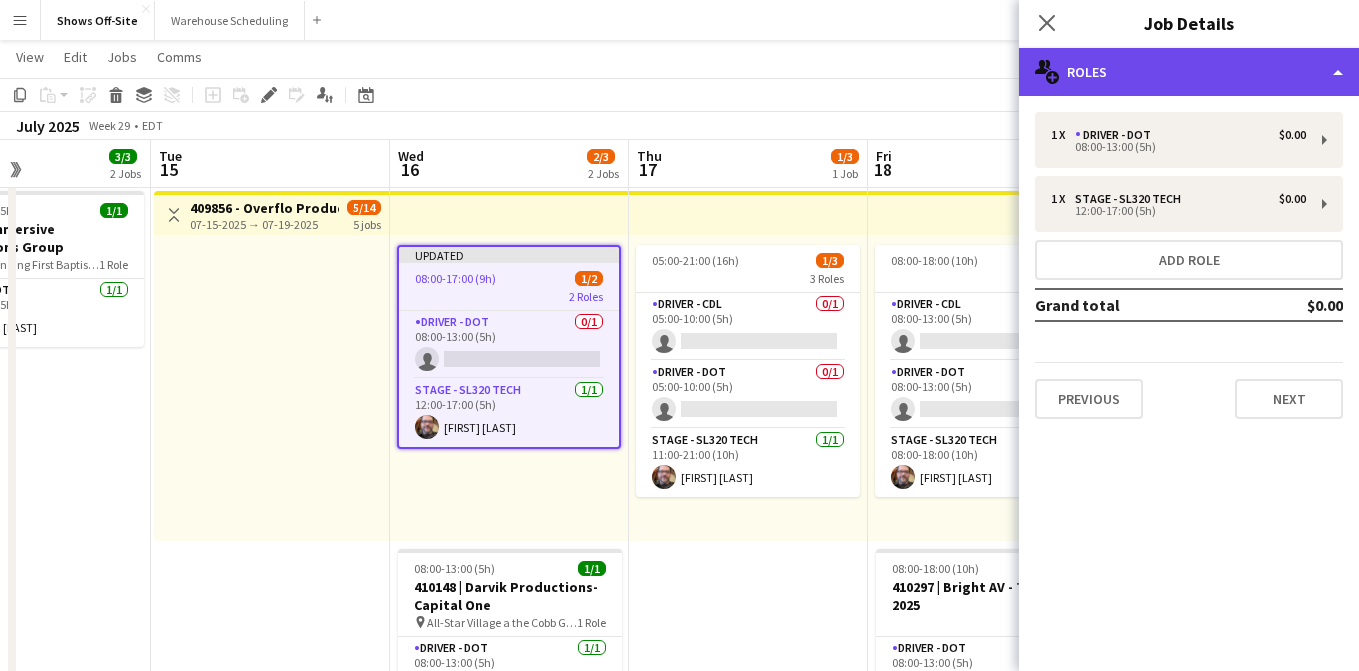 click on "multiple-users-add
Roles" 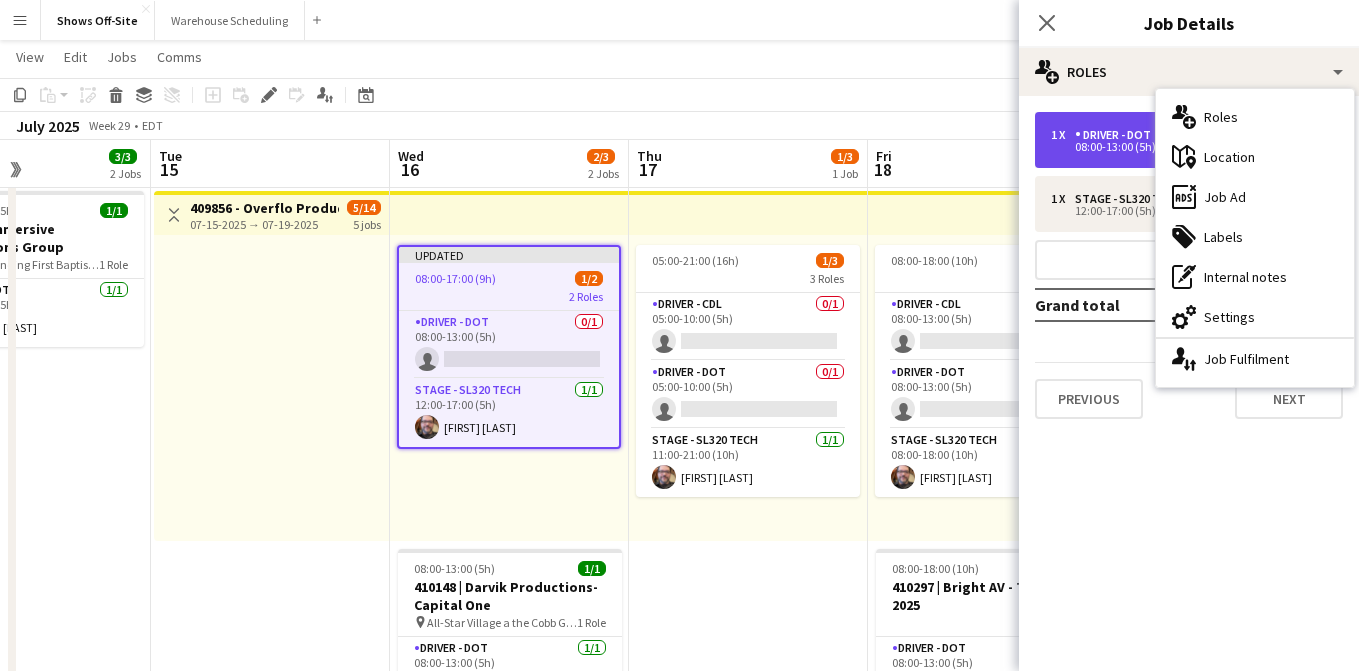 click on "08:00-13:00 (5h)" at bounding box center (1178, 147) 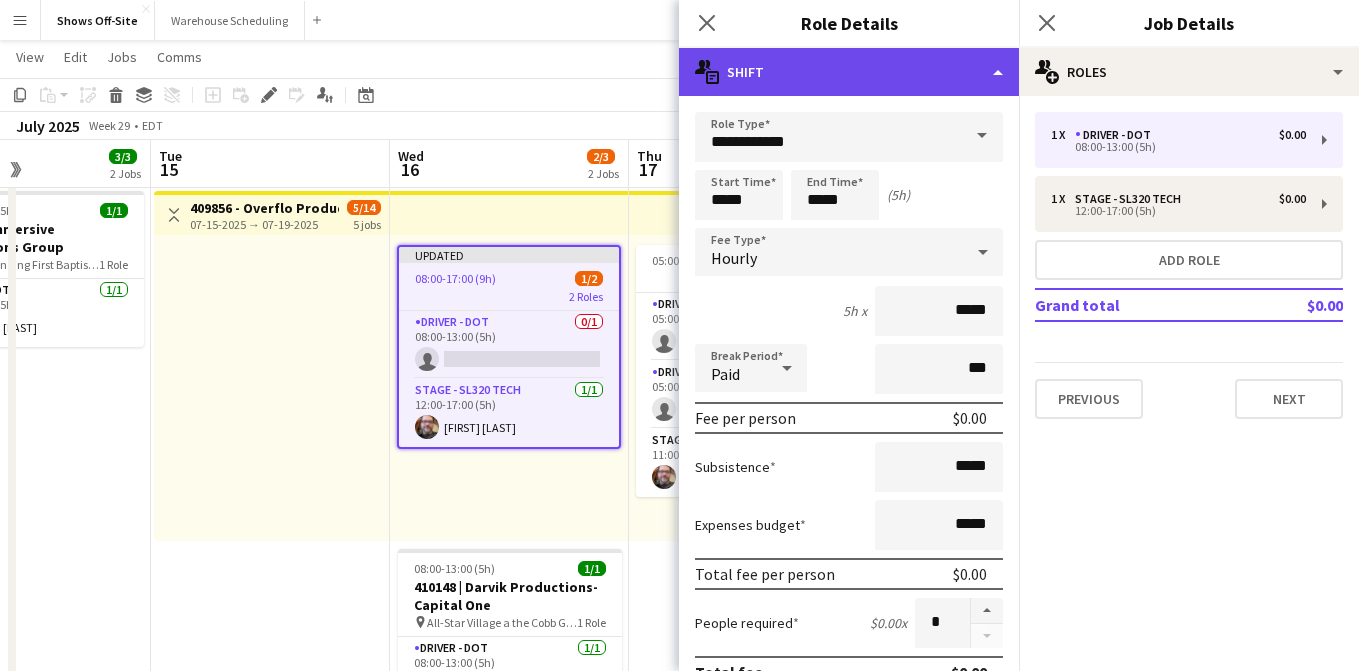 click on "multiple-actions-text
Shift" 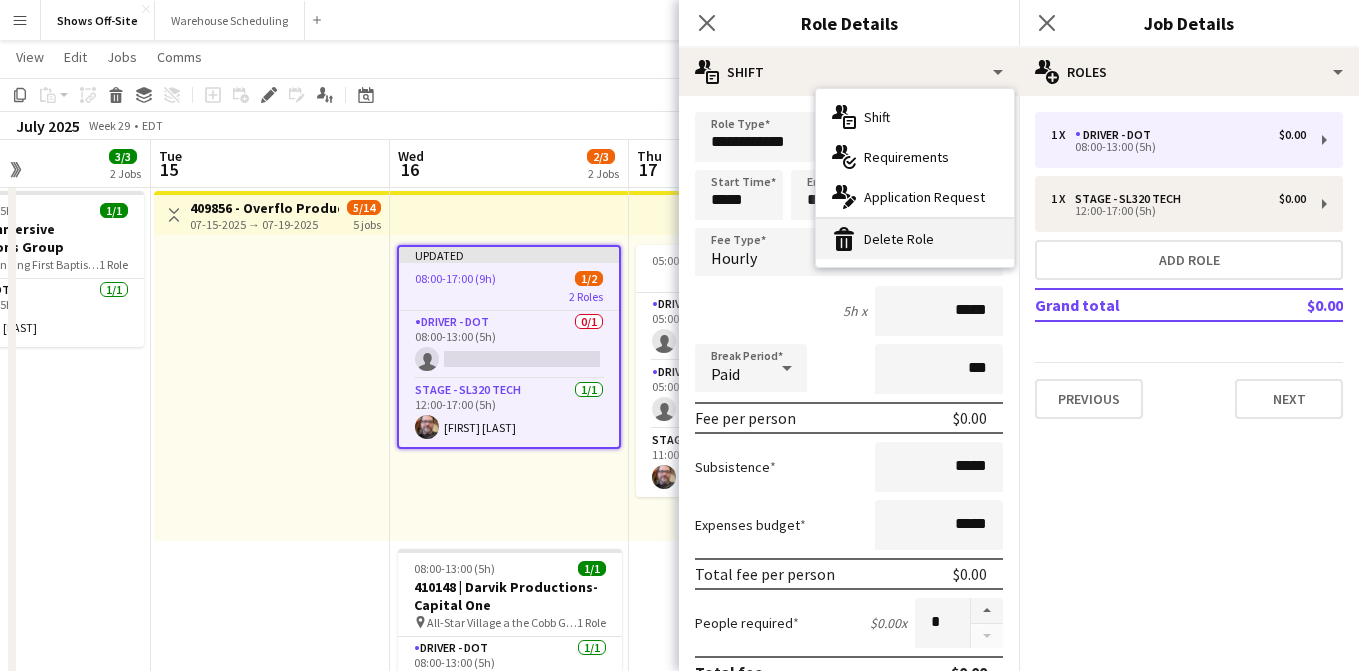click on "bin-2
Delete Role" at bounding box center (915, 239) 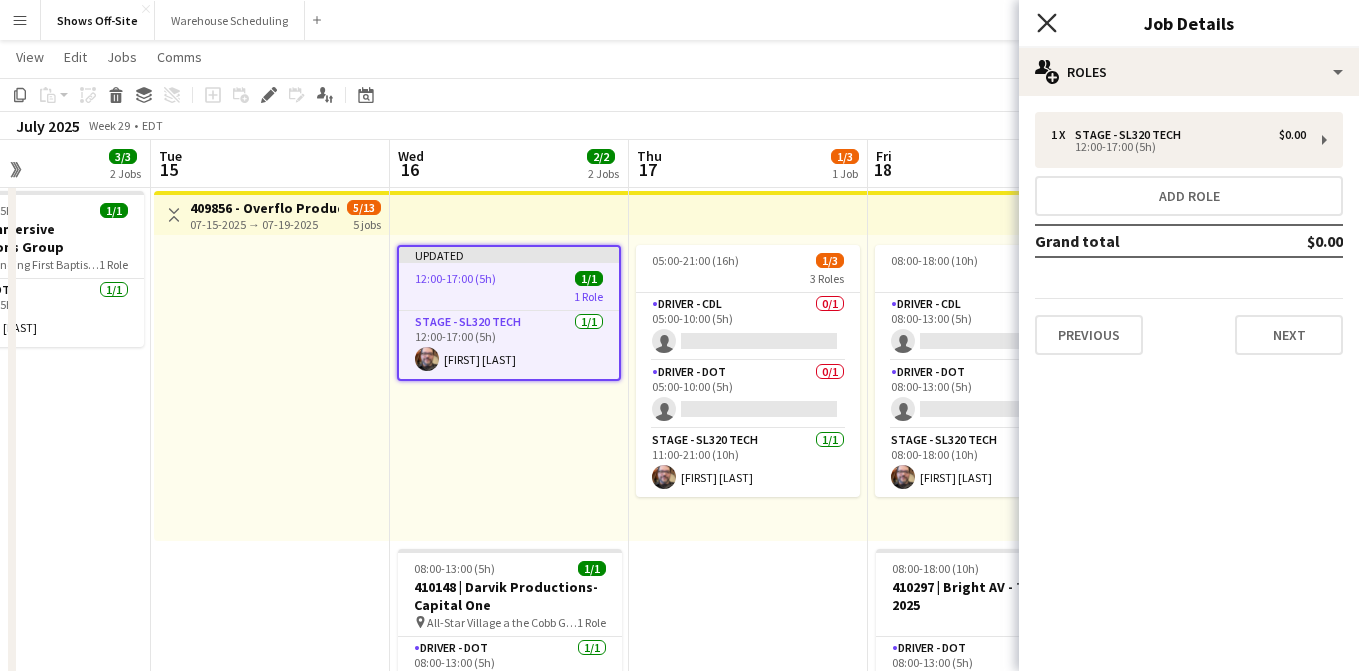 click on "Close pop-in" 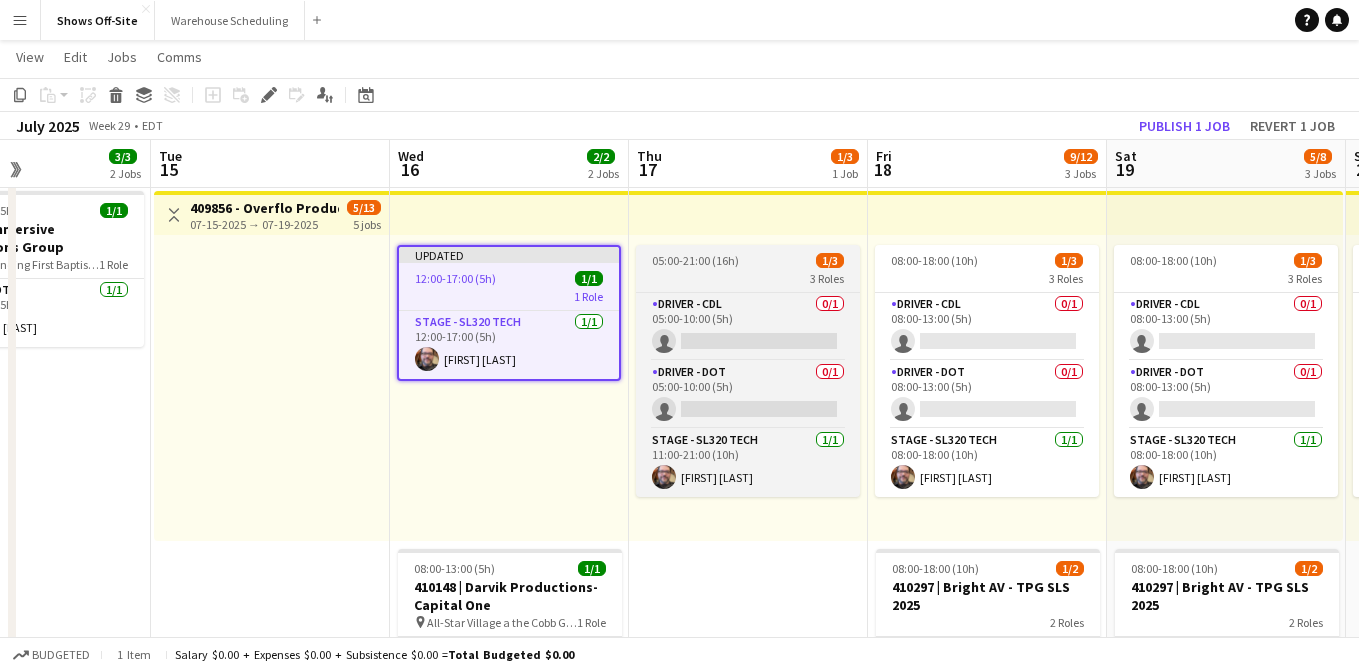 click on "05:00-21:00 (16h)    1/3" at bounding box center [748, 260] 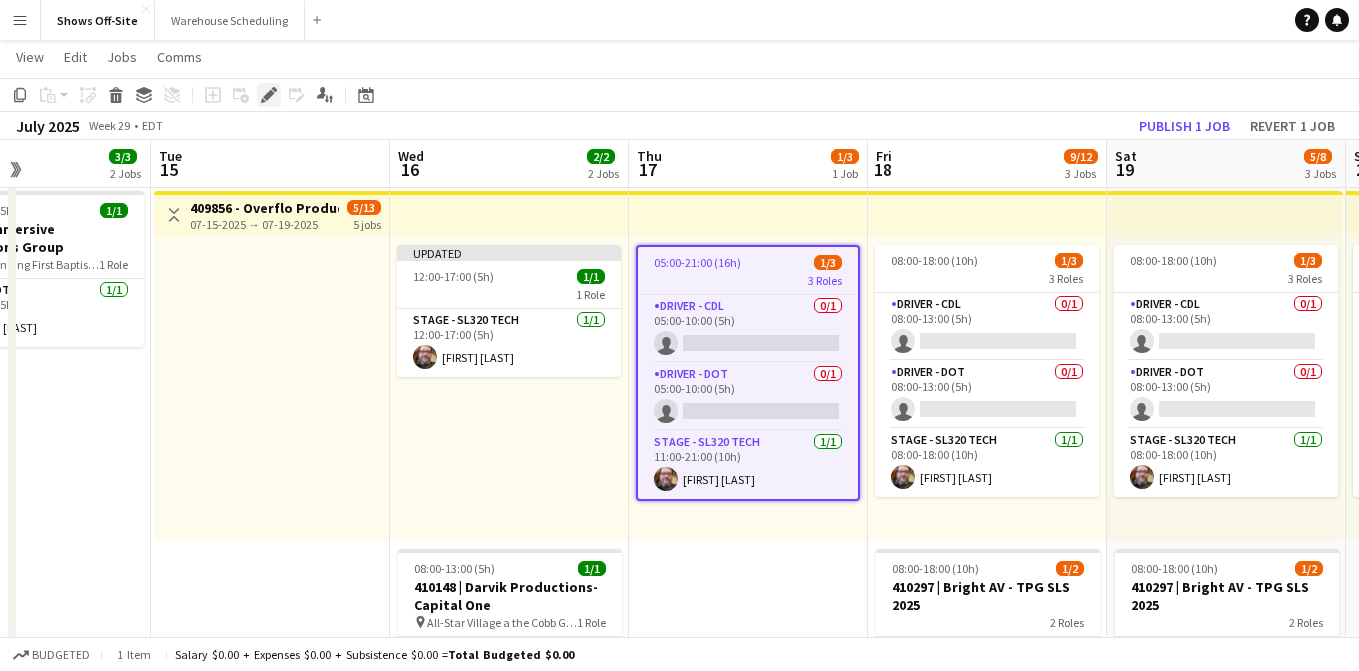 click 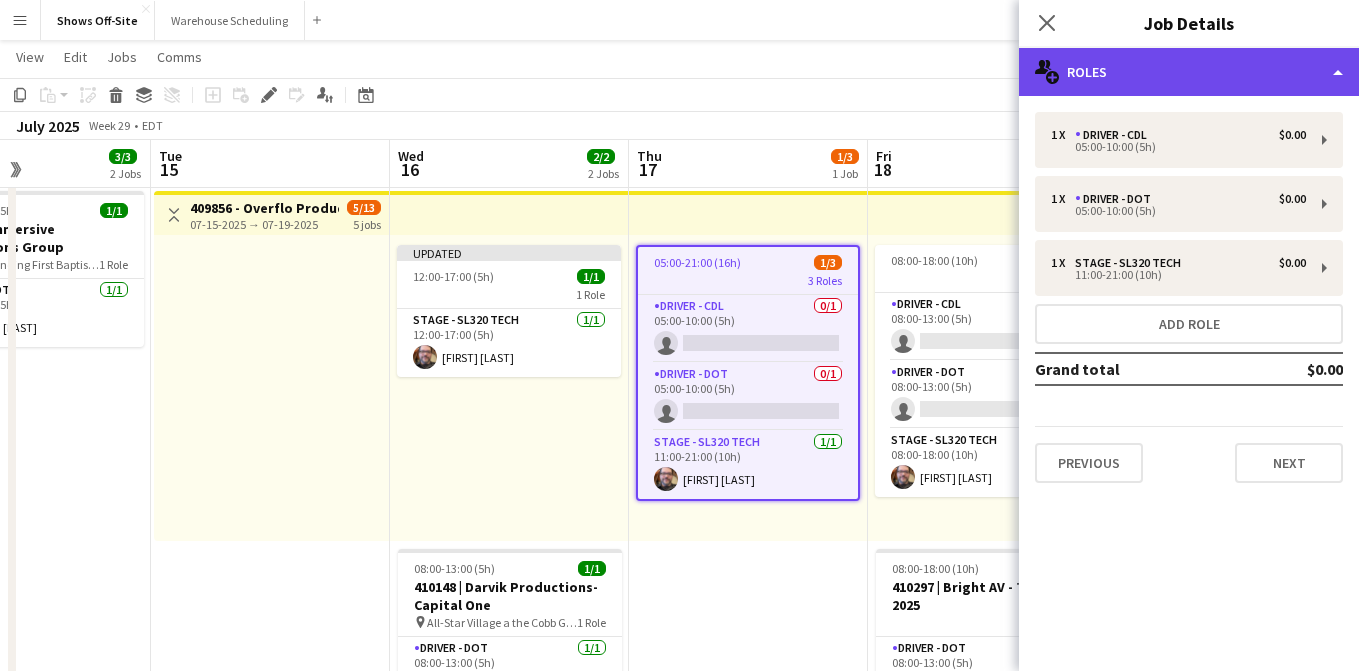 click on "multiple-users-add
Roles" 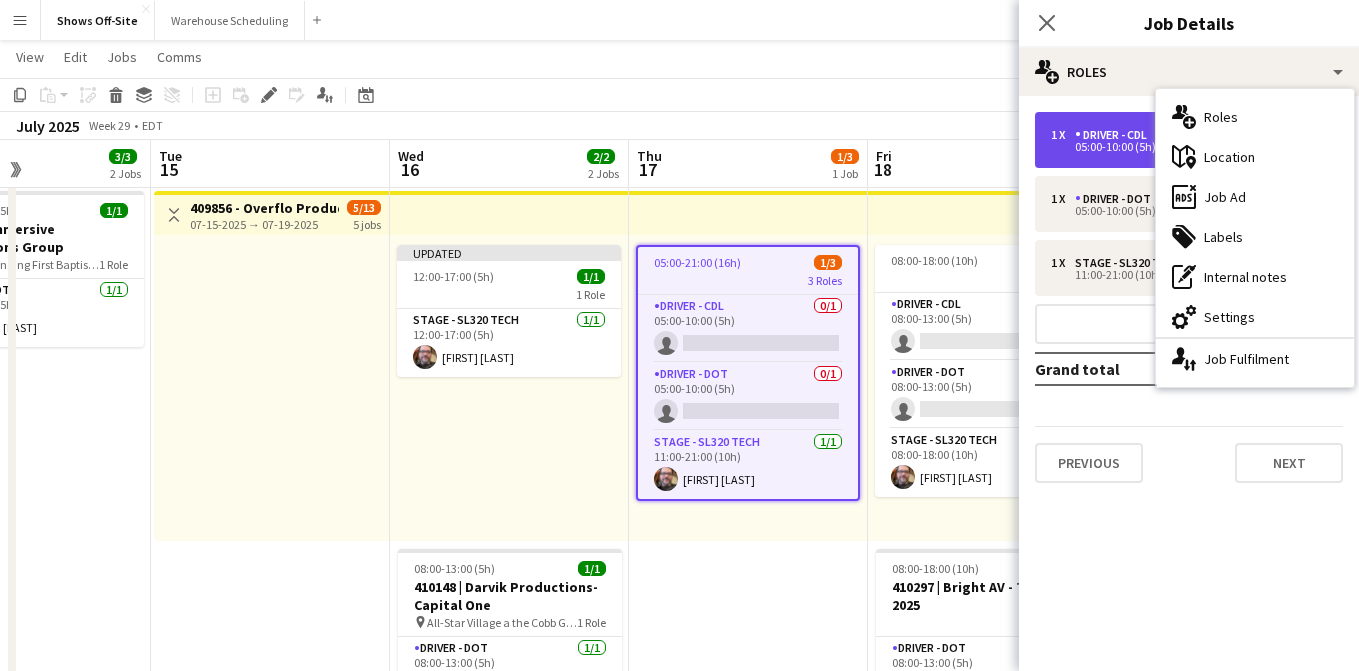 click on "Driver - CDL" at bounding box center [1115, 135] 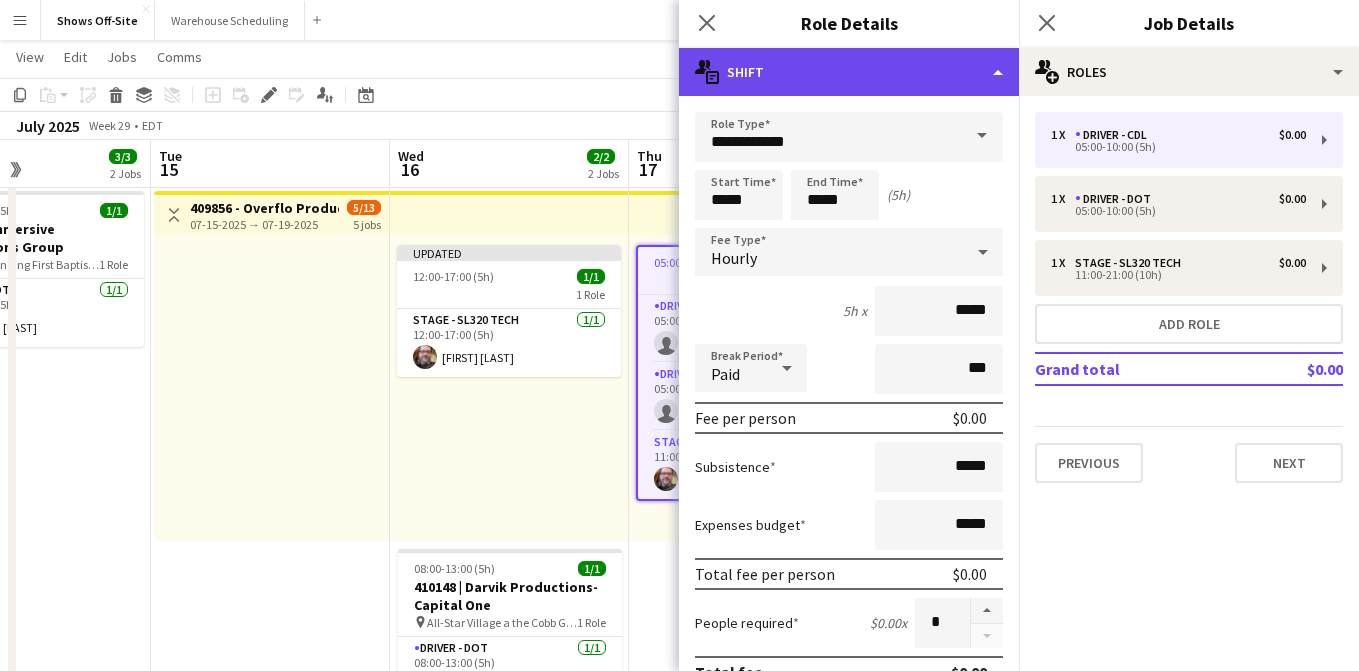 click on "multiple-actions-text
Shift" 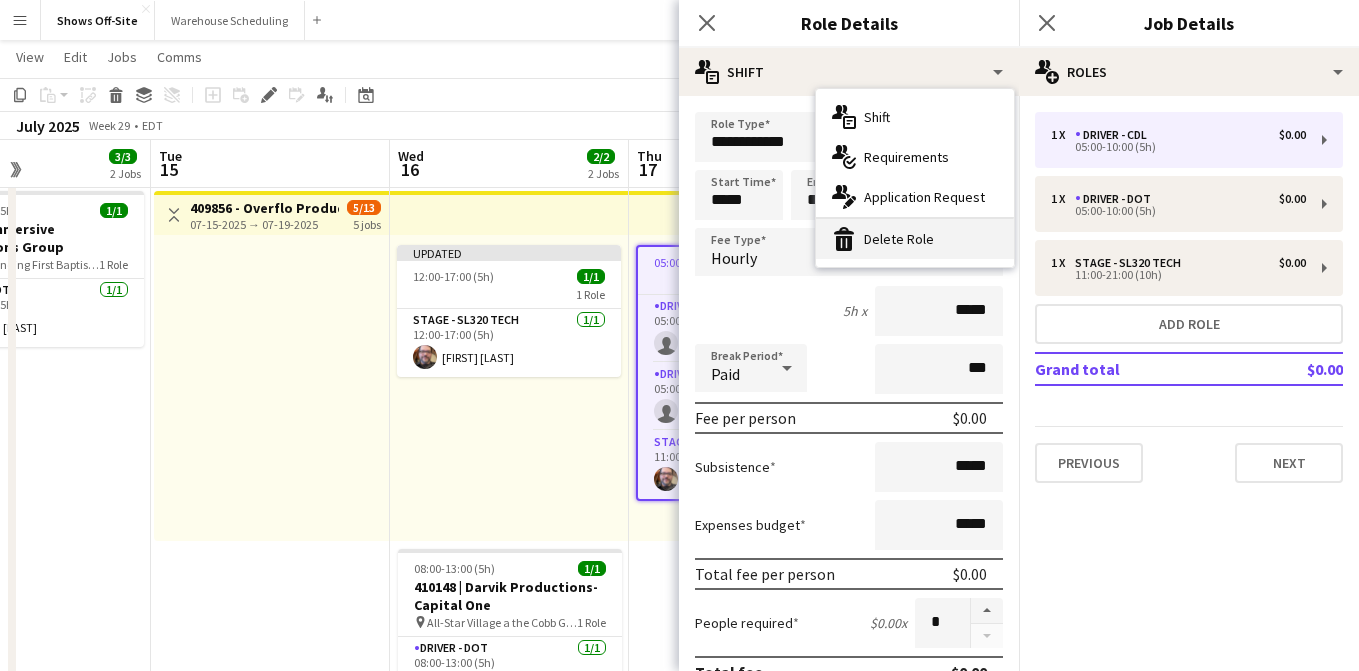 click on "bin-2
Delete Role" at bounding box center (915, 239) 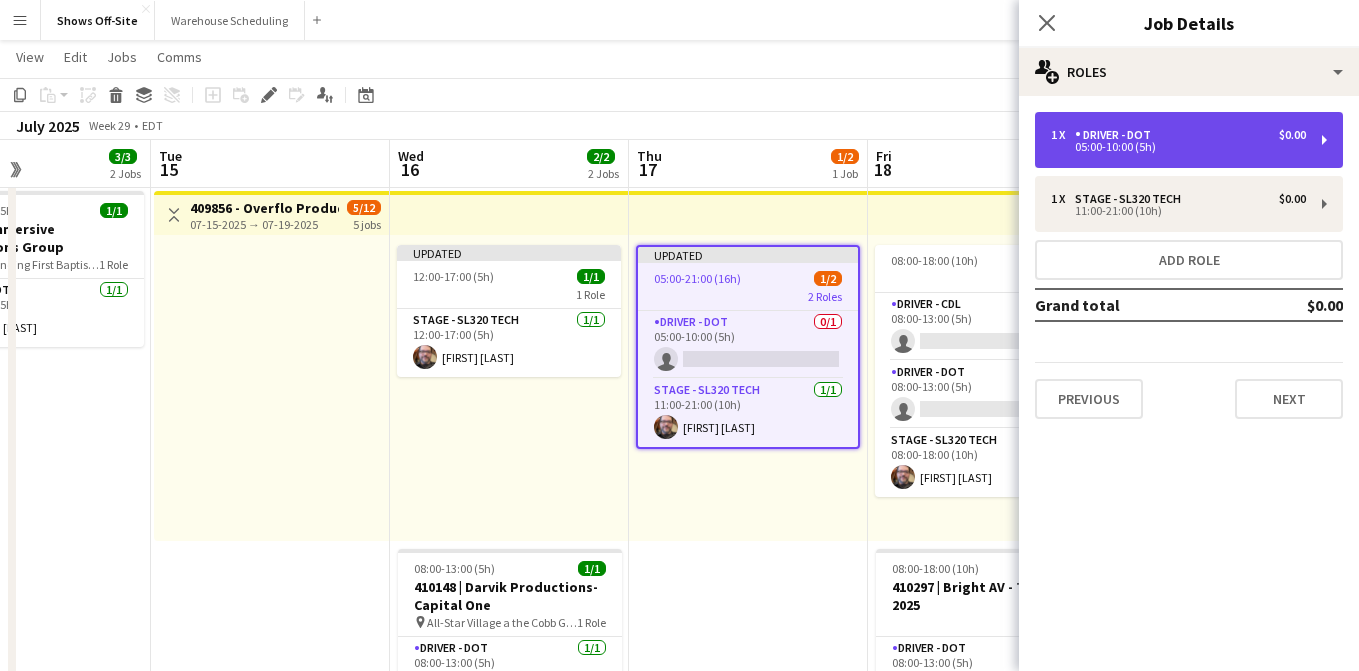 click on "1 x   Driver - DOT   $0.00   05:00-10:00 (5h)" at bounding box center [1189, 140] 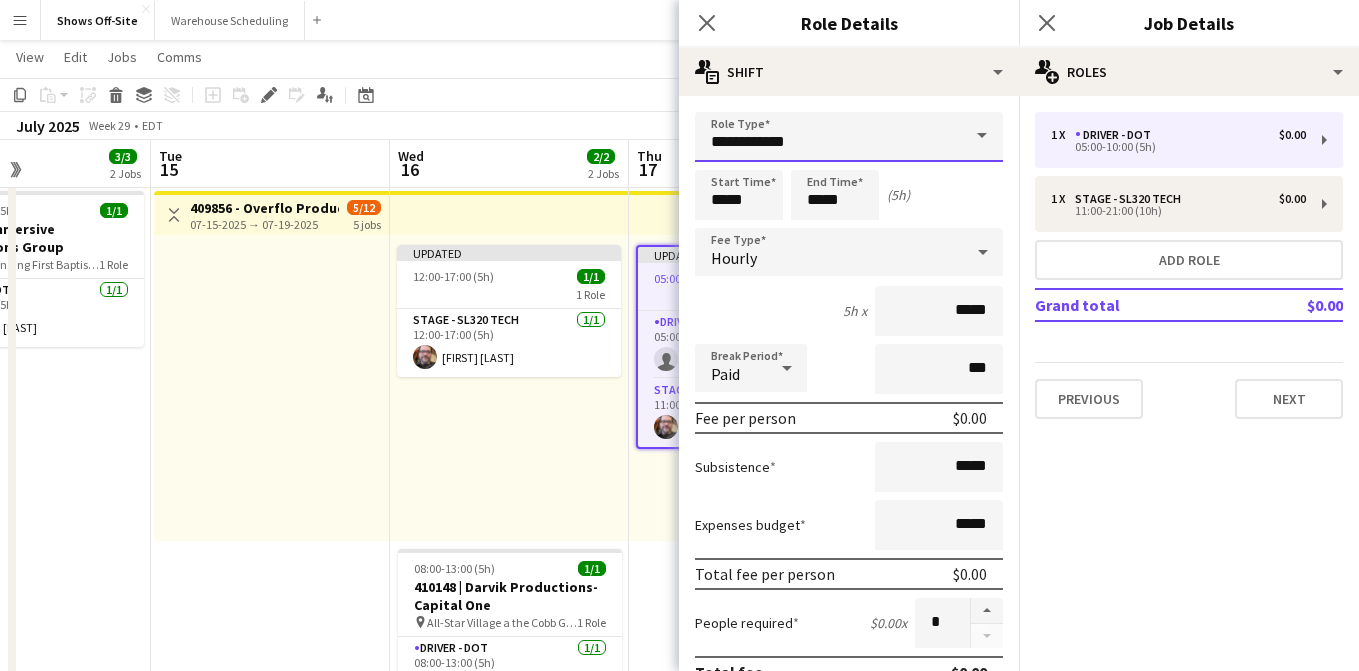 click on "**********" at bounding box center (849, 137) 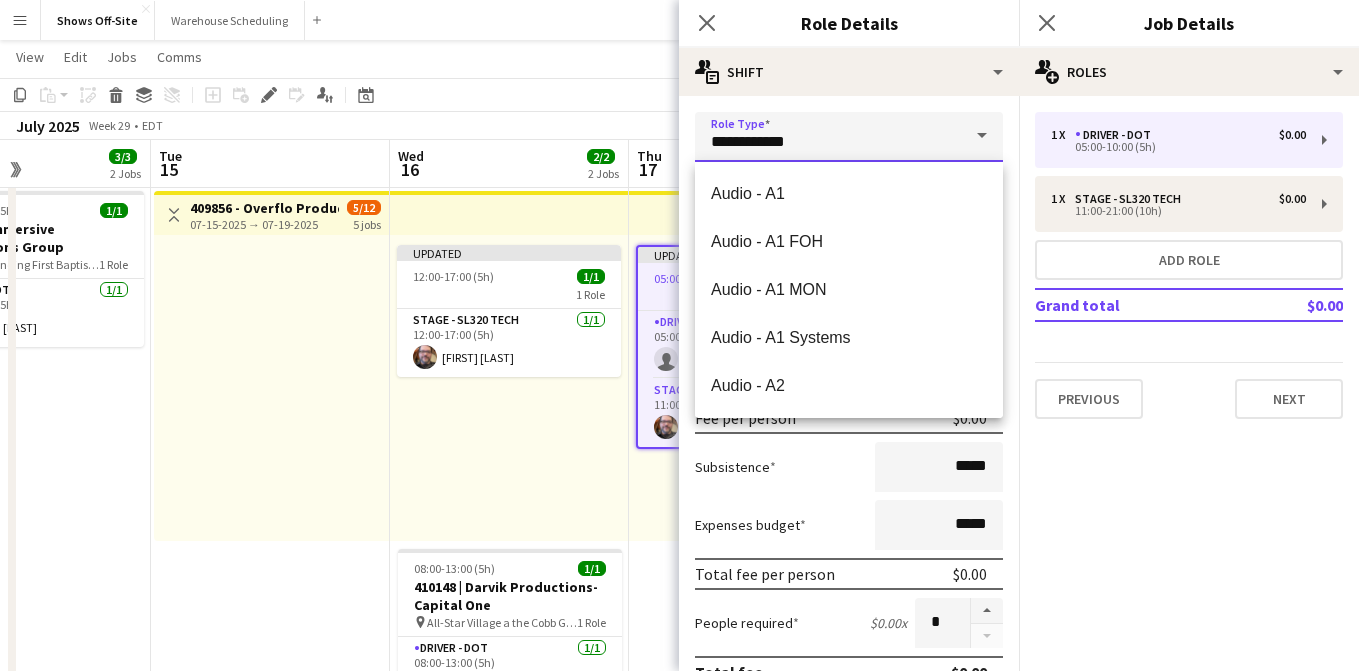 drag, startPoint x: 914, startPoint y: 120, endPoint x: 914, endPoint y: 108, distance: 12 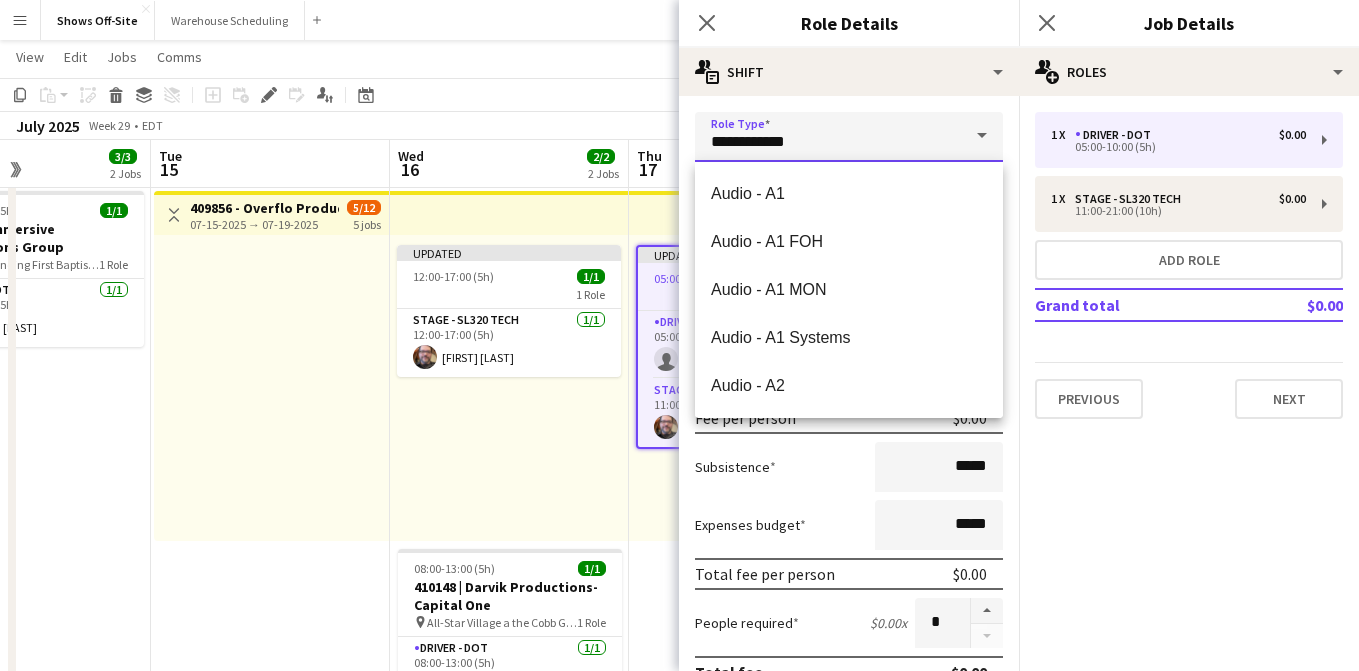 click on "**********" at bounding box center [849, 725] 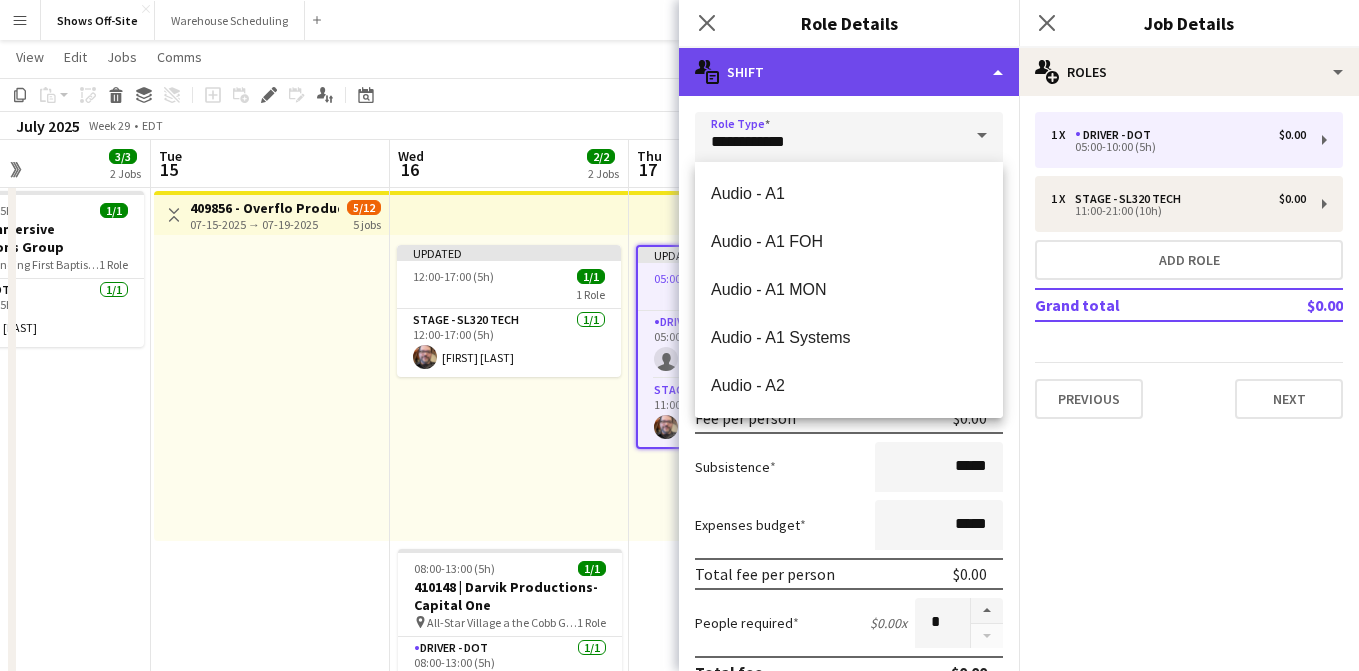 click on "multiple-actions-text
Shift" 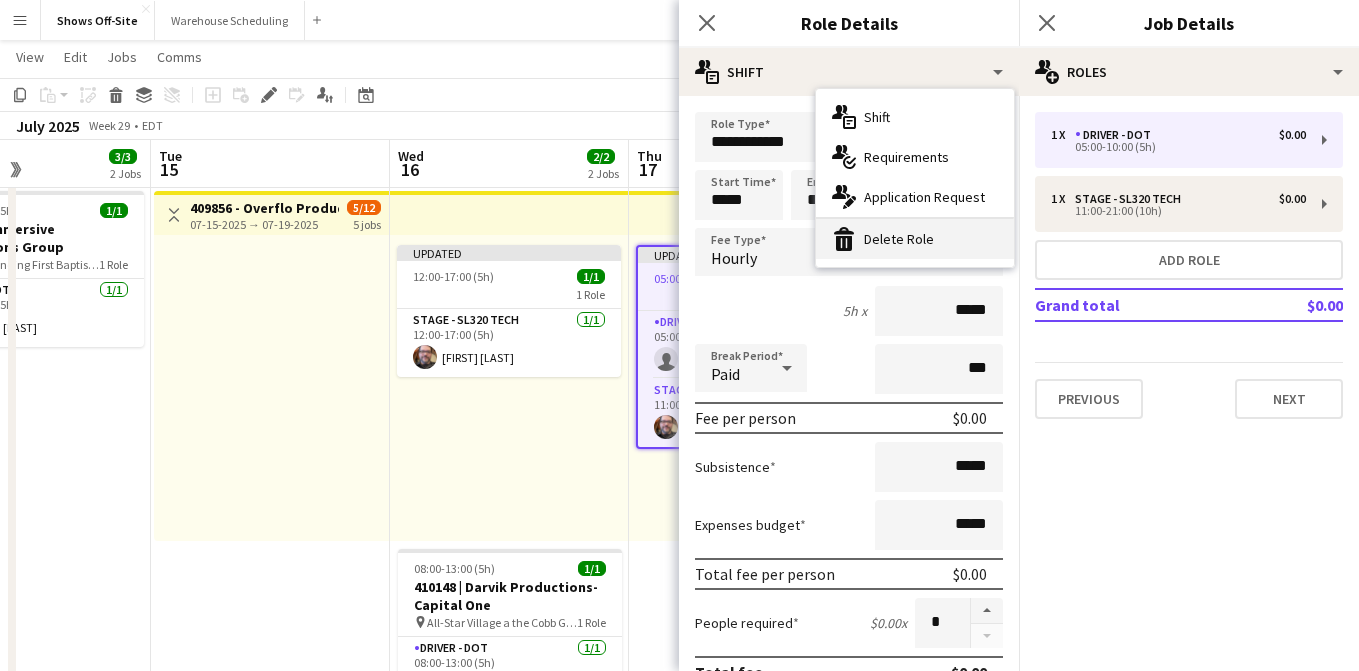 click on "bin-2
Delete Role" at bounding box center (915, 239) 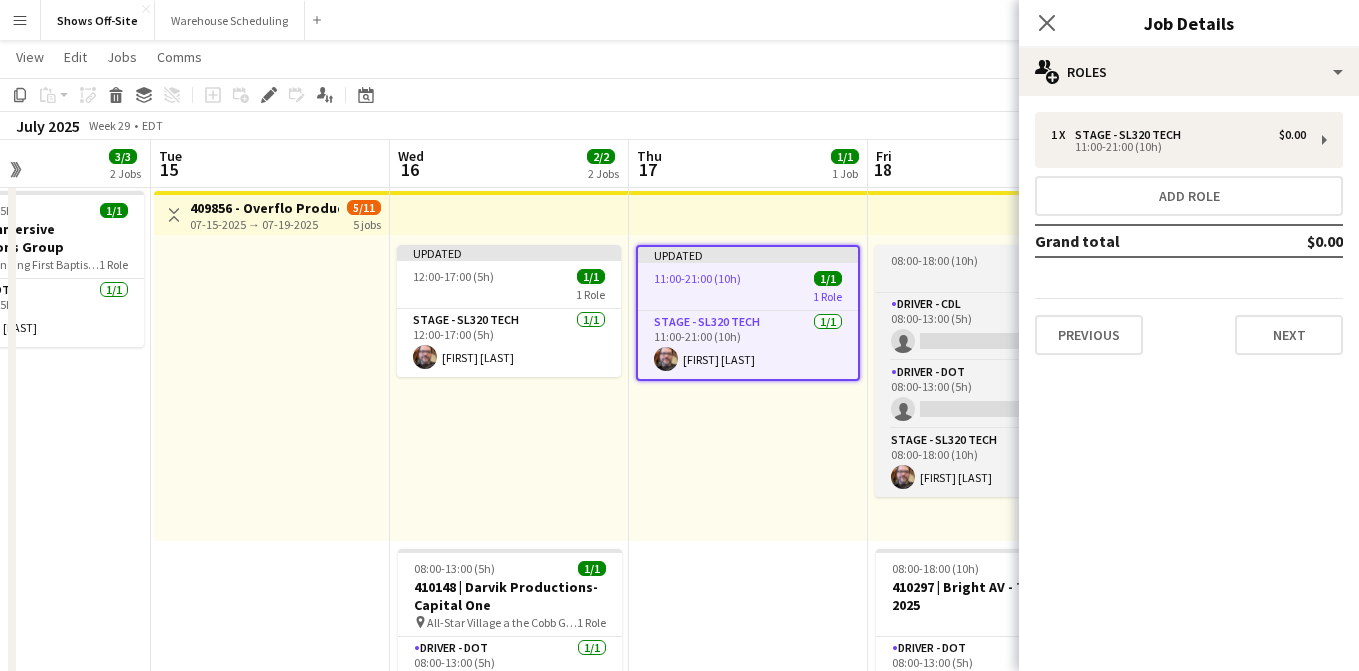 click on "08:00-18:00 (10h)" at bounding box center [934, 260] 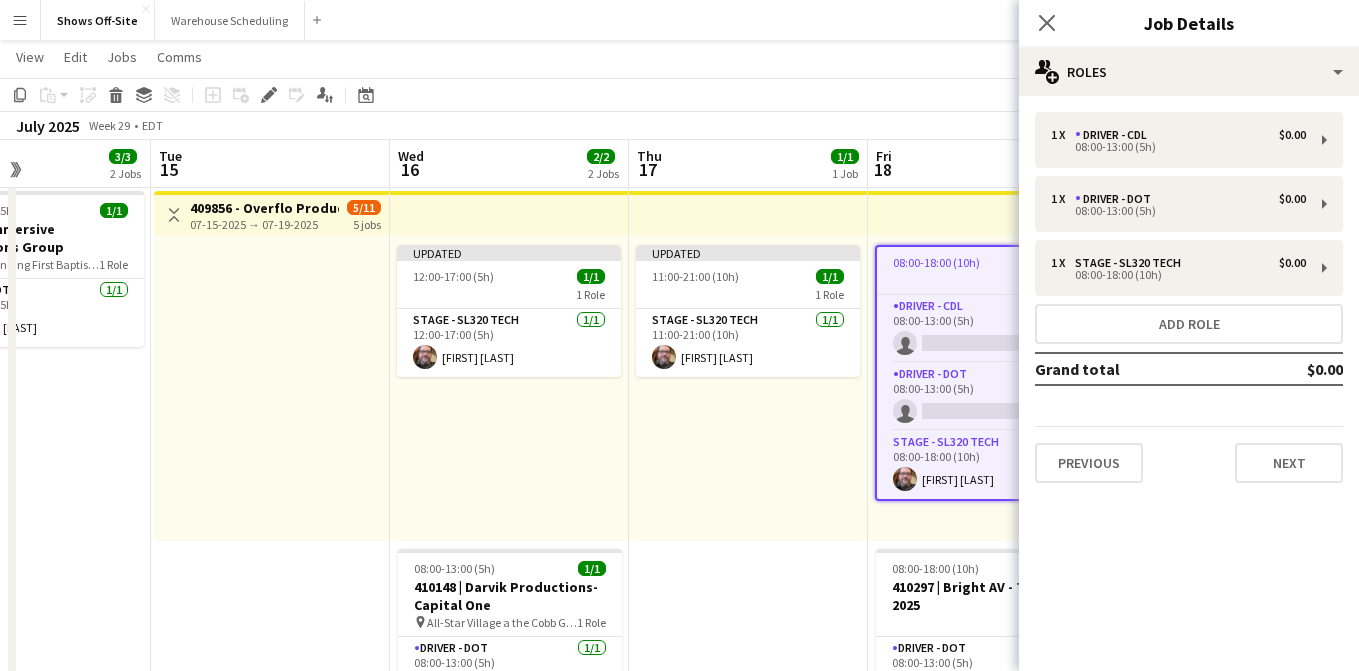 click on "1 x   Driver - CDL   $0.00   08:00-13:00 (5h)   1 x   Driver - DOT   $0.00   08:00-13:00 (5h)   1 x   Stage - SL320 Tech   $0.00   08:00-18:00 (10h)   Add role   Grand total   $0.00   Previous   Next" at bounding box center (1189, 297) 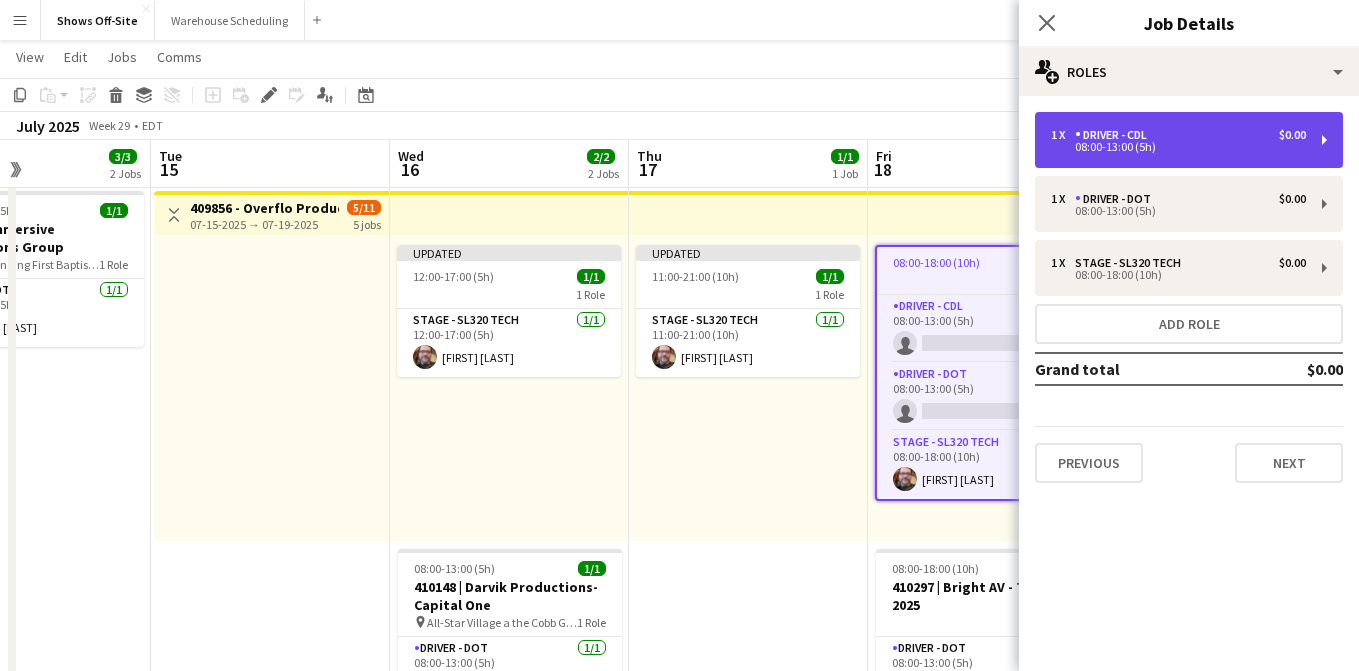 click on "1 x   Driver - CDL   $0.00   08:00-13:00 (5h)" at bounding box center (1189, 140) 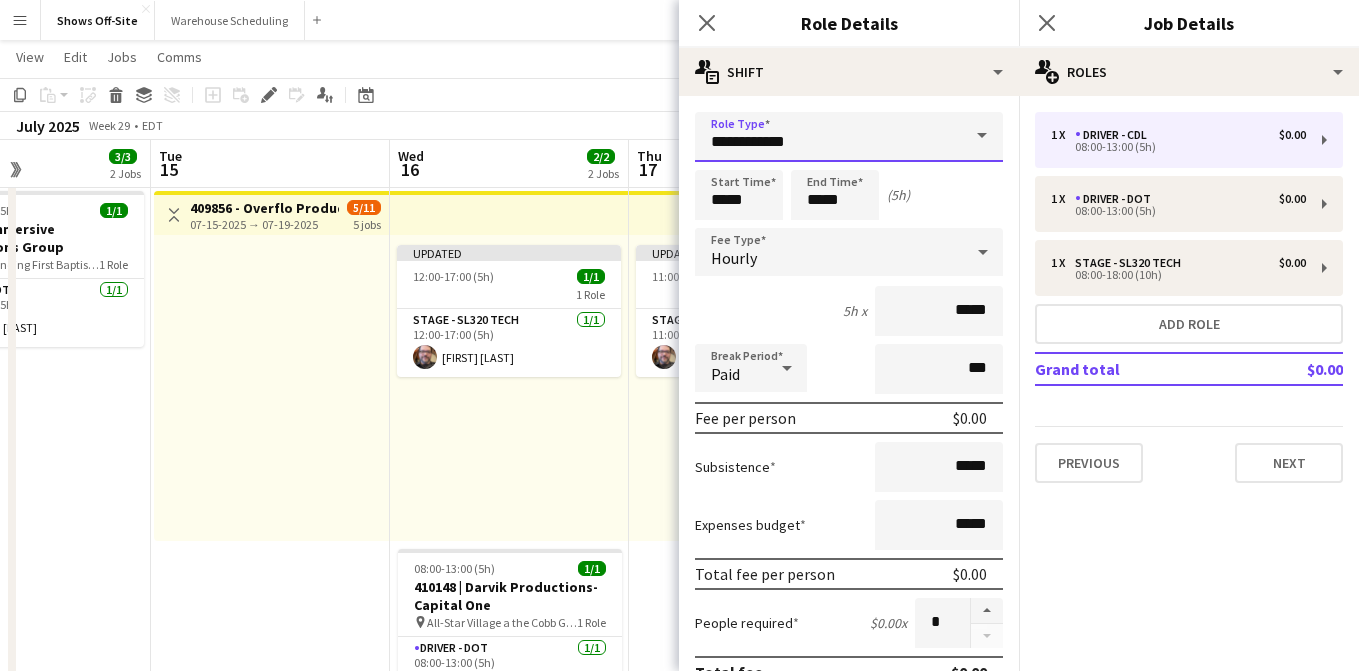 click on "**********" at bounding box center [849, 137] 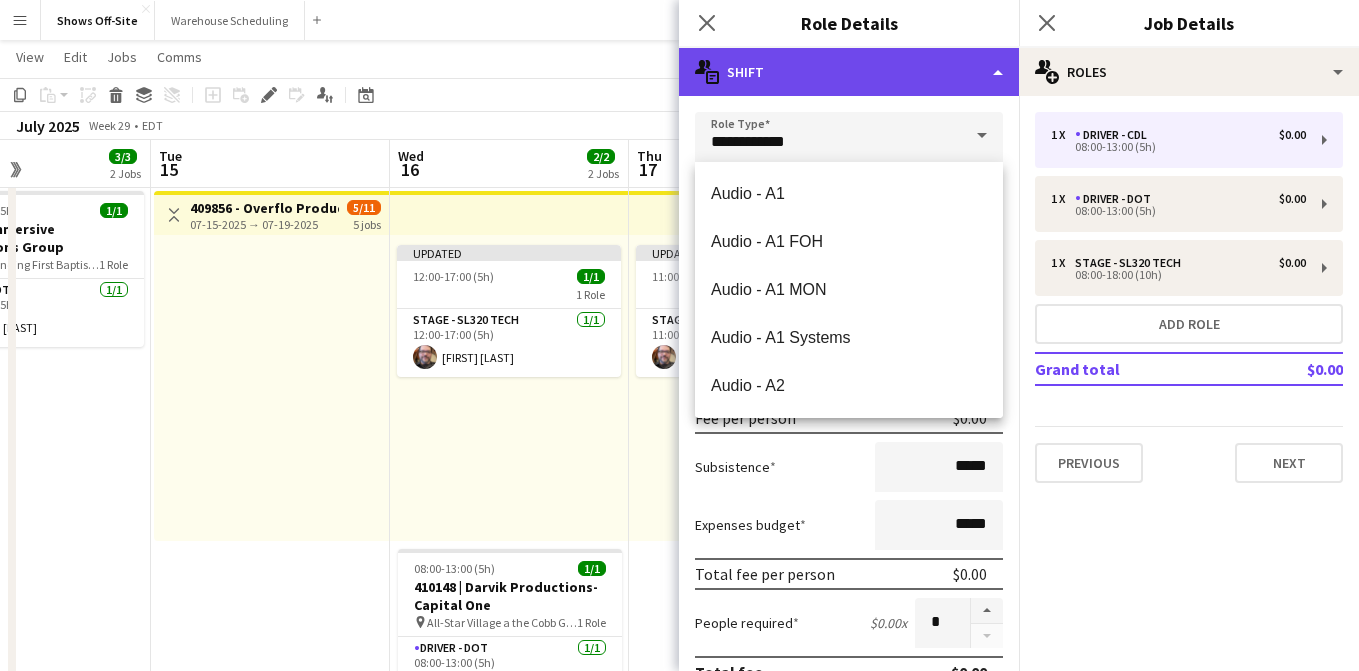 click on "multiple-actions-text
Shift" 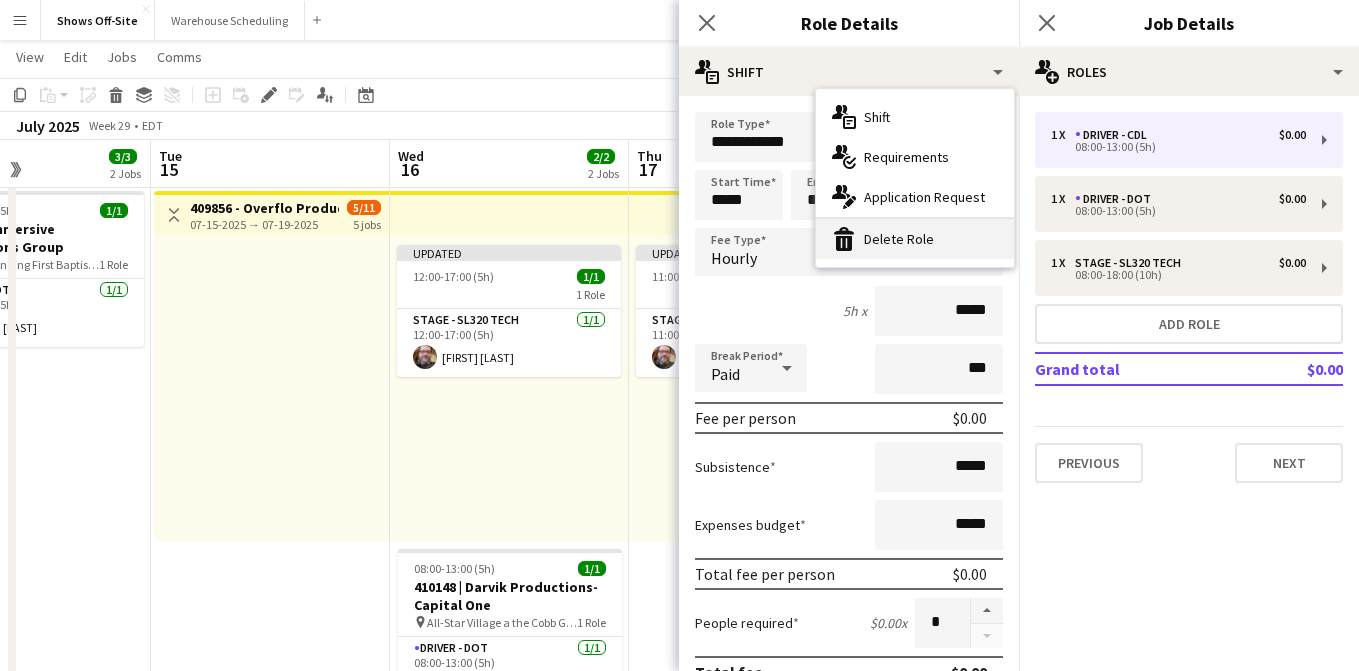 click on "bin-2
Delete Role" at bounding box center (915, 239) 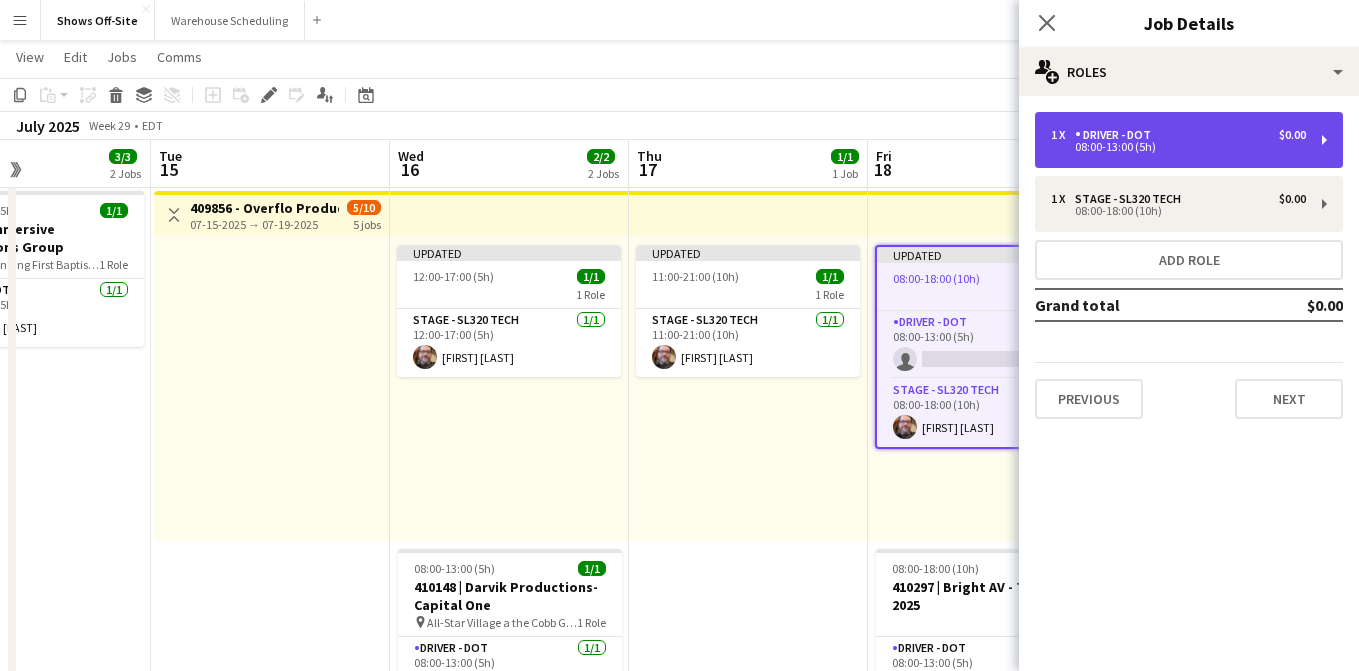 click on "1 x   Driver - DOT   $0.00" at bounding box center [1178, 135] 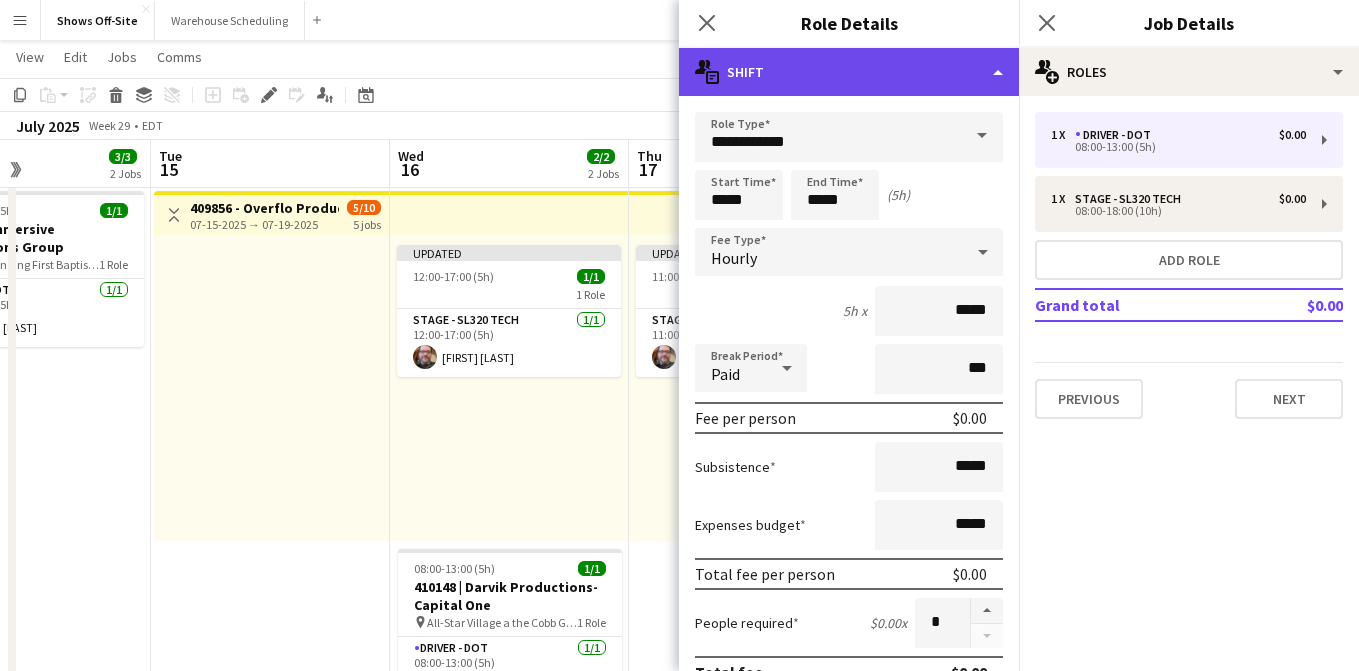 click on "multiple-actions-text
Shift" 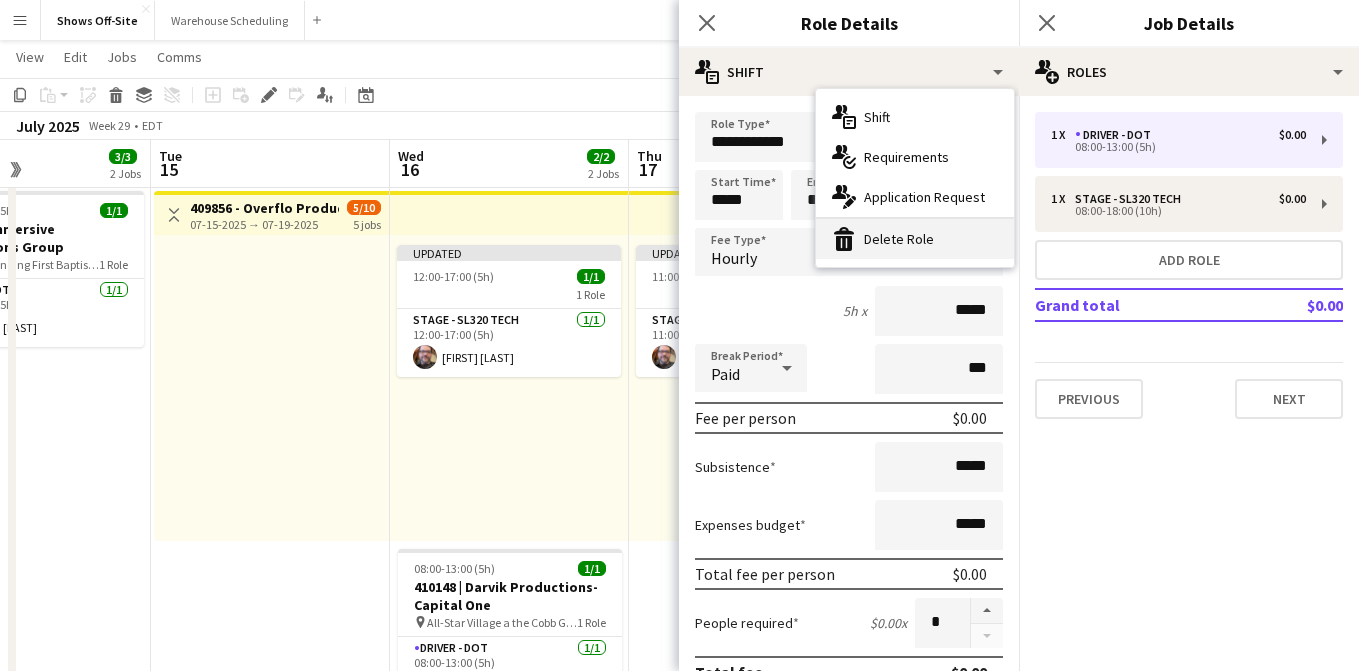 click on "bin-2
Delete Role" at bounding box center [915, 239] 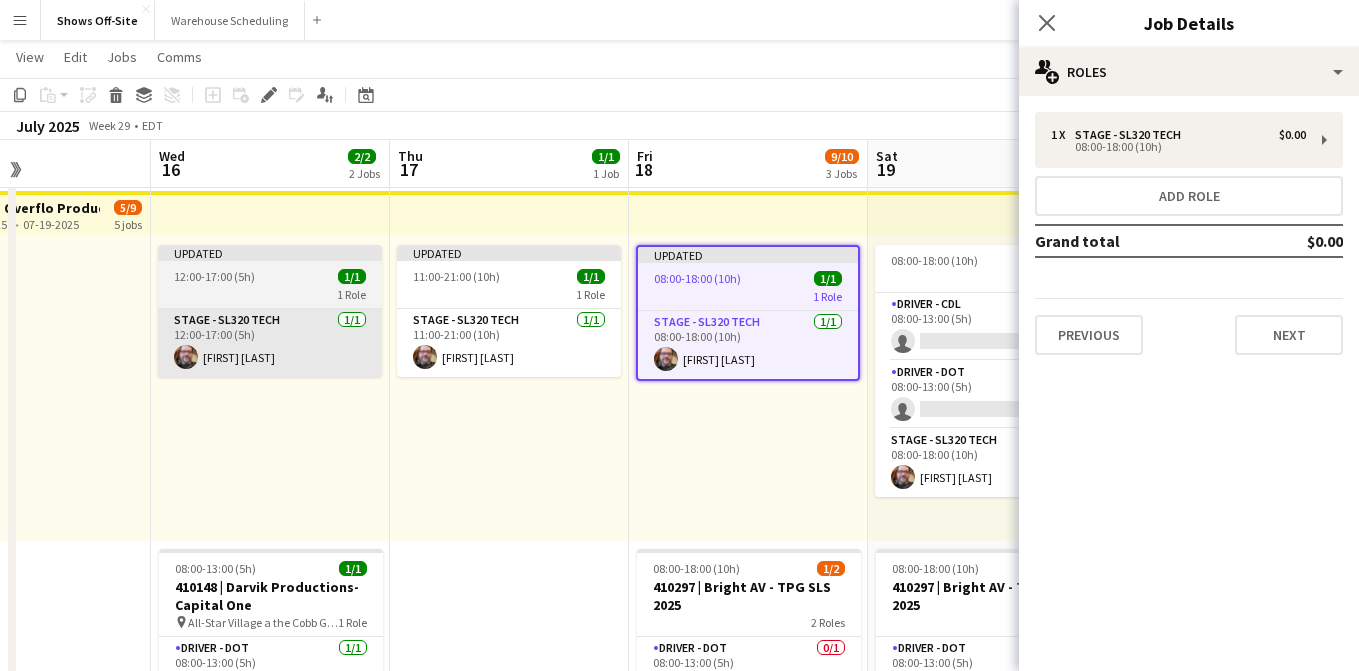 scroll, scrollTop: 0, scrollLeft: 832, axis: horizontal 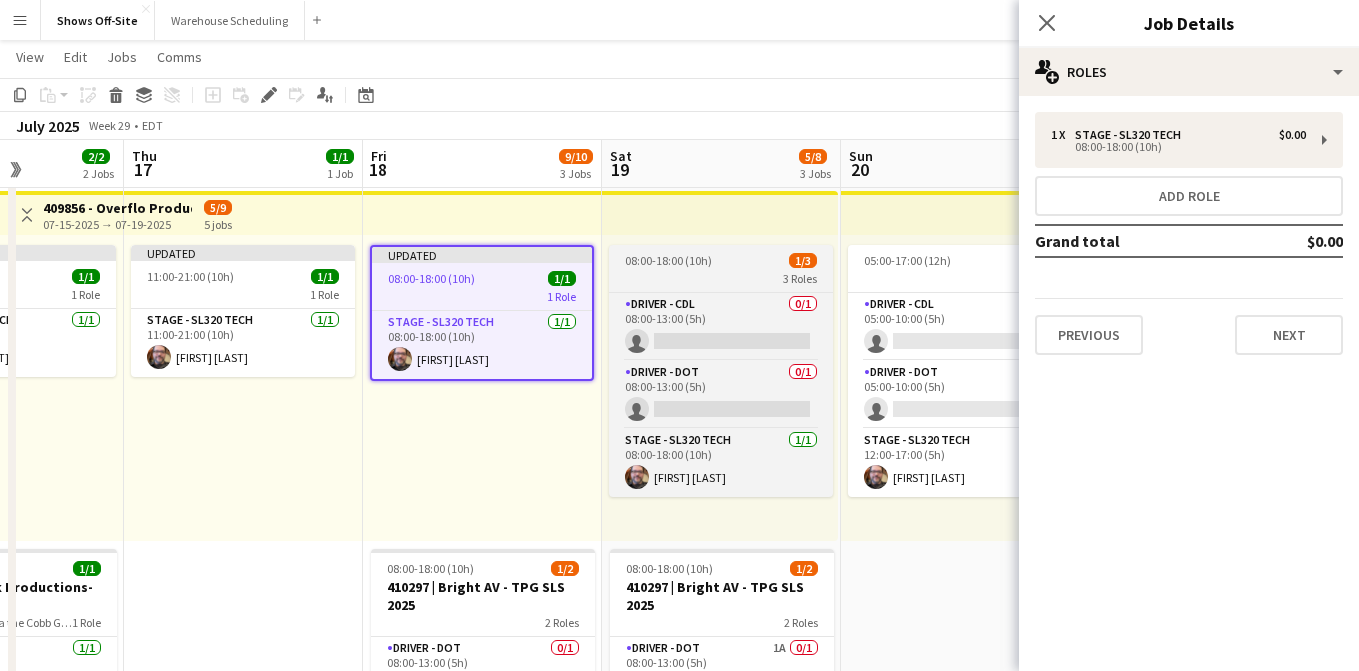 click on "08:00-18:00 (10h)    1/3" at bounding box center [721, 260] 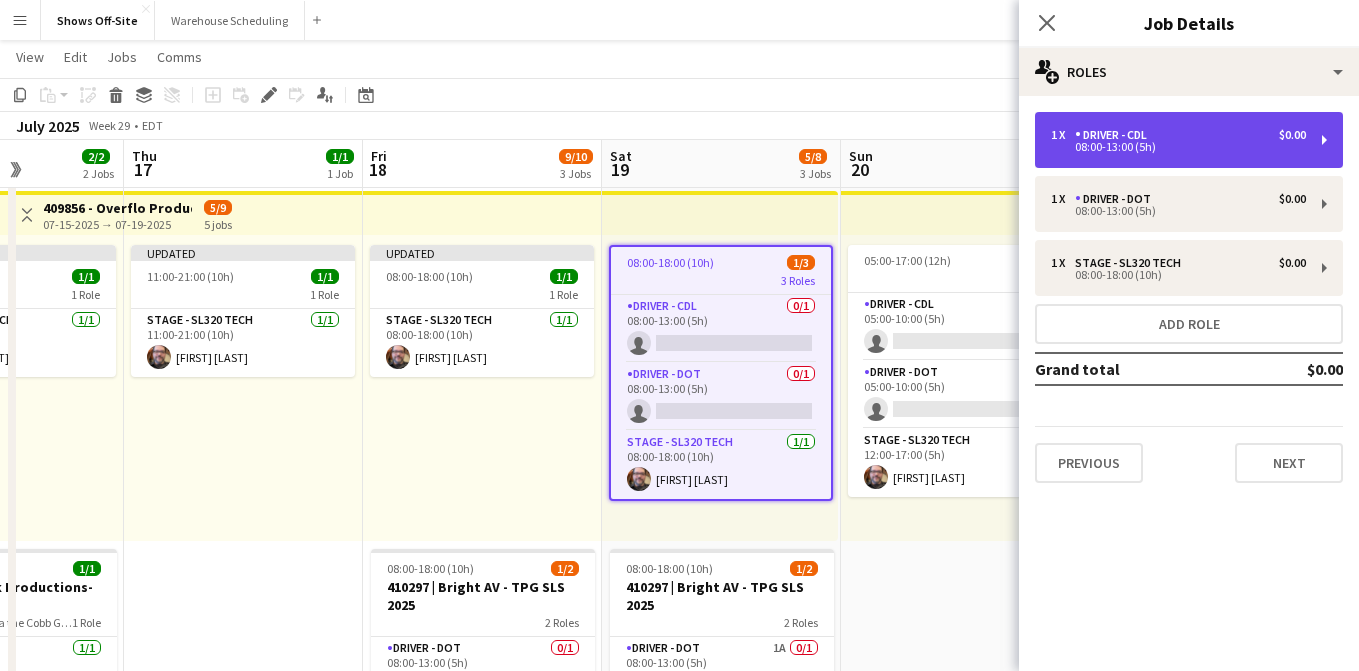 click on "Driver - CDL" at bounding box center (1115, 135) 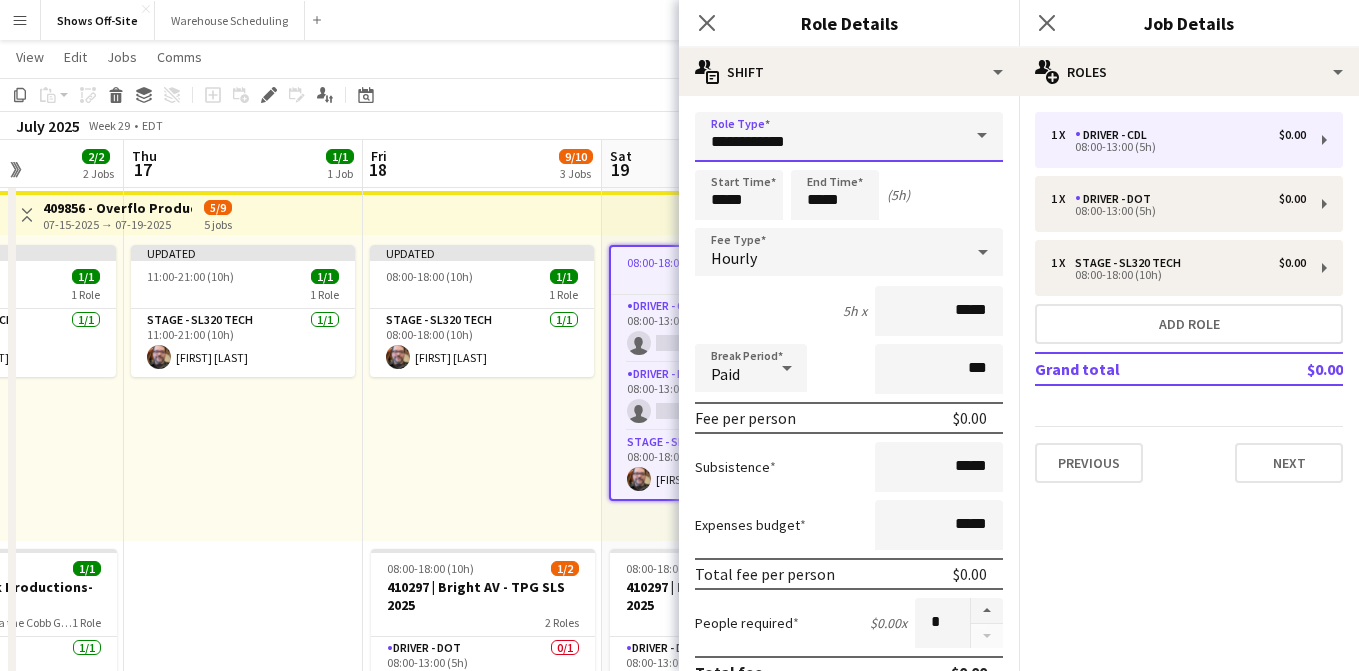 click on "**********" at bounding box center (849, 137) 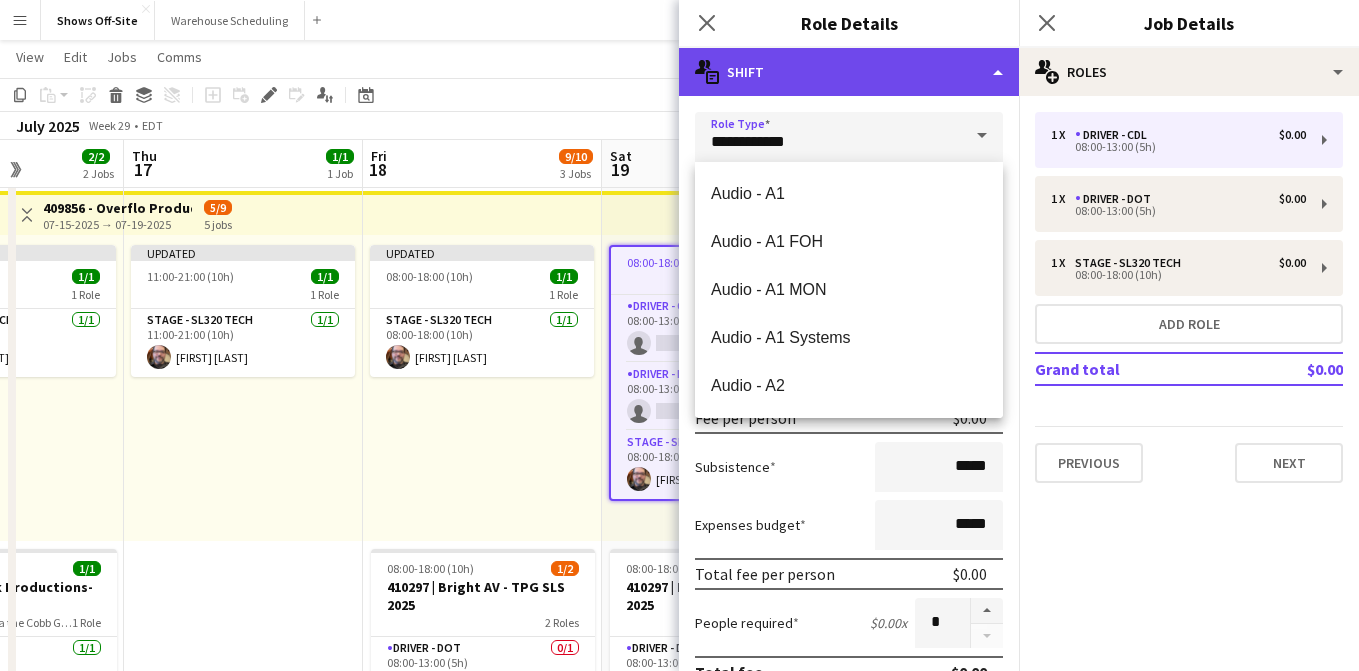 click on "multiple-actions-text
Shift" 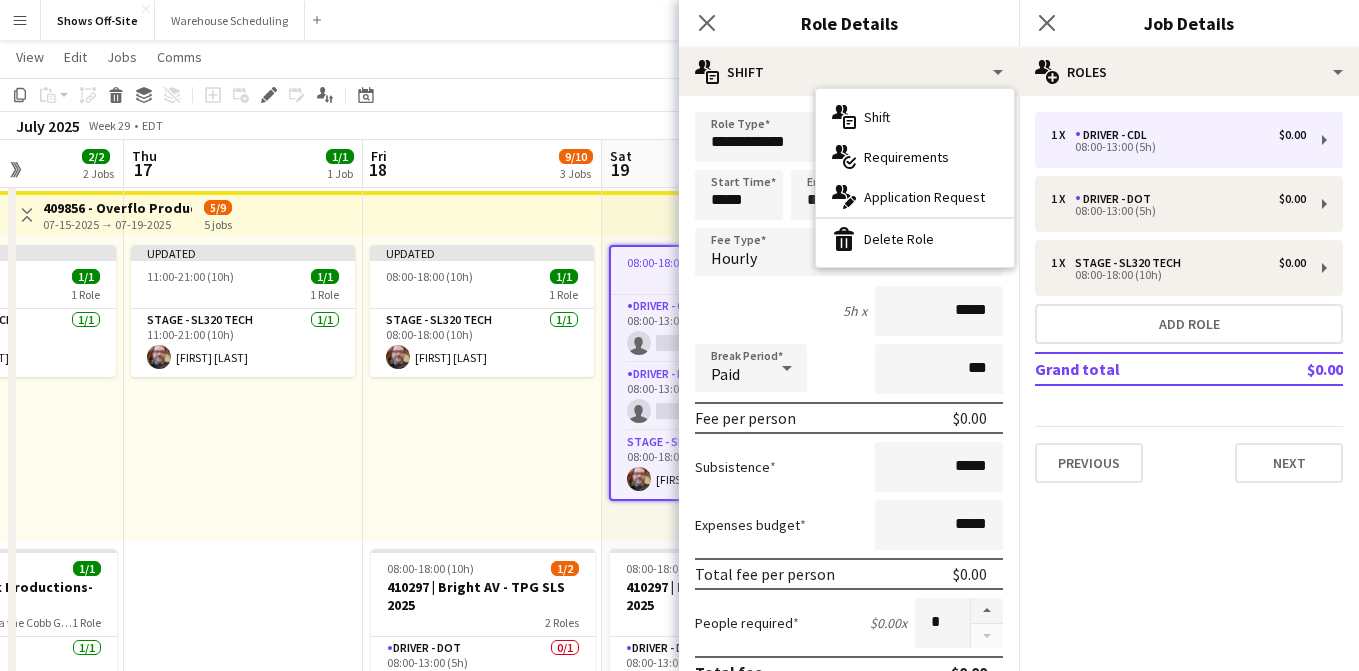 click 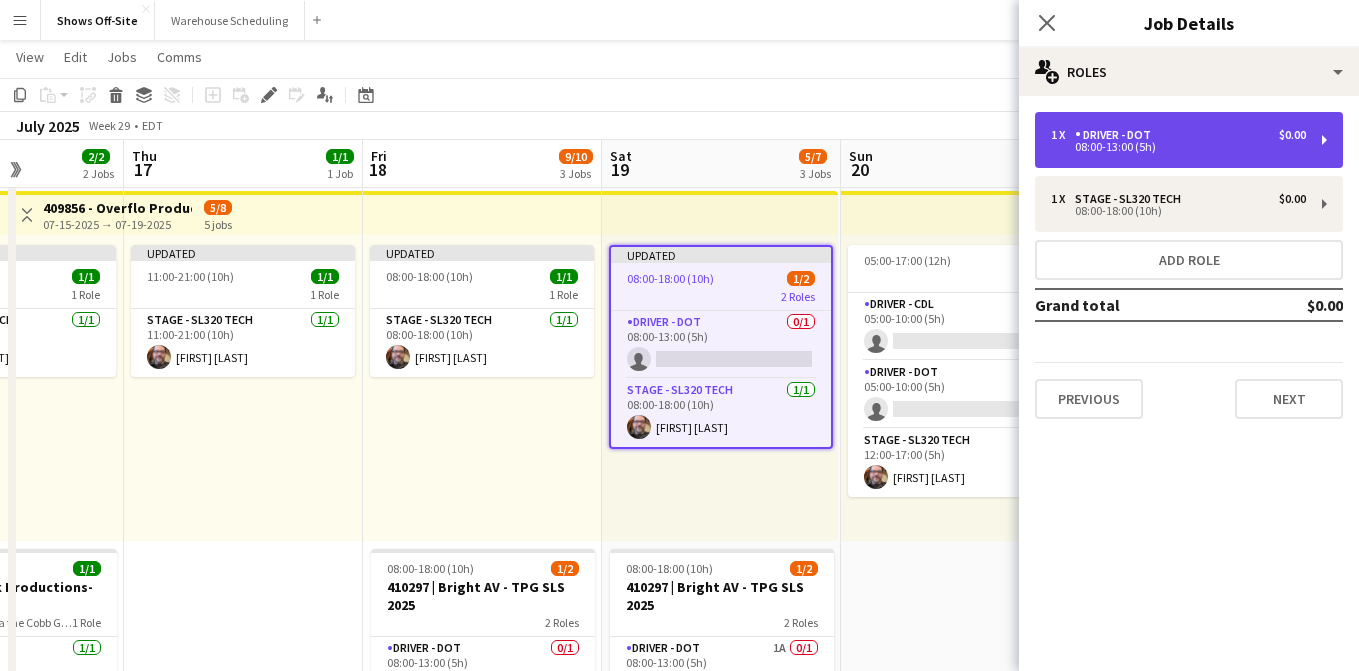 click on "1 x   Driver - DOT   $0.00   08:00-13:00 (5h)" at bounding box center (1189, 140) 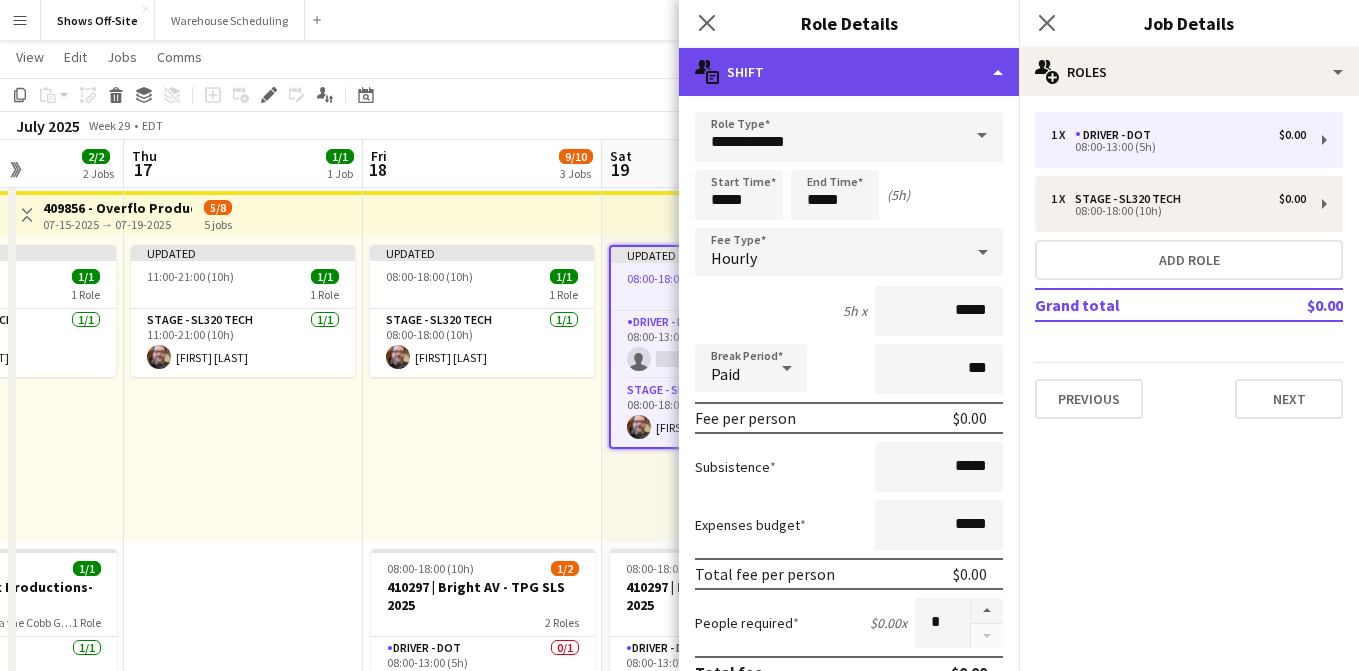 click on "multiple-actions-text
Shift" 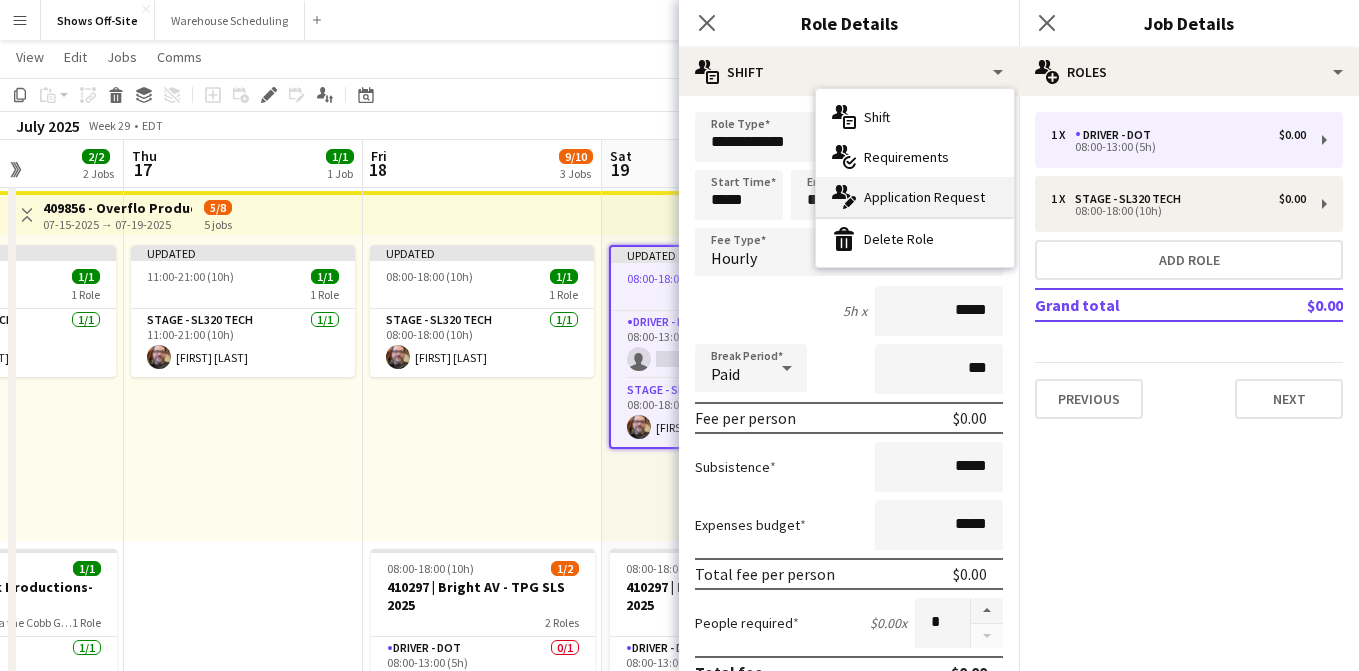 click on "multiple-actions-edit-1
Application Request" at bounding box center [915, 197] 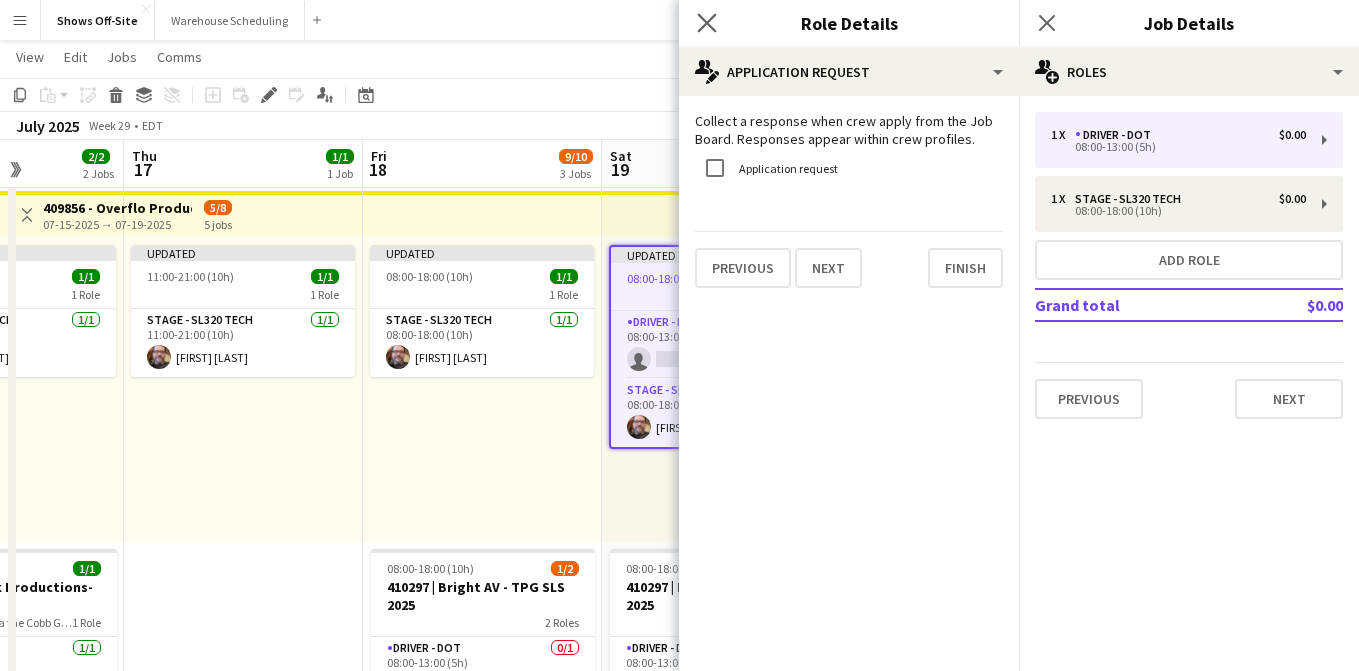 click on "Close pop-in" 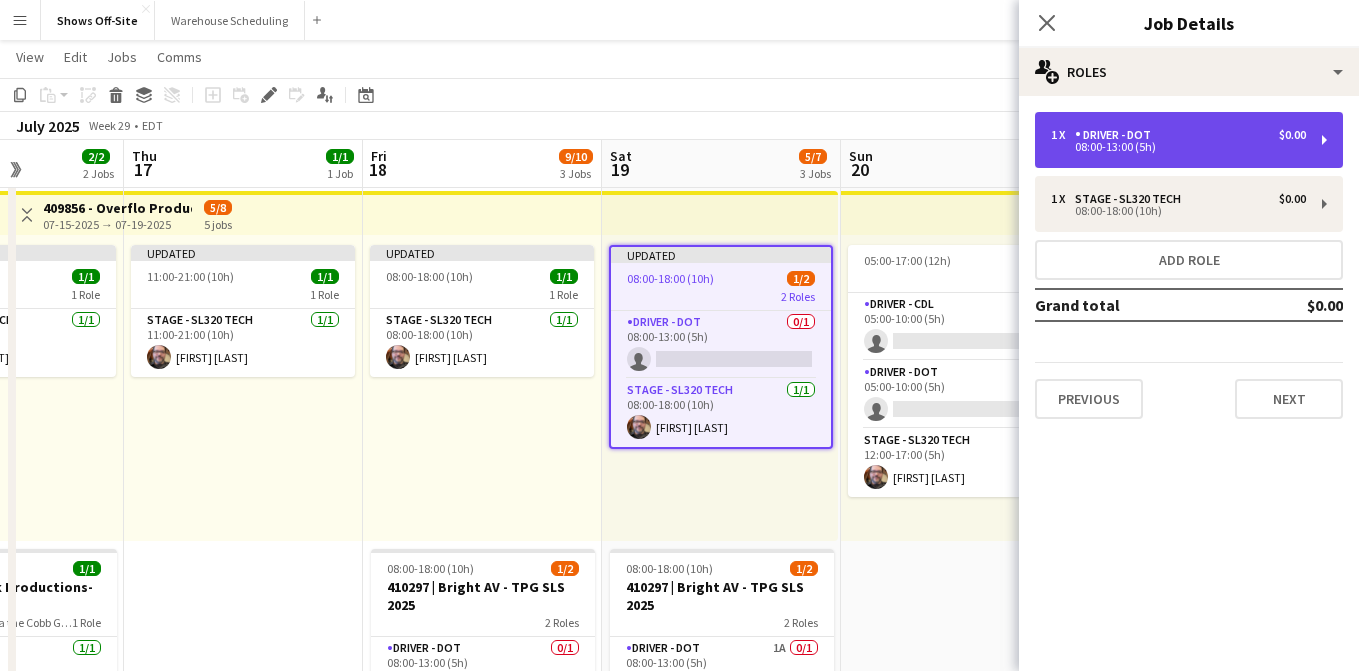click on "Driver - DOT" at bounding box center (1117, 135) 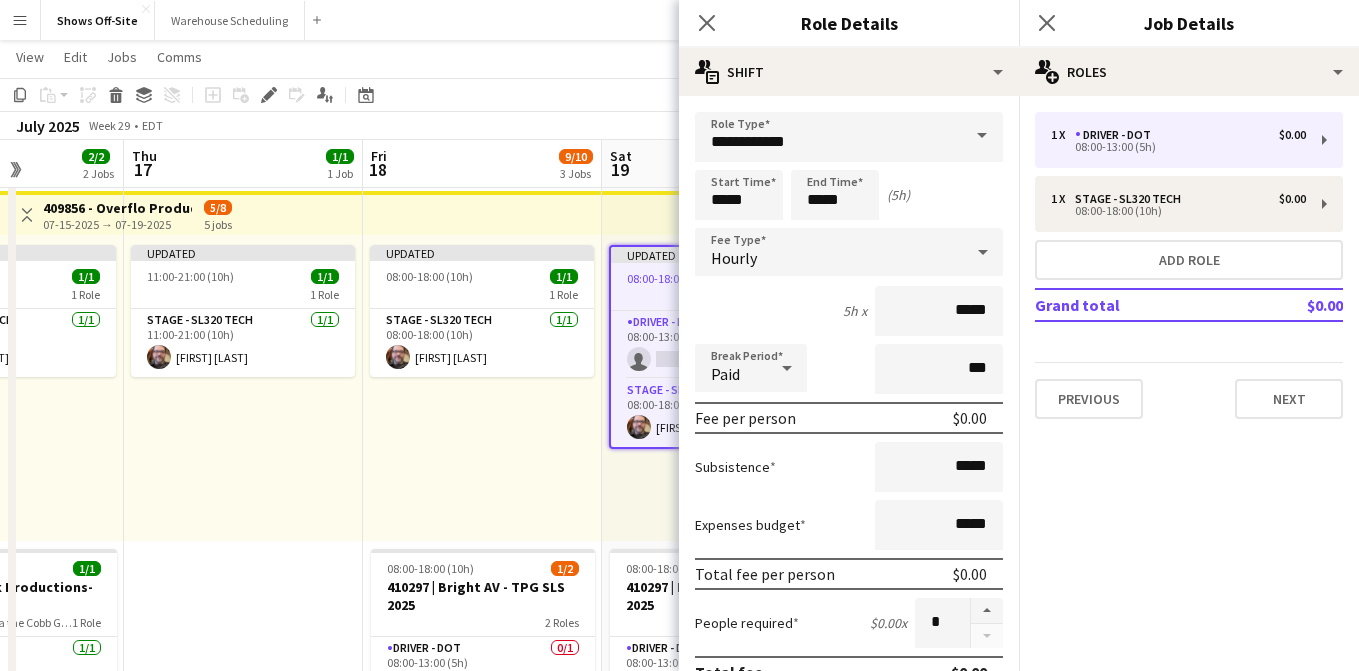 click on "**********" at bounding box center (849, 725) 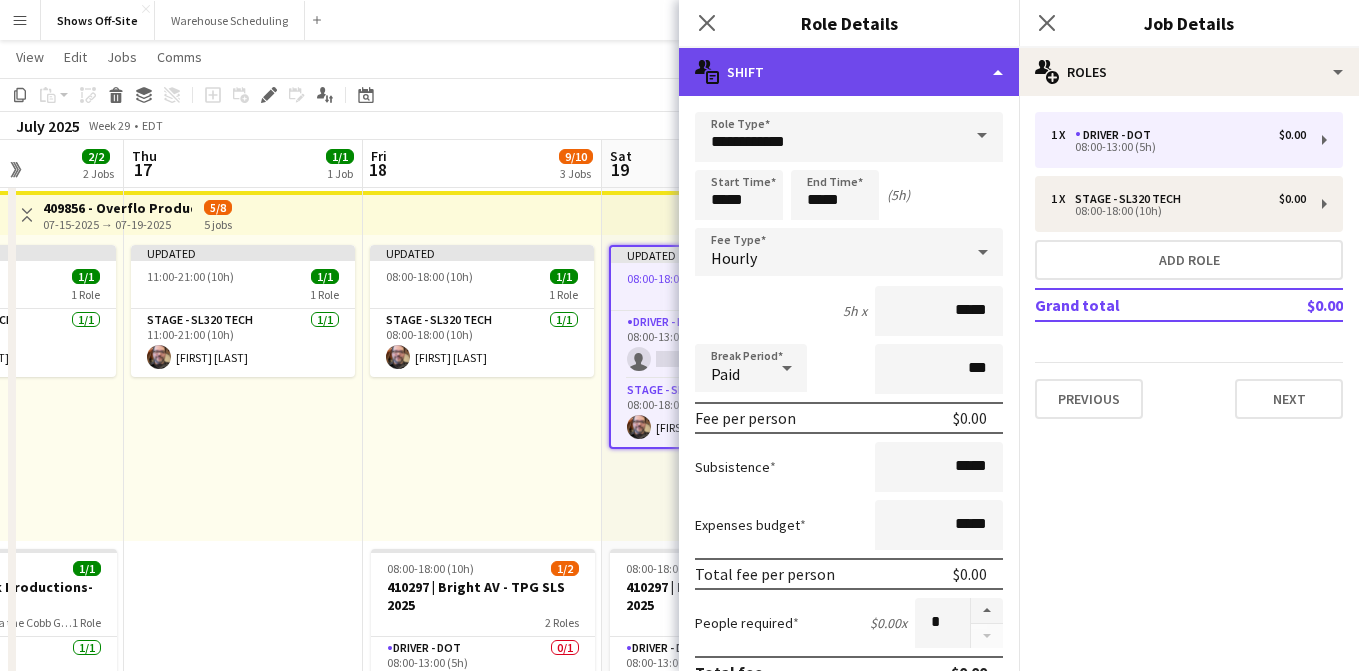 click on "multiple-actions-text
Shift" 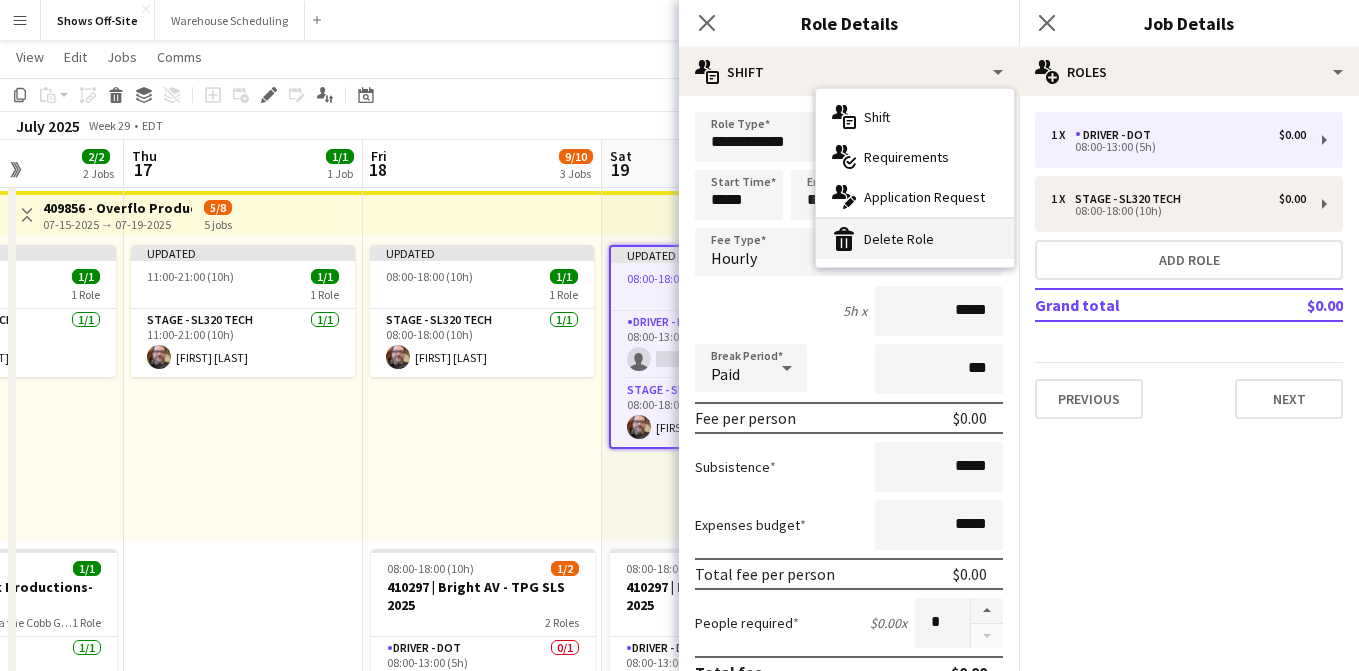 click on "bin-2
Delete Role" at bounding box center [915, 239] 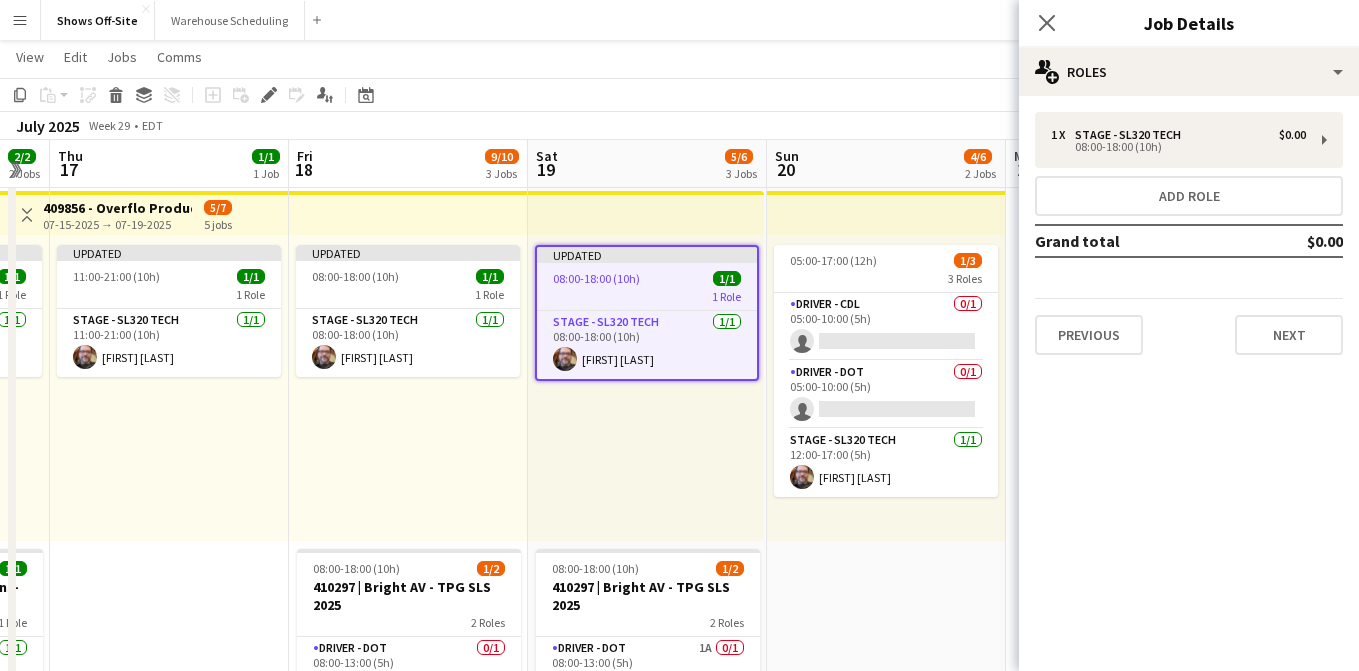 scroll, scrollTop: 0, scrollLeft: 694, axis: horizontal 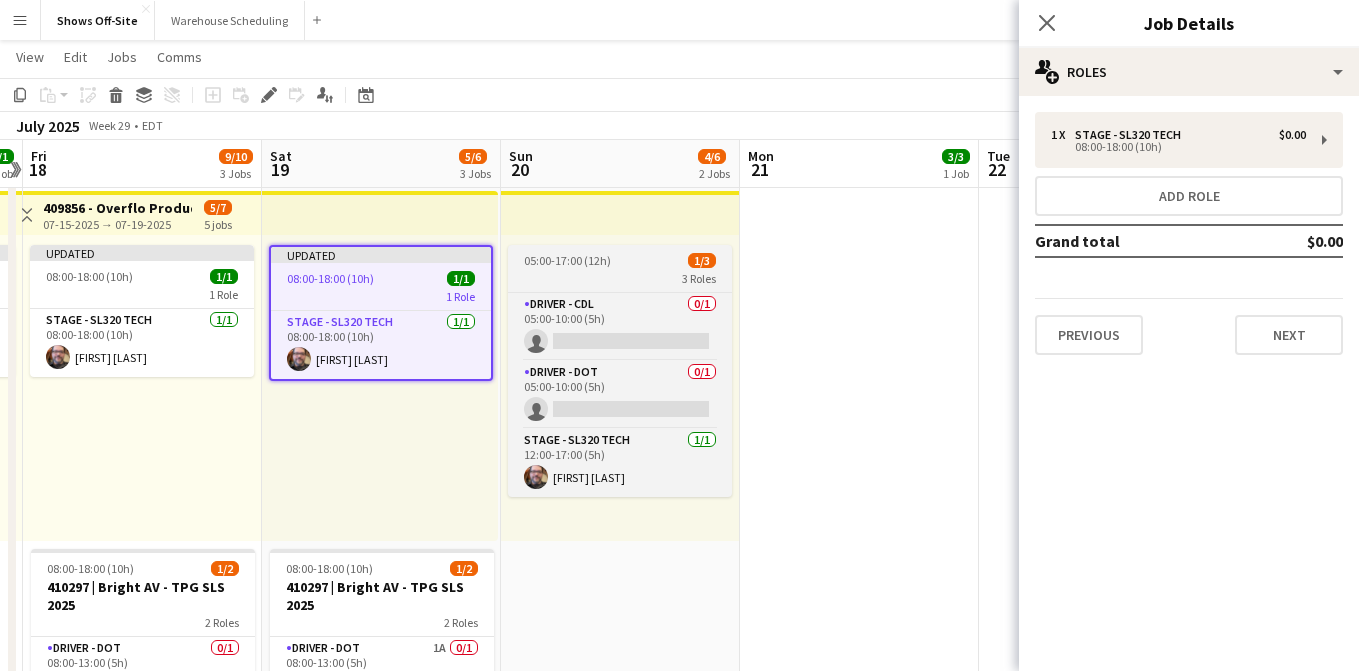 click on "3 Roles" at bounding box center [620, 278] 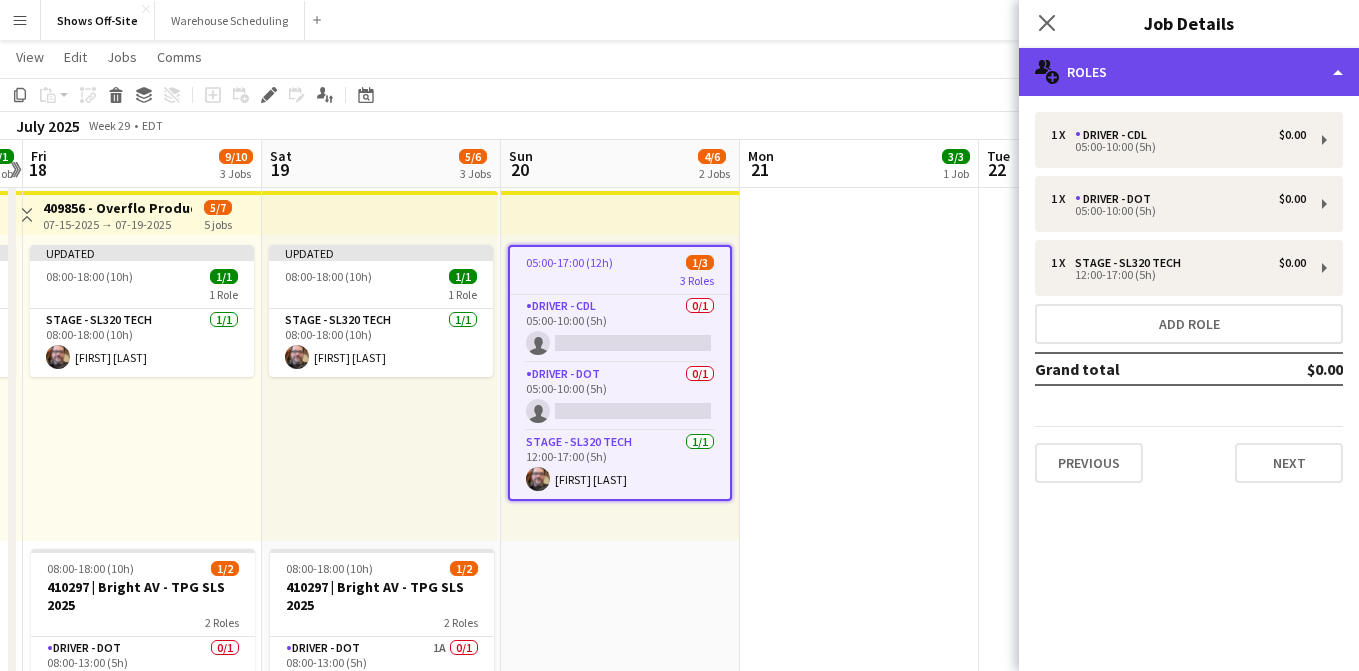 click on "multiple-users-add
Roles" 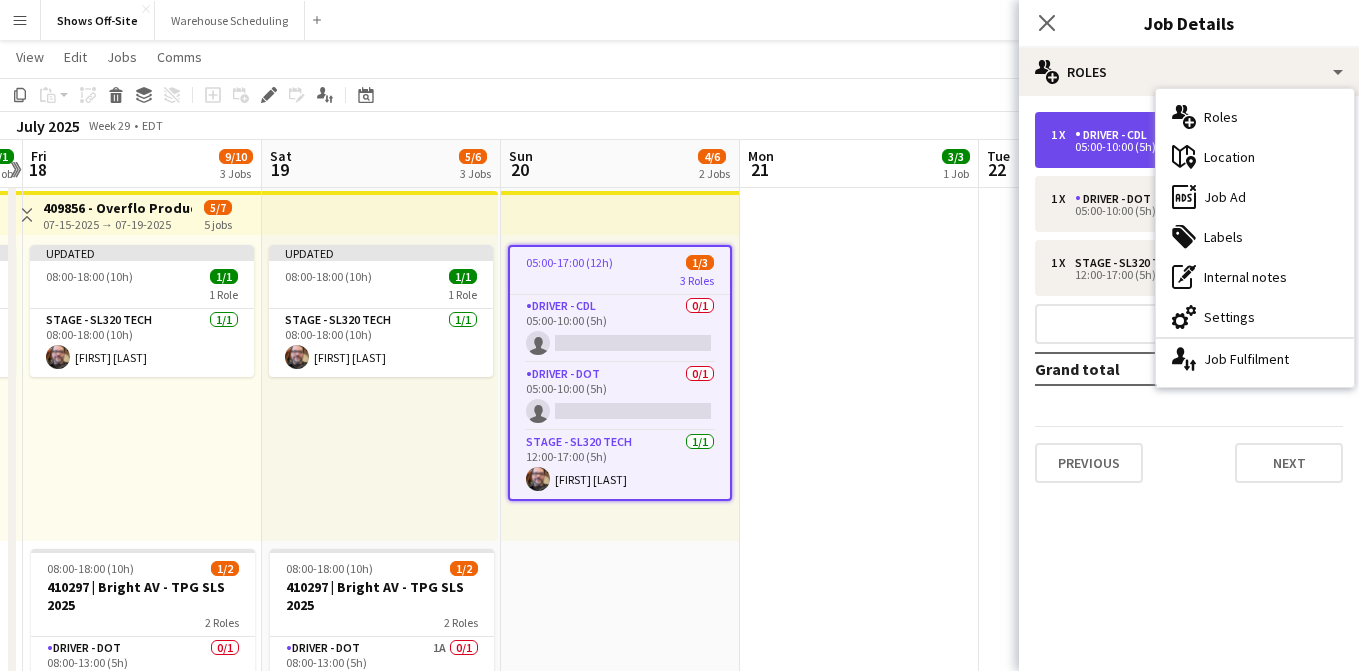 click on "1 x   Driver - CDL   $0.00   05:00-10:00 (5h)" at bounding box center (1189, 140) 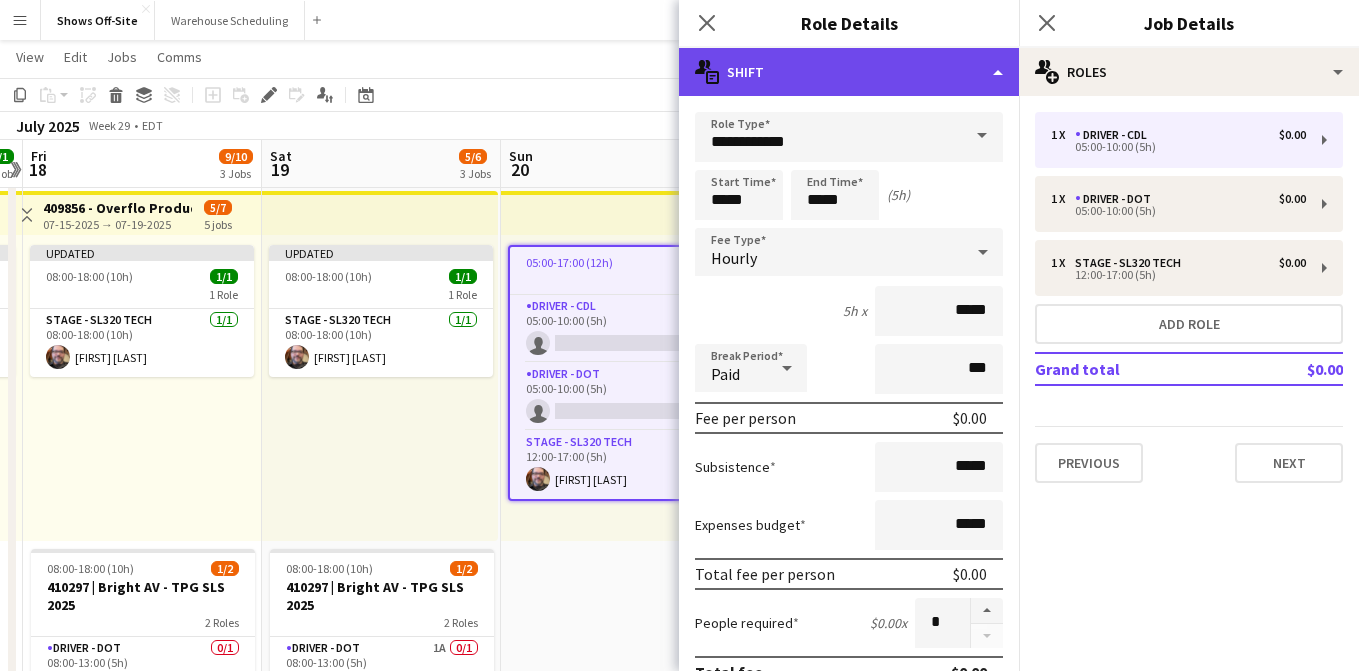 click on "multiple-actions-text
Shift" 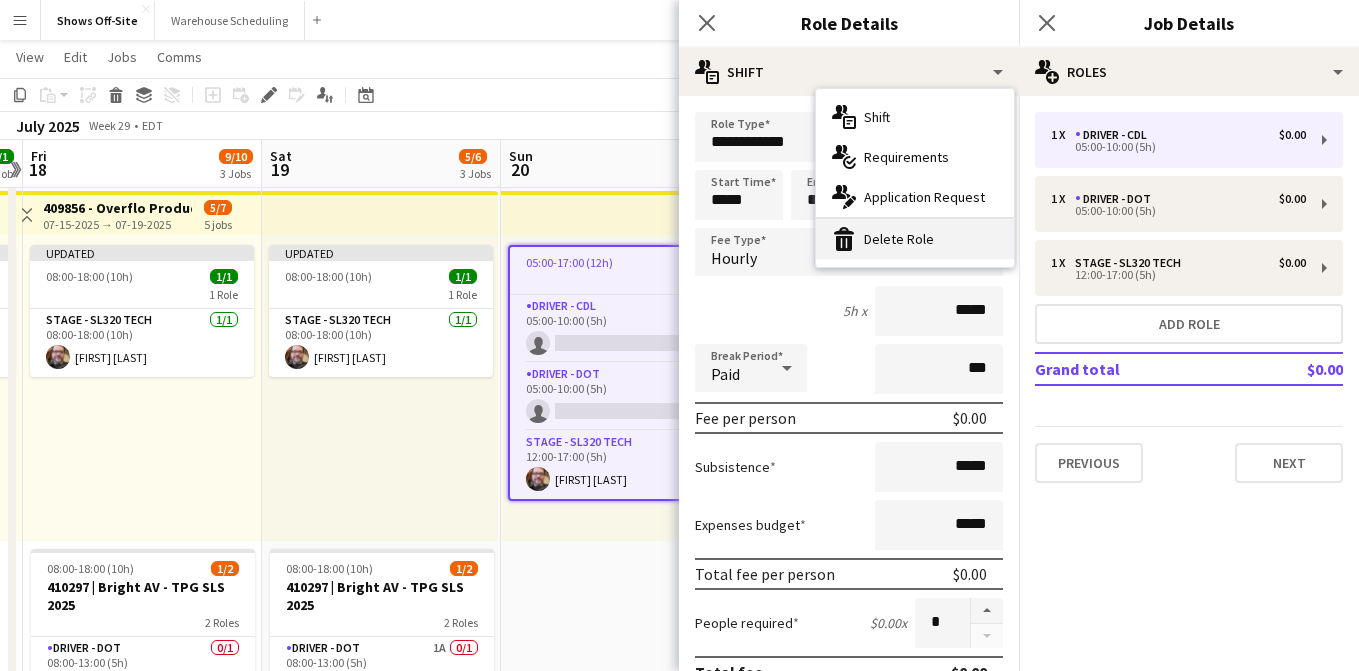 click on "bin-2
Delete Role" at bounding box center (915, 239) 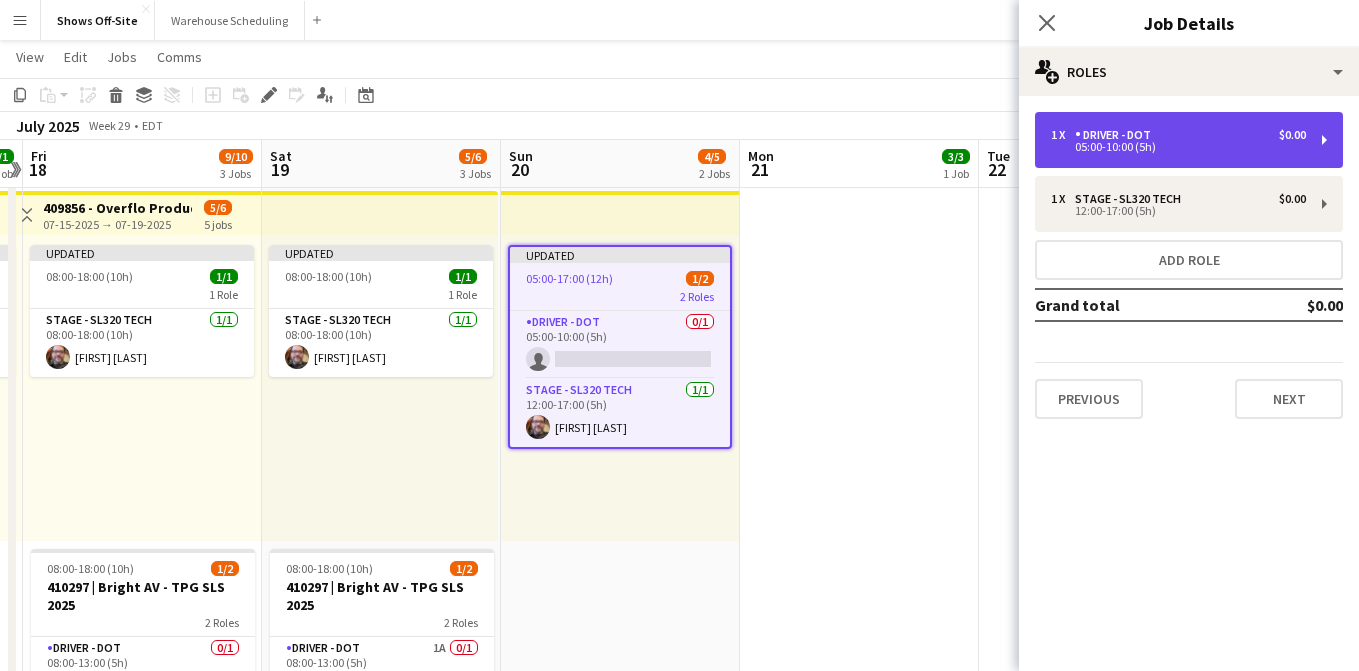 click on "Driver - DOT" at bounding box center [1117, 135] 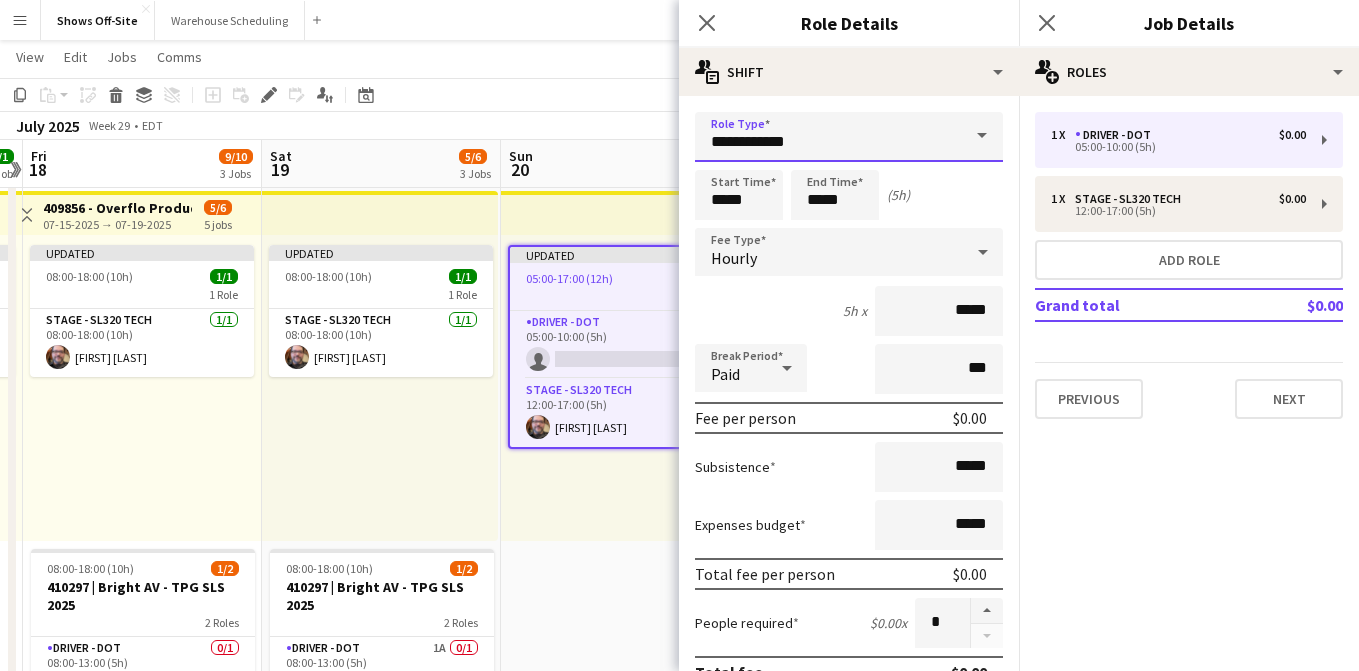 click on "**********" at bounding box center [849, 137] 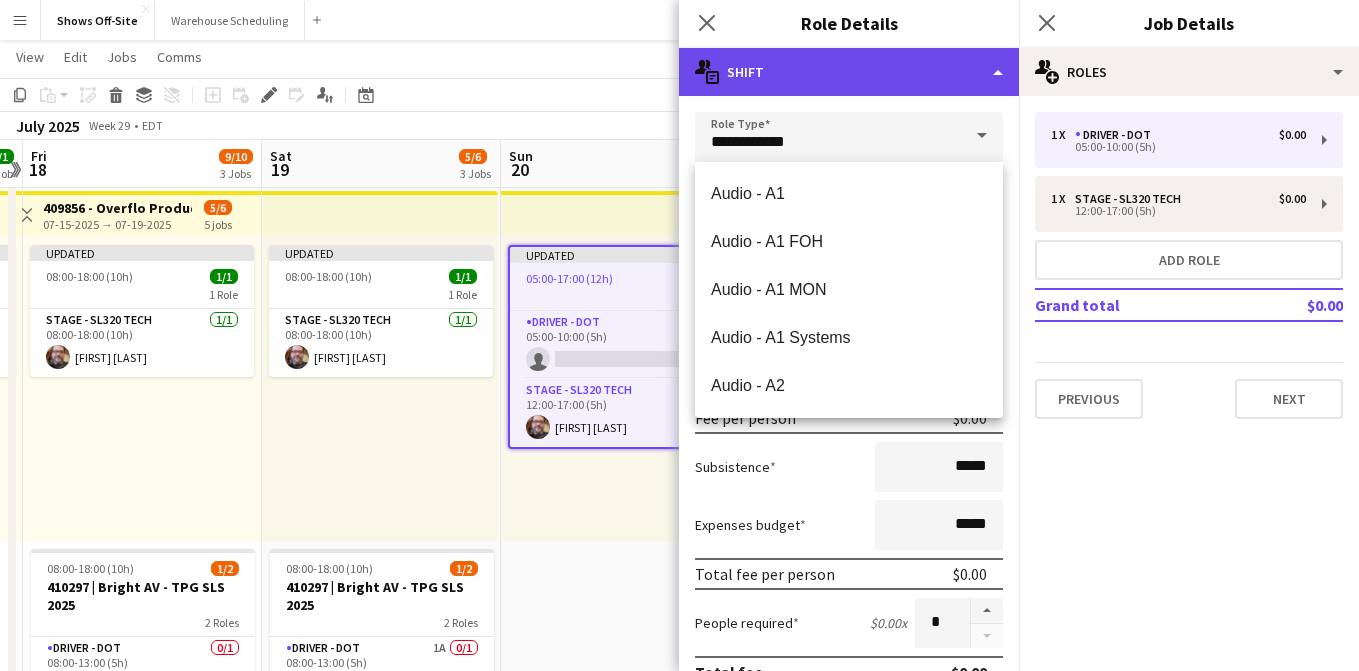click on "multiple-actions-text
Shift" 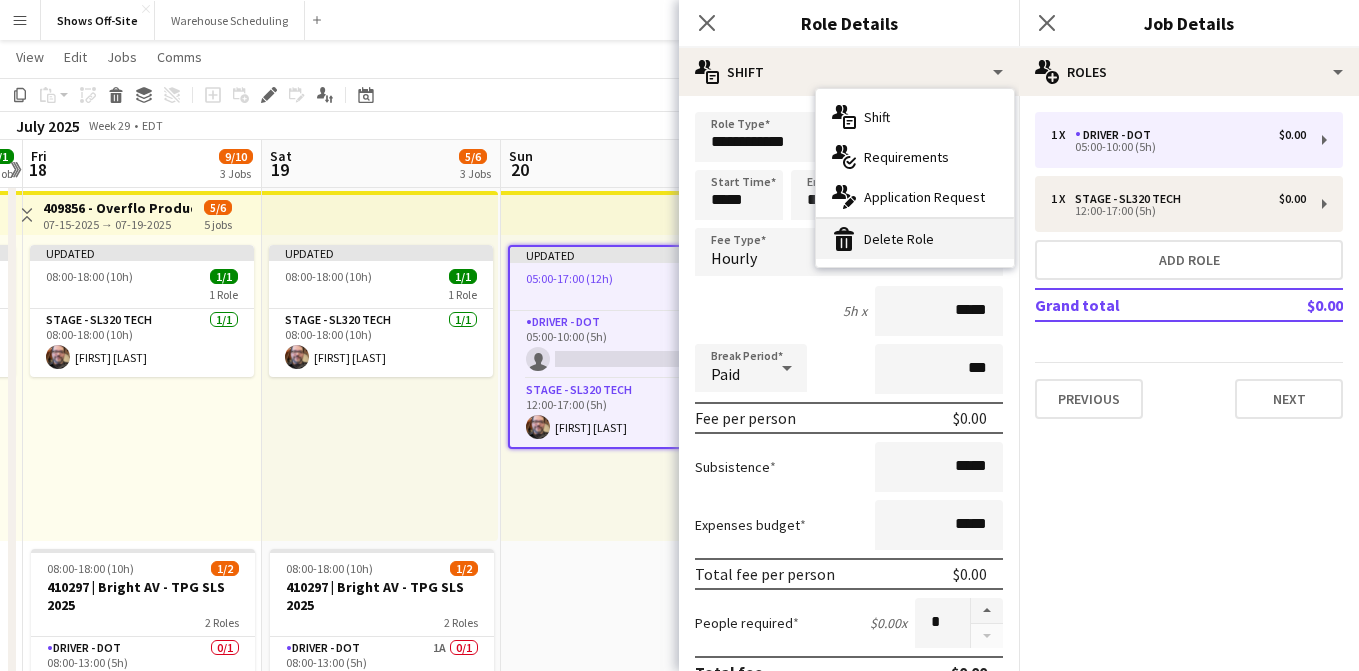 click on "bin-2
Delete Role" at bounding box center [915, 239] 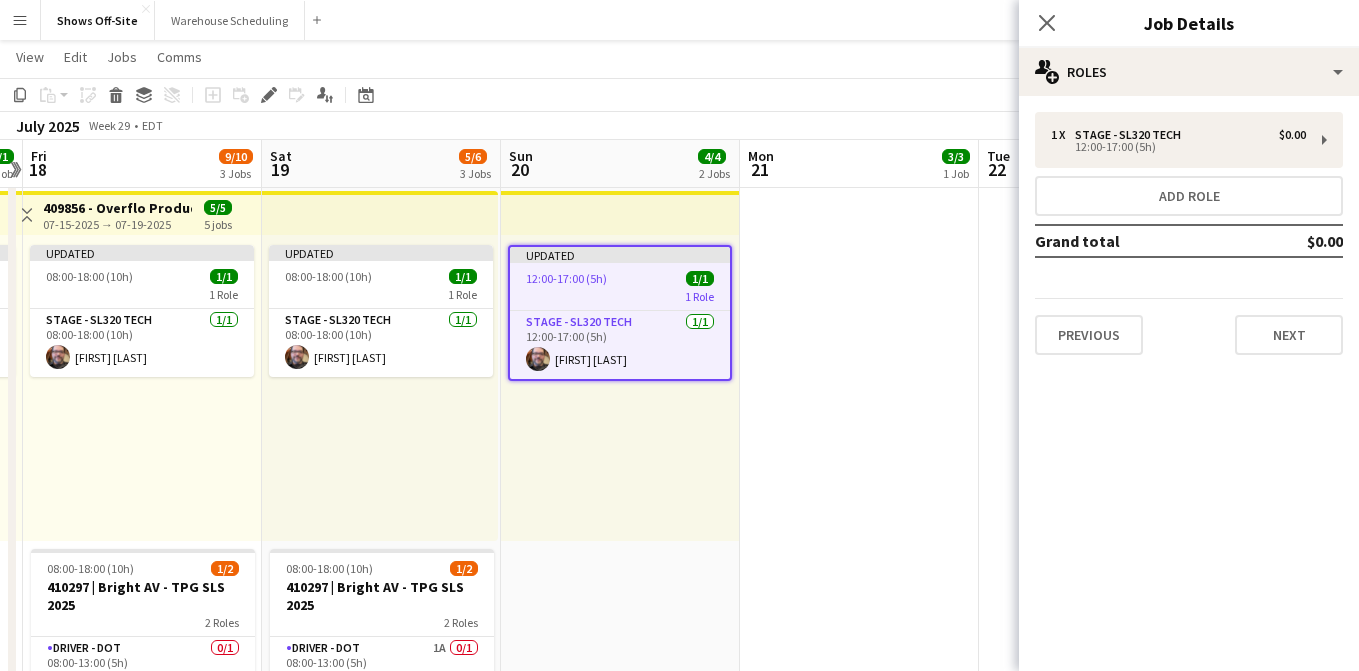 click on "Close pop-in" 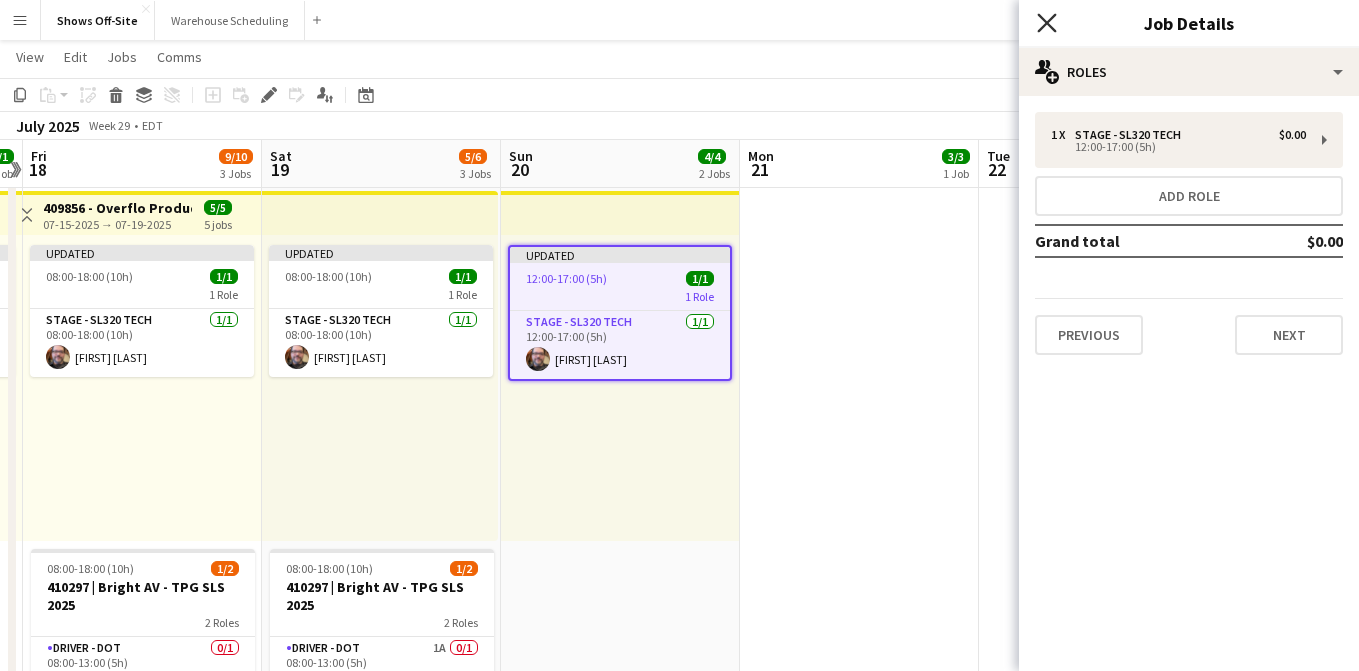 click on "Close pop-in" 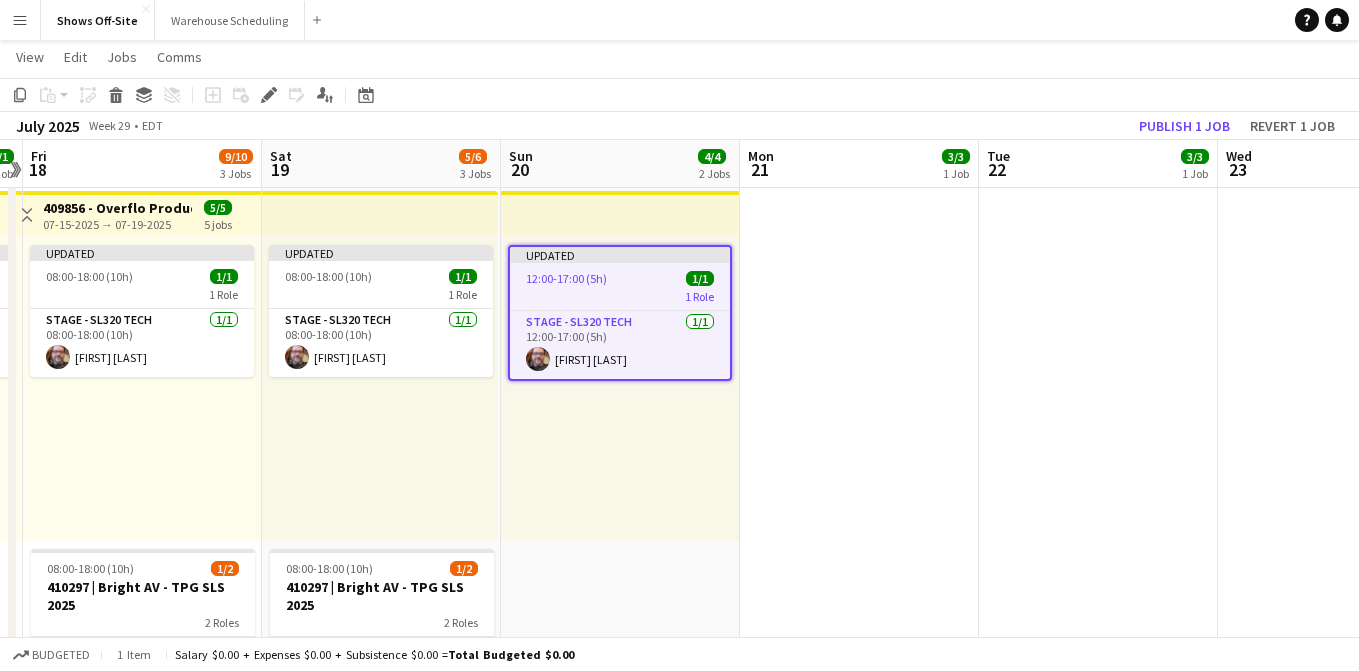 click on "[TIME] (8h)    3/3   3 Roles   Audio - A1   1/1   [TIME] (8h)
[FIRST] [LAST]  General - Project Mgr.   1/1   [TIME] (8h)
[FIRST] [LAST]  Video - V1   1/1   [TIME] (8h)
[FIRST] [LAST]" at bounding box center (1098, 900) 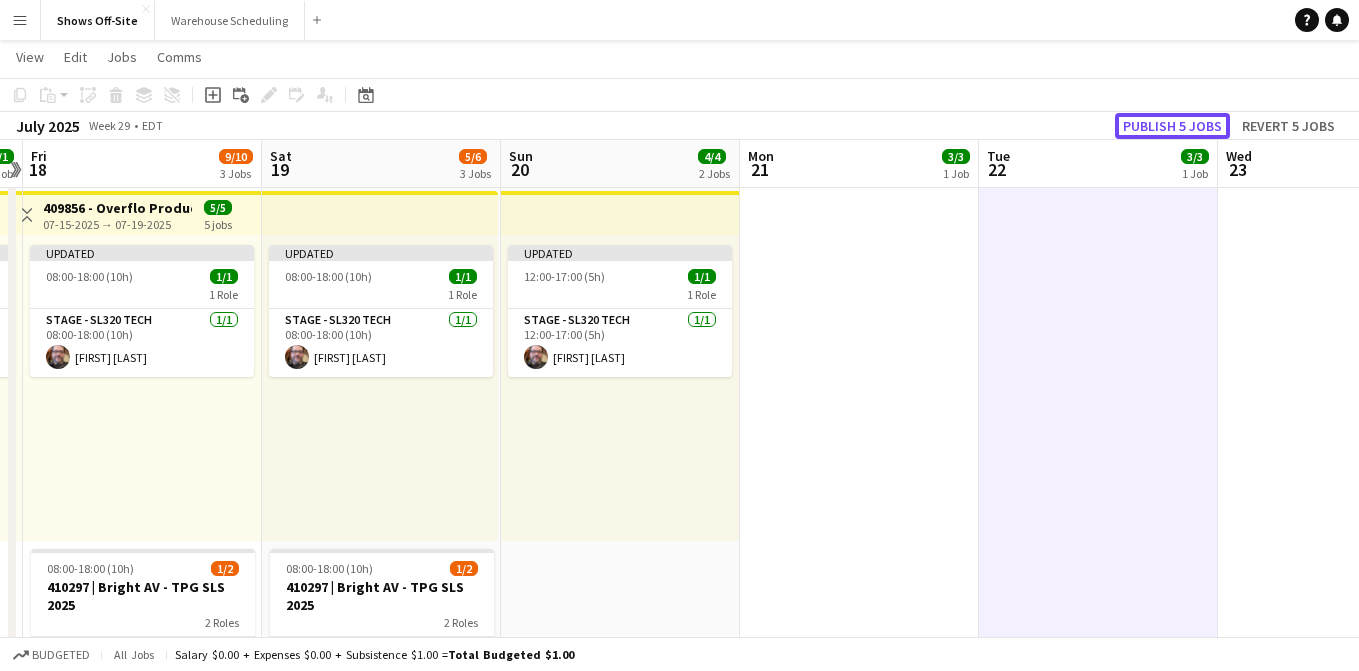 click on "Publish 5 jobs" 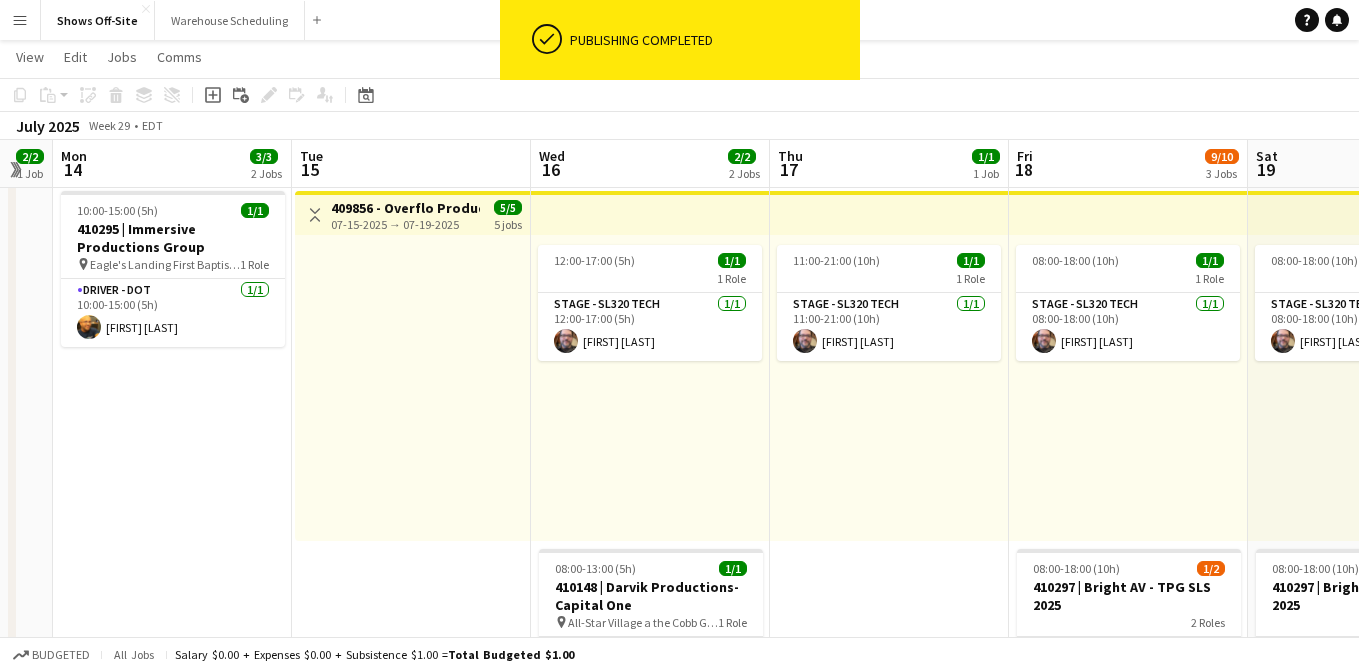 scroll, scrollTop: 0, scrollLeft: 501, axis: horizontal 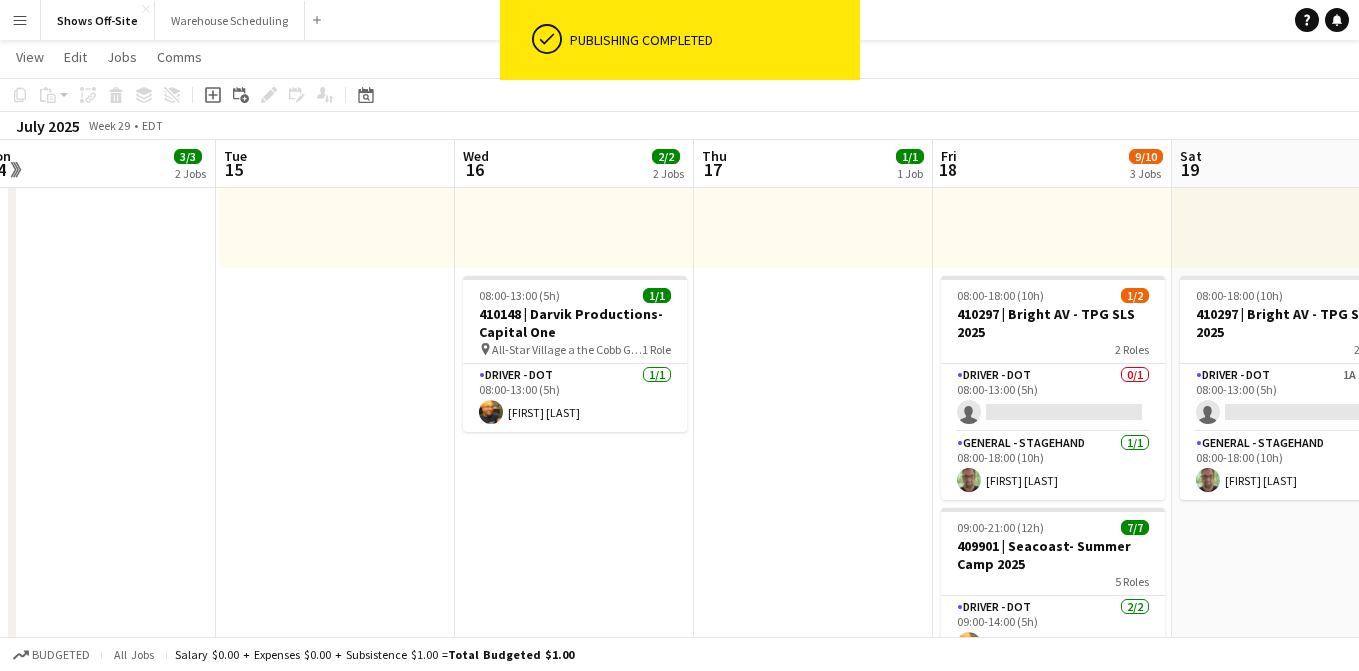 click on "[TIME] (5h)    1/1   1 Role   Stage - SL320 Tech   1/1   [TIME] (5h)
[FIRST] [LAST]     [TIME] (5h)    1/1   410148 | [COMPANY]
pin
[LOCATION] a the [LOCATION]   1 Role   Driver - DOT   1/1   [TIME] (5h)
[FIRST] [LAST]" at bounding box center [574, 627] 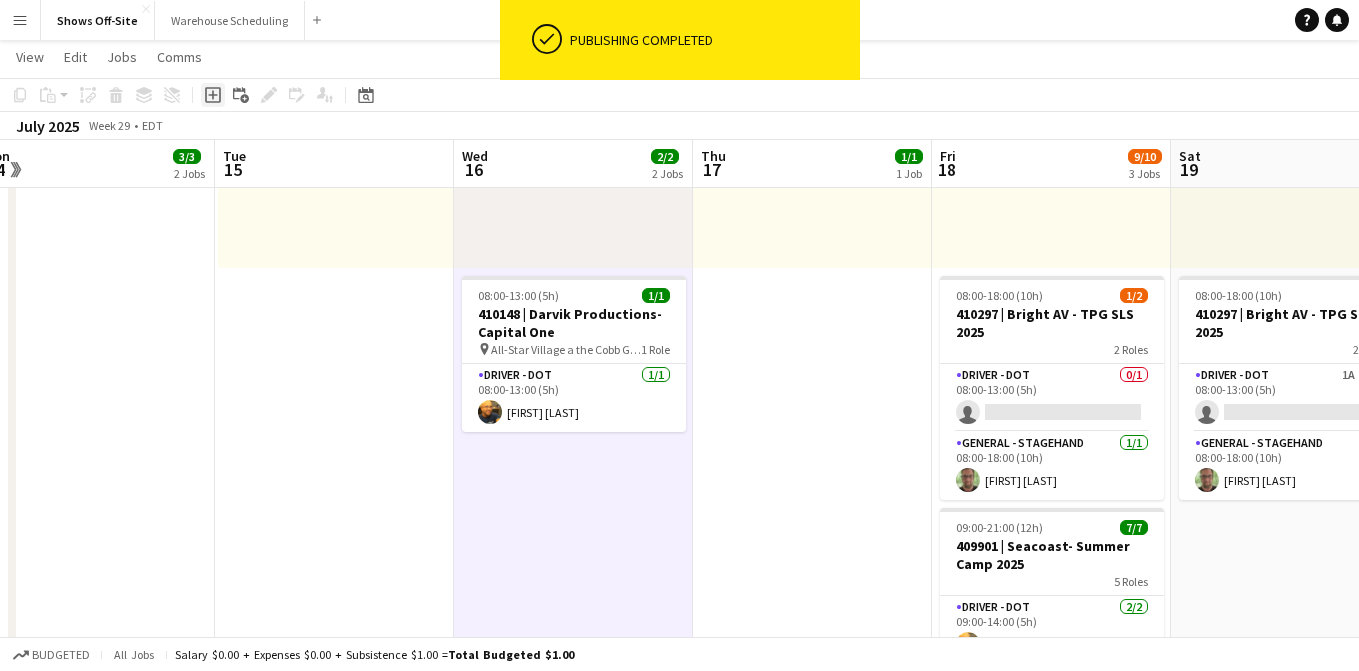 click on "Add job" 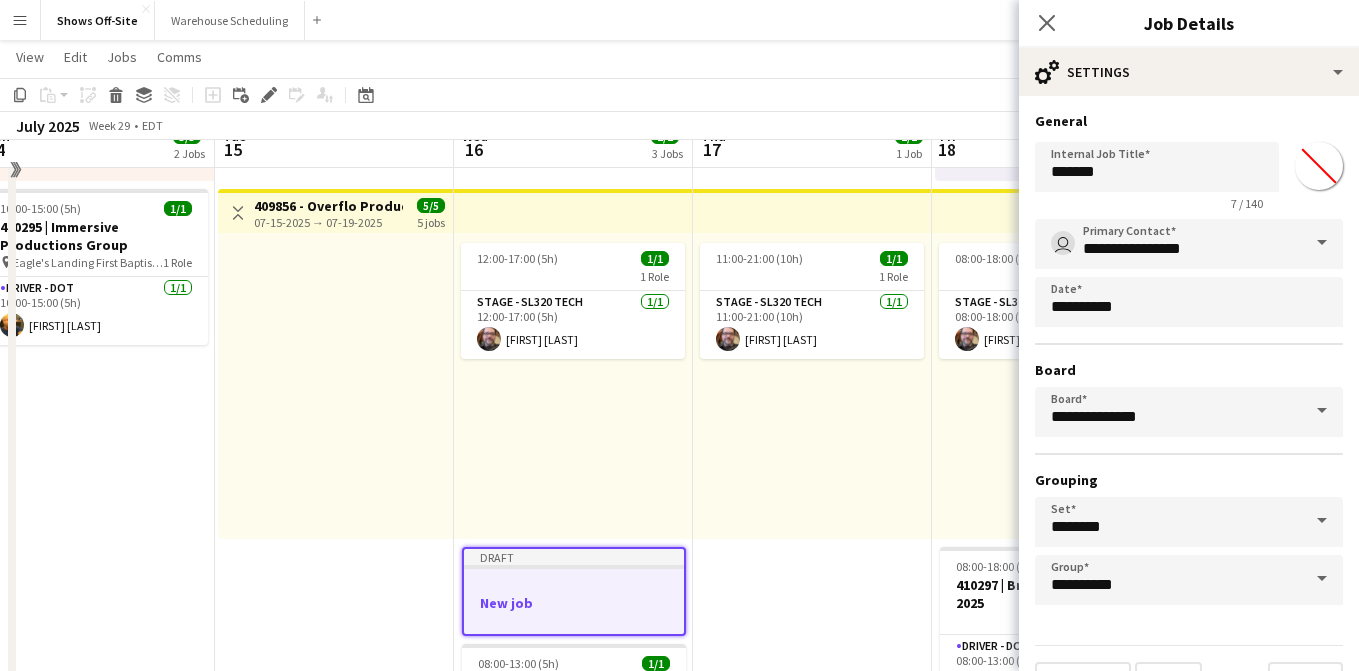 scroll, scrollTop: 416, scrollLeft: 0, axis: vertical 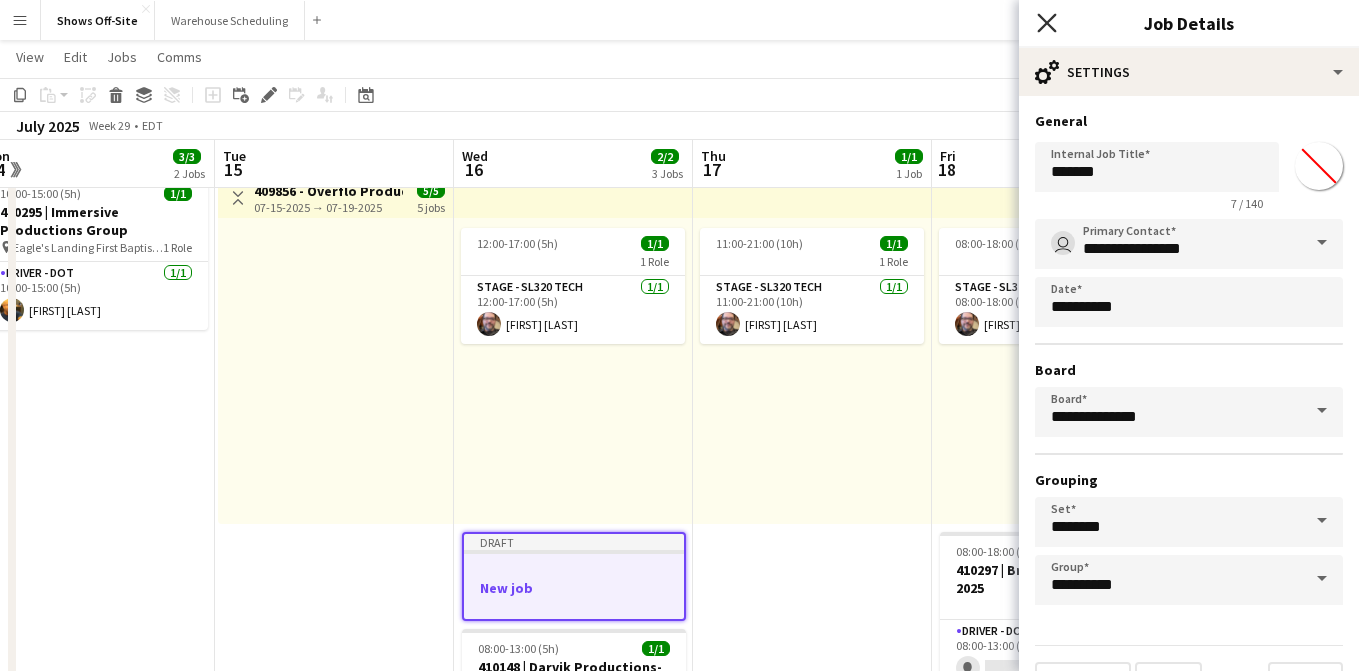 click on "Close pop-in" 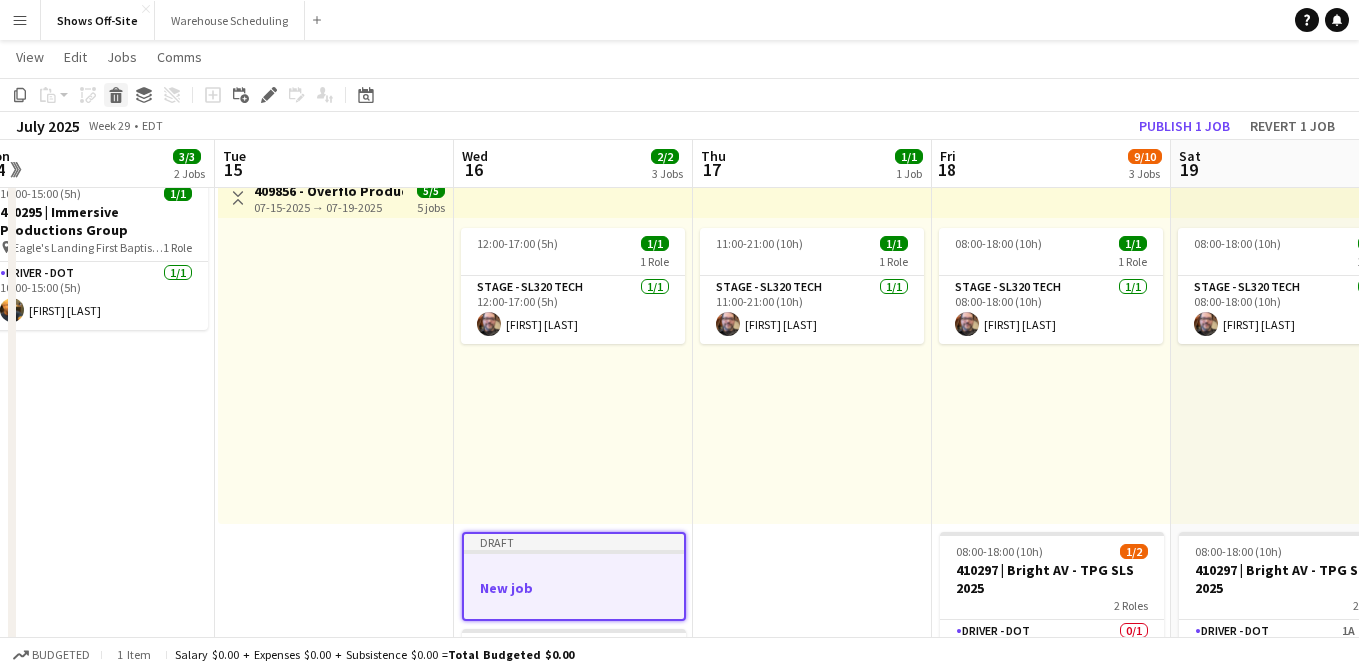 click on "Delete" 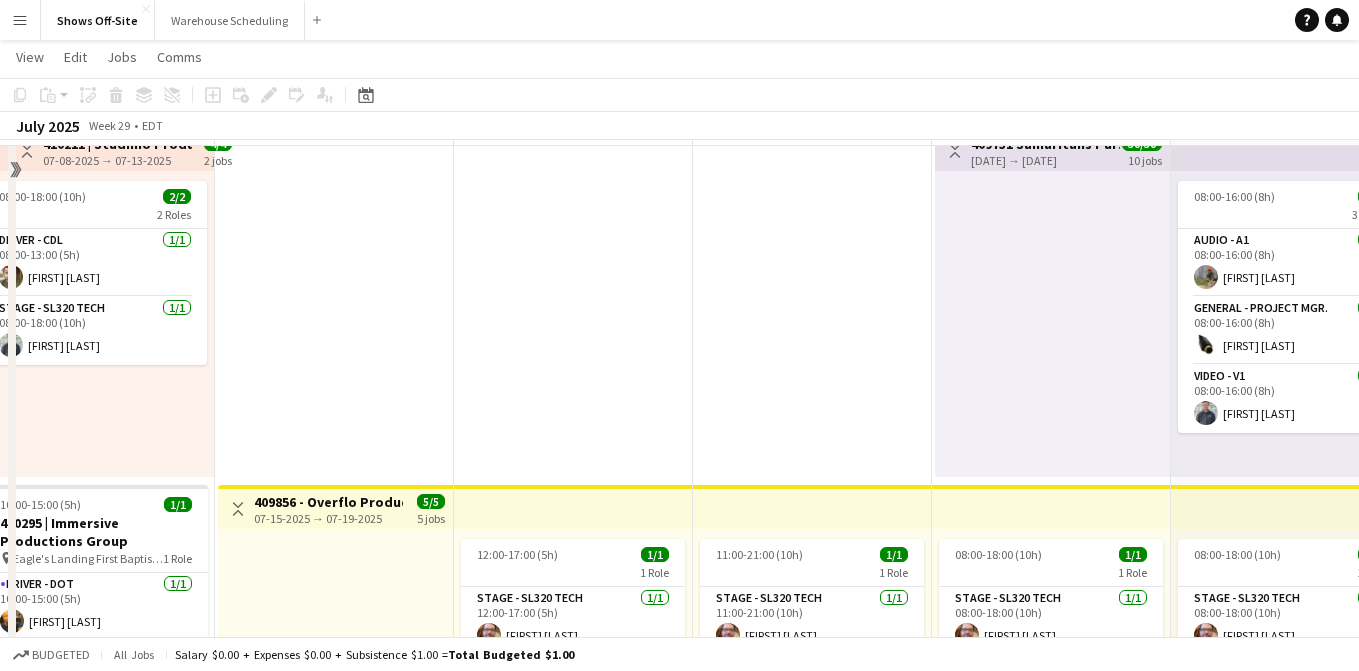 scroll, scrollTop: 63, scrollLeft: 0, axis: vertical 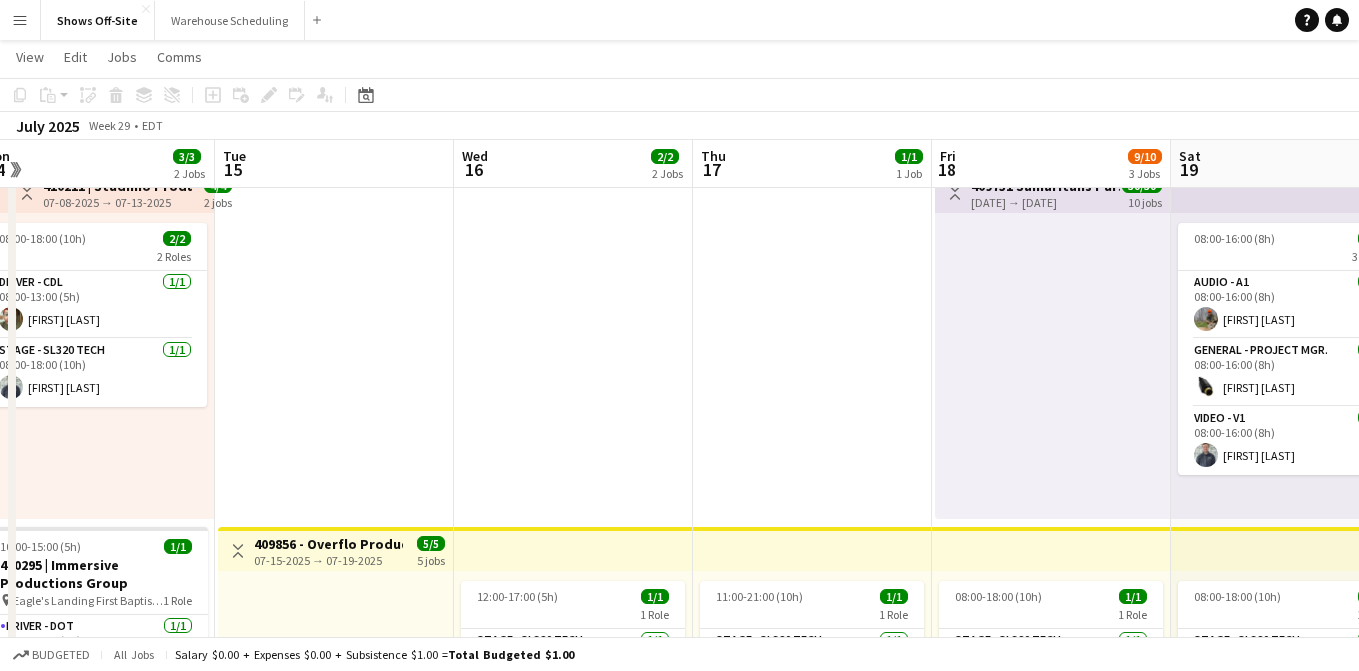click on "[TIME] (10h)    1/1   1 Role   Stage - SL320 Tech   1/1   [TIME] (10h)
[FIRST] [LAST]" at bounding box center (812, 1236) 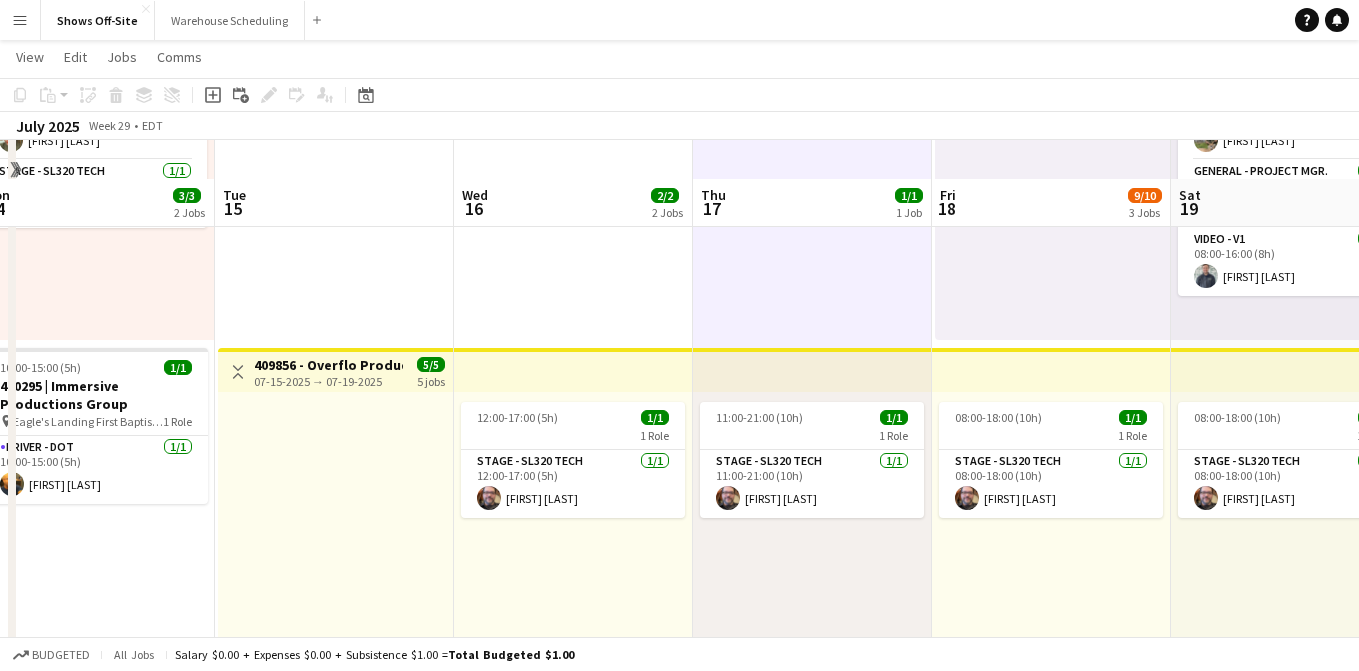 scroll, scrollTop: 239, scrollLeft: 0, axis: vertical 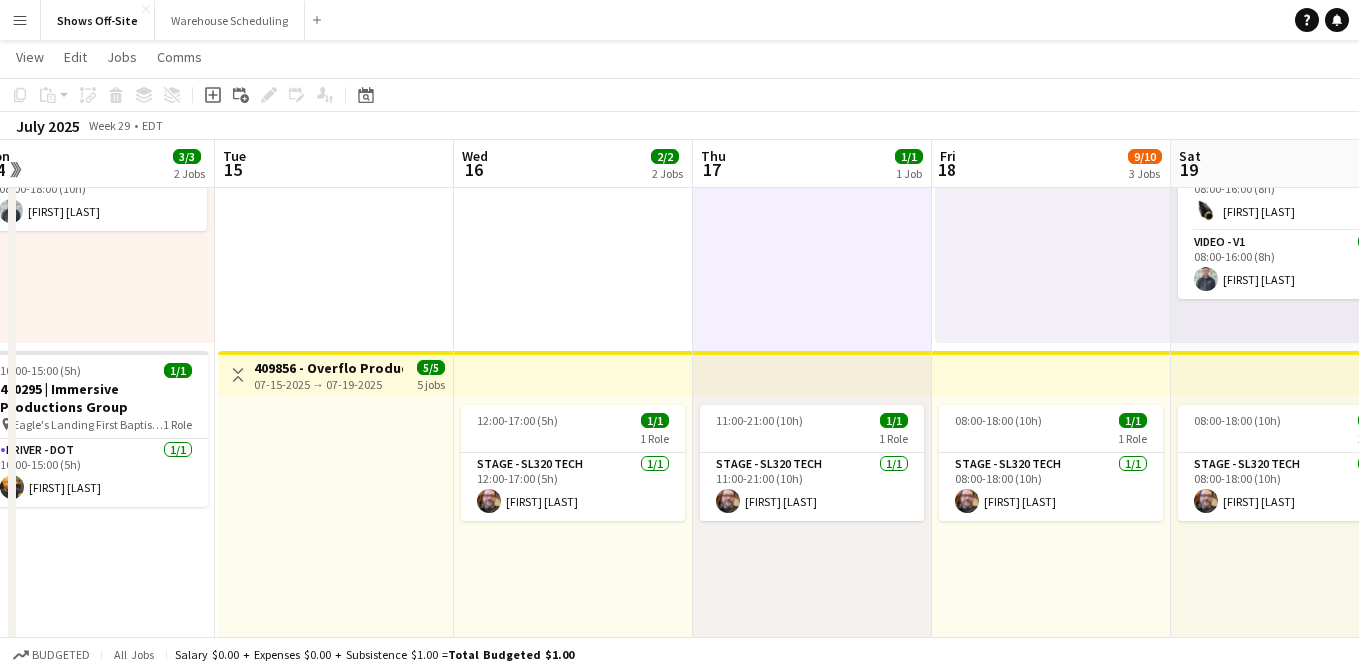 click on "[TIME] (5h)    1/1   1 Role   Stage - SL320 Tech   1/1   [TIME] (5h)
[FIRST] [LAST]     [TIME] (5h)    1/1   410148 | [COMPANY]
pin
[LOCATION] a the [LOCATION]   1 Role   Driver - DOT   1/1   [TIME] (5h)
[FIRST] [LAST]" at bounding box center (573, 1060) 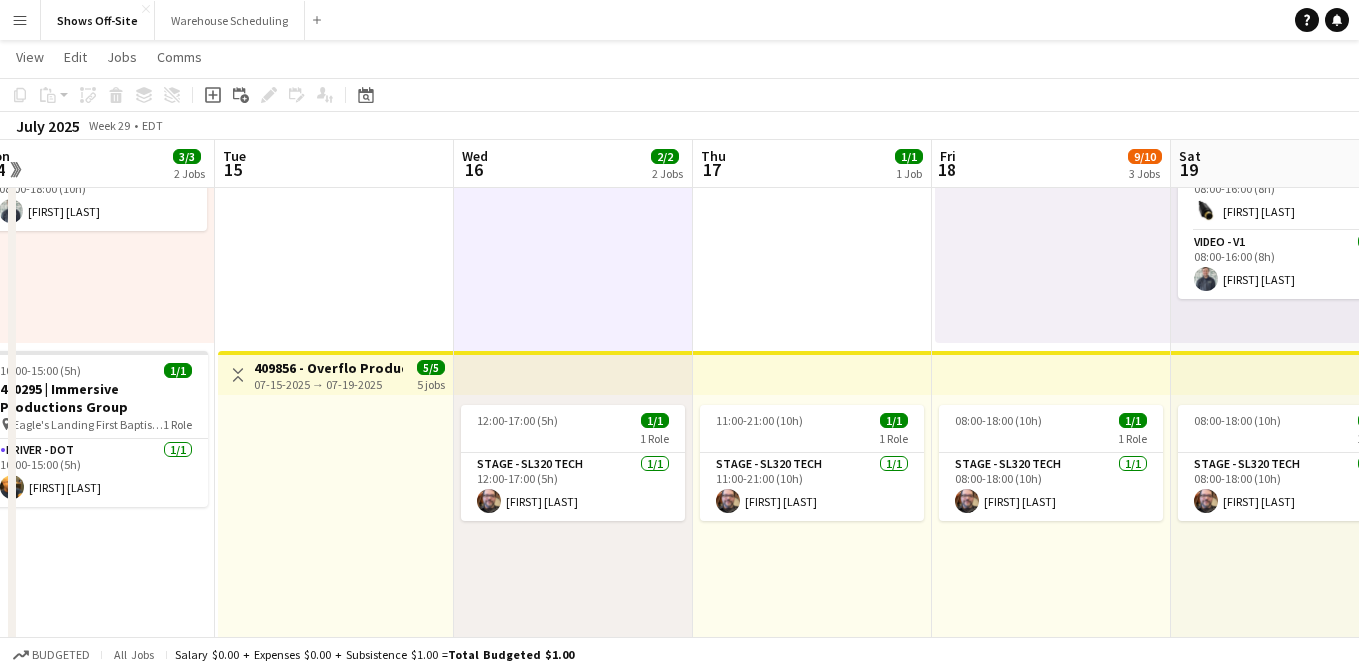 click on "[TIME] (10h)    1/1   1 Role   Stage - SL320 Tech   1/1   [TIME] (10h)
[FIRST] [LAST]" at bounding box center (812, 1060) 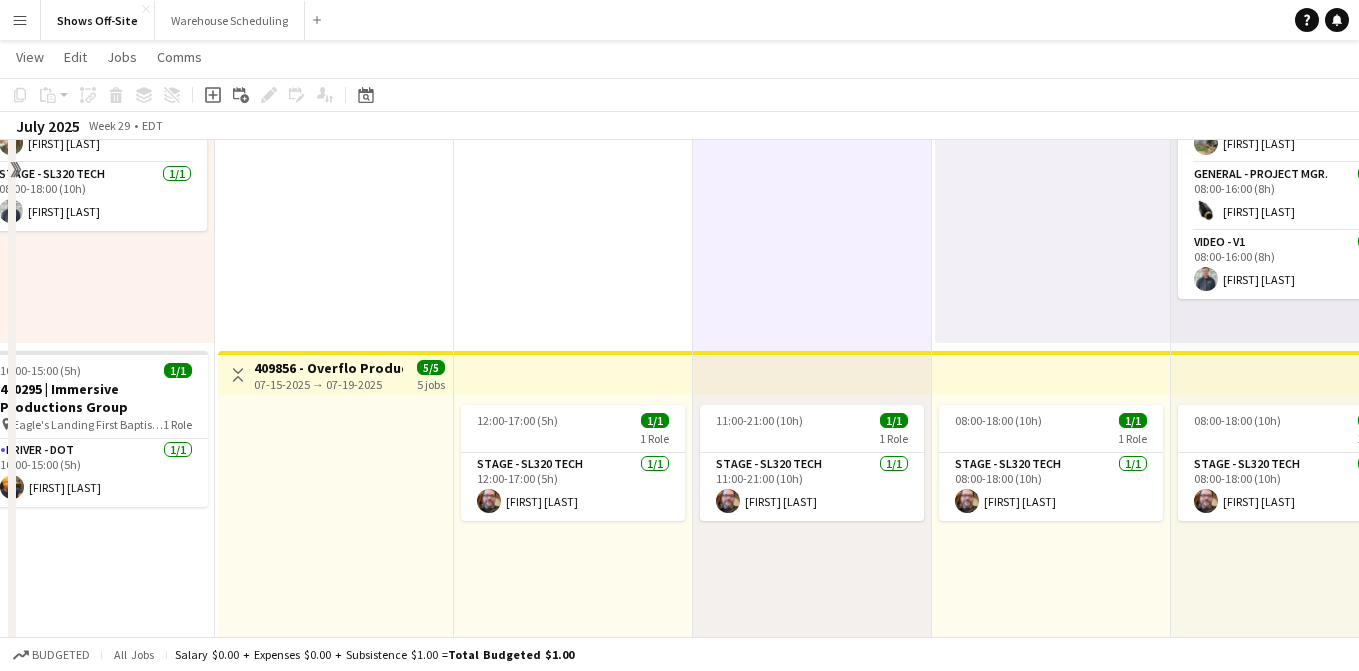 scroll, scrollTop: 0, scrollLeft: 0, axis: both 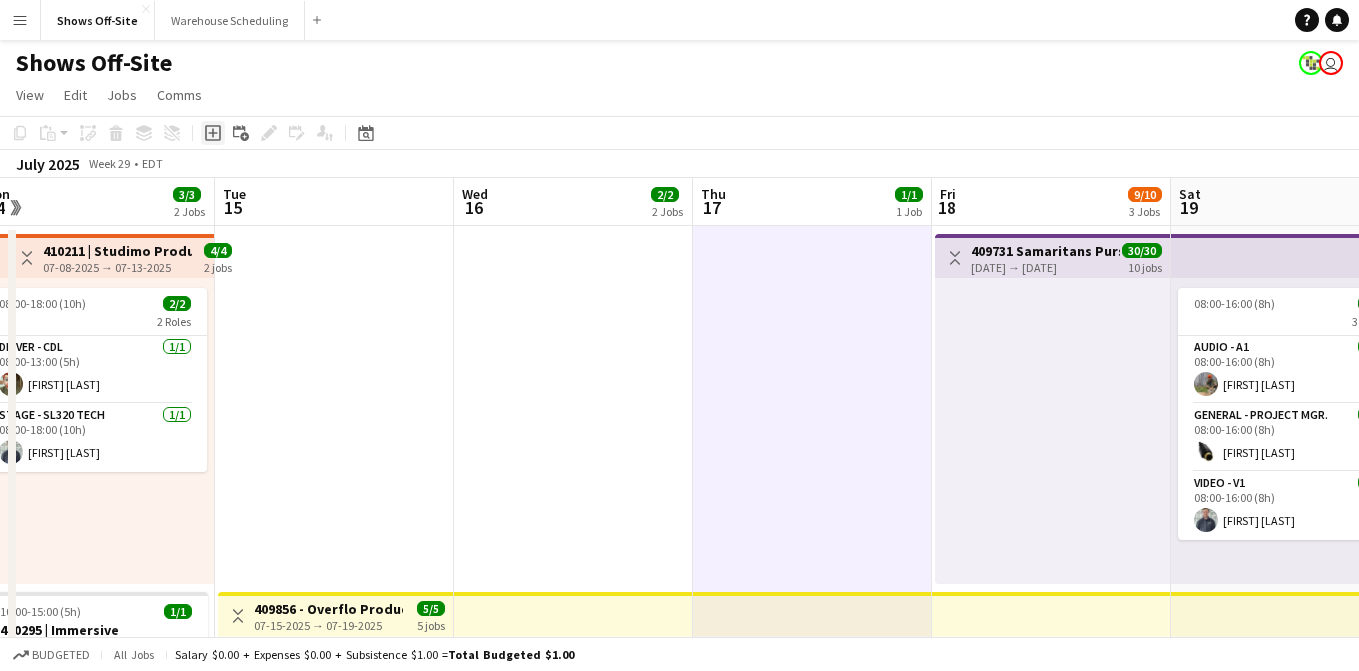 click 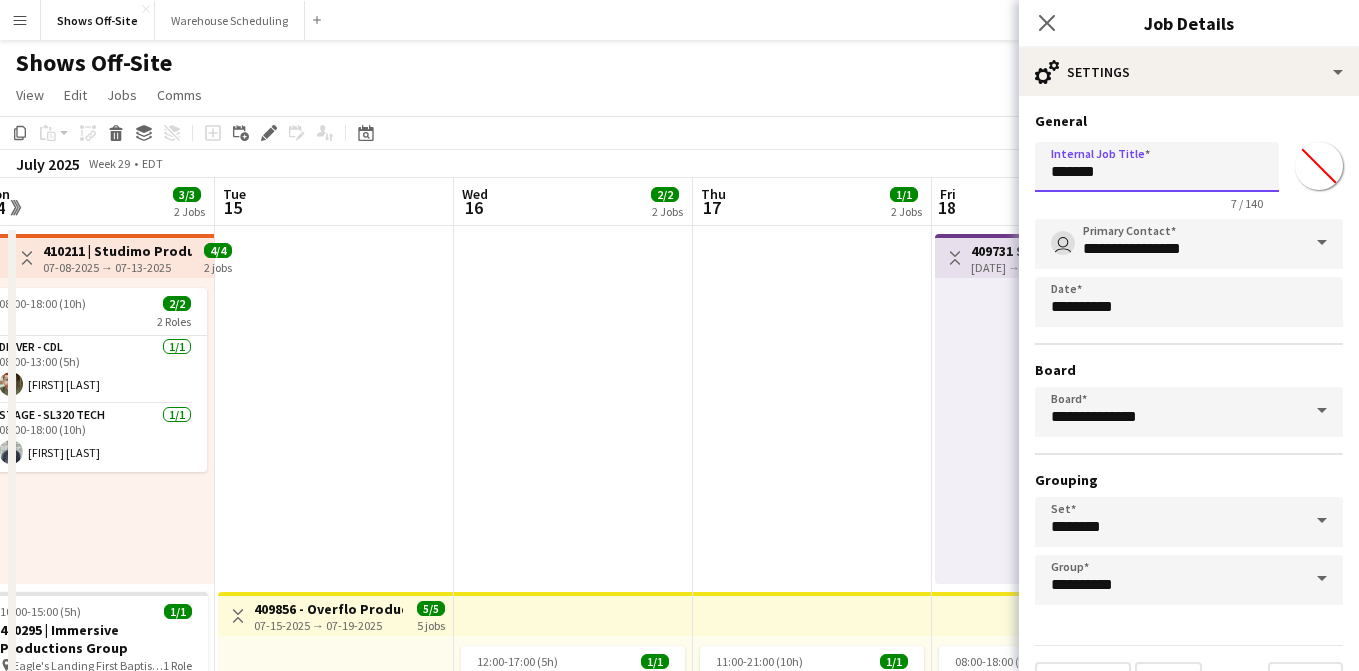drag, startPoint x: 1055, startPoint y: 166, endPoint x: 893, endPoint y: 157, distance: 162.2498 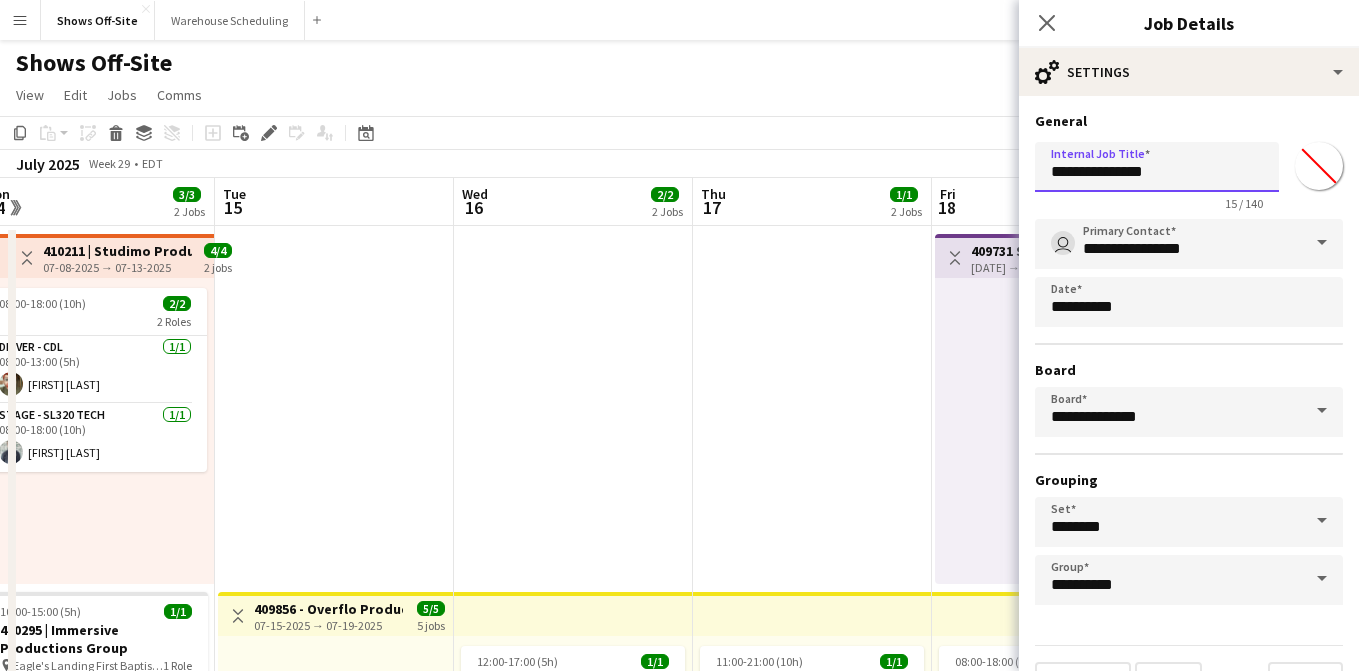 type on "**********" 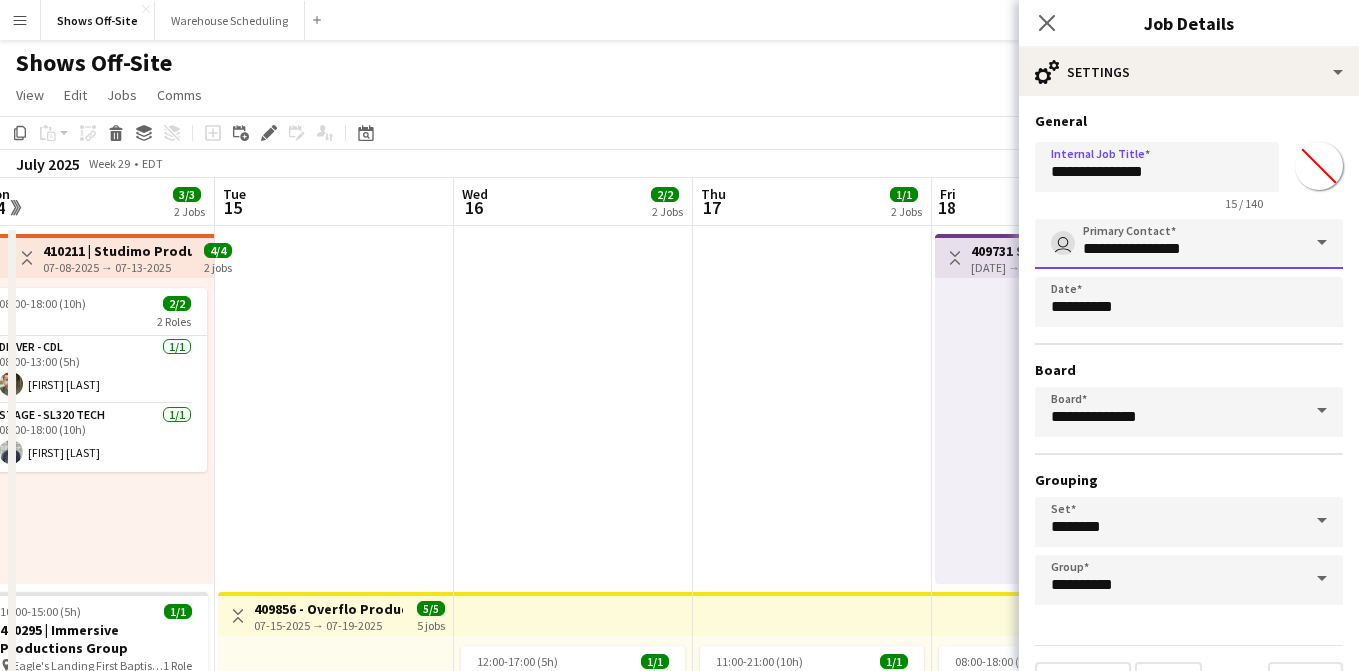 click on "**********" at bounding box center (1189, 244) 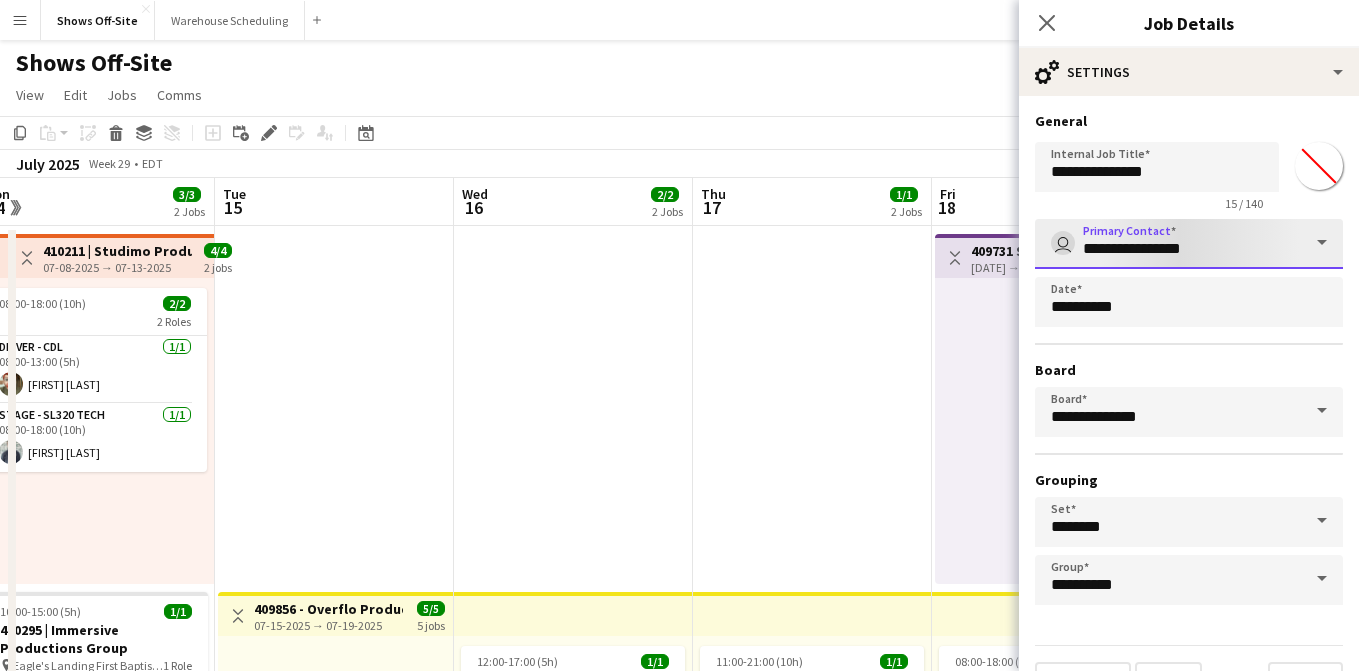 click on "**********" at bounding box center [1189, 244] 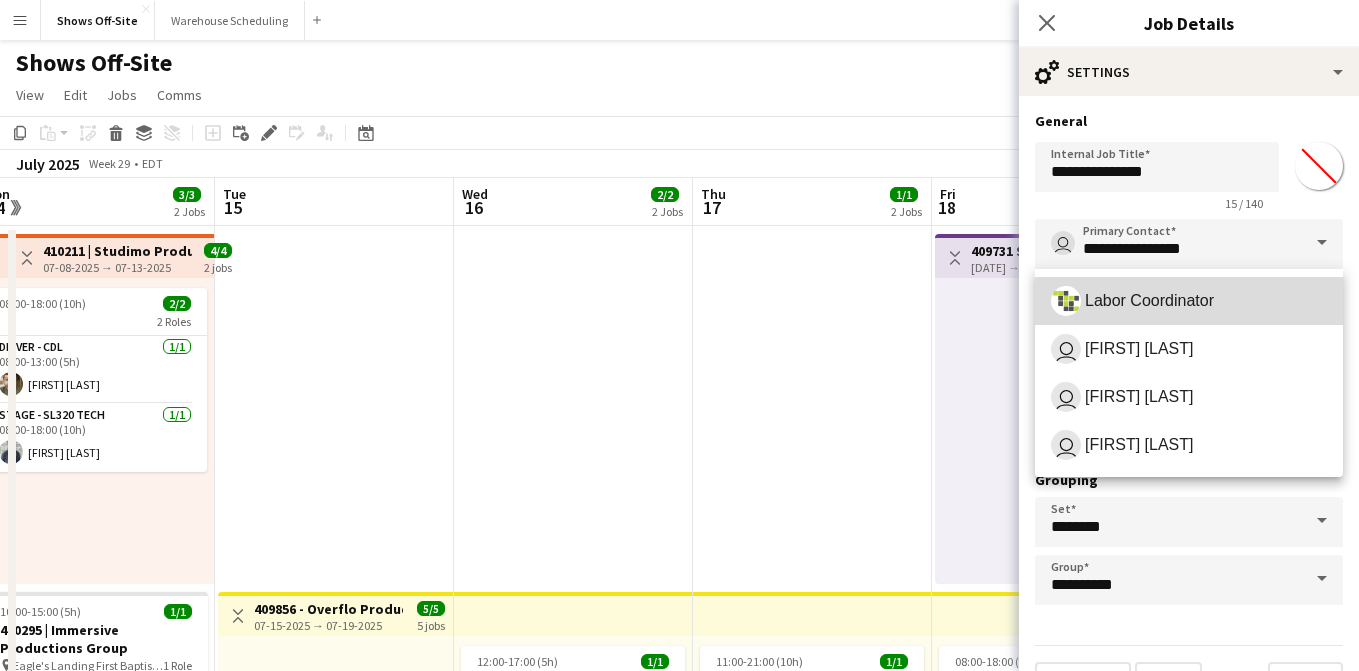 click on "Labor Coordinator" at bounding box center [1189, 301] 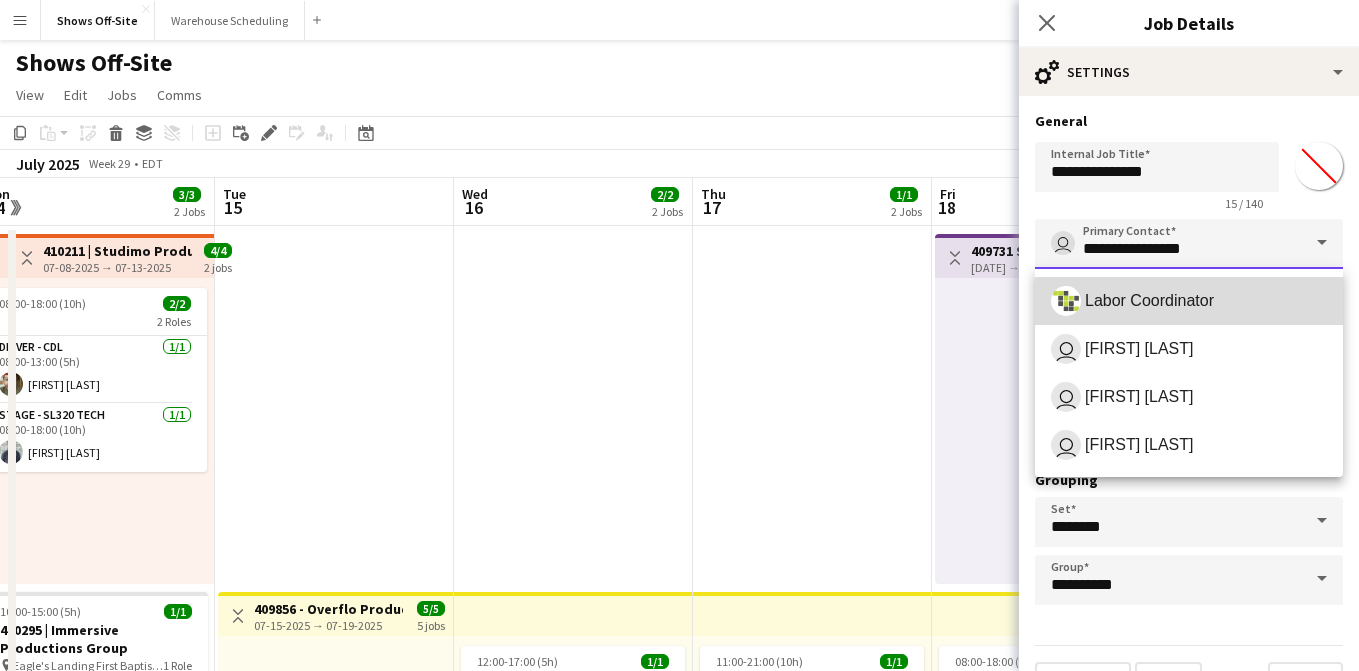 type on "**********" 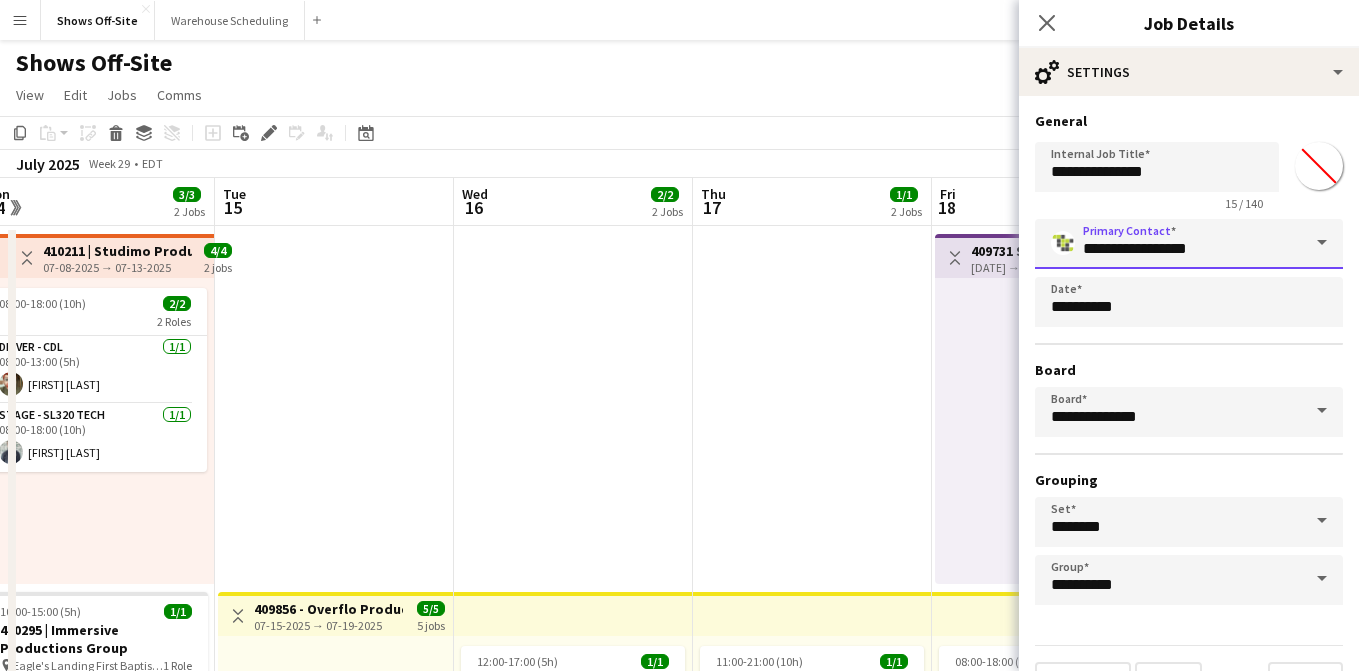 scroll, scrollTop: 47, scrollLeft: 0, axis: vertical 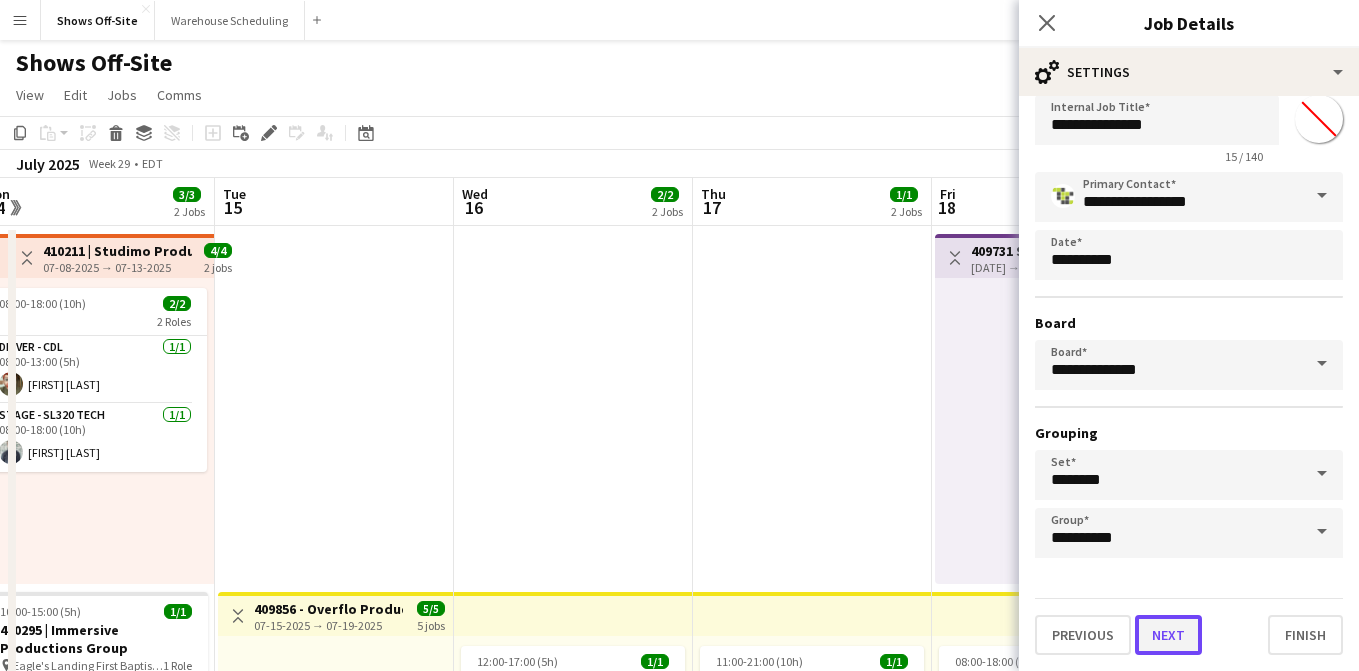 click on "Next" at bounding box center [1168, 635] 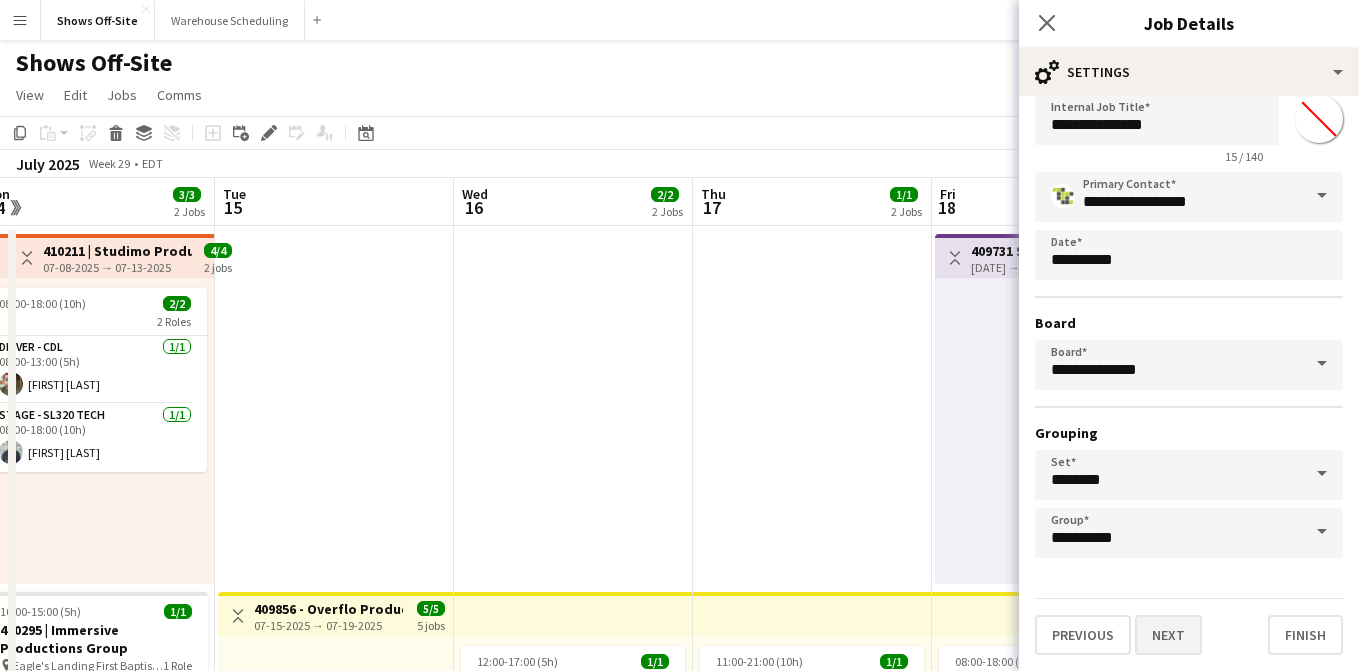 scroll, scrollTop: 0, scrollLeft: 0, axis: both 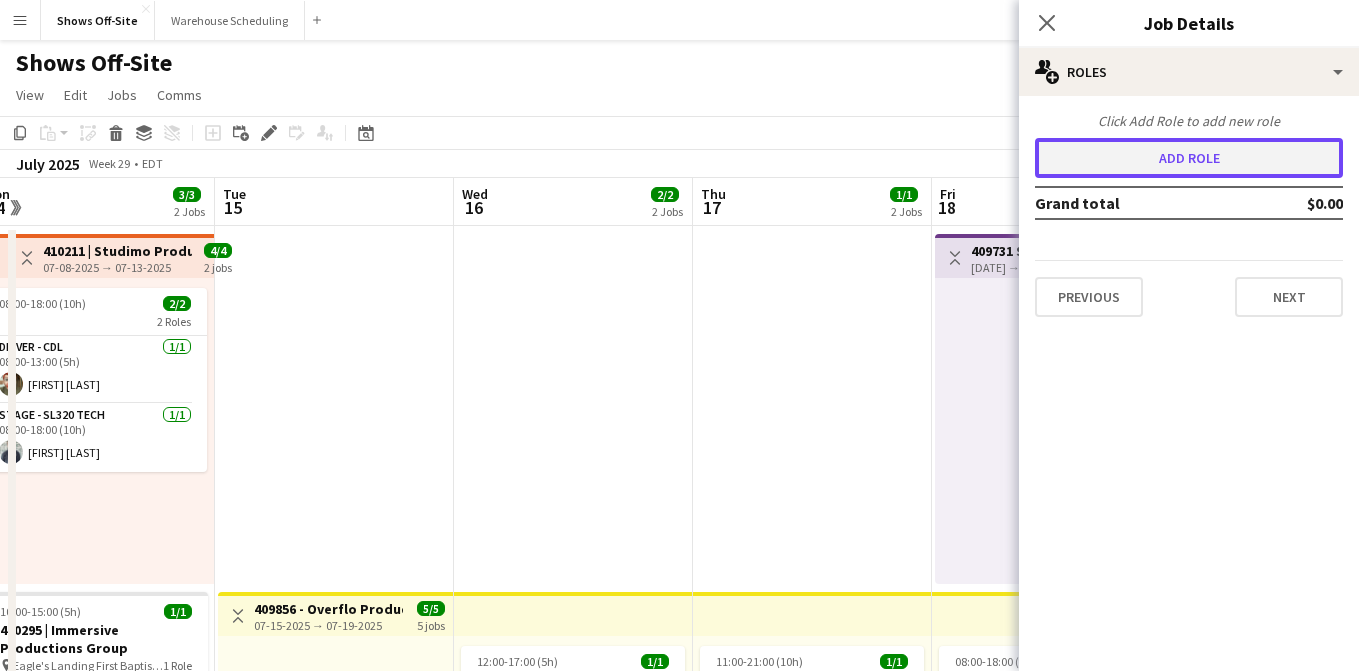 click on "Add role" at bounding box center [1189, 158] 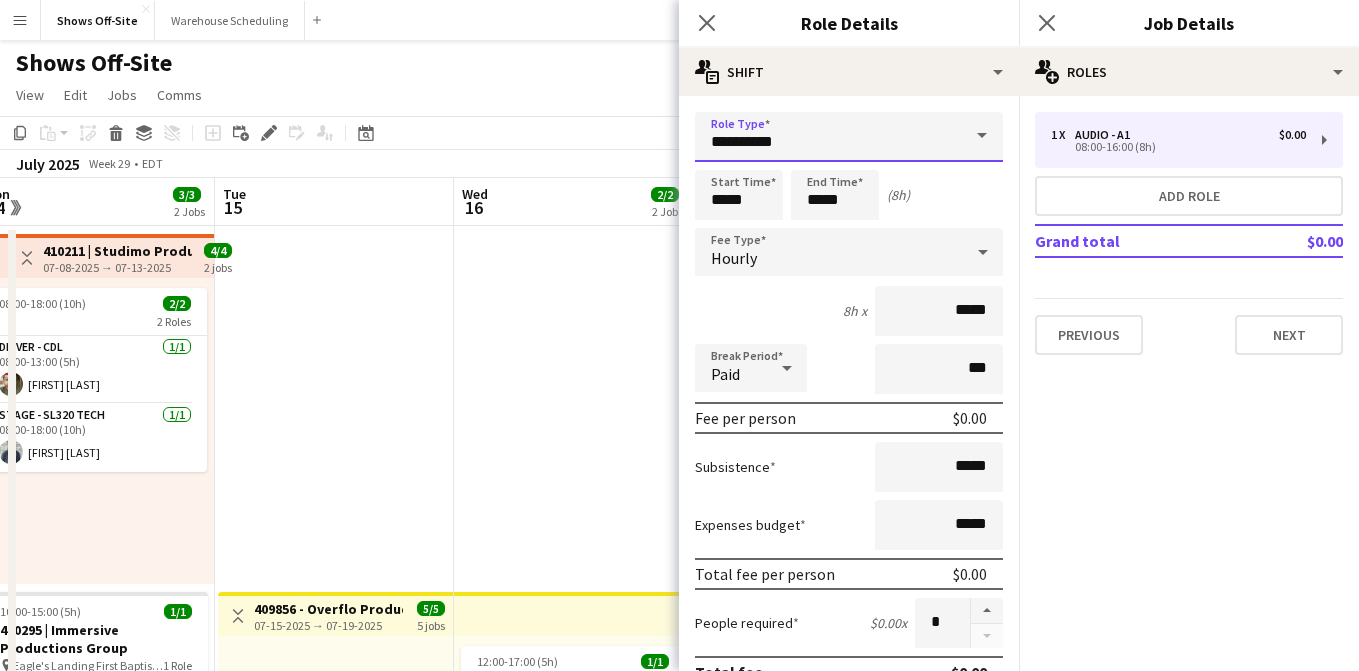 drag, startPoint x: 912, startPoint y: 135, endPoint x: 596, endPoint y: 127, distance: 316.10126 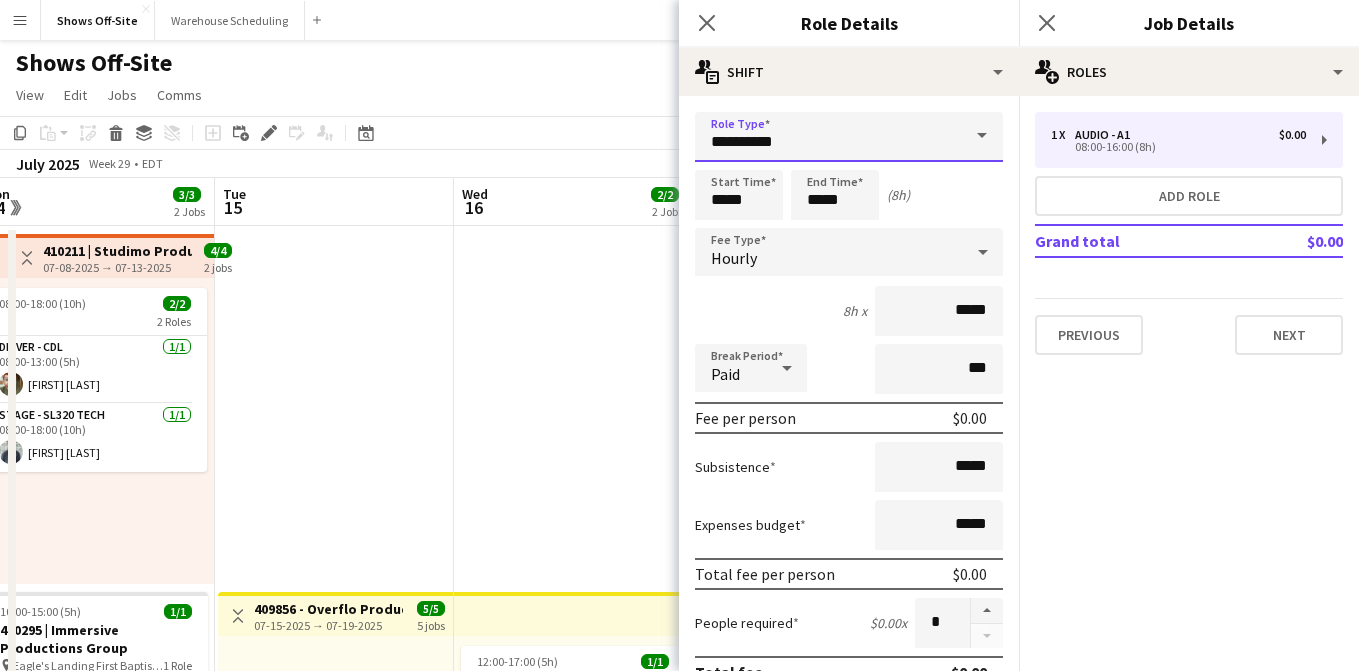 click on "Menu
Boards
Boards   Boards   All jobs   Status
Workforce
Workforce   My Workforce   Recruiting
Comms
Comms
Pay
Pay   Approvals   Payments   Reports
Platform Settings
Platform Settings   App settings   Your settings   Profiles
Training Academy
Training Academy
Knowledge Base
Knowledge Base
Product Updates
Product Updates   Log Out   Privacy   Shows Off-Site
Close
Warehouse Scheduling
Close
Add
Help
Notifications
Shows Off-Site
user
View  Day view expanded Day view collapsed Month view" at bounding box center (679, 1205) 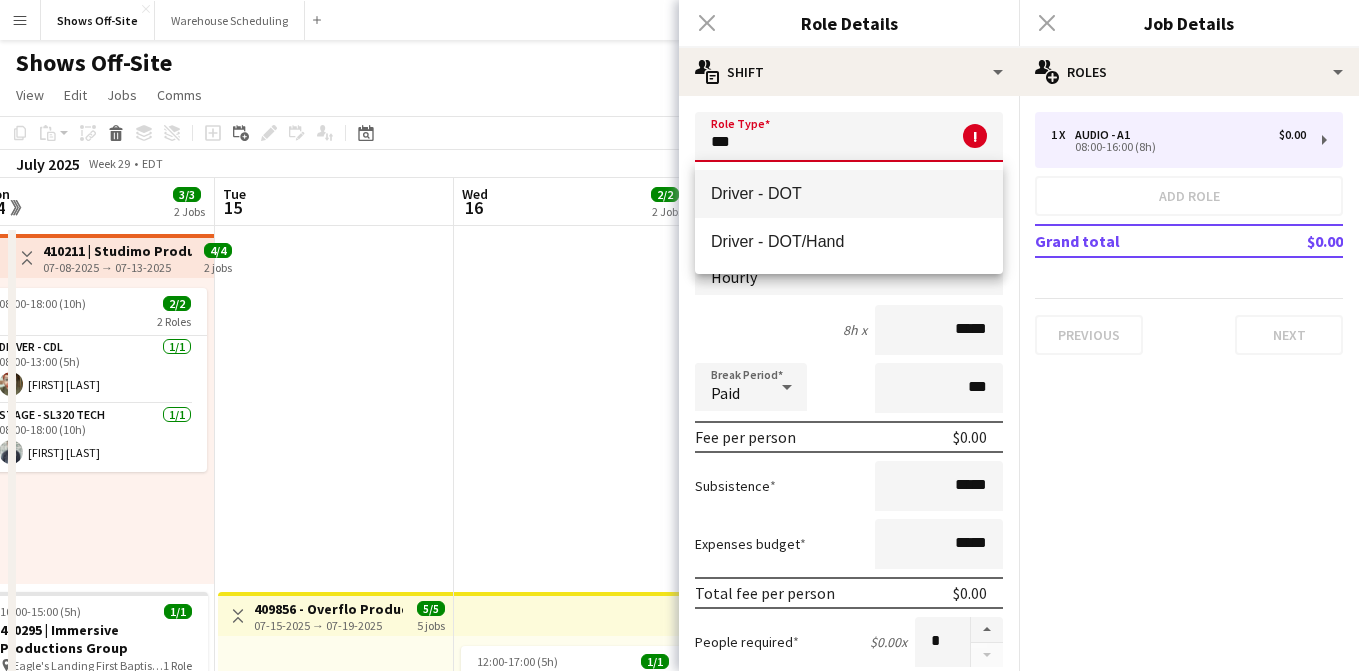 click on "Driver - DOT" at bounding box center [849, 193] 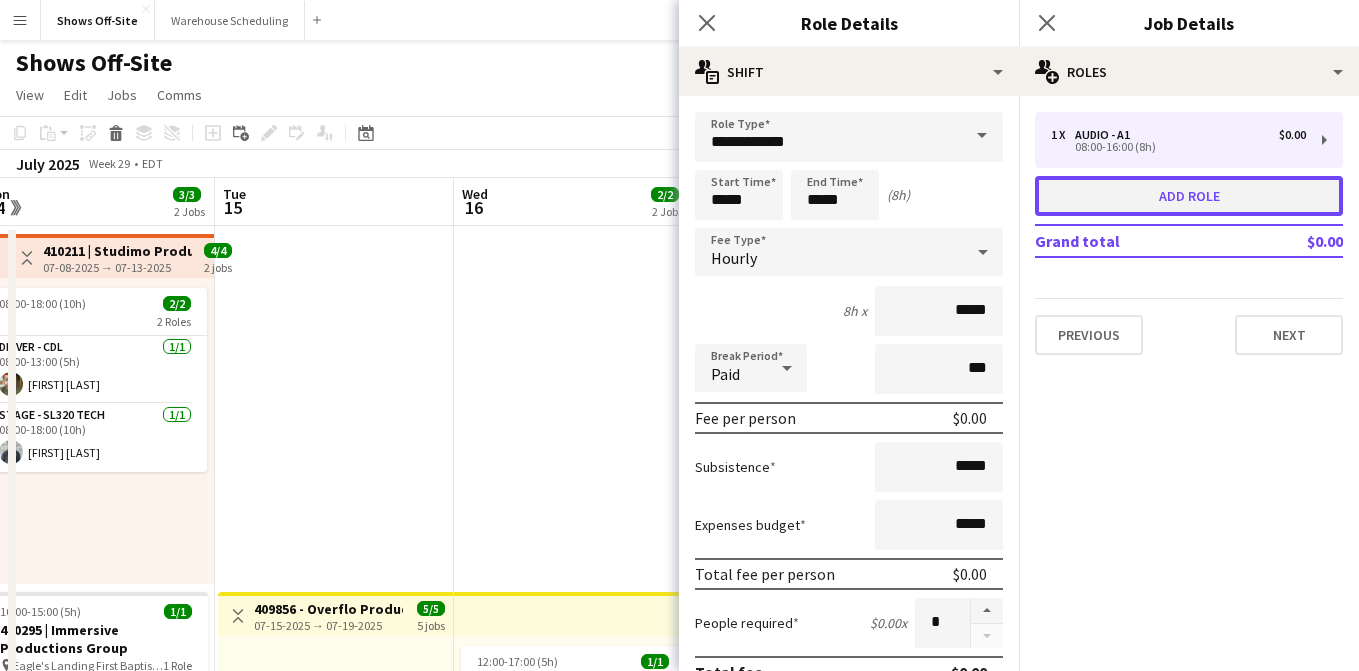 click on "Add role" at bounding box center [1189, 196] 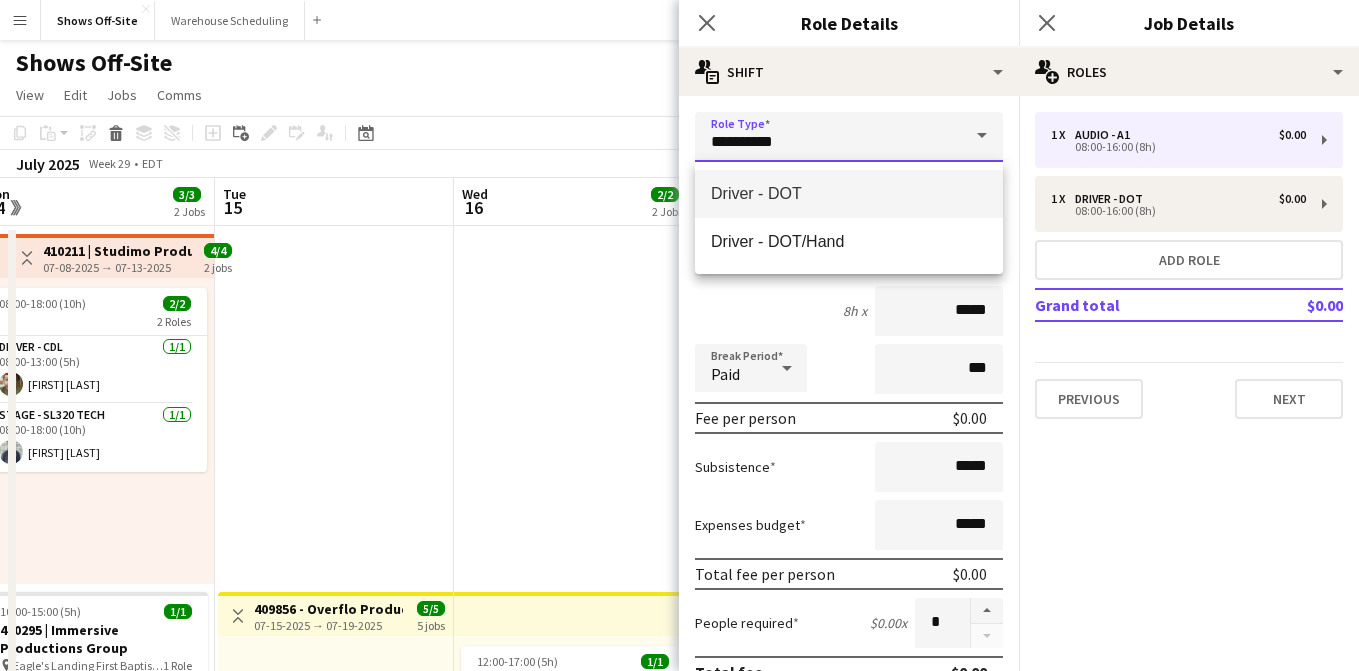 drag, startPoint x: 868, startPoint y: 147, endPoint x: 636, endPoint y: 147, distance: 232 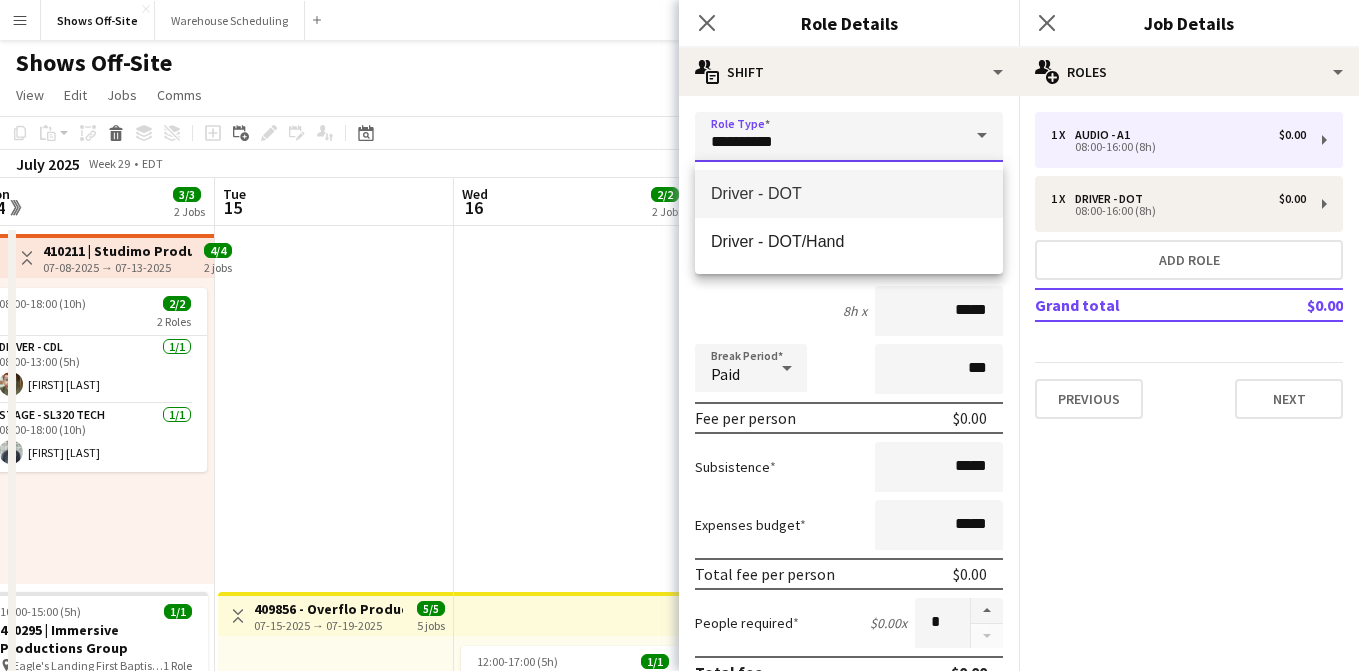 click on "Menu
Boards
Boards   Boards   All jobs   Status
Workforce
Workforce   My Workforce   Recruiting
Comms
Comms
Pay
Pay   Approvals   Payments   Reports
Platform Settings
Platform Settings   App settings   Your settings   Profiles
Training Academy
Training Academy
Knowledge Base
Knowledge Base
Product Updates
Product Updates   Log Out   Privacy   Shows Off-Site
Close
Warehouse Scheduling
Close
Add
Help
Notifications
Shows Off-Site
user
View  Day view expanded Day view collapsed Month view" at bounding box center [679, 1205] 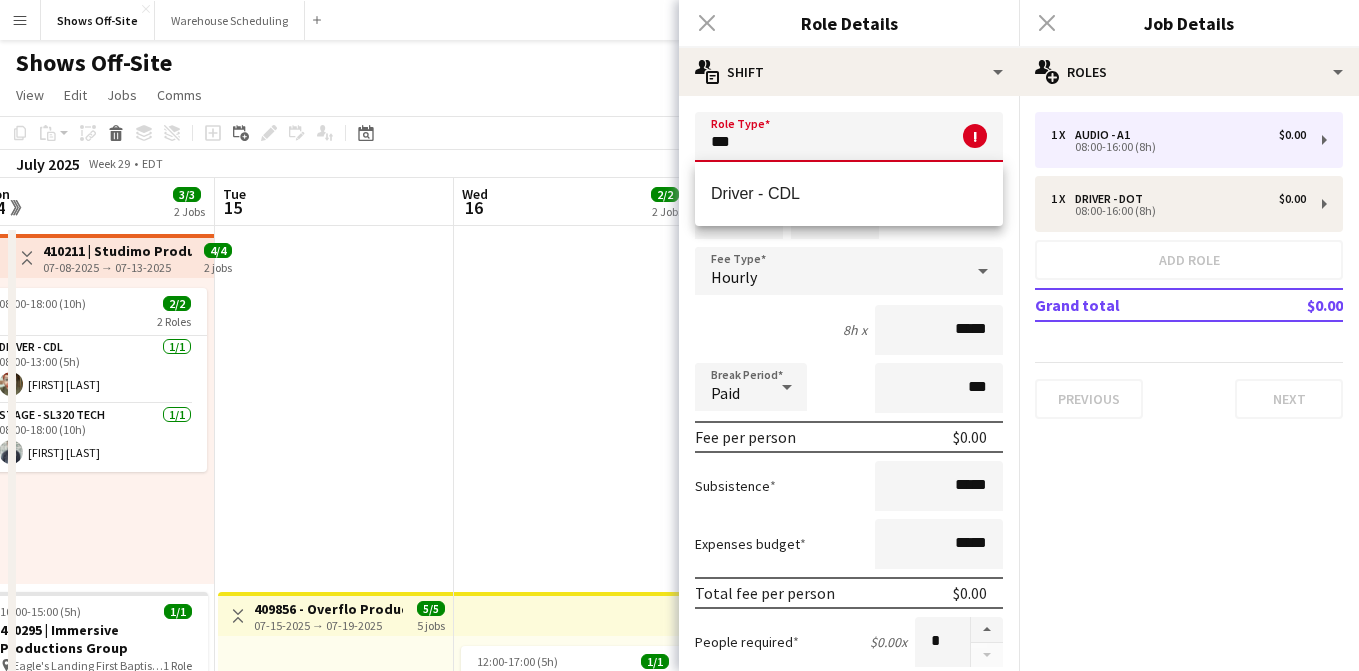 click on "Driver - CDL" at bounding box center (849, 194) 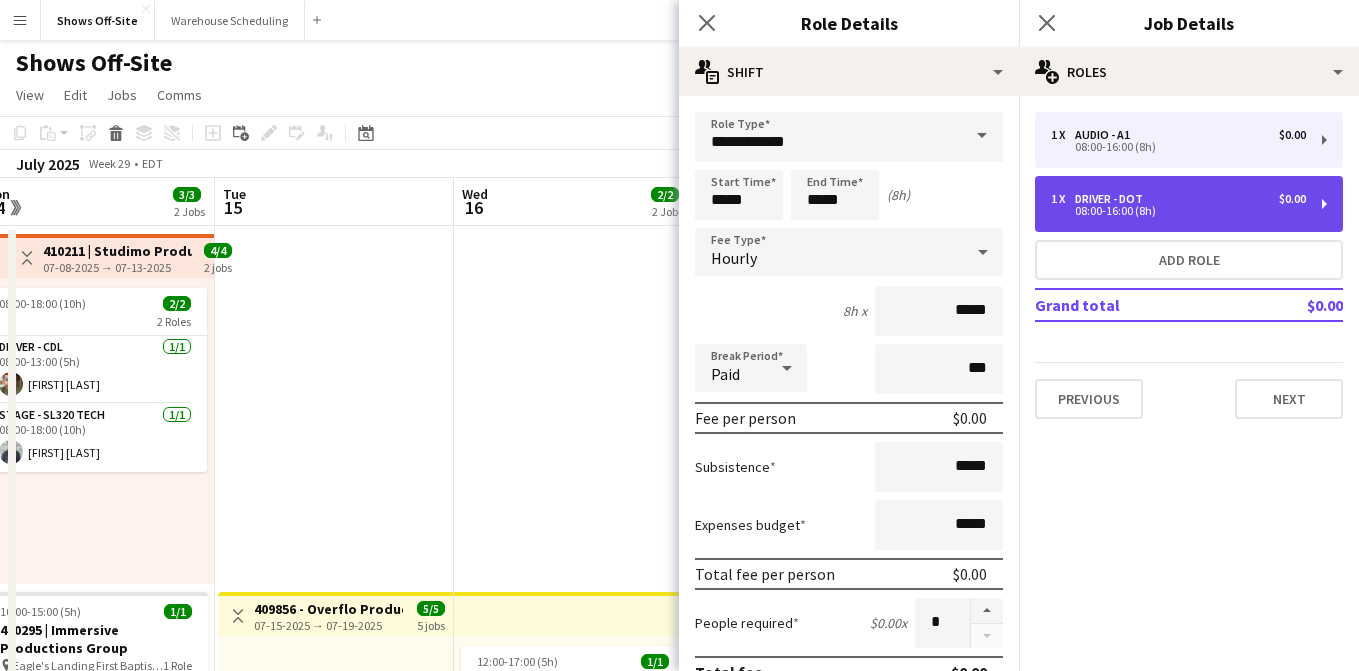 click on "08:00-16:00 (8h)" at bounding box center [1178, 211] 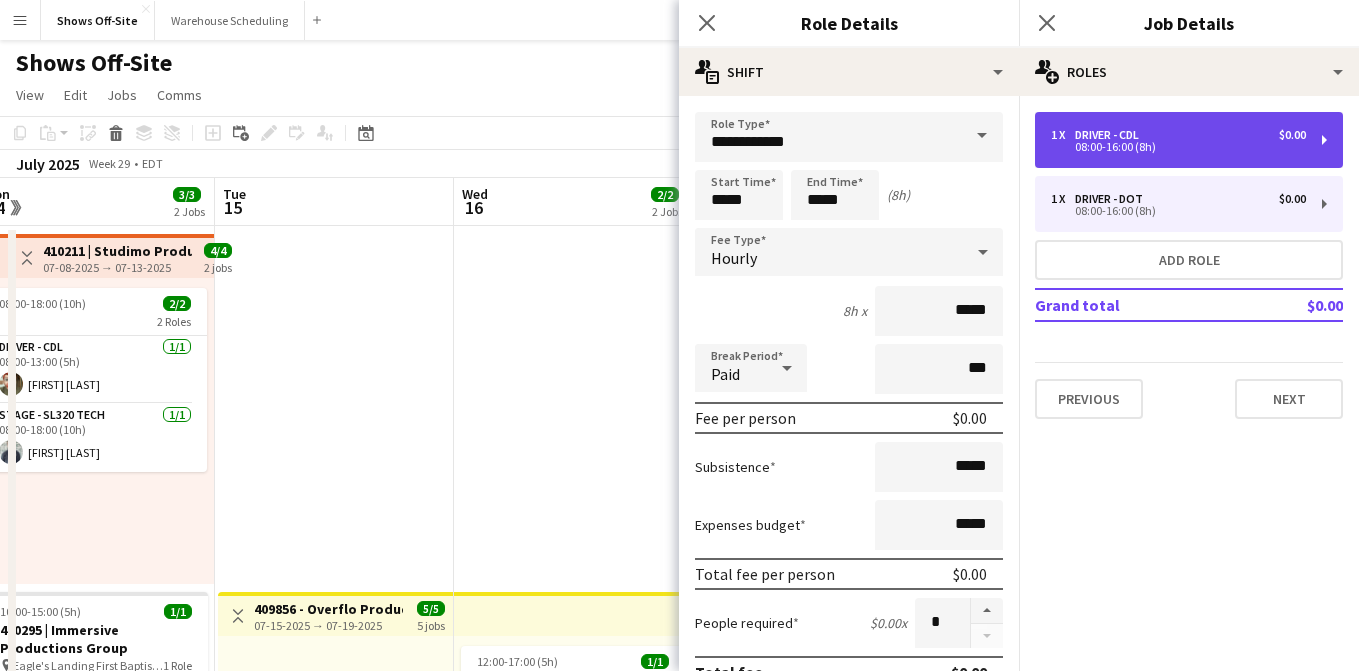 click on "08:00-16:00 (8h)" at bounding box center [1178, 147] 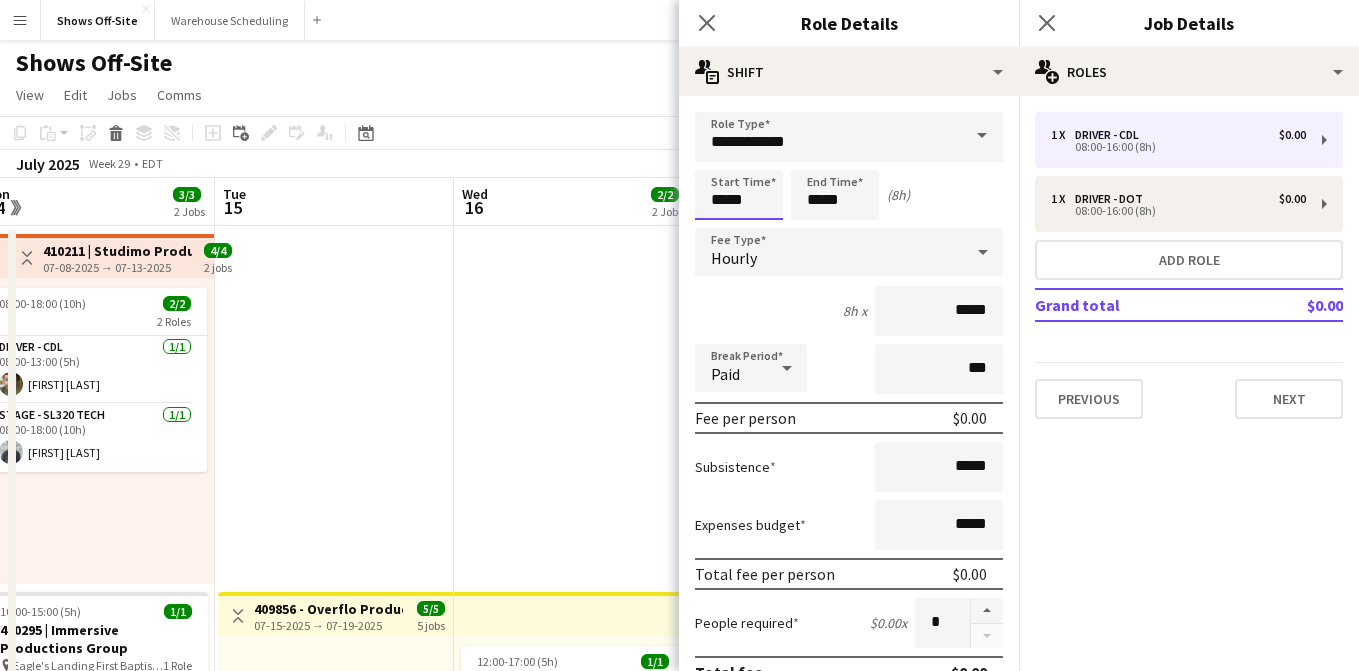 click on "*****" at bounding box center (739, 195) 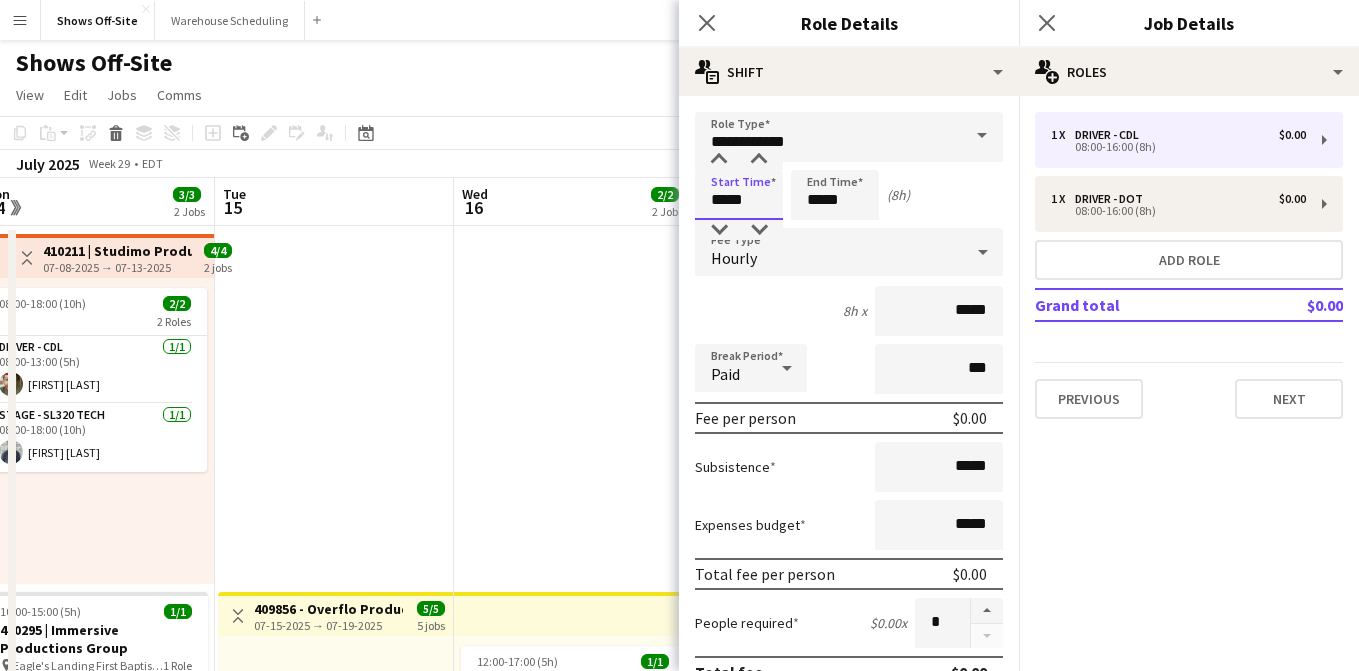 drag, startPoint x: 748, startPoint y: 203, endPoint x: 601, endPoint y: 203, distance: 147 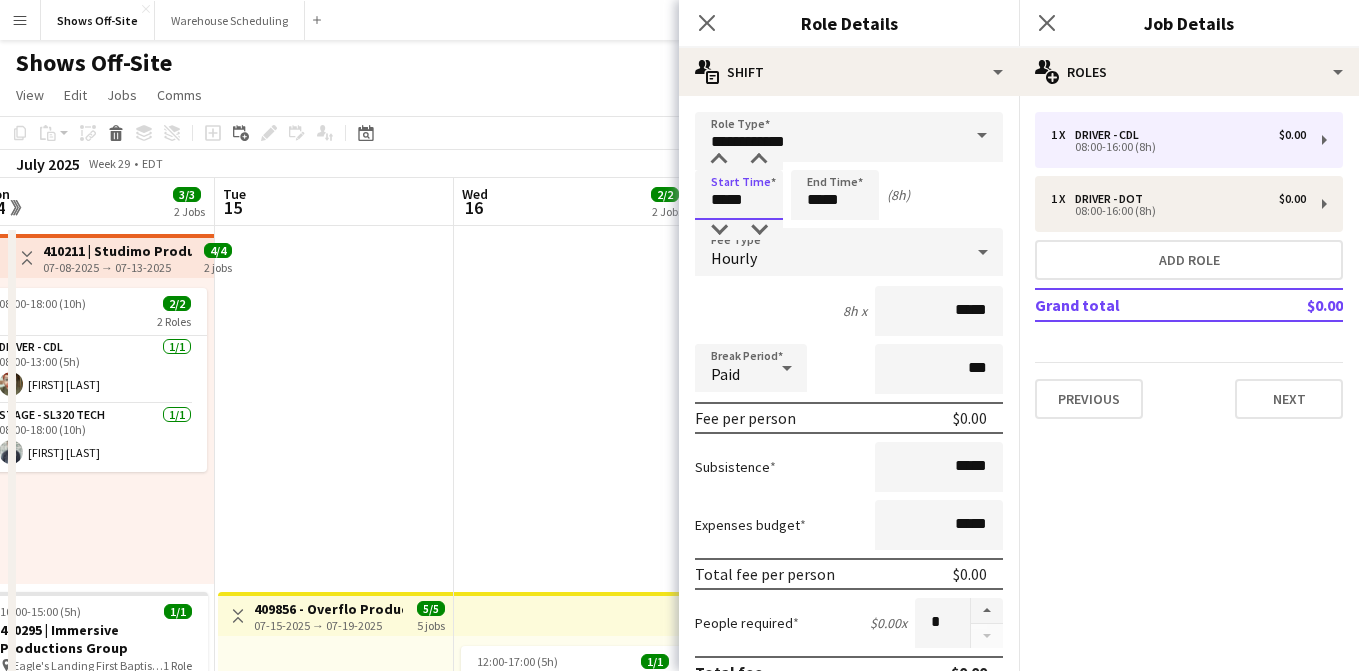 click on "Menu
Boards
Boards   Boards   All jobs   Status
Workforce
Workforce   My Workforce   Recruiting
Comms
Comms
Pay
Pay   Approvals   Payments   Reports
Platform Settings
Platform Settings   App settings   Your settings   Profiles
Training Academy
Training Academy
Knowledge Base
Knowledge Base
Product Updates
Product Updates   Log Out   Privacy   Shows Off-Site
Close
Warehouse Scheduling
Close
Add
Help
Notifications
Shows Off-Site
user
View  Day view expanded Day view collapsed Month view" at bounding box center [679, 1205] 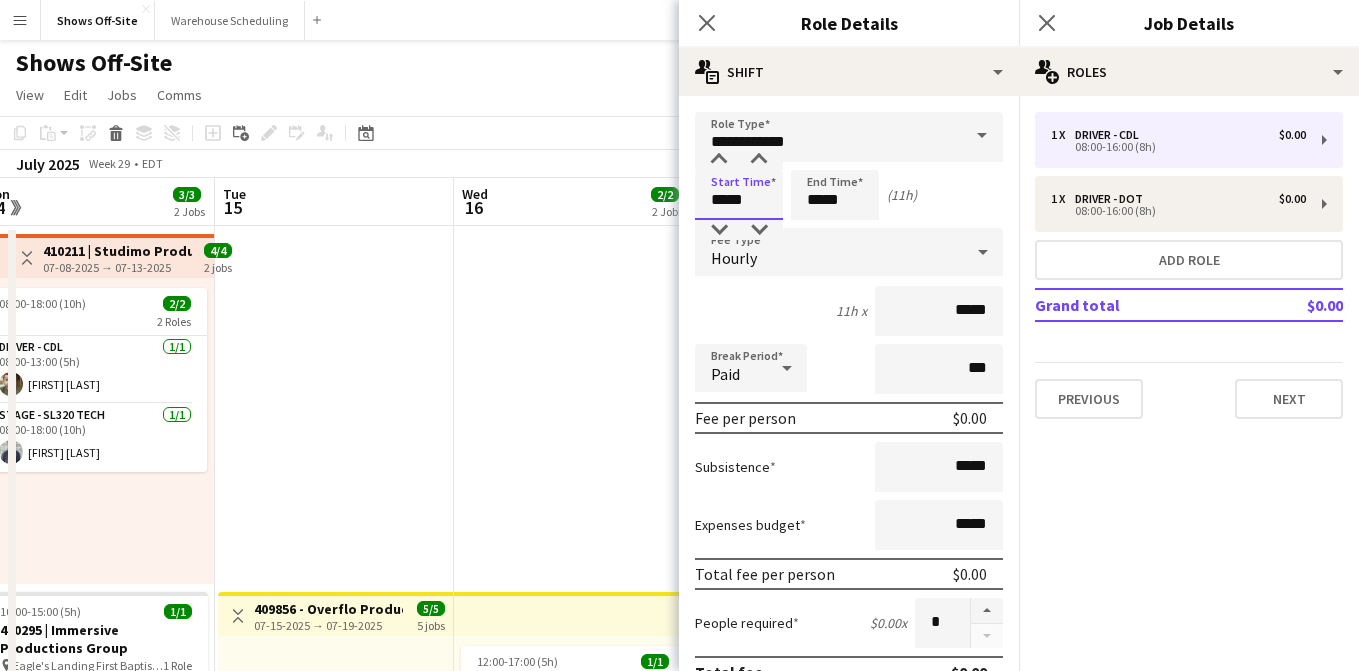 type on "*****" 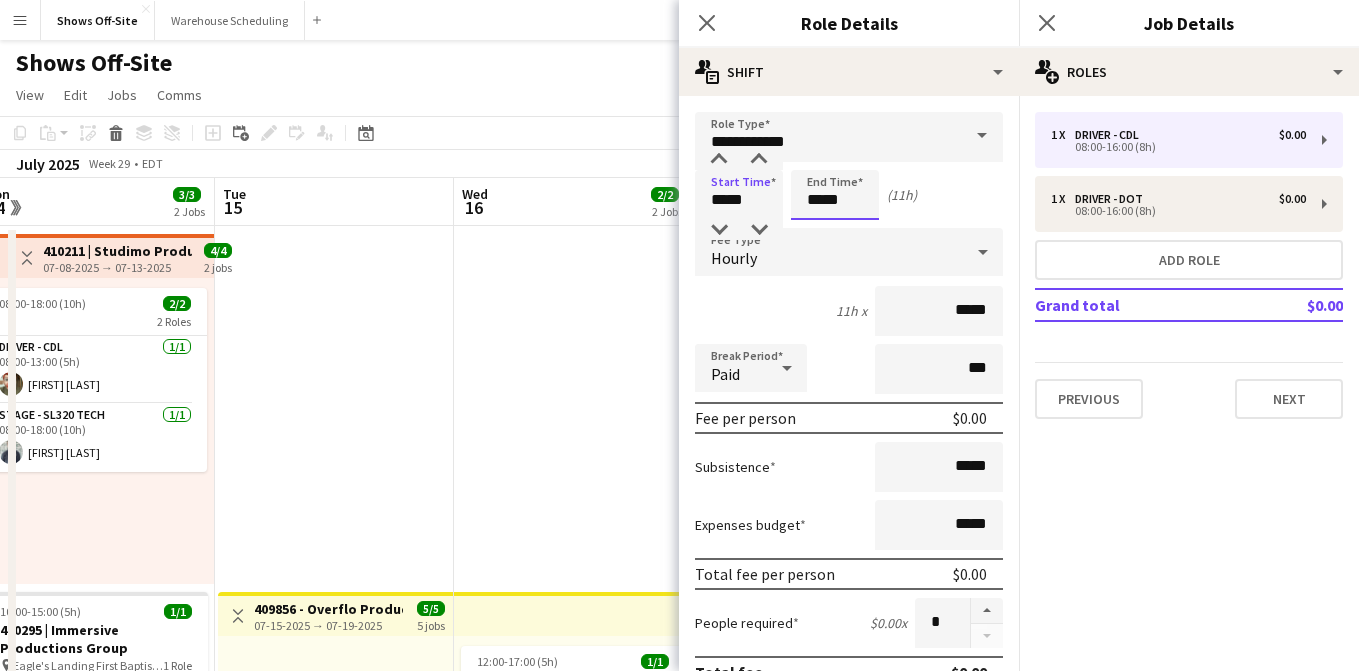 click on "*****" at bounding box center (835, 195) 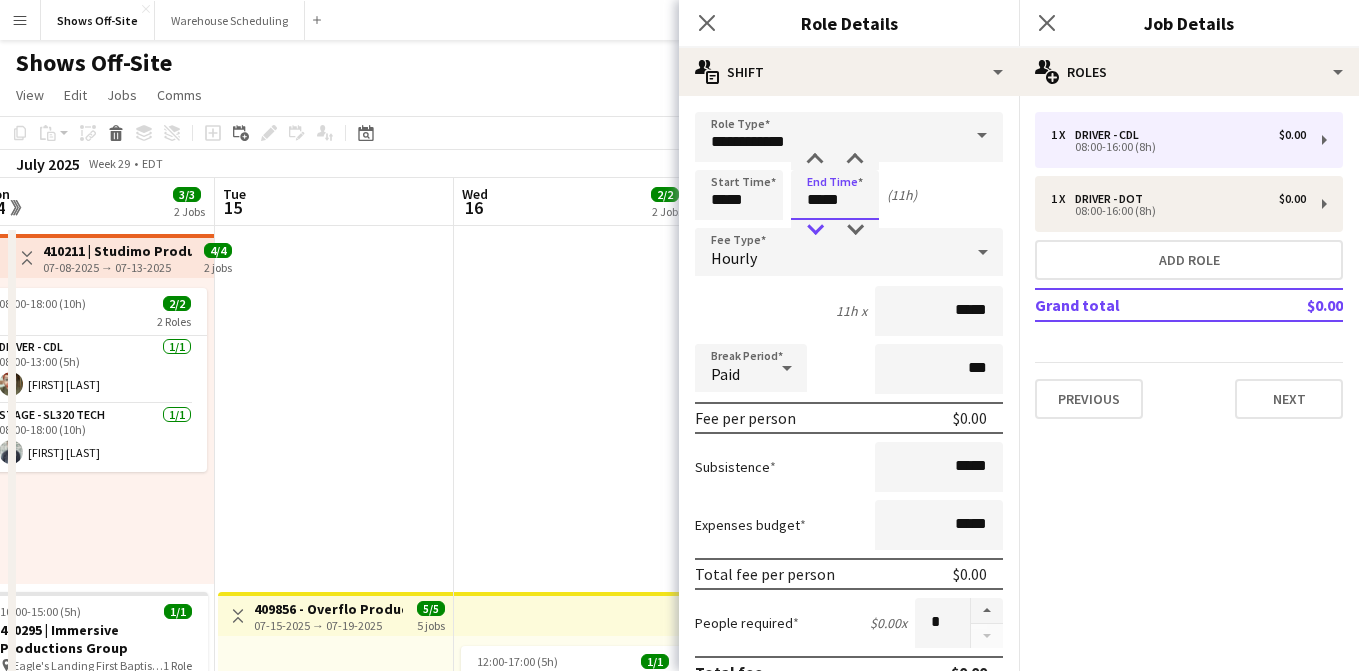 click at bounding box center (815, 230) 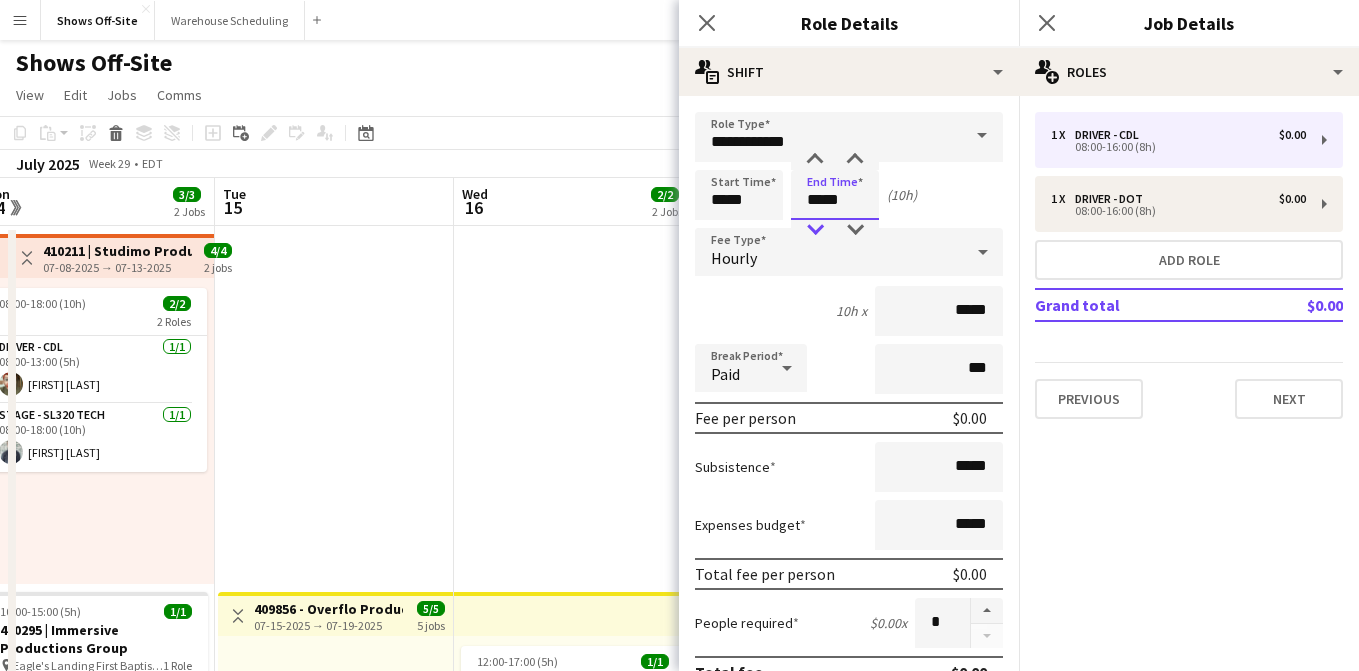 click at bounding box center (815, 230) 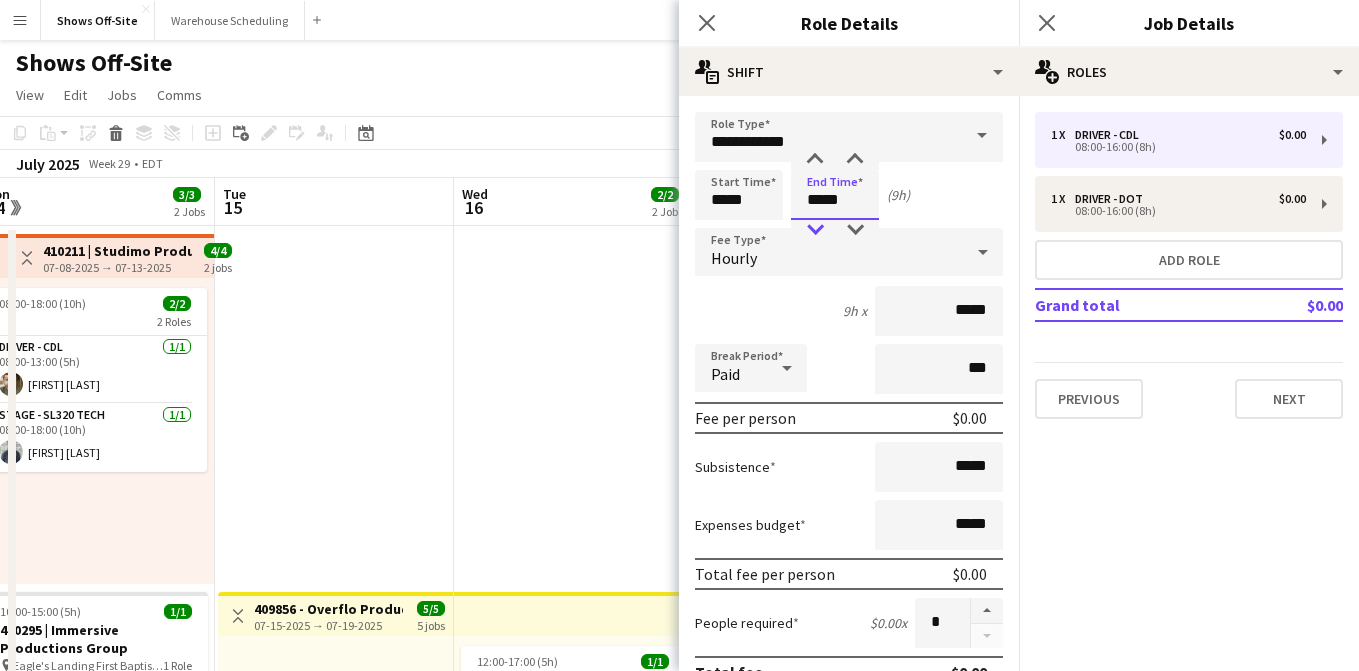 click at bounding box center [815, 230] 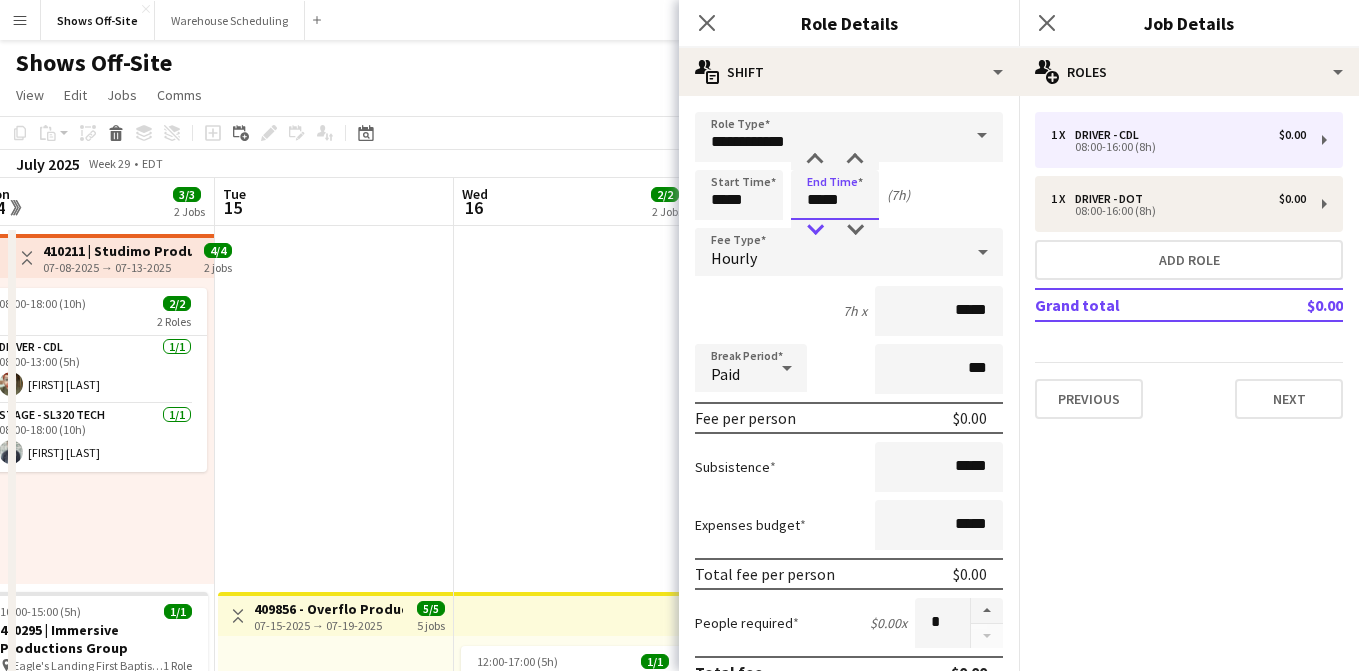 click at bounding box center [815, 230] 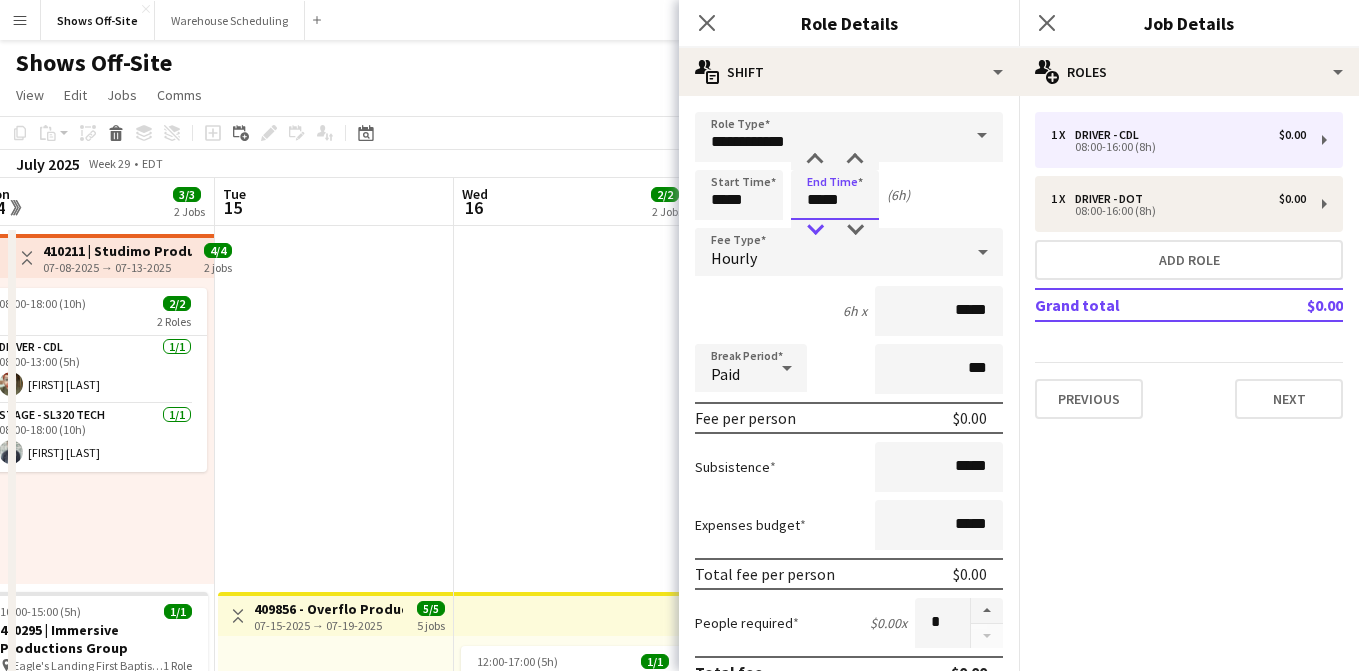 click at bounding box center [815, 230] 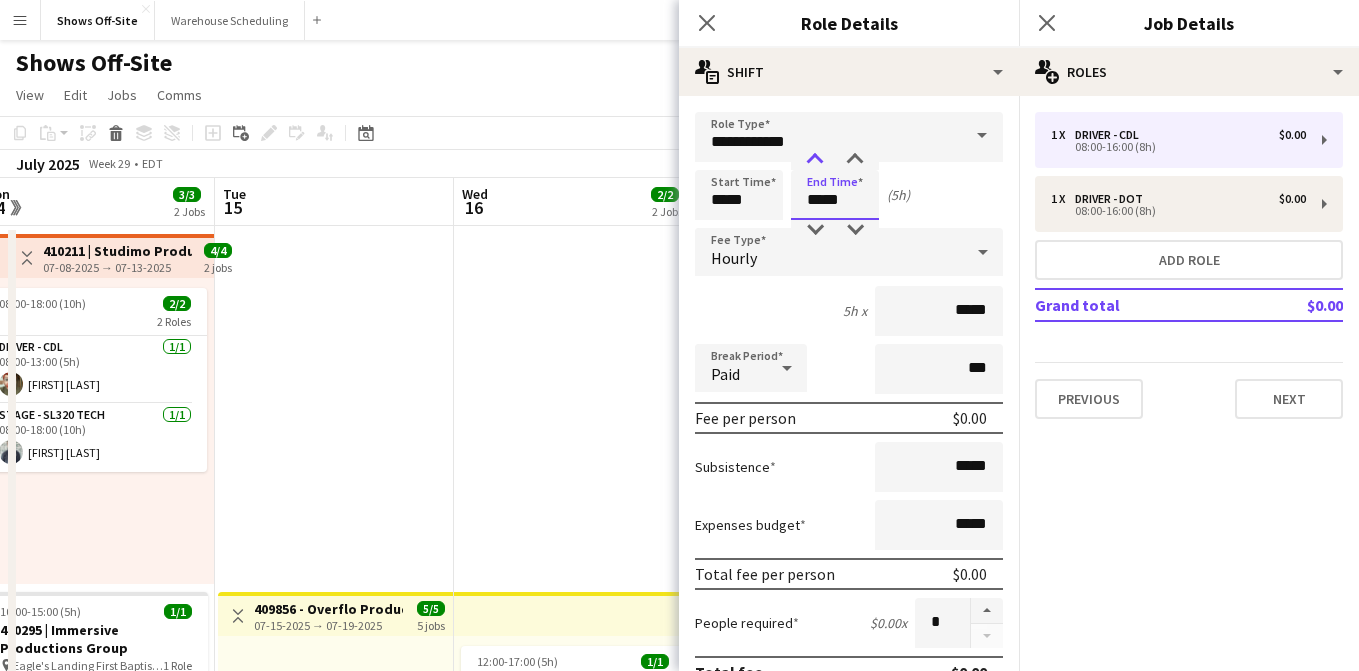 click at bounding box center (815, 160) 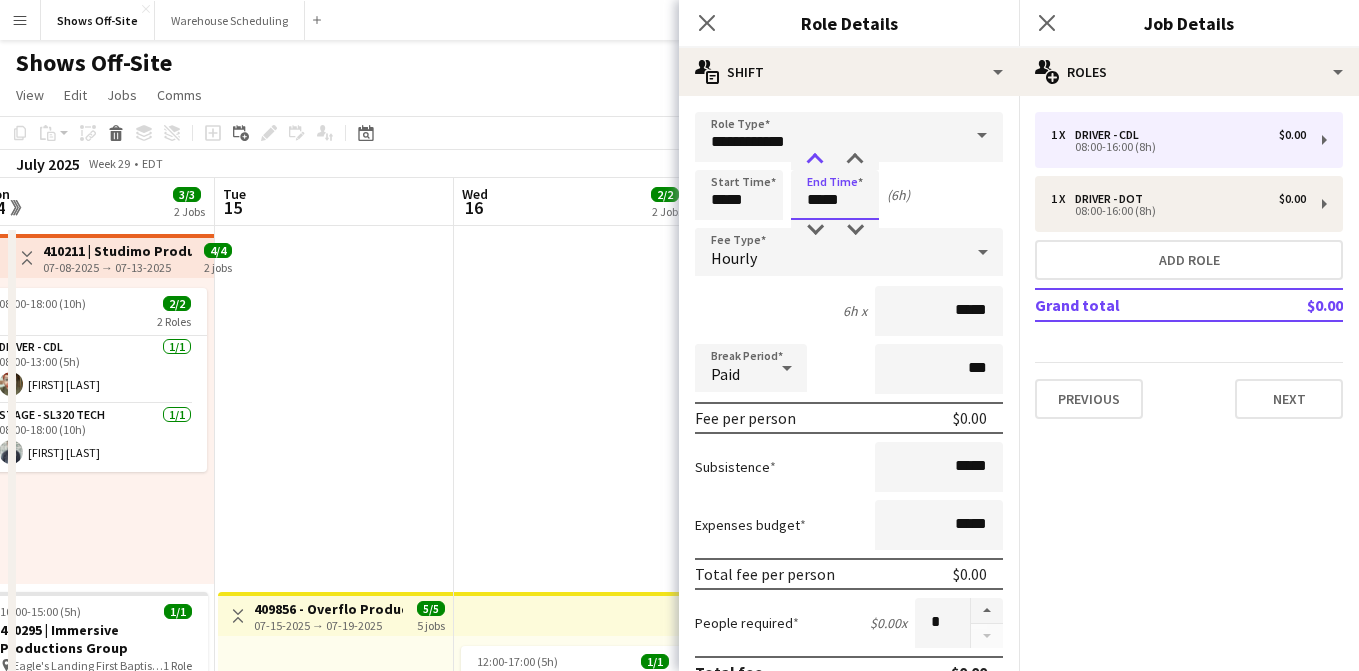 click at bounding box center [815, 160] 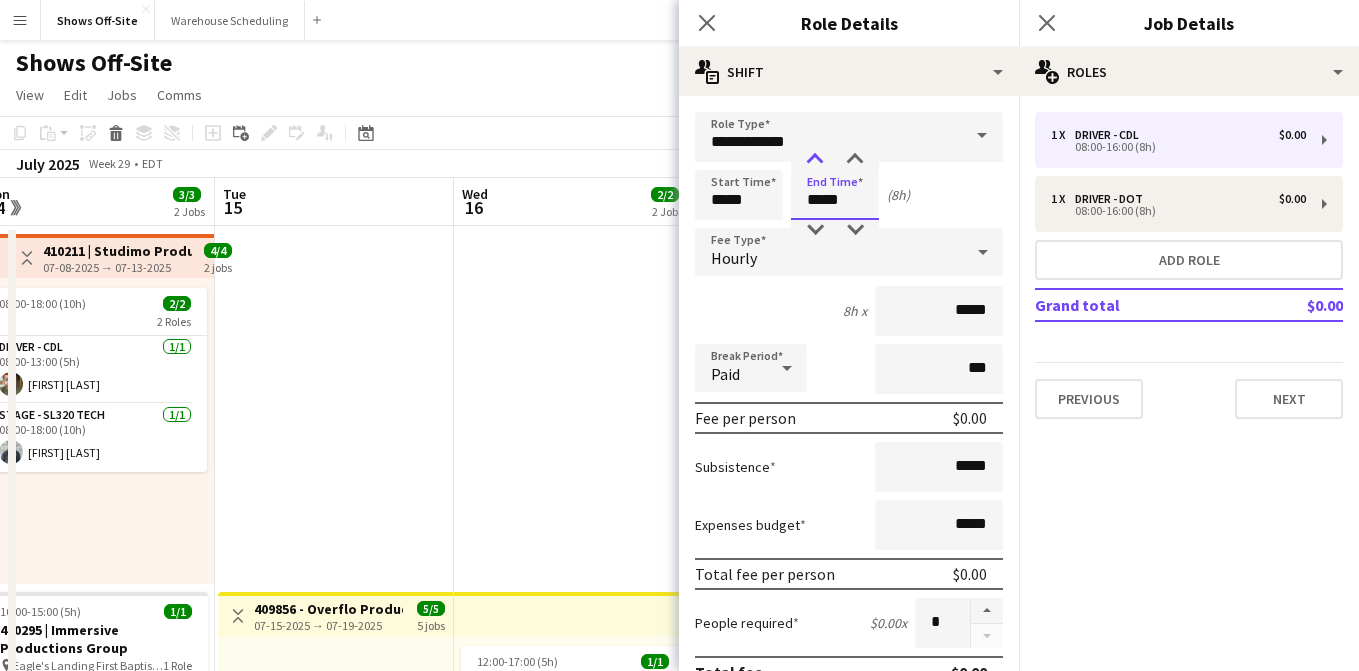 click at bounding box center (815, 160) 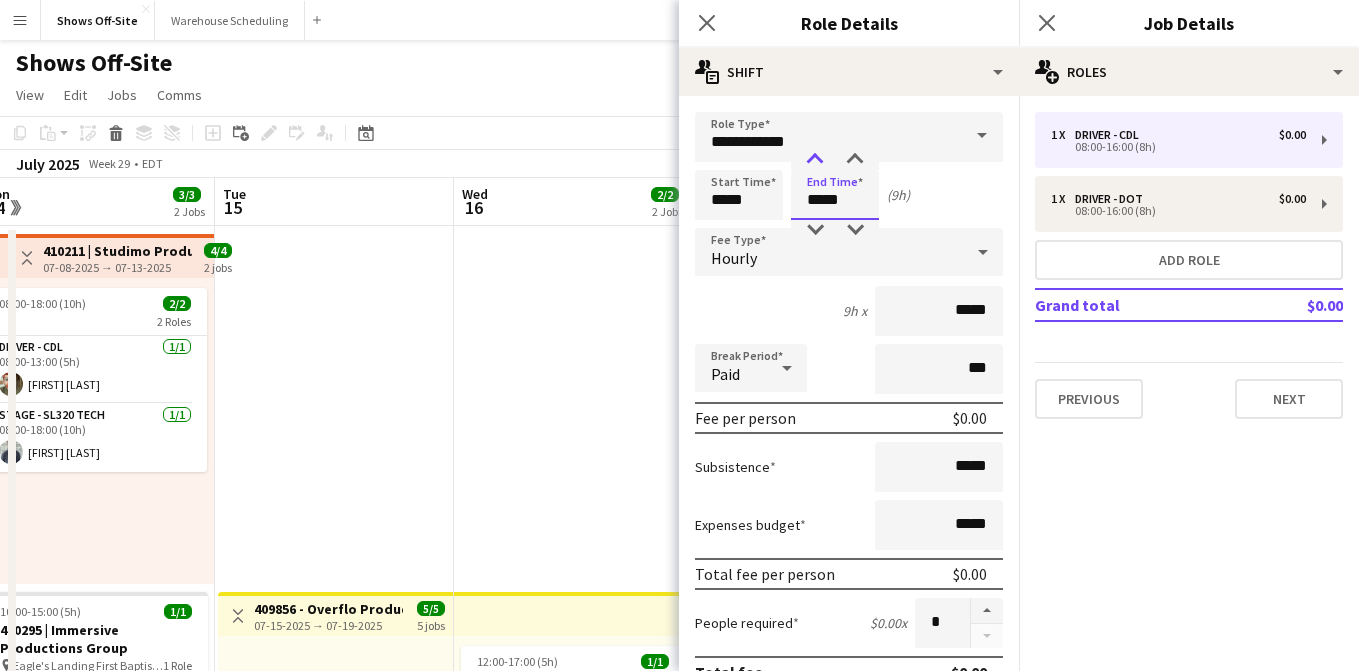 click at bounding box center [815, 160] 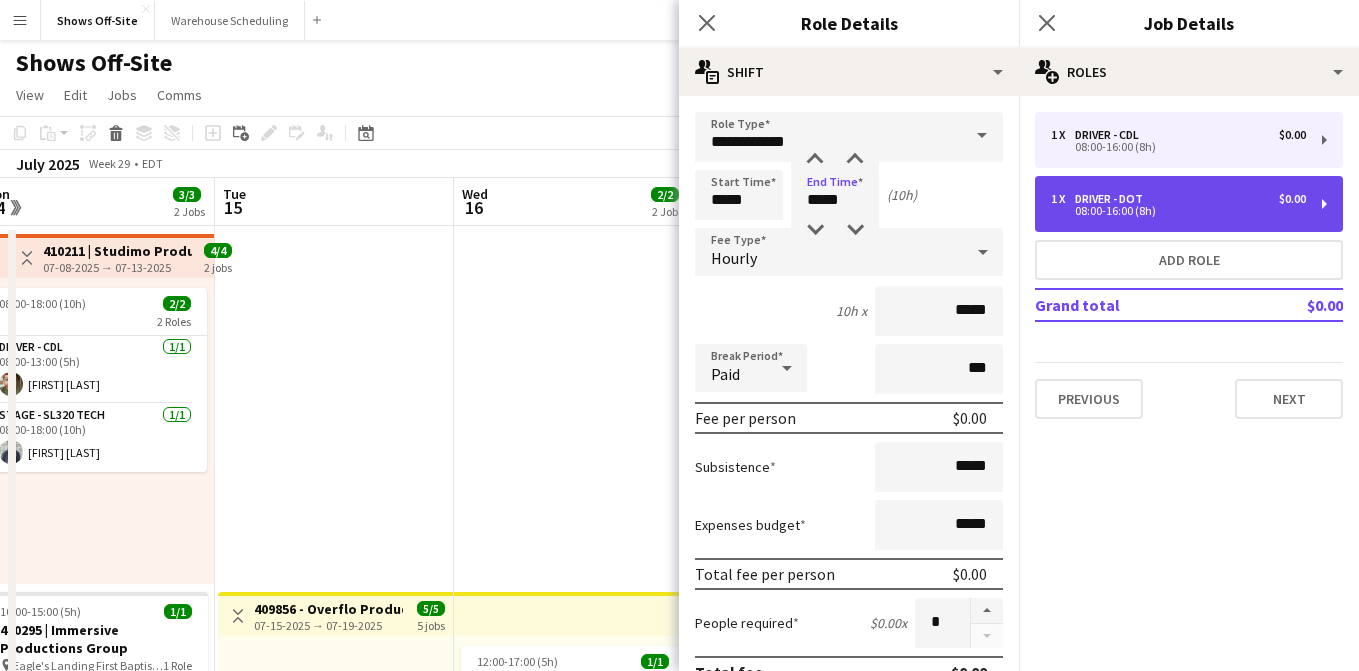 click on "1 x   Driver - DOT   $0.00   08:00-16:00 (8h)" at bounding box center (1189, 204) 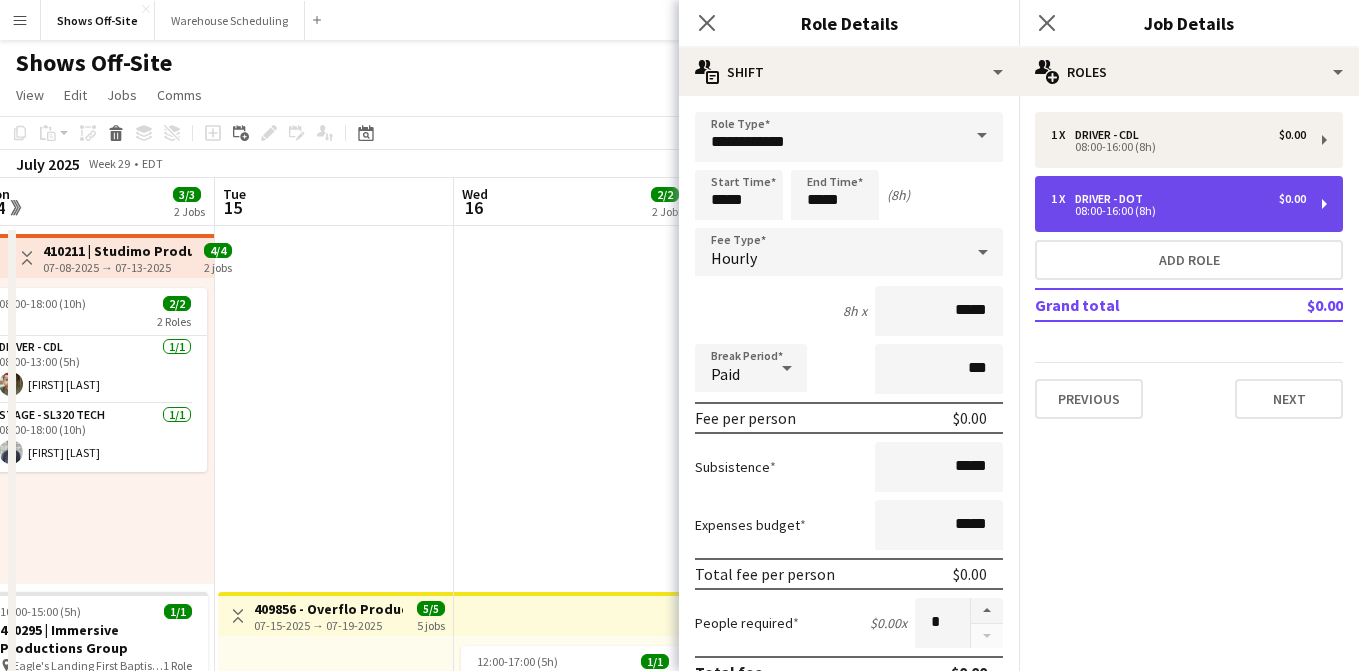 type on "**********" 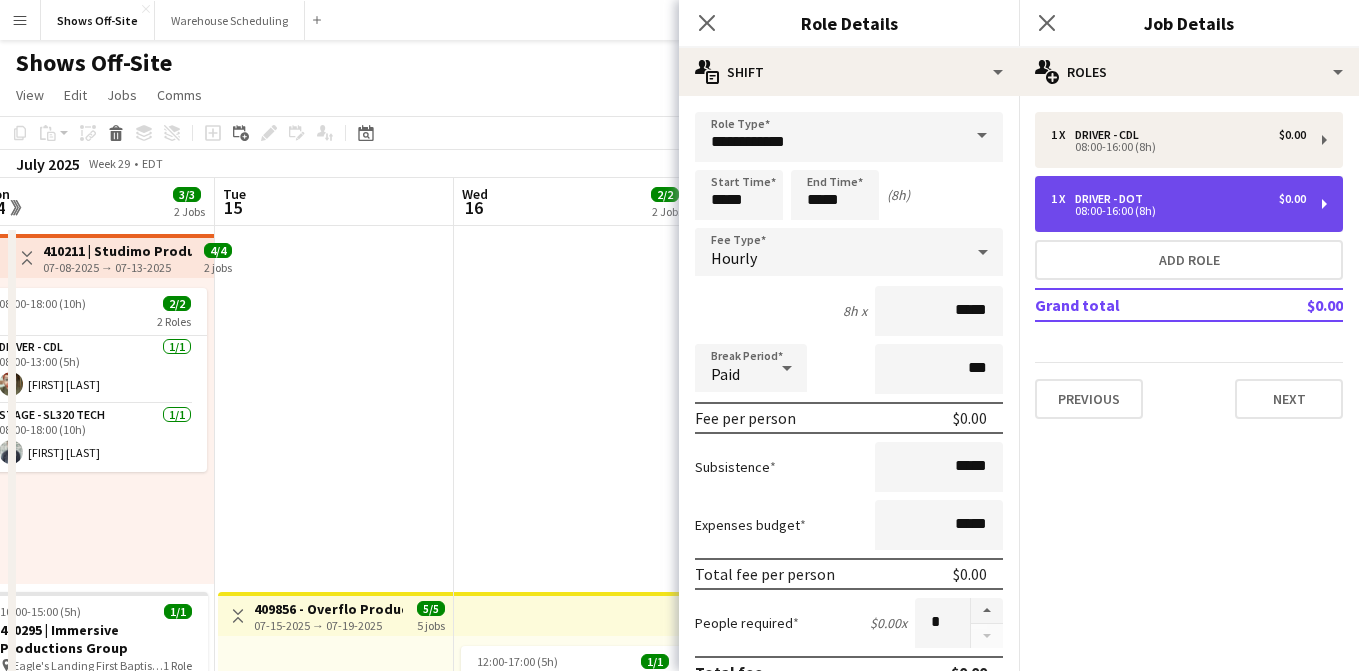 type on "*****" 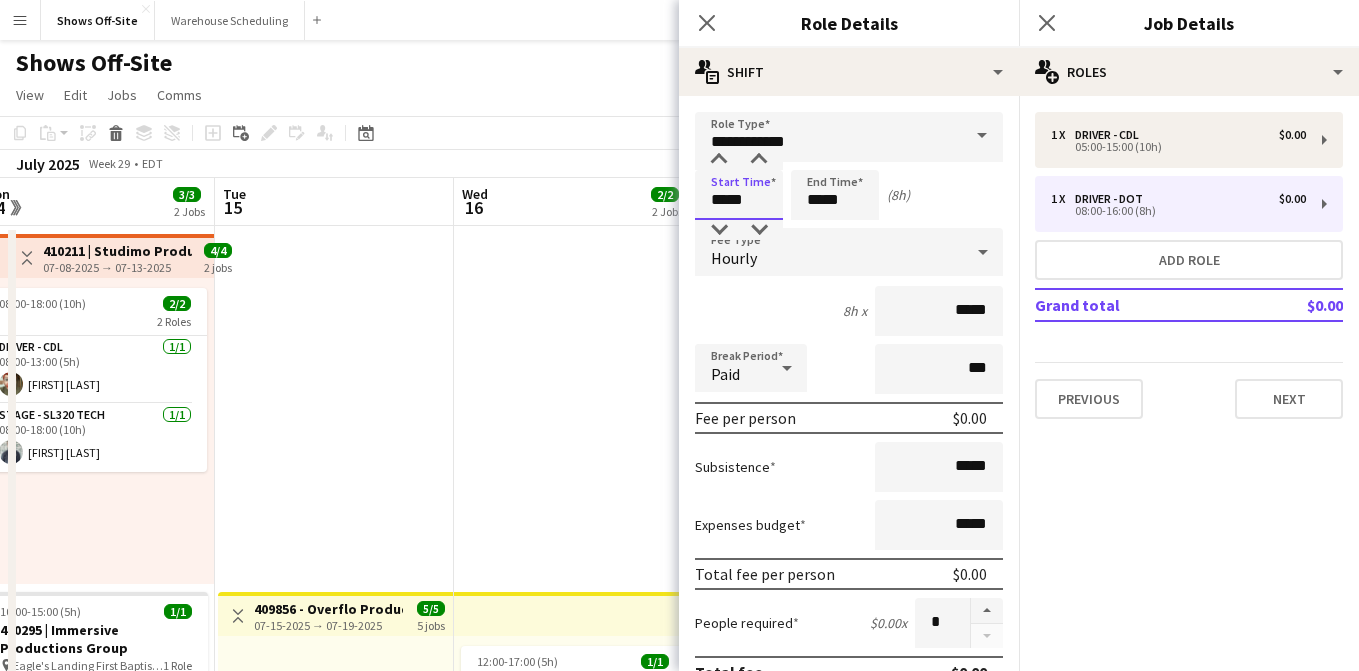 drag, startPoint x: 756, startPoint y: 198, endPoint x: 597, endPoint y: 198, distance: 159 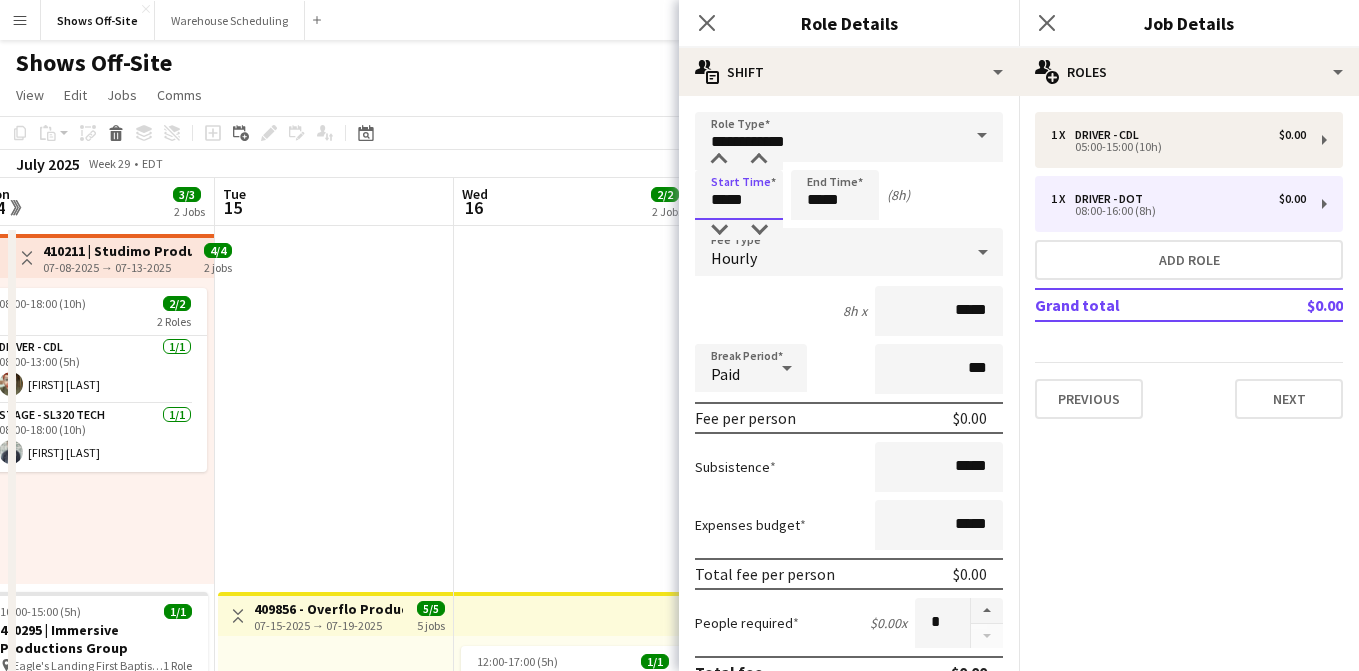 click on "Menu
Boards
Boards   Boards   All jobs   Status
Workforce
Workforce   My Workforce   Recruiting
Comms
Comms
Pay
Pay   Approvals   Payments   Reports
Platform Settings
Platform Settings   App settings   Your settings   Profiles
Training Academy
Training Academy
Knowledge Base
Knowledge Base
Product Updates
Product Updates   Log Out   Privacy   Shows Off-Site
Close
Warehouse Scheduling
Close
Add
Help
Notifications
Shows Off-Site
user
View  Day view expanded Day view collapsed Month view" at bounding box center [679, 1205] 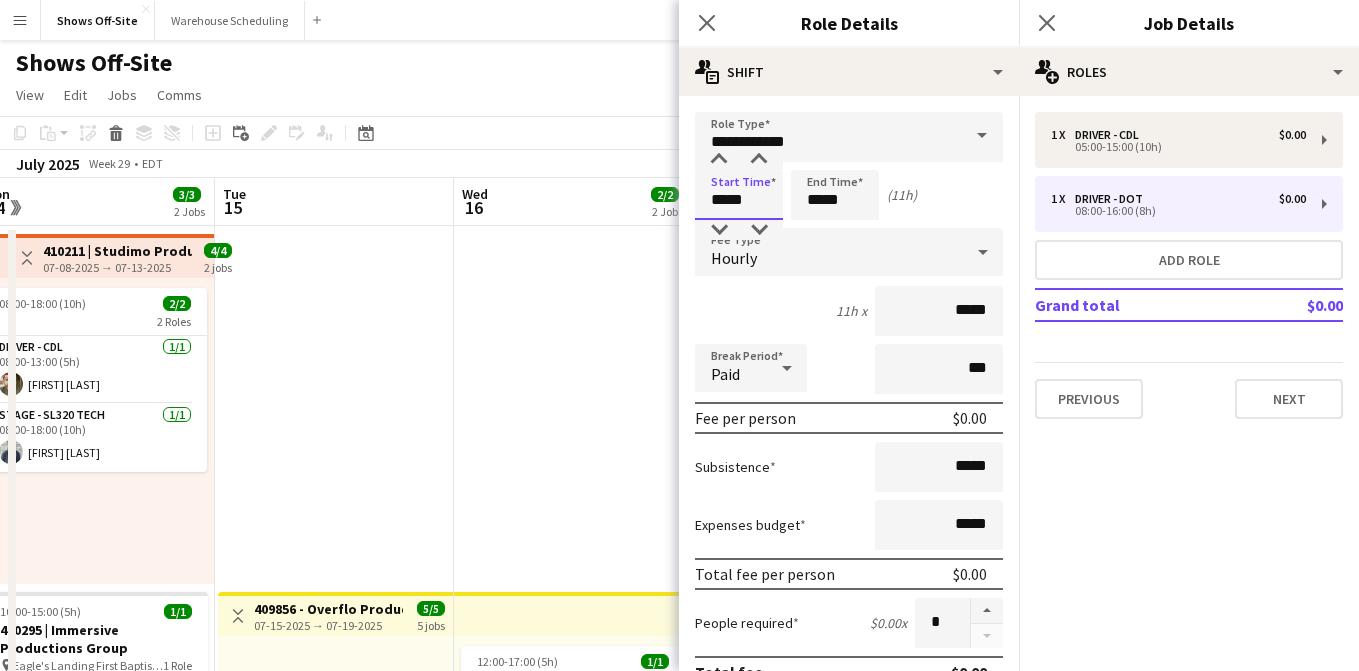type on "*****" 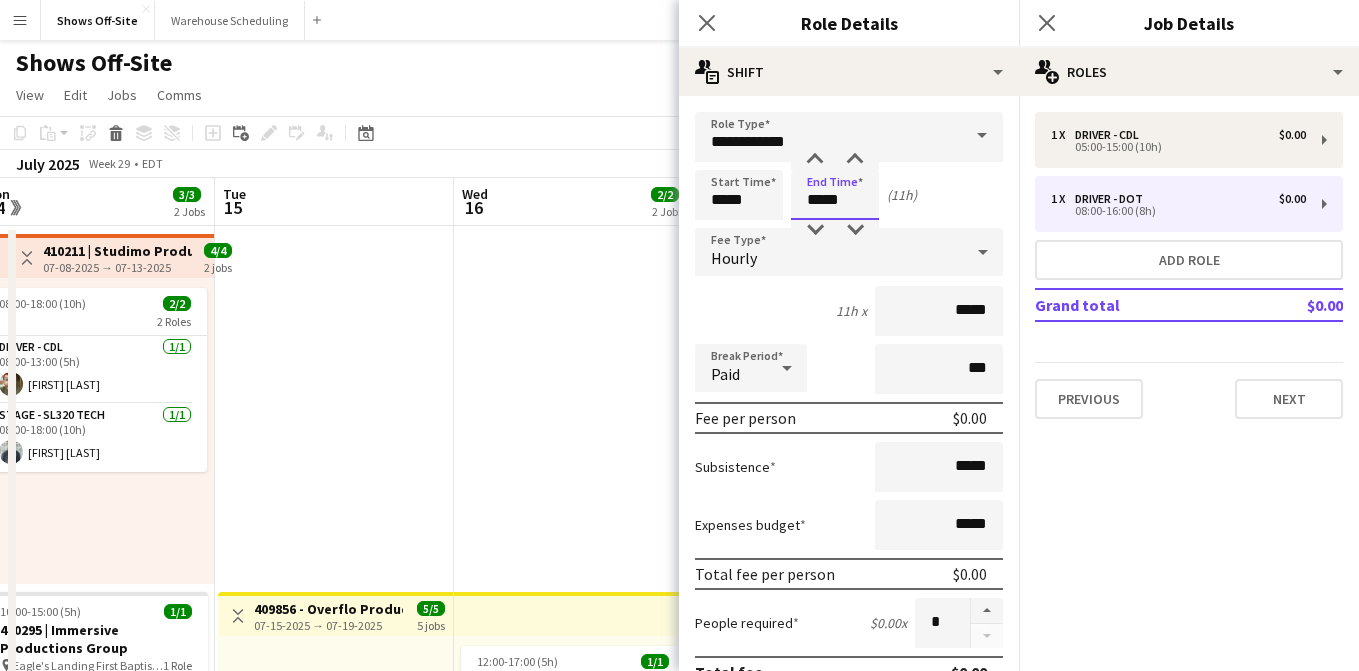 drag, startPoint x: 850, startPoint y: 204, endPoint x: 705, endPoint y: 204, distance: 145 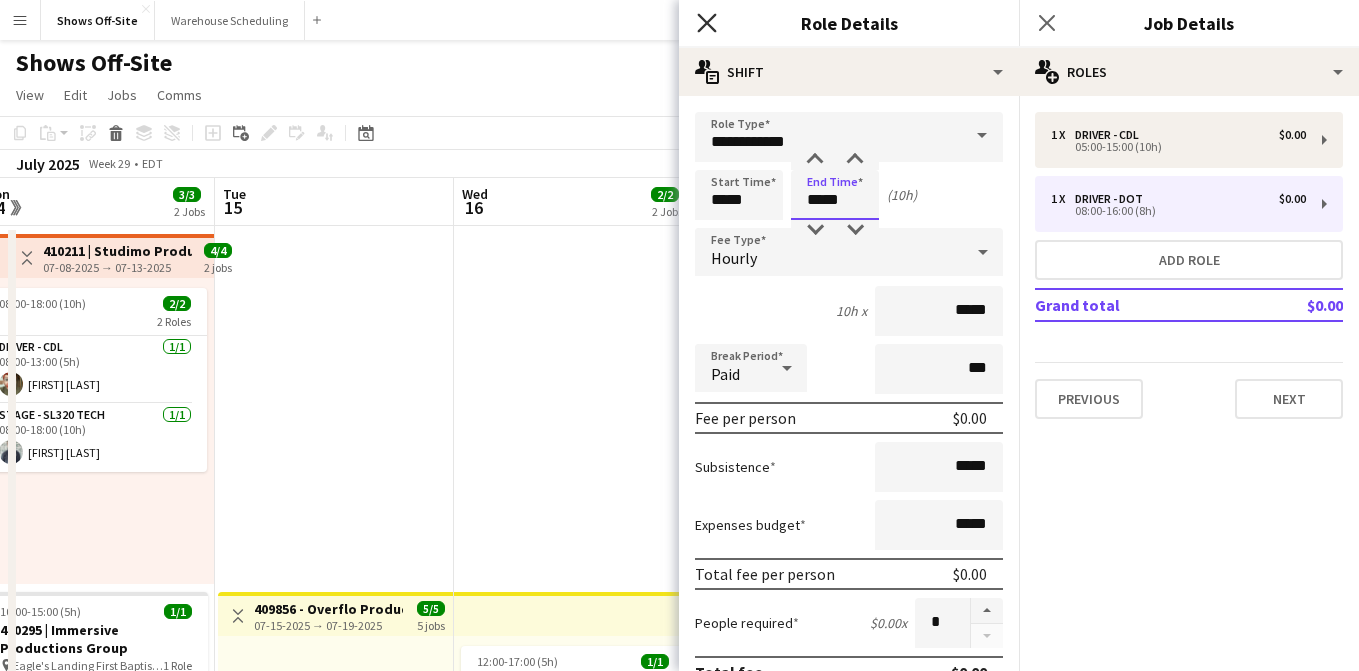 type on "*****" 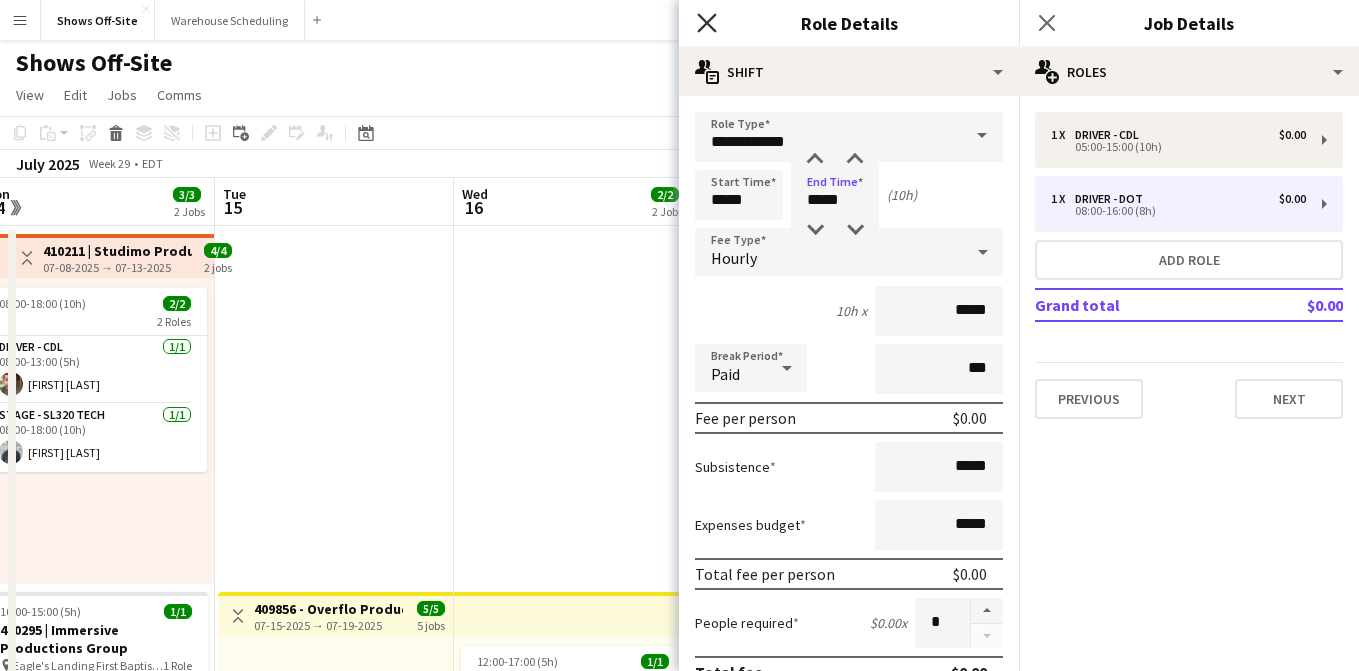click 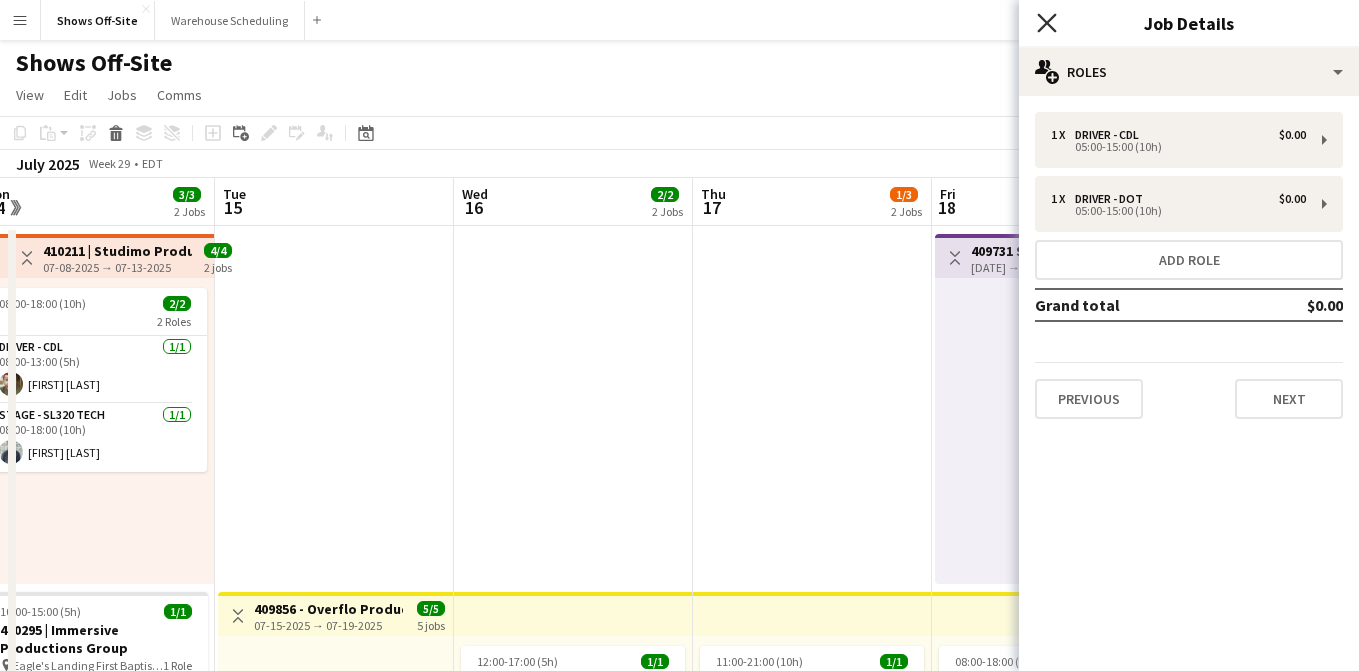 click 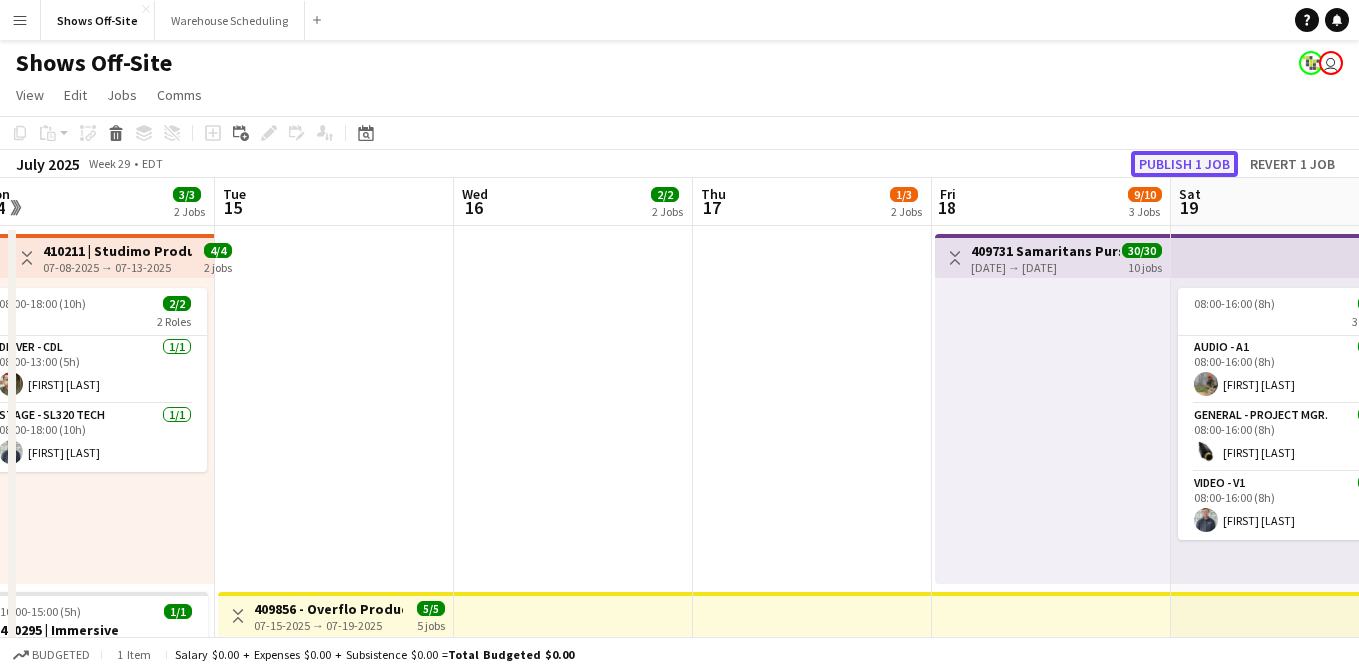 click on "Publish 1 job" 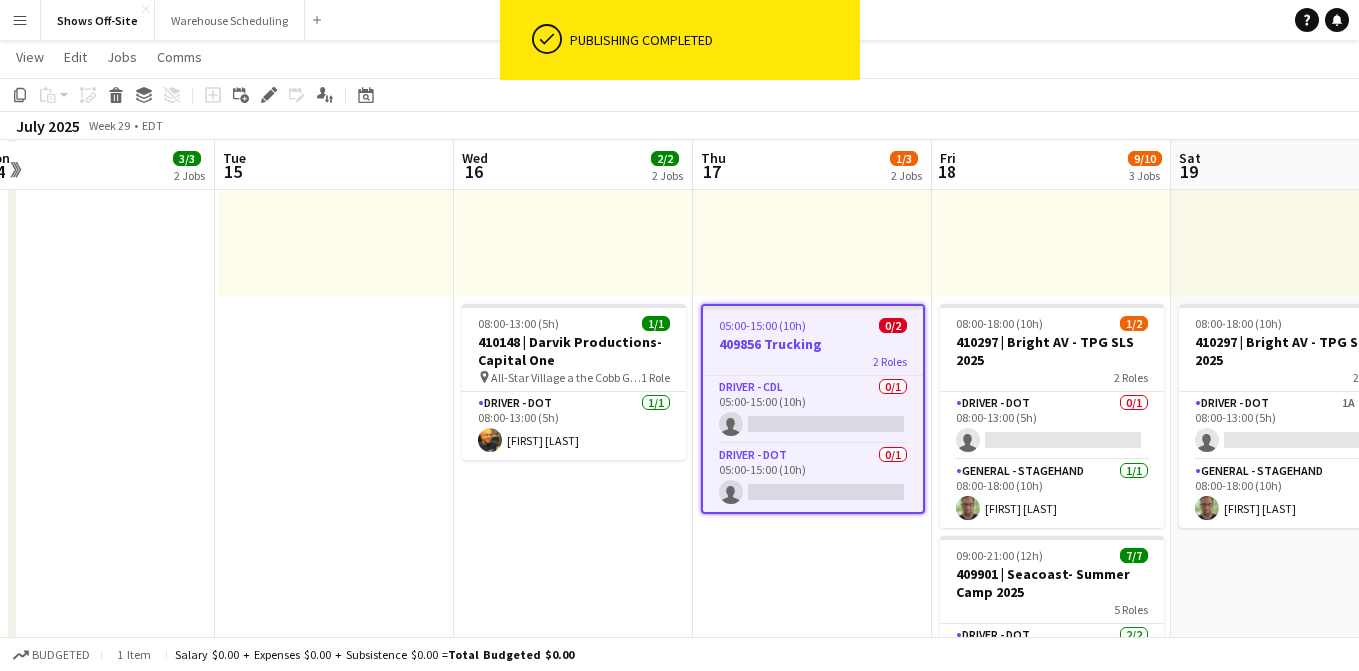 scroll, scrollTop: 648, scrollLeft: 0, axis: vertical 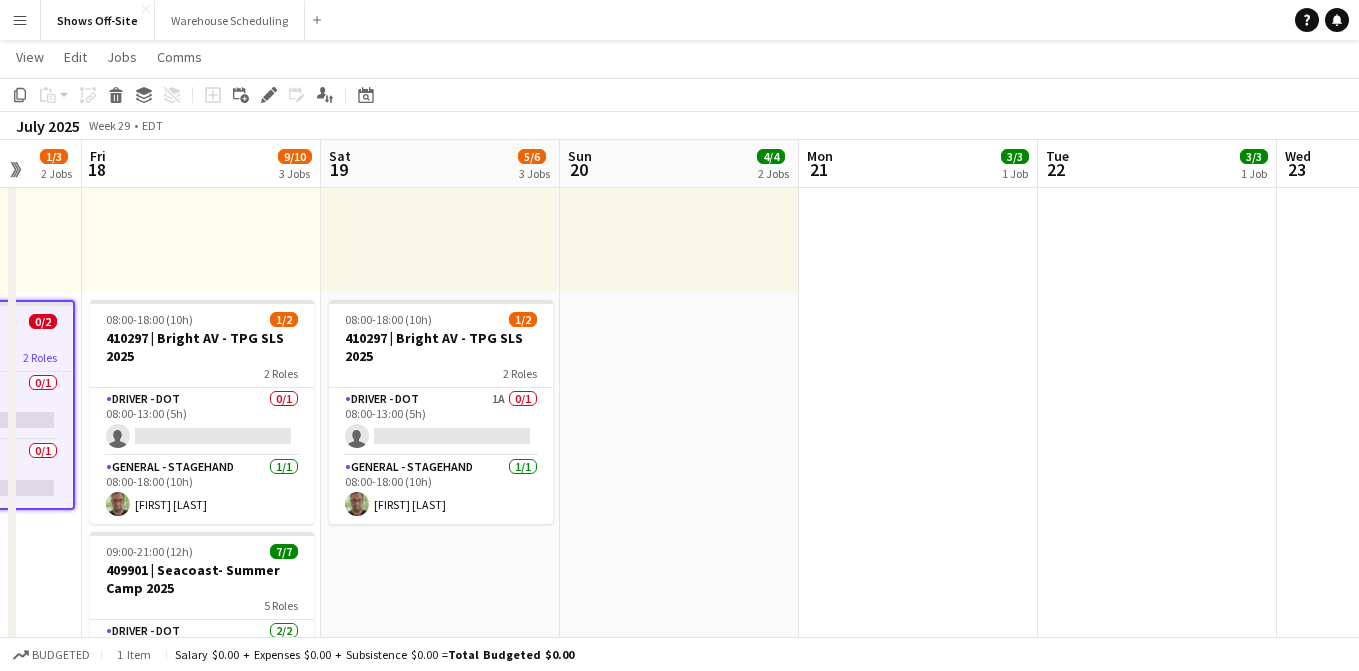 click on "[TIME] (5h)    1/1   1 Role   Stage - SL320 Tech   1/1   [TIME] (5h)
[FIRST] [LAST]     [TIME] (8h)    3/3   3 Roles   Audio - A1   1/1   [TIME] (8h)
[FIRST] [LAST]  General - Project Mgr.   1/1   [TIME] (8h)
[FIRST] [LAST]  Video - V1   1/1   [TIME] (8h)
[FIRST] [LAST]" at bounding box center [679, 651] 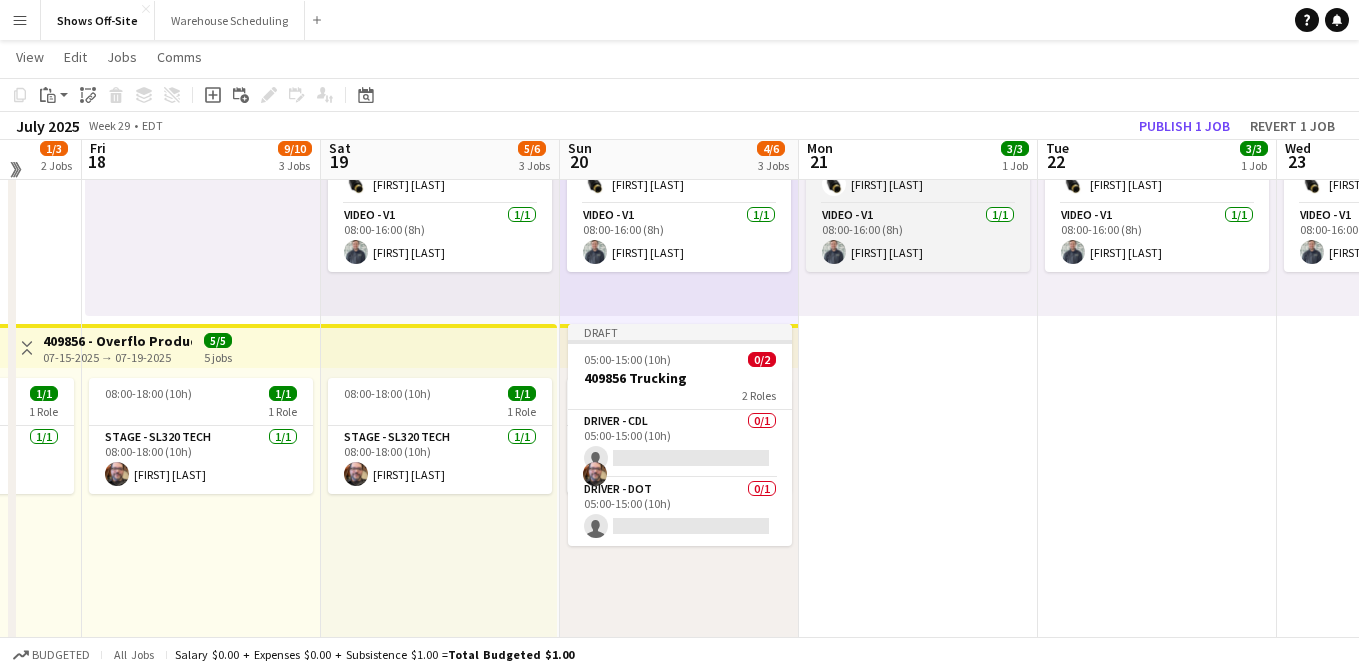scroll, scrollTop: 269, scrollLeft: 0, axis: vertical 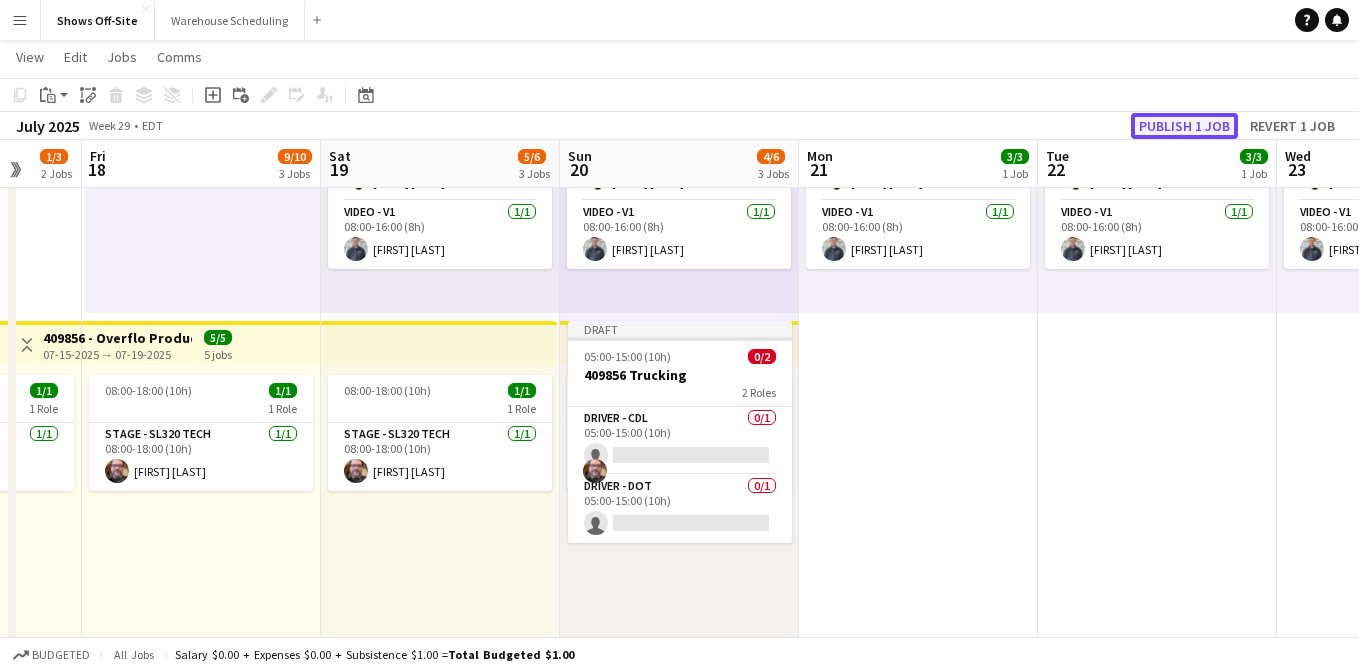 click on "Publish 1 job" 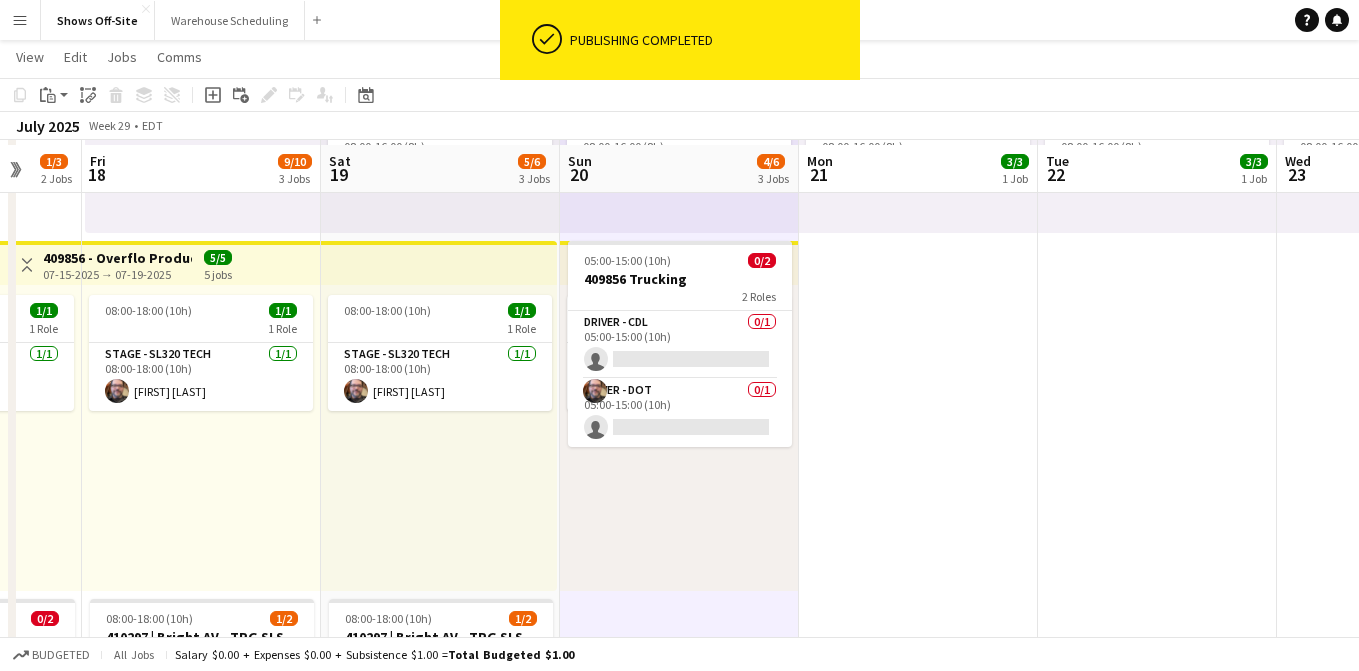 scroll, scrollTop: 354, scrollLeft: 0, axis: vertical 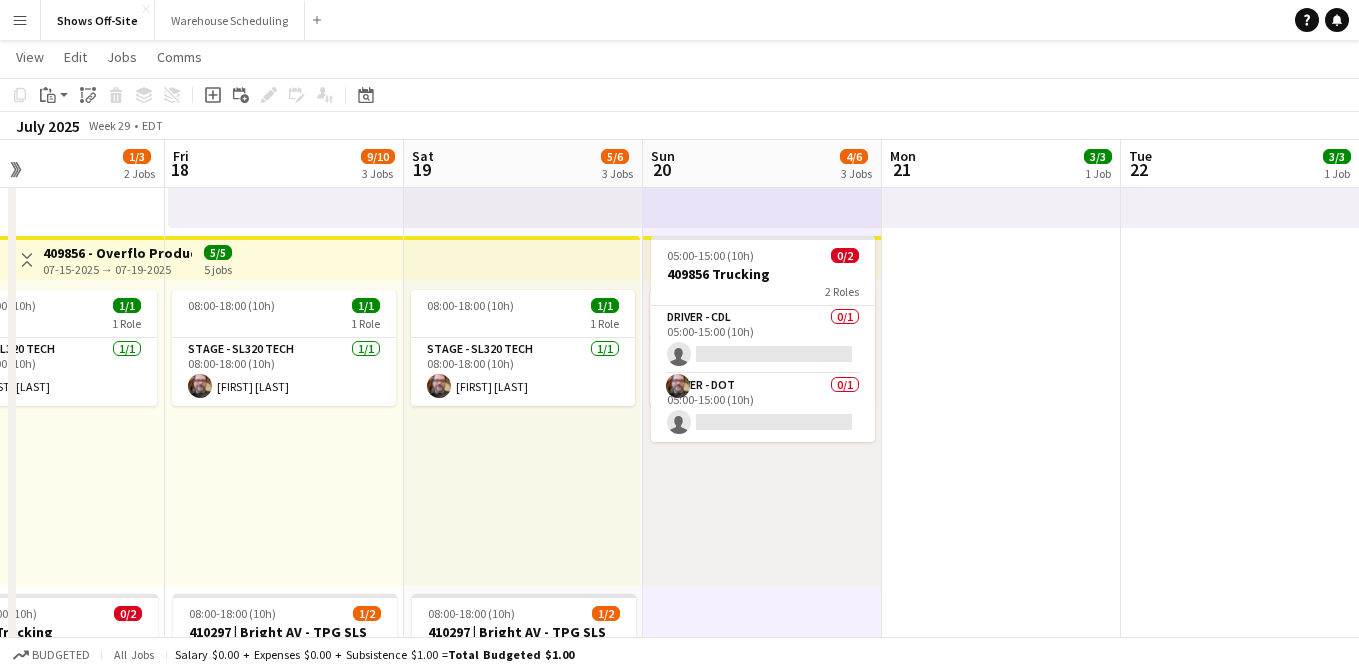 drag, startPoint x: 699, startPoint y: 261, endPoint x: 779, endPoint y: 358, distance: 125.73385 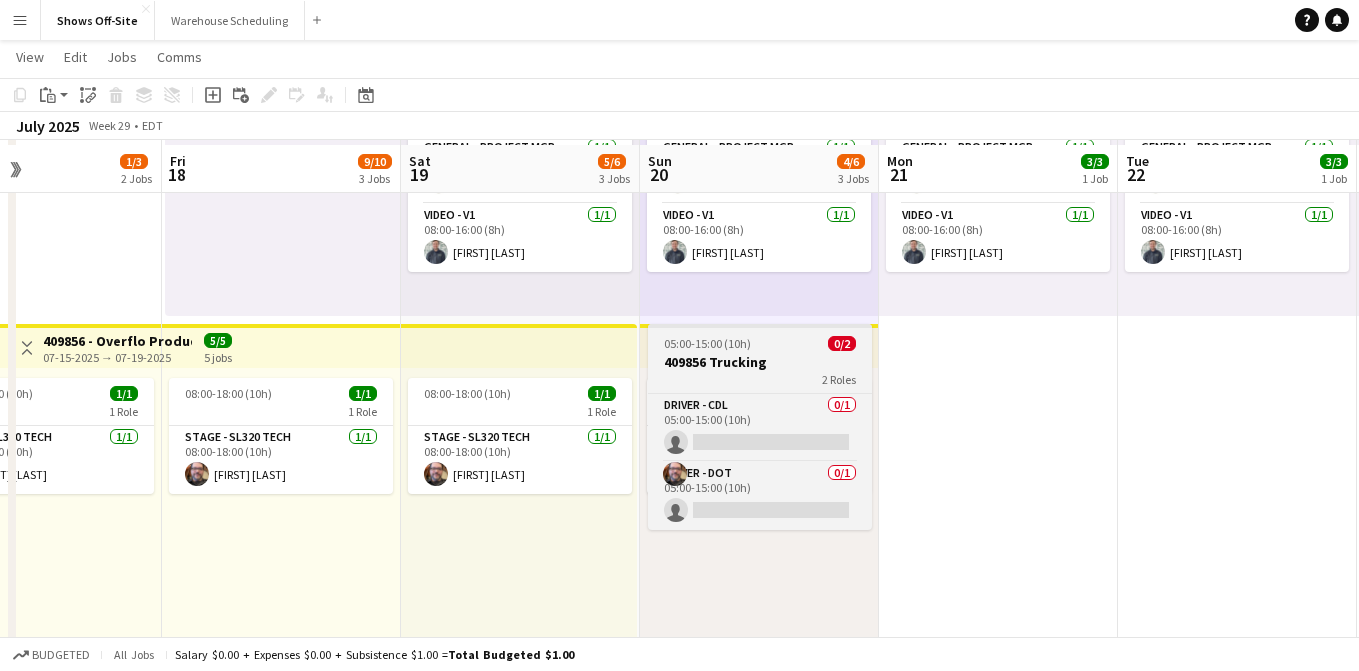 scroll, scrollTop: 274, scrollLeft: 0, axis: vertical 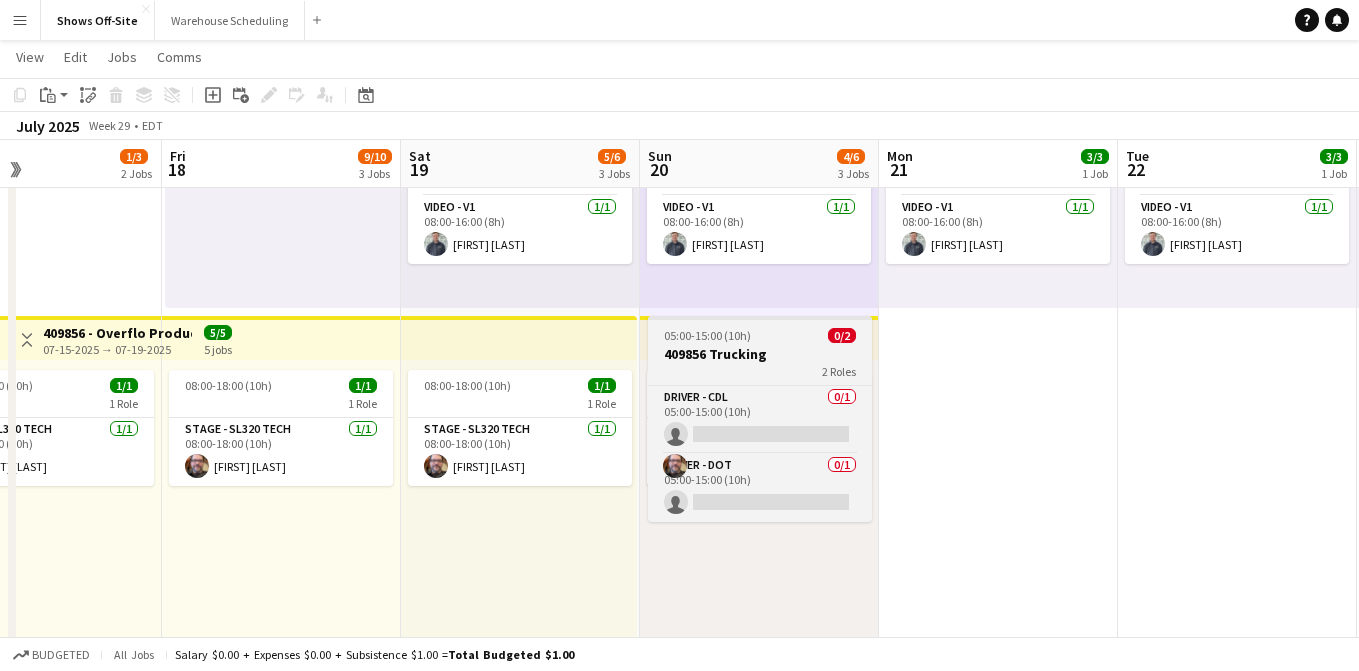 click on "409856 Trucking" at bounding box center [760, 354] 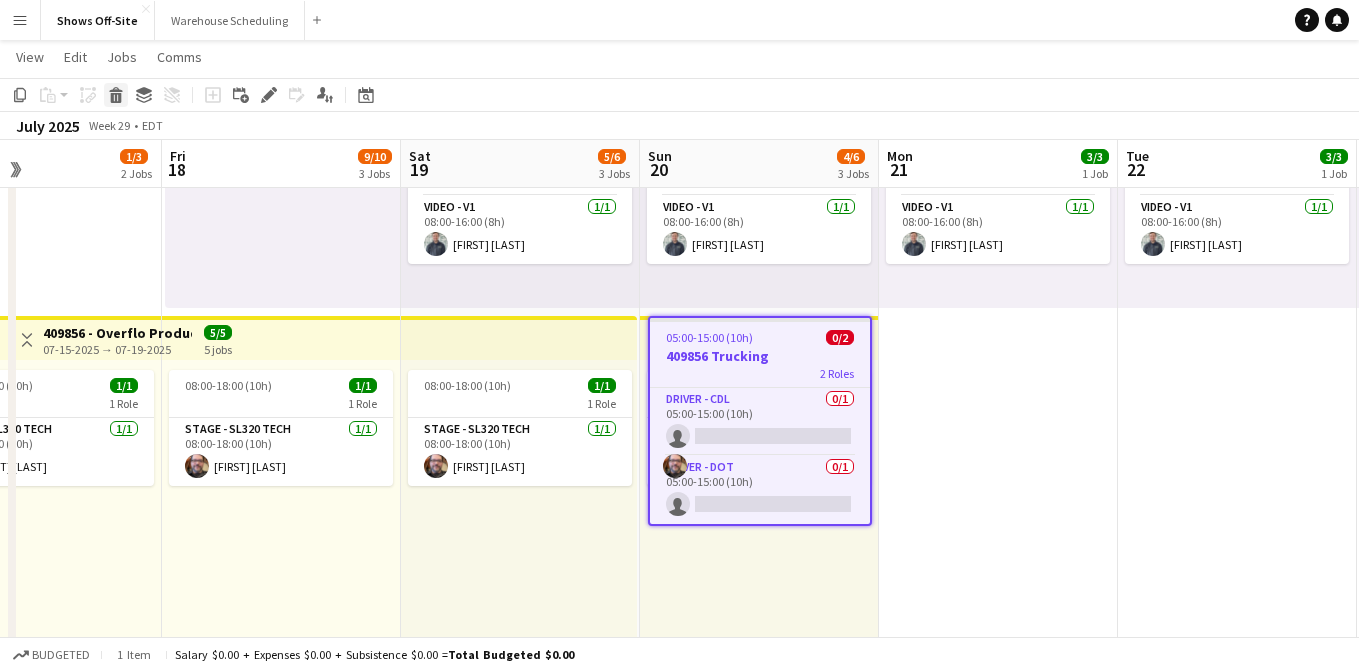 click on "Delete" 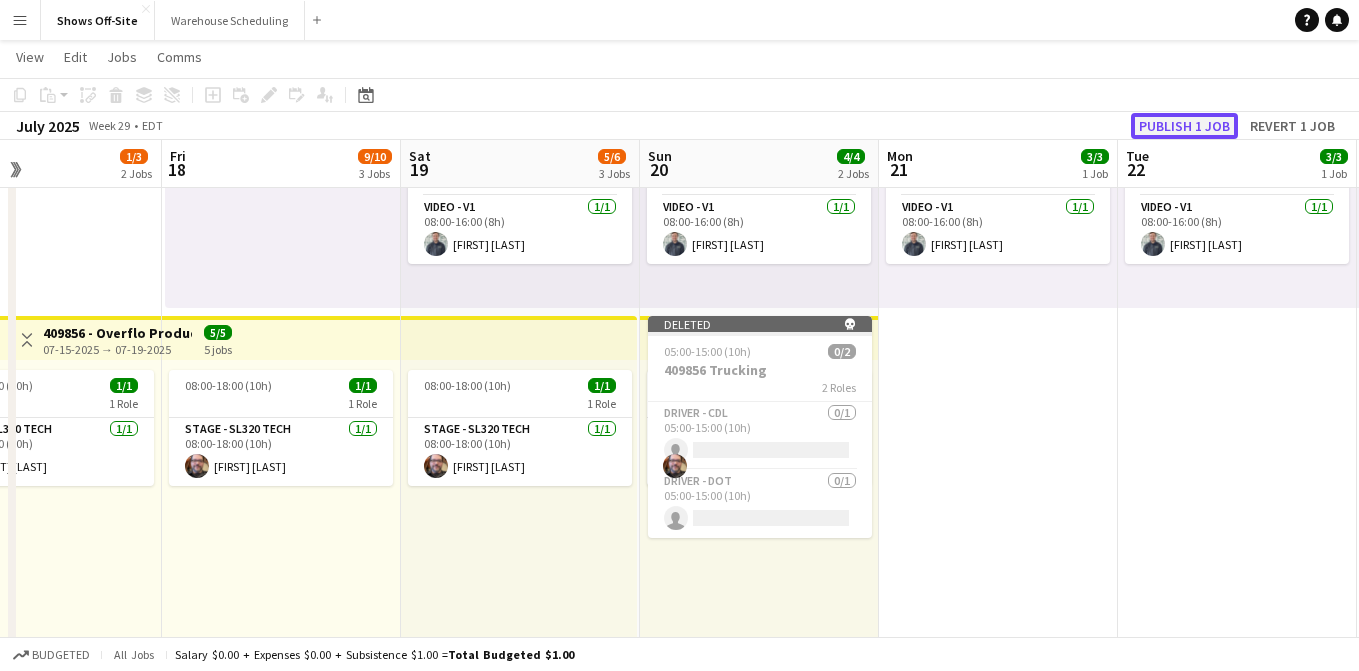 click on "Publish 1 job" 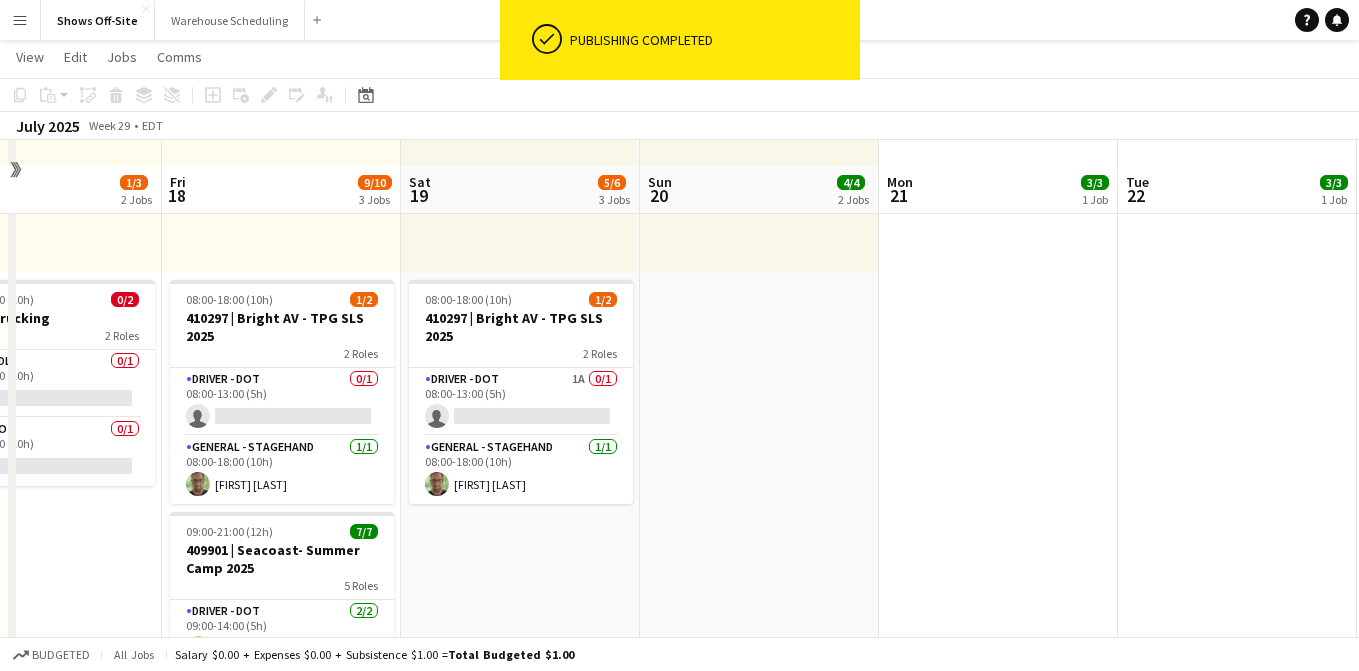 scroll, scrollTop: 694, scrollLeft: 0, axis: vertical 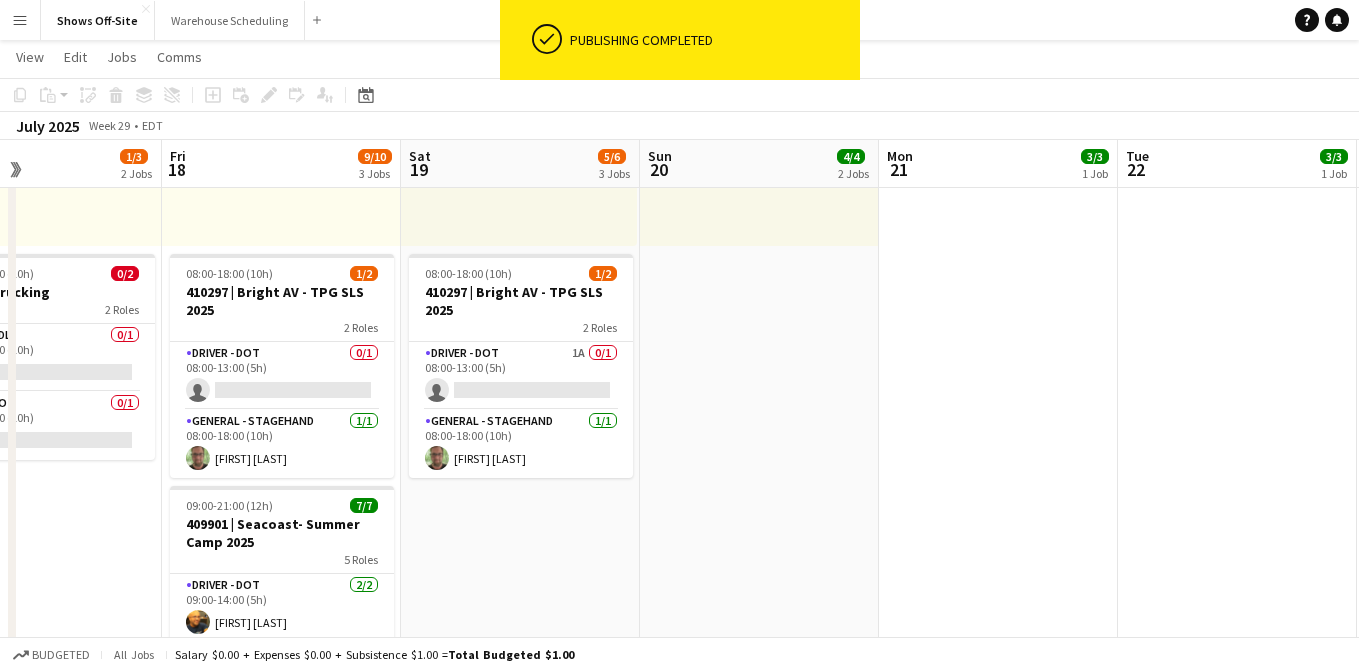 click on "[TIME] (5h)    1/1   1 Role   Stage - SL320 Tech   1/1   [TIME] (5h)
[FIRST] [LAST]     [TIME] (8h)    3/3   3 Roles   Audio - A1   1/1   [TIME] (8h)
[FIRST] [LAST]  General - Project Mgr.   1/1   [TIME] (8h)
[FIRST] [LAST]  Video - V1   1/1   [TIME] (8h)
[FIRST] [LAST]" at bounding box center [759, 605] 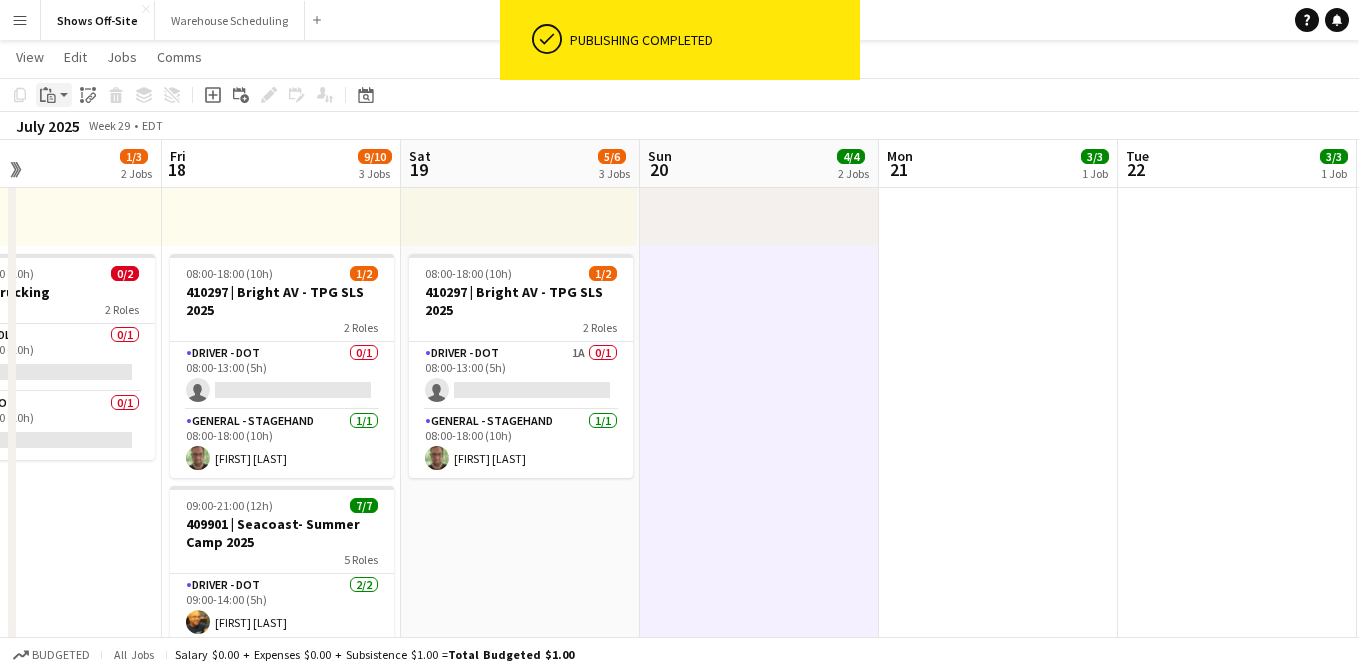 click on "Paste" at bounding box center [54, 95] 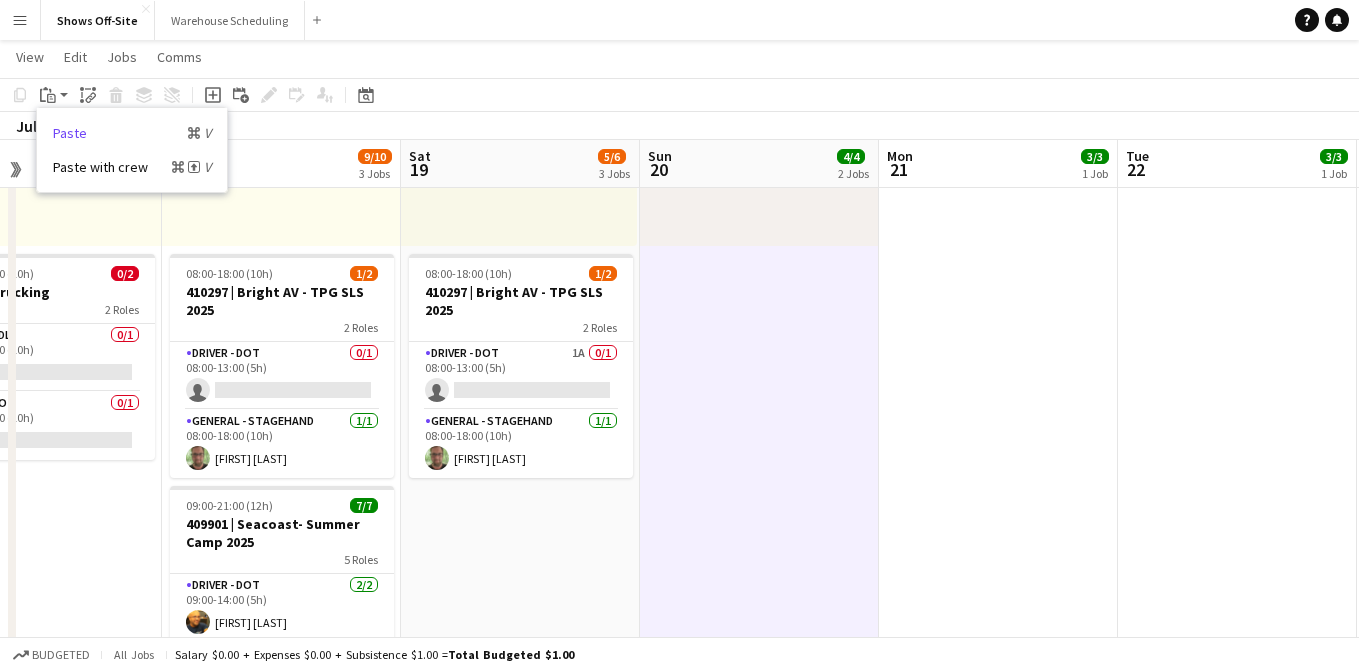 click on "Paste
Command
V" at bounding box center [132, 133] 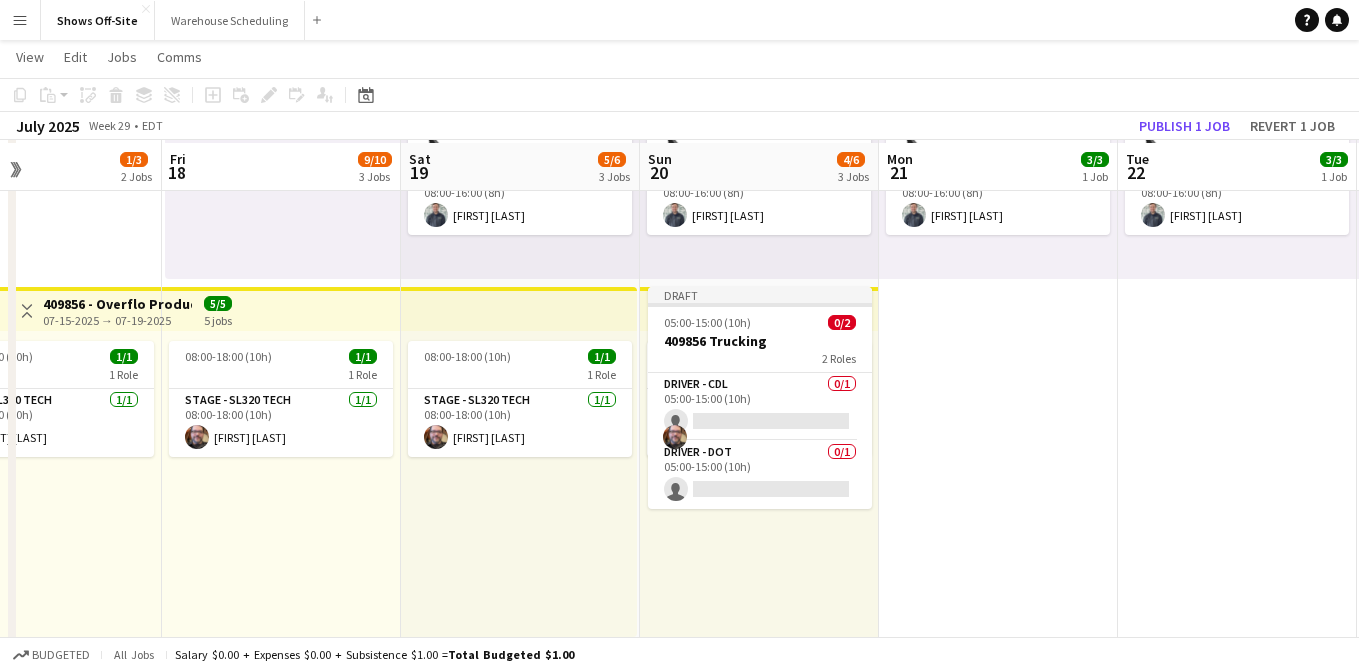 scroll, scrollTop: 307, scrollLeft: 0, axis: vertical 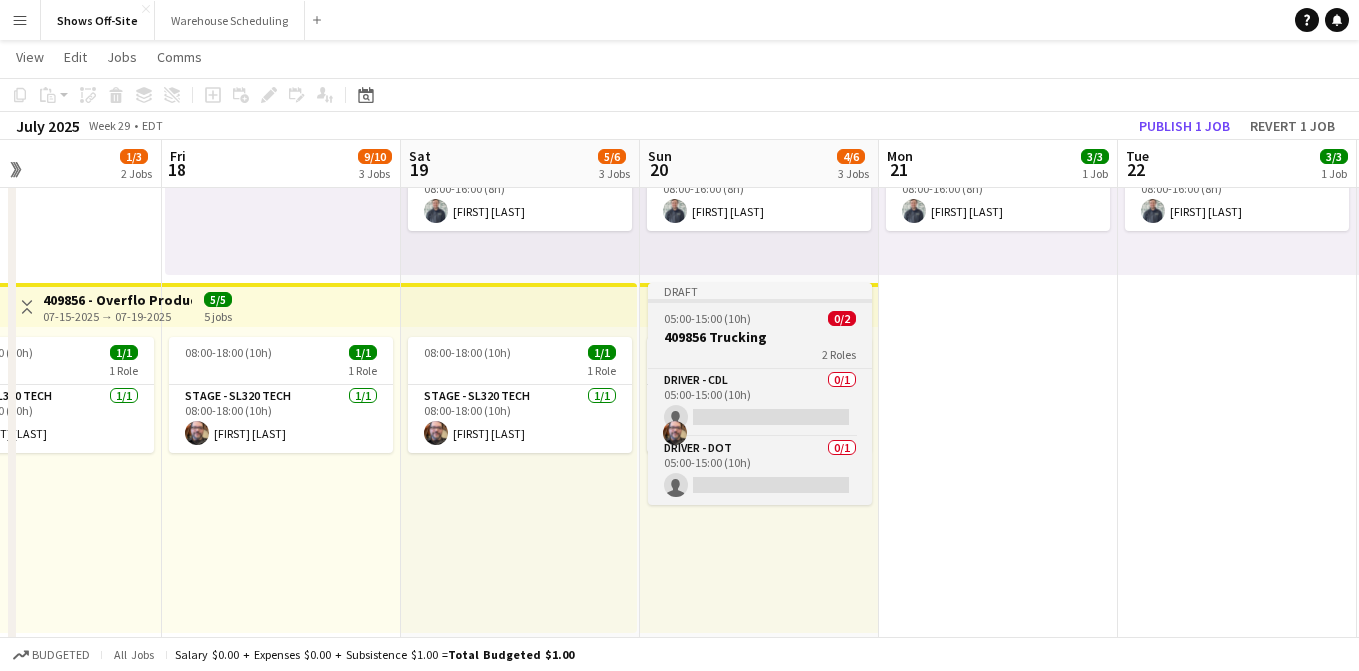 click on "05:00-15:00 (10h)" at bounding box center [707, 318] 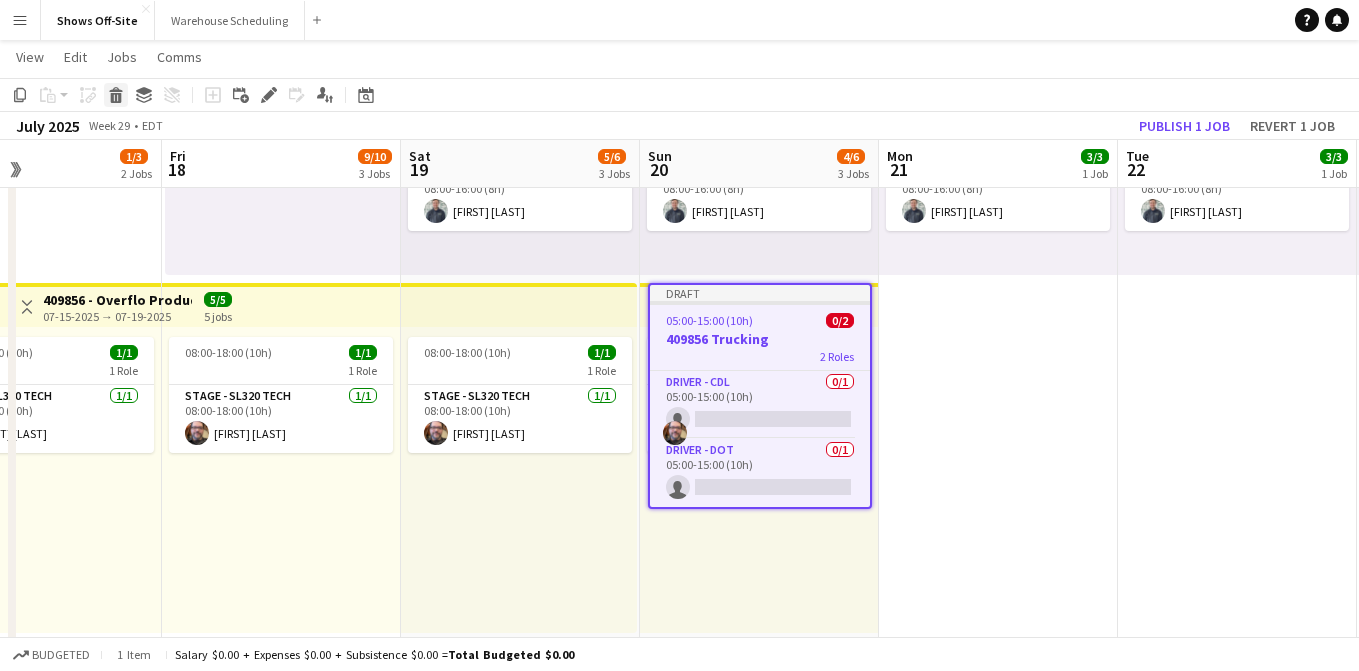 click on "Delete" 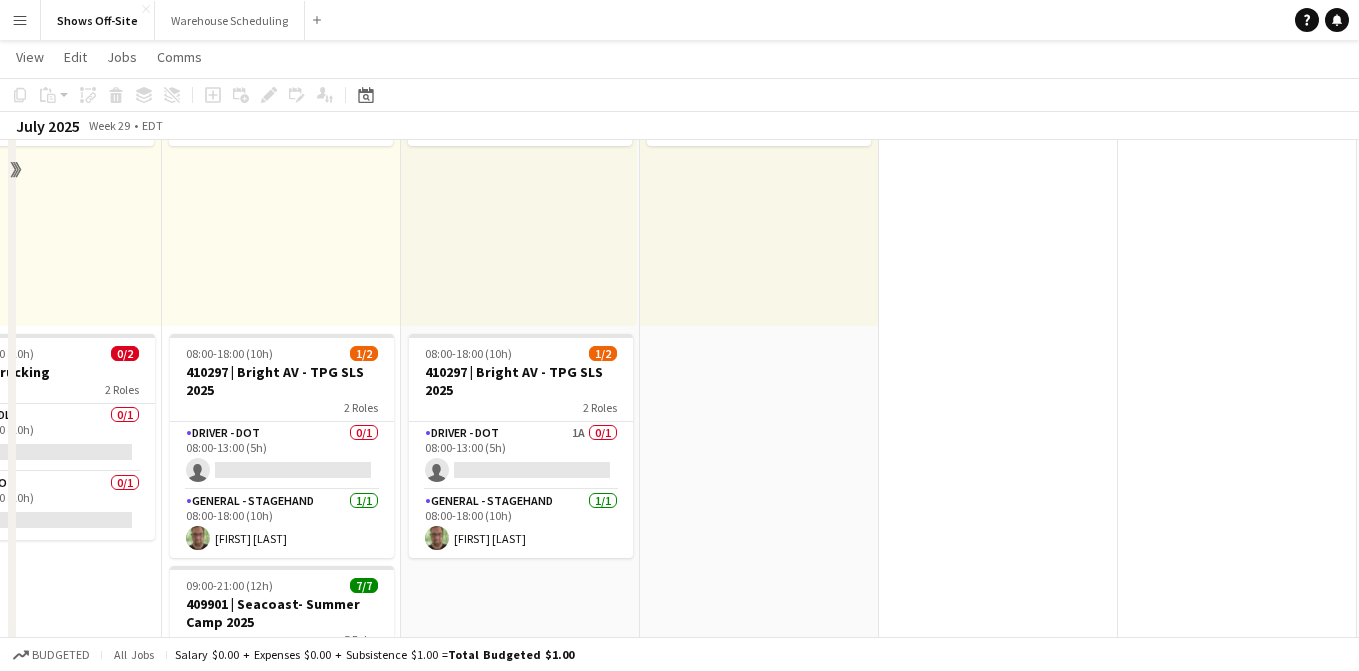 scroll, scrollTop: 646, scrollLeft: 0, axis: vertical 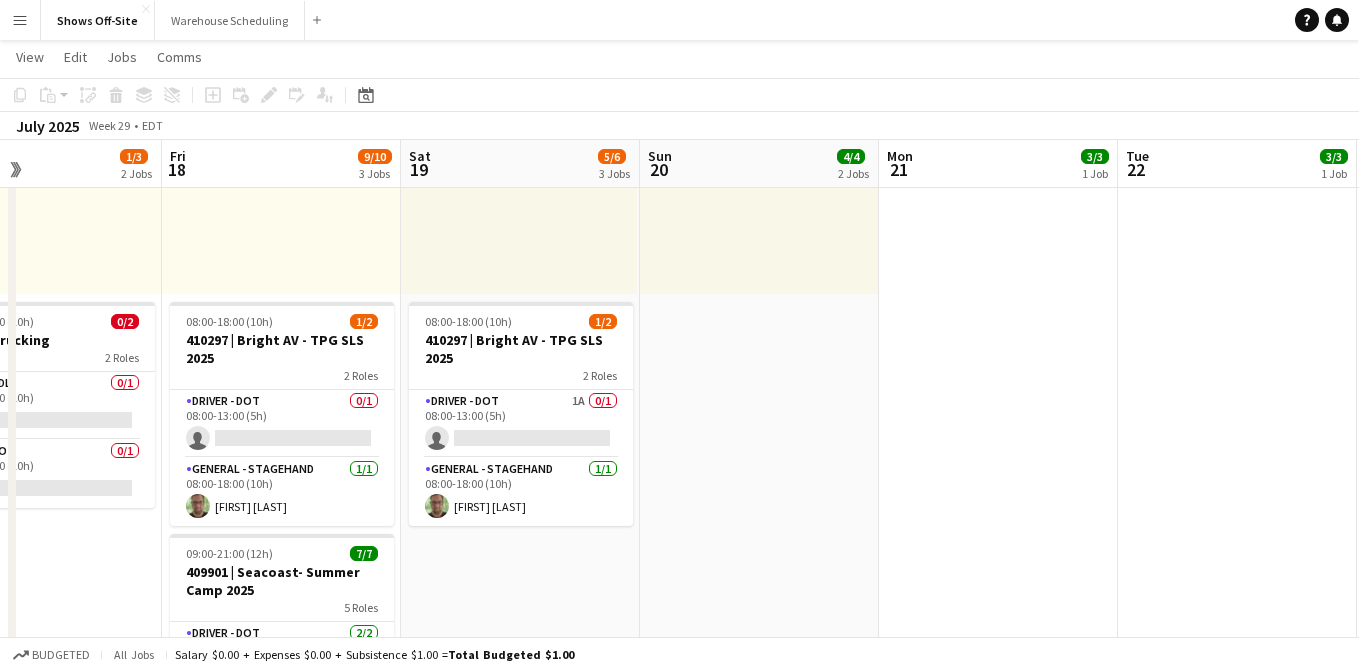 click on "[TIME] (5h)    1/1   1 Role   Stage - SL320 Tech   1/1   [TIME] (5h)
[FIRST] [LAST]     [TIME] (8h)    3/3   3 Roles   Audio - A1   1/1   [TIME] (8h)
[FIRST] [LAST]  General - Project Mgr.   1/1   [TIME] (8h)
[FIRST] [LAST]  Video - V1   1/1   [TIME] (8h)
[FIRST] [LAST]" at bounding box center [759, 653] 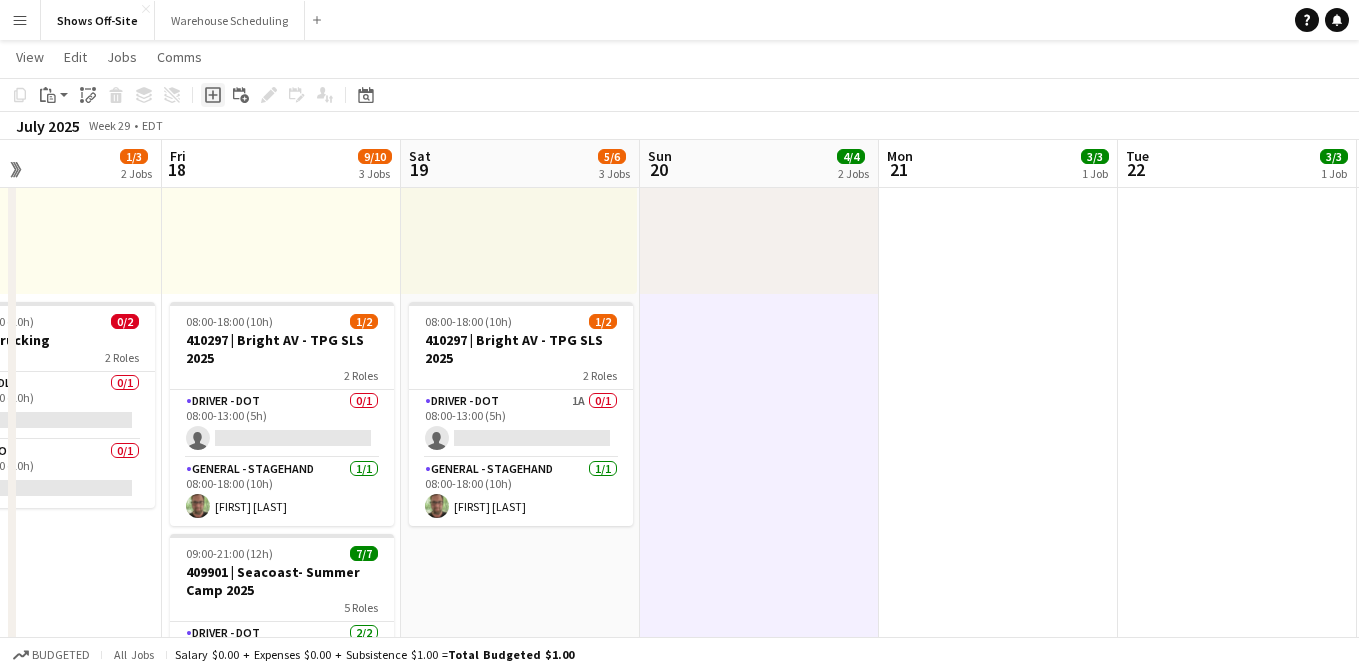 click on "Add job" 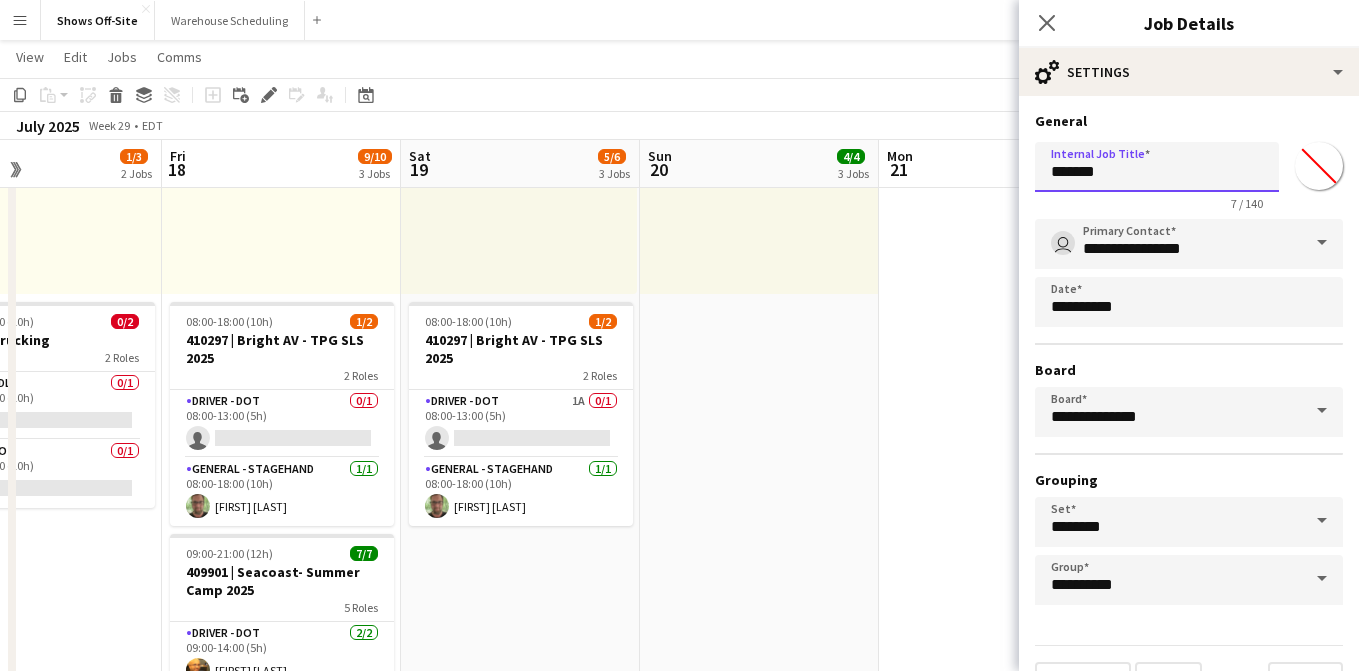 drag, startPoint x: 1147, startPoint y: 176, endPoint x: 932, endPoint y: 176, distance: 215 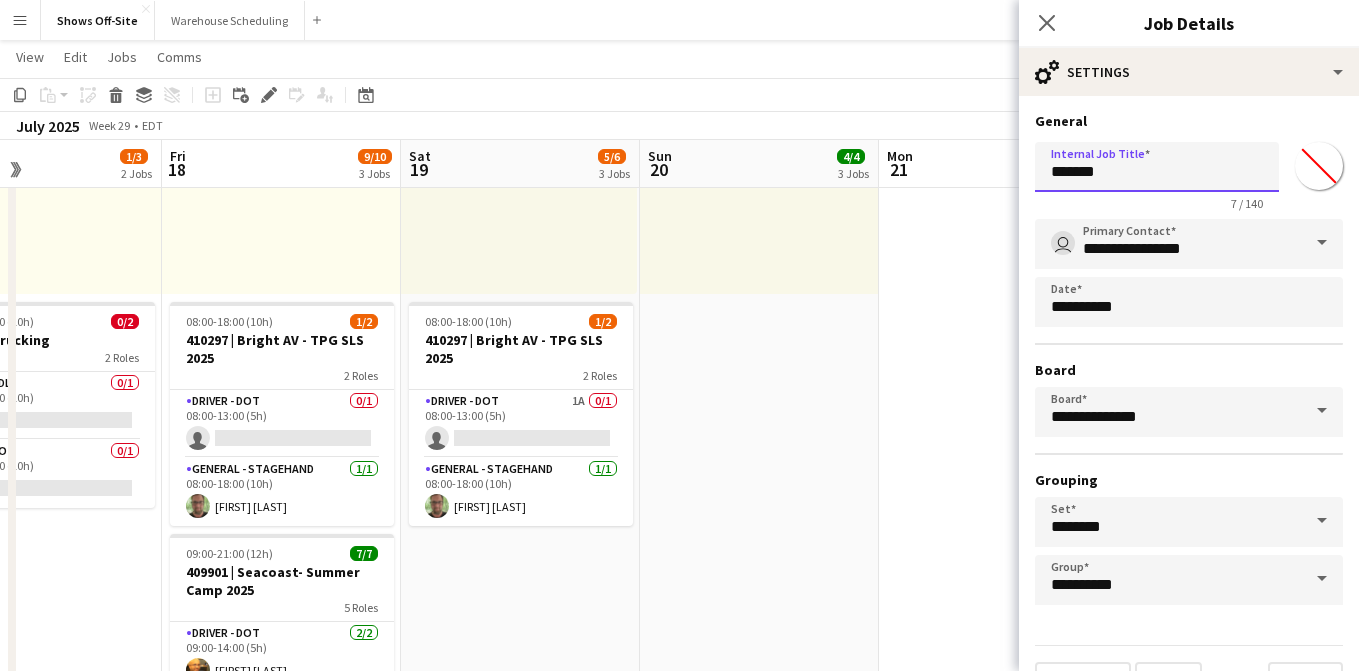 click on "Menu
Boards
Boards   Boards   All jobs   Status
Workforce
Workforce   My Workforce   Recruiting
Comms
Comms
Pay
Pay   Approvals   Payments   Reports
Platform Settings
Platform Settings   App settings   Your settings   Profiles
Training Academy
Training Academy
Knowledge Base
Knowledge Base
Product Updates
Product Updates   Log Out   Privacy   Shows Off-Site
Close
Warehouse Scheduling
Close
Add
Help
Notifications
Shows Off-Site
user
View  Day view expanded Day view collapsed Month view" at bounding box center [679, 558] 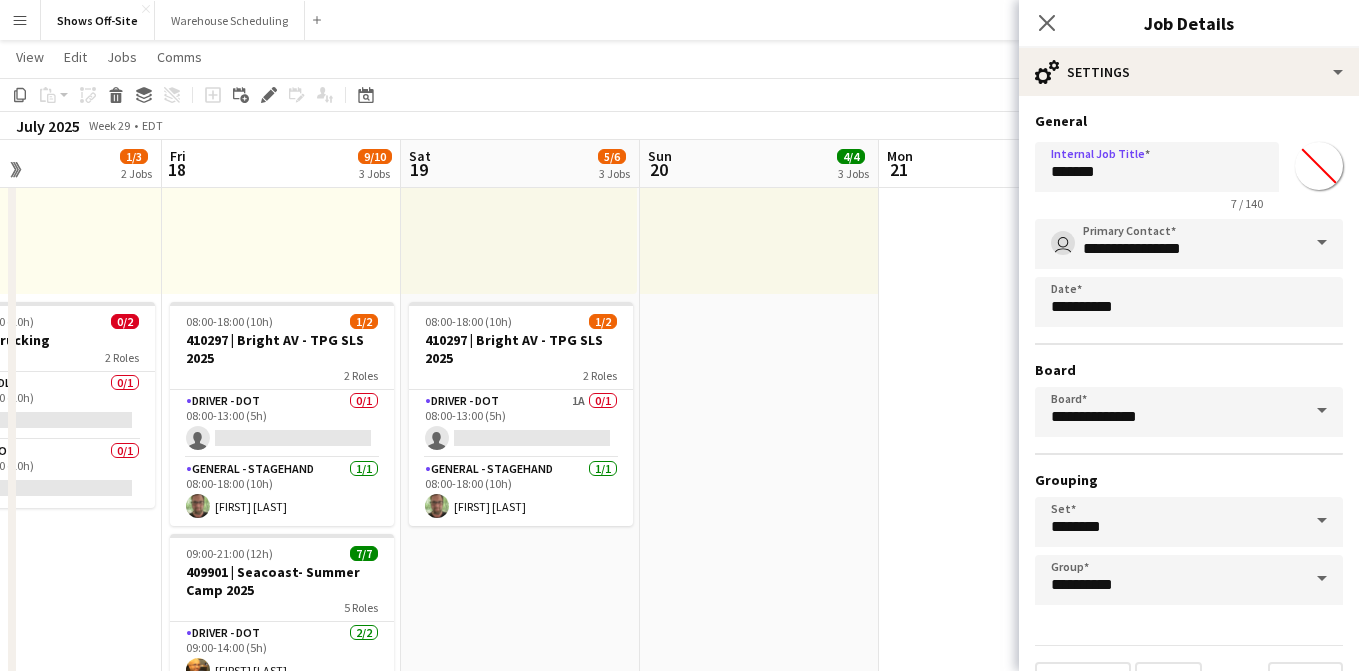 click on "Close pop-in" 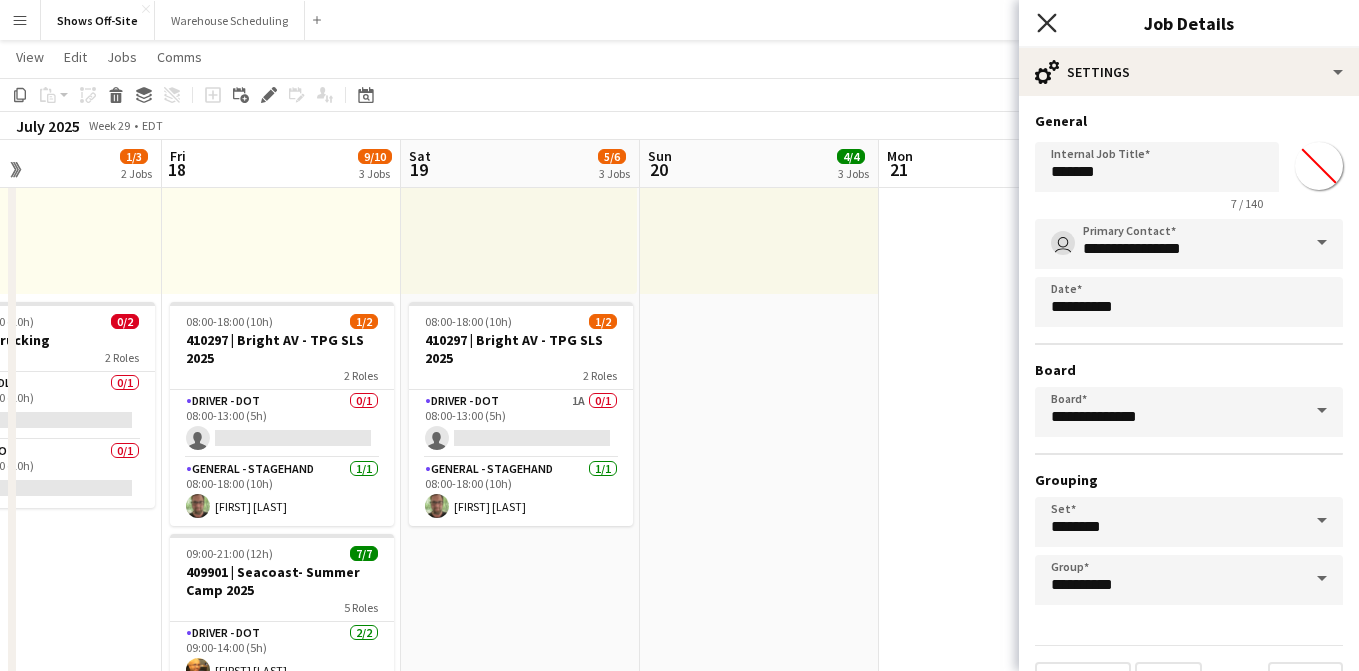 click 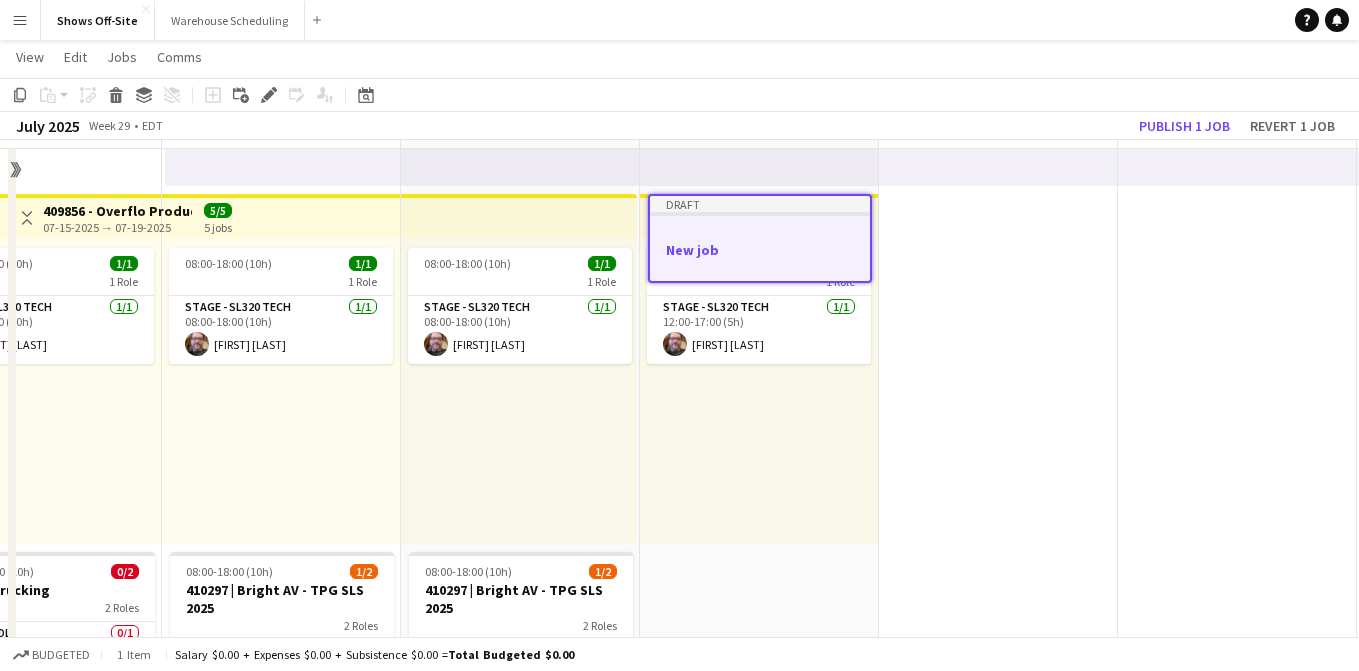 scroll, scrollTop: 287, scrollLeft: 0, axis: vertical 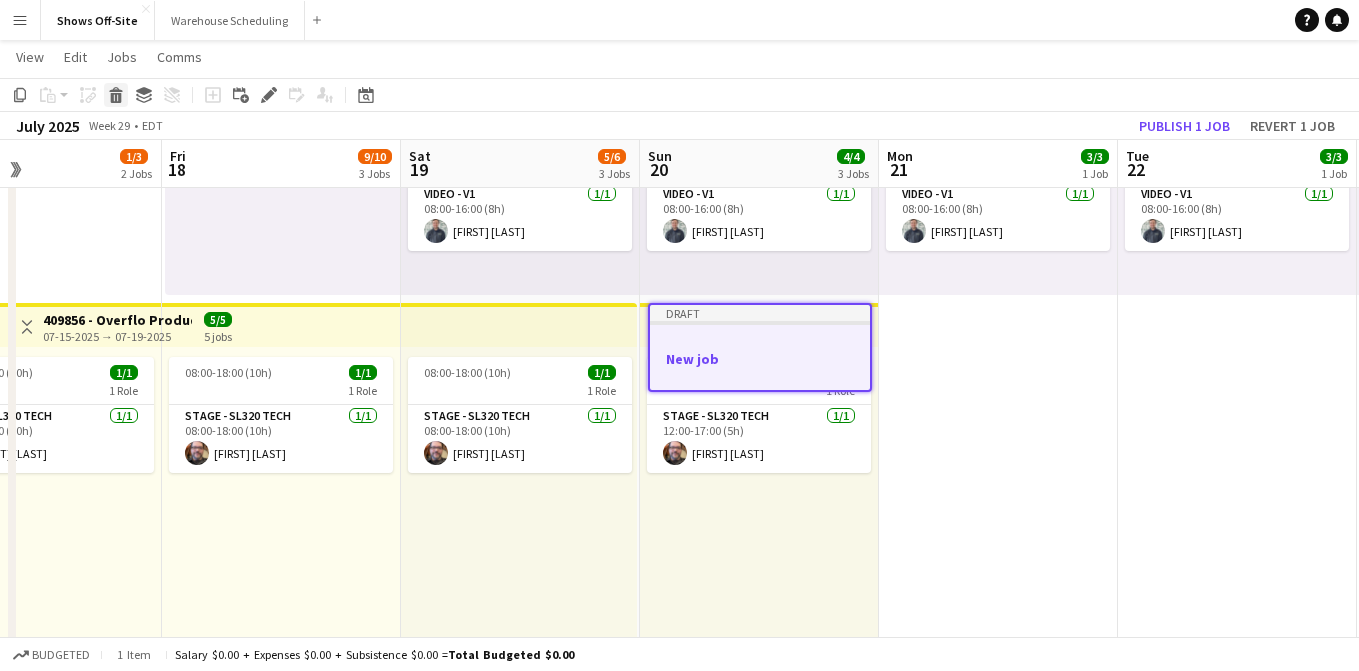 click 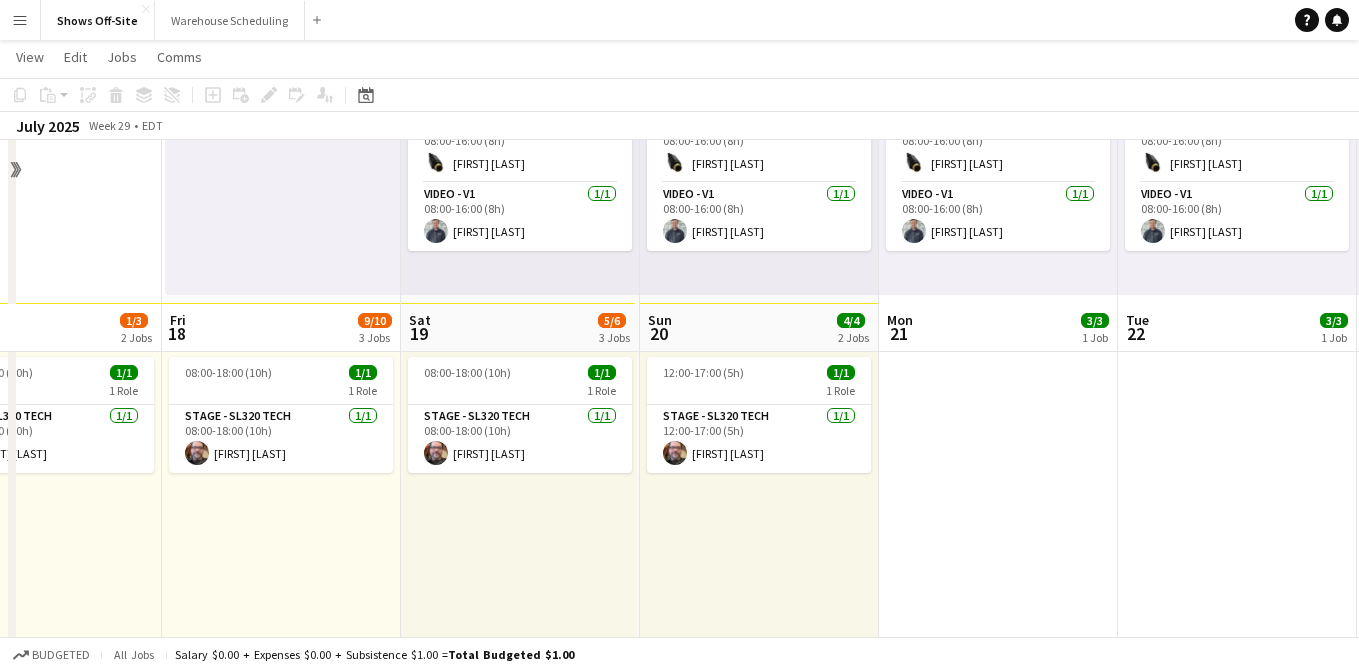 scroll, scrollTop: 573, scrollLeft: 0, axis: vertical 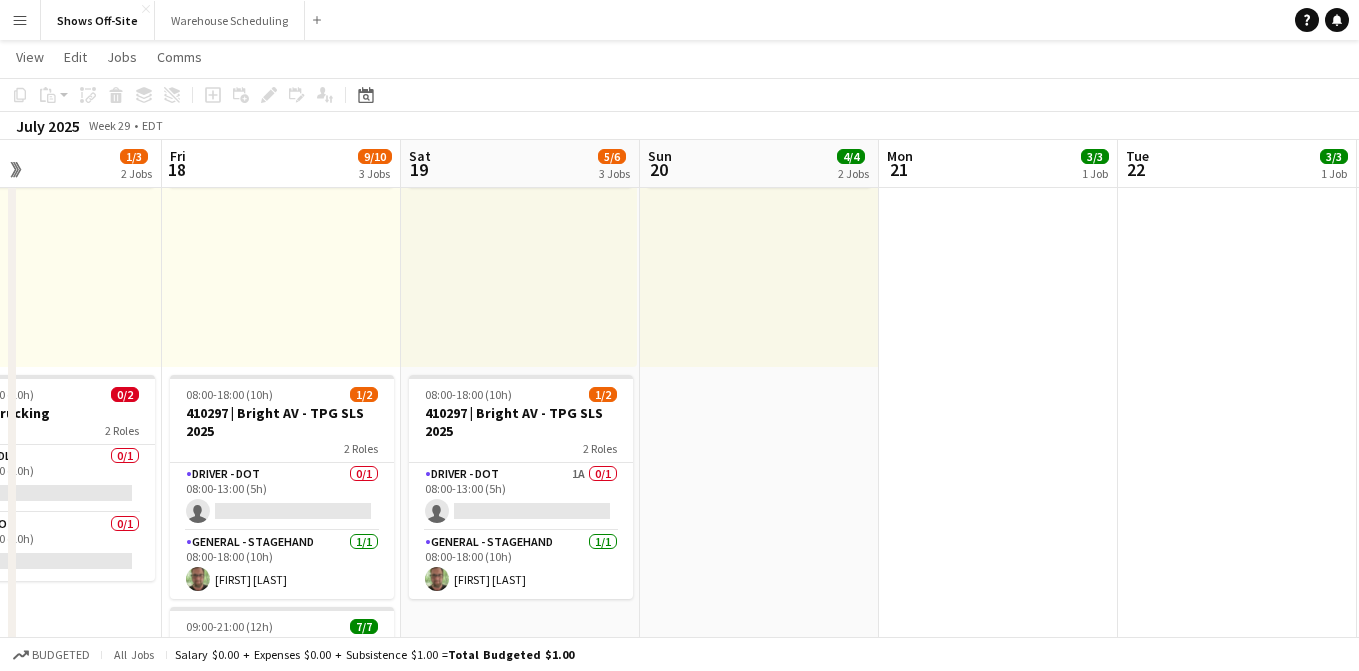 click on "[TIME] (5h)    1/1   1 Role   Stage - SL320 Tech   1/1   [TIME] (5h)
[FIRST] [LAST]     [TIME] (8h)    3/3   3 Roles   Audio - A1   1/1   [TIME] (8h)
[FIRST] [LAST]  General - Project Mgr.   1/1   [TIME] (8h)
[FIRST] [LAST]  Video - V1   1/1   [TIME] (8h)
[FIRST] [LAST]" at bounding box center (759, 726) 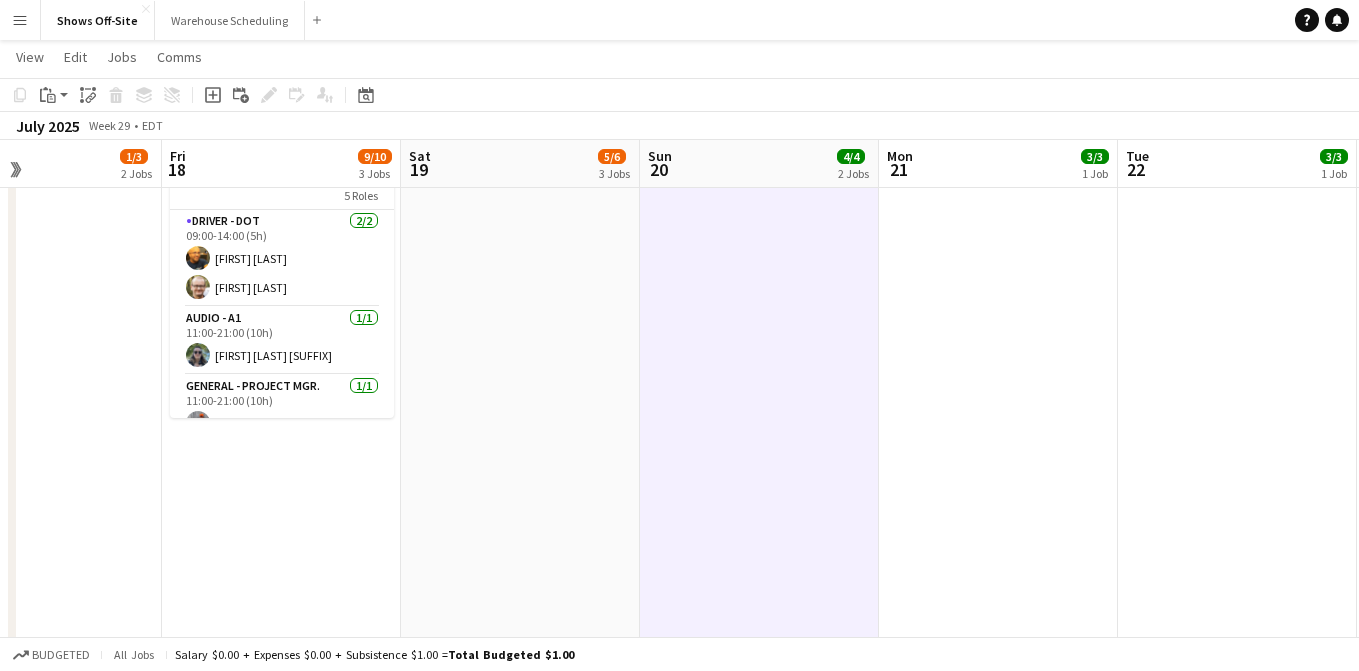 scroll, scrollTop: 1060, scrollLeft: 0, axis: vertical 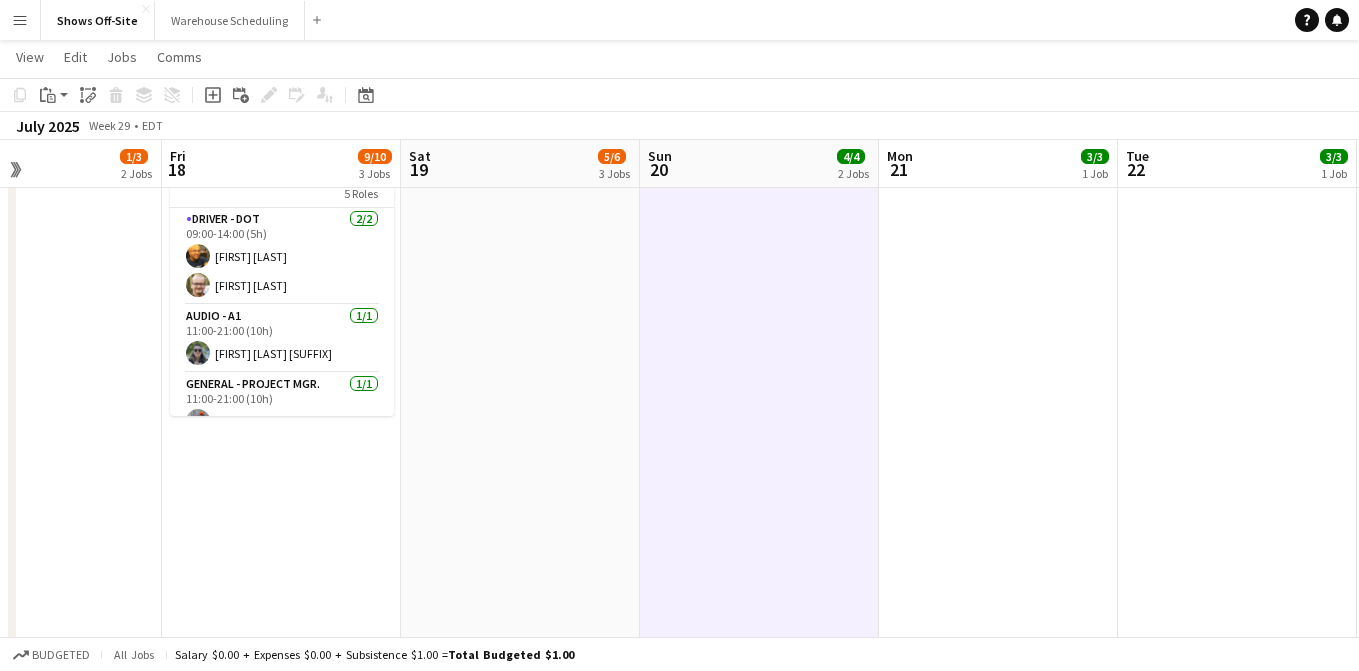 click on "[TIME] (5h)    1/1   1 Role   Stage - SL320 Tech   1/1   [TIME] (5h)
[FIRST] [LAST]     [TIME] (8h)    3/3   3 Roles   Audio - A1   1/1   [TIME] (8h)
[FIRST] [LAST]  General - Project Mgr.   1/1   [TIME] (8h)
[FIRST] [LAST]  Video - V1   1/1   [TIME] (8h)
[FIRST] [LAST]" at bounding box center (759, 239) 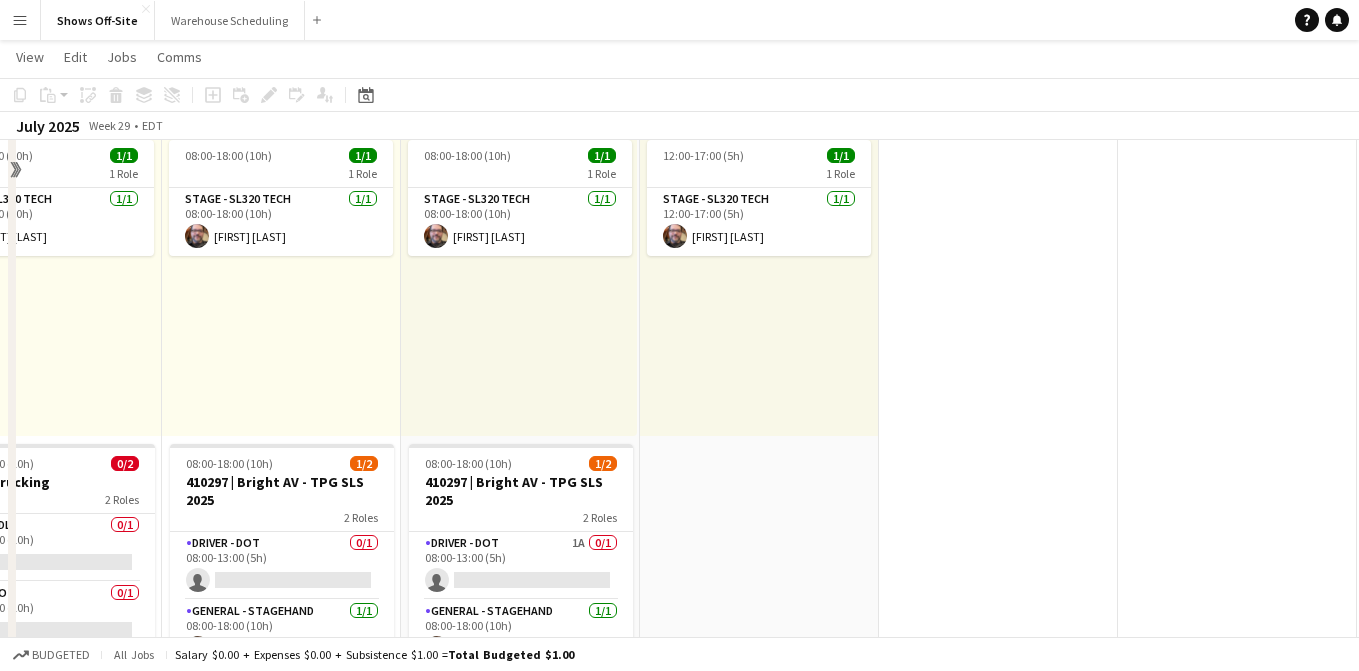 scroll, scrollTop: 551, scrollLeft: 0, axis: vertical 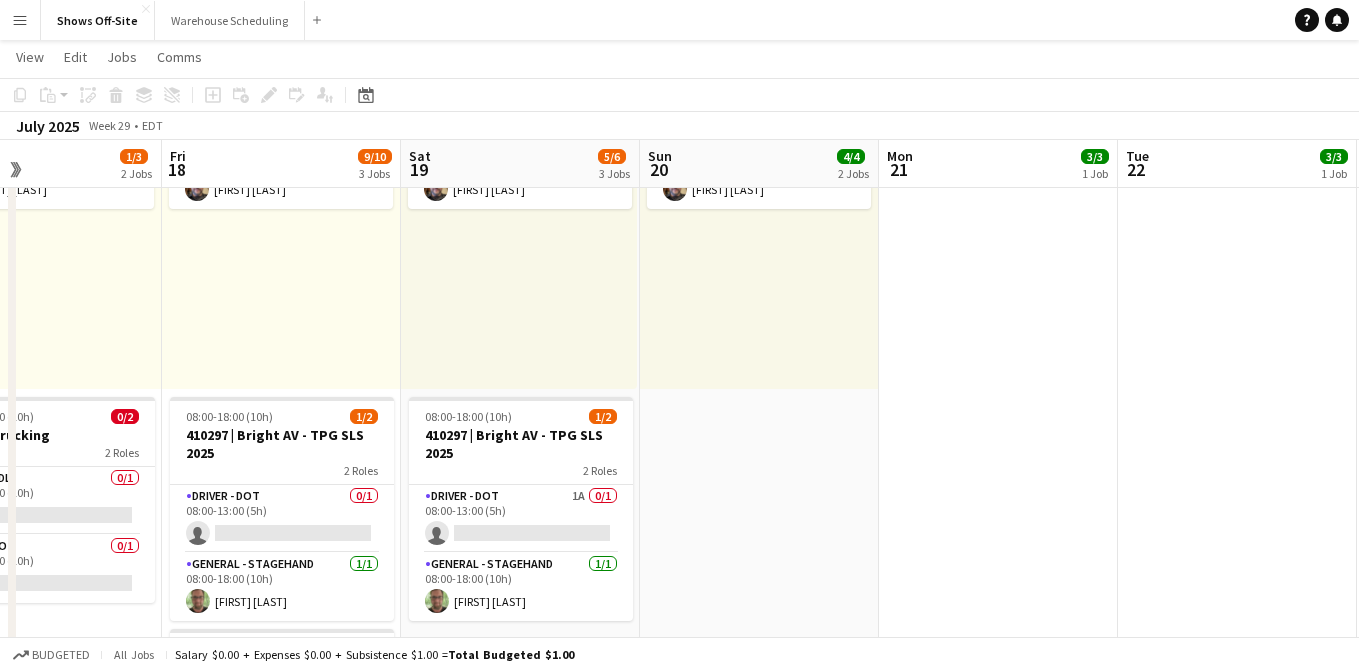 click on "[TIME] (5h)    1/1   1 Role   Stage - SL320 Tech   1/1   [TIME] (5h)
[FIRST] [LAST]     [TIME] (8h)    3/3   3 Roles   Audio - A1   1/1   [TIME] (8h)
[FIRST] [LAST]  General - Project Mgr.   1/1   [TIME] (8h)
[FIRST] [LAST]  Video - V1   1/1   [TIME] (8h)
[FIRST] [LAST]" at bounding box center [759, 748] 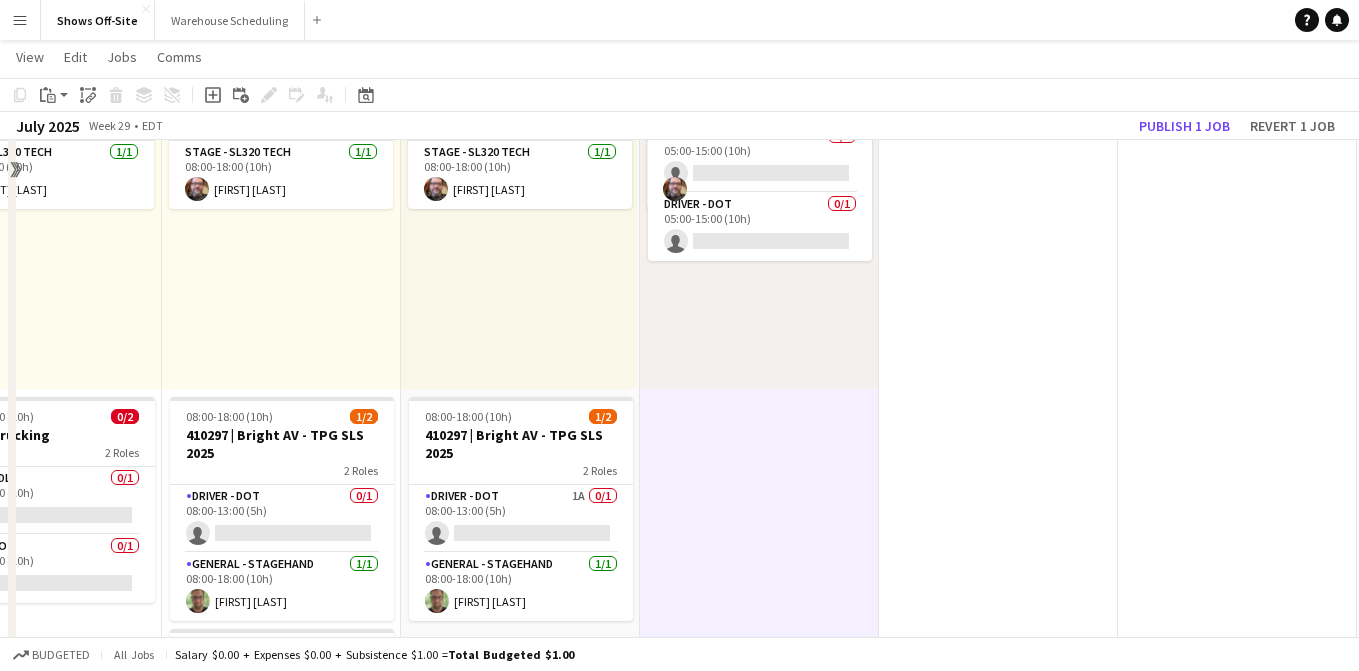 scroll, scrollTop: 0, scrollLeft: 0, axis: both 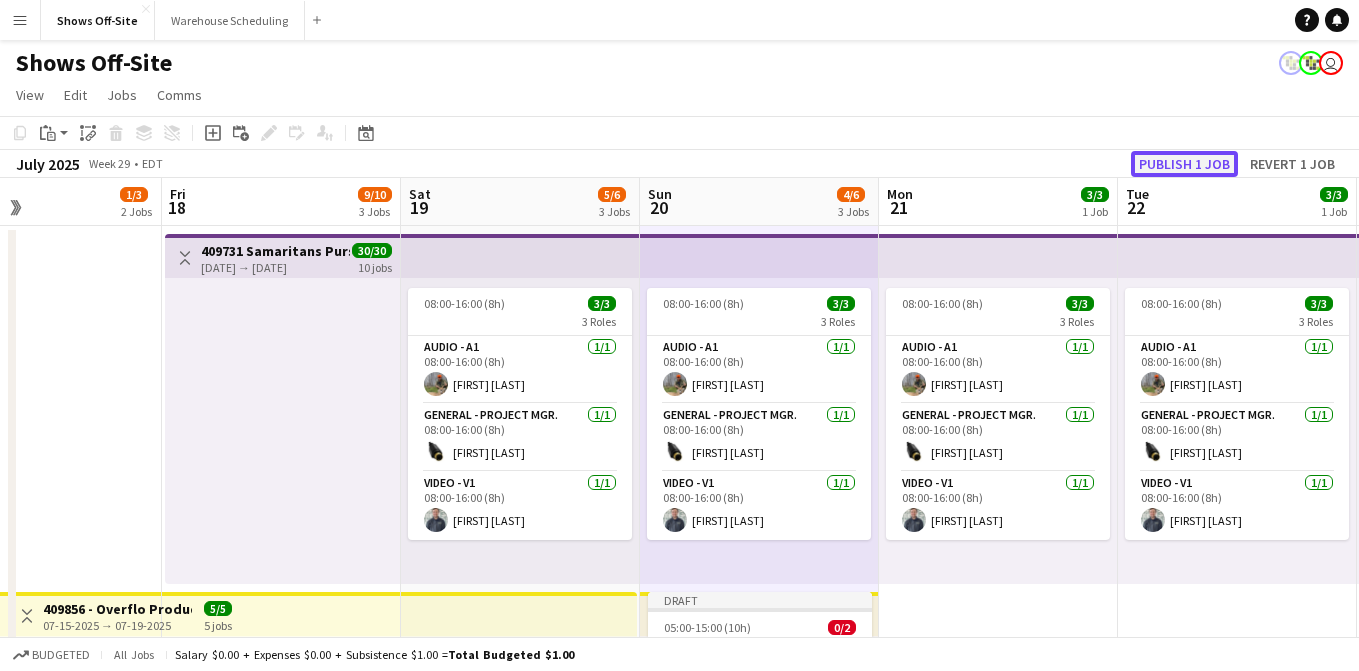 click on "Publish 1 job" 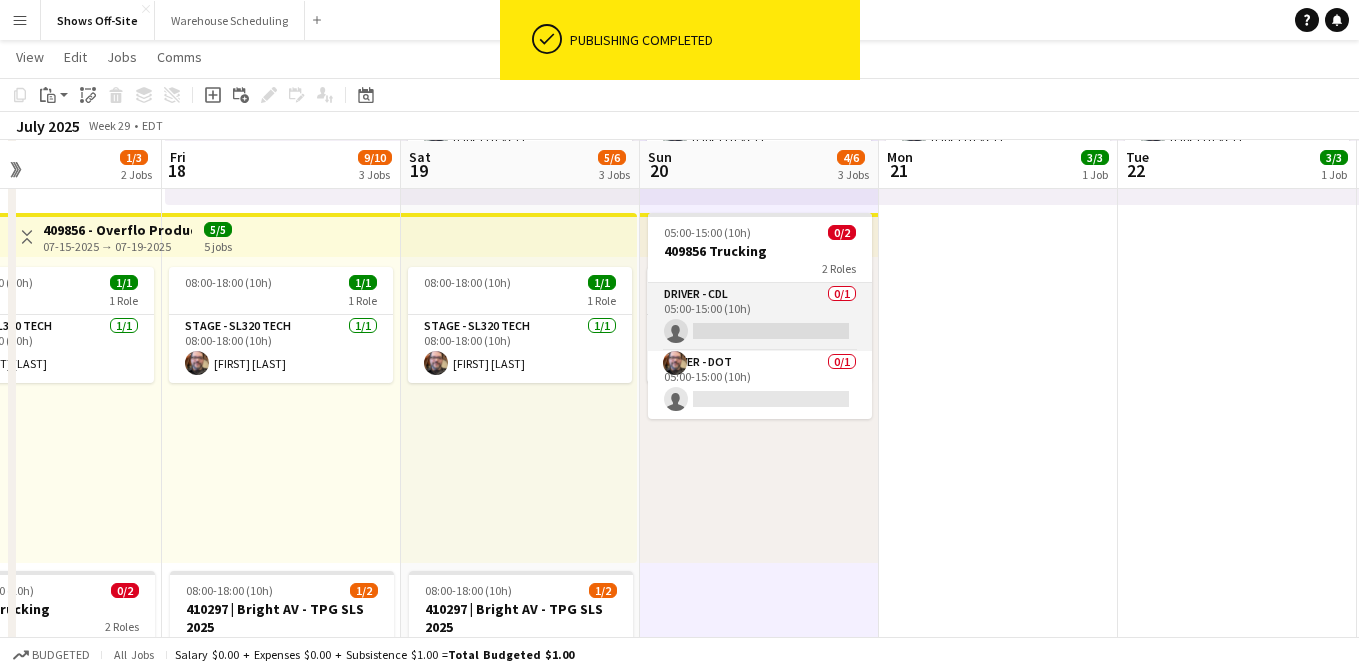 scroll, scrollTop: 378, scrollLeft: 0, axis: vertical 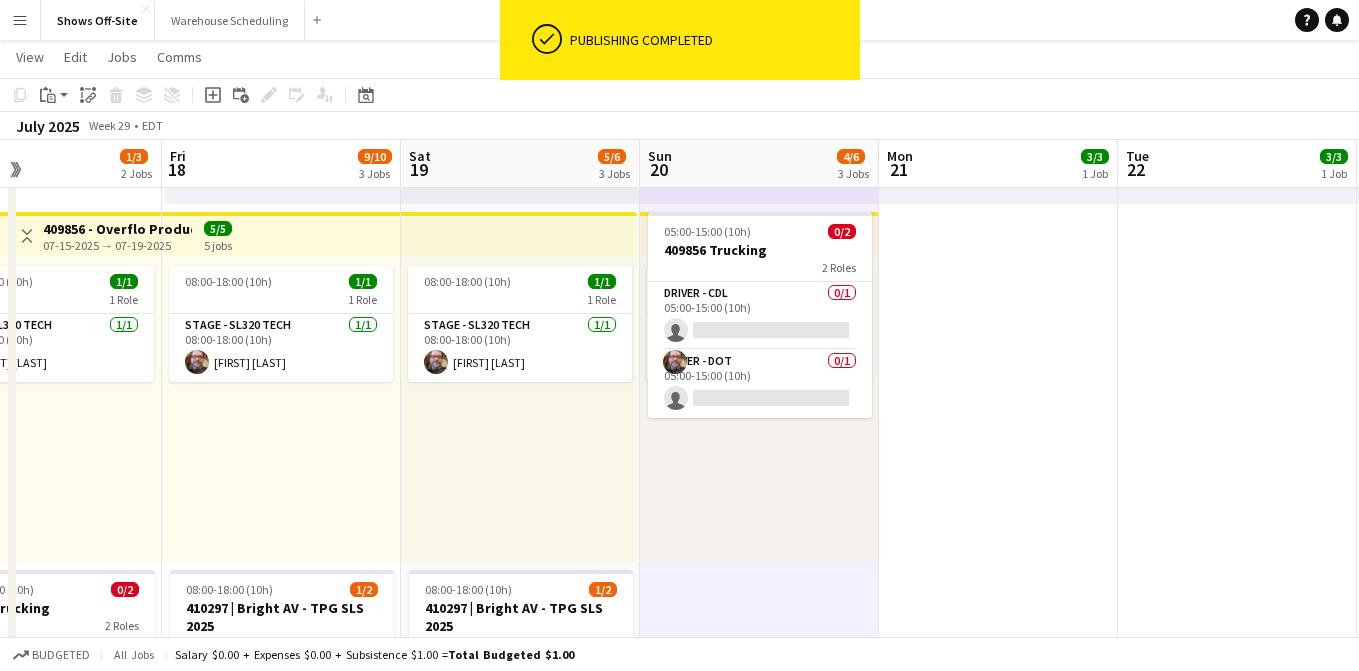 click on "409856 Trucking" at bounding box center [760, 250] 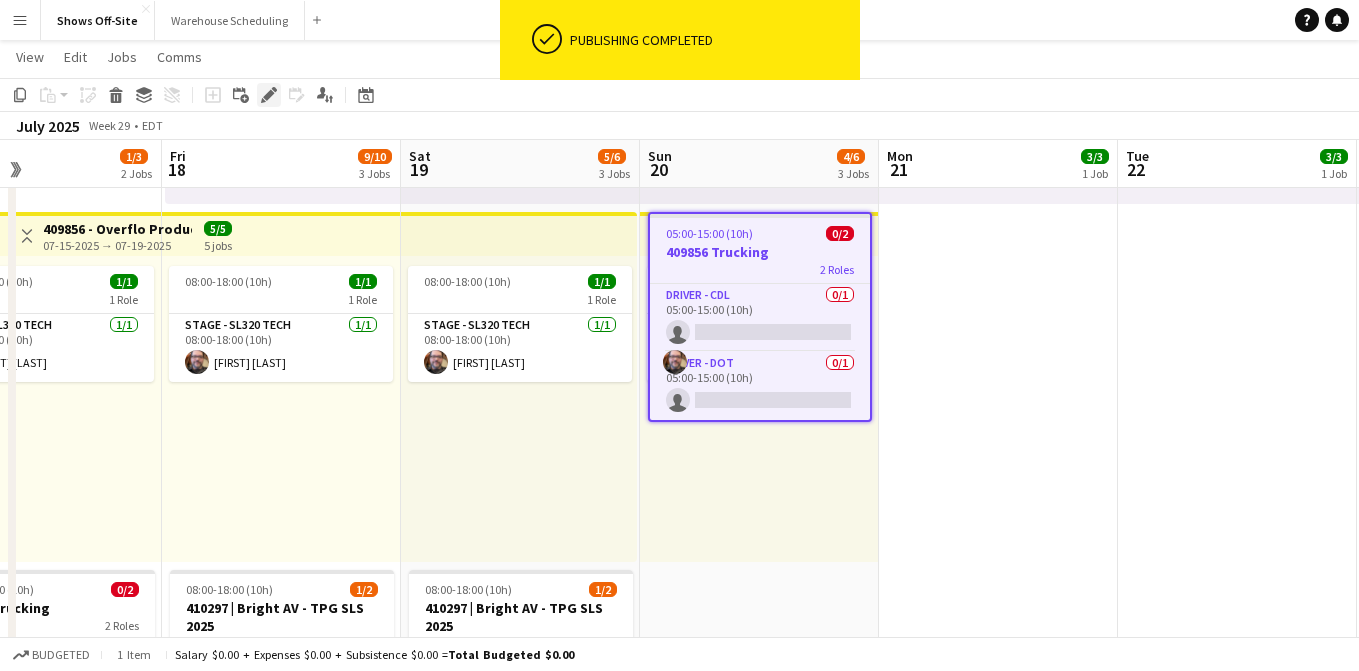 click 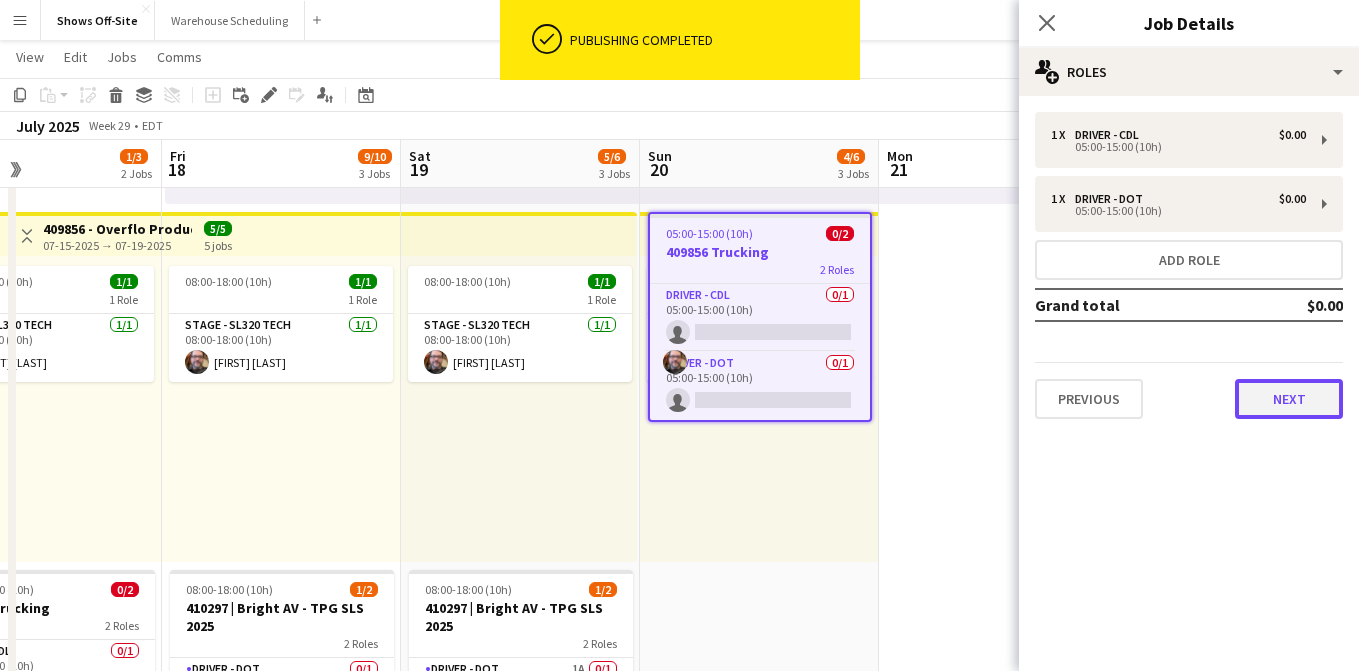 click on "Next" at bounding box center (1289, 399) 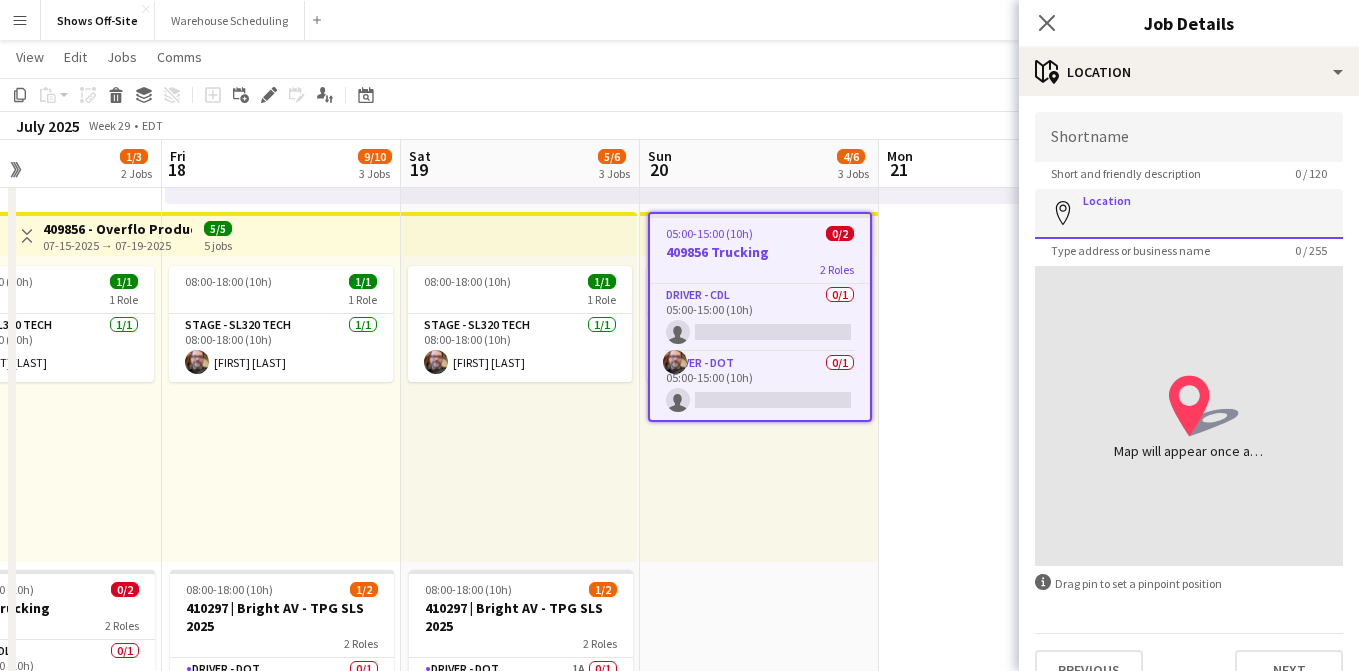 click on "Location" at bounding box center [1189, 214] 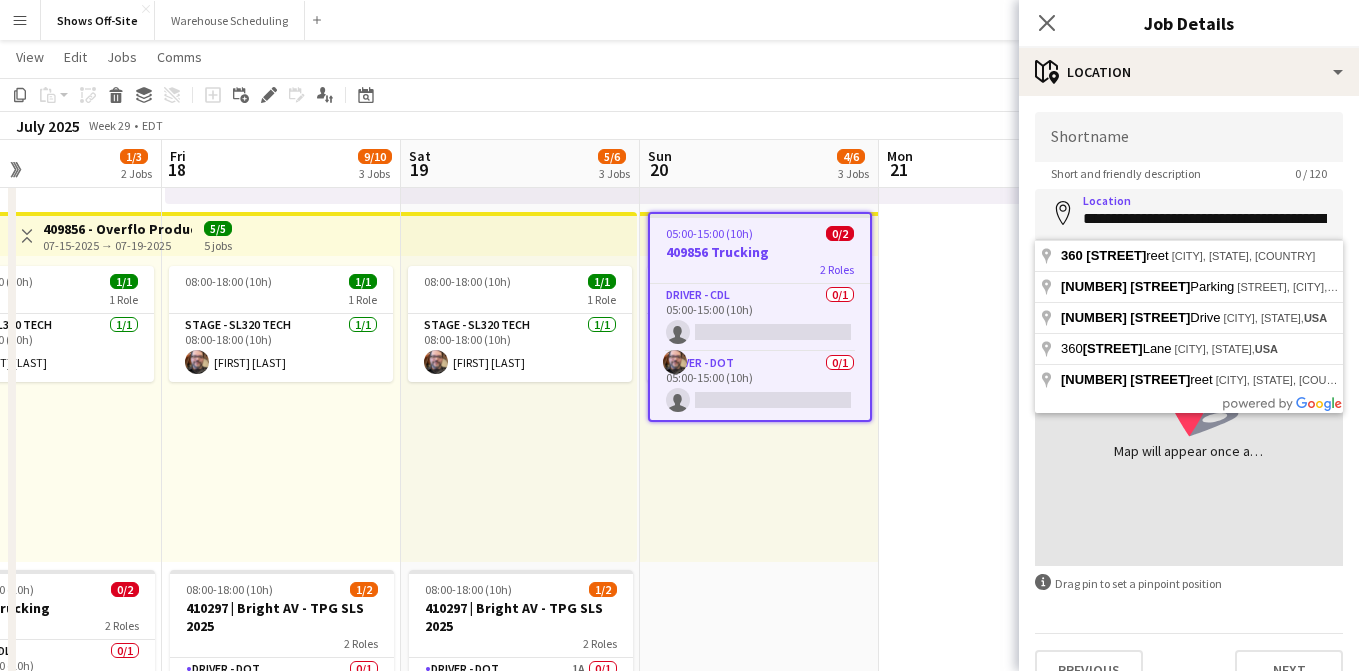type on "**********" 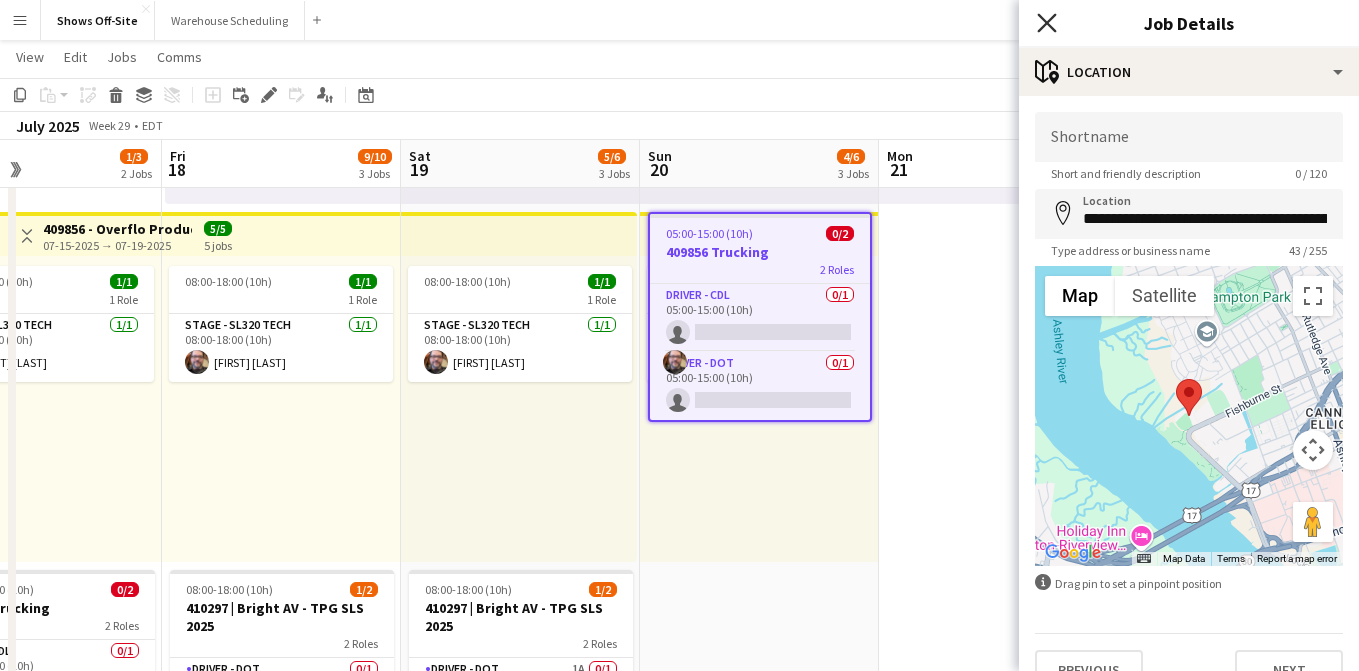 click on "Close pop-in" 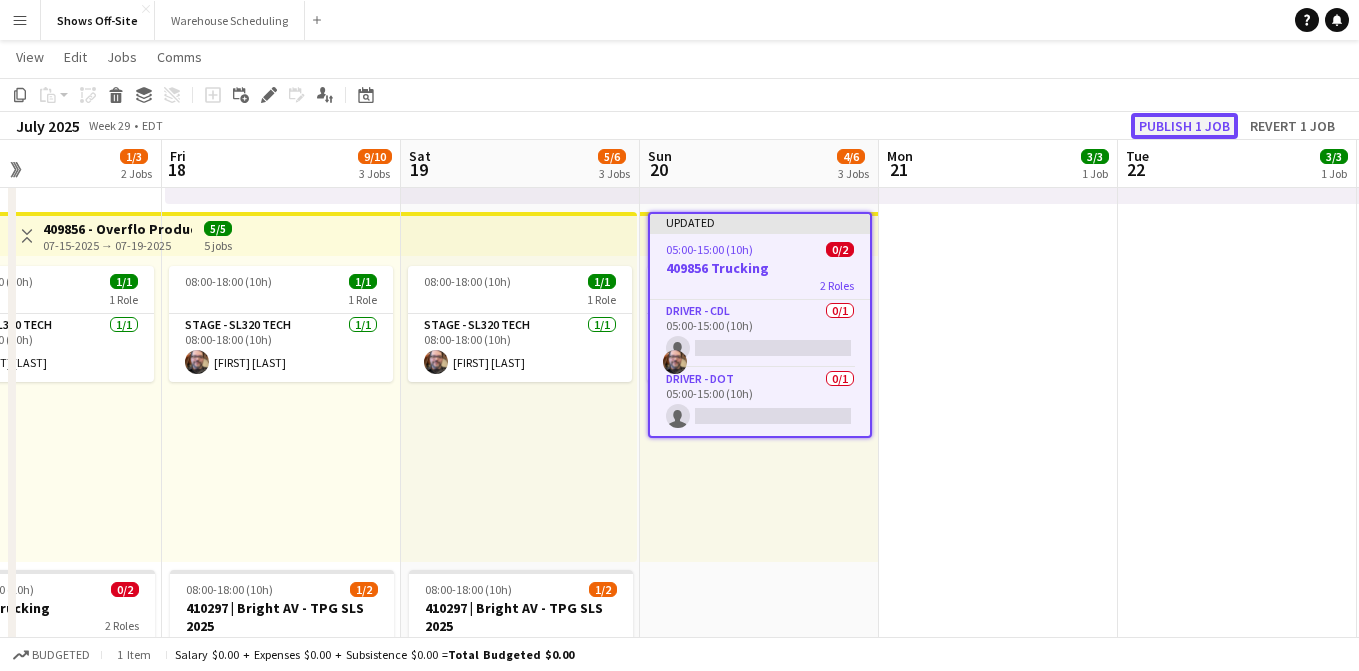 click on "Publish 1 job" 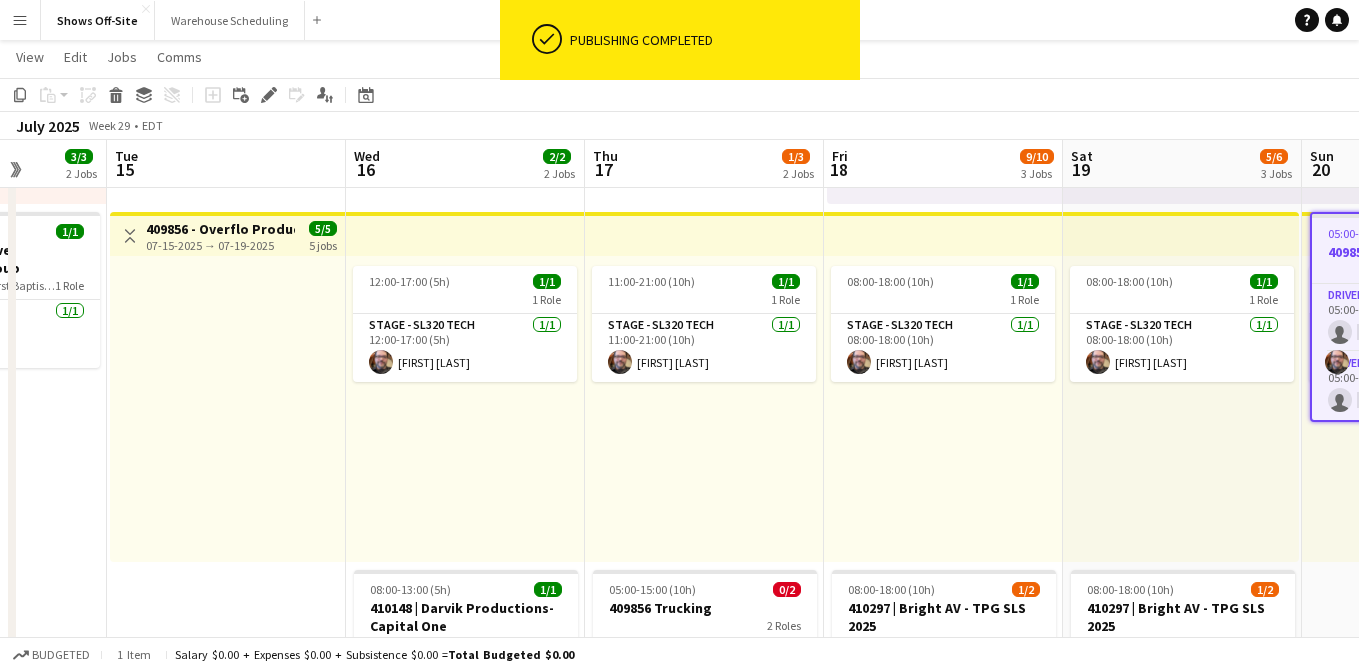scroll, scrollTop: 0, scrollLeft: 580, axis: horizontal 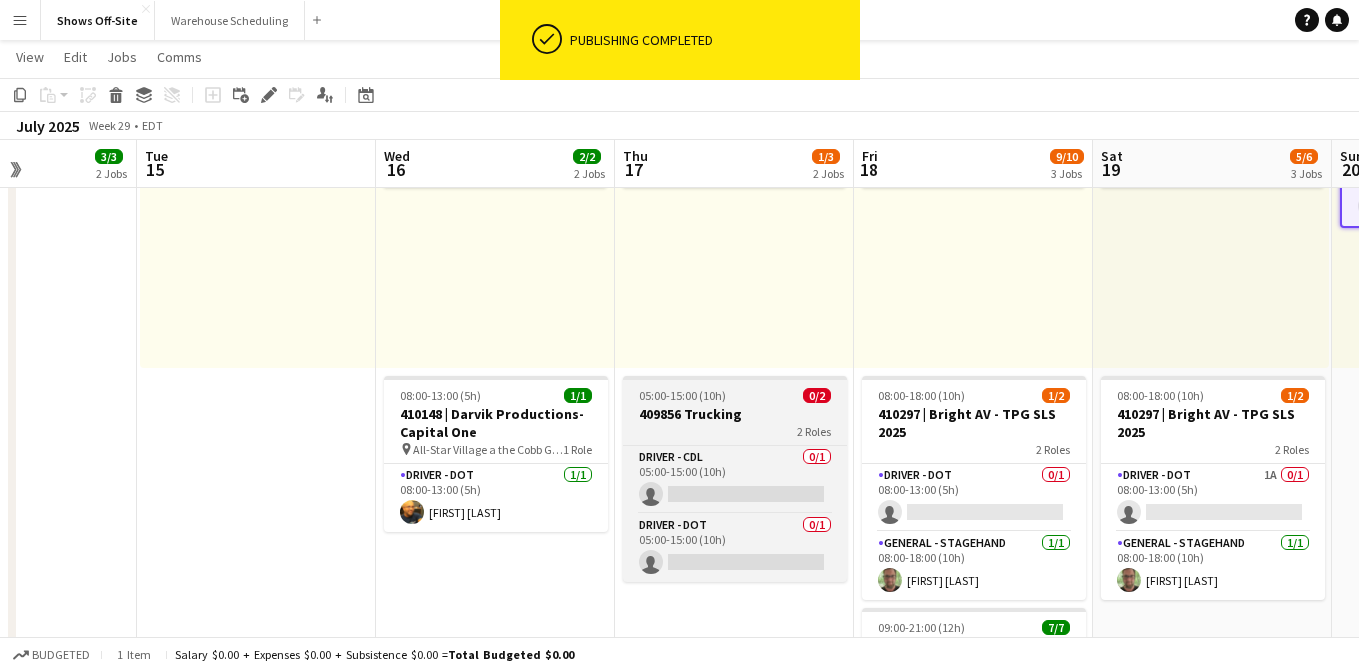 click on "409856 Trucking" at bounding box center [735, 414] 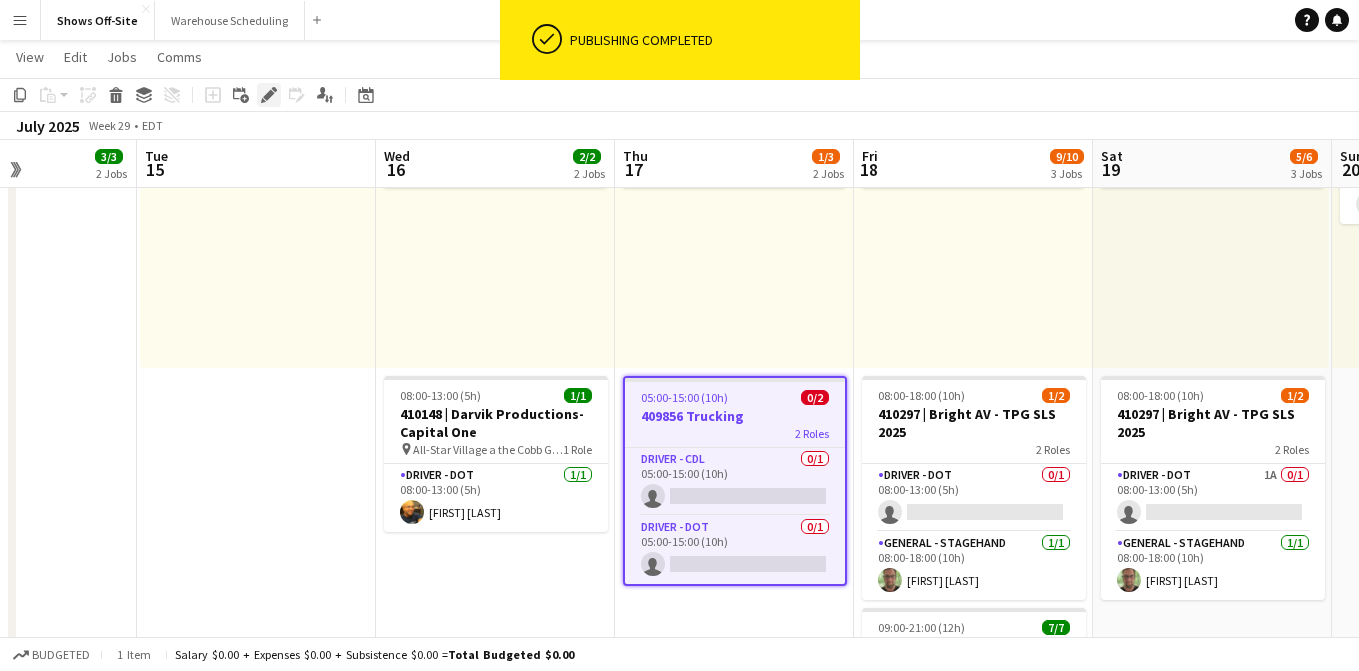 click on "Edit" 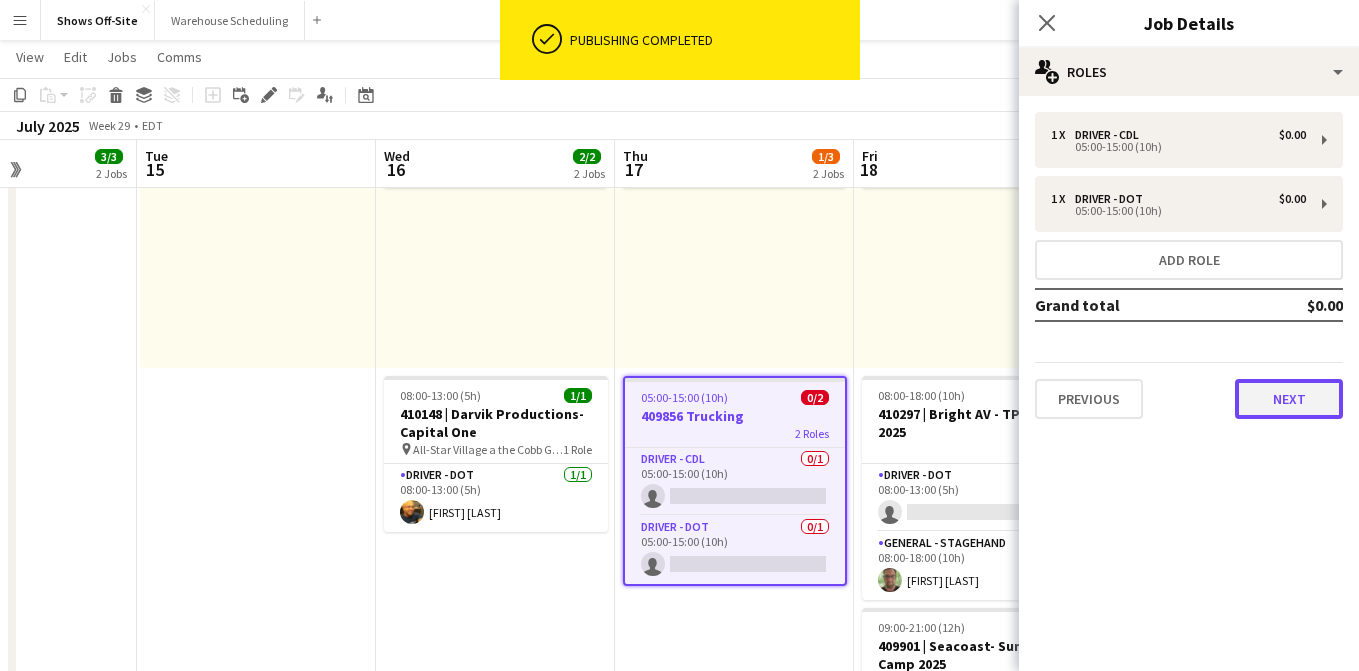 click on "Next" at bounding box center [1289, 399] 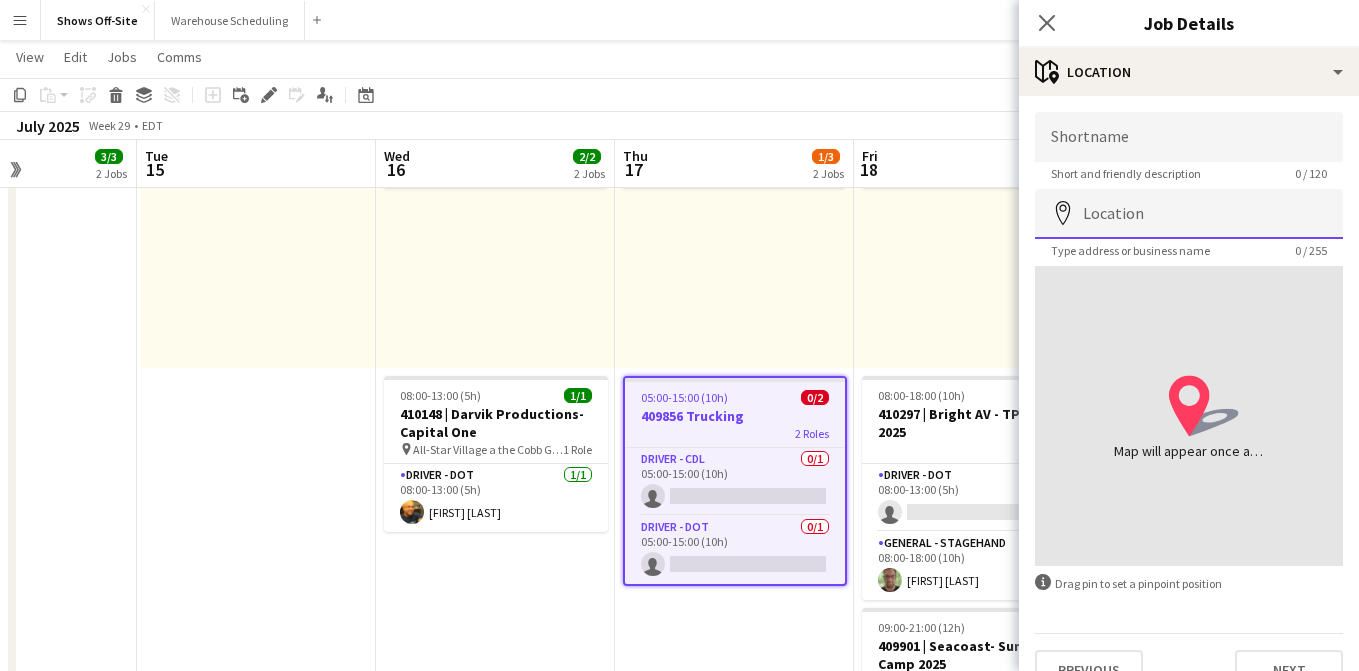 click on "Location" at bounding box center (1189, 214) 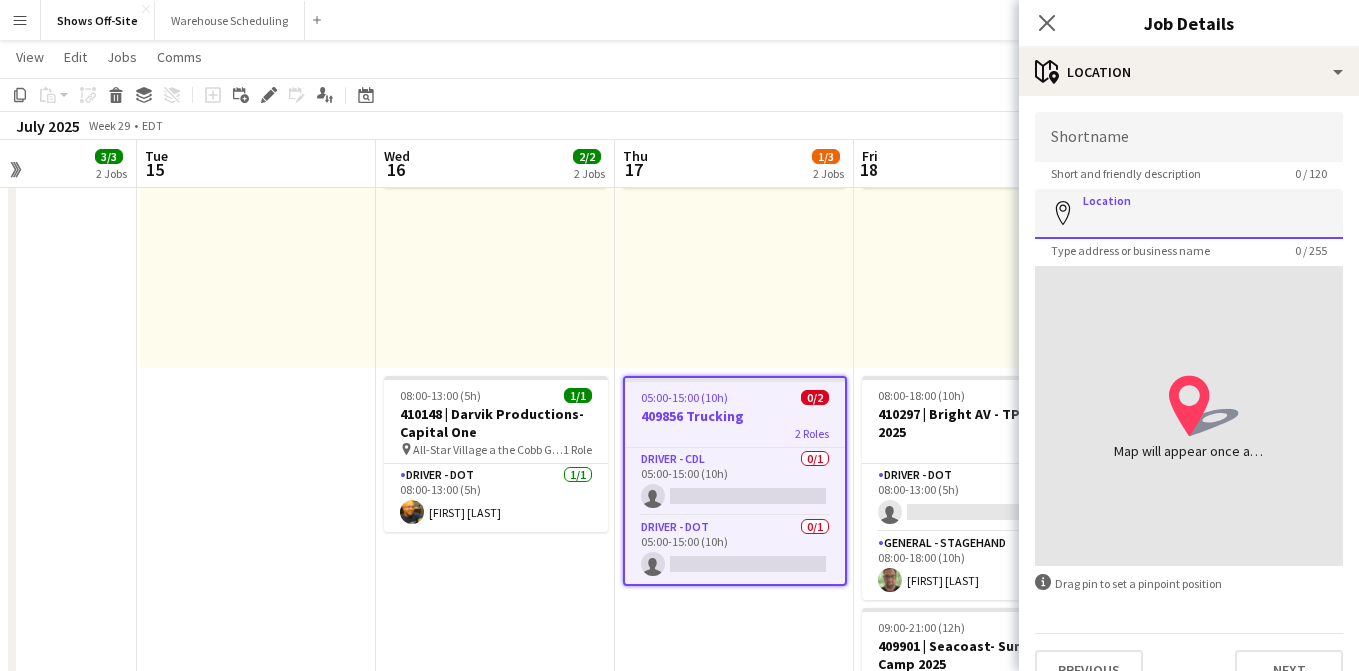 paste on "**********" 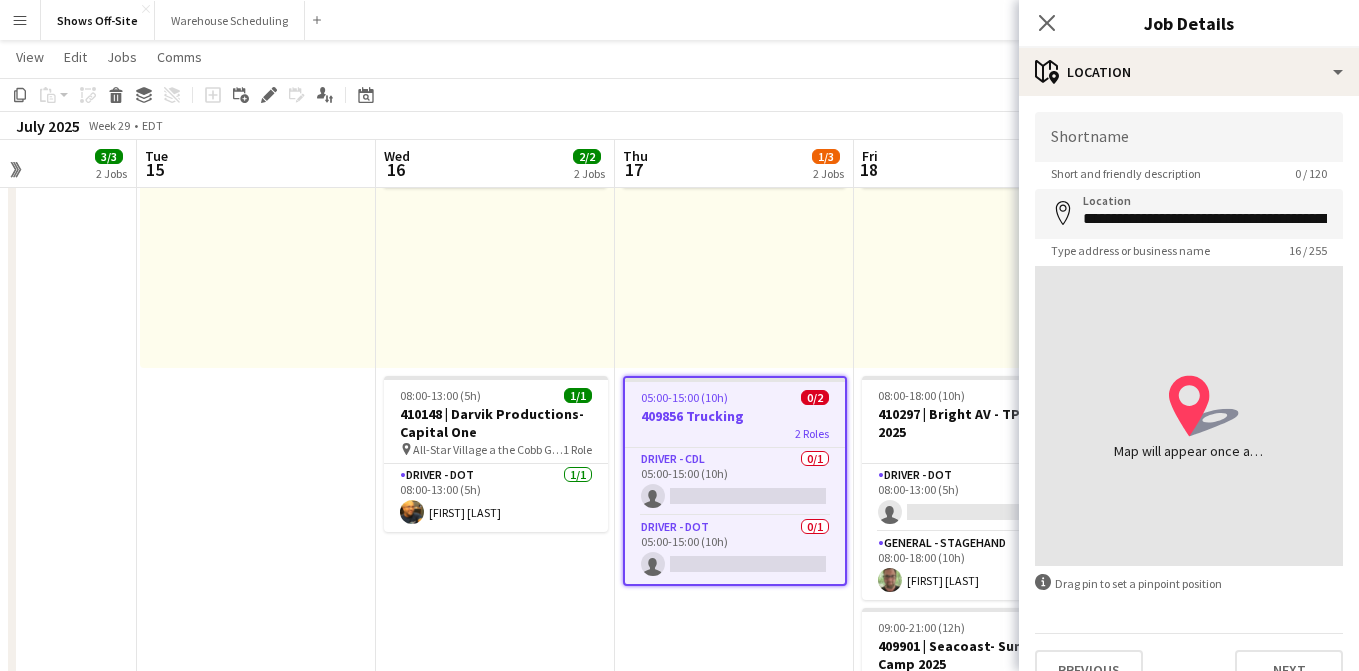 type on "**********" 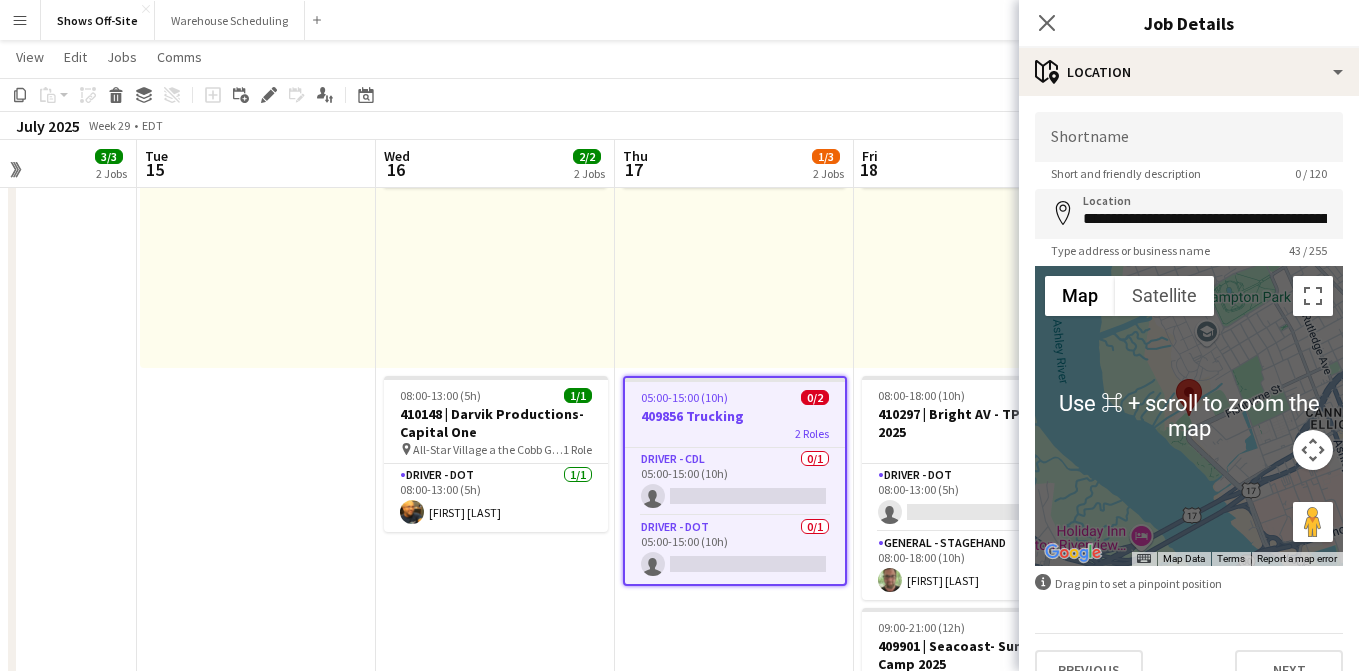 scroll, scrollTop: 35, scrollLeft: 0, axis: vertical 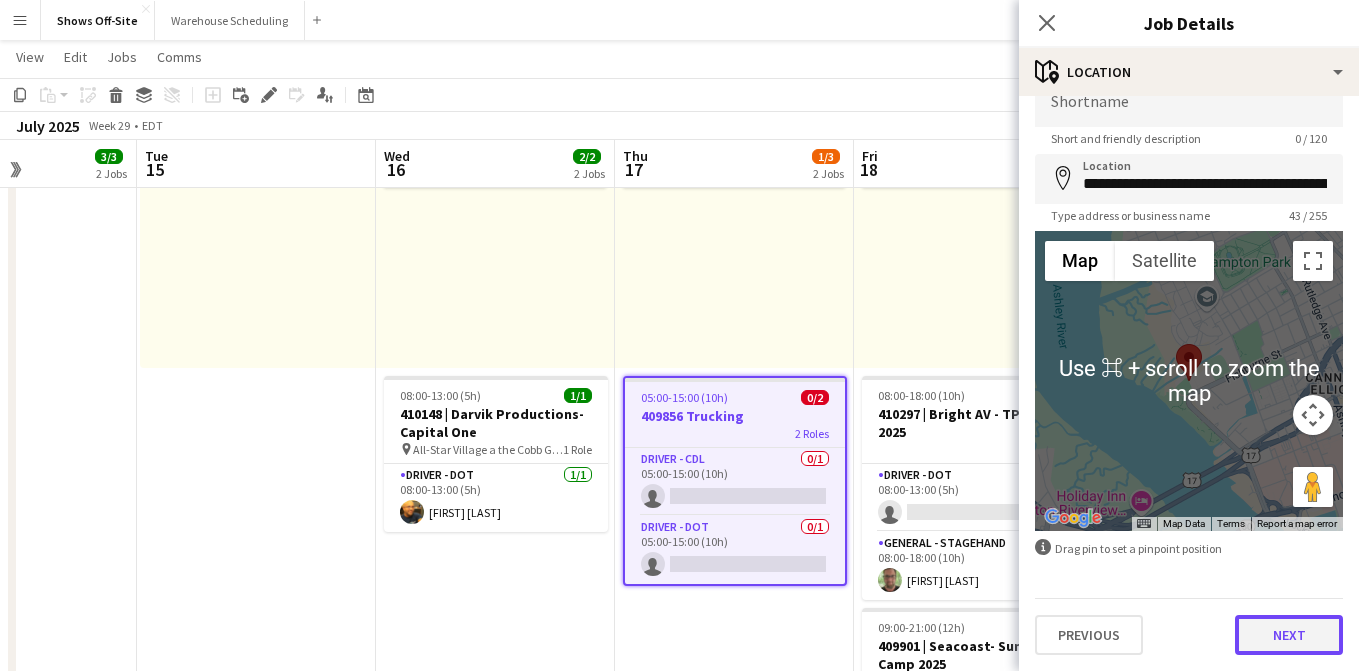 click on "Next" at bounding box center (1289, 635) 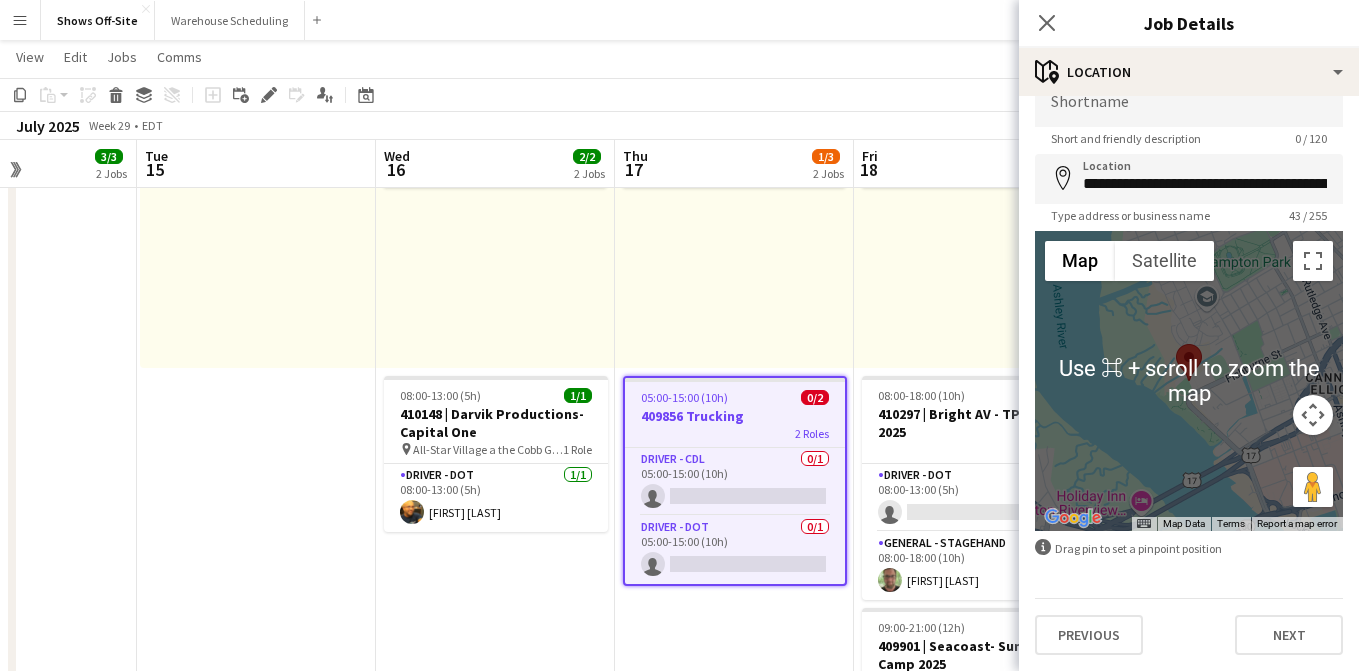scroll, scrollTop: 0, scrollLeft: 0, axis: both 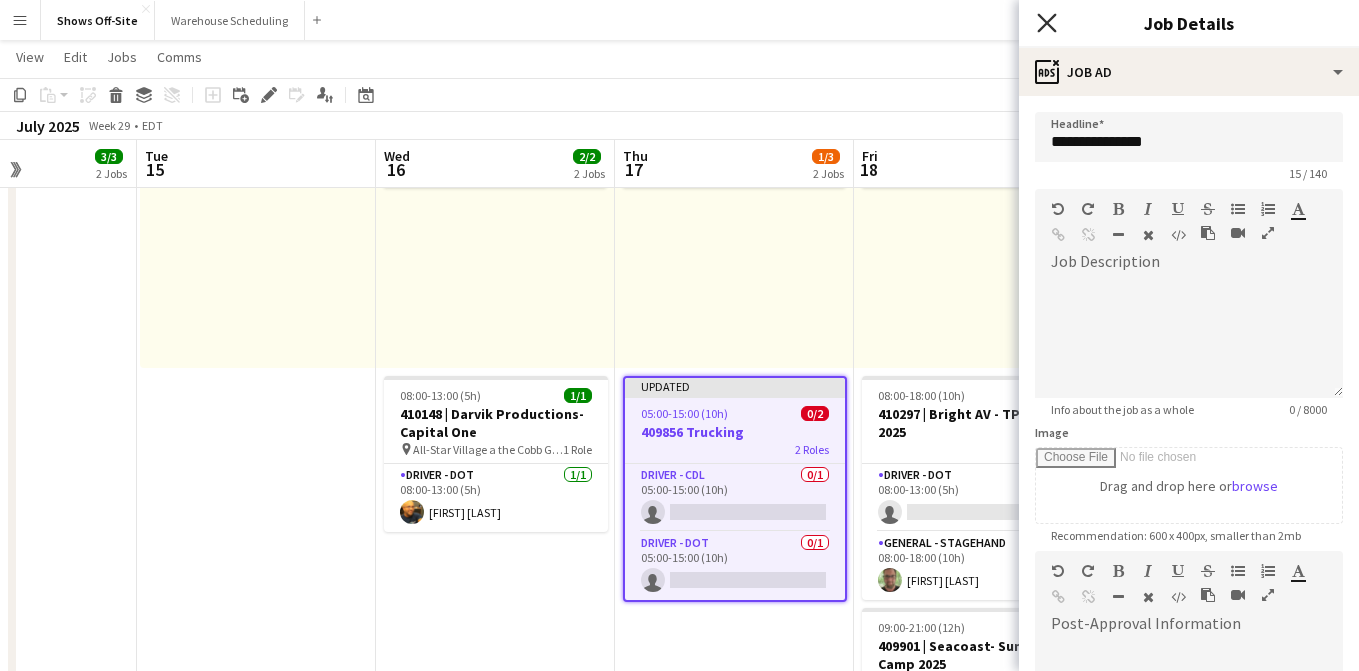 click 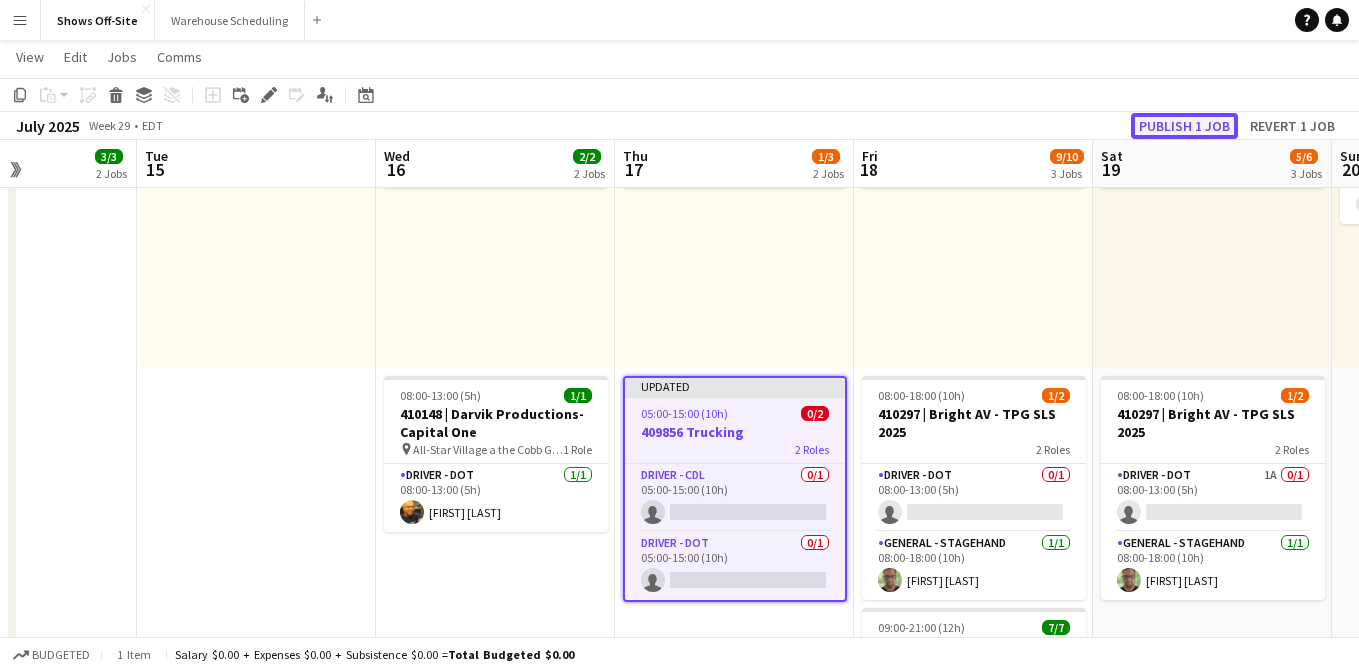 click on "Publish 1 job" 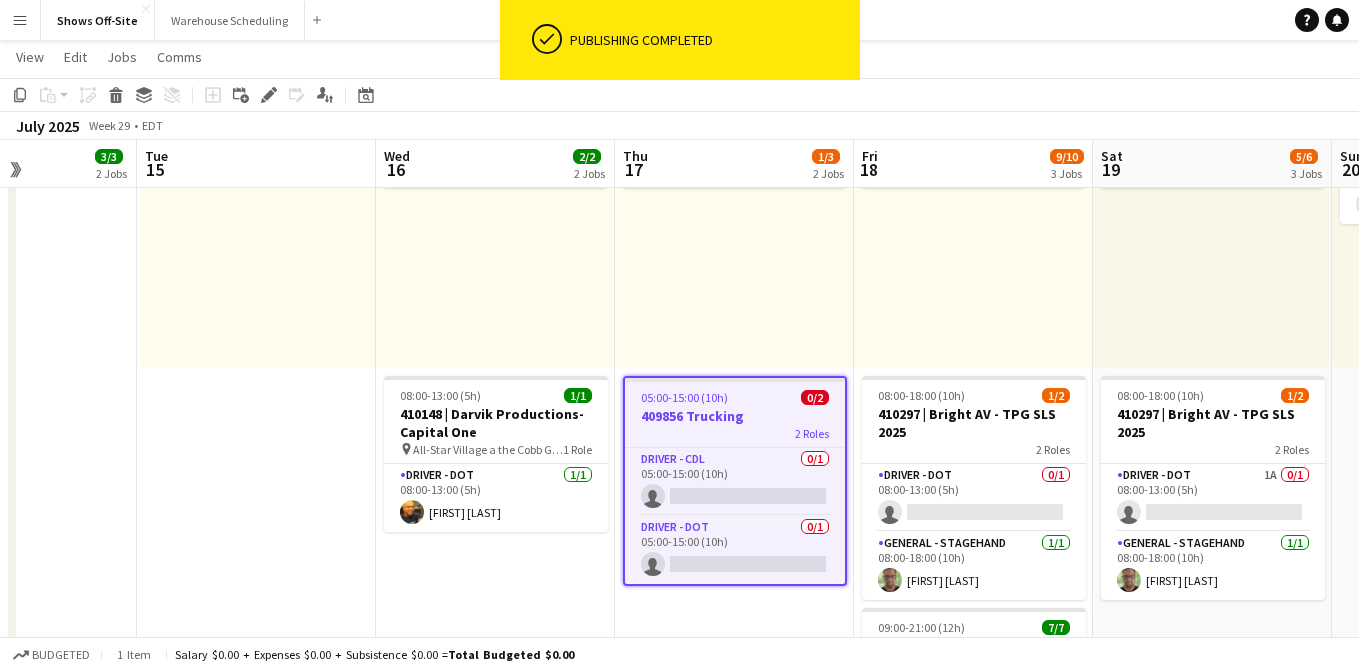 click on "05:00-15:00 (10h)    0/2" at bounding box center [735, 397] 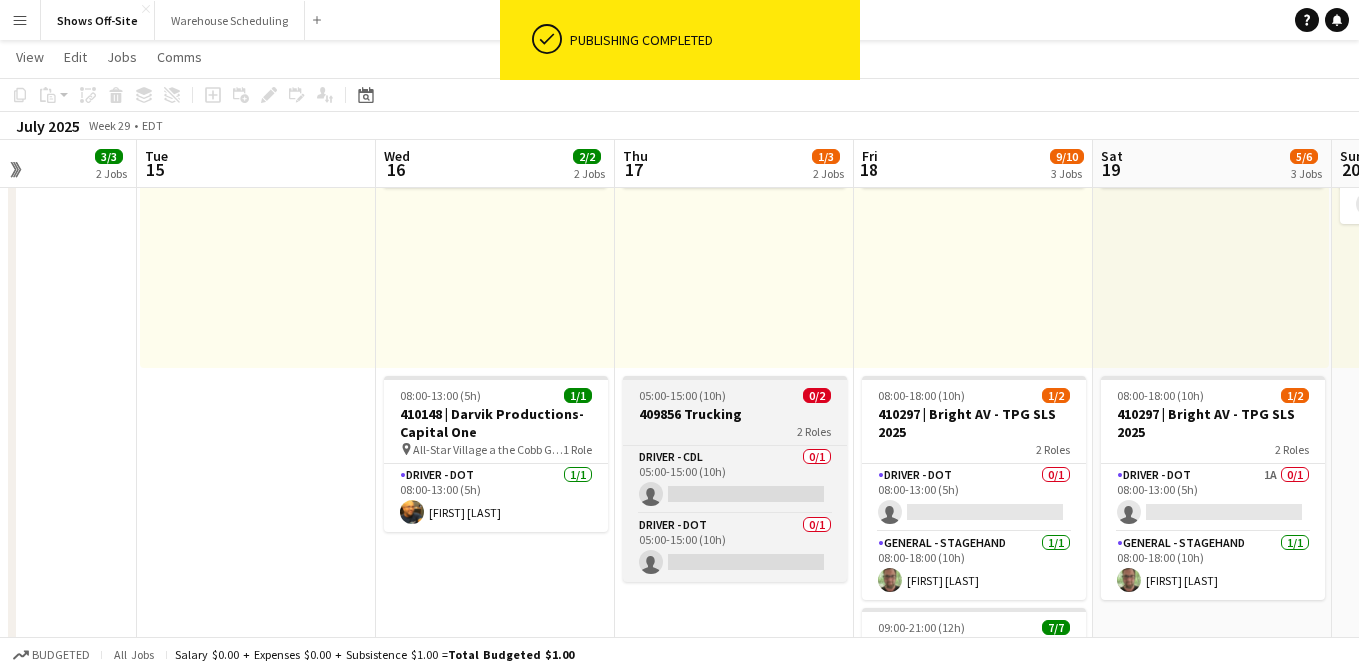 click on "05:00-15:00 (10h)    0/2" at bounding box center [735, 395] 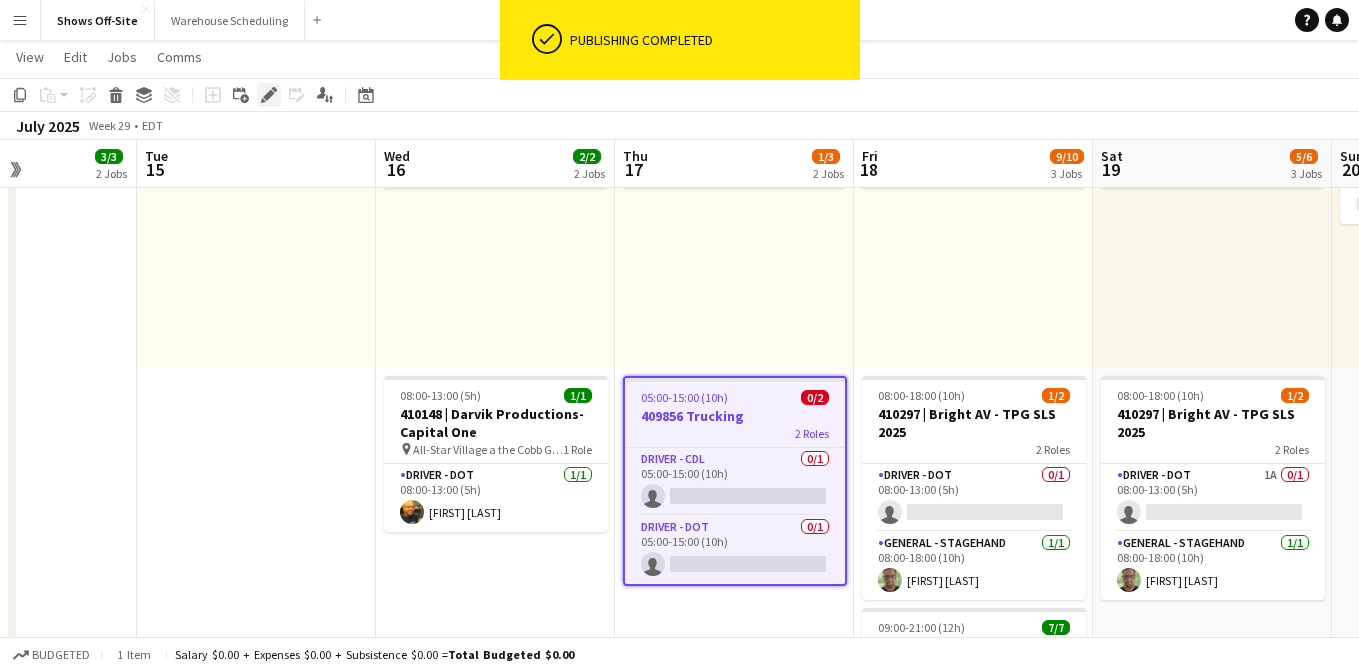 click on "Edit" at bounding box center [269, 95] 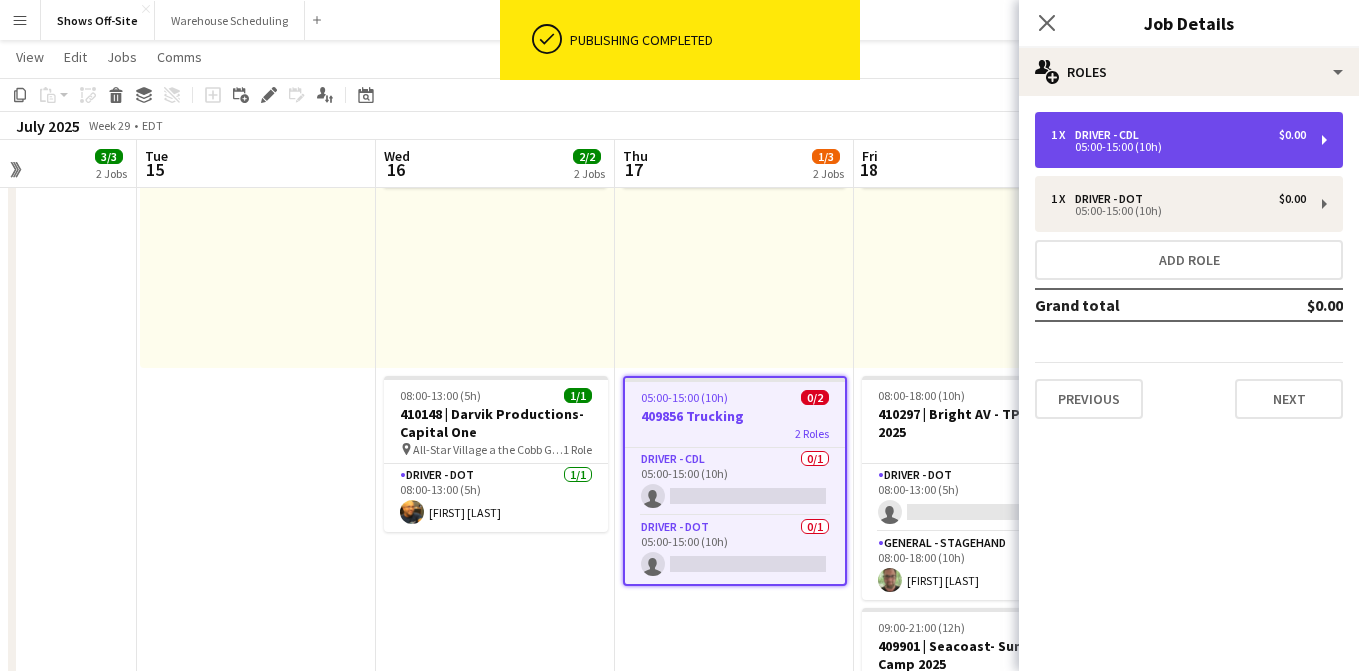 click on "1 x   Driver - CDL   $0.00" at bounding box center [1178, 135] 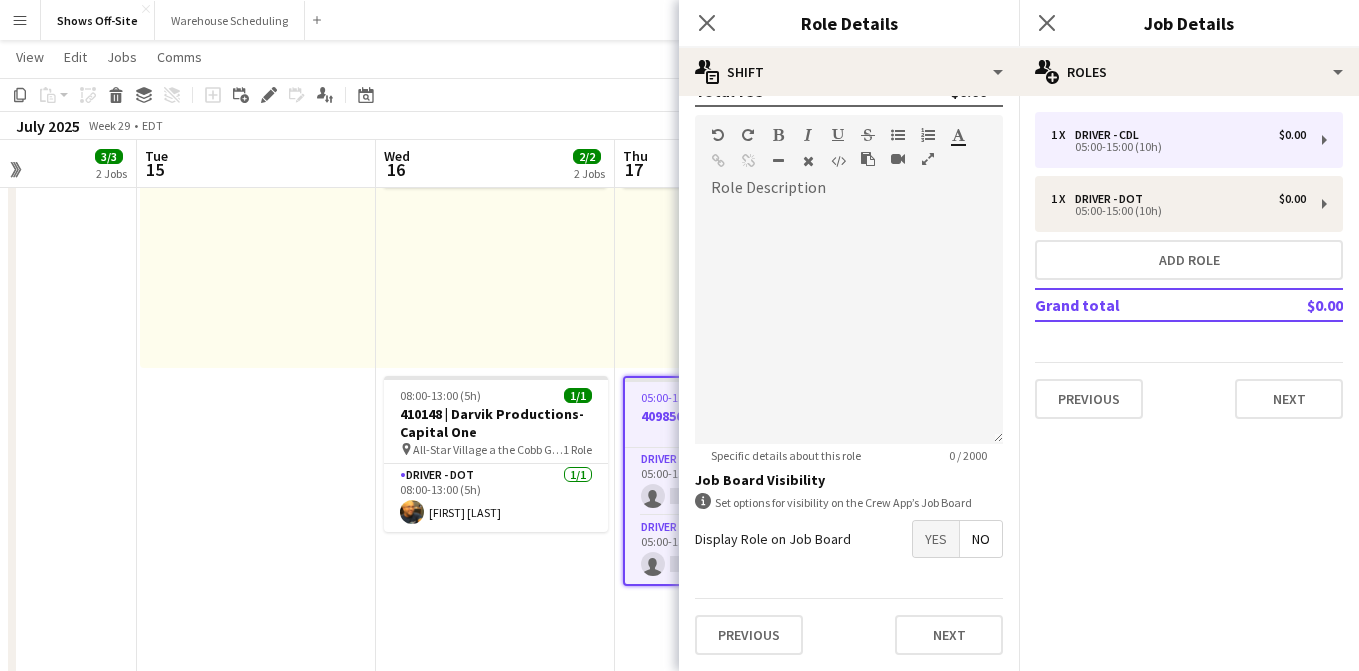 click on "Yes" at bounding box center [936, 539] 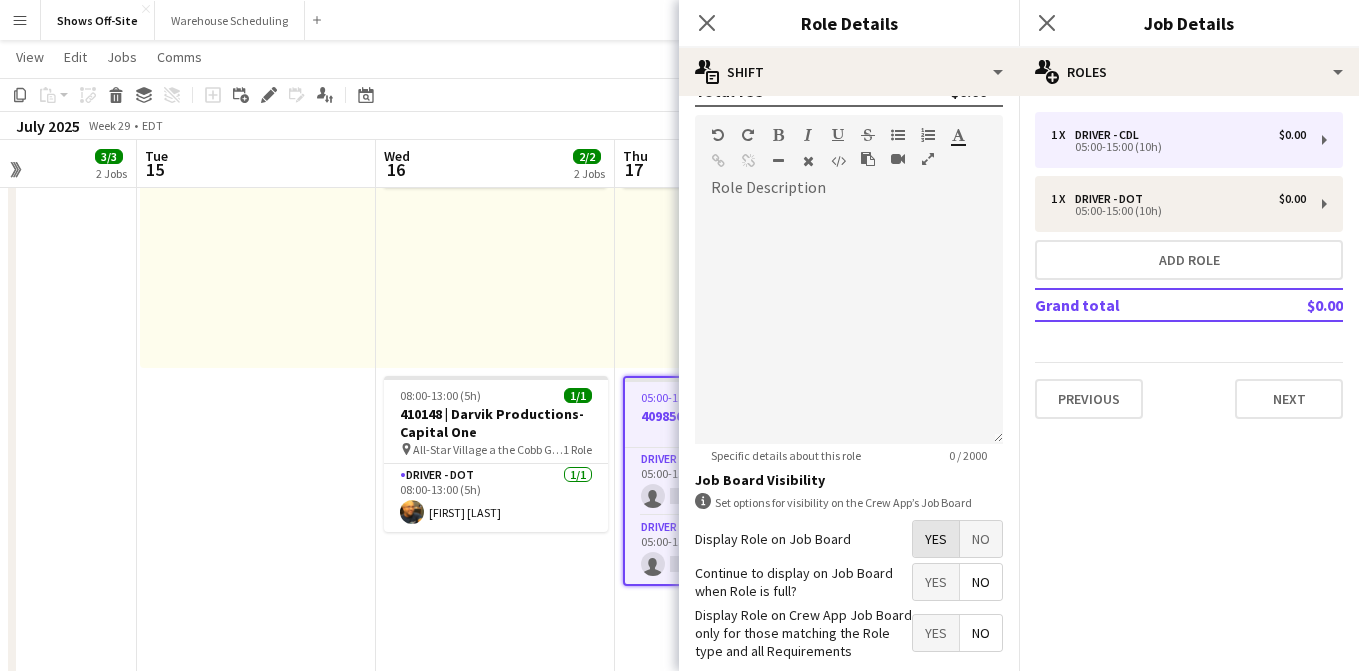 scroll, scrollTop: 683, scrollLeft: 0, axis: vertical 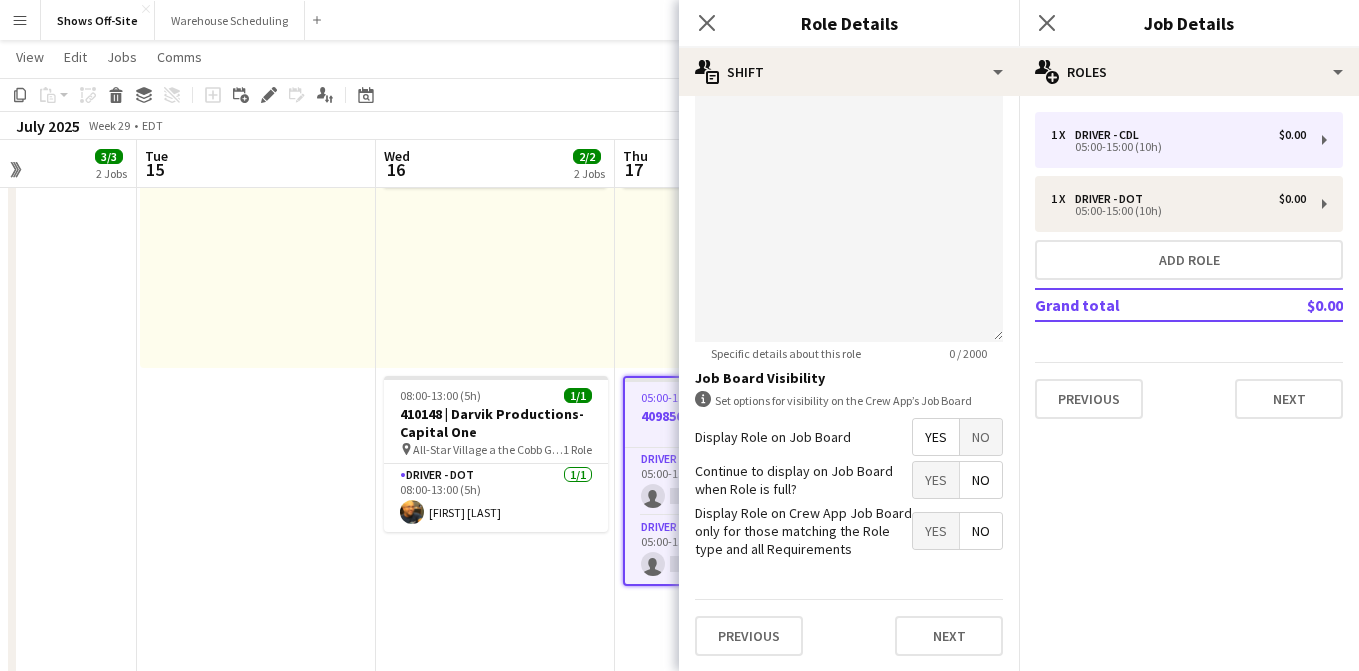 click on "No" at bounding box center [981, 480] 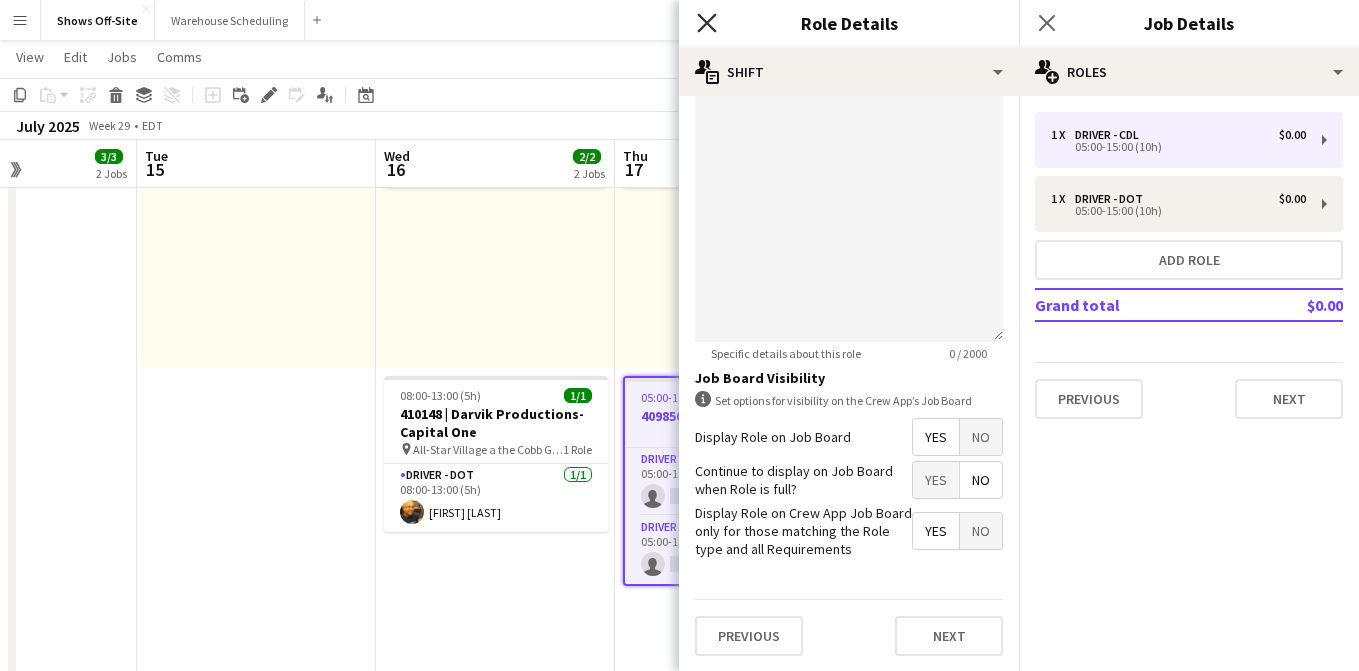 click on "Close pop-in" 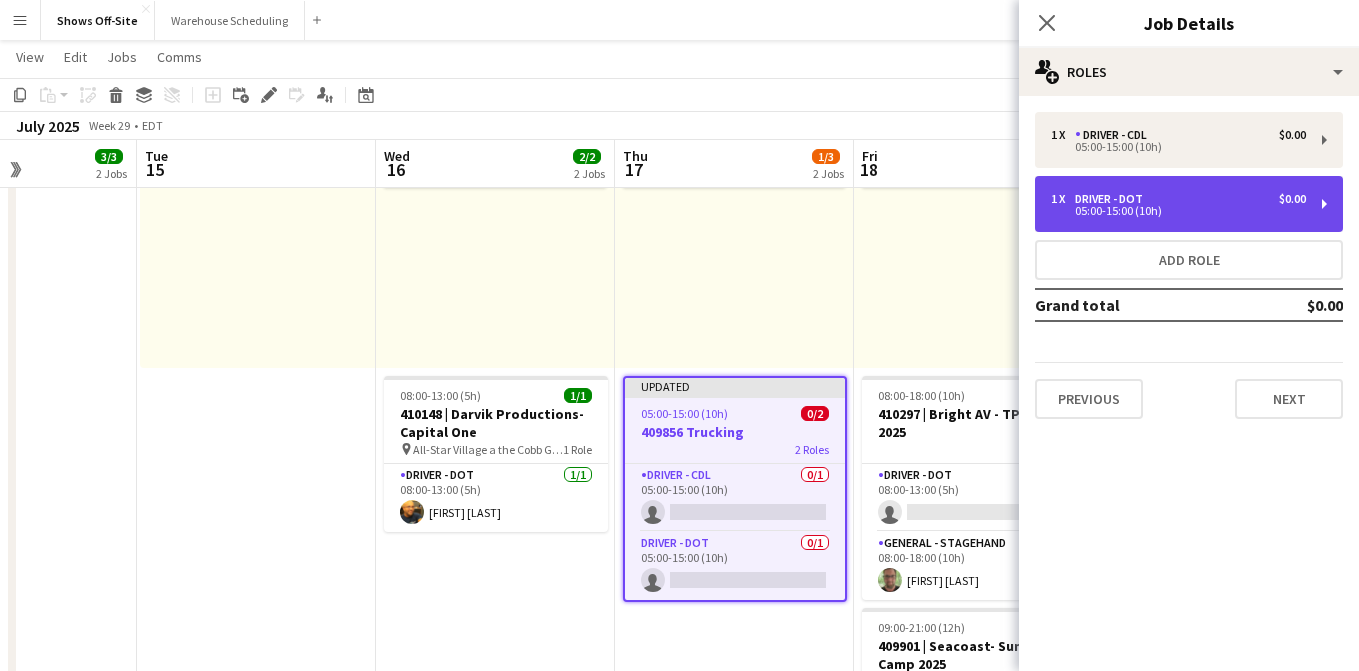 click on "1 x   Driver - DOT   $0.00" at bounding box center (1178, 199) 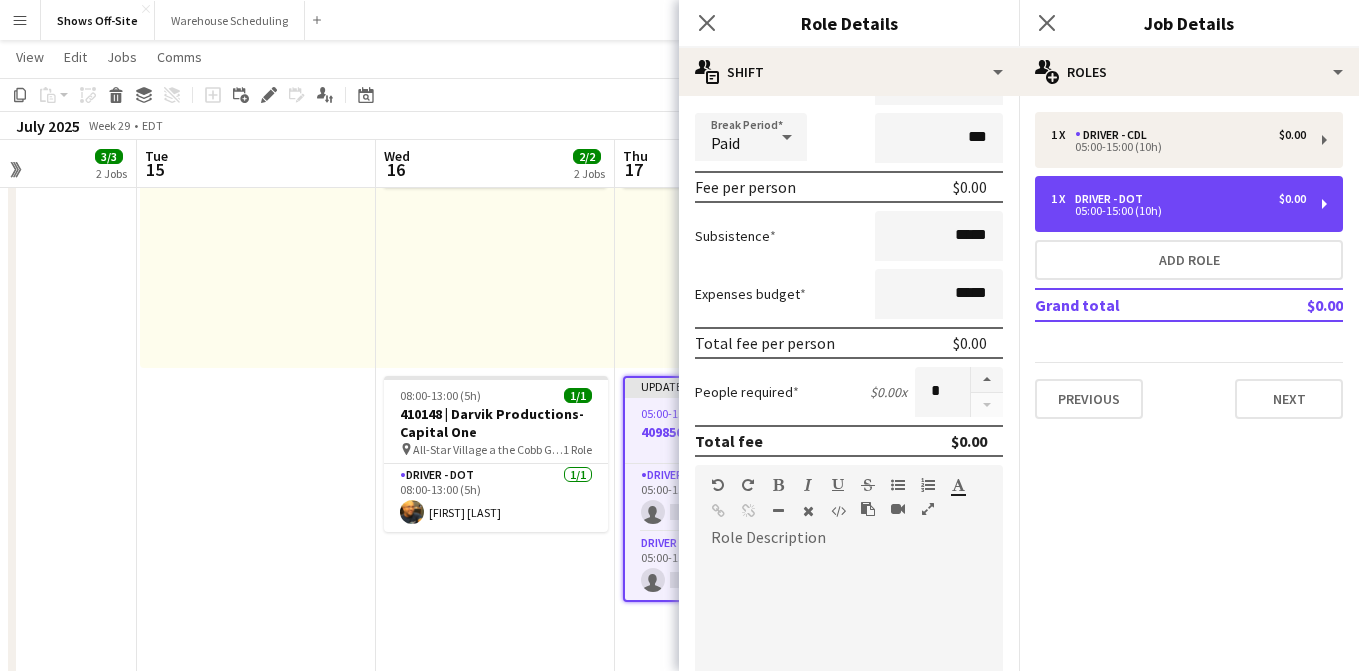 scroll, scrollTop: 524, scrollLeft: 0, axis: vertical 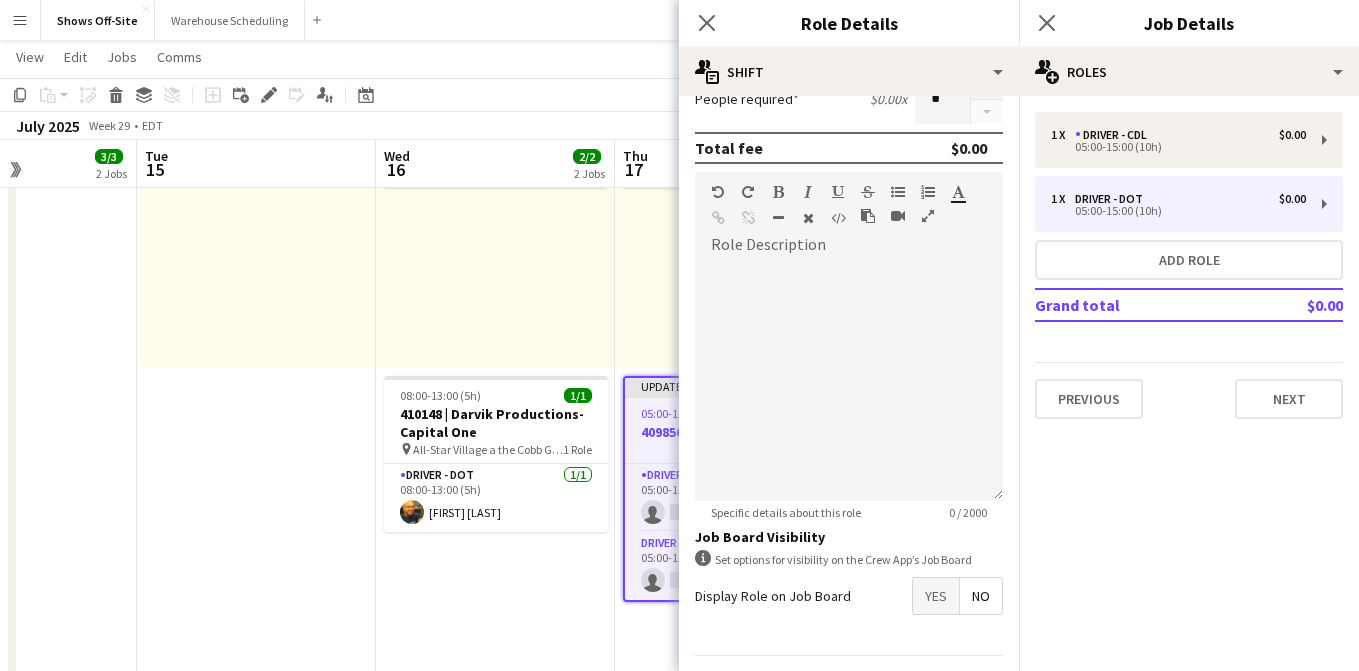 click on "Yes" at bounding box center [936, 596] 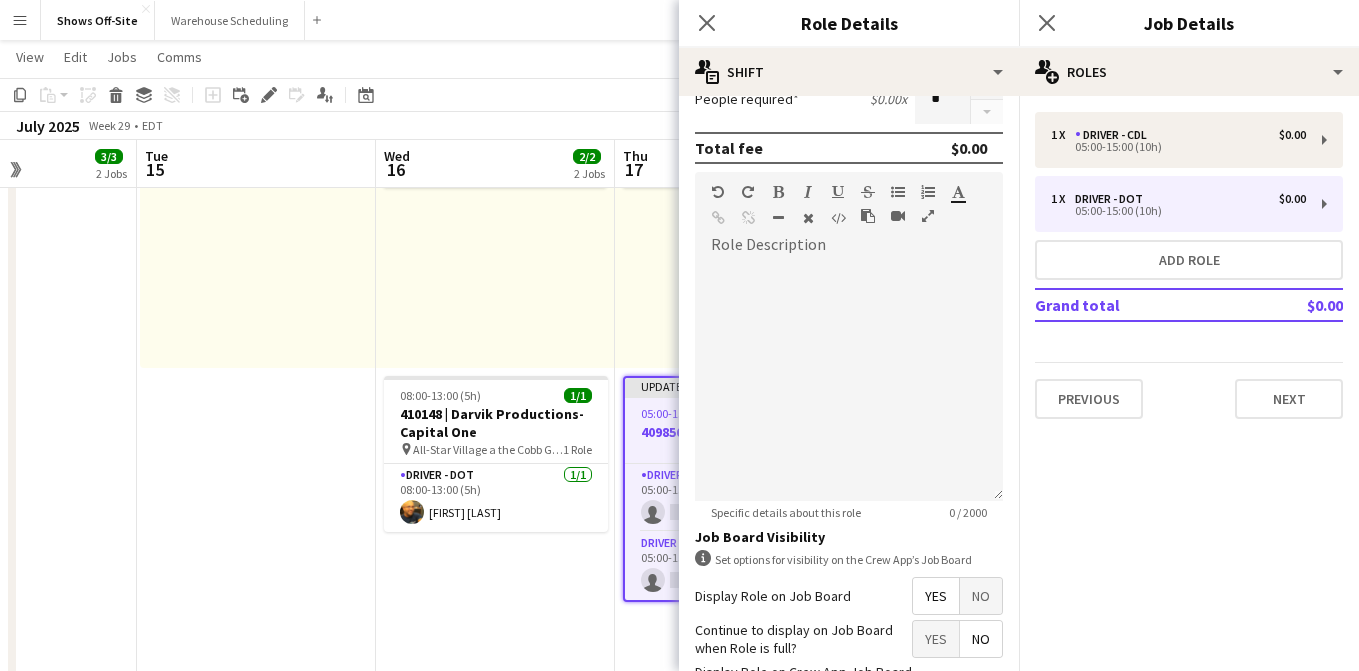 scroll, scrollTop: 683, scrollLeft: 0, axis: vertical 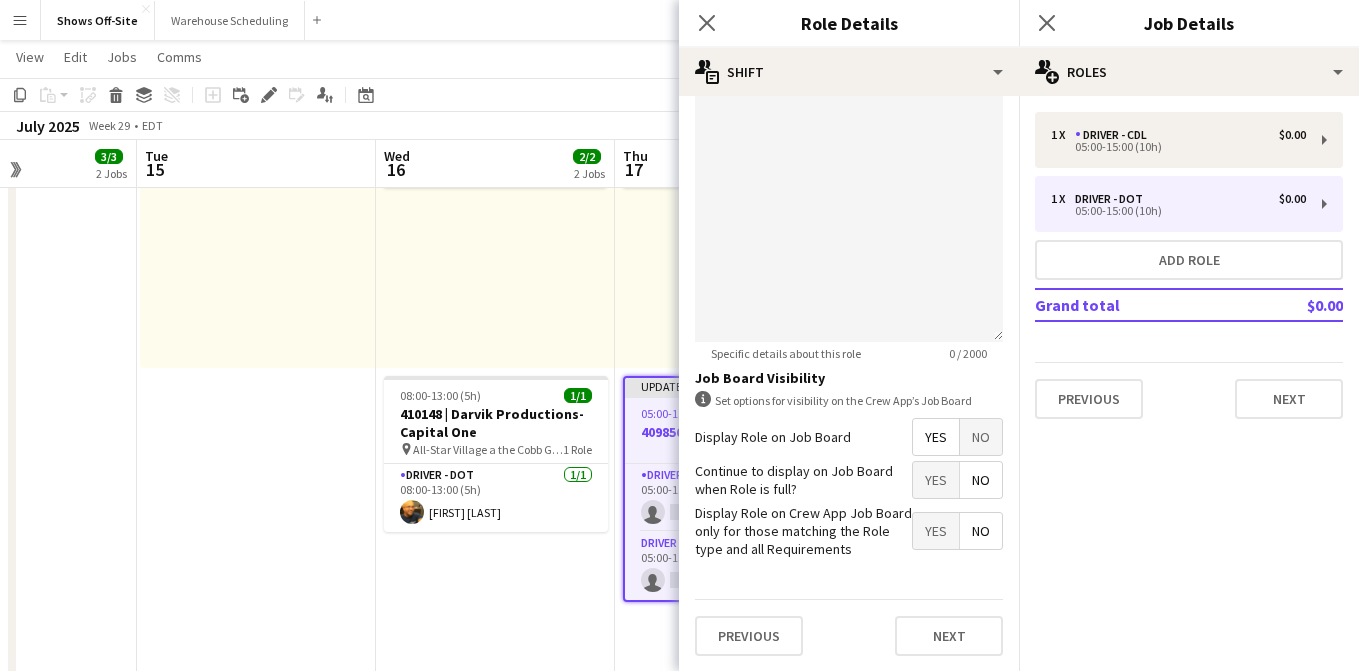 click on "No" at bounding box center [981, 480] 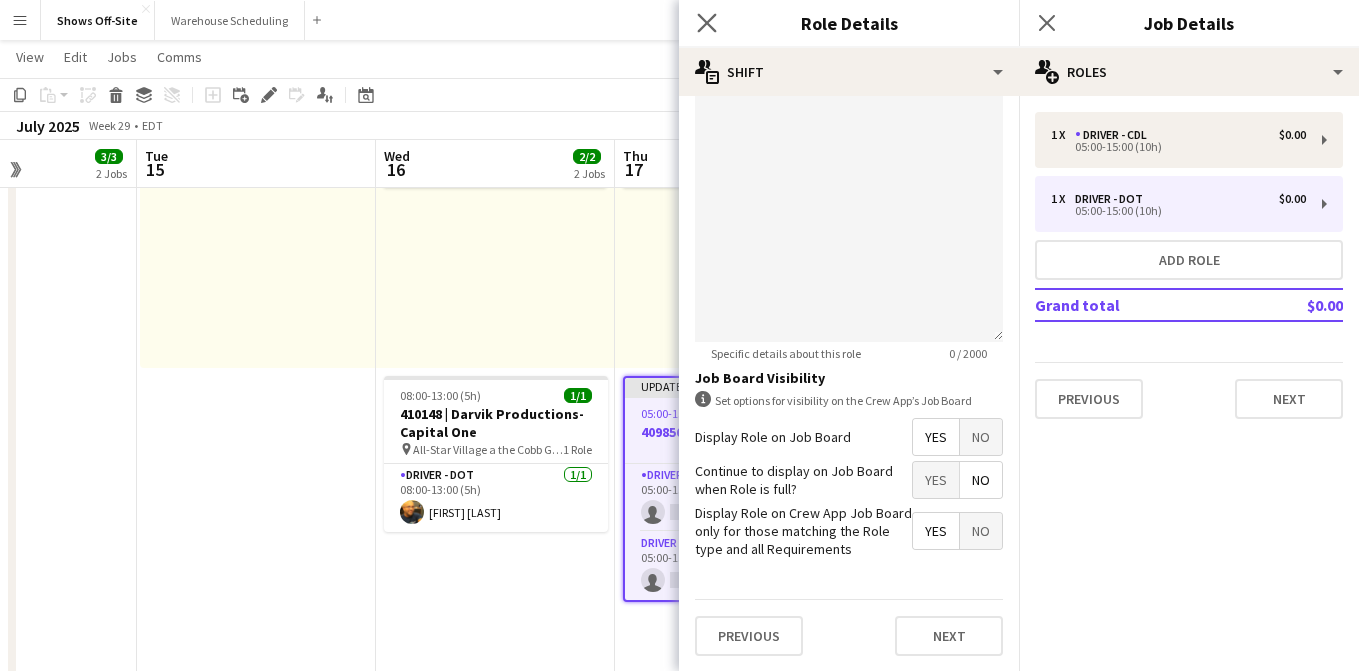click on "Close pop-in" 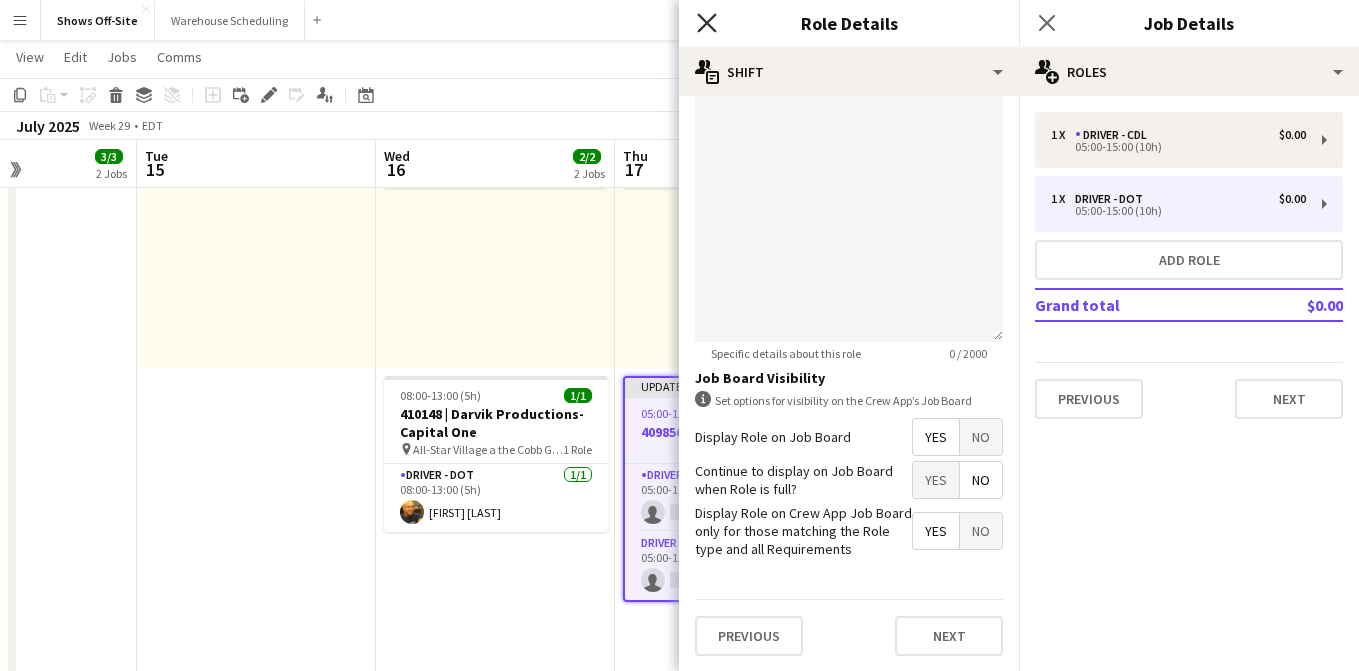 click on "Close pop-in" 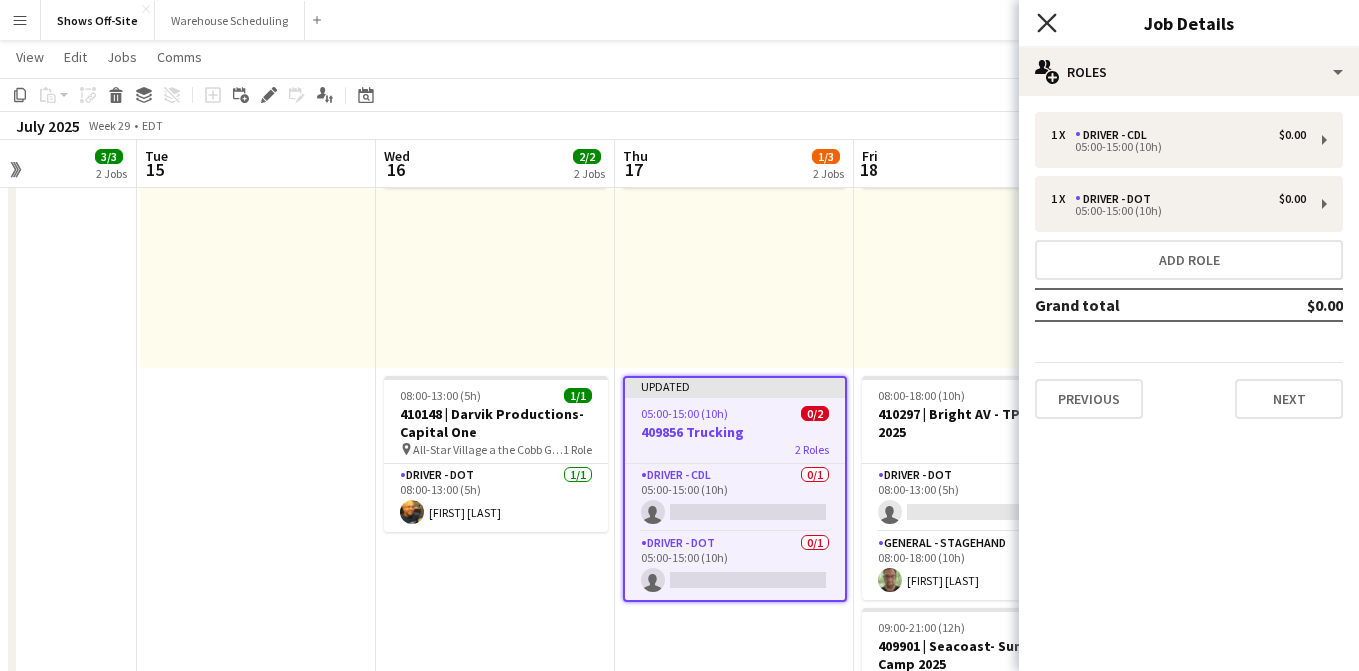 click on "Close pop-in" 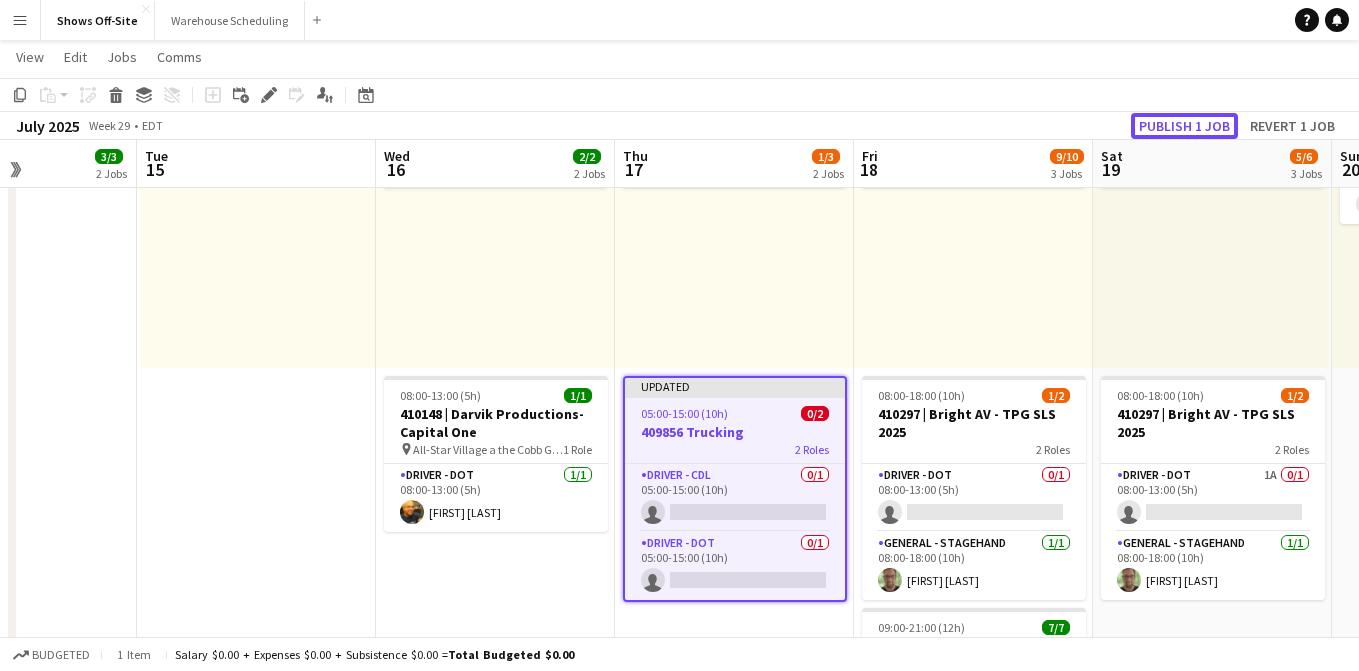 click on "Publish 1 job" 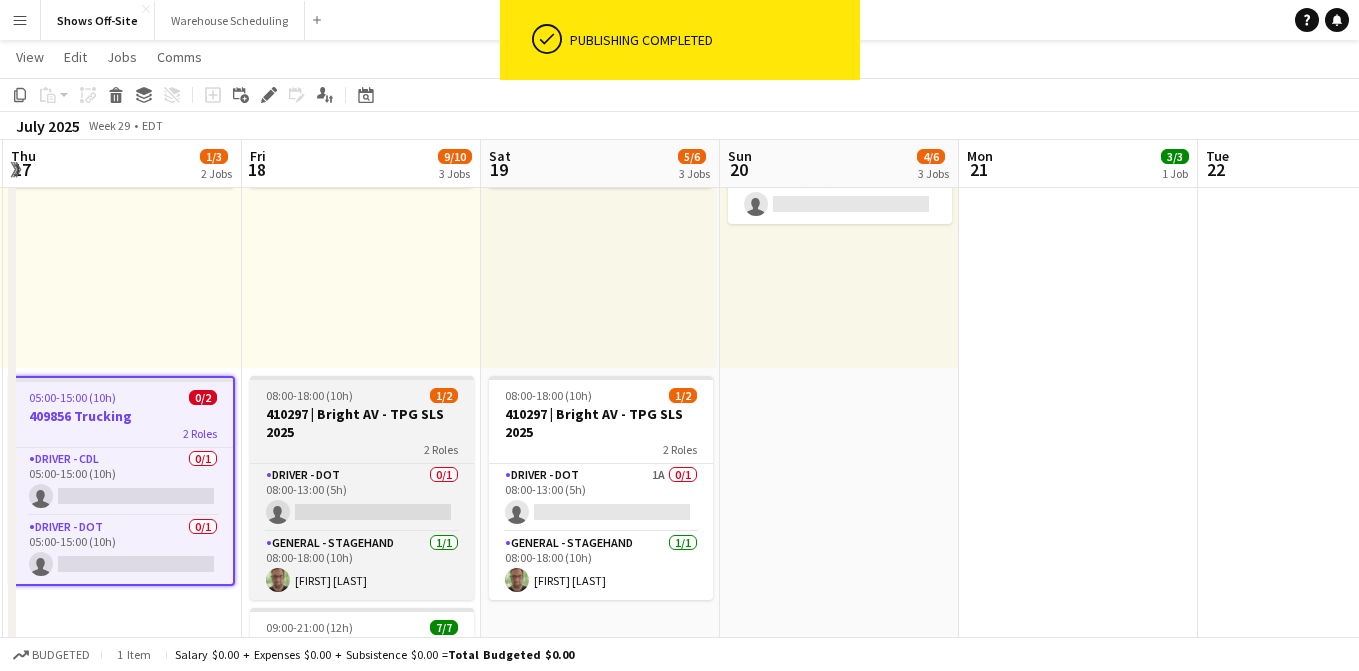 scroll, scrollTop: 0, scrollLeft: 691, axis: horizontal 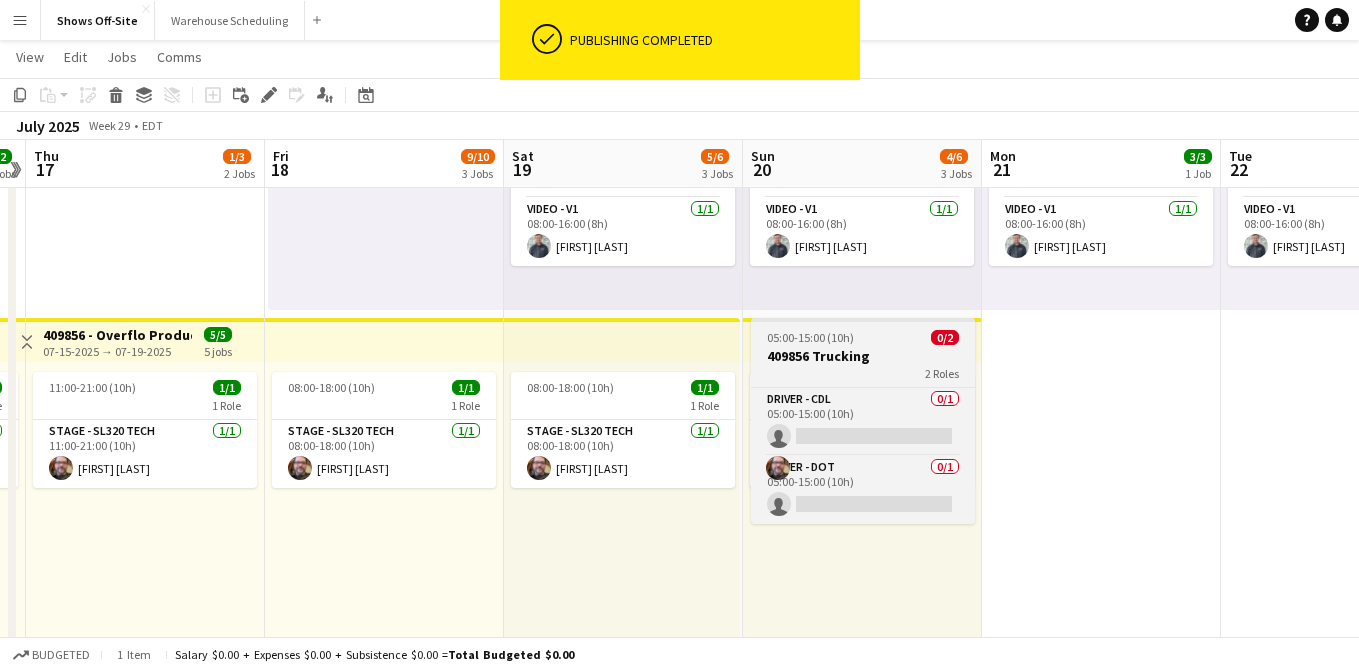 click on "409856 Trucking" at bounding box center [863, 356] 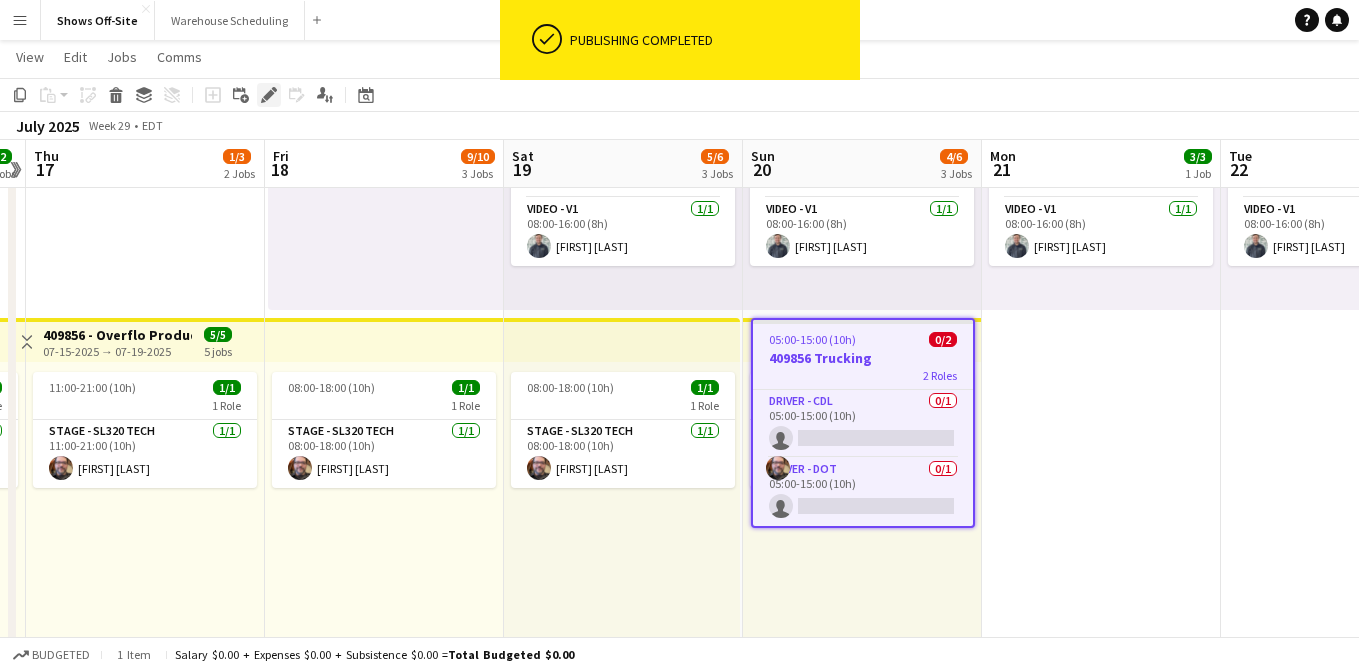 click 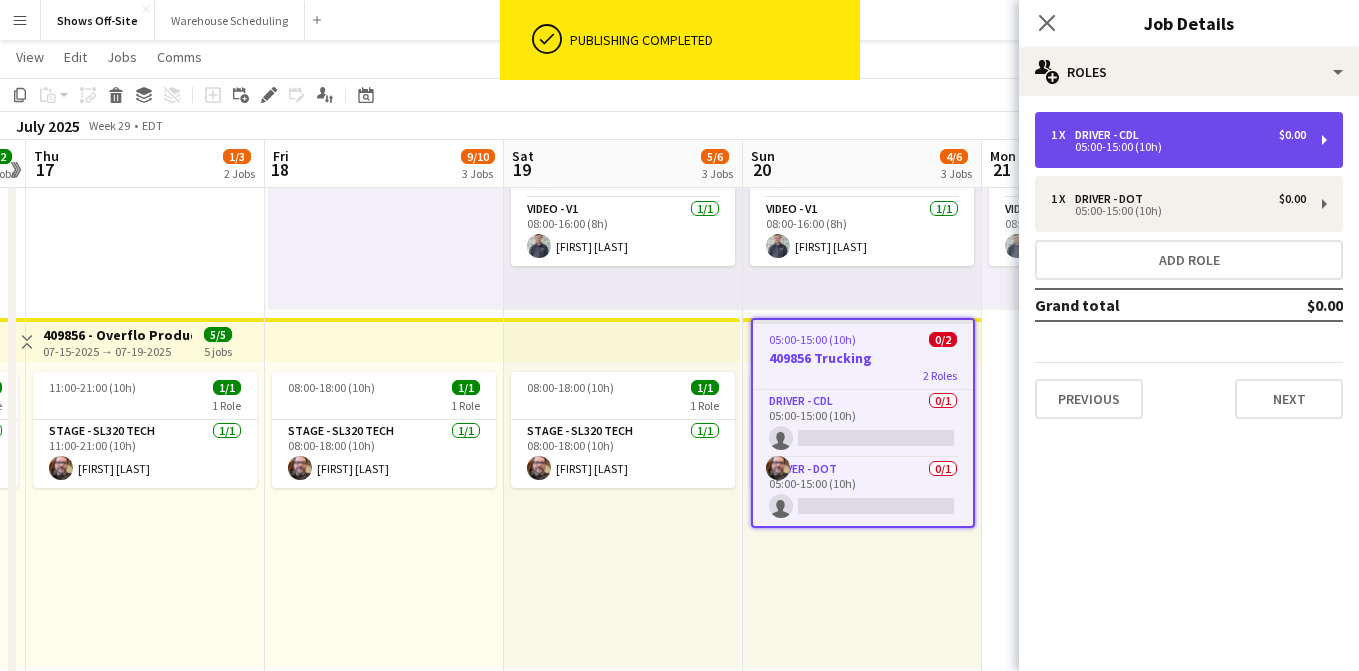 click on "05:00-15:00 (10h)" at bounding box center [1178, 147] 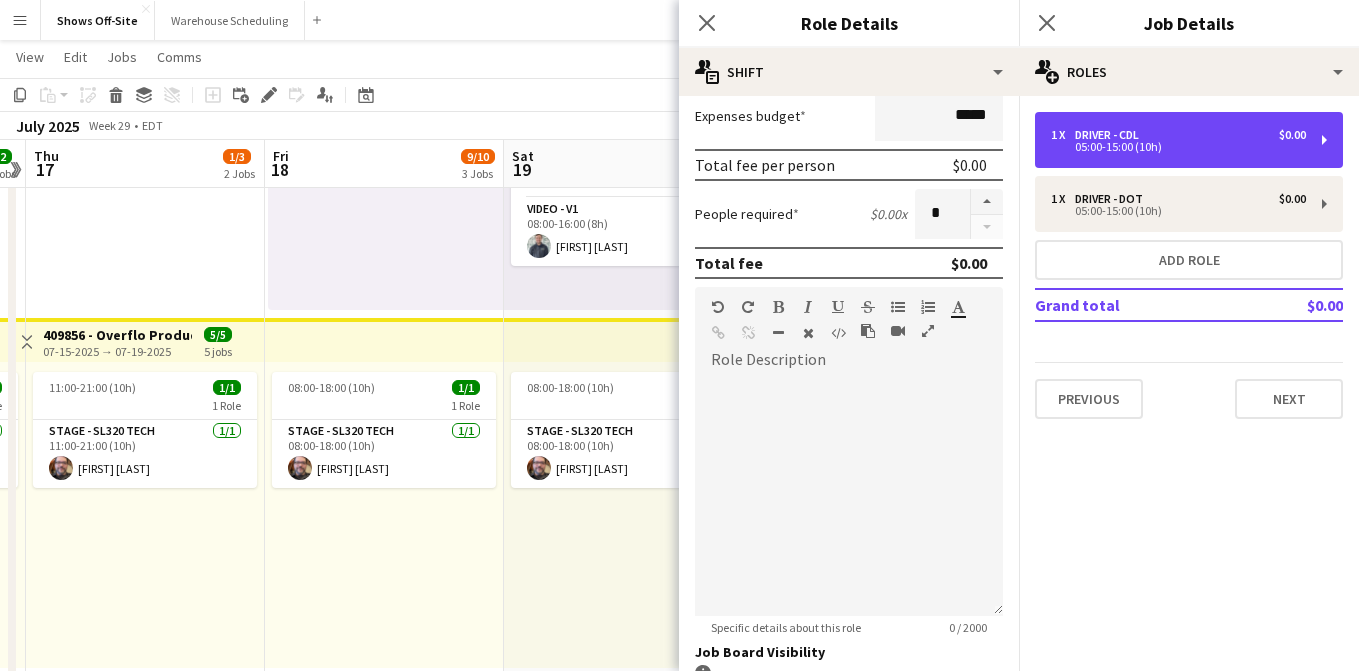 scroll, scrollTop: 581, scrollLeft: 0, axis: vertical 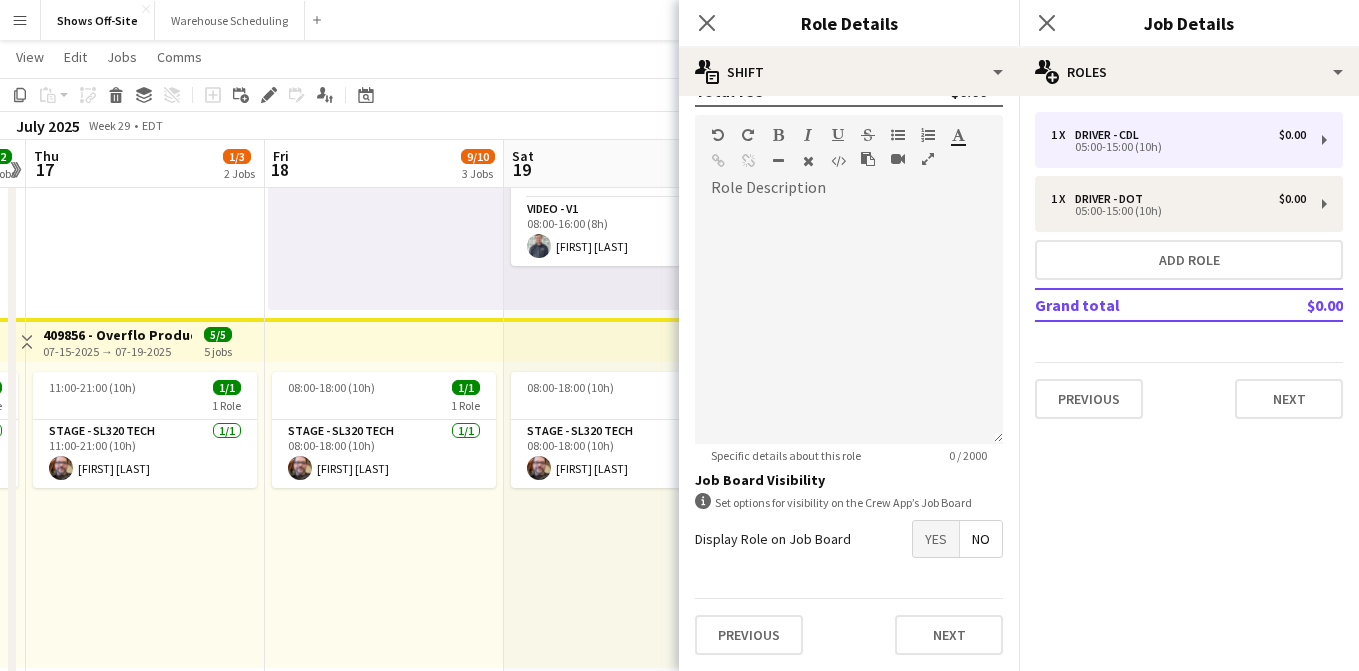 click on "**********" at bounding box center [849, 101] 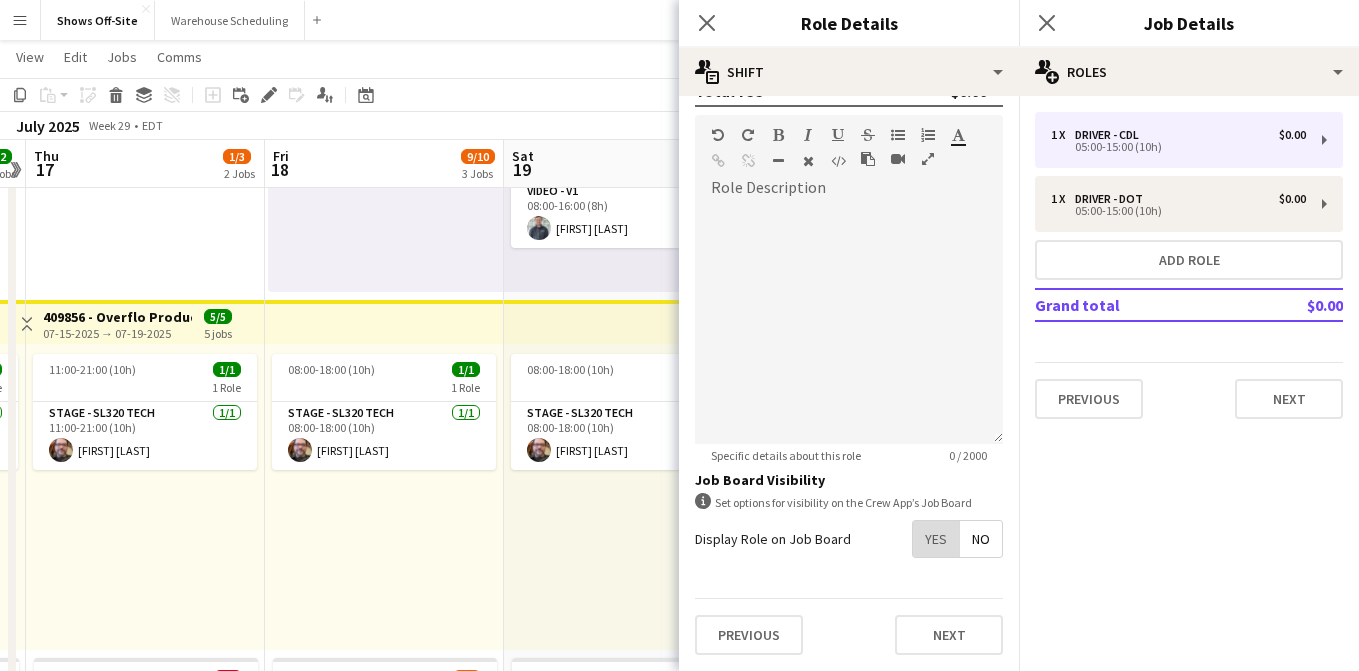 click on "Yes" at bounding box center (936, 539) 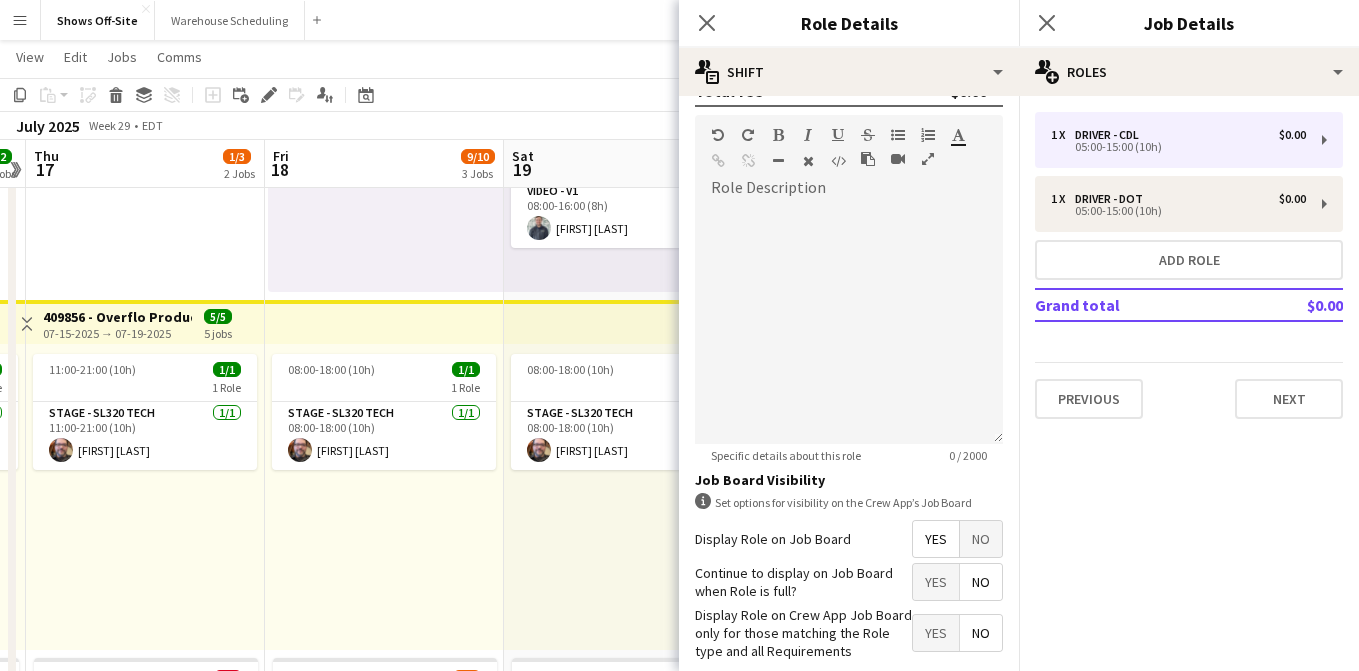 scroll, scrollTop: 683, scrollLeft: 0, axis: vertical 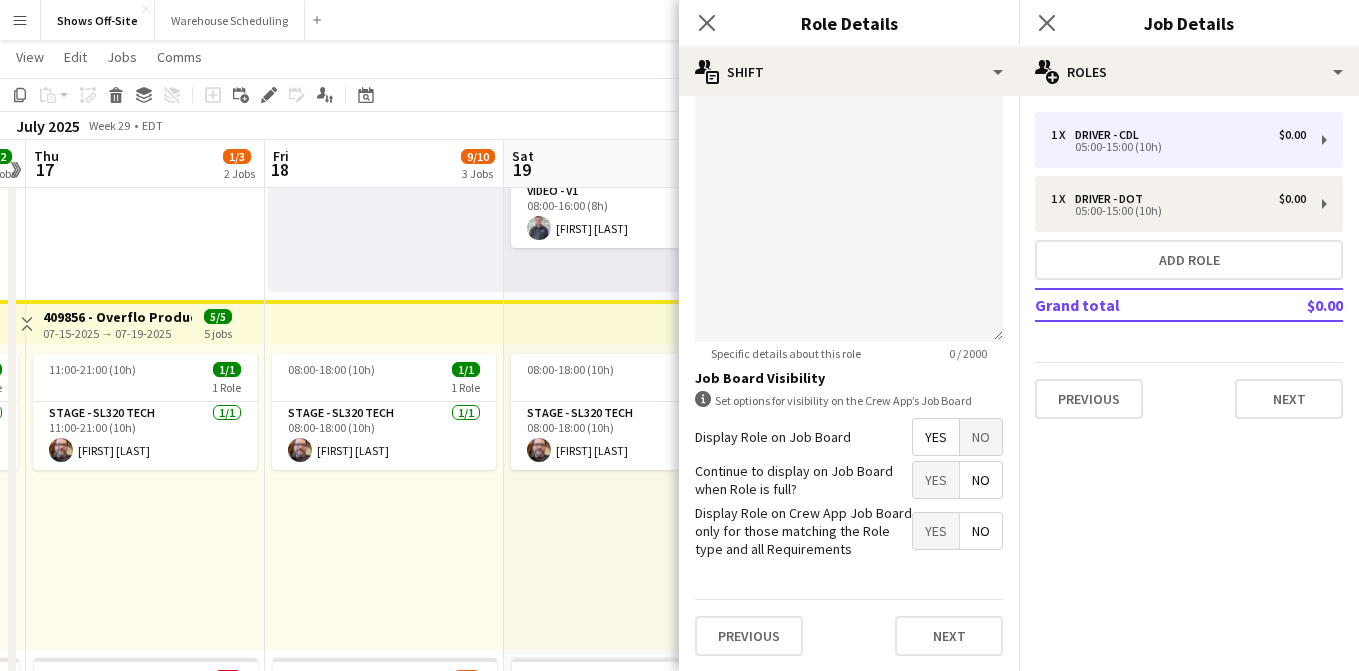 click on "No" at bounding box center (981, 480) 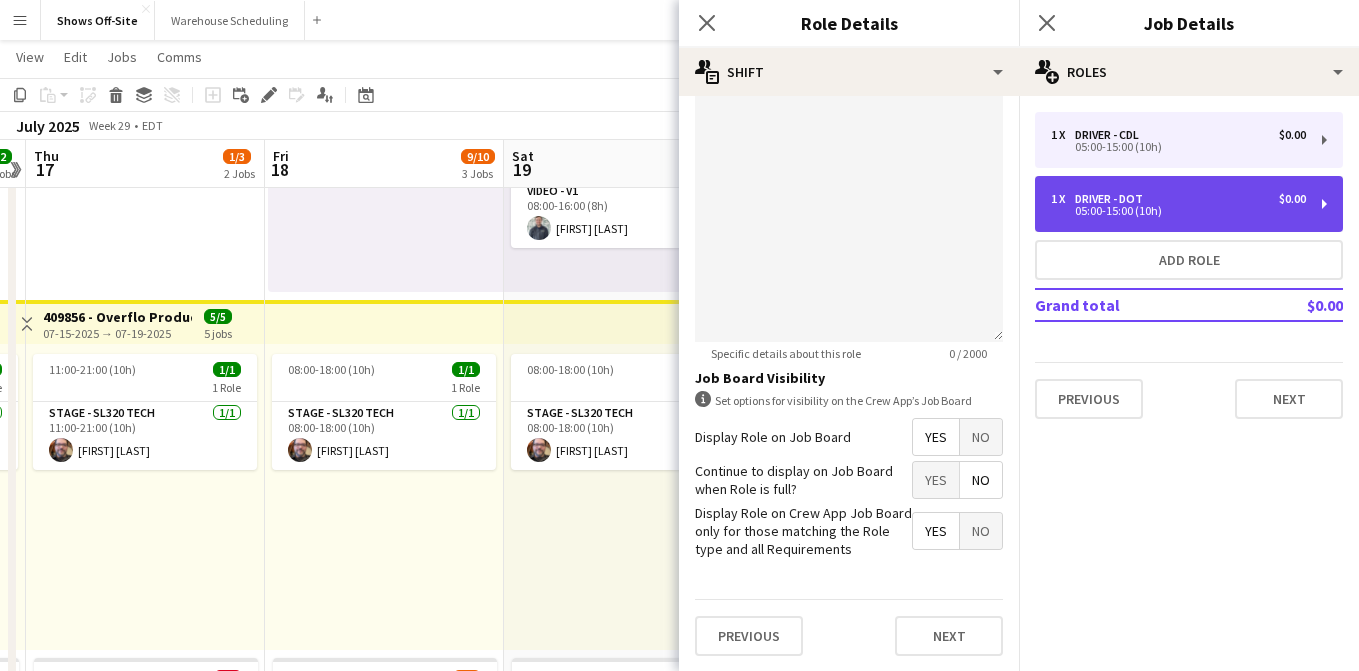 click on "05:00-15:00 (10h)" at bounding box center (1178, 211) 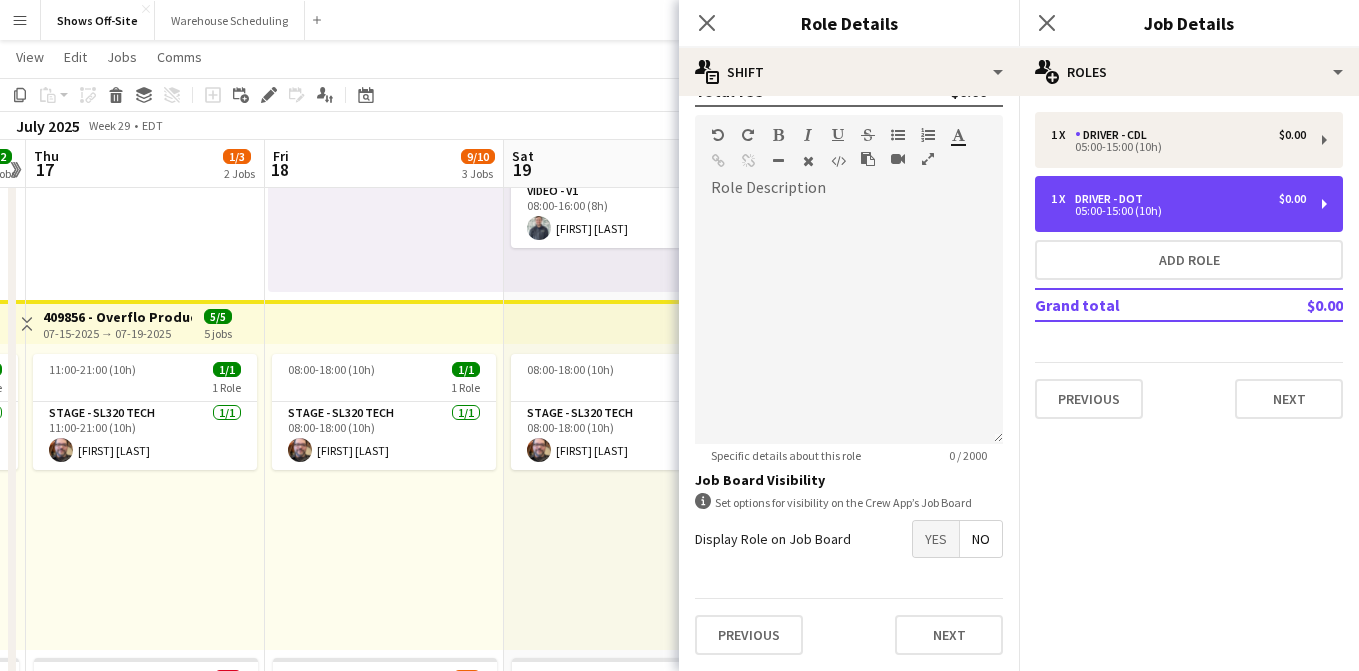 scroll, scrollTop: 581, scrollLeft: 0, axis: vertical 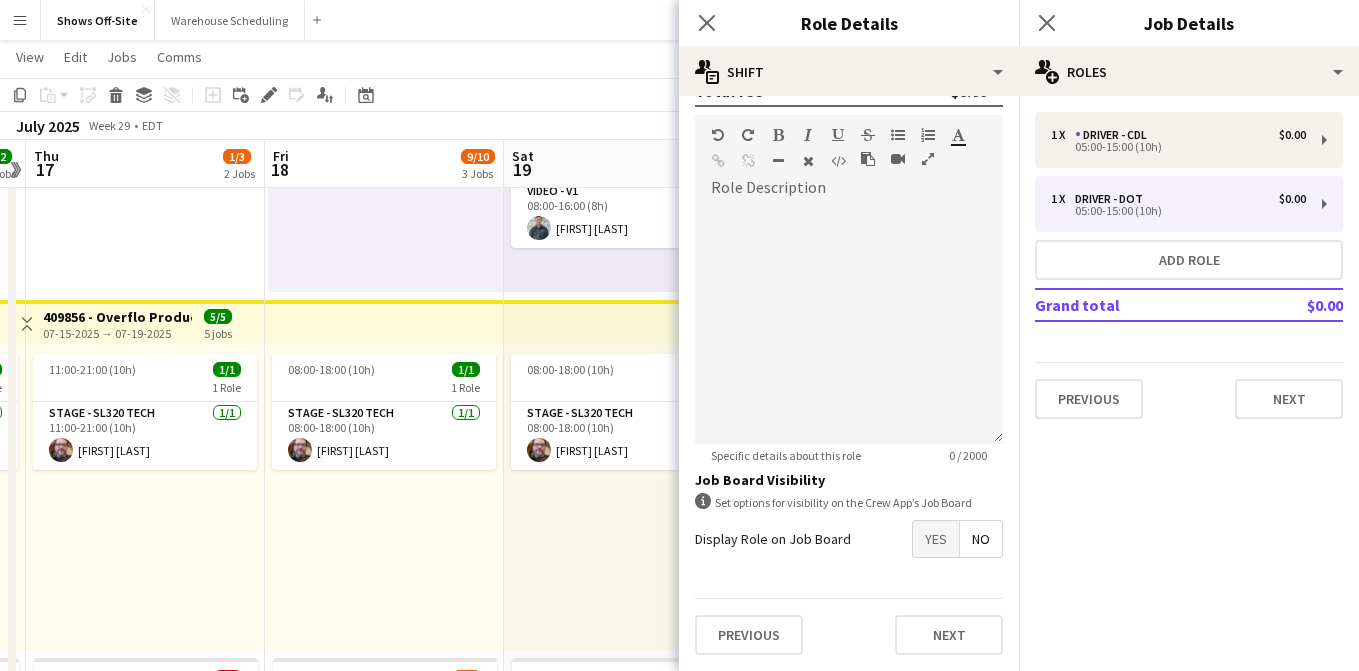click on "Yes" at bounding box center (936, 539) 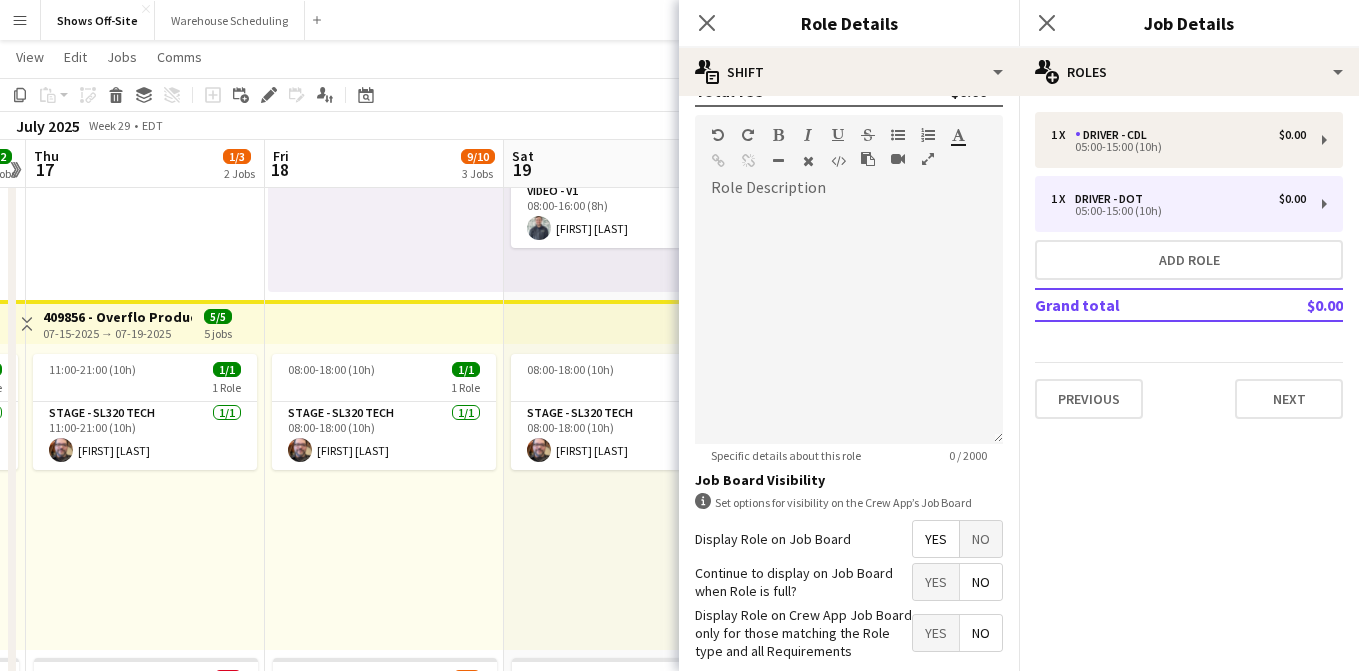 scroll, scrollTop: 683, scrollLeft: 0, axis: vertical 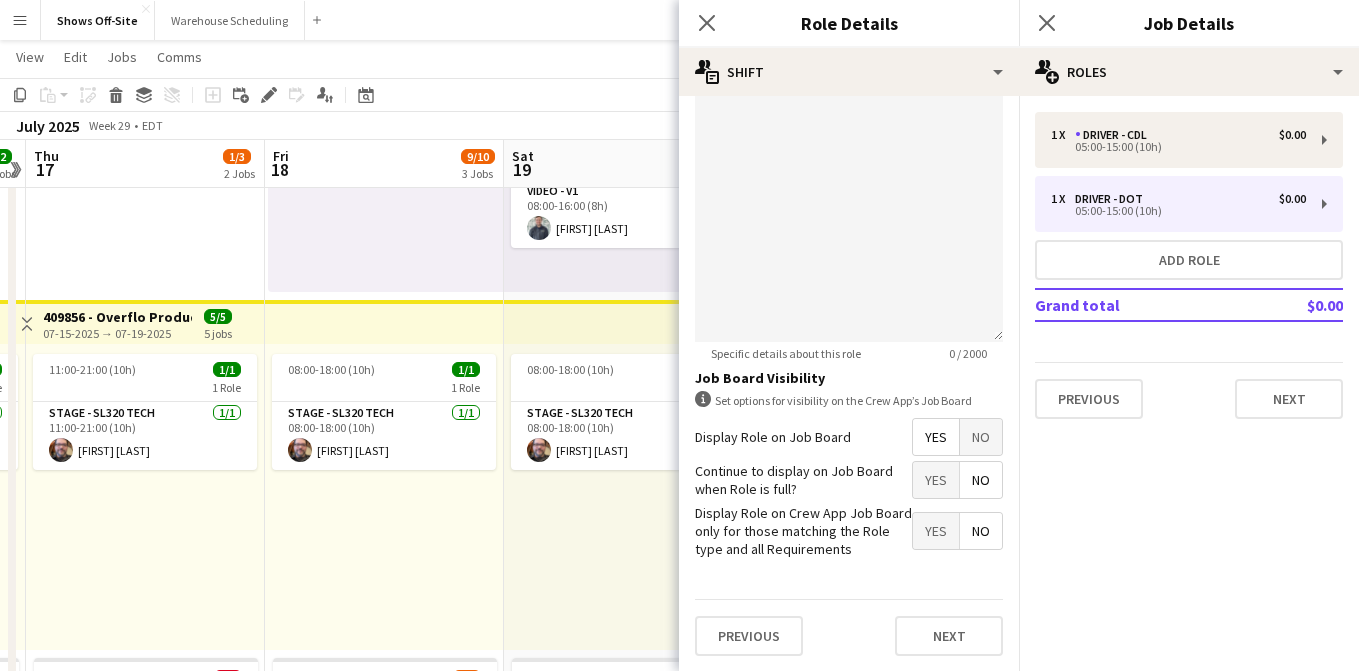 click on "No" at bounding box center (981, 480) 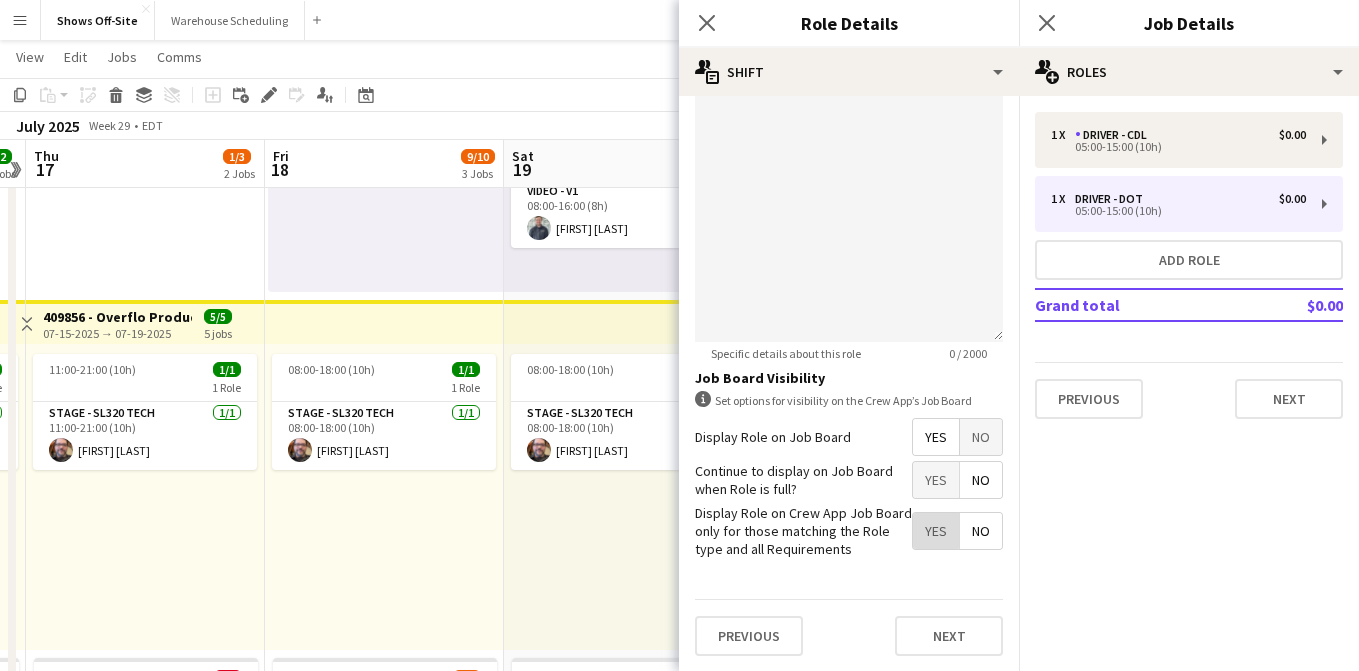 click on "Yes" at bounding box center [936, 531] 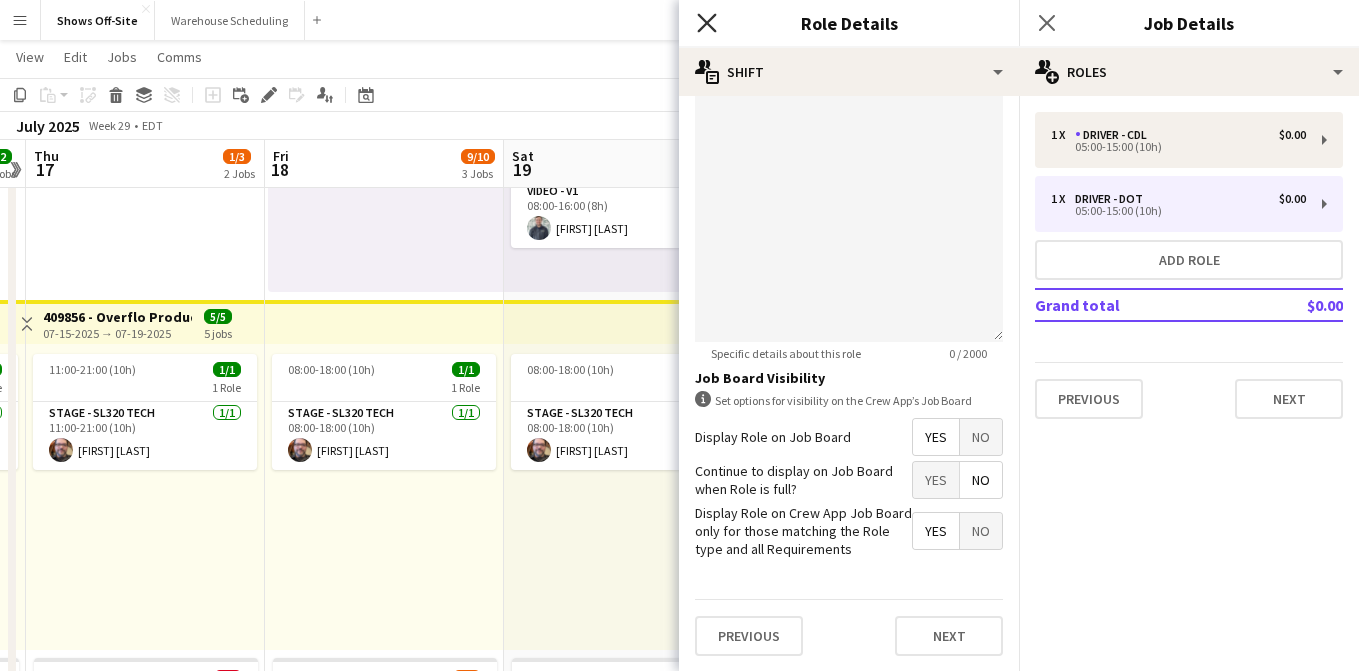 click on "Close pop-in" 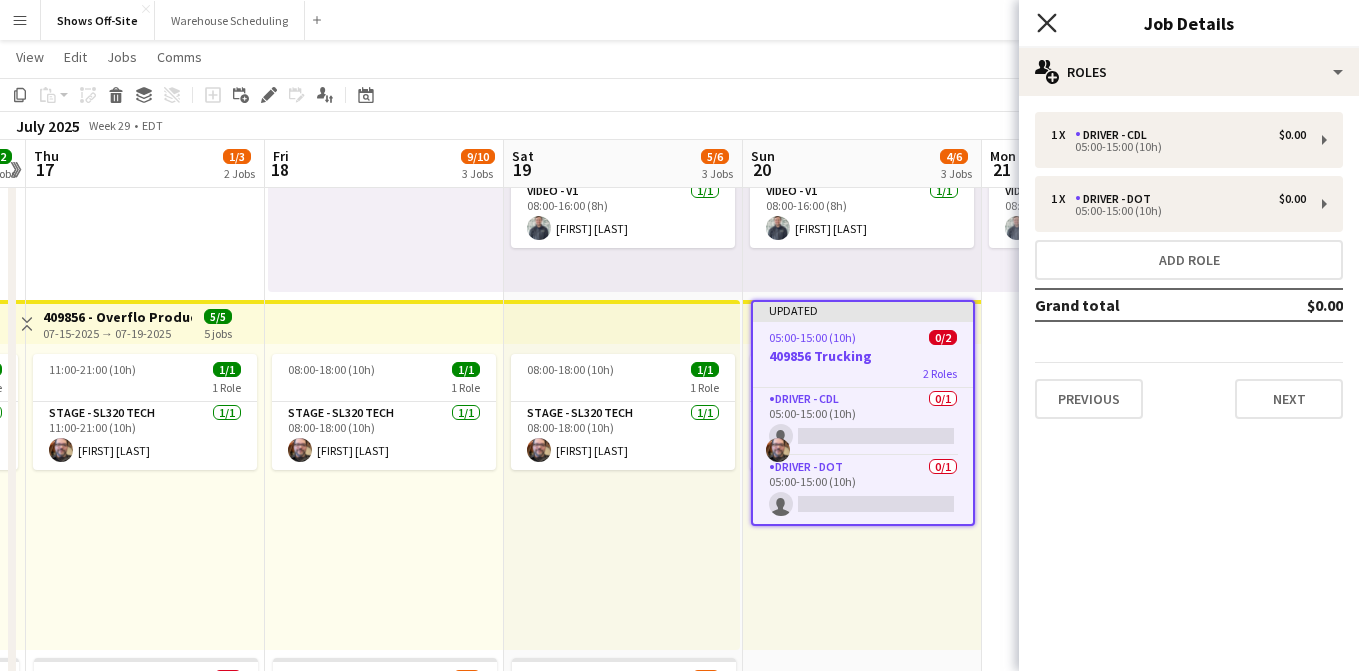 click on "Close pop-in" 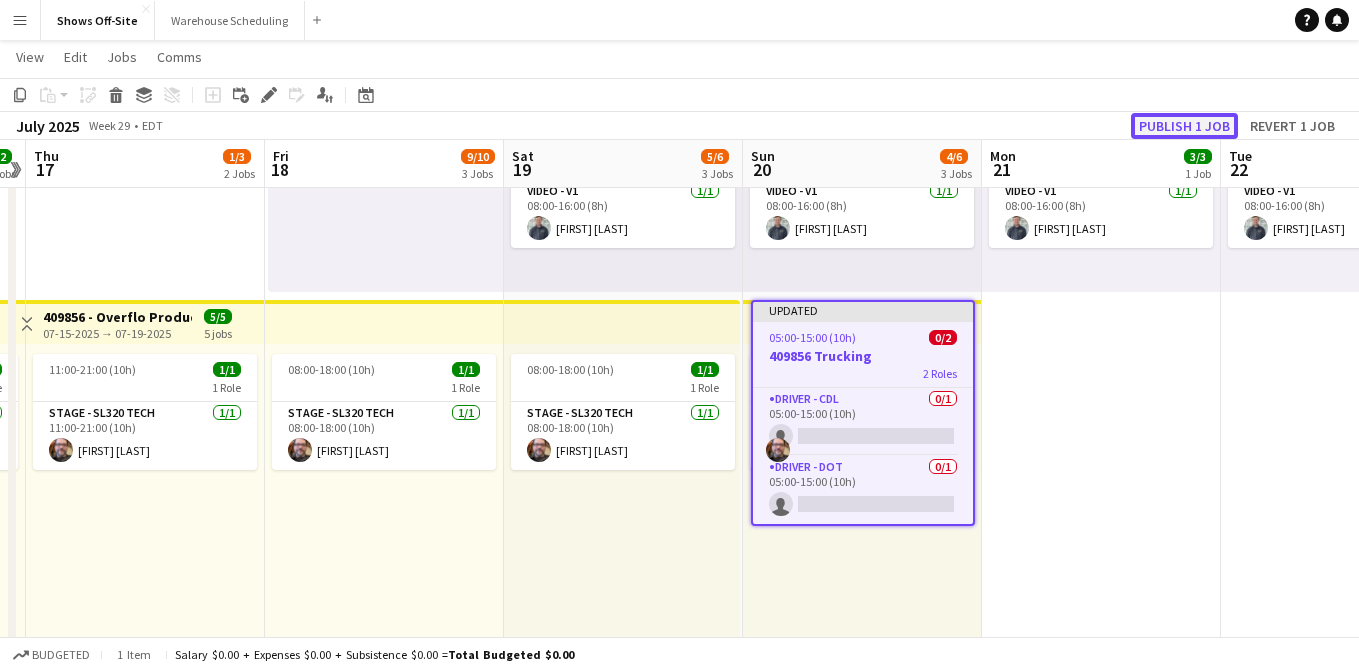 click on "Publish 1 job" 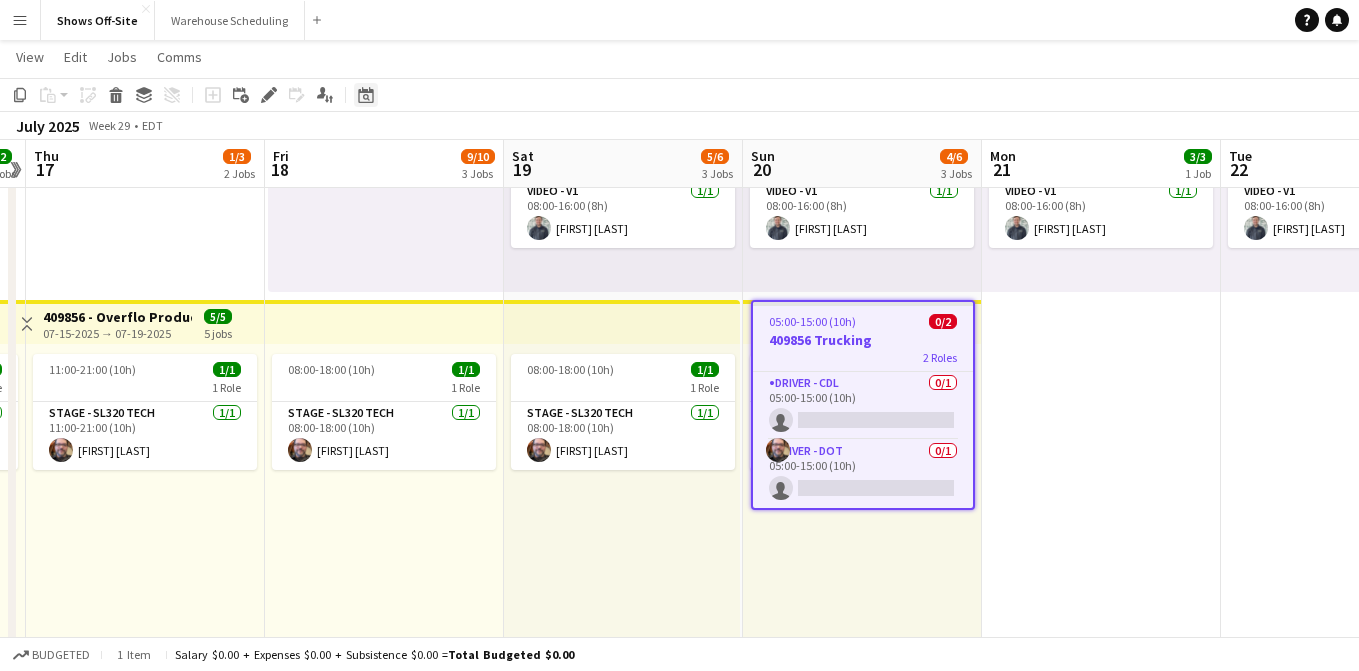 click 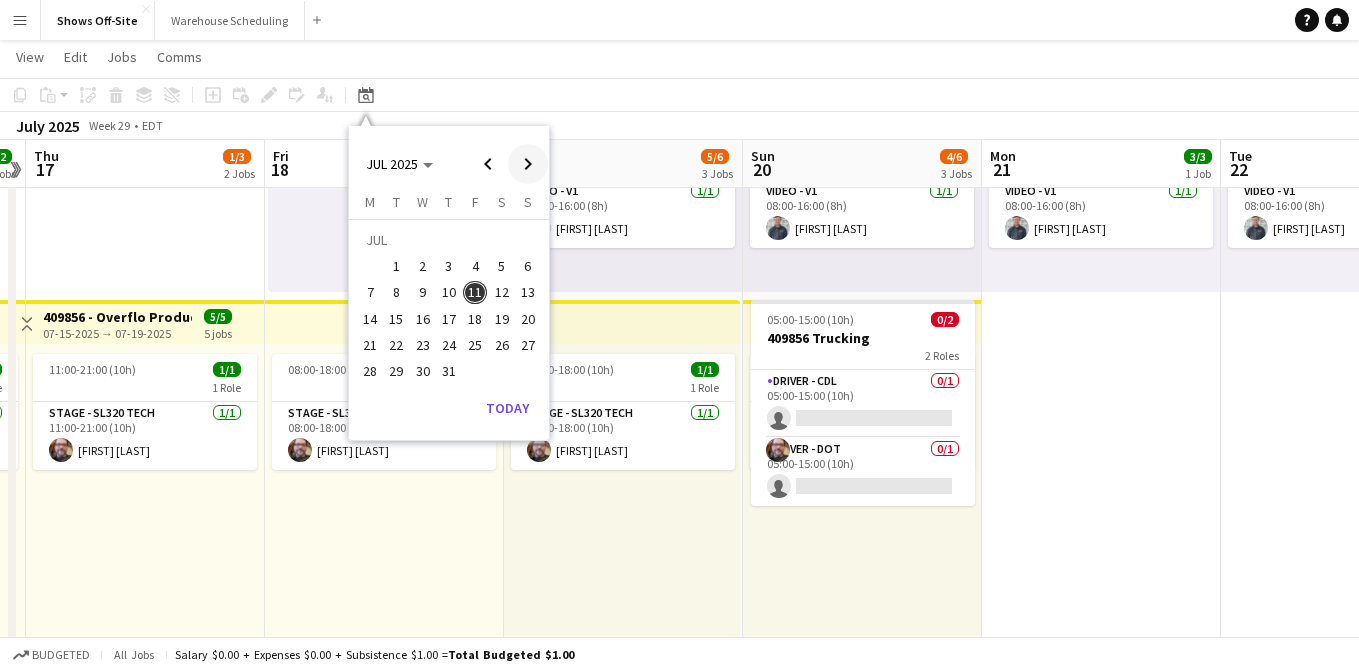 click at bounding box center (528, 164) 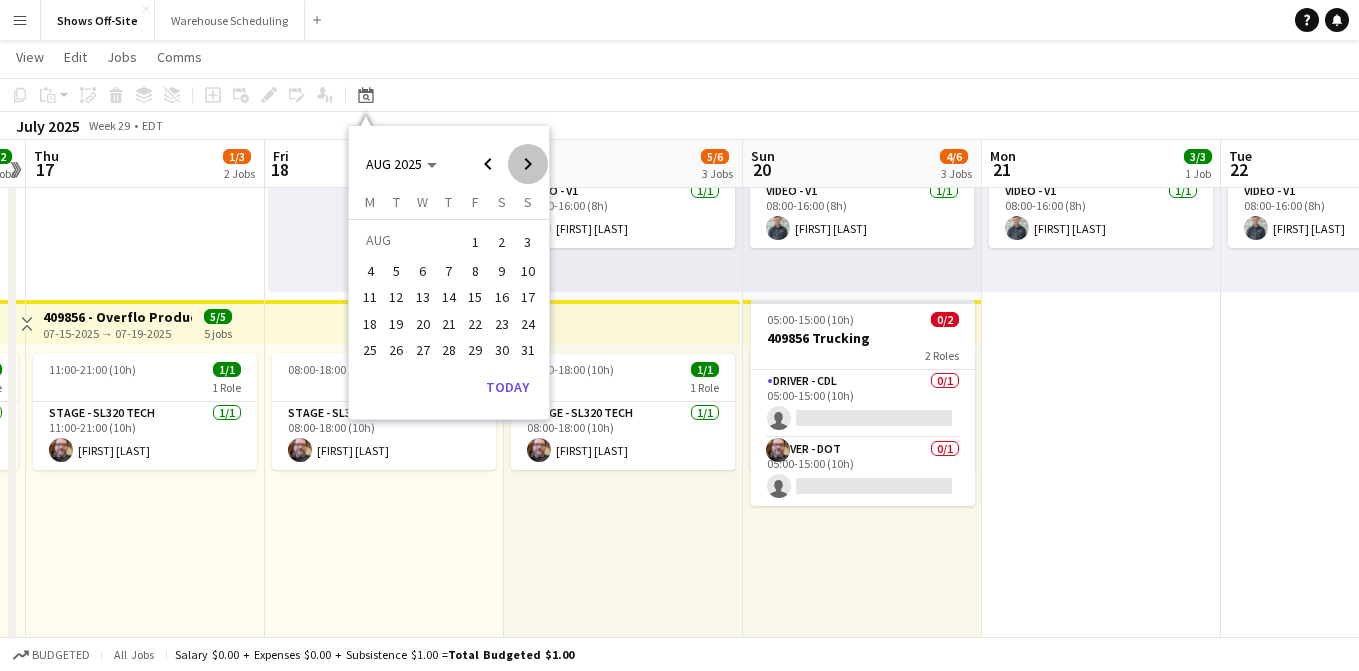 click at bounding box center [528, 164] 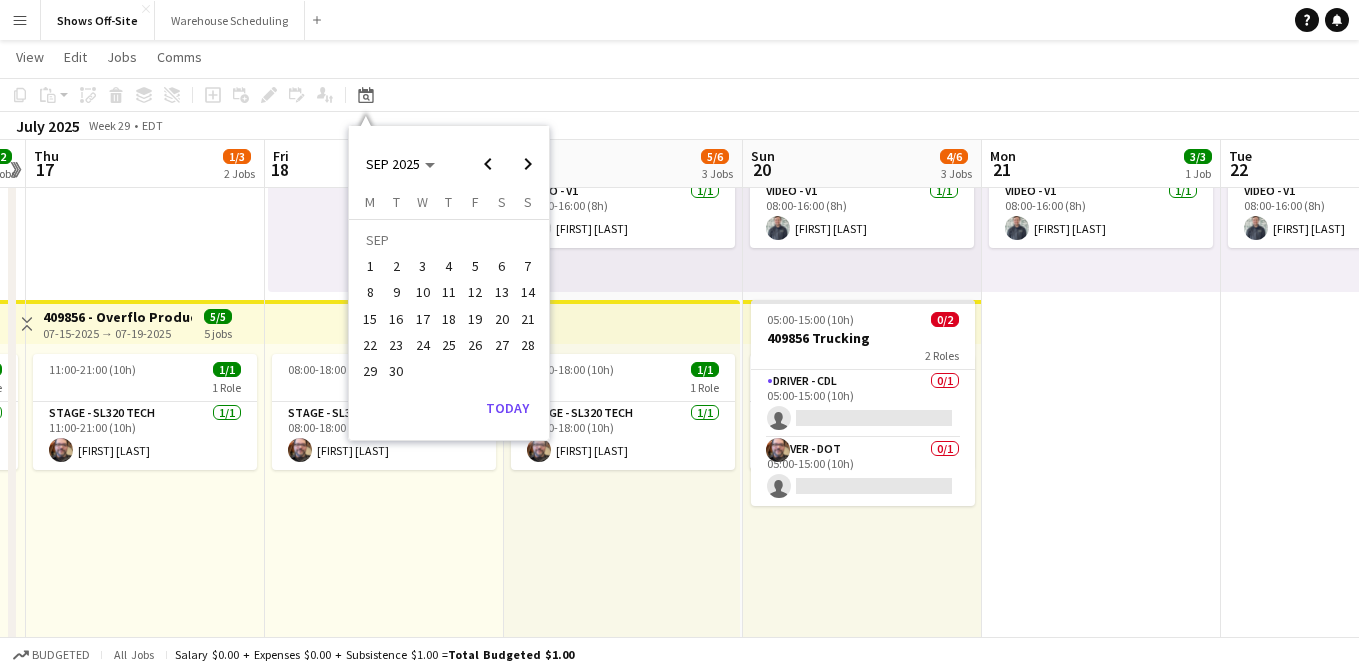 click on "25" at bounding box center [449, 345] 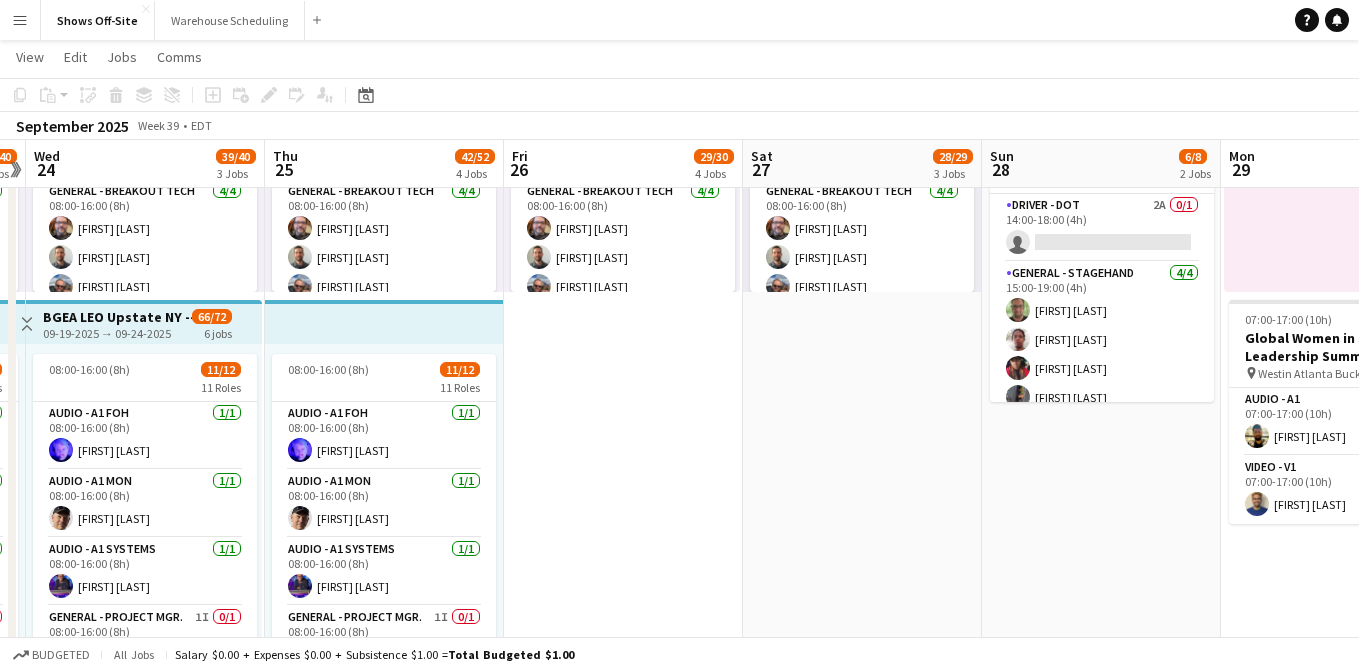 scroll, scrollTop: 0, scrollLeft: 688, axis: horizontal 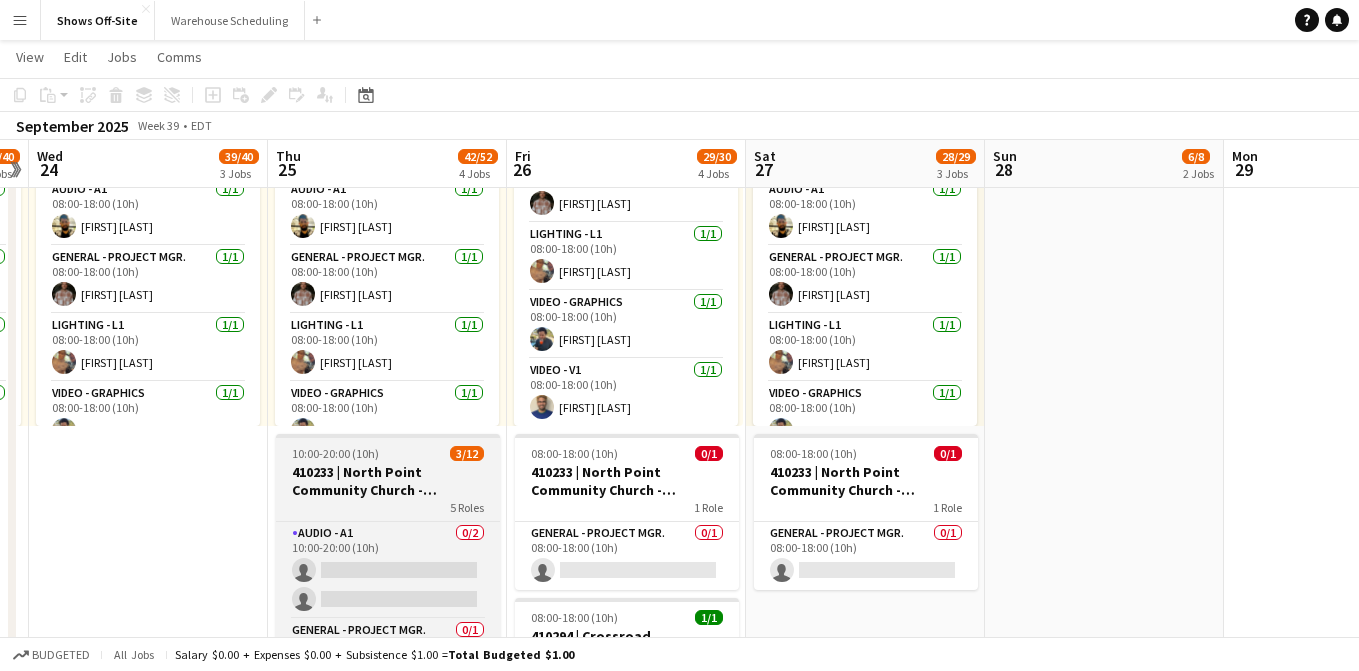 click on "[TIME] (10h)    3/12   410233 | [COMPANY] - [EVENT] 2025   5 Roles   Audio - A1   0/2   [TIME] (10h)
single-neutral-actions
single-neutral-actions
General - Project Mgr.   0/1   [TIME] (10h)
single-neutral-actions
General - Stagehand   11A   3/7   [TIME] (10h)
[FIRST] [LAST] [FIRST] [LAST] [FIRST] [LAST]
single-neutral-actions
single-neutral-actions
single-neutral-actions
single-neutral-actions
Lighting - L1   0/1   [TIME] (10h)
single-neutral-actions
Video - V1   0/1   [TIME] (10h)
single-neutral-actions" at bounding box center [388, 582] 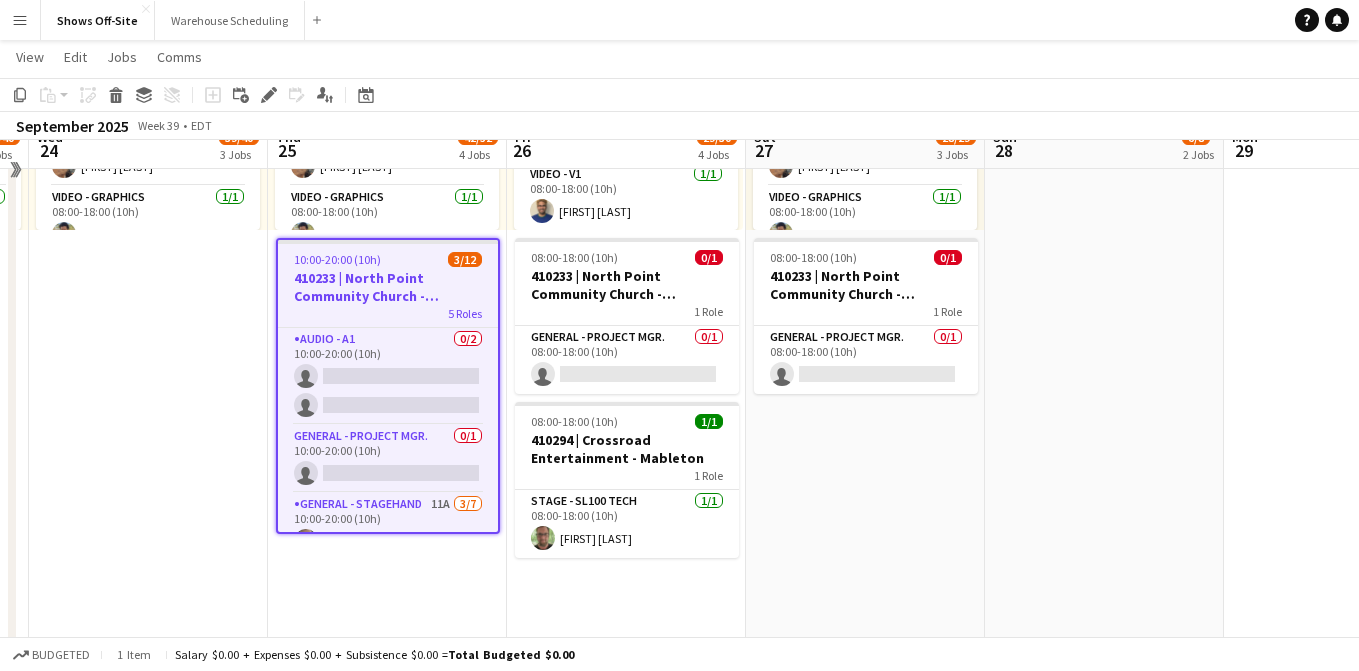 scroll, scrollTop: 1072, scrollLeft: 0, axis: vertical 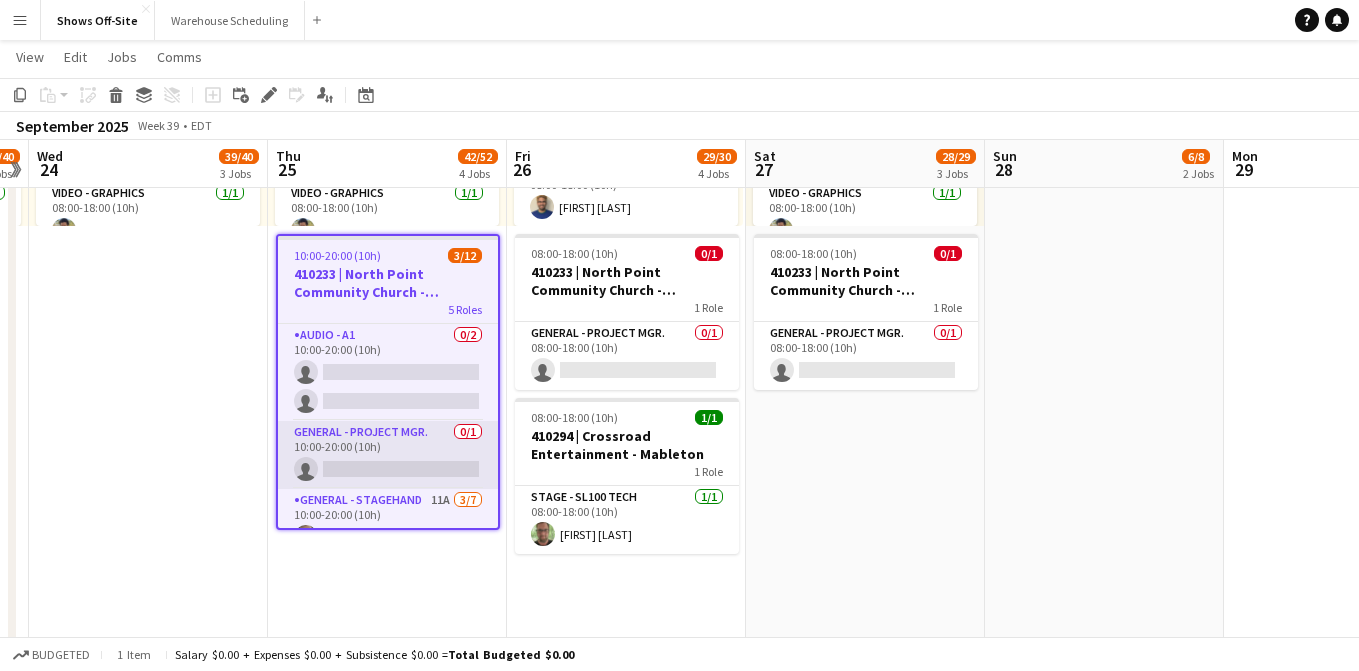 click on "General - Project Mgr.   0/1   10:00-20:00 (10h)
single-neutral-actions" at bounding box center (388, 455) 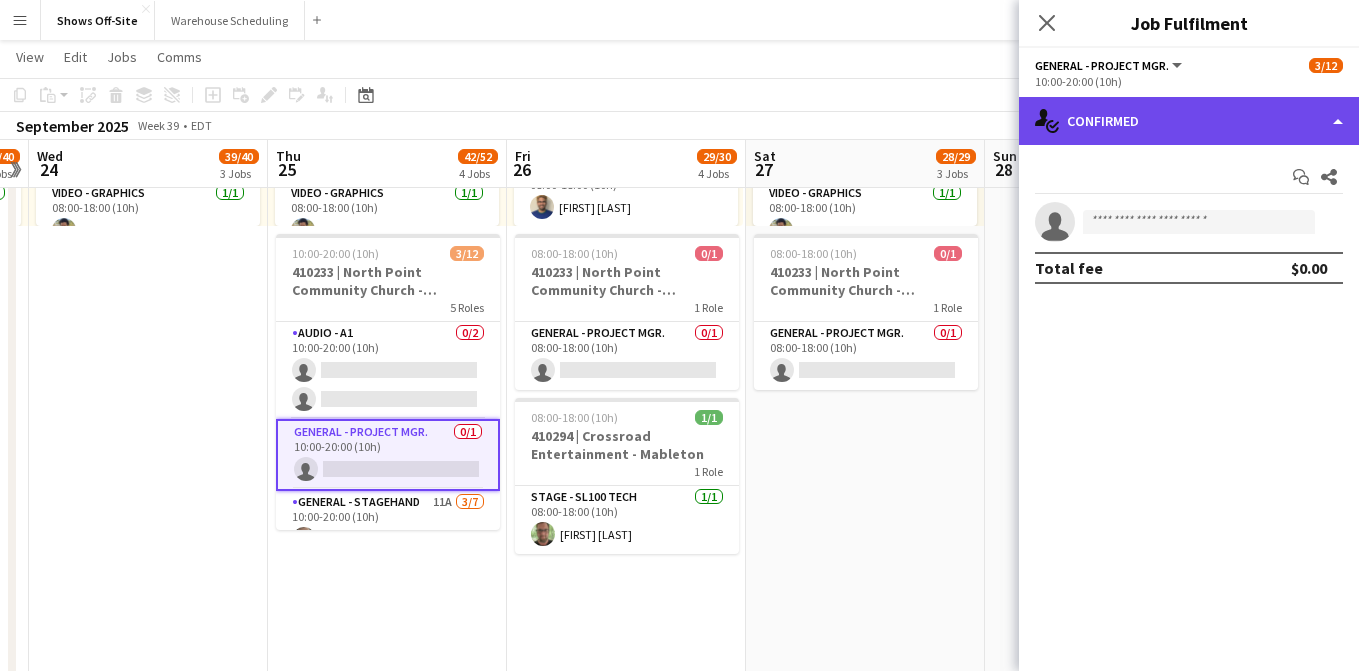 click on "single-neutral-actions-check-2
Confirmed" 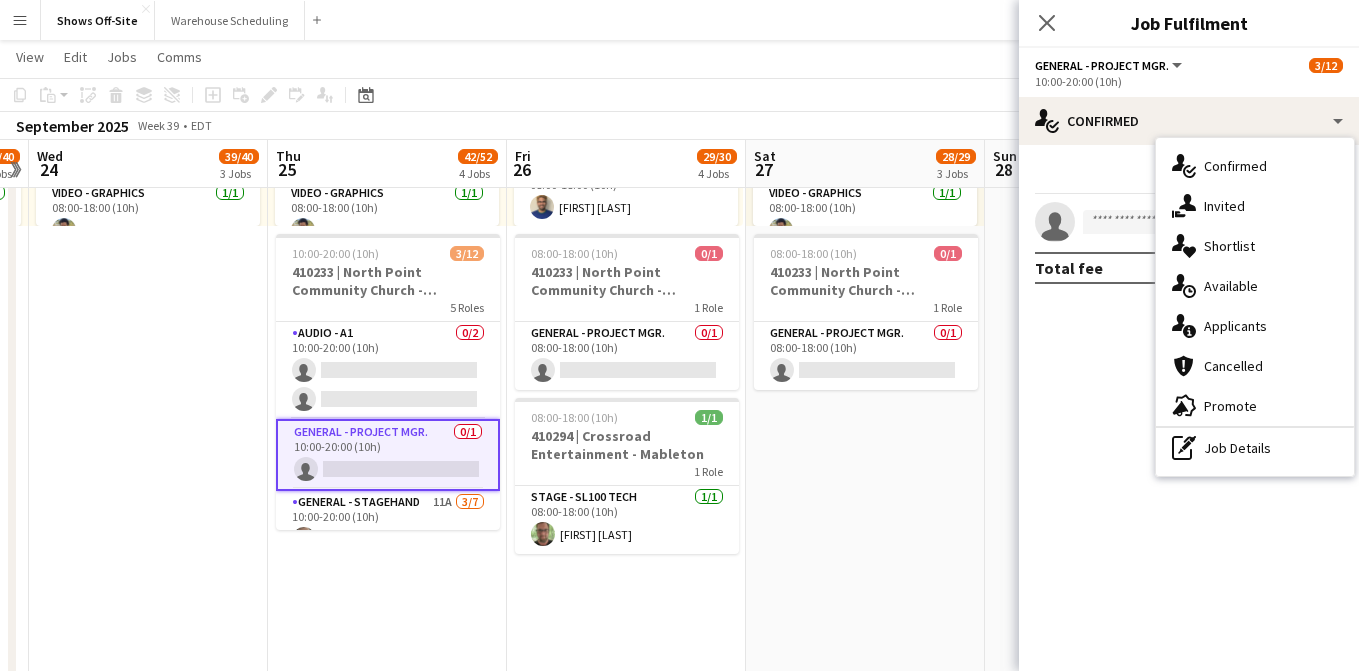 click 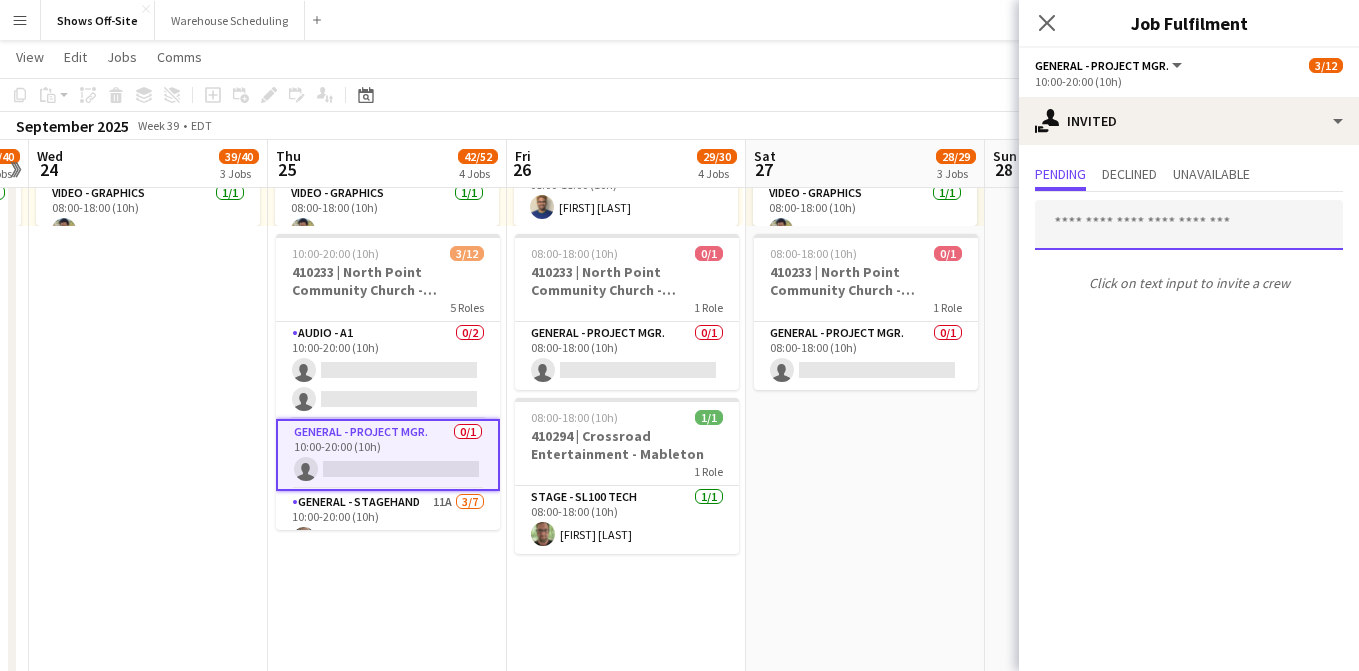 click at bounding box center [1189, 225] 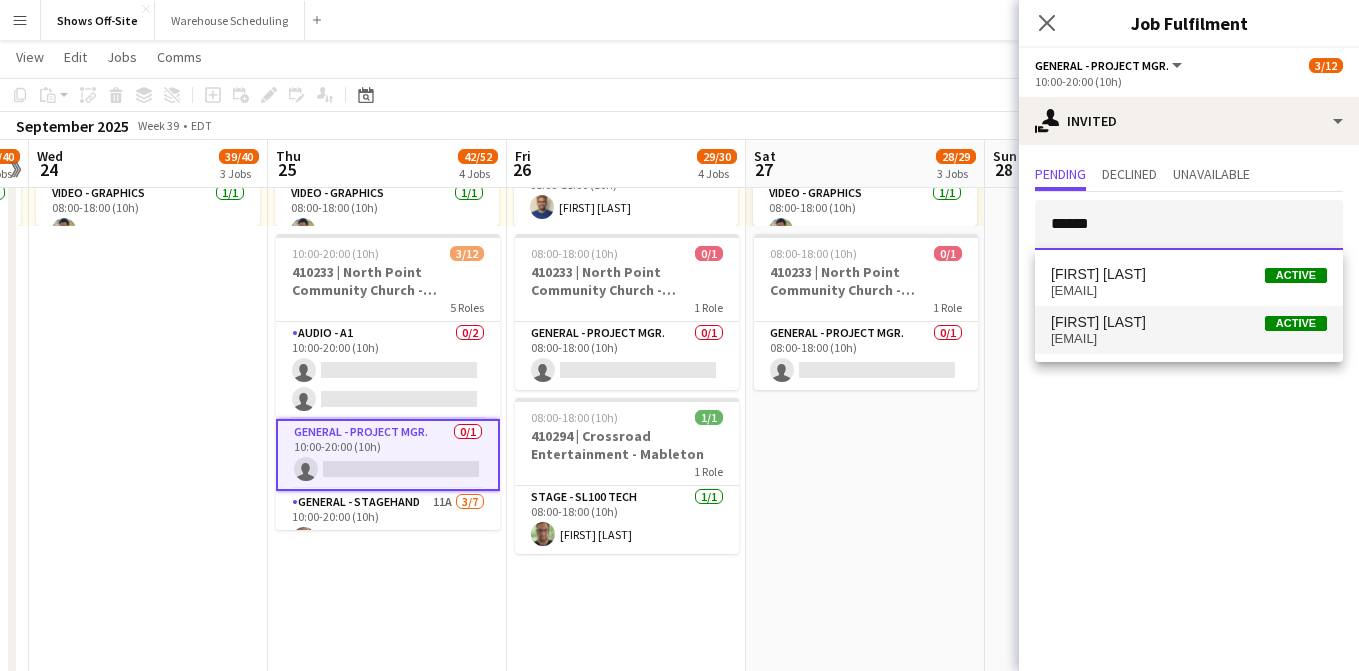 type on "******" 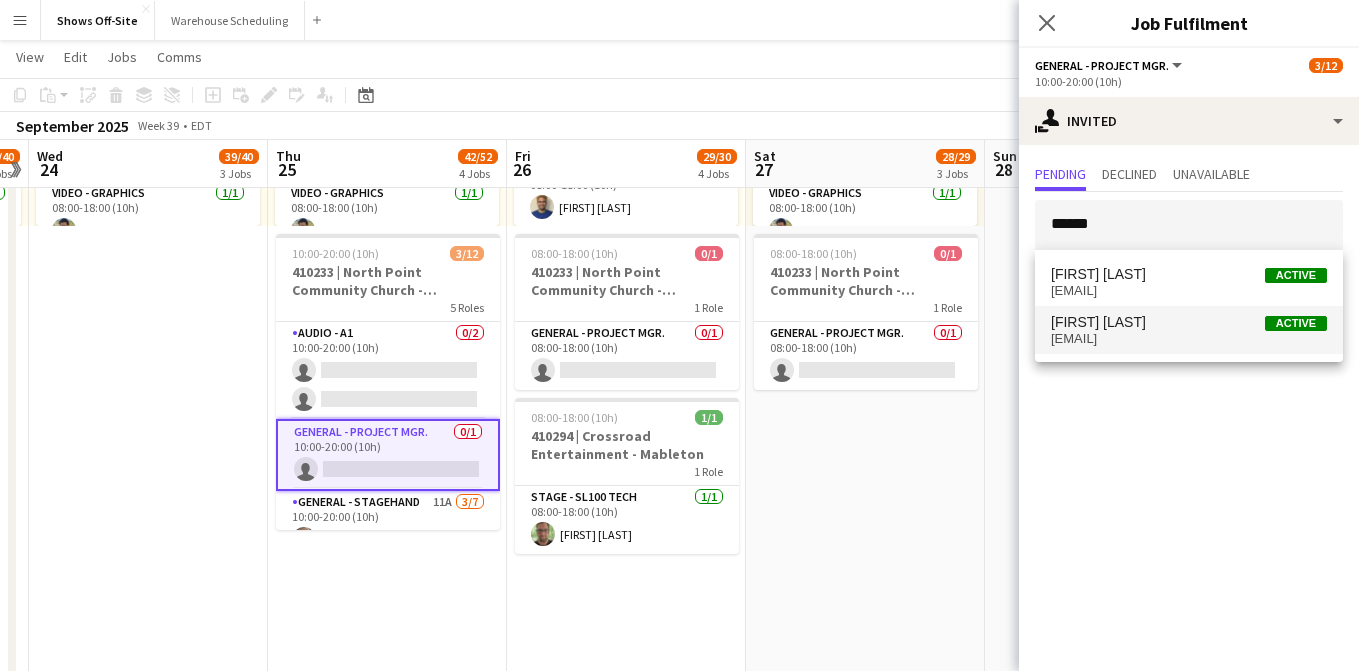 click on "[FIRST] [LAST]  Active" at bounding box center [1189, 322] 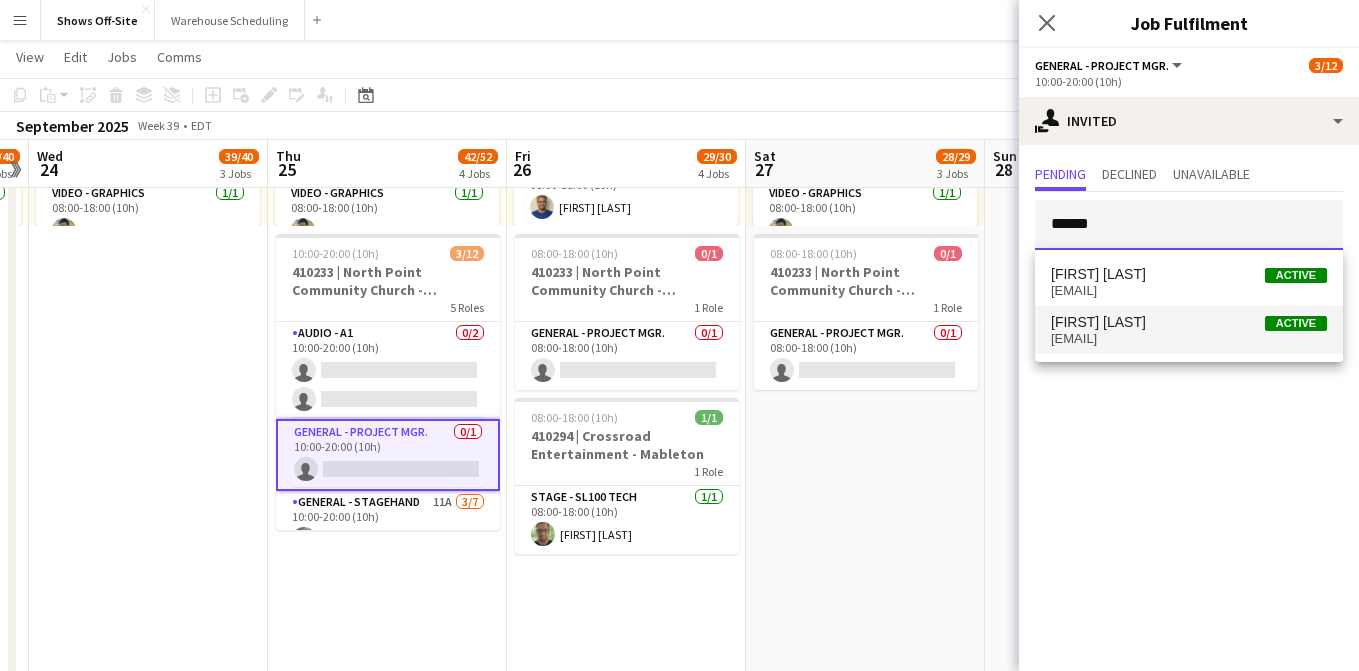type 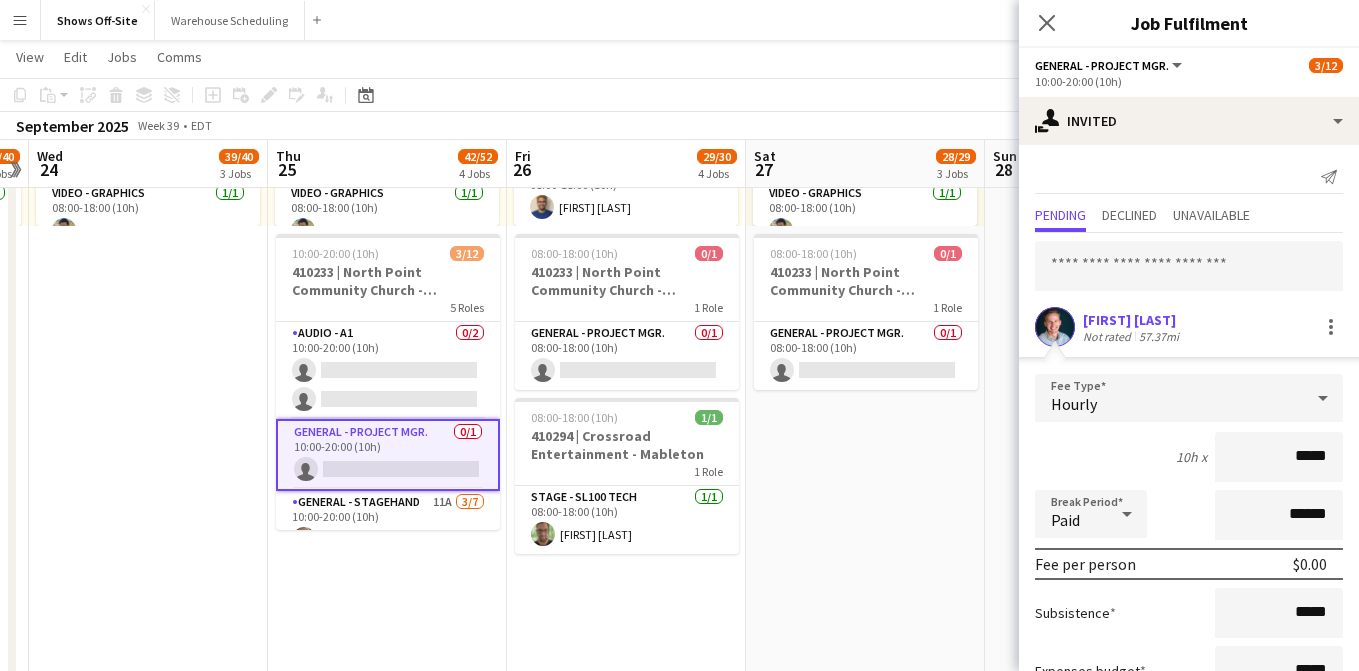 scroll, scrollTop: 150, scrollLeft: 0, axis: vertical 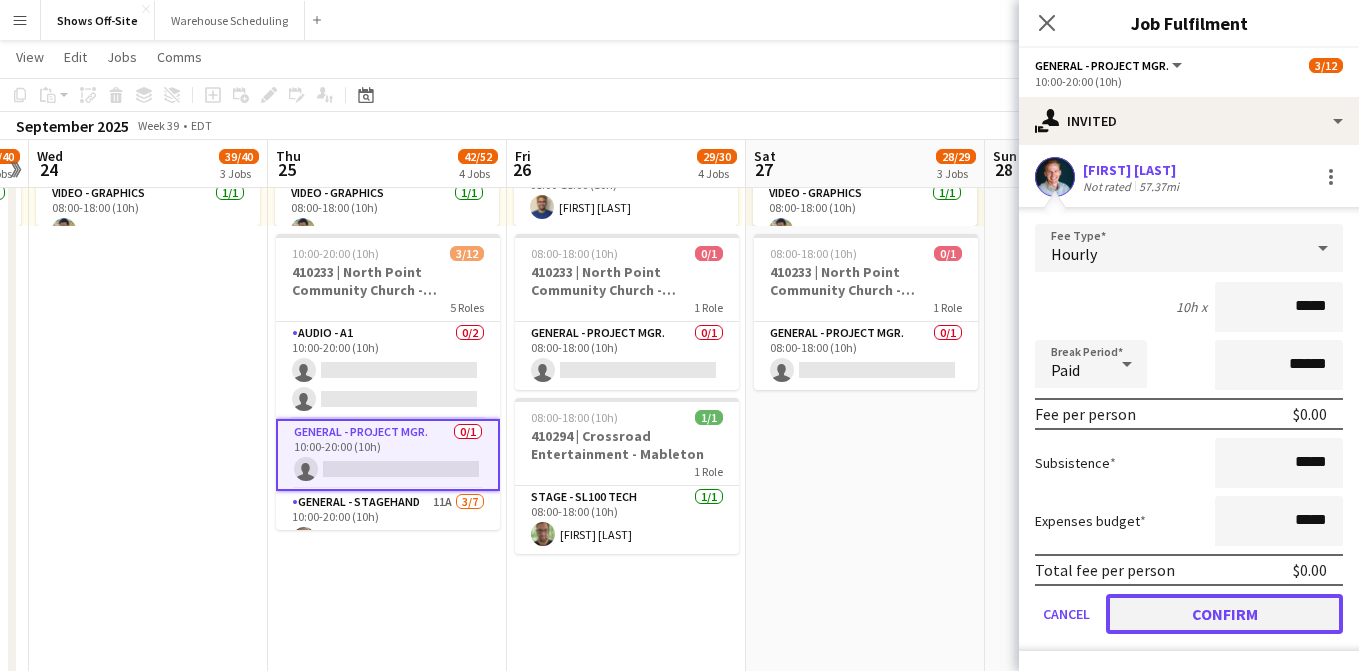 click on "Confirm" 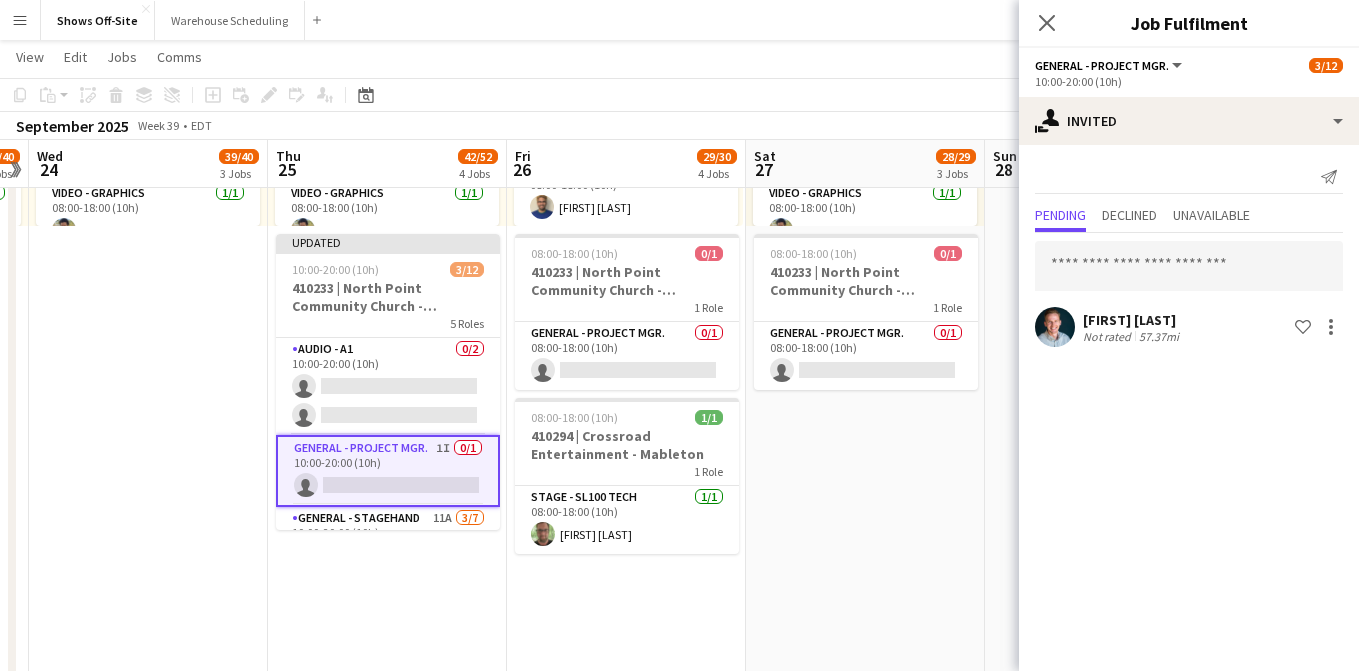 scroll, scrollTop: 0, scrollLeft: 0, axis: both 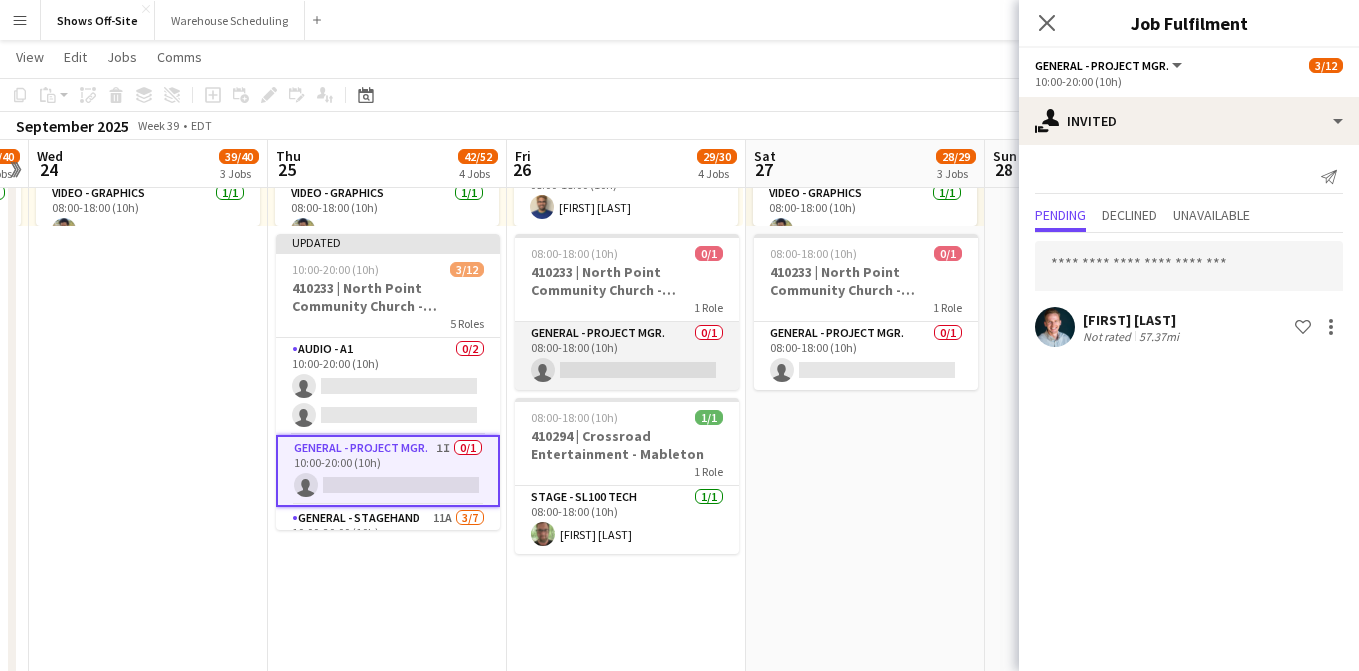click on "General - Project Mgr.   0/1   08:00-18:00 (10h)
single-neutral-actions" at bounding box center [627, 356] 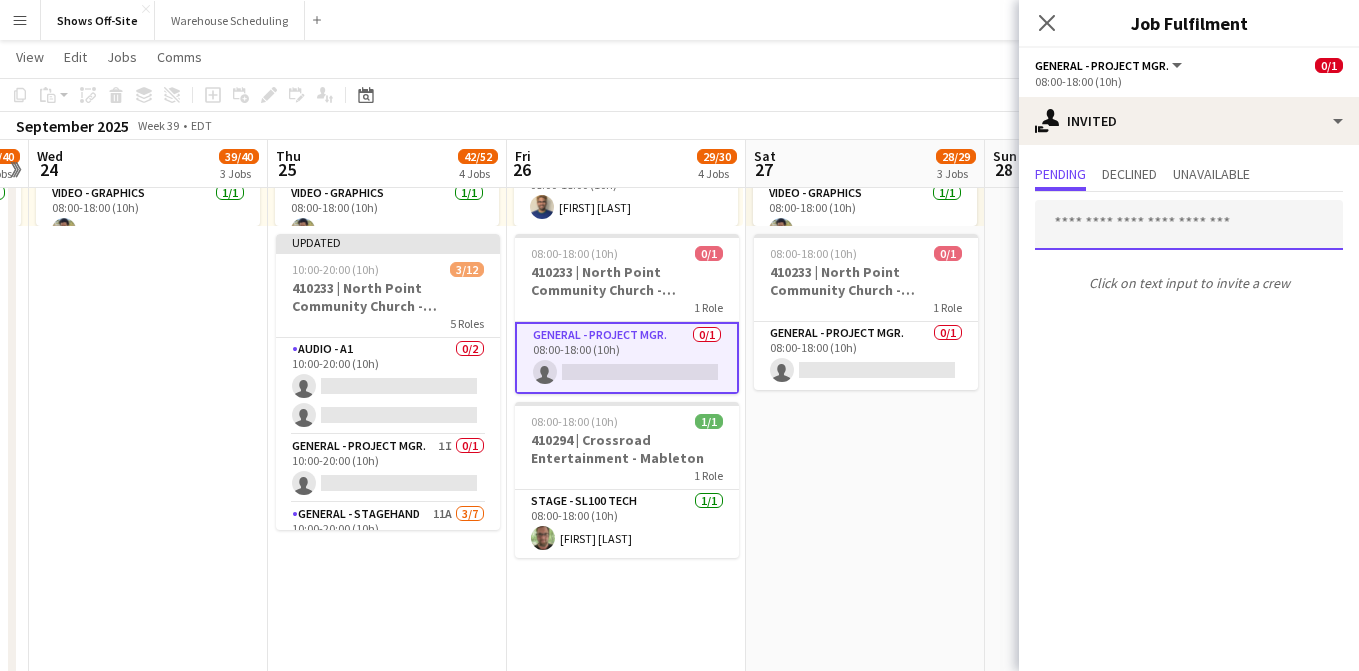 click at bounding box center [1189, 225] 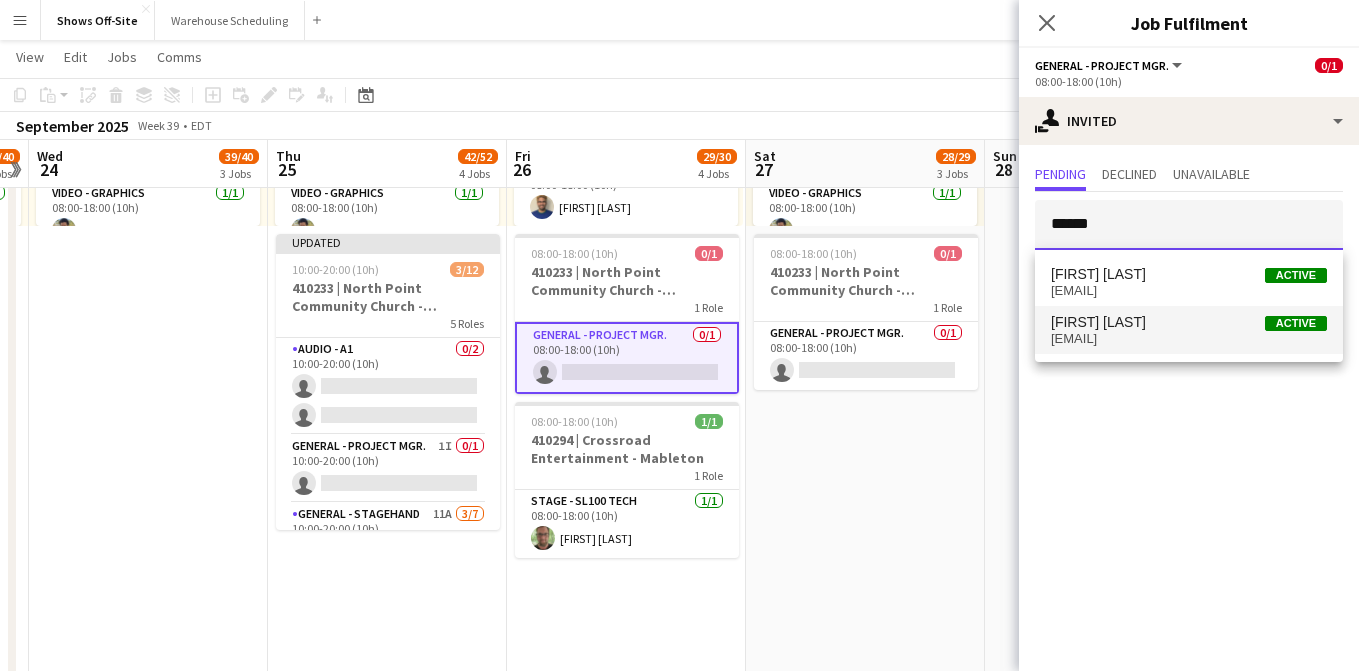 type on "******" 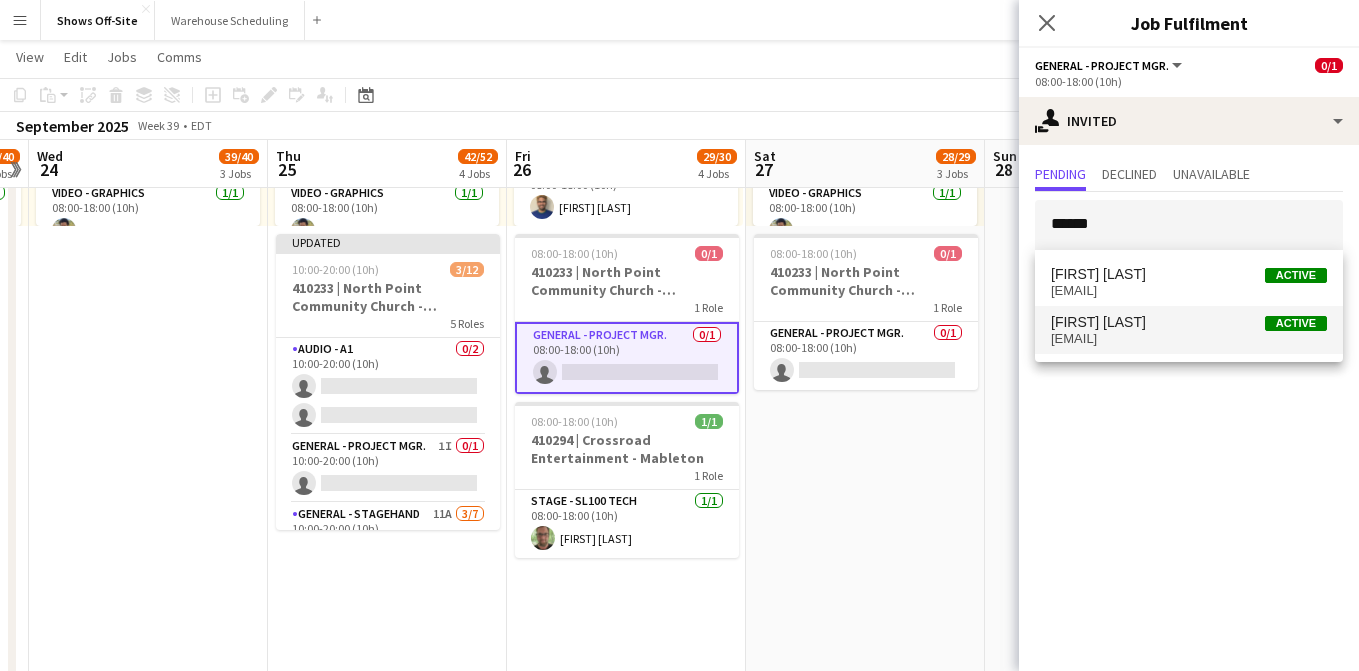 click on "[FIRST] [LAST]" at bounding box center (1098, 322) 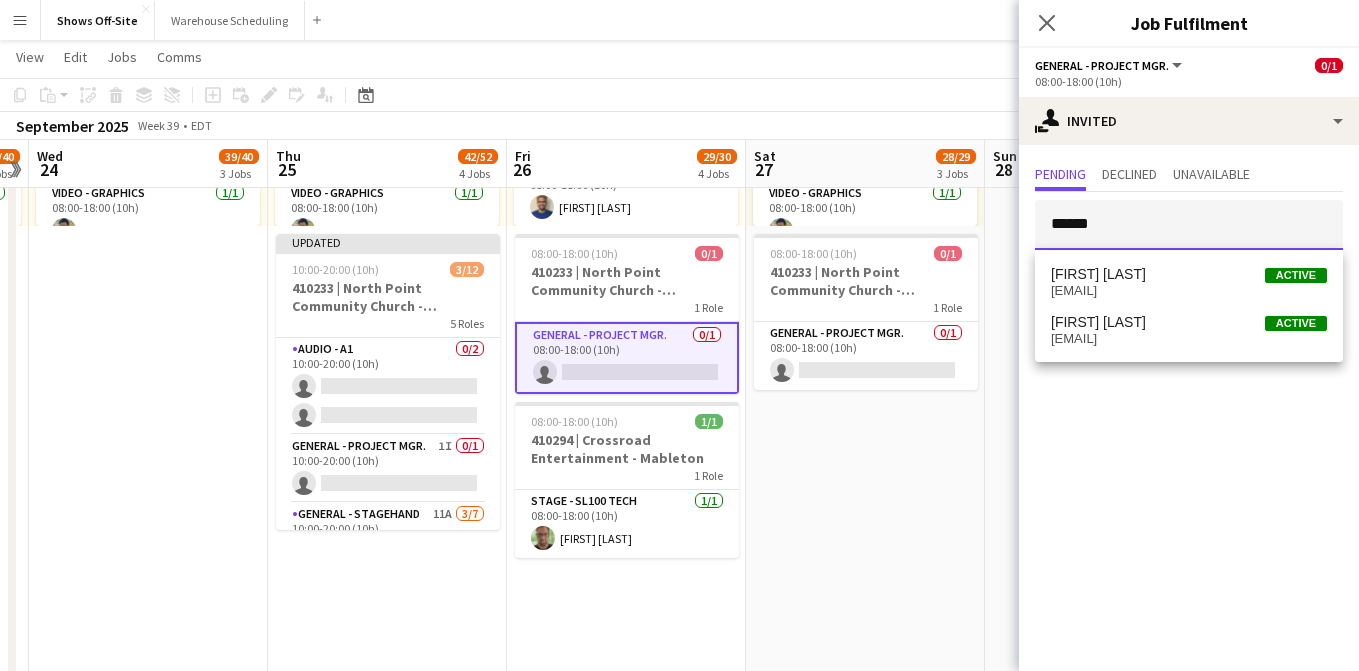 type 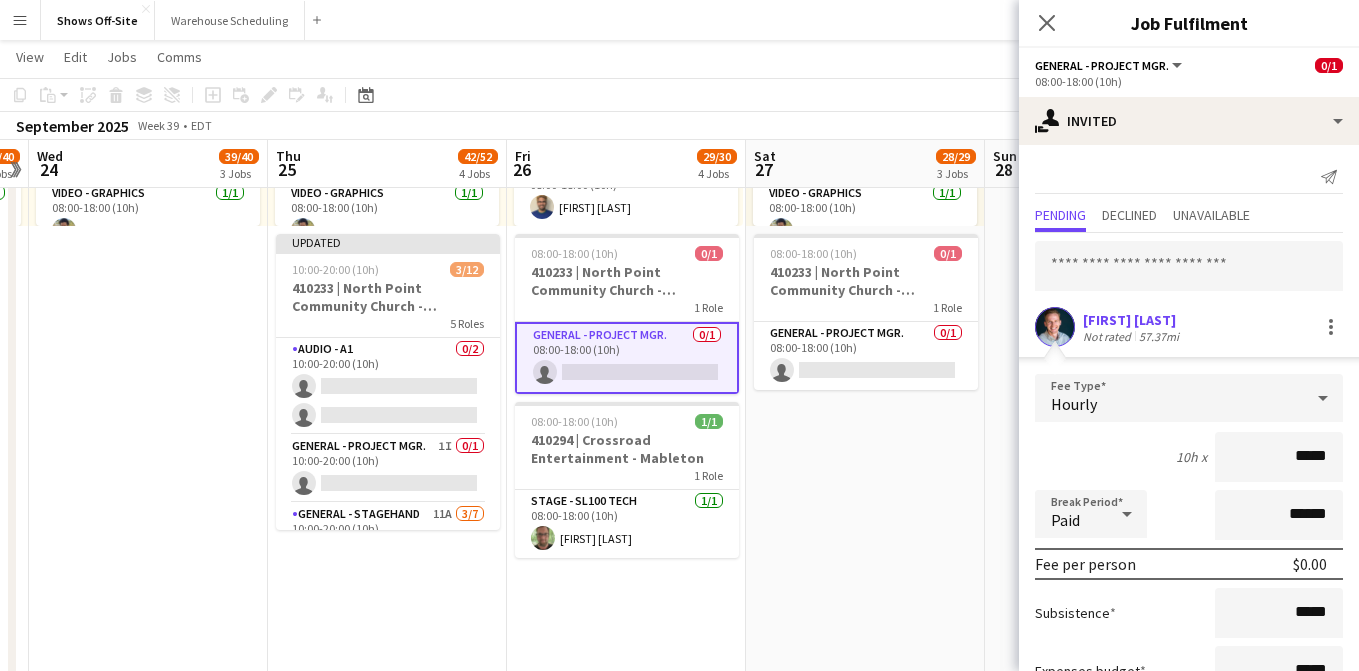 scroll, scrollTop: 150, scrollLeft: 0, axis: vertical 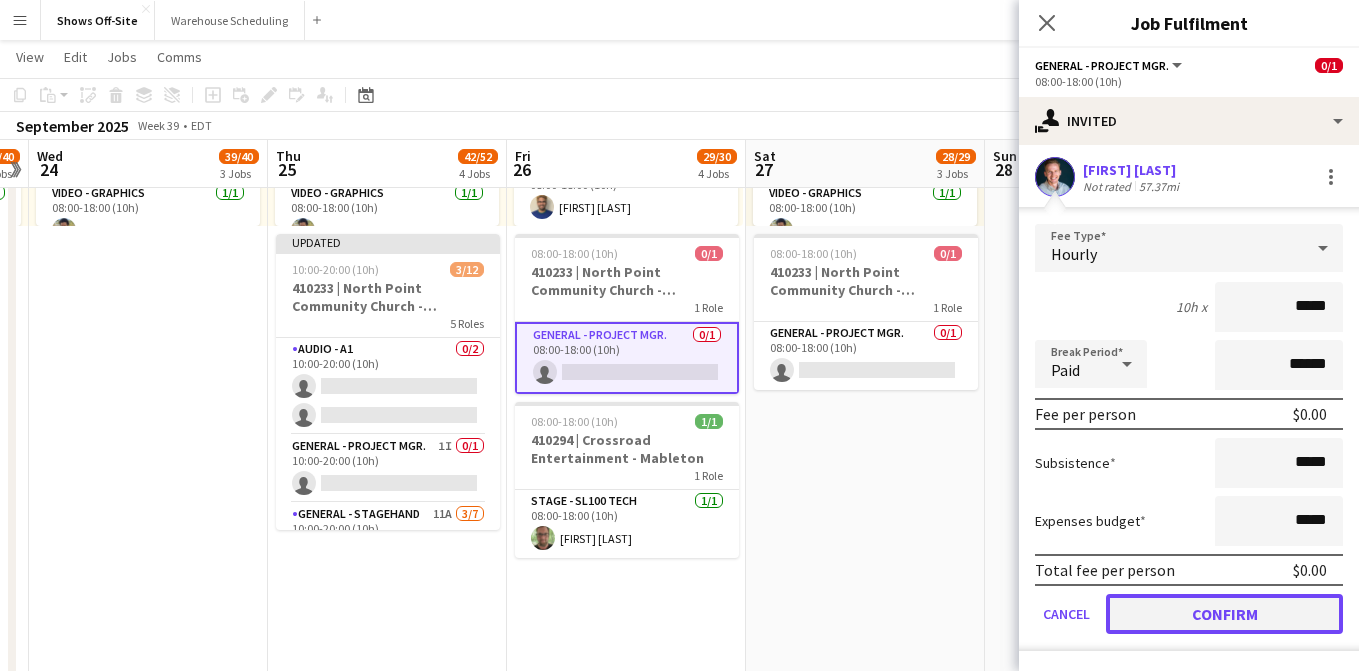 click on "Confirm" 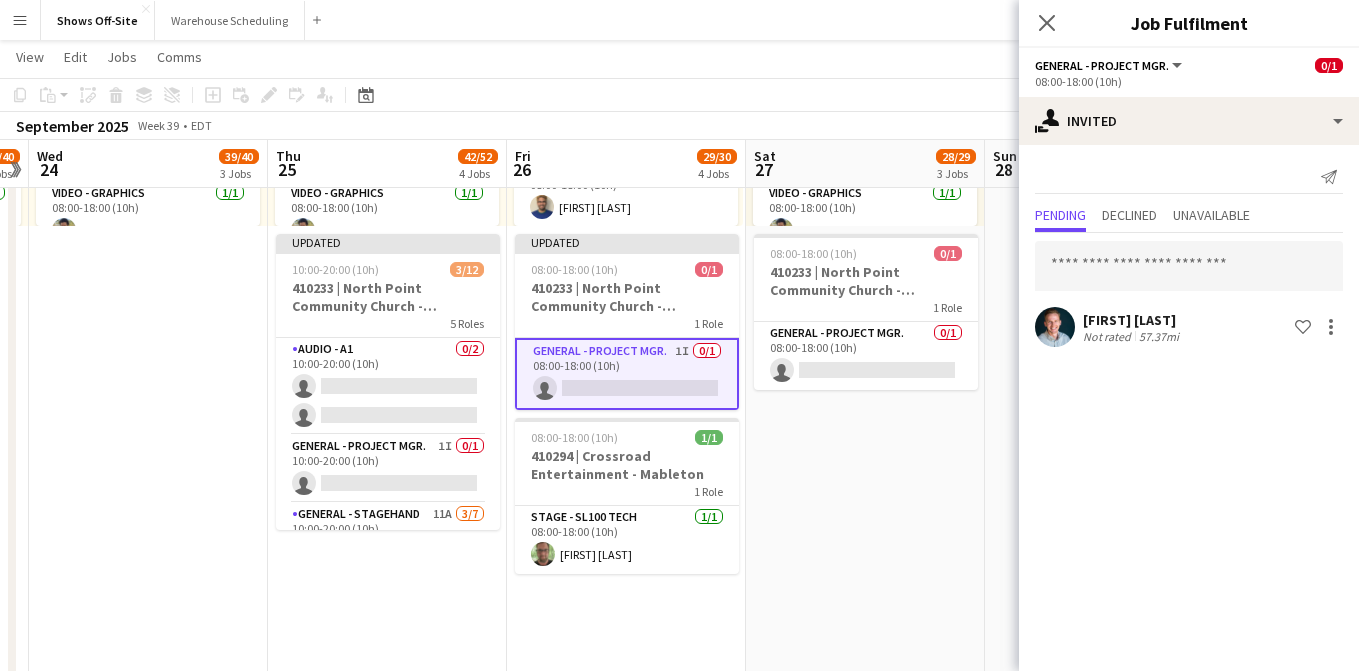 scroll, scrollTop: 0, scrollLeft: 0, axis: both 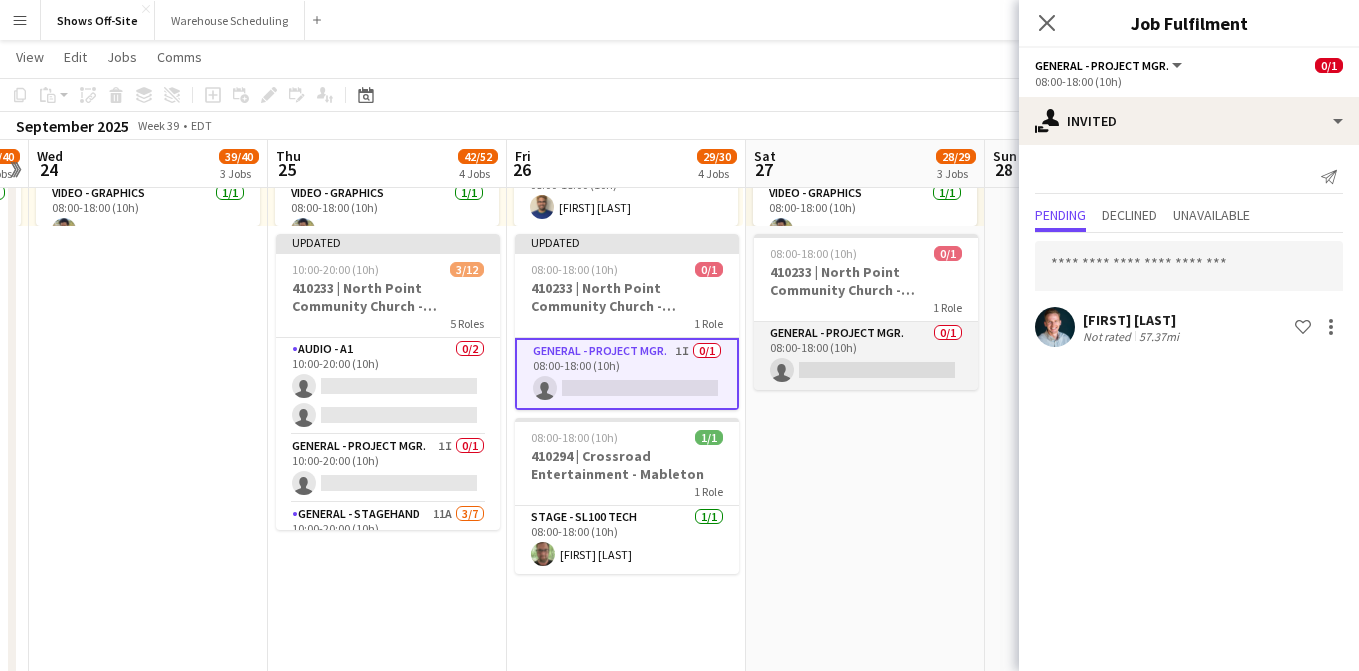 click on "General - Project Mgr.   0/1   08:00-18:00 (10h)
single-neutral-actions" at bounding box center (866, 356) 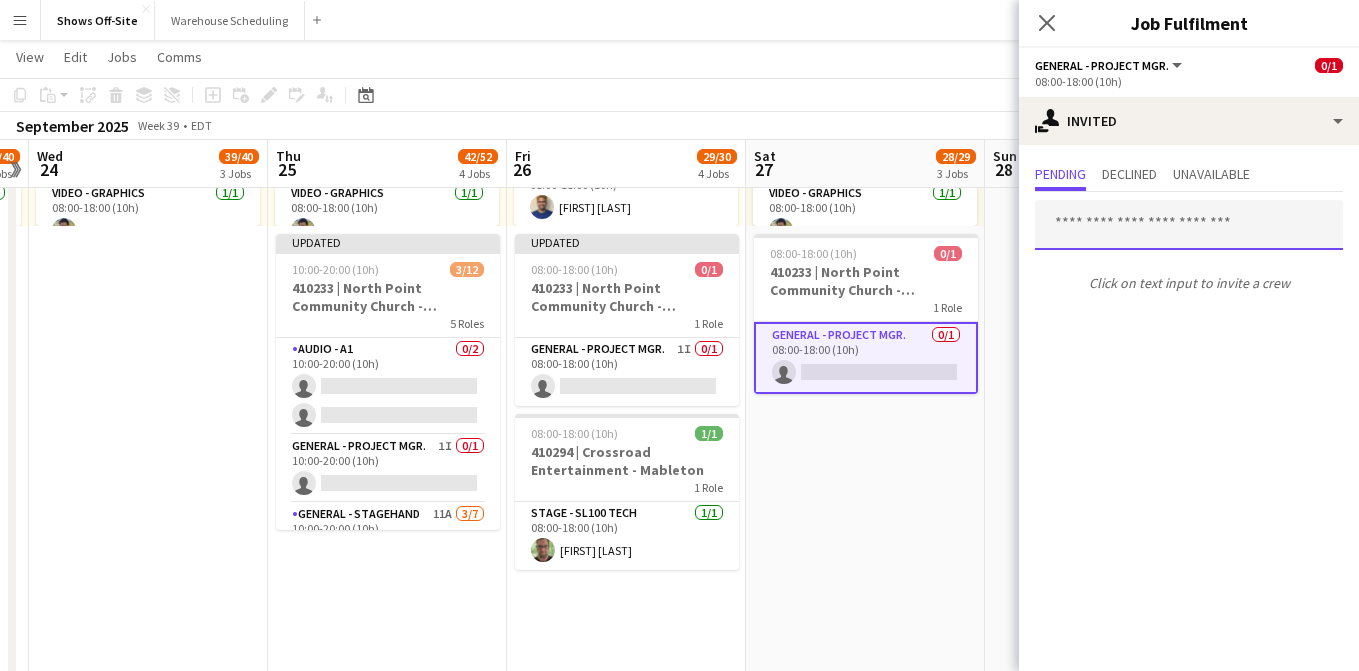 click at bounding box center (1189, 225) 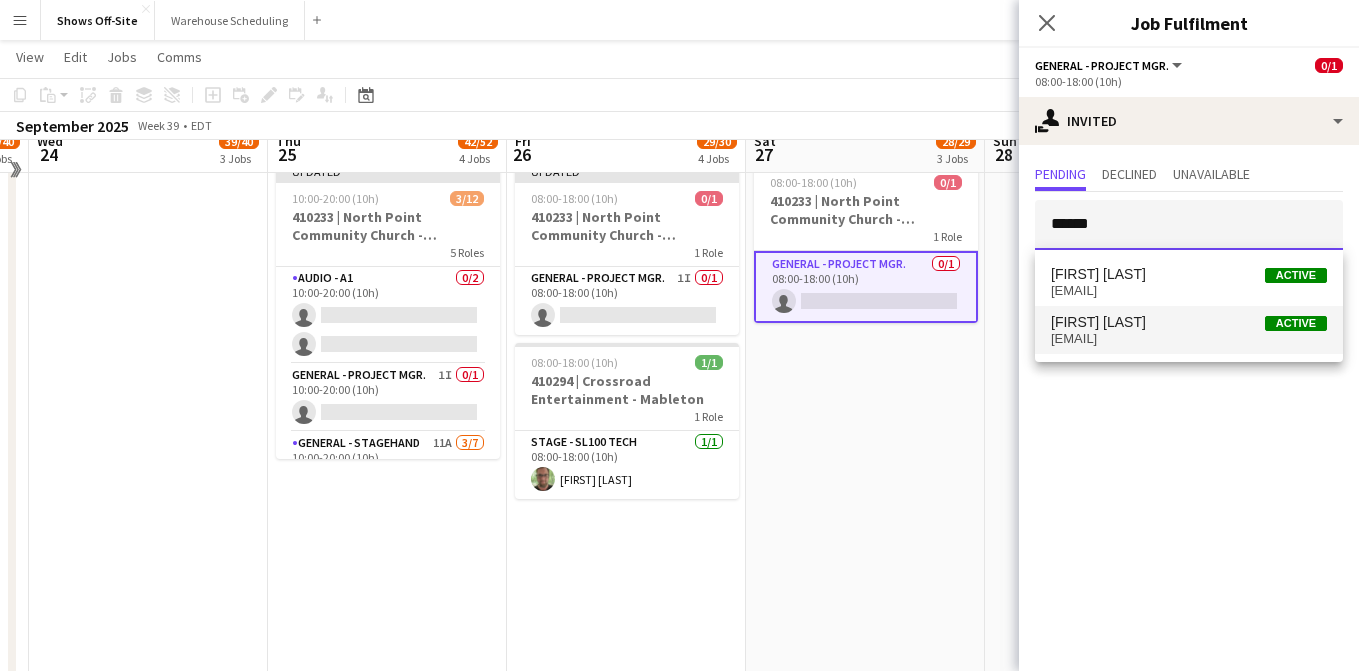 scroll, scrollTop: 1152, scrollLeft: 0, axis: vertical 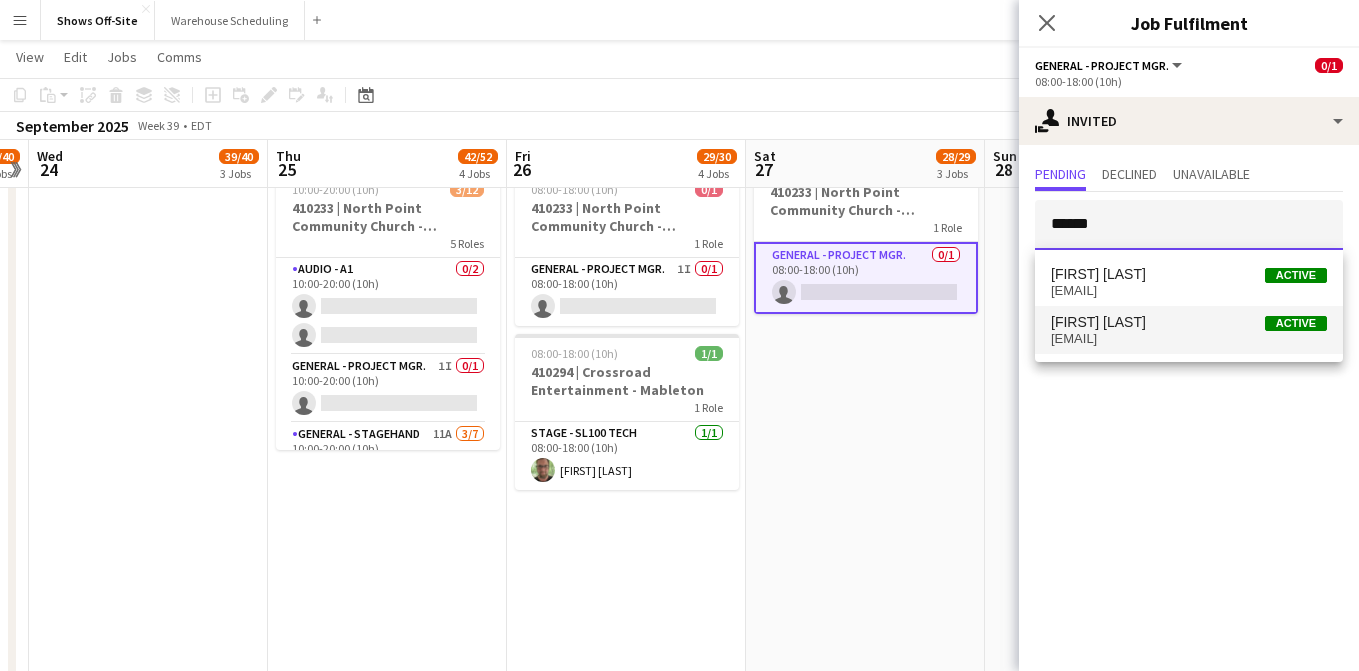 type on "******" 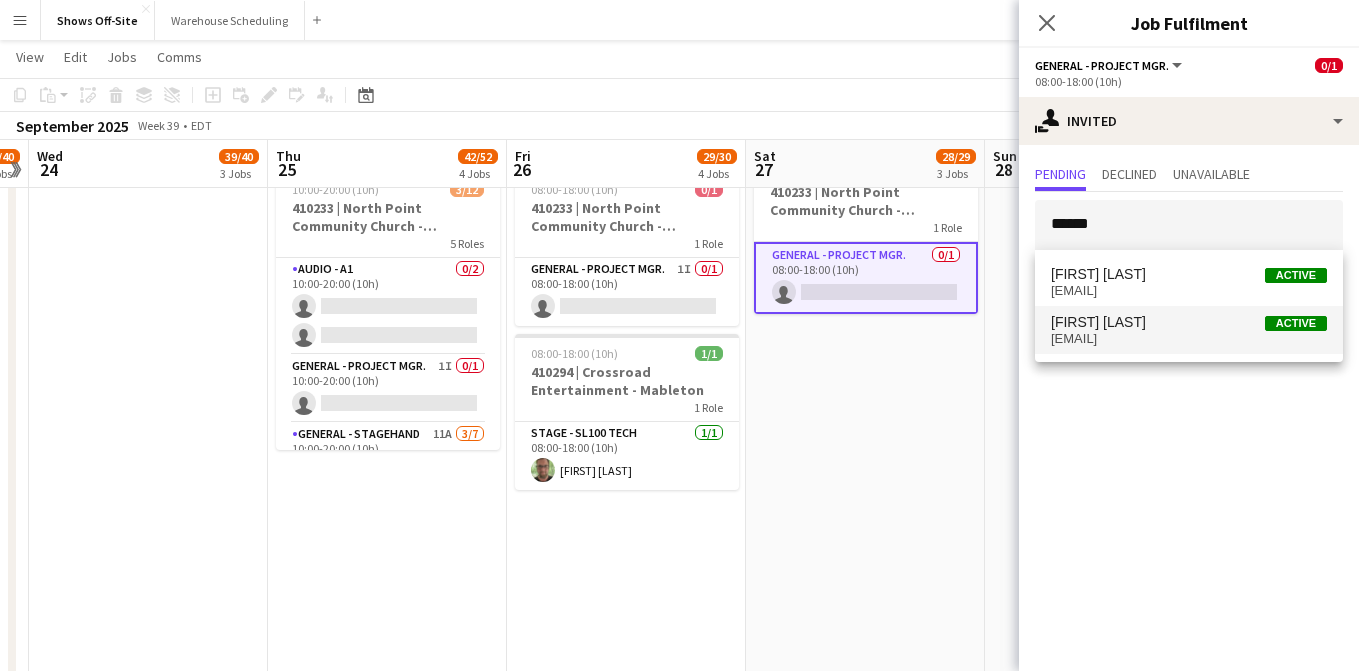 click on "[FIRST] [LAST]  Active" at bounding box center [1189, 322] 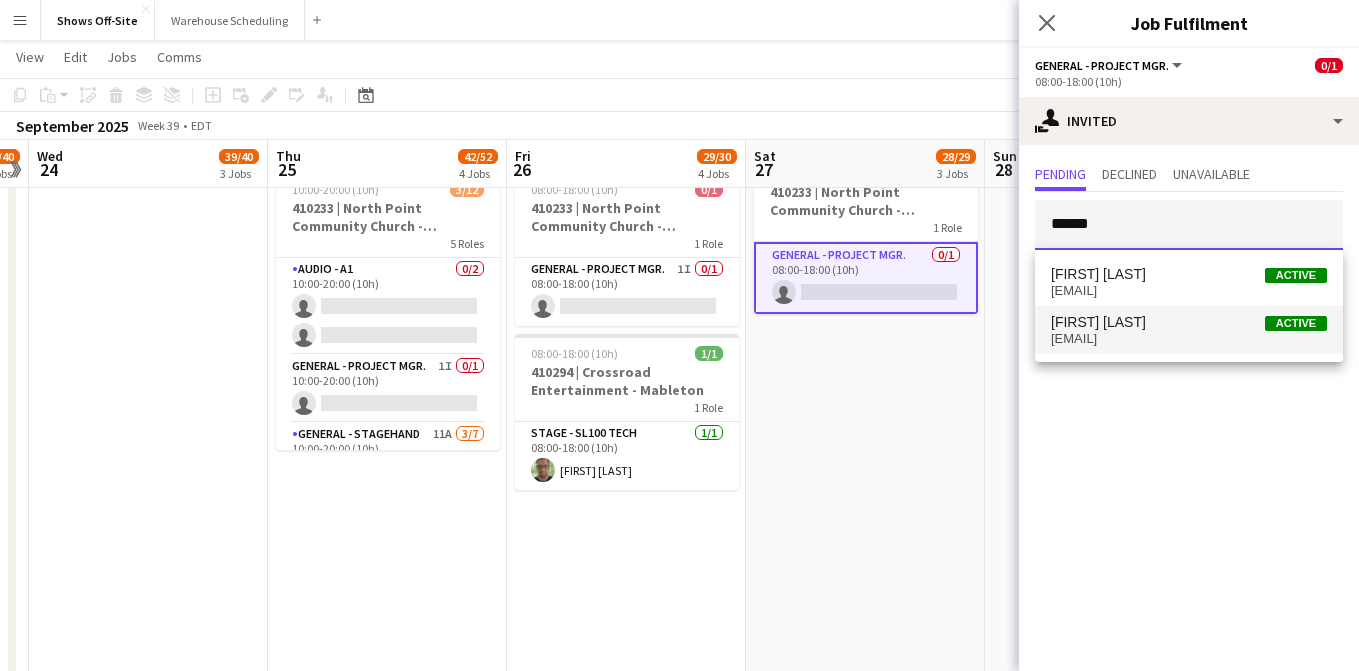 type 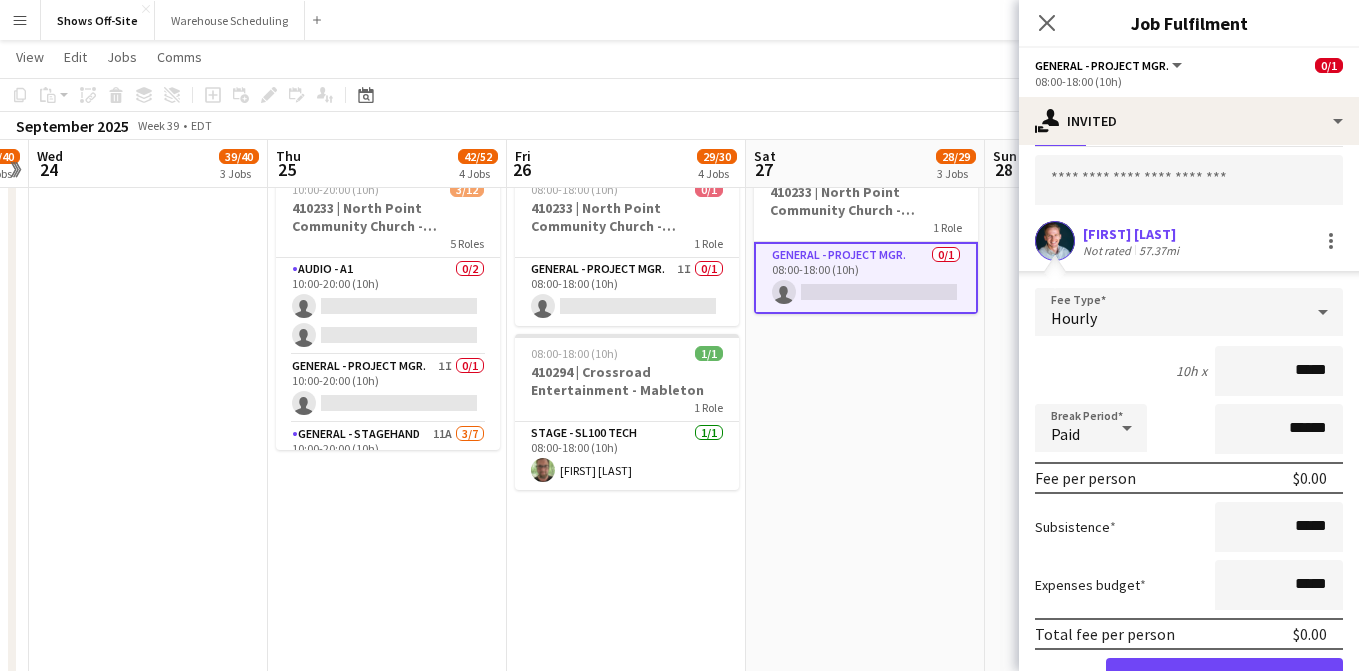 scroll, scrollTop: 146, scrollLeft: 0, axis: vertical 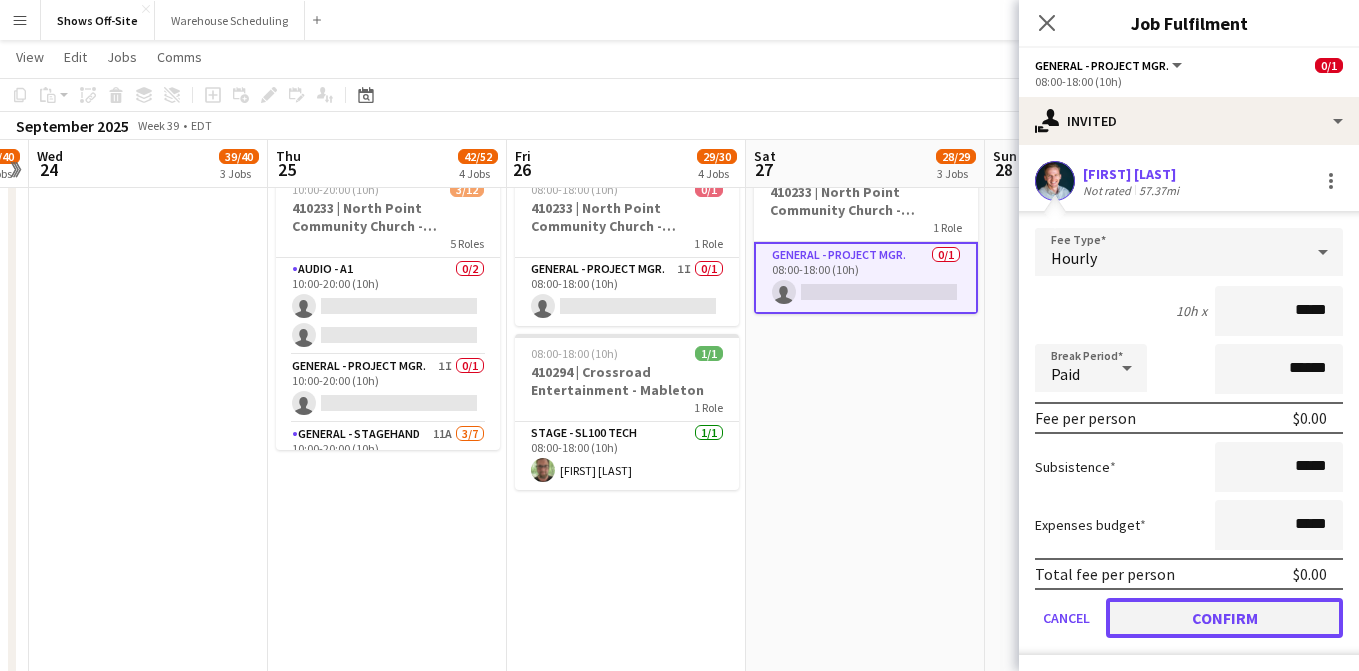 click on "Confirm" 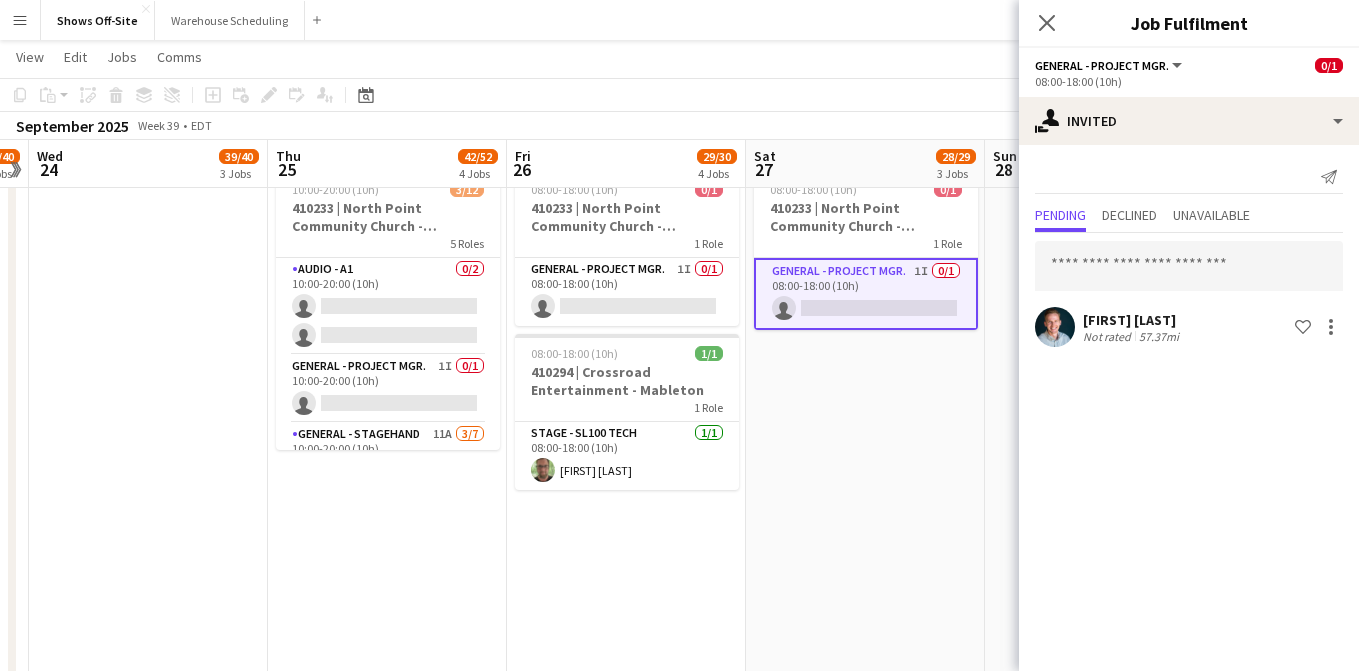 scroll, scrollTop: 0, scrollLeft: 0, axis: both 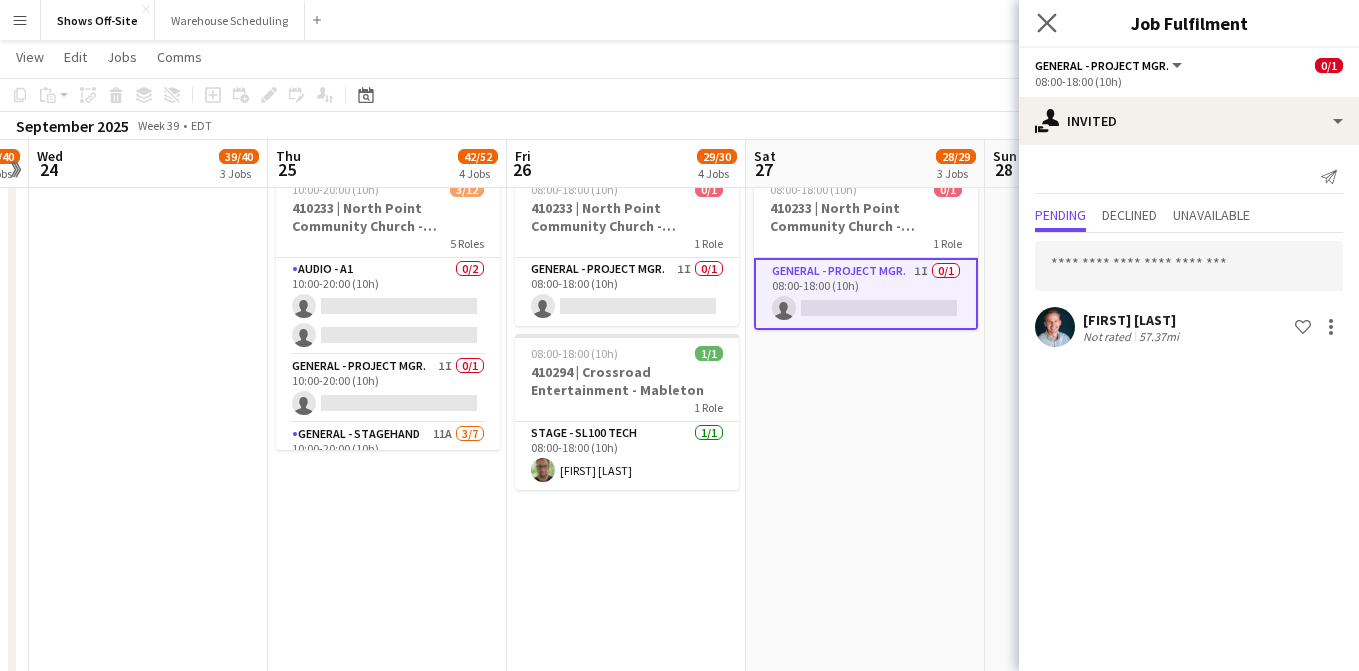 click on "Close pop-in" 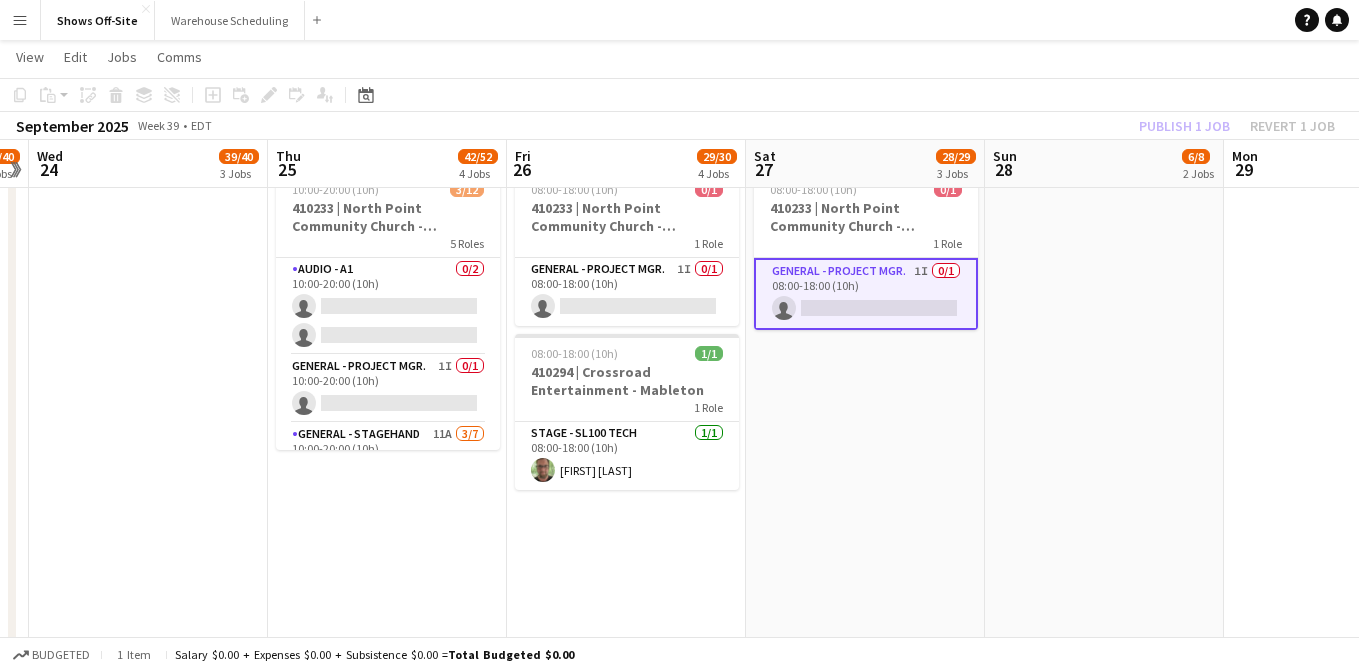 click on "Publish 1 job   Revert 1 job" 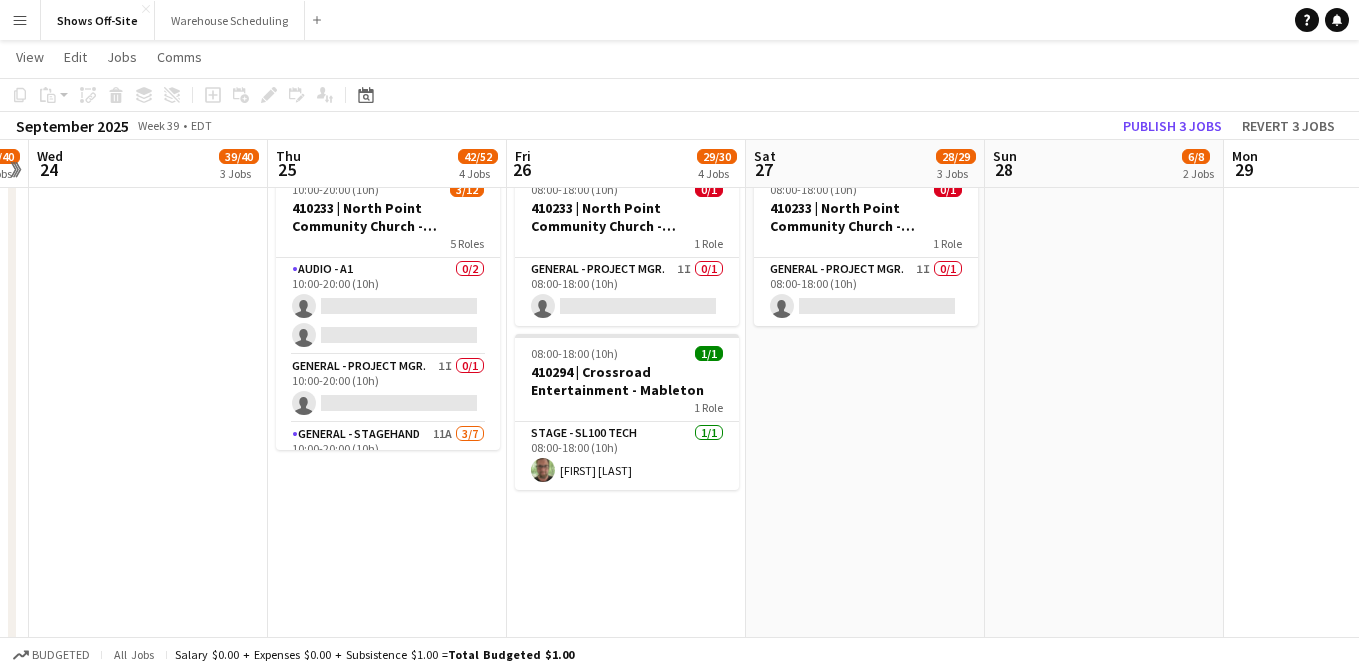 click on "Copy
Paste
Paste
Command
V Paste with crew
Command
Shift
V
Paste linked Job
Delete
Group
Ungroup
Add job
Add linked Job
Edit
Edit linked Job
Applicants
Date picker
SEP 2025 SEP 2025 Monday M Tuesday T Wednesday W Thursday T Friday F Saturday S Sunday S  SEP   1   2   3   4   5   6   7   8   9   10   11   12   13   14   15   16   17   18   19   20   21   22   23   24   25" 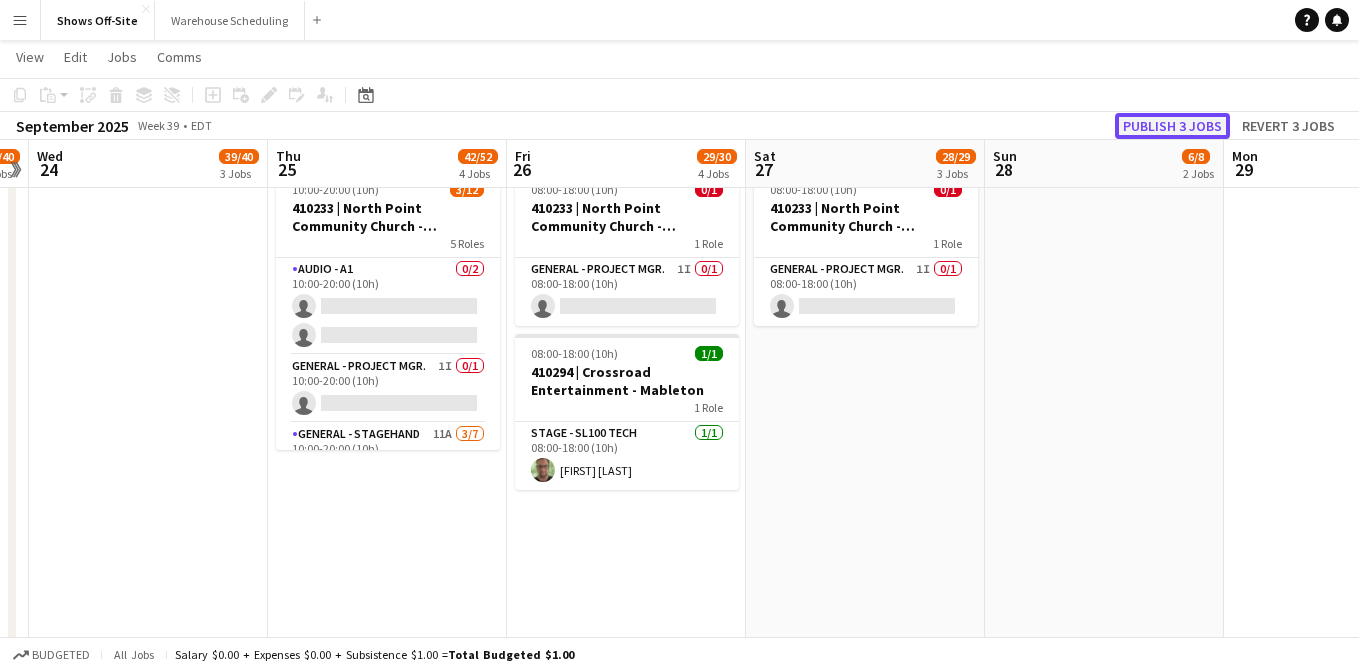 click on "Publish 3 jobs" 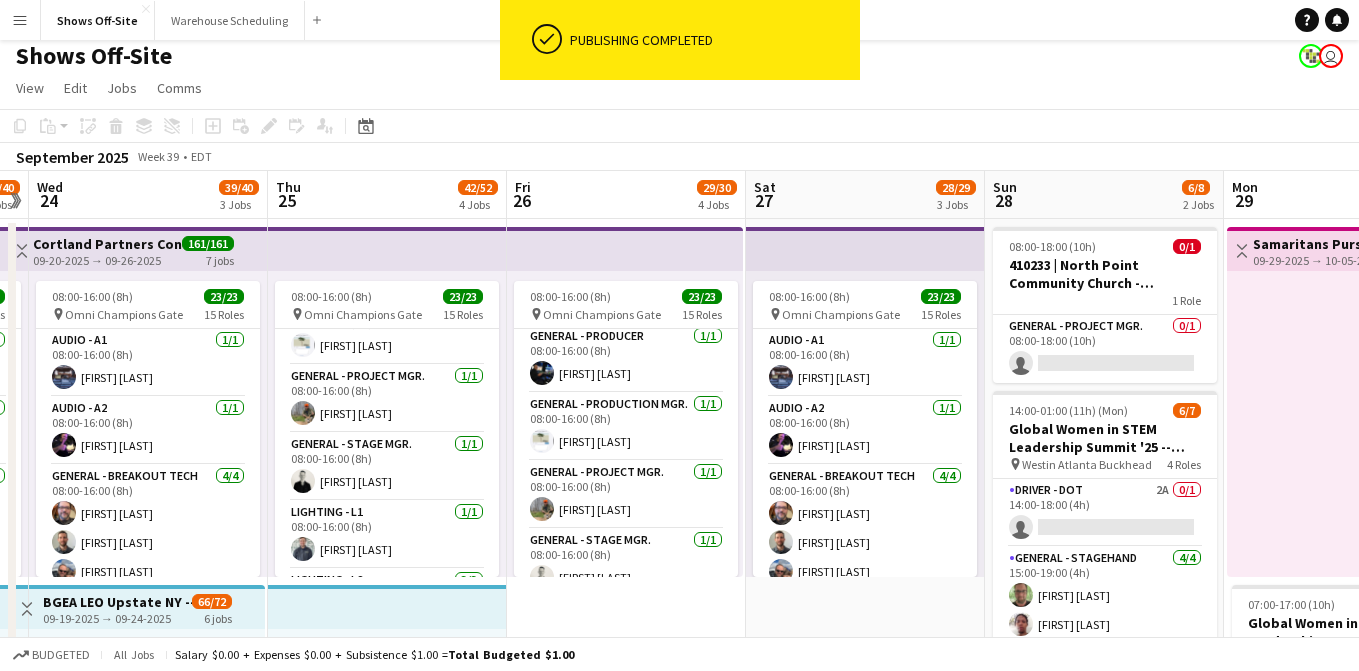 scroll, scrollTop: 9, scrollLeft: 0, axis: vertical 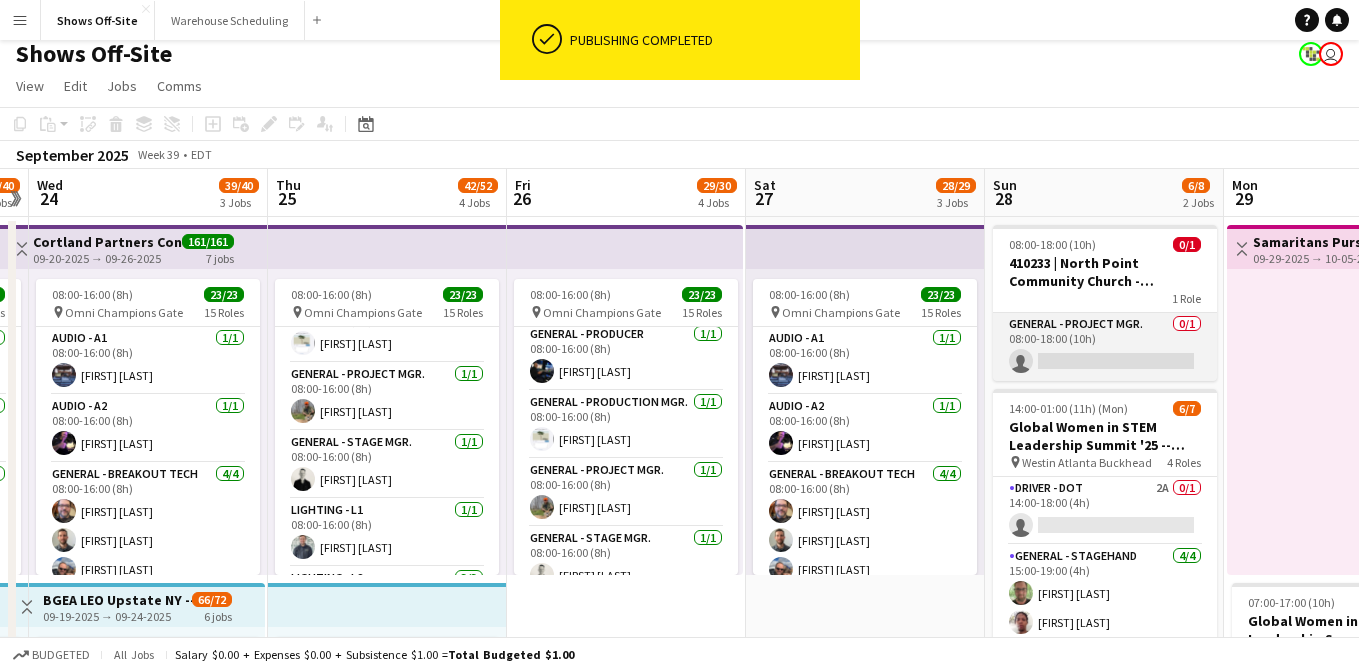click on "General - Project Mgr.   0/1   08:00-18:00 (10h)
single-neutral-actions" at bounding box center [1105, 347] 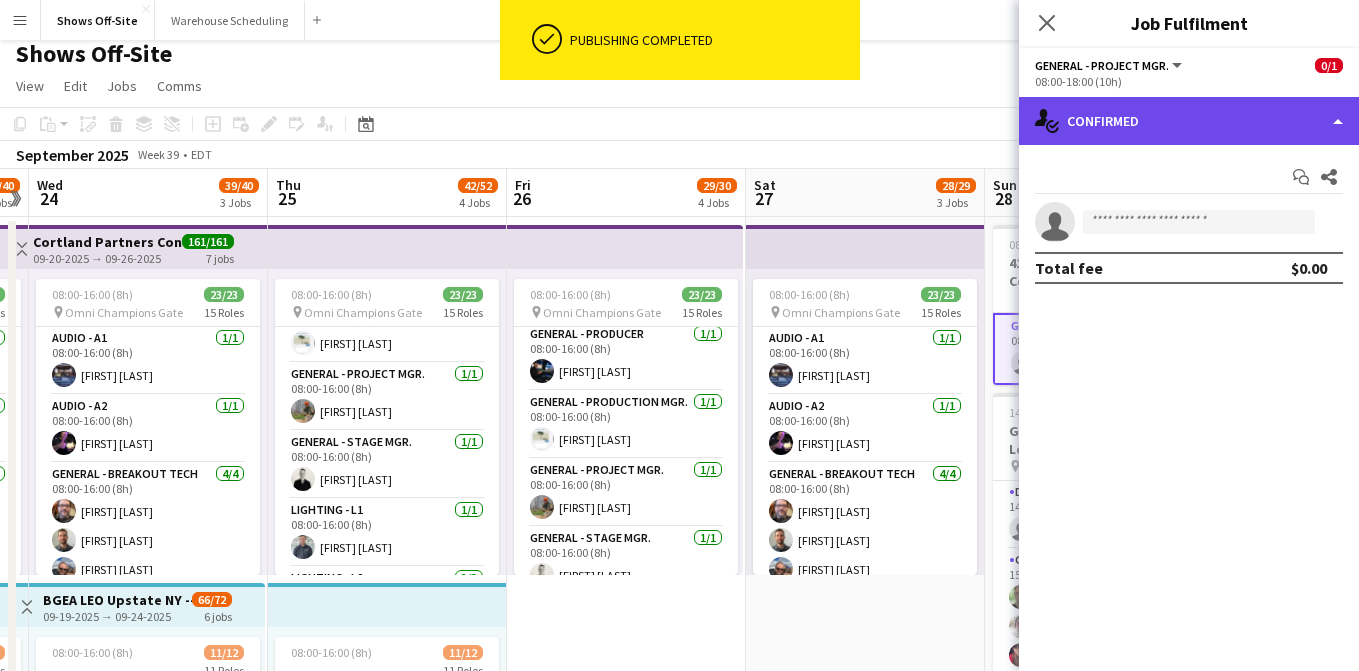 click on "single-neutral-actions-check-2
Confirmed" 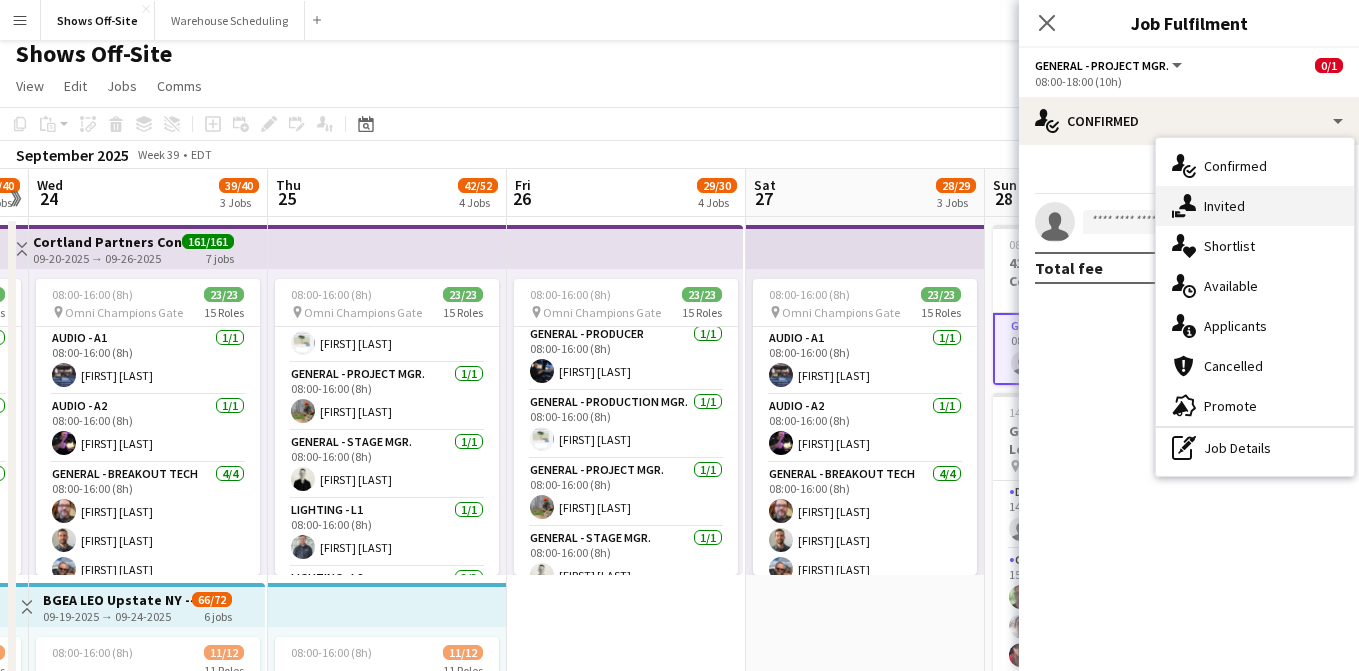 click on "single-neutral-actions-share-1
Invited" at bounding box center [1255, 206] 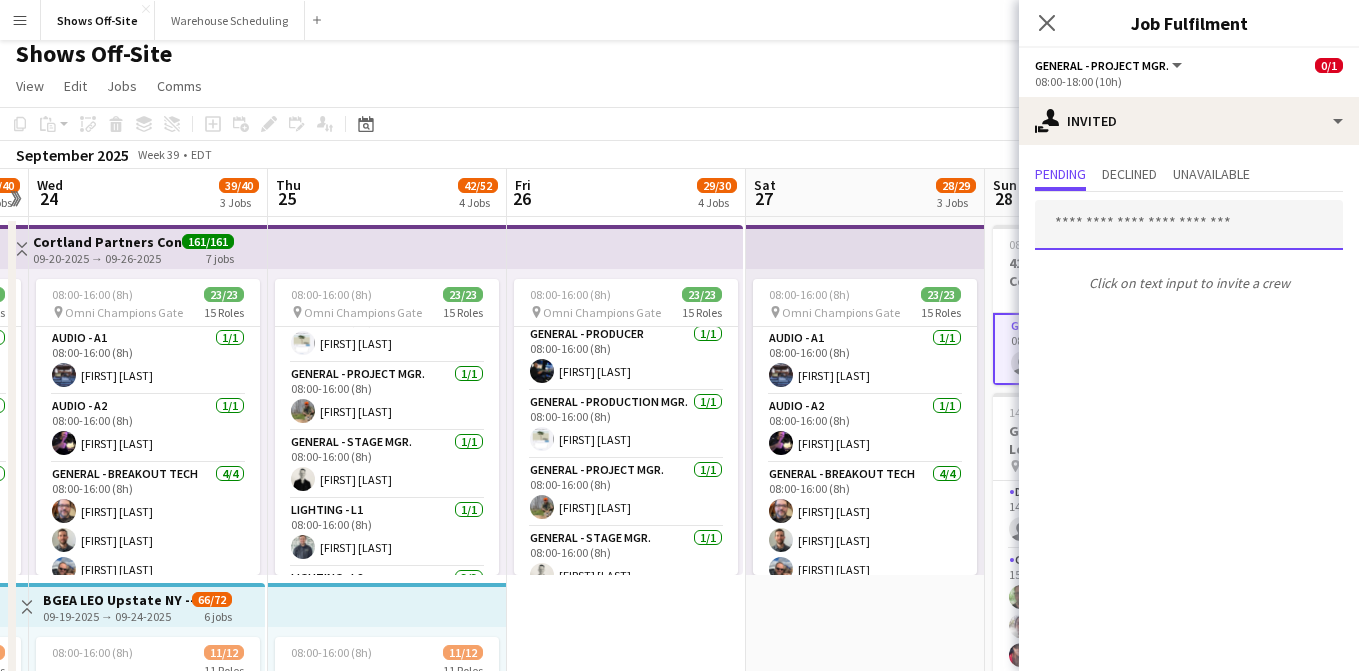 click at bounding box center [1189, 225] 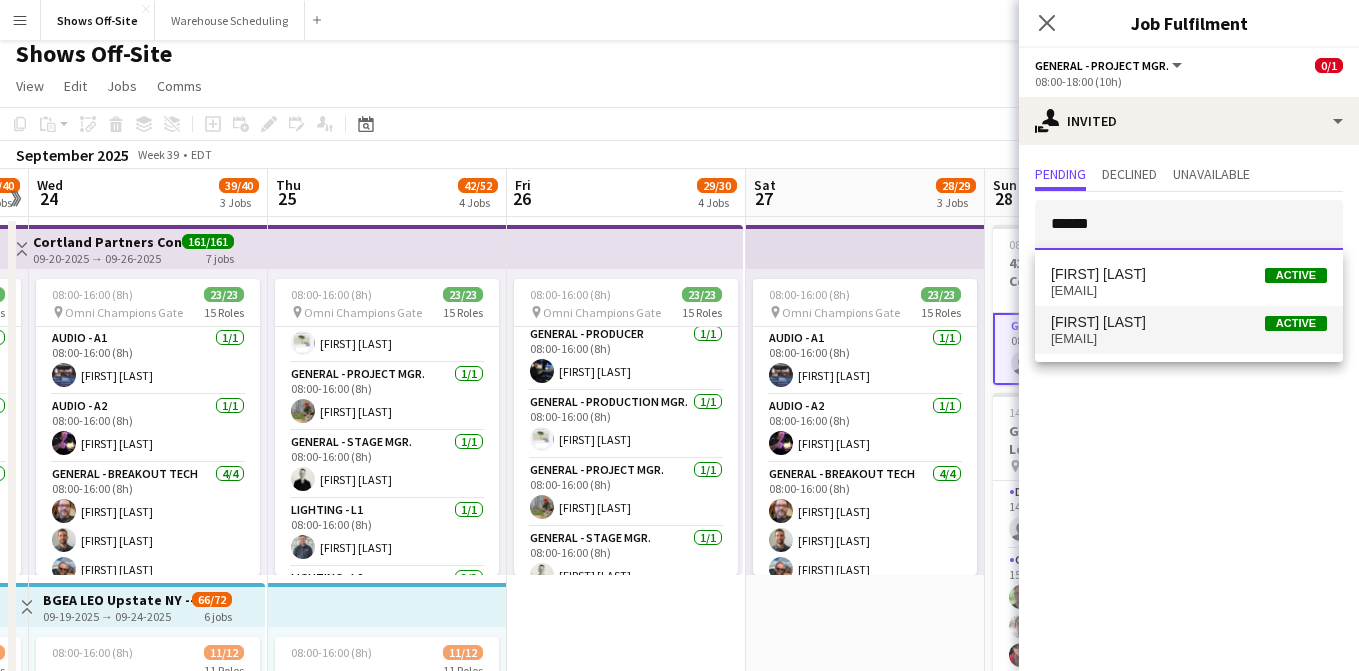 type on "******" 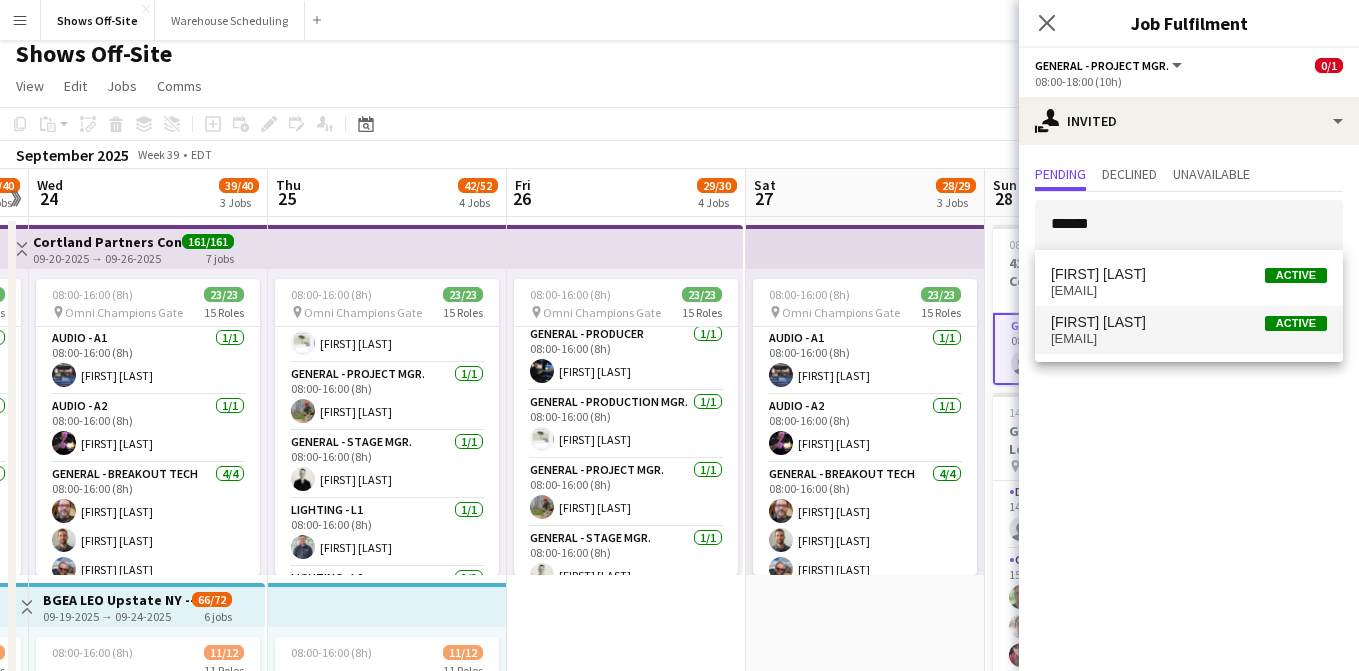click on "[FIRST] [LAST]" at bounding box center [1098, 322] 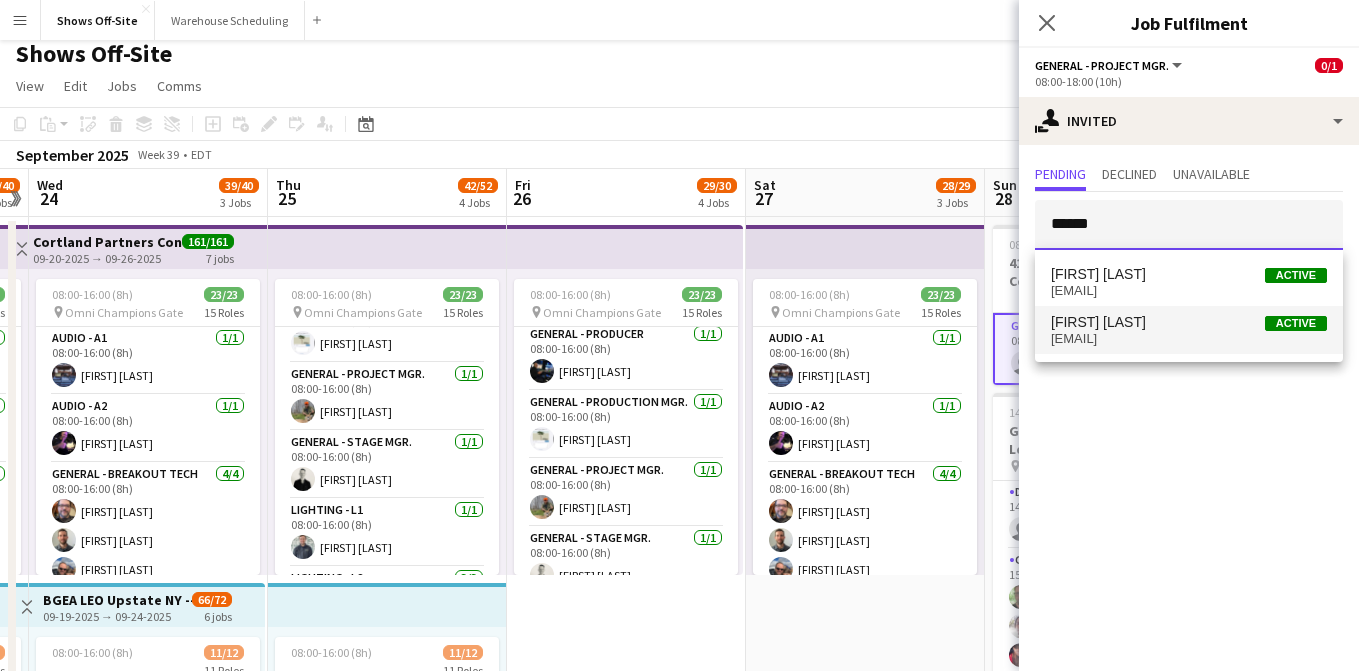 type 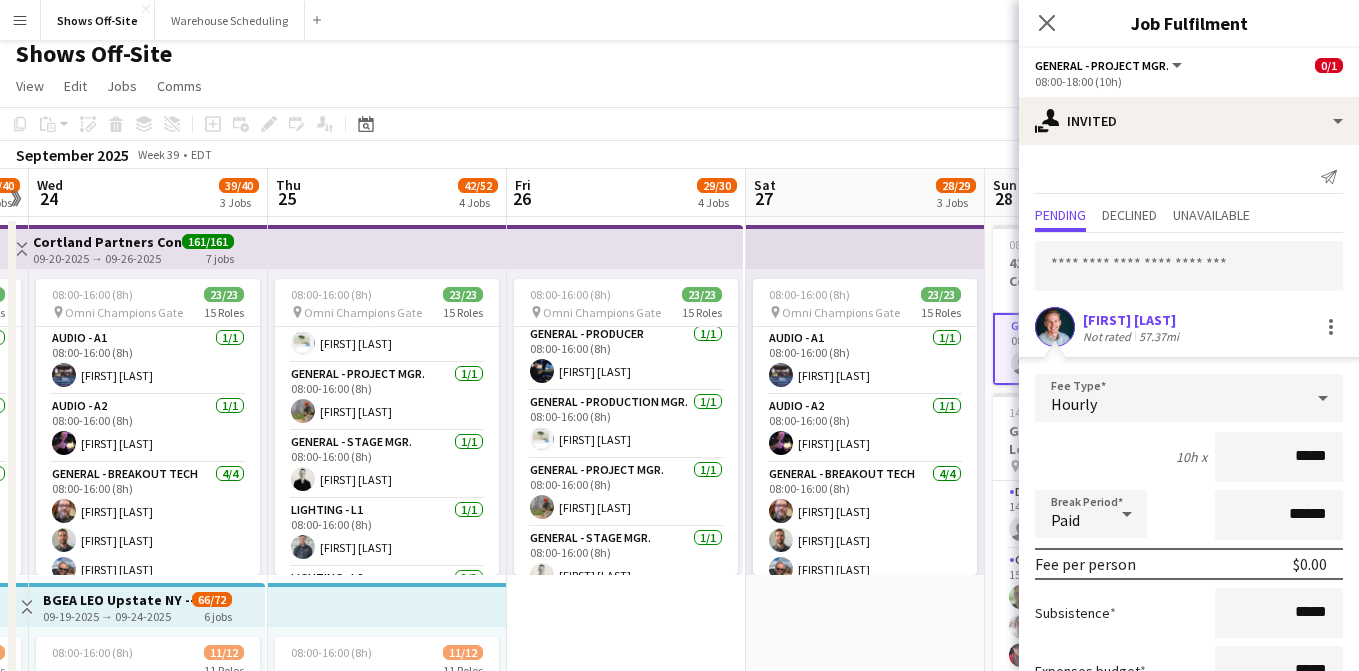 scroll, scrollTop: 150, scrollLeft: 0, axis: vertical 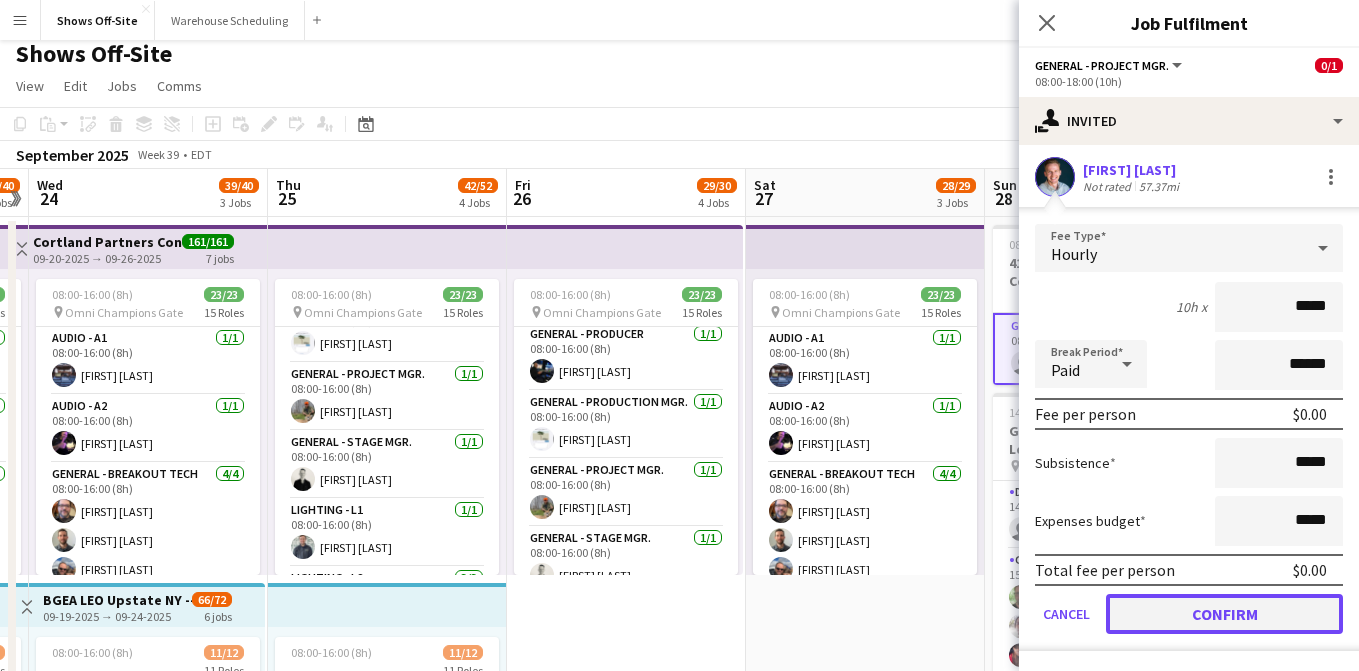 click on "Confirm" 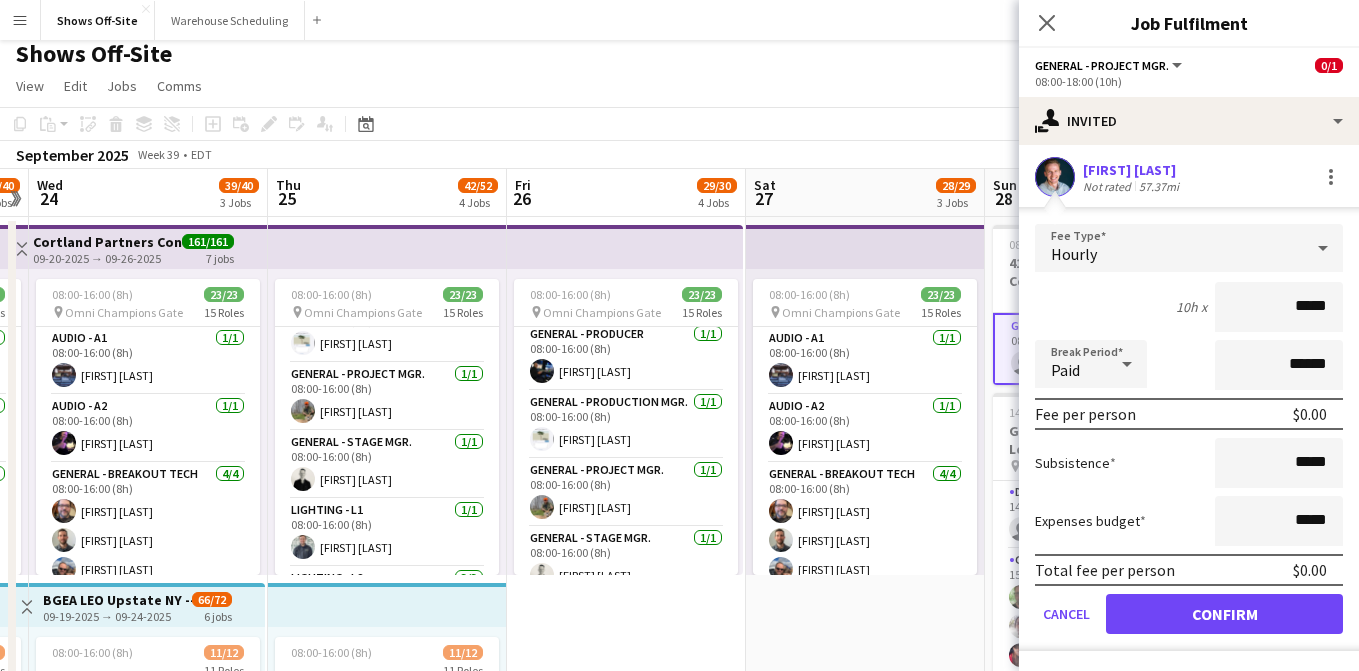 scroll, scrollTop: 0, scrollLeft: 0, axis: both 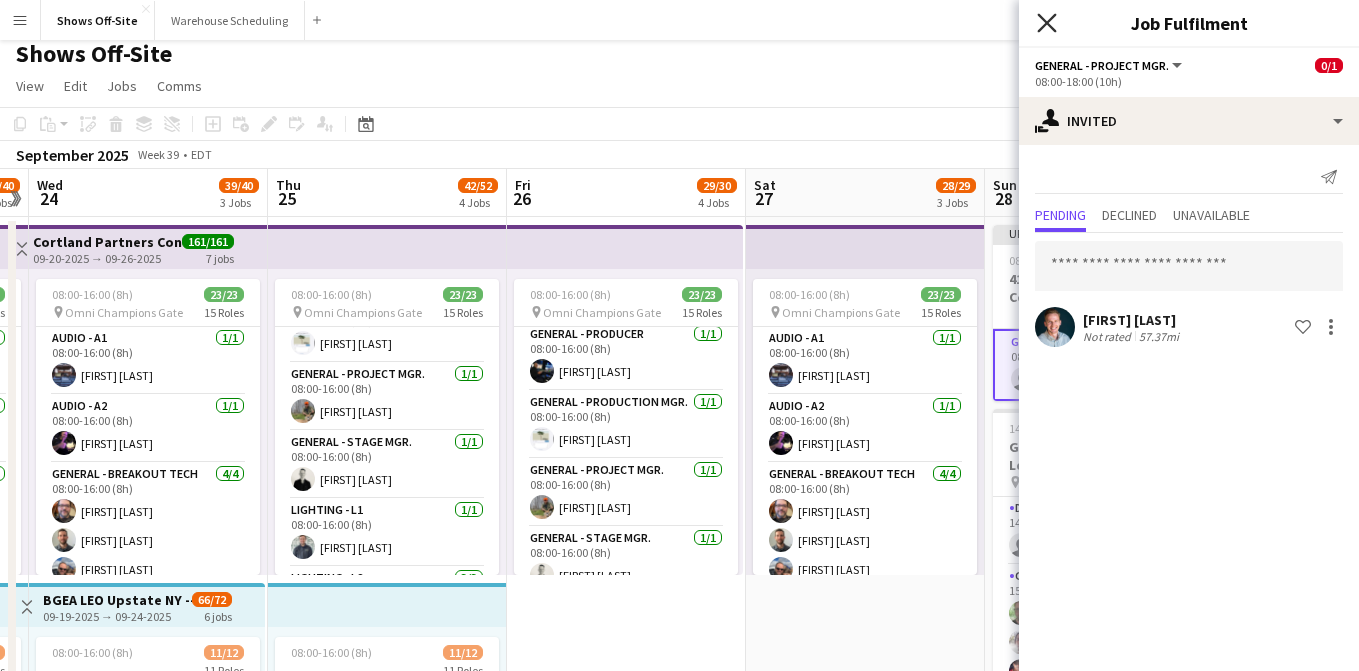 click on "Close pop-in" 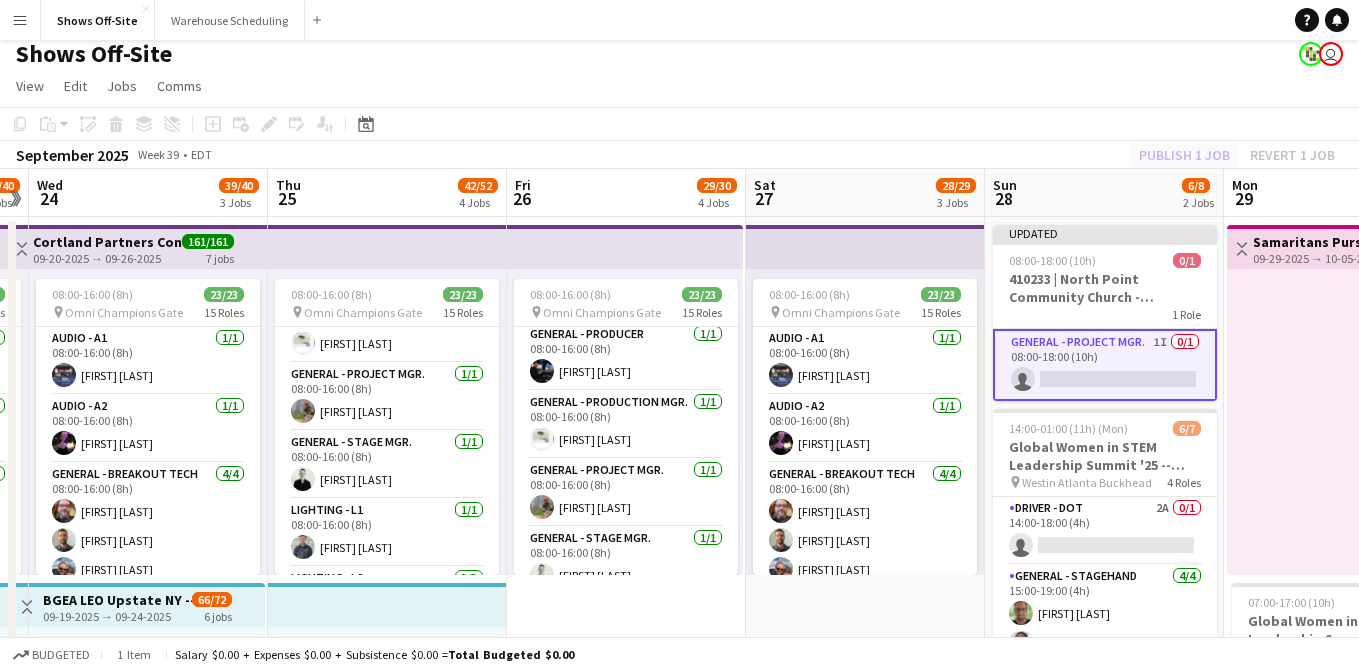 click on "Publish 1 job   Revert 1 job" 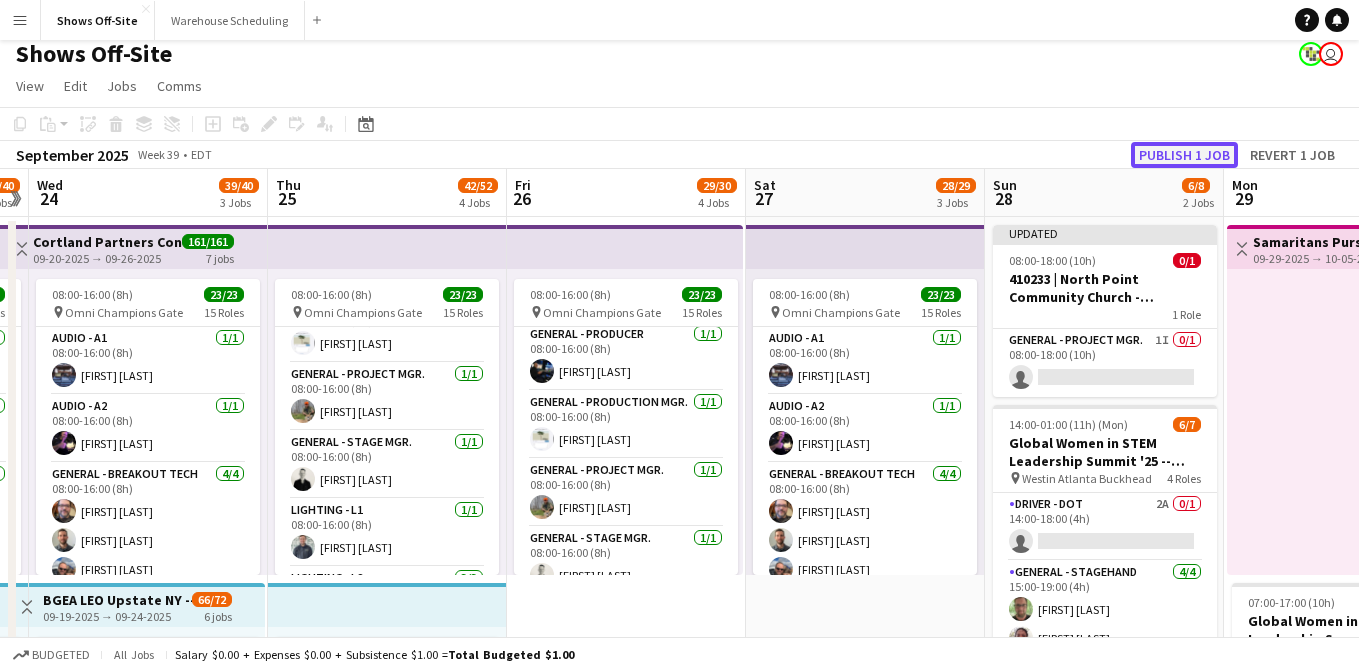 click on "Publish 1 job" 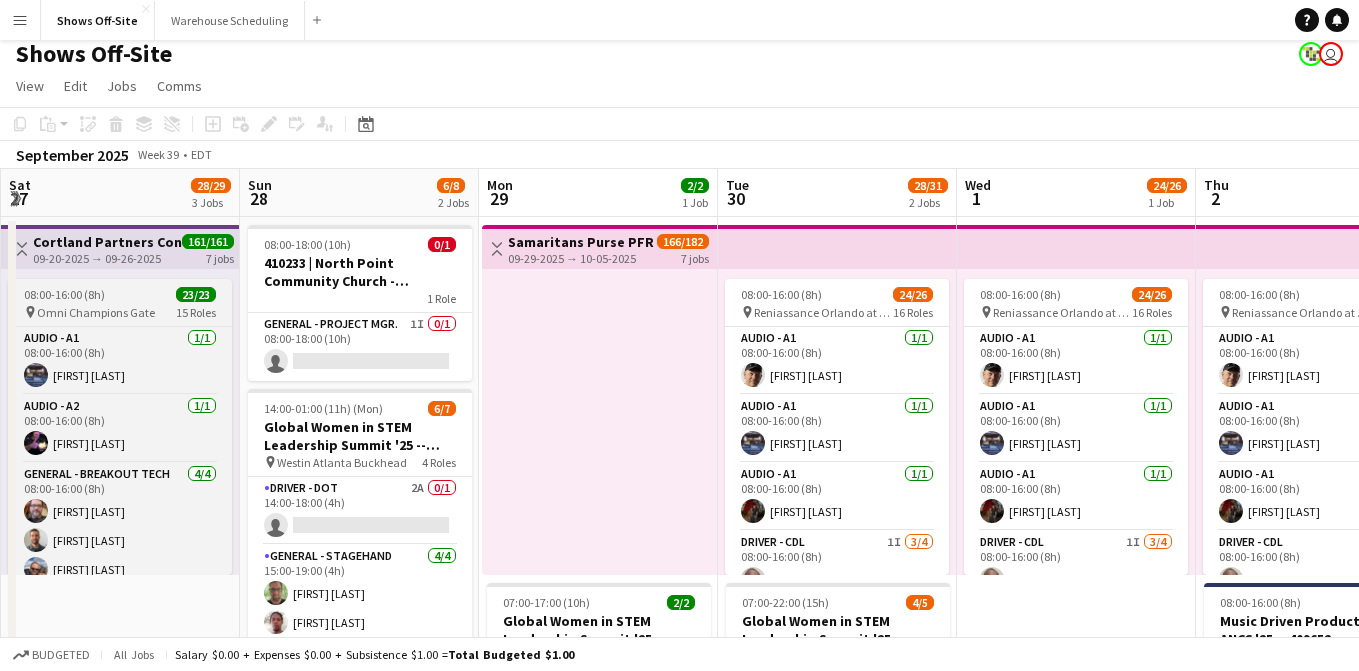 scroll, scrollTop: 0, scrollLeft: 802, axis: horizontal 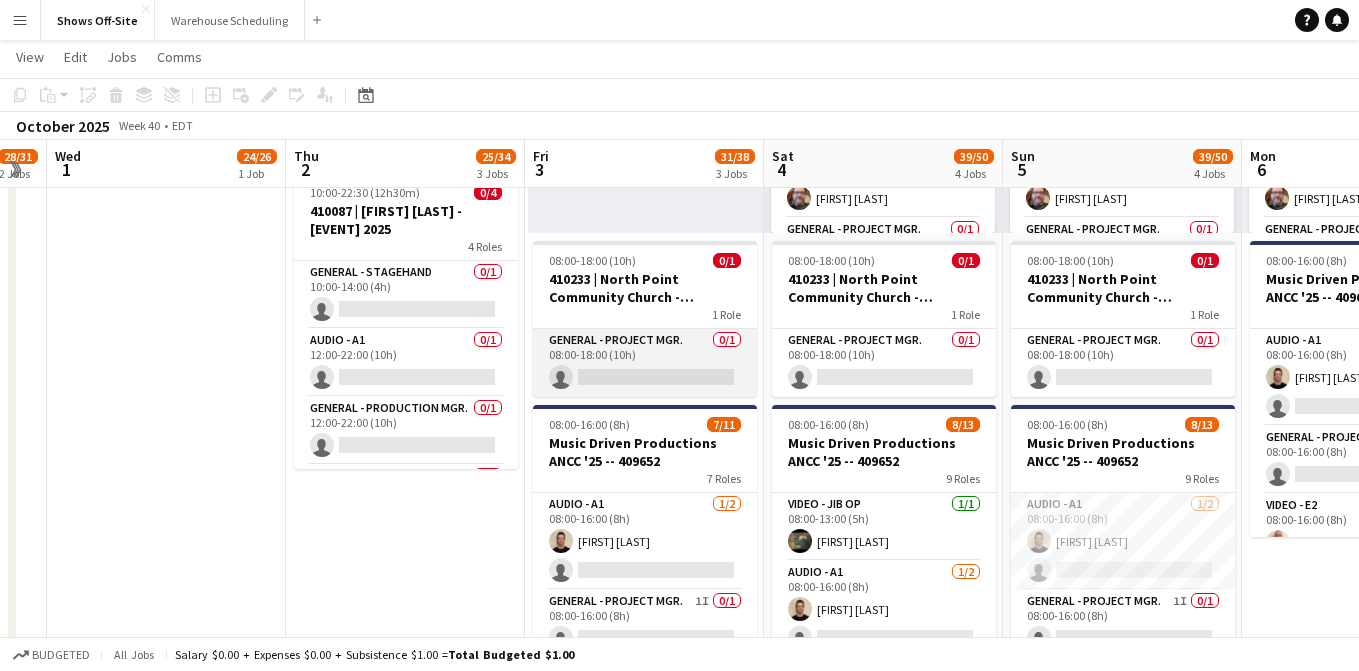 click on "General - Project Mgr.   0/1   08:00-18:00 (10h)
single-neutral-actions" at bounding box center (645, 363) 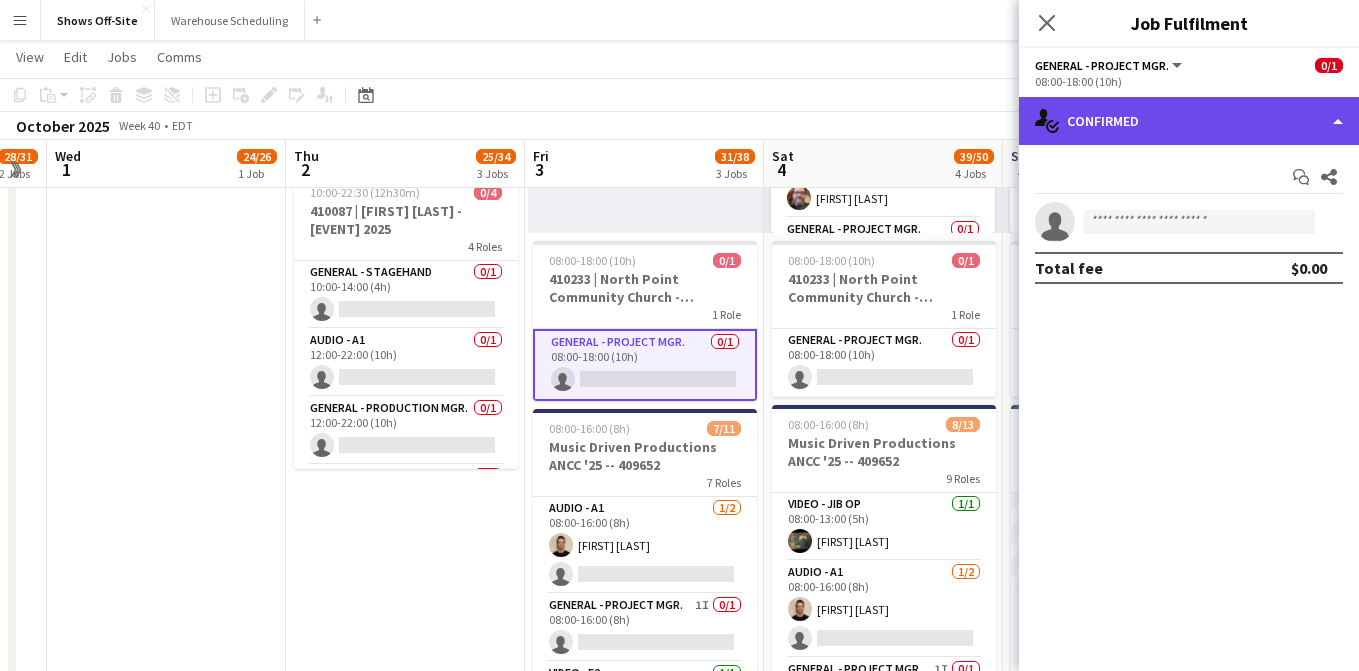 click on "single-neutral-actions-check-2
Confirmed" 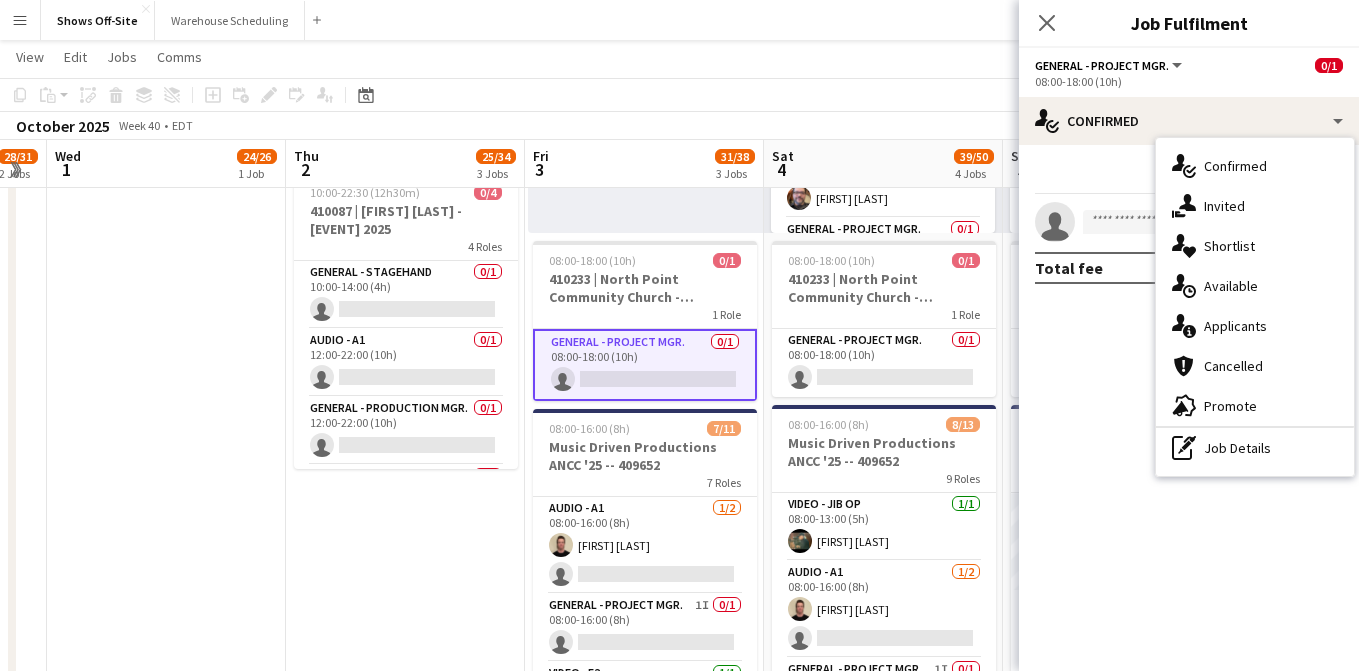 click on "single-neutral-actions-share-1
Invited" at bounding box center (1255, 206) 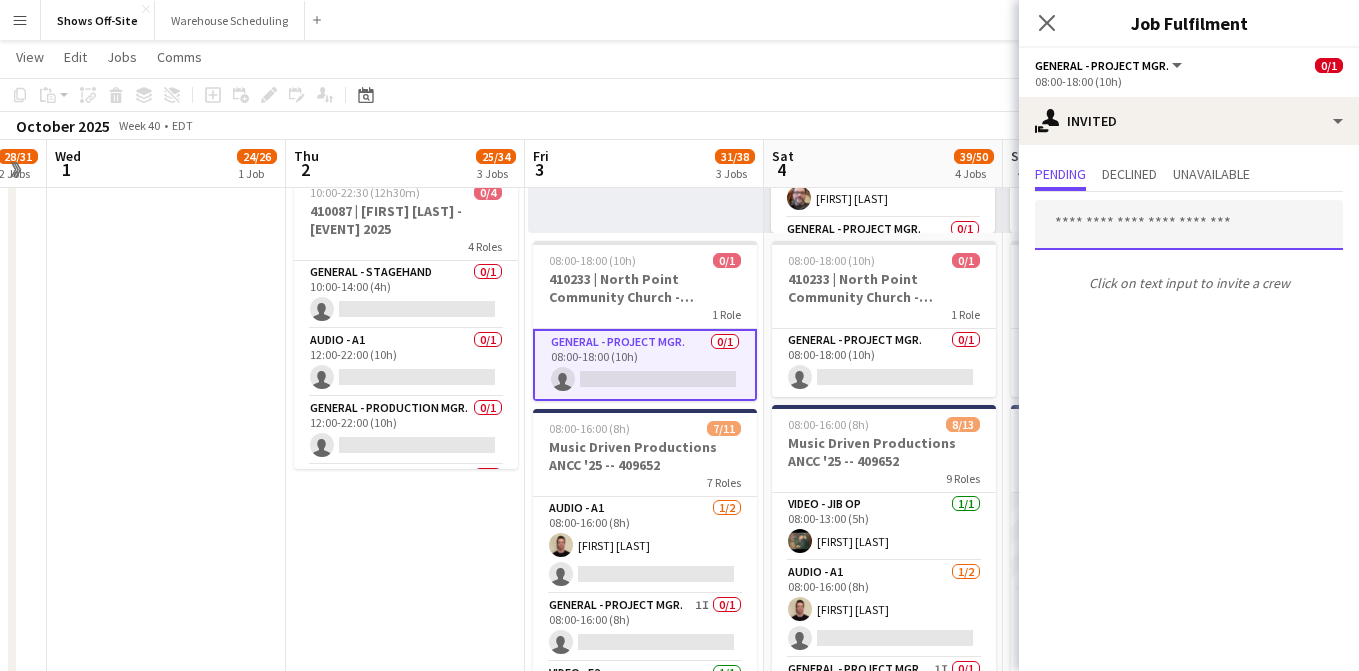 click at bounding box center [1189, 225] 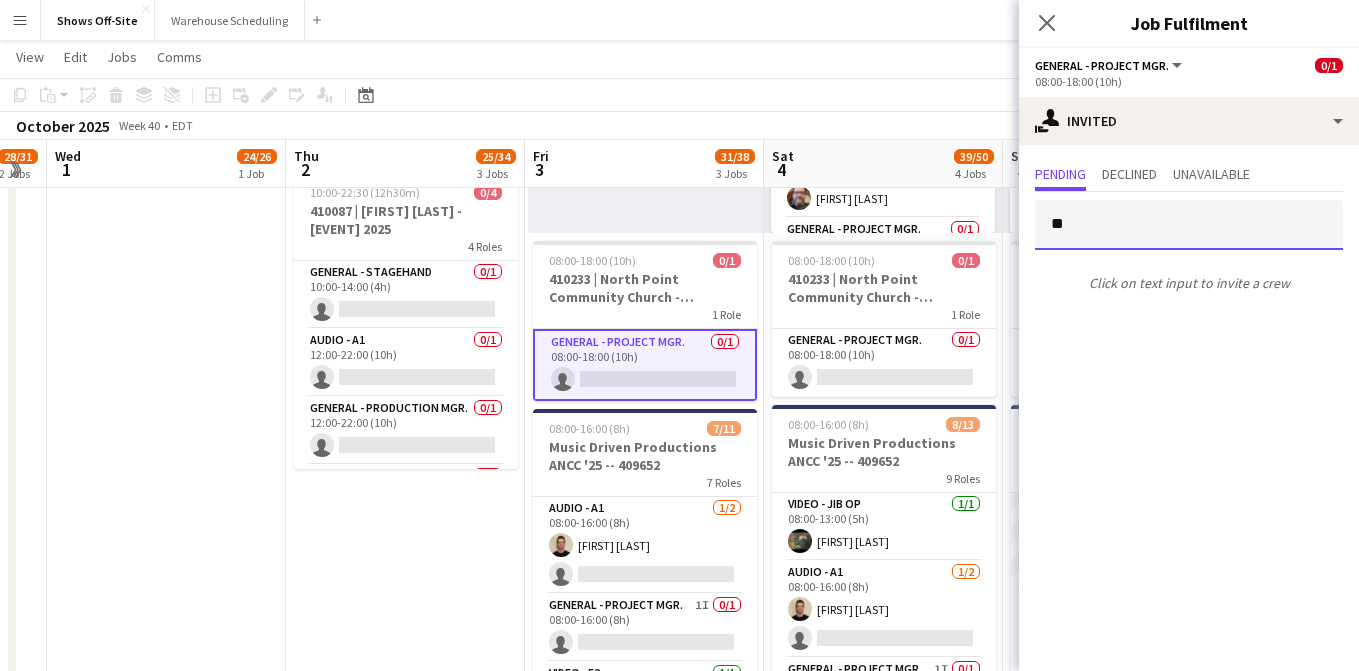 type on "*" 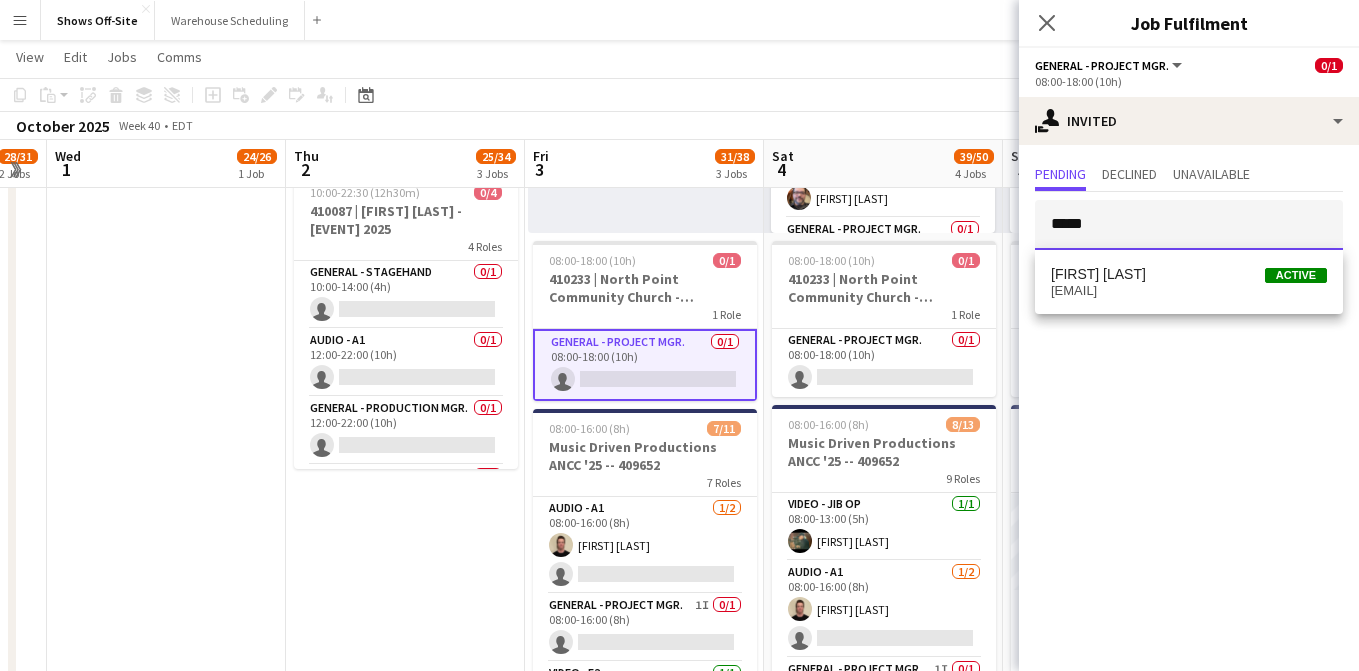 type on "*****" 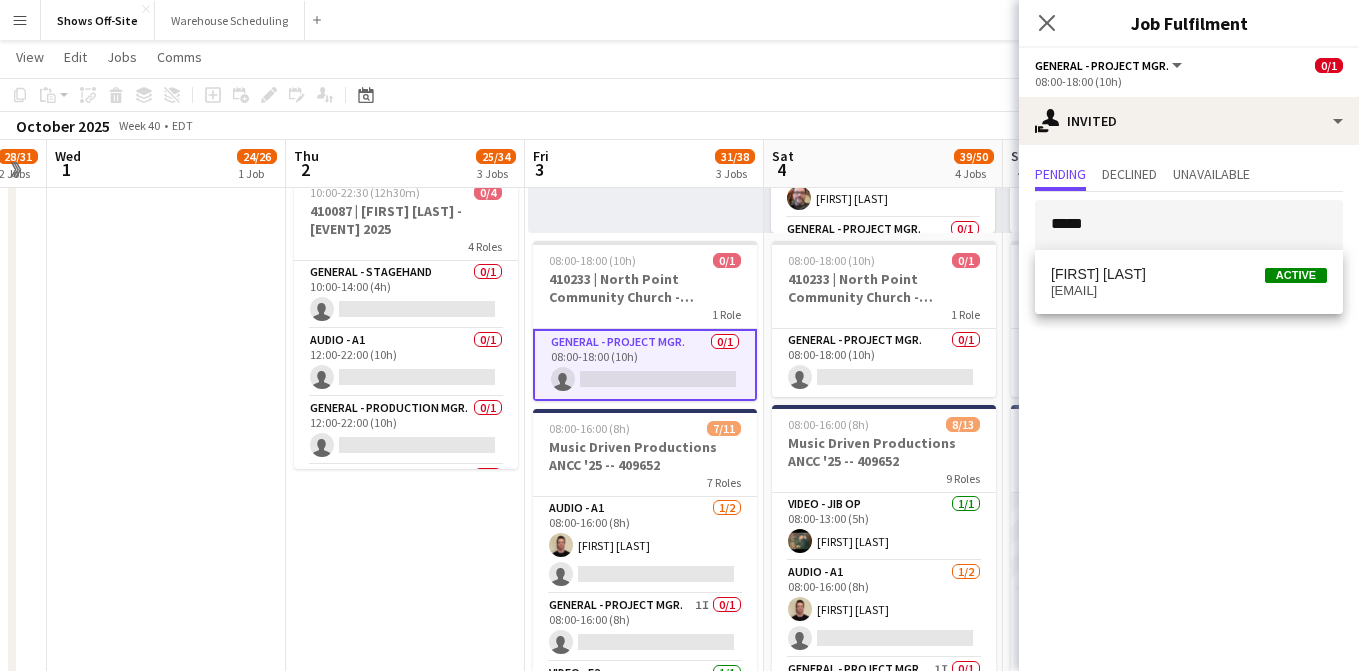 click on "[FIRST] [LAST]  Active  [EMAIL]" at bounding box center [1189, 274] 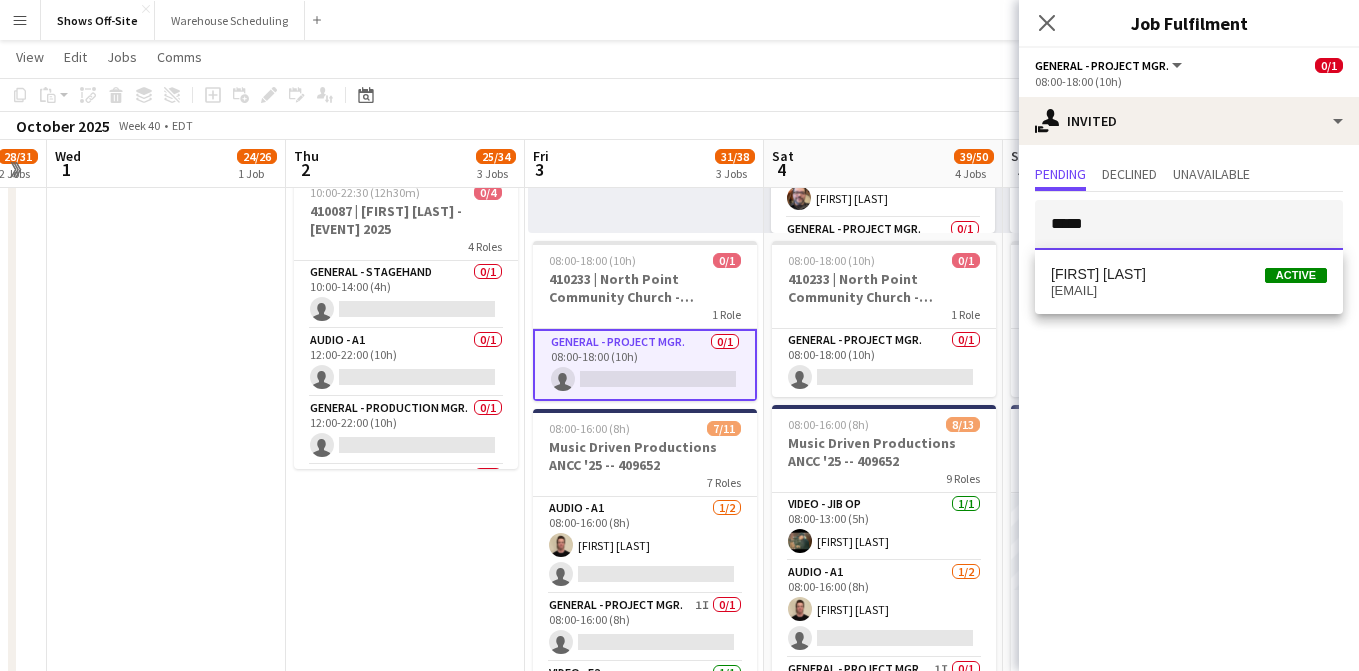 type 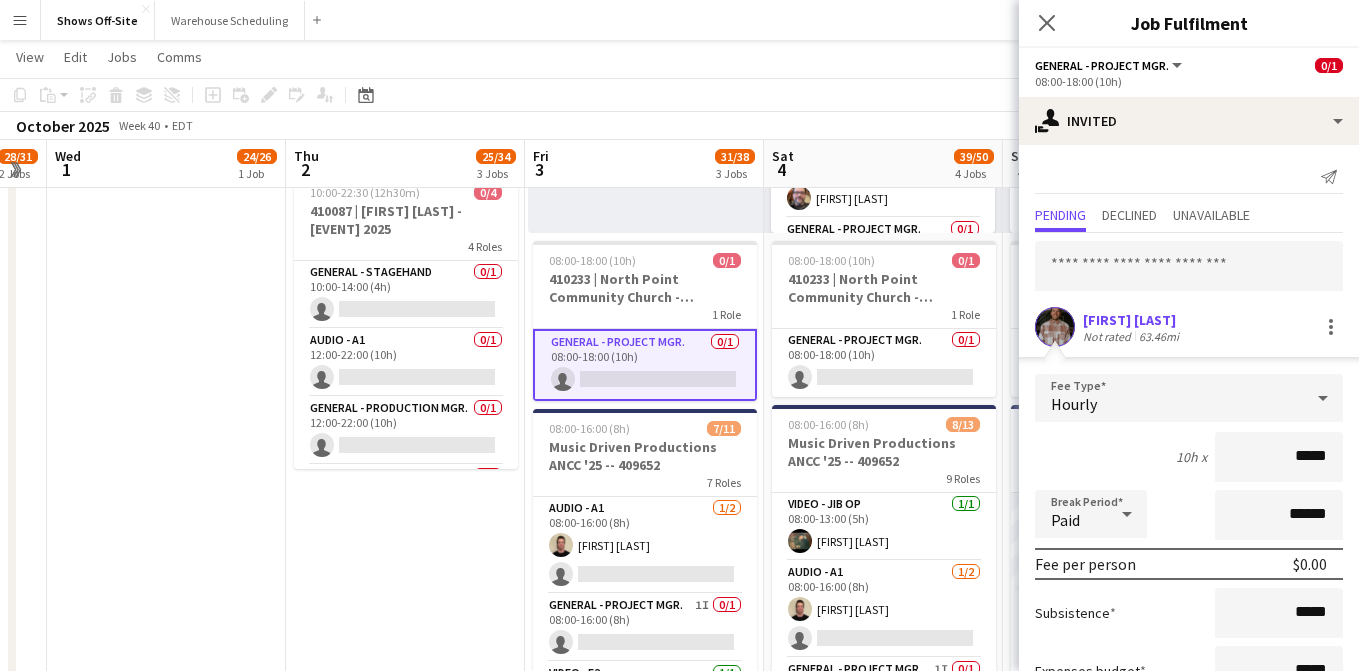 scroll, scrollTop: 150, scrollLeft: 0, axis: vertical 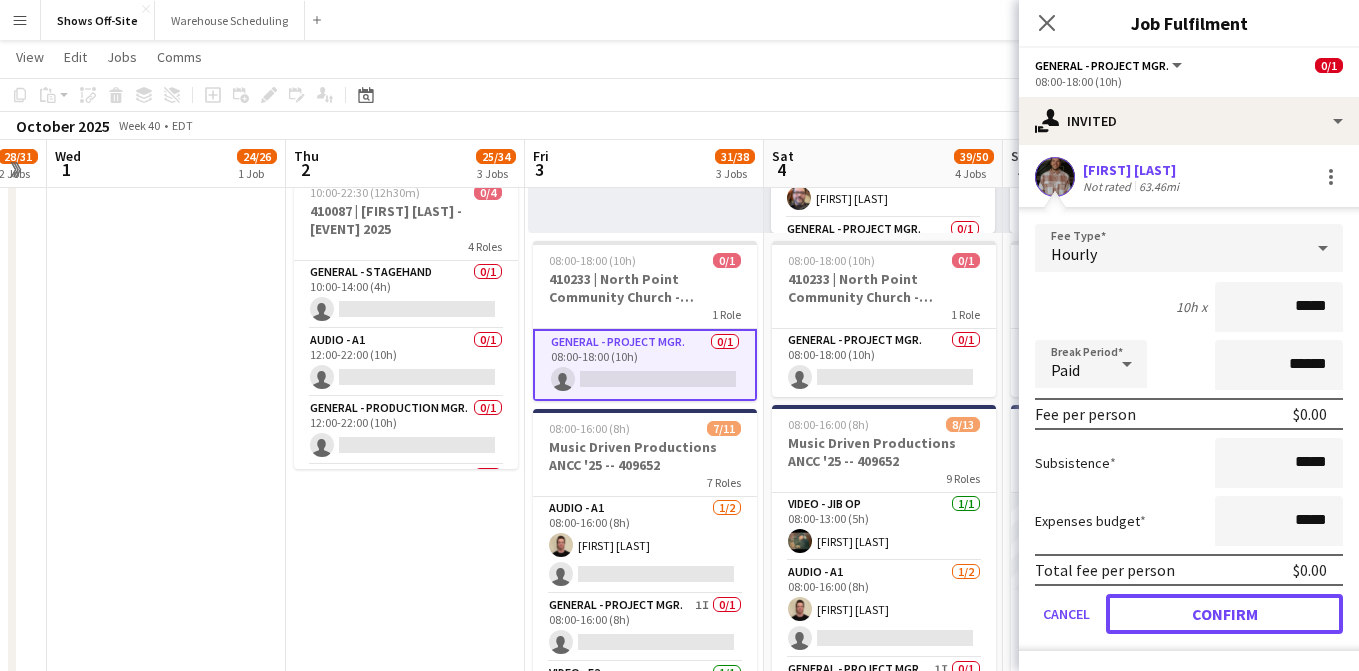 click on "Confirm" 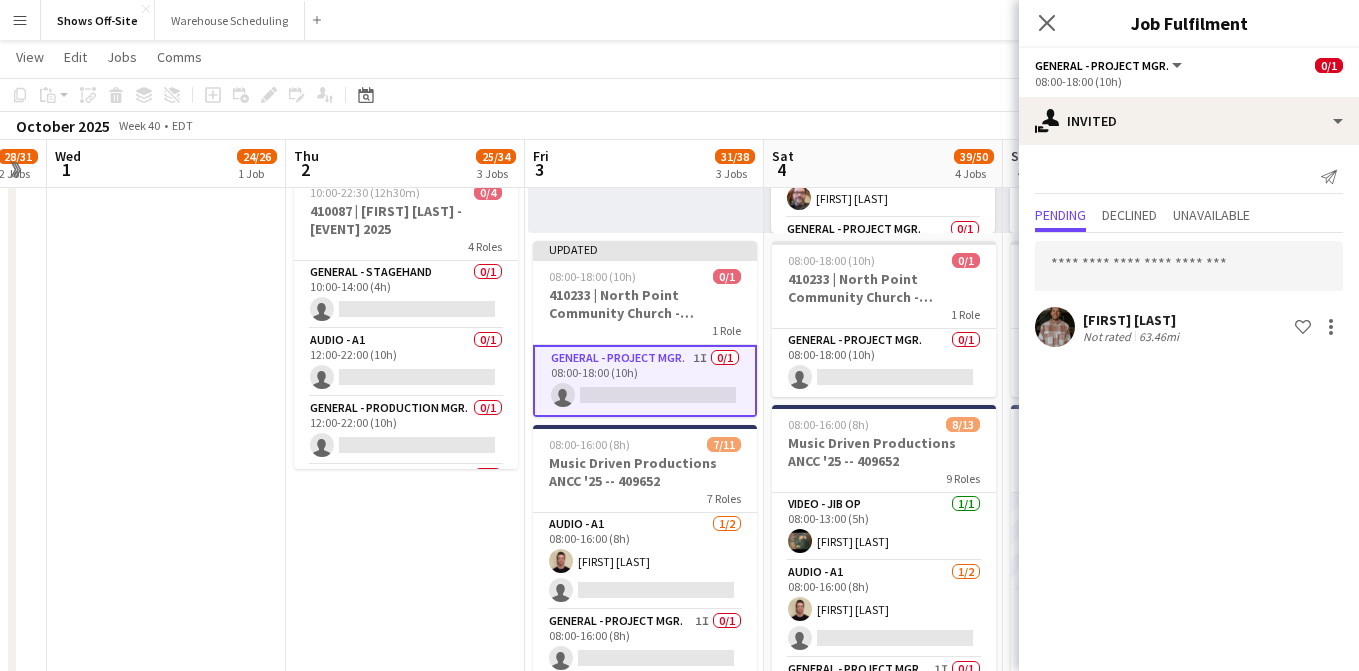 scroll, scrollTop: 0, scrollLeft: 0, axis: both 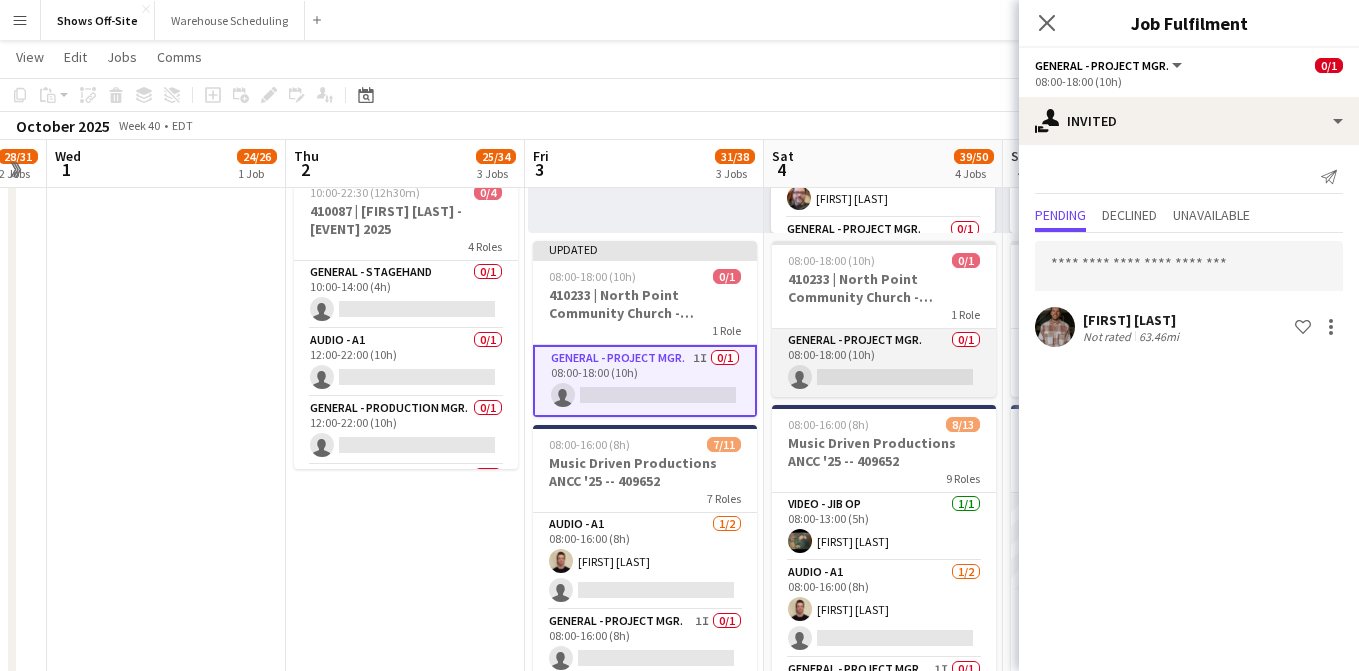 click on "General - Project Mgr.   0/1   08:00-18:00 (10h)
single-neutral-actions" at bounding box center [884, 363] 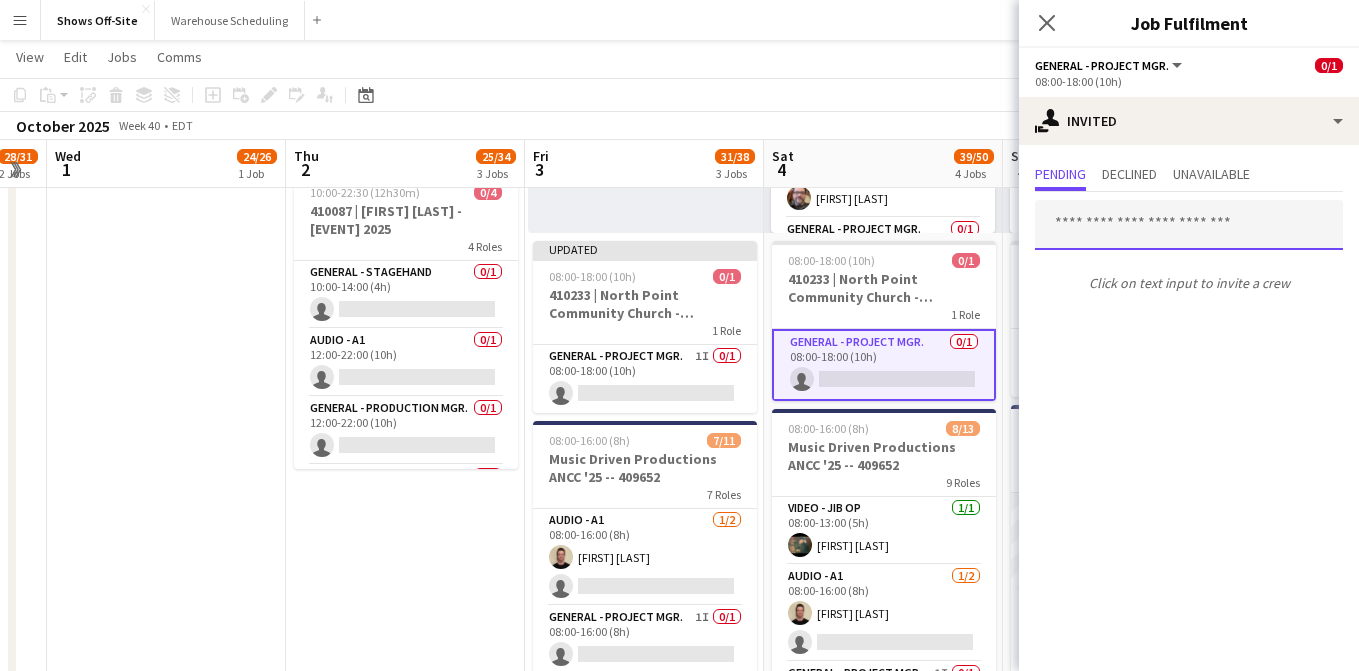 click at bounding box center [1189, 225] 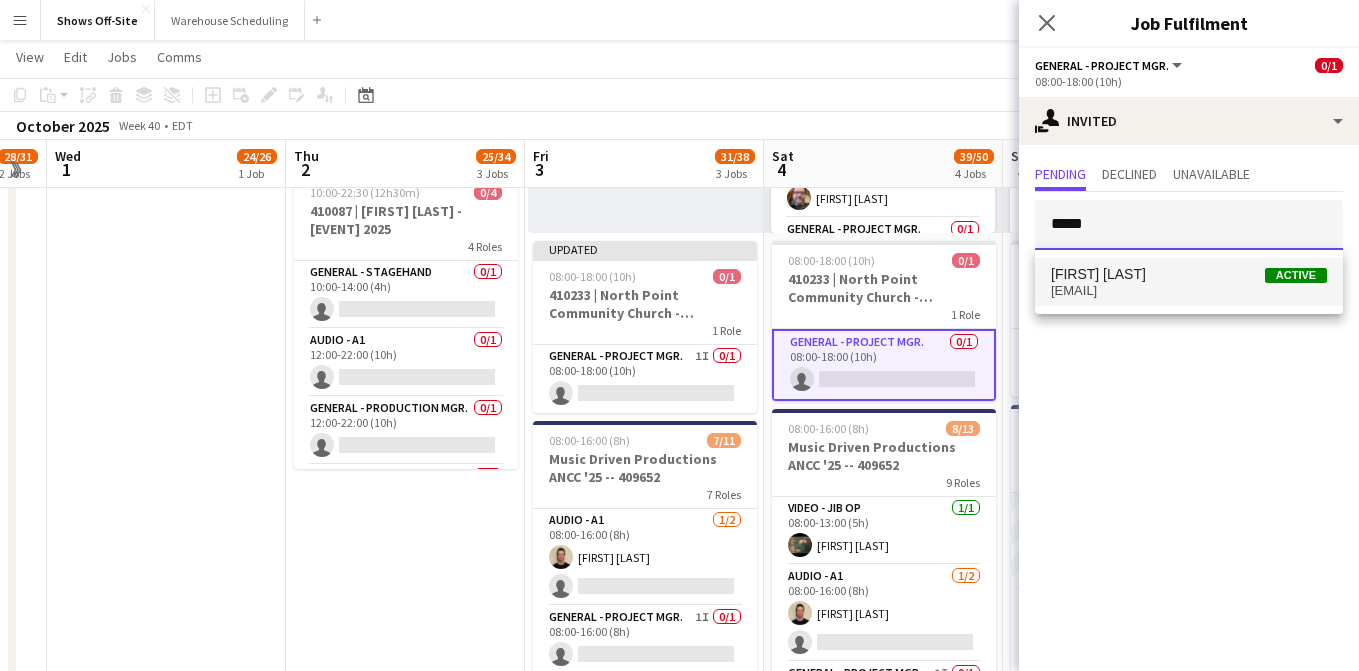 type on "*****" 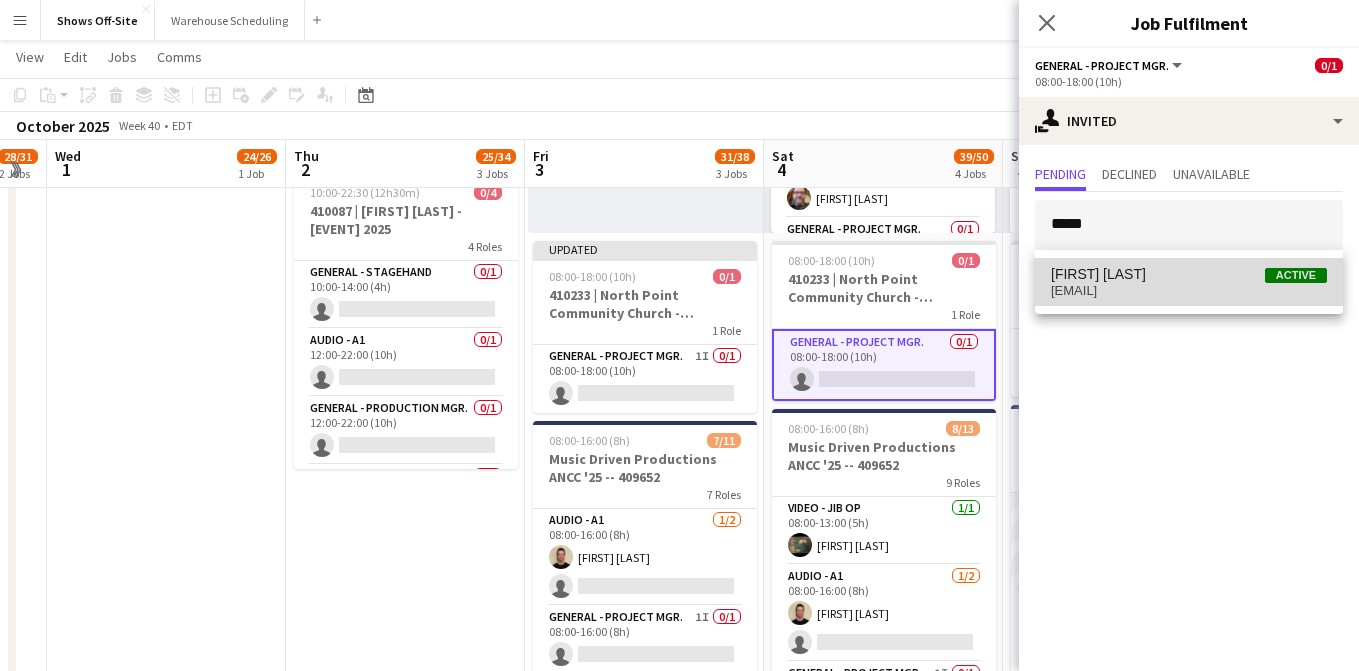 click on "[FIRST] [LAST]  Active  [EMAIL]" at bounding box center [1189, 282] 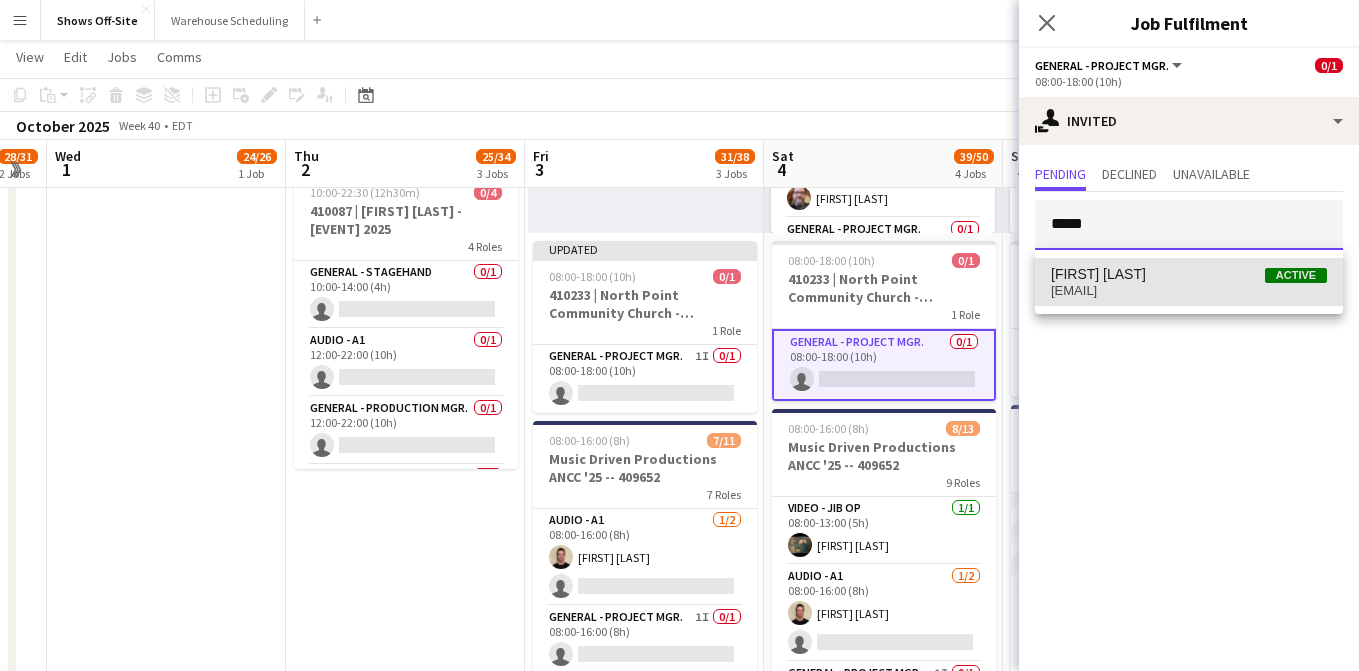 type 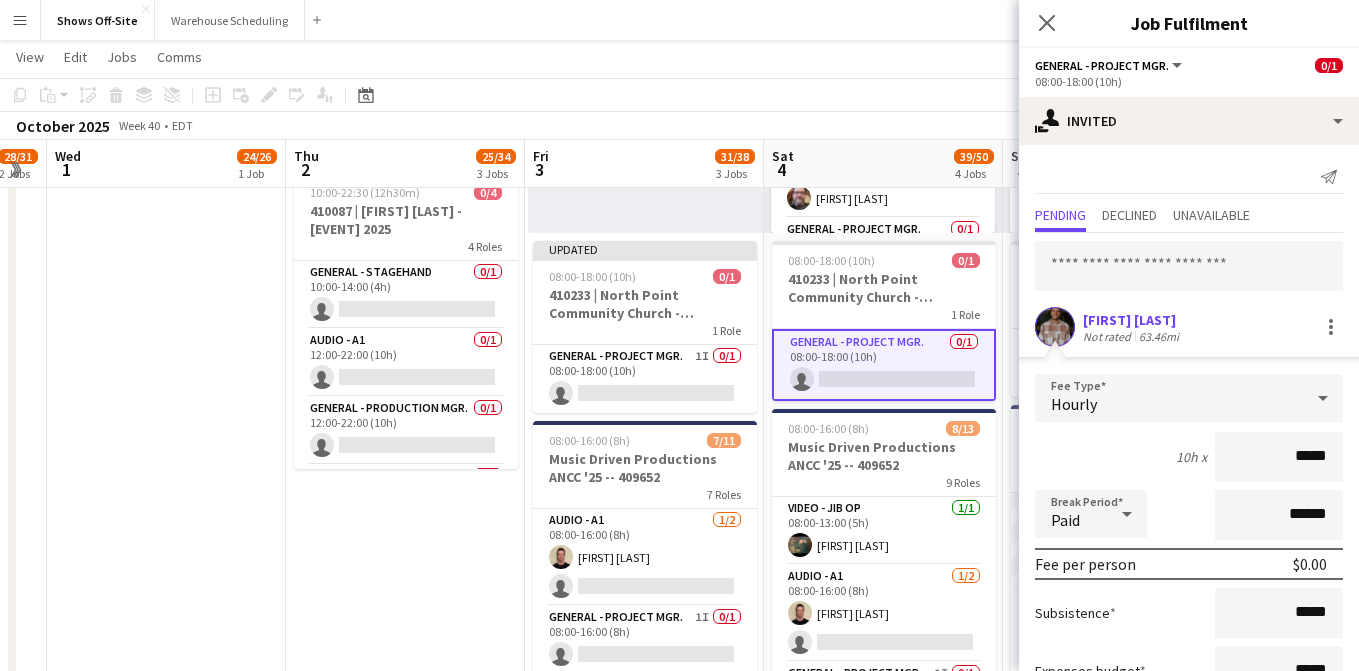 scroll, scrollTop: 150, scrollLeft: 0, axis: vertical 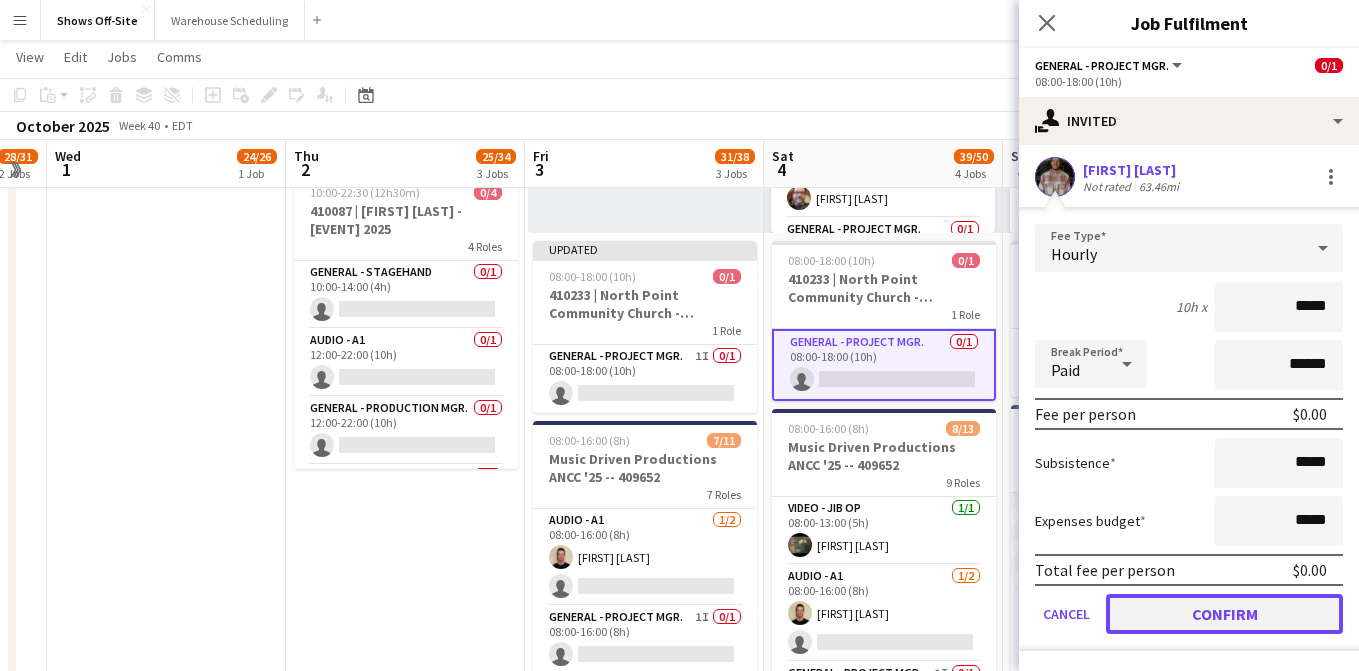click on "Confirm" 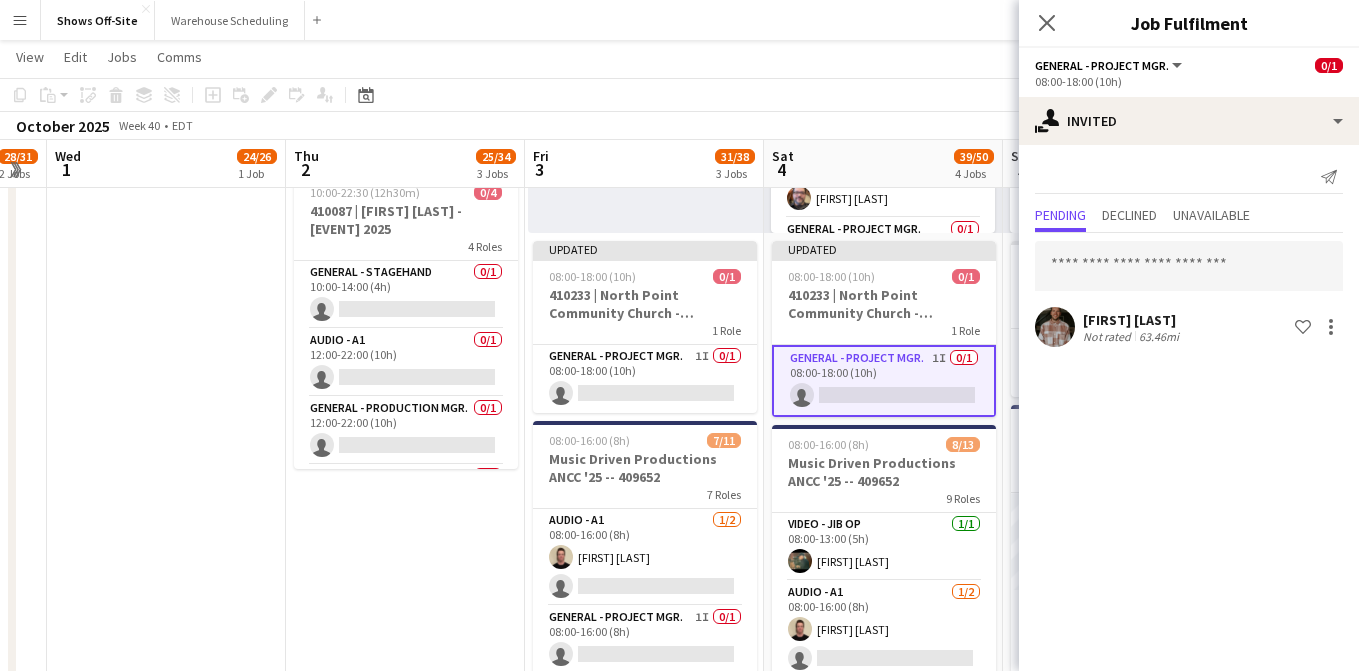 scroll, scrollTop: 0, scrollLeft: 0, axis: both 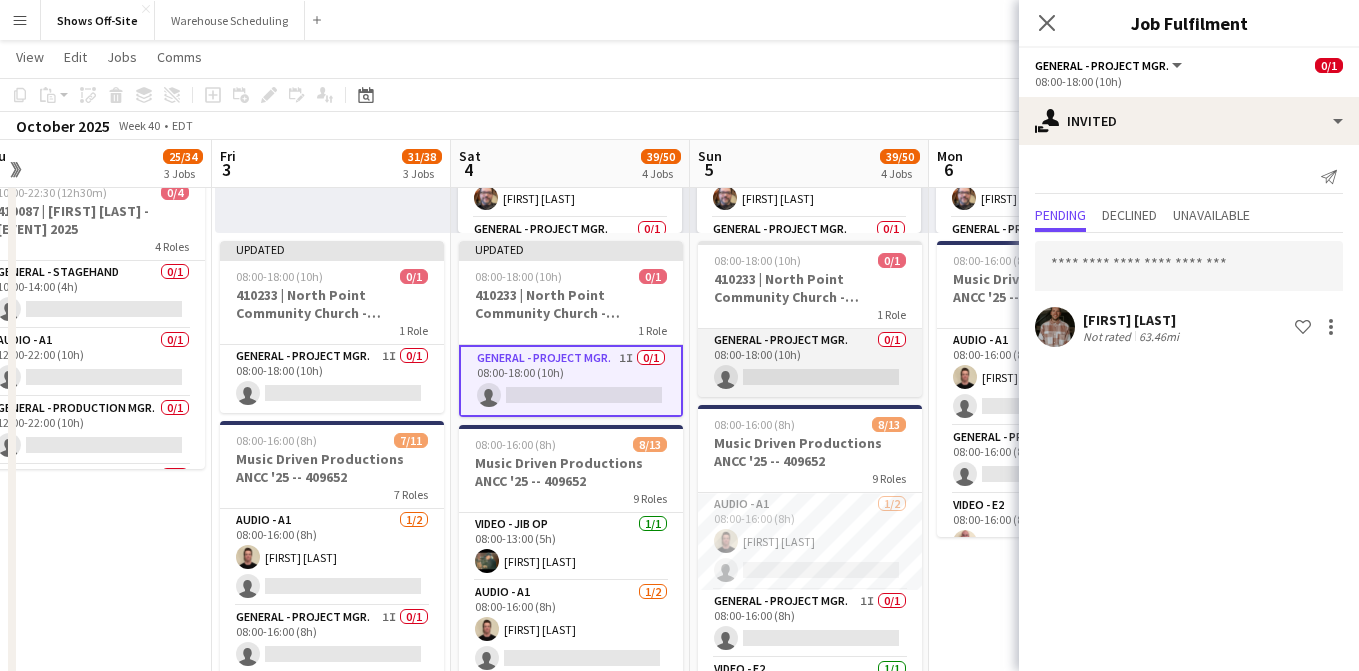 click on "General - Project Mgr.   0/1   08:00-18:00 (10h)
single-neutral-actions" at bounding box center [810, 363] 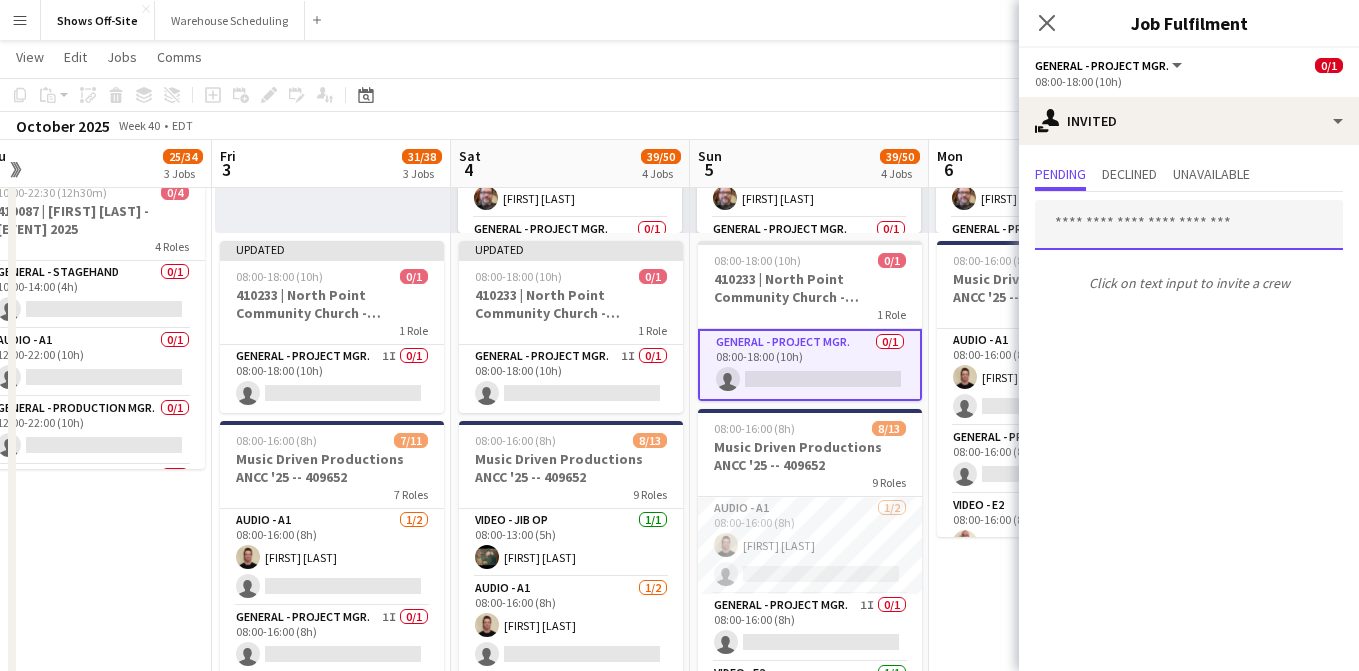 click at bounding box center [1189, 225] 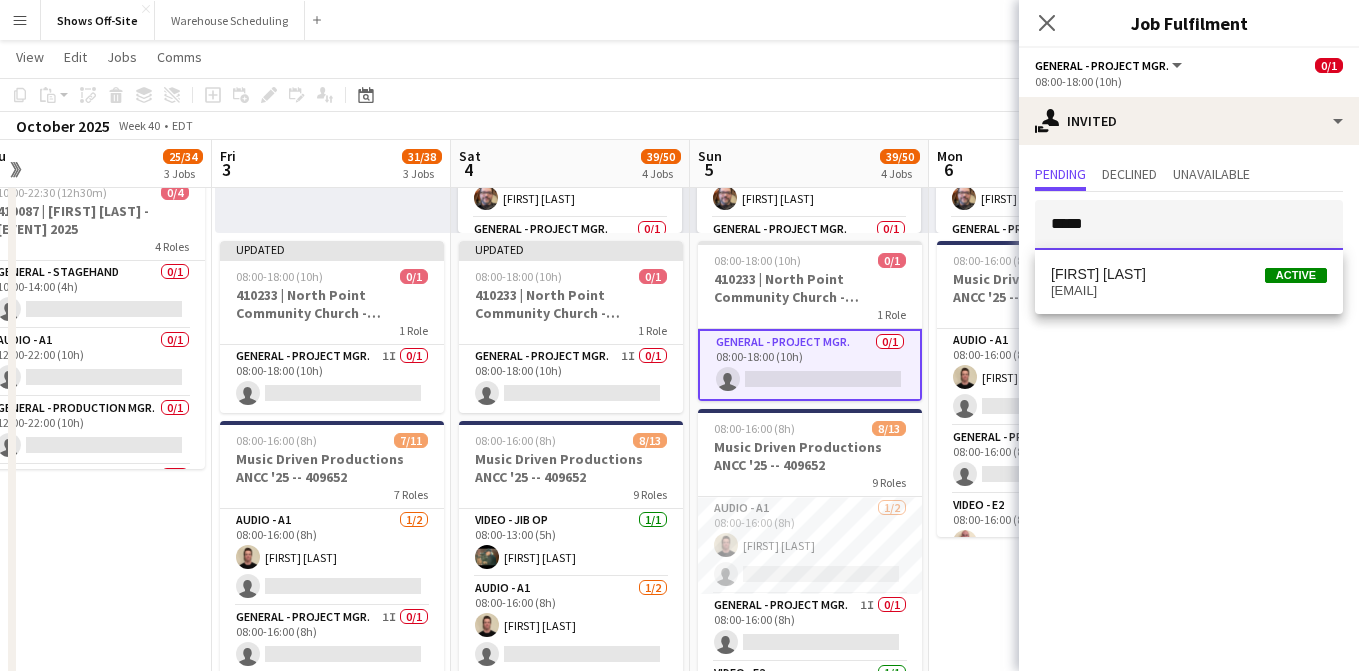 type on "*****" 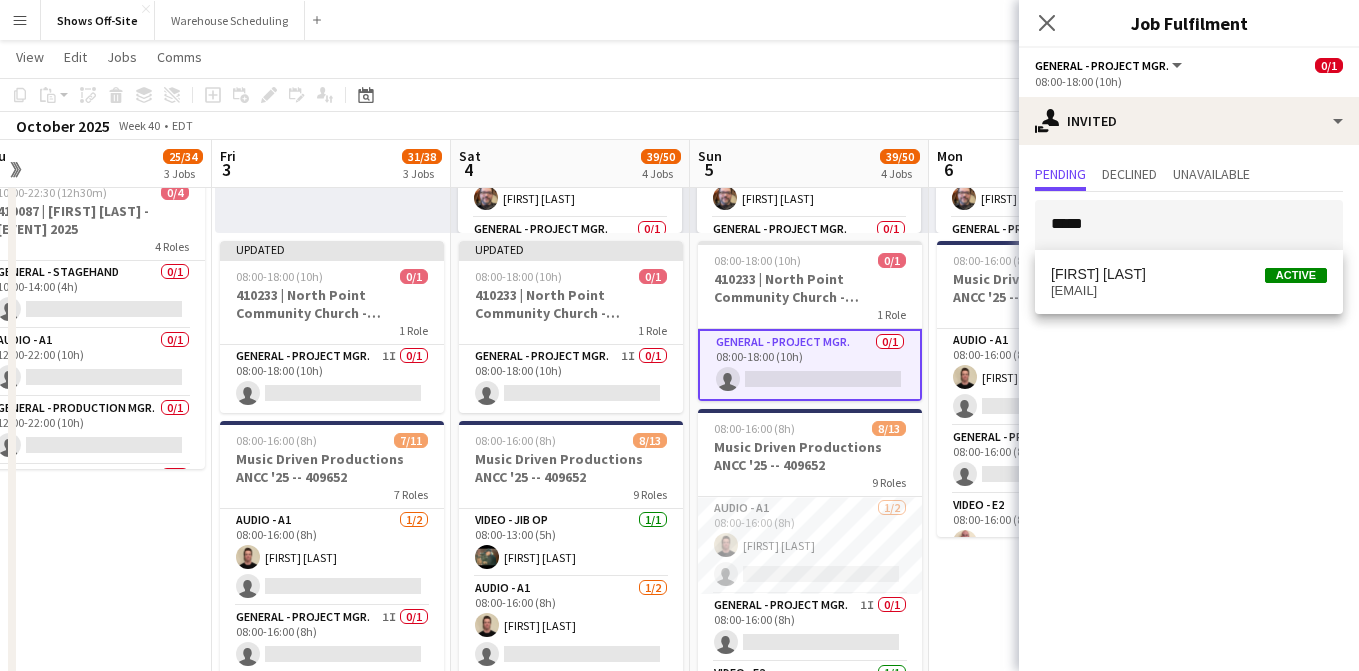 click on "[EMAIL]" at bounding box center (1189, 291) 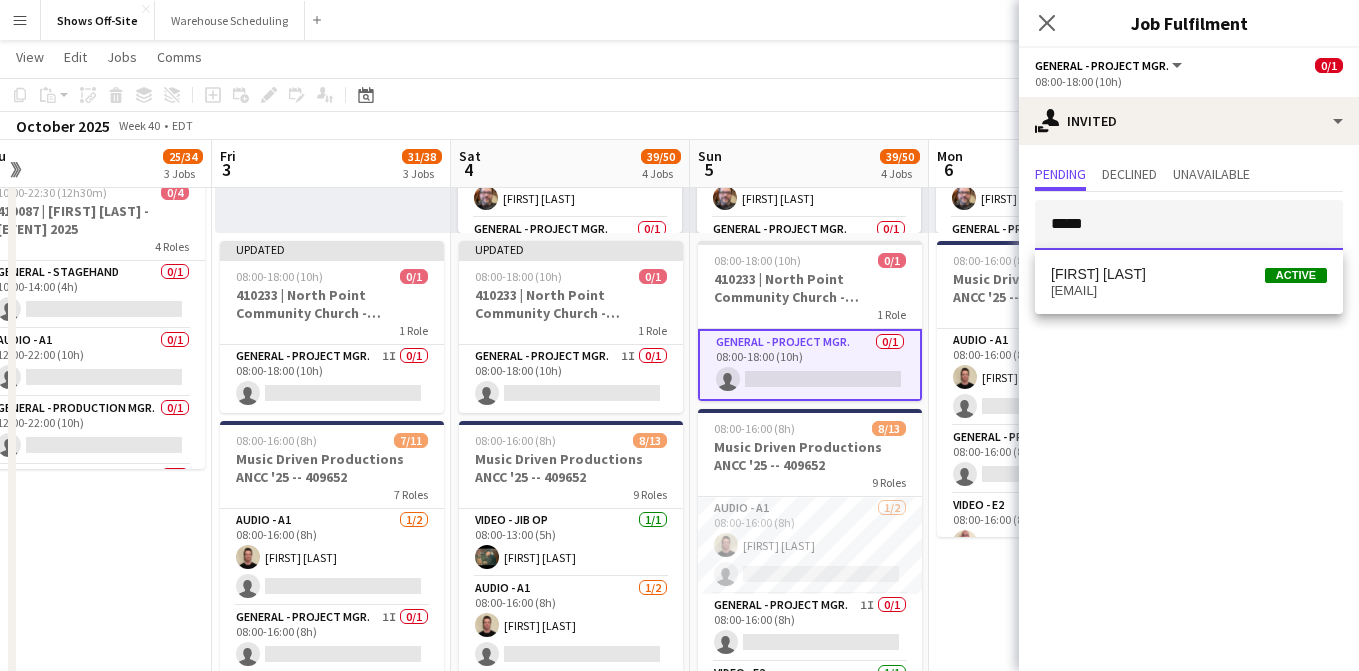 type 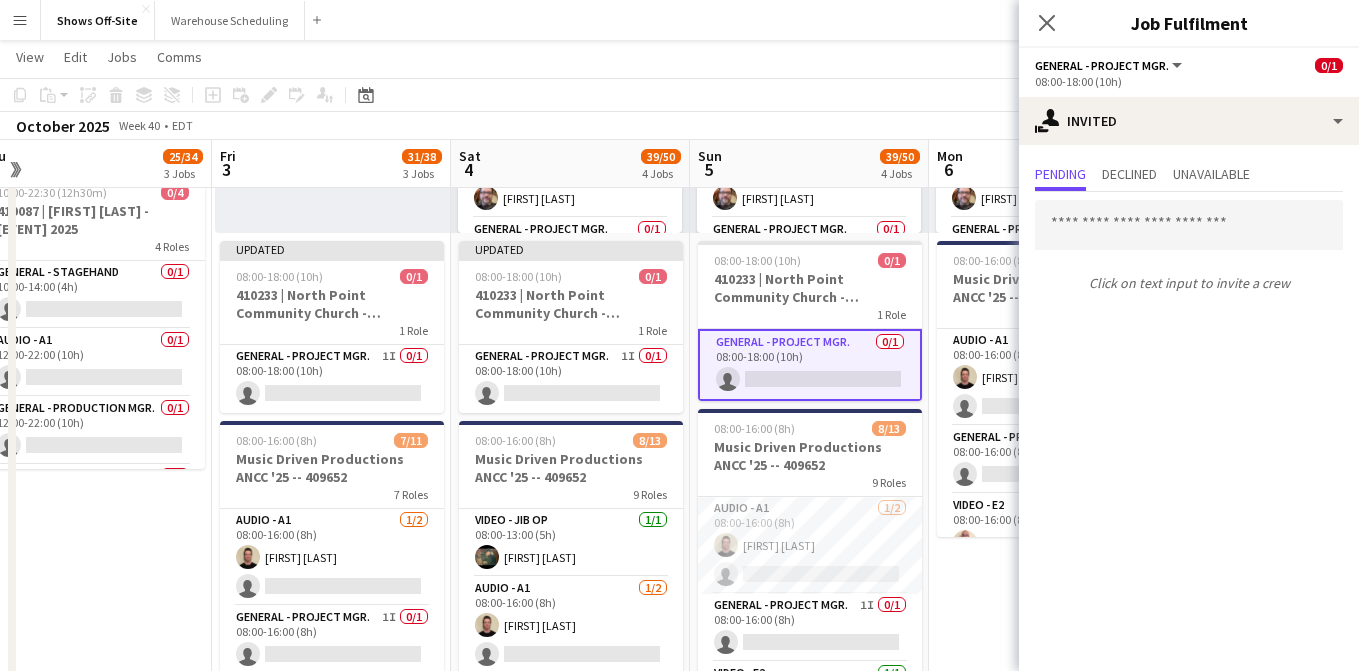 scroll, scrollTop: 150, scrollLeft: 0, axis: vertical 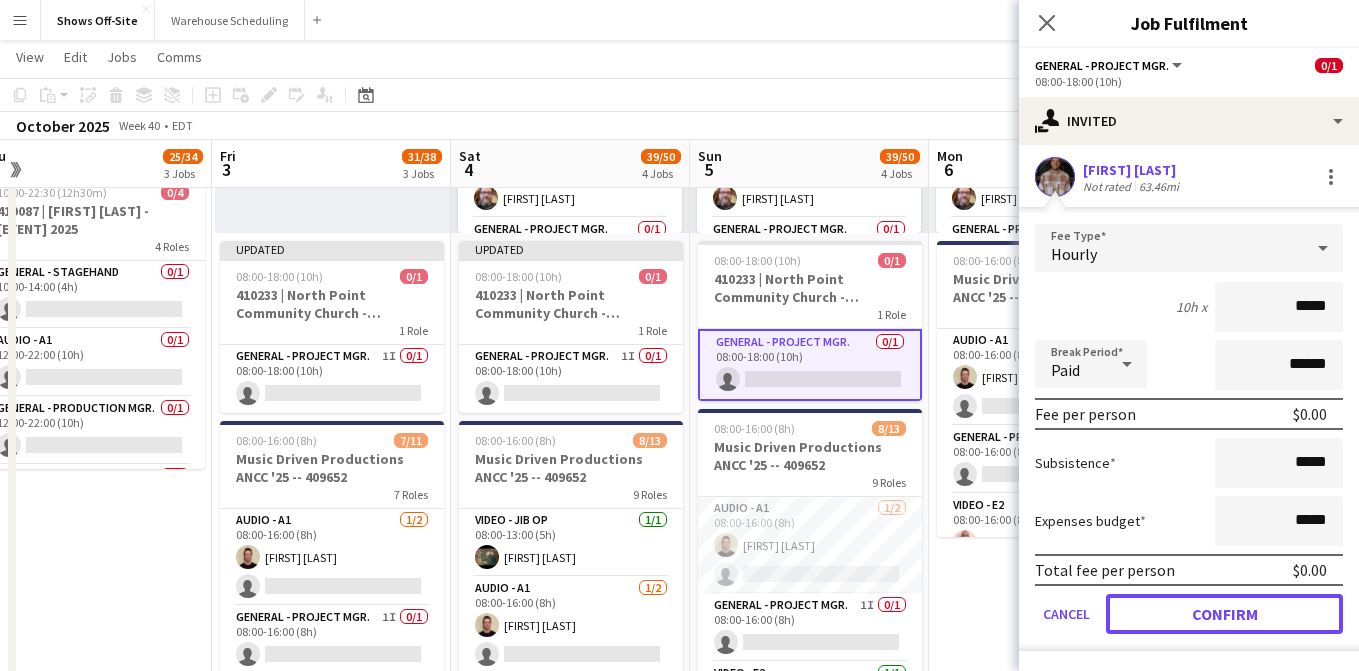click on "Confirm" 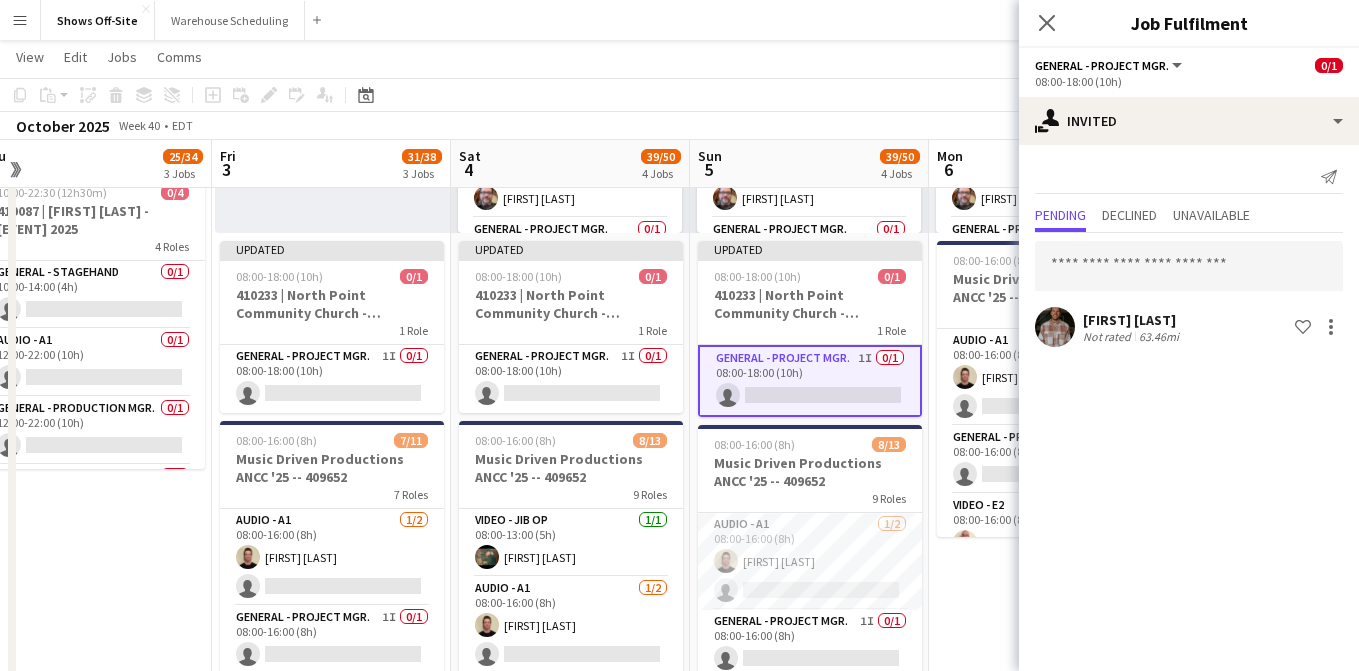 scroll, scrollTop: 0, scrollLeft: 0, axis: both 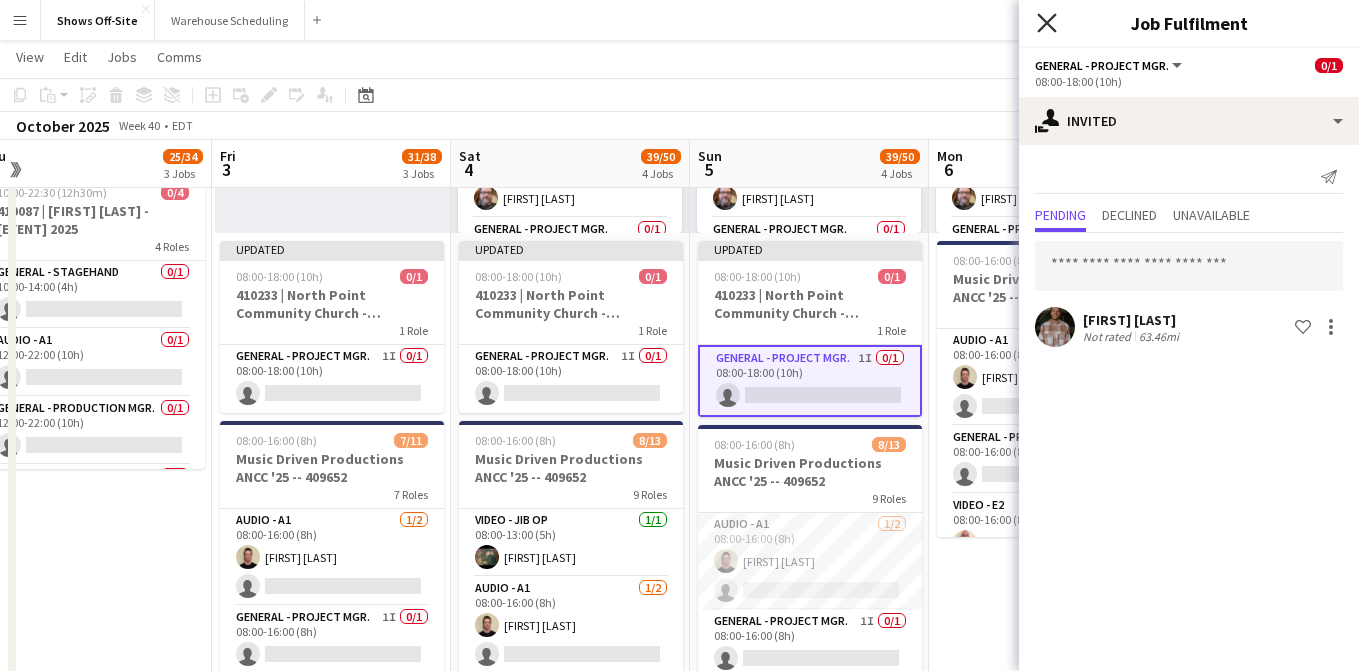 click on "Close pop-in" 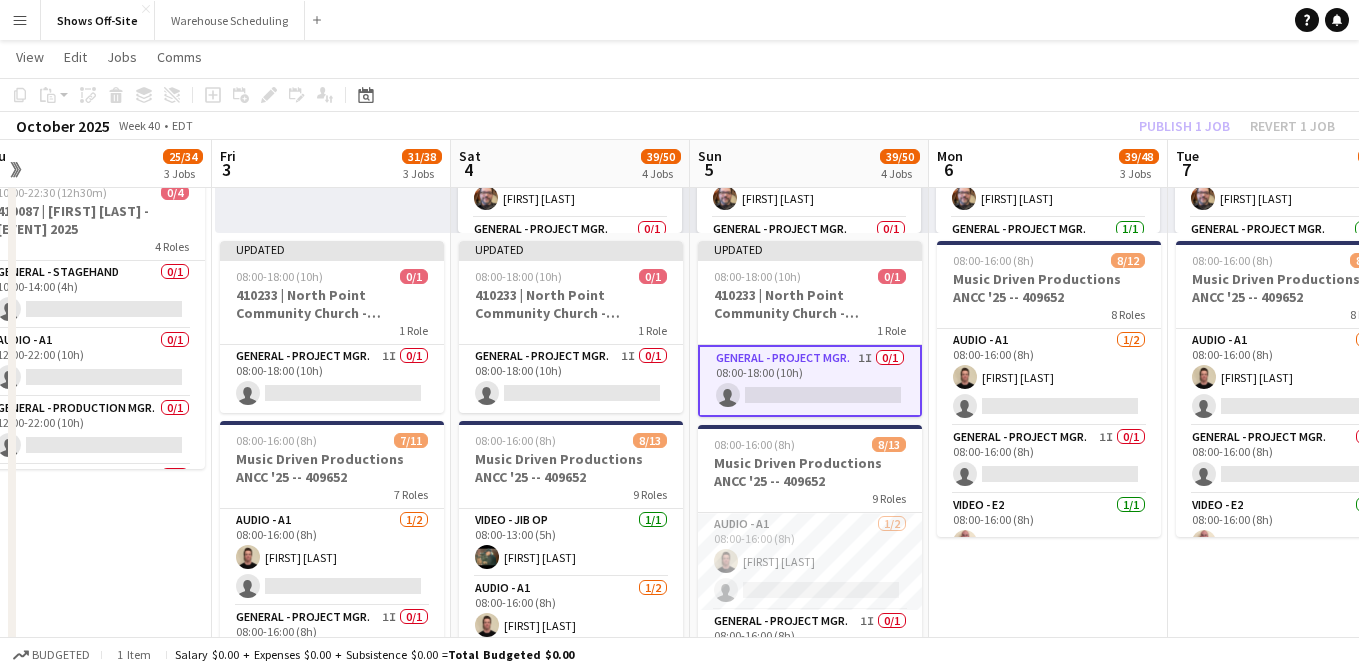 click on "Copy
Paste
Paste
Command
V Paste with crew
Command
Shift
V
Paste linked Job
Delete
Group
Ungroup
Add job
Add linked Job
Edit
Edit linked Job
Applicants
Date picker
SEP 2025 SEP 2025 Monday M Tuesday T Wednesday W Thursday T Friday F Saturday S Sunday S  SEP   1   2   3   4   5   6   7   8   9   10   11   12   13   14   15   16   17   18   19   20   21   22   23   24   25" 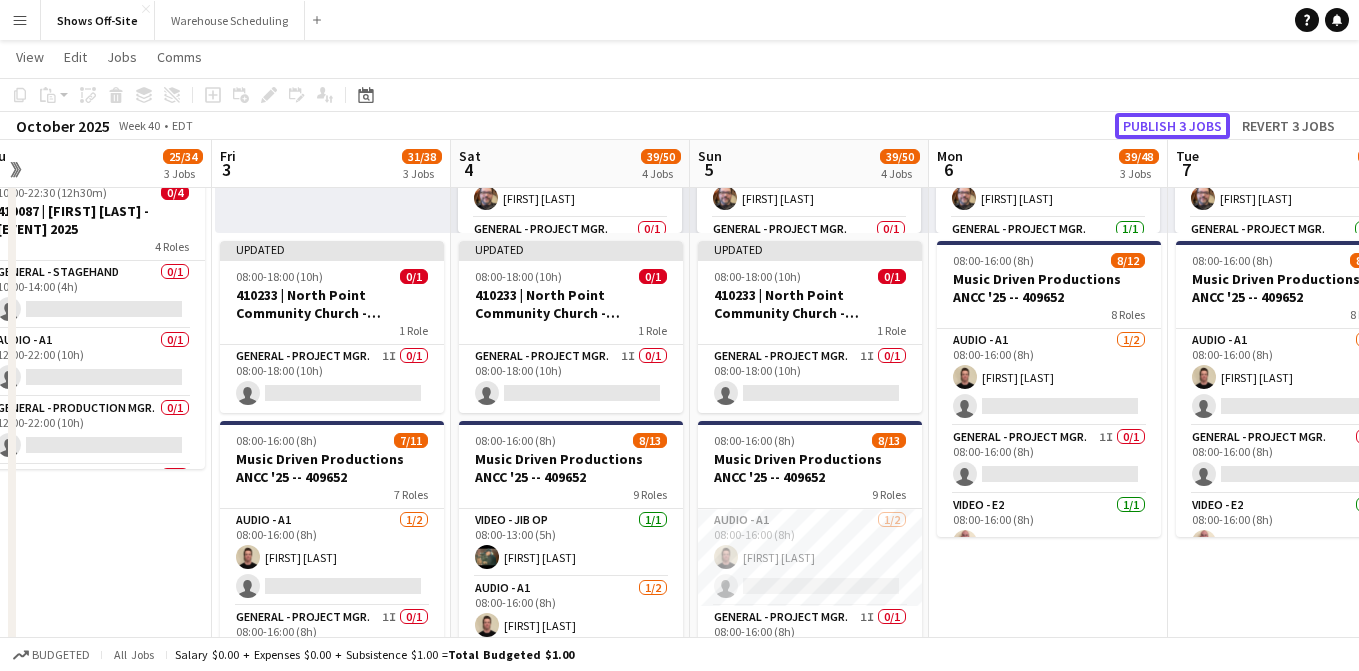 click on "Publish 3 jobs" 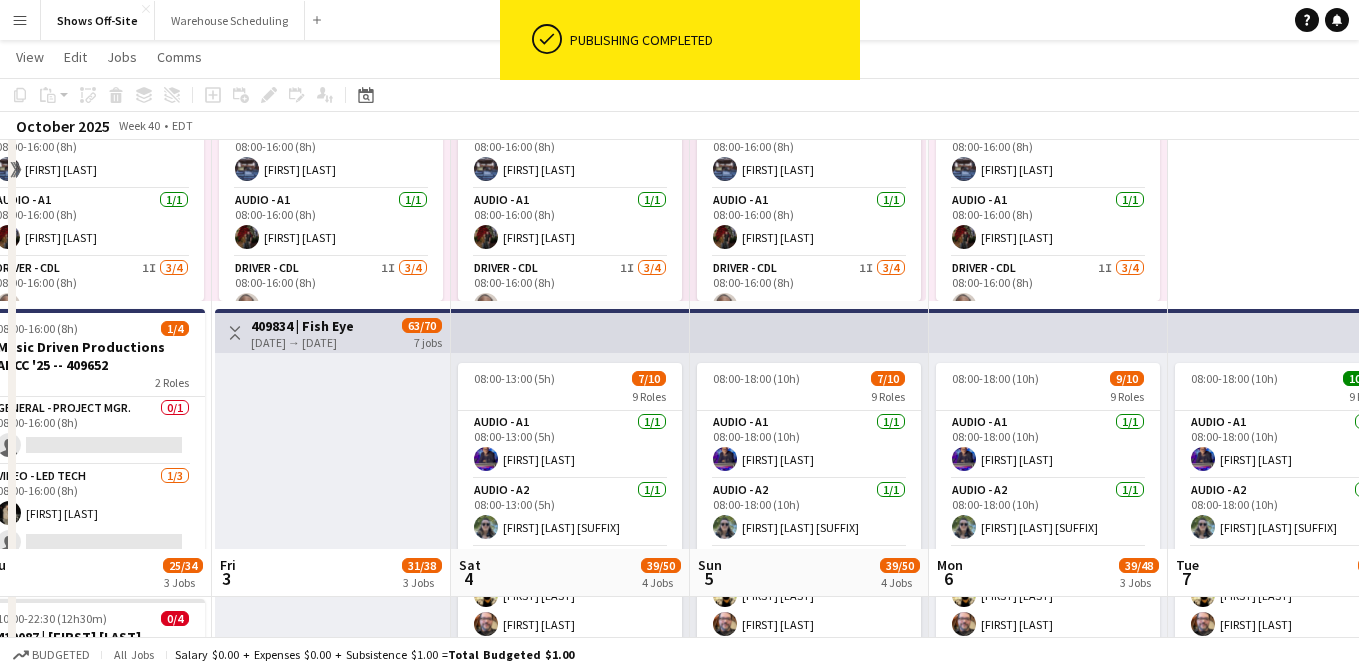 scroll, scrollTop: 0, scrollLeft: 0, axis: both 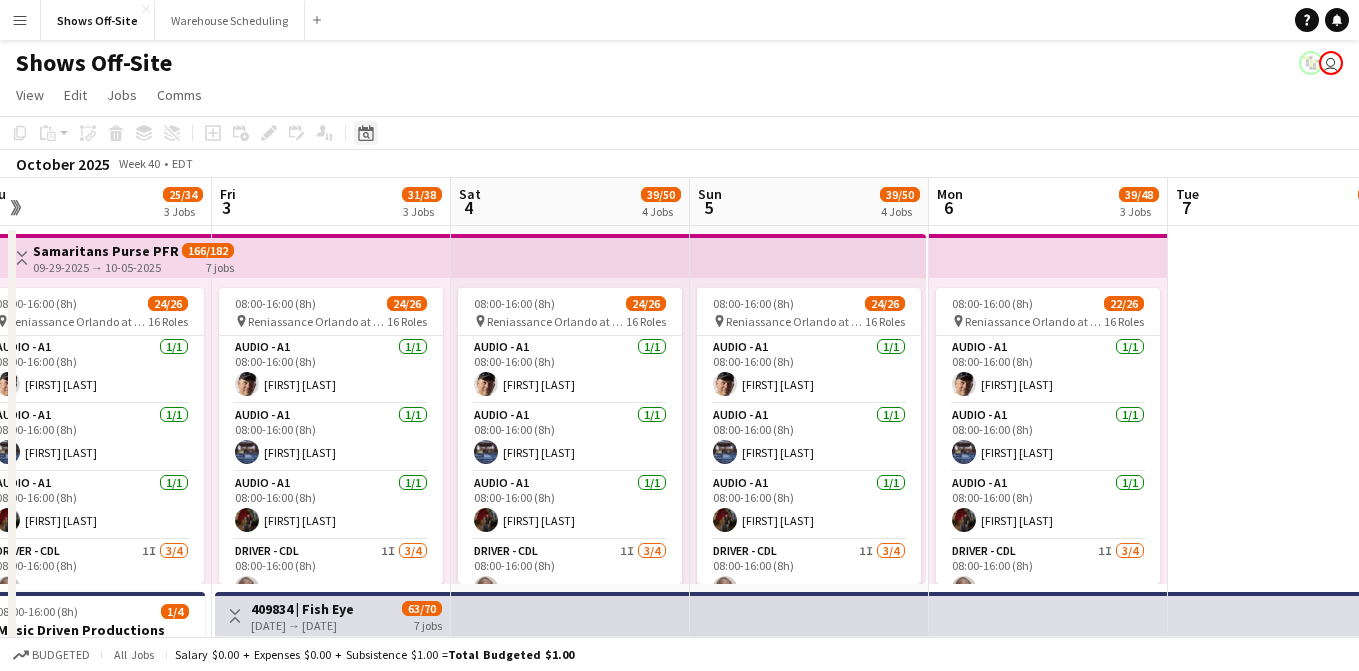 click on "Date picker" 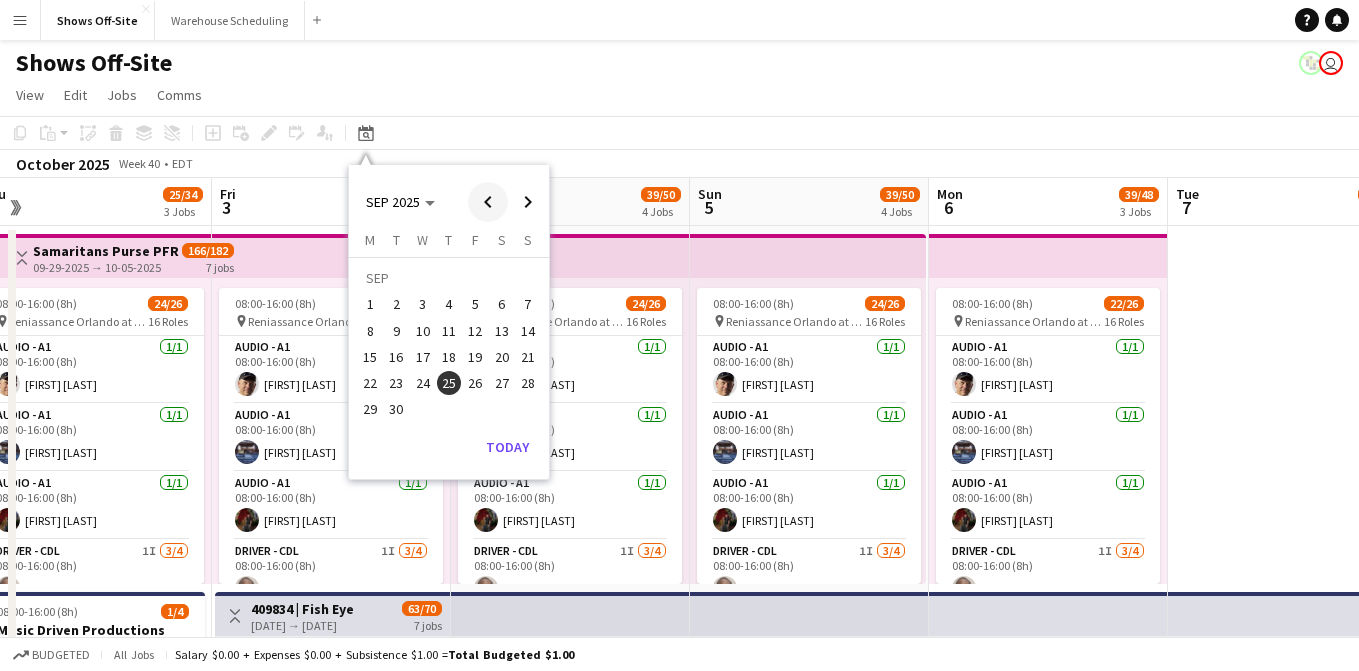 click at bounding box center (488, 202) 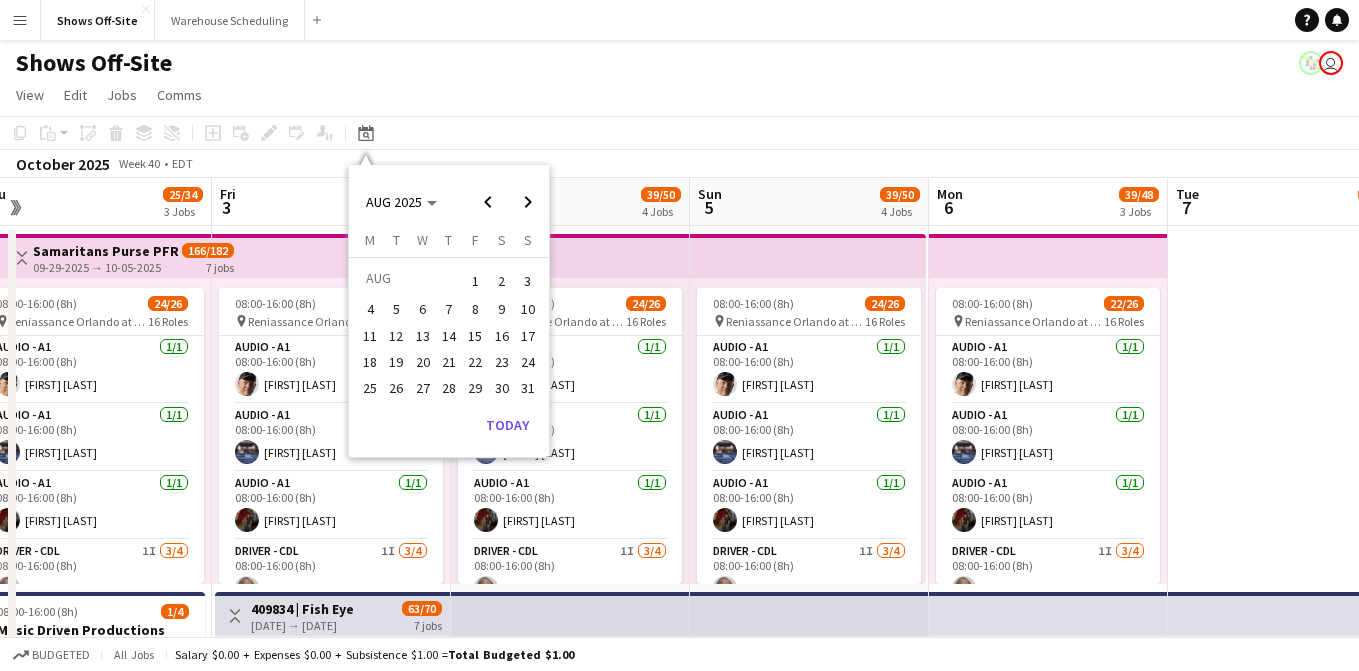 click on "14" at bounding box center [449, 336] 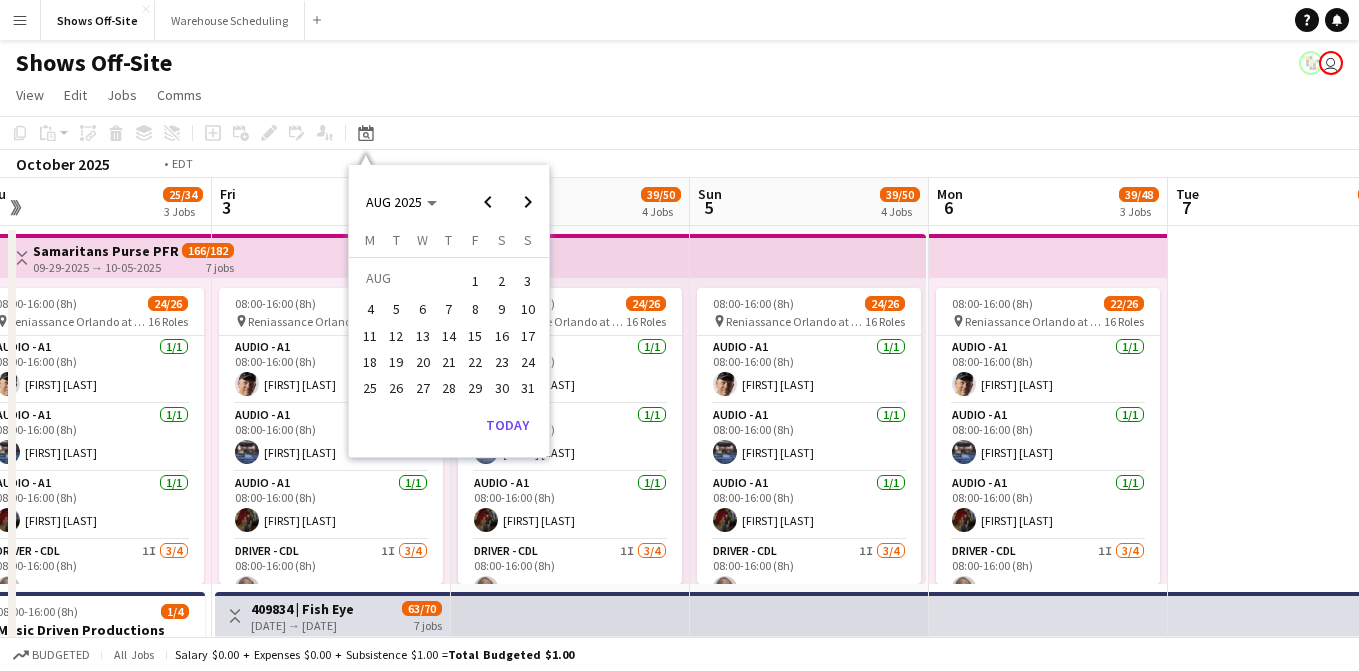 scroll, scrollTop: 0, scrollLeft: 688, axis: horizontal 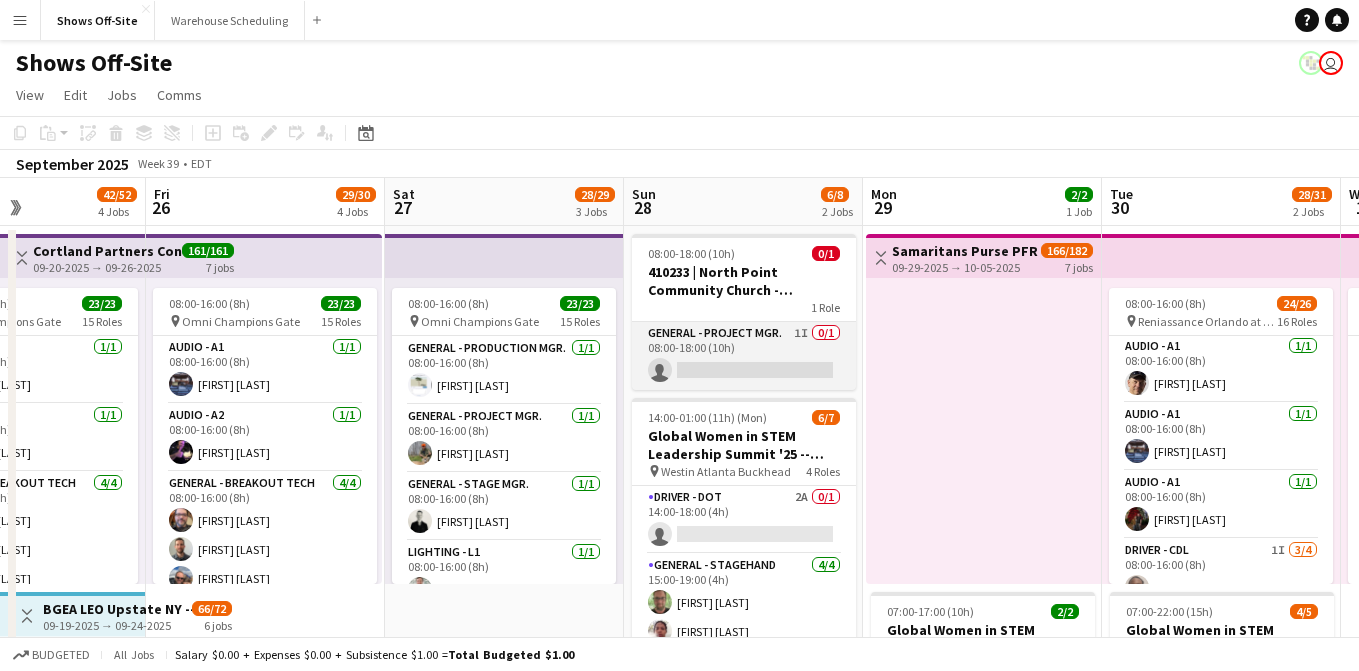 click on "General - Project Mgr.   1I   0/1   08:00-18:00 (10h)
single-neutral-actions" at bounding box center (744, 356) 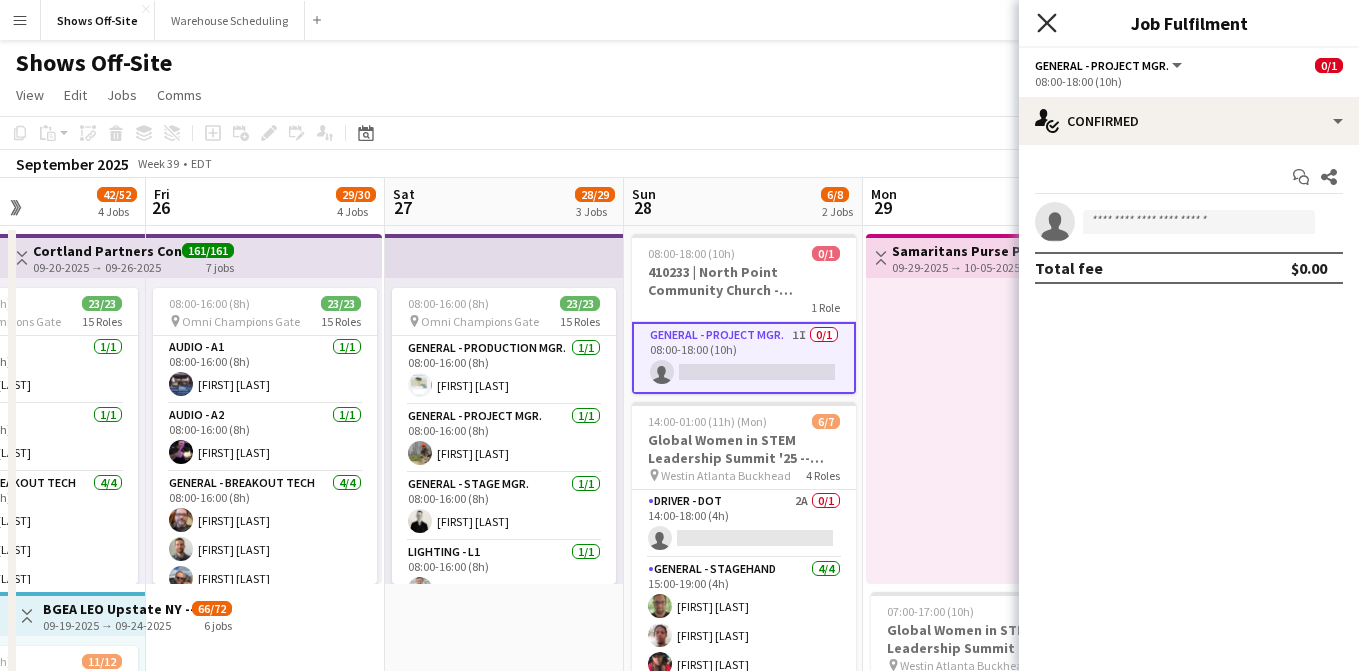 click on "Close pop-in" 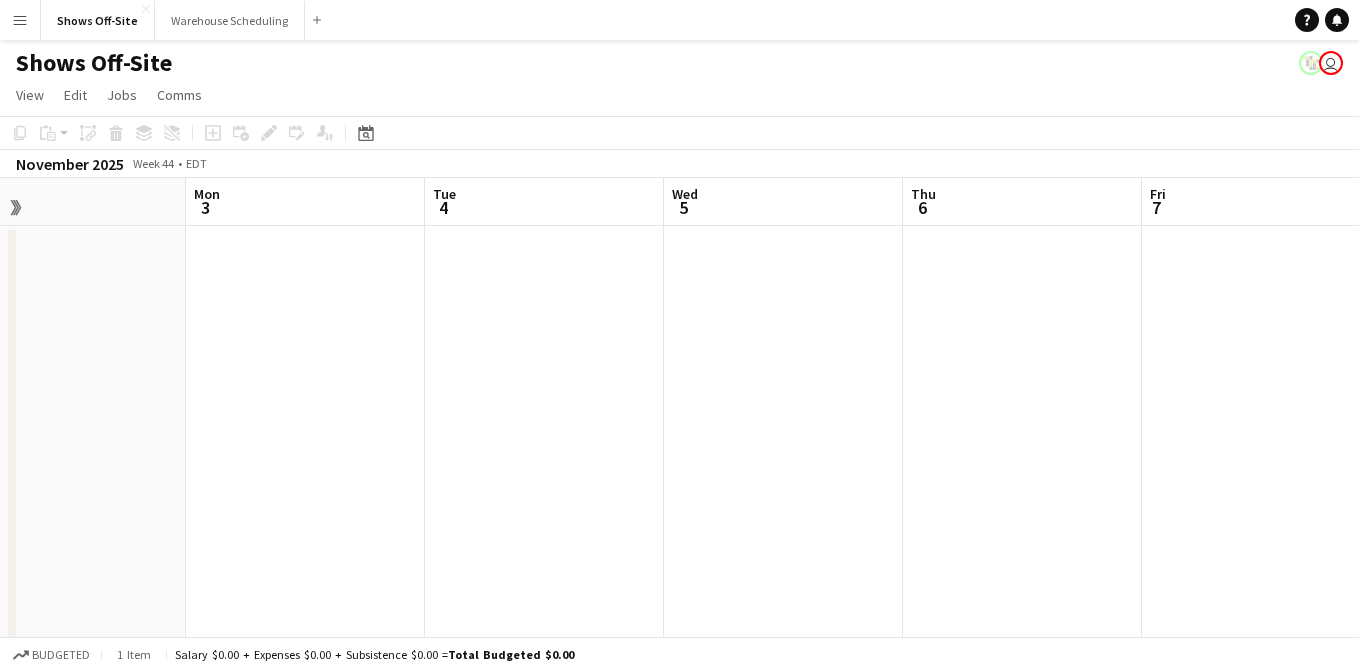 scroll, scrollTop: 0, scrollLeft: 574, axis: horizontal 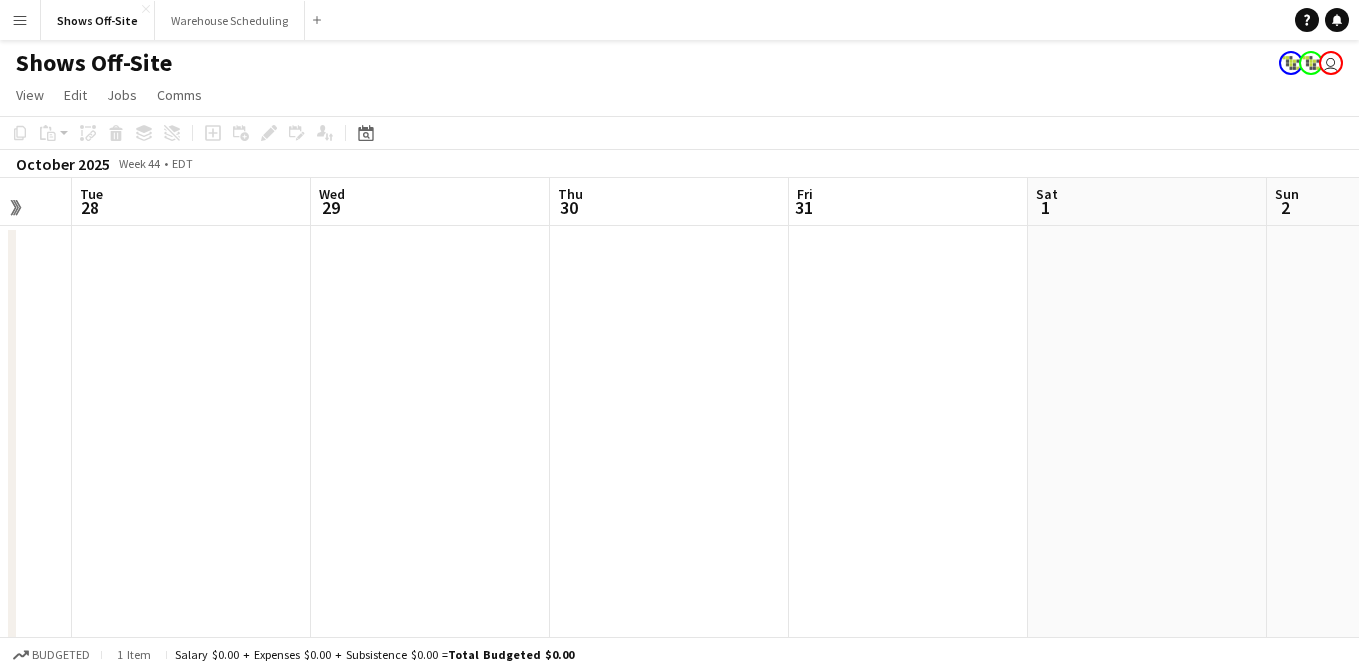 click on "Copy
Paste
Paste
Command
V Paste with crew
Command
Shift
V
Paste linked Job
Delete
Group
Ungroup
Add job
Add linked Job
Edit
Edit linked Job
Applicants
Date picker
AUG 2025 AUG 2025 Monday M Tuesday T Wednesday W Thursday T Friday F Saturday S Sunday S  AUG   1   2   3   4   5   6   7   8   9   10   11   12   13   14   15   16   17   18   19   20   21   22   23   24   25" 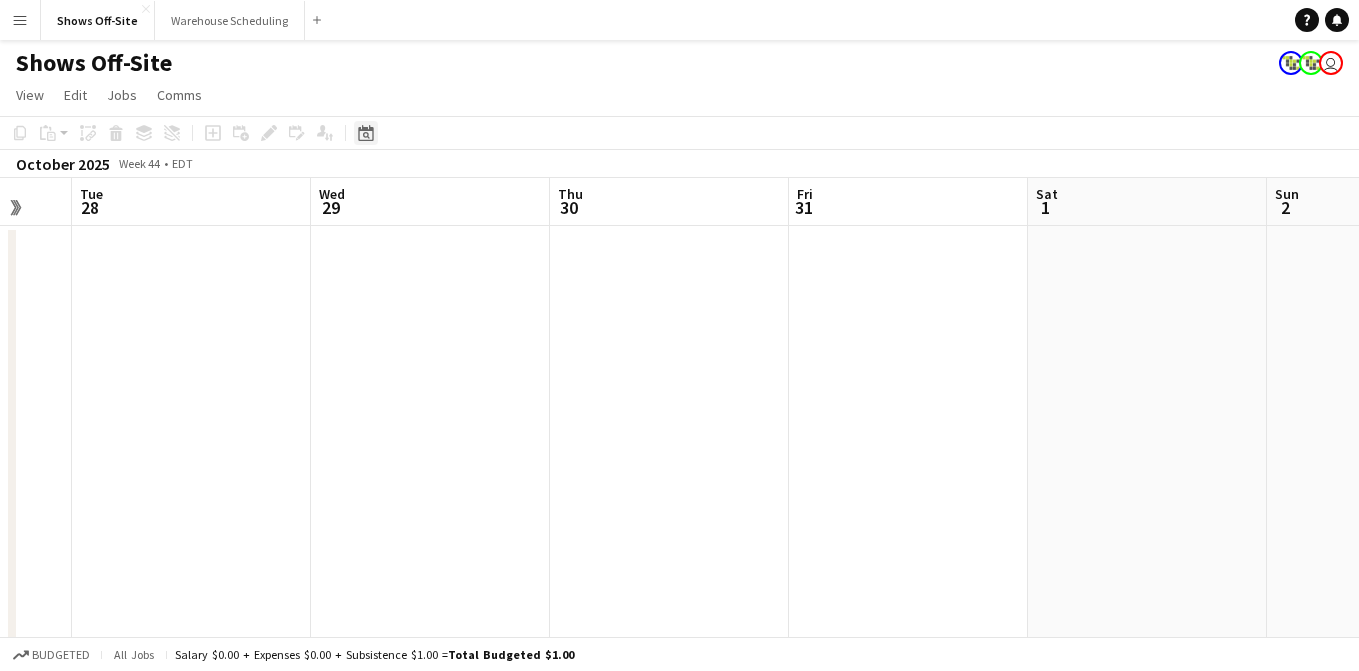 click on "Date picker" at bounding box center [366, 133] 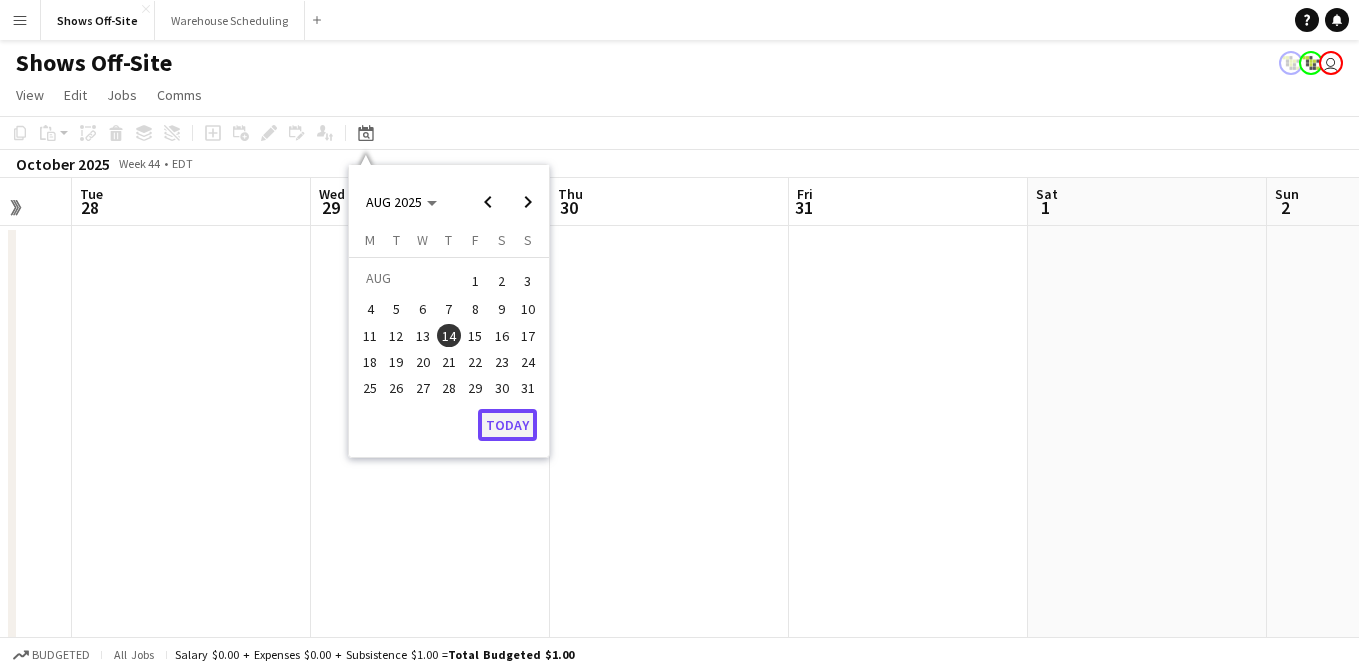 click on "Today" at bounding box center [507, 425] 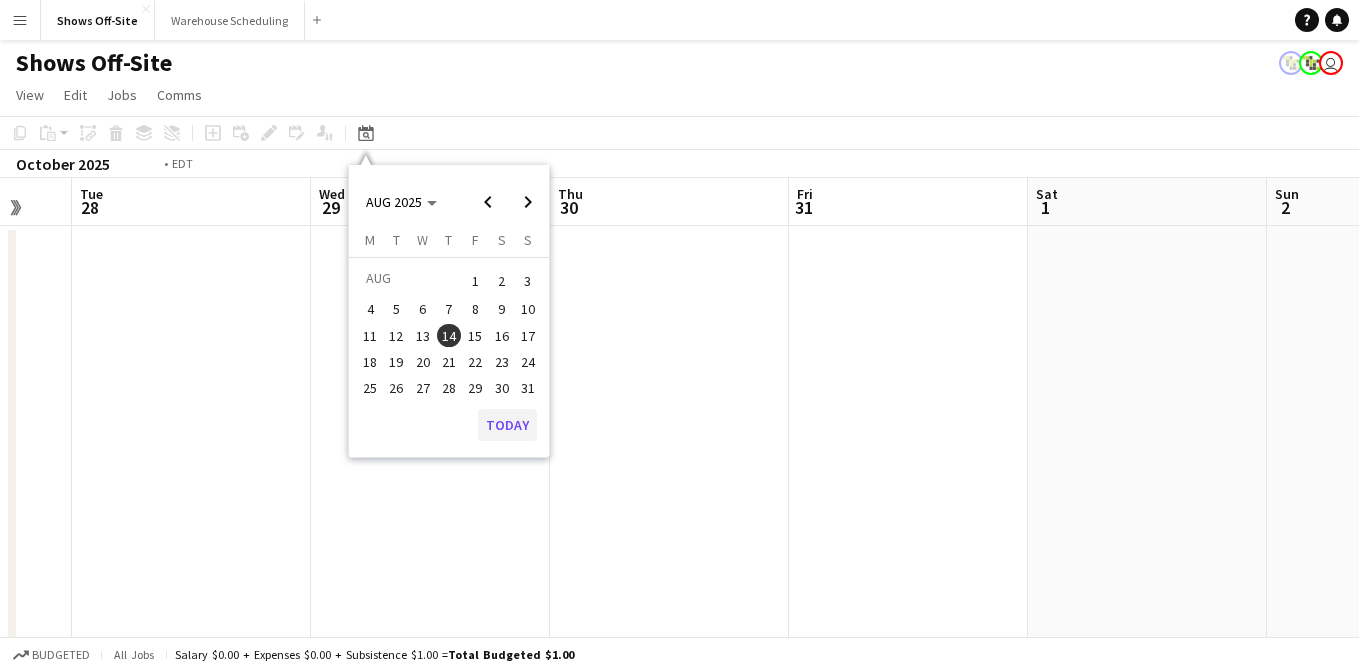 scroll, scrollTop: 0, scrollLeft: 688, axis: horizontal 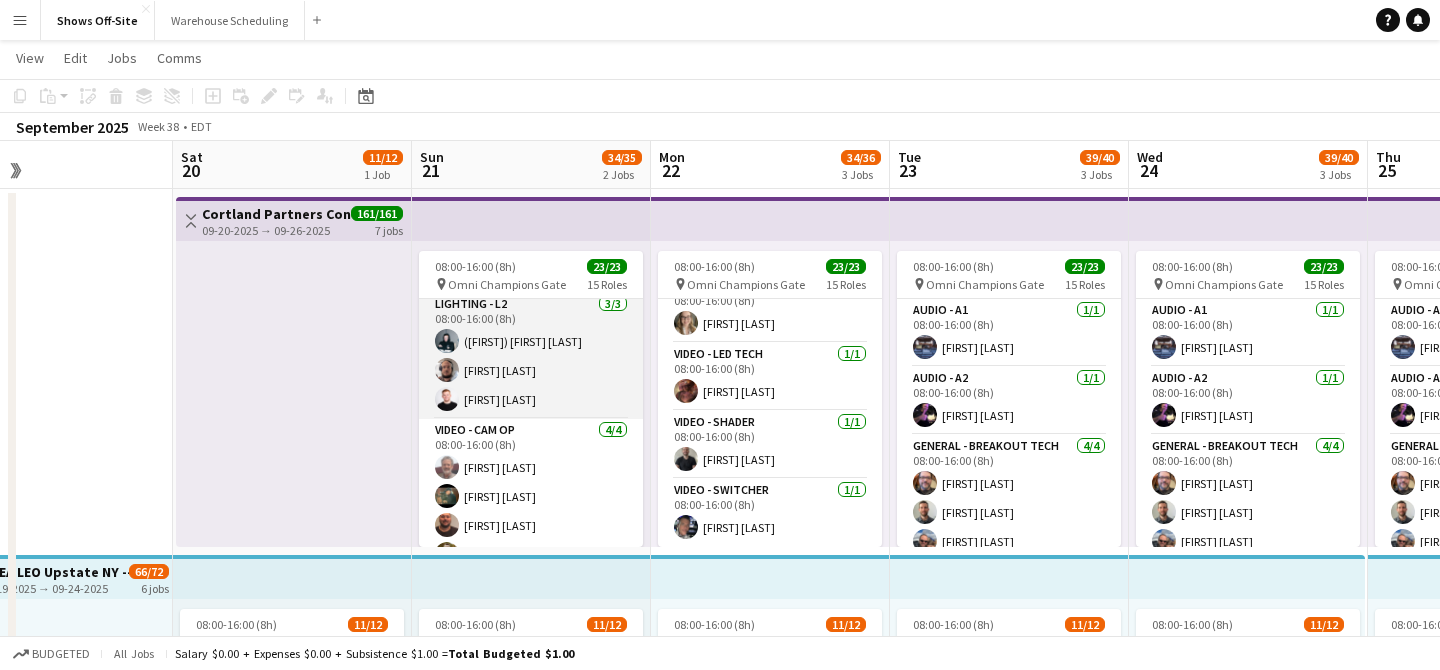 click on "Lighting - L2   3/3   [TIME] (8h)
([FIRST]) [FIRST] [LAST] [FIRST] [LAST]" at bounding box center [531, 356] 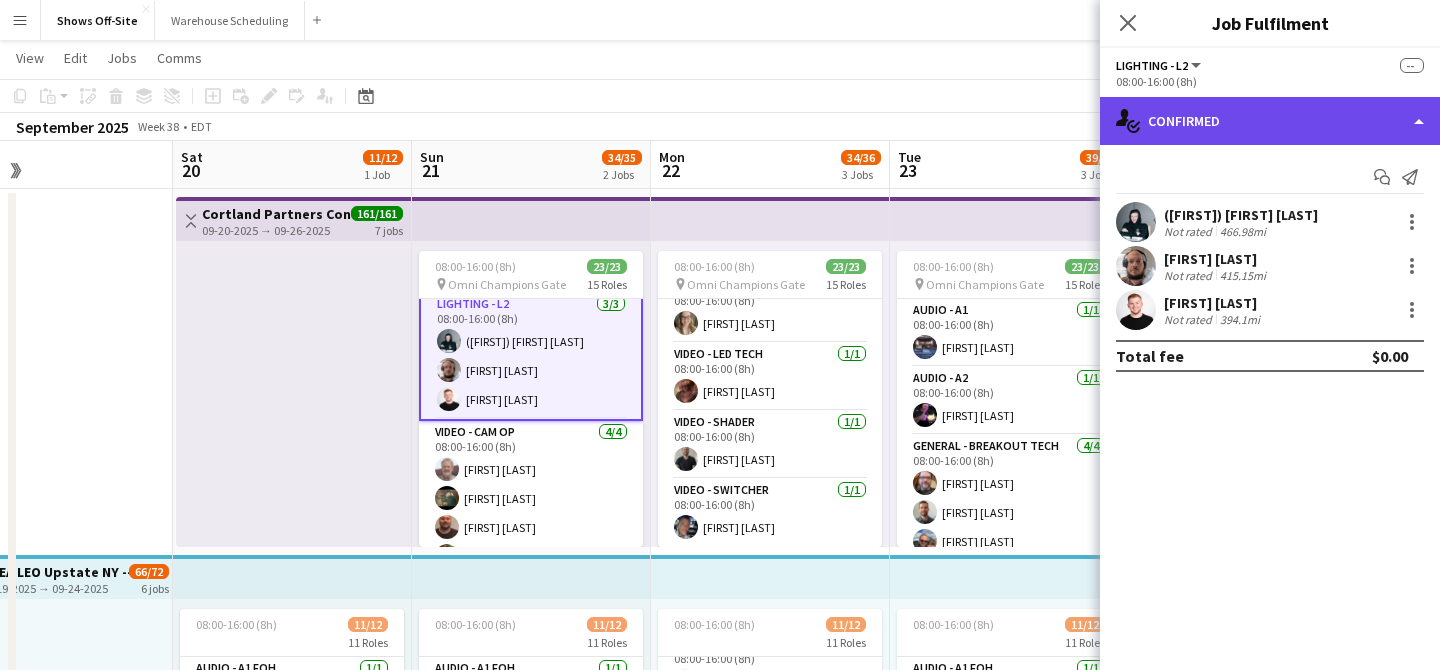 click on "single-neutral-actions-check-2
Confirmed" 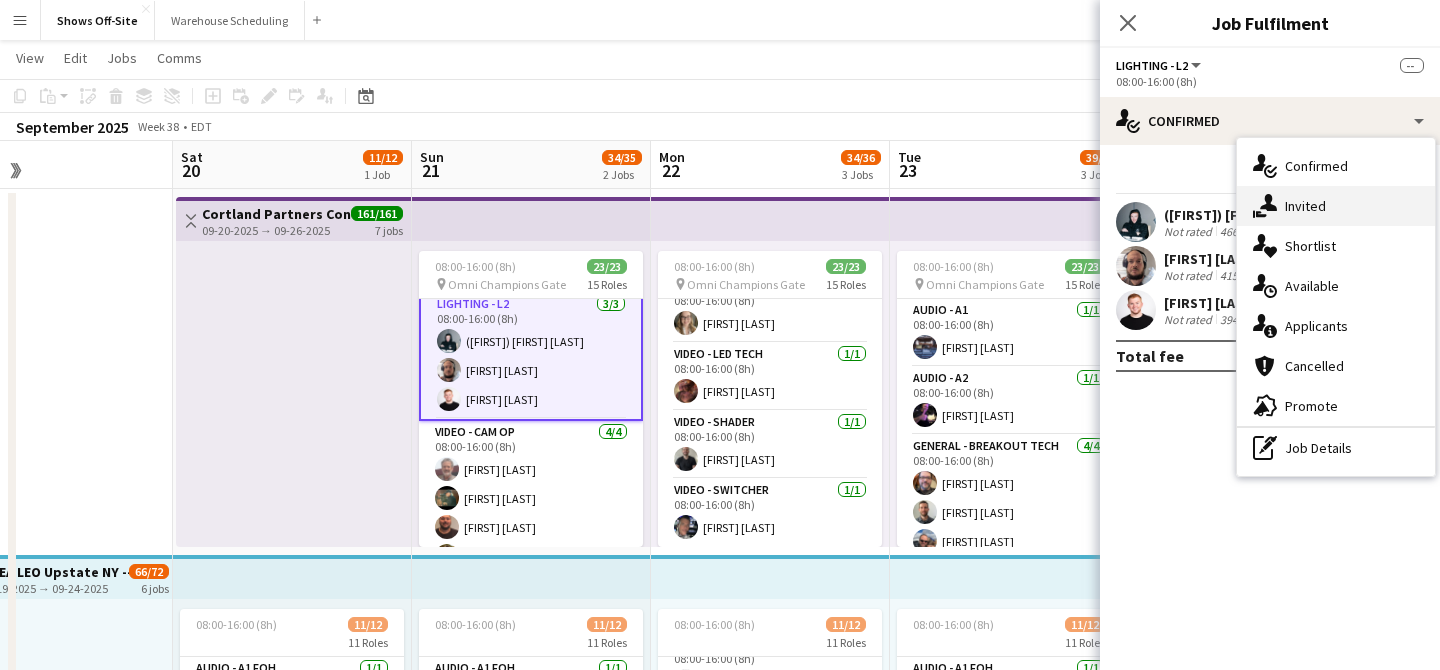 click on "single-neutral-actions-share-1
Invited" at bounding box center [1336, 206] 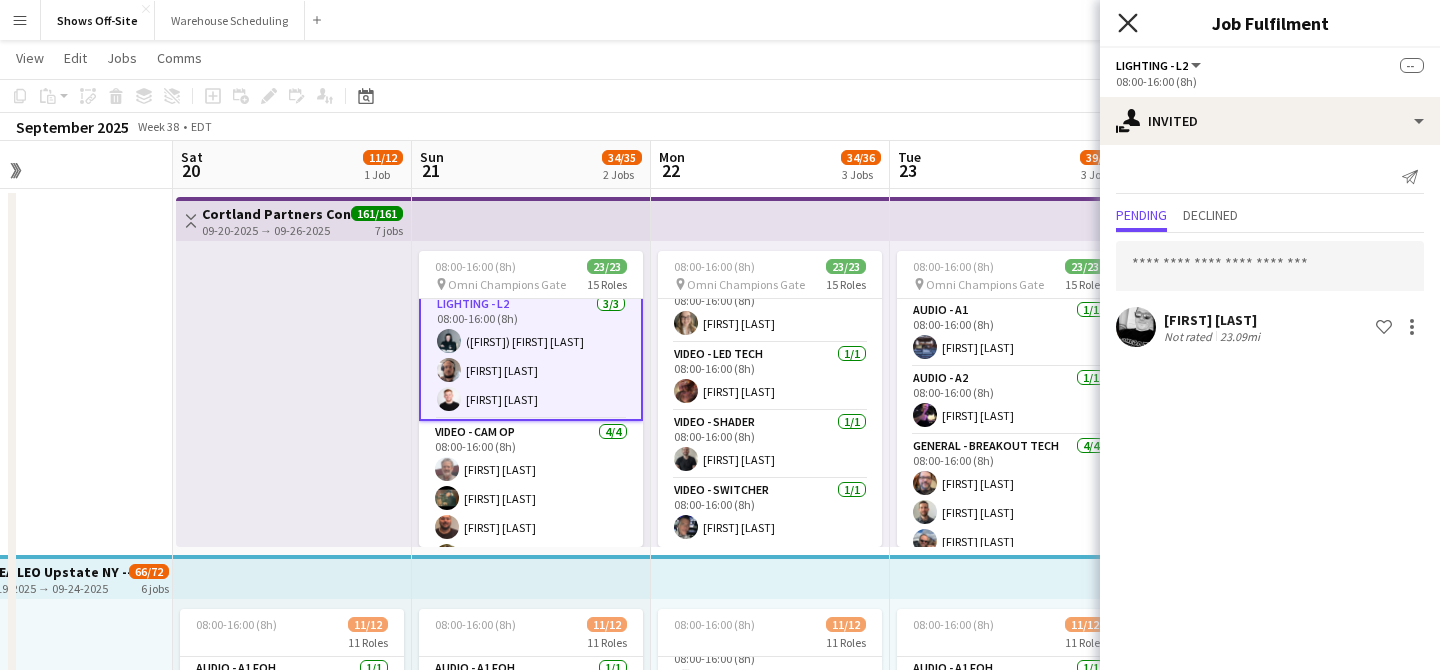 click 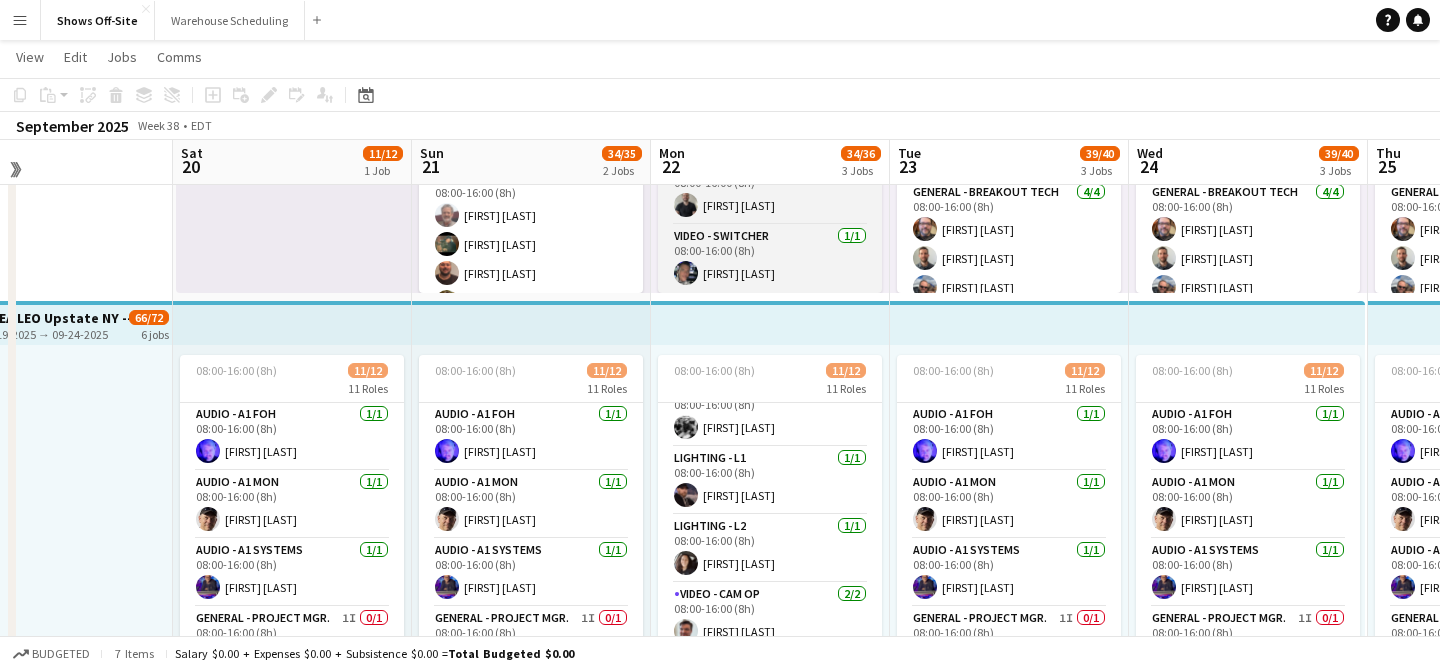 scroll, scrollTop: 288, scrollLeft: 0, axis: vertical 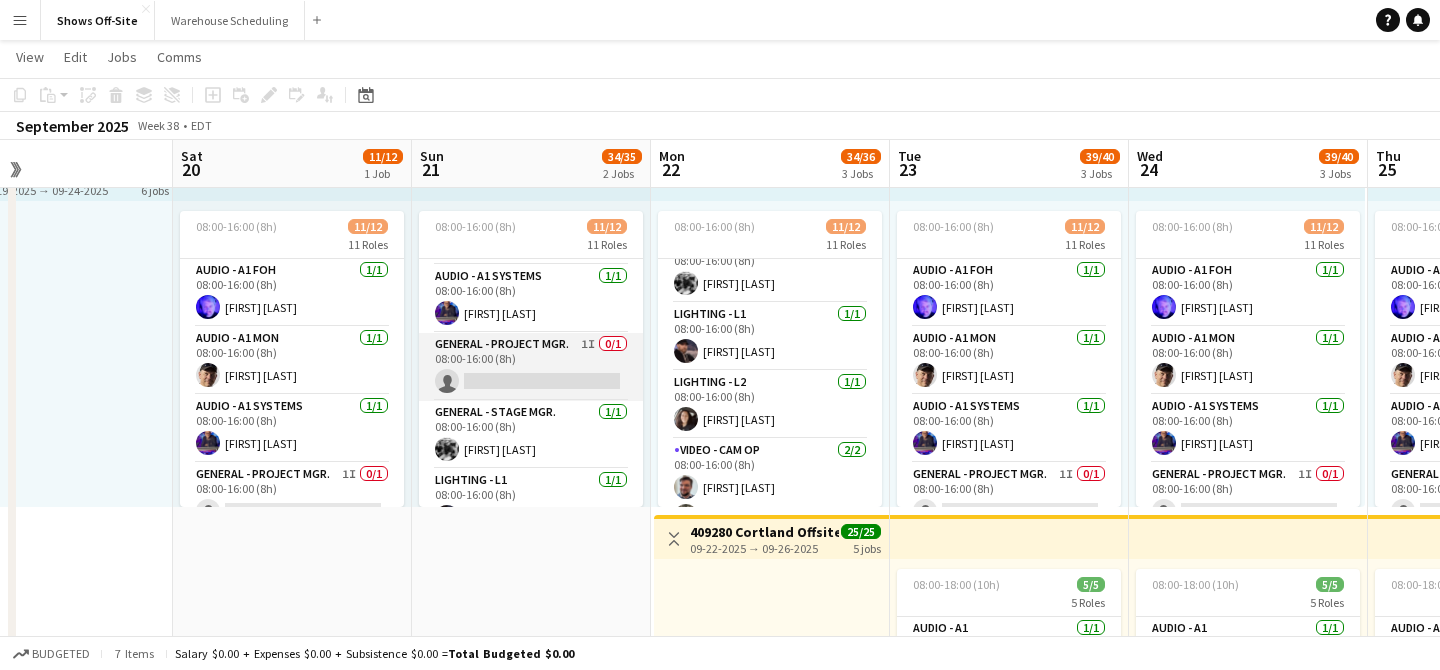 click on "General - Project Mgr.   1I   0/1   08:00-16:00 (8h)
single-neutral-actions" at bounding box center (531, 367) 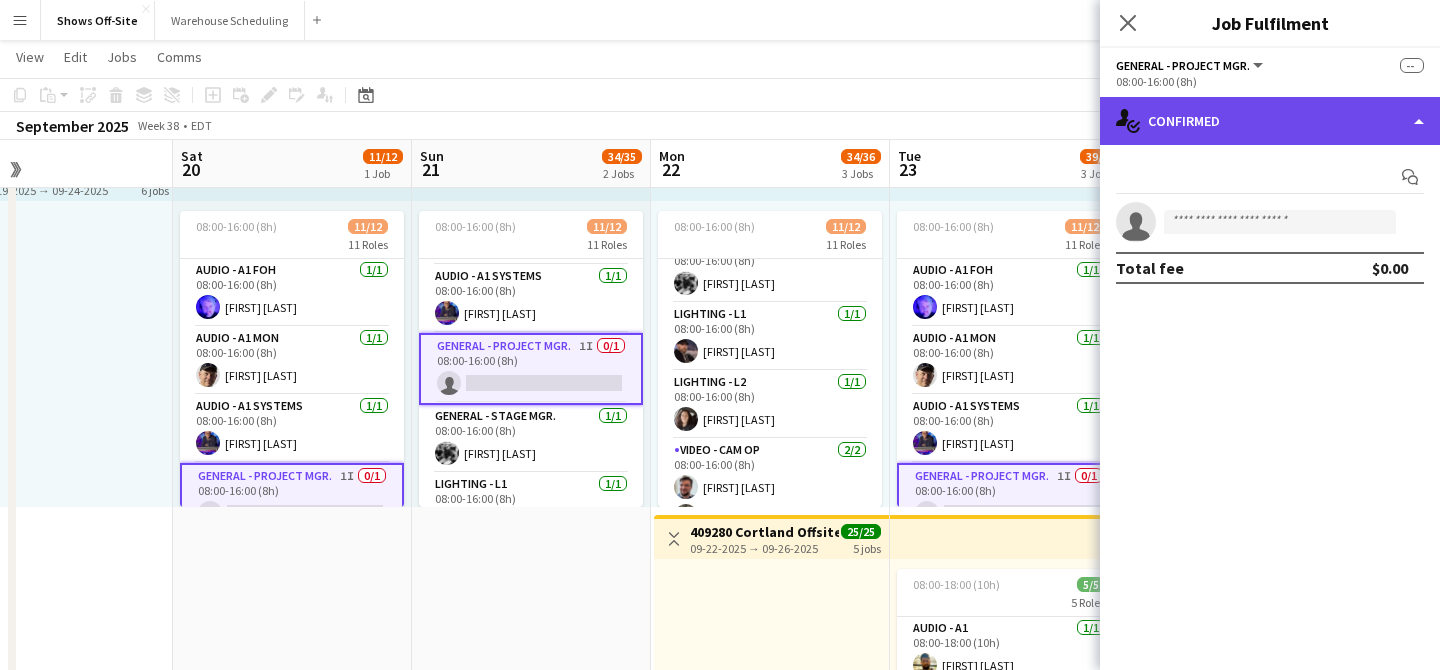 click on "single-neutral-actions-check-2
Confirmed" 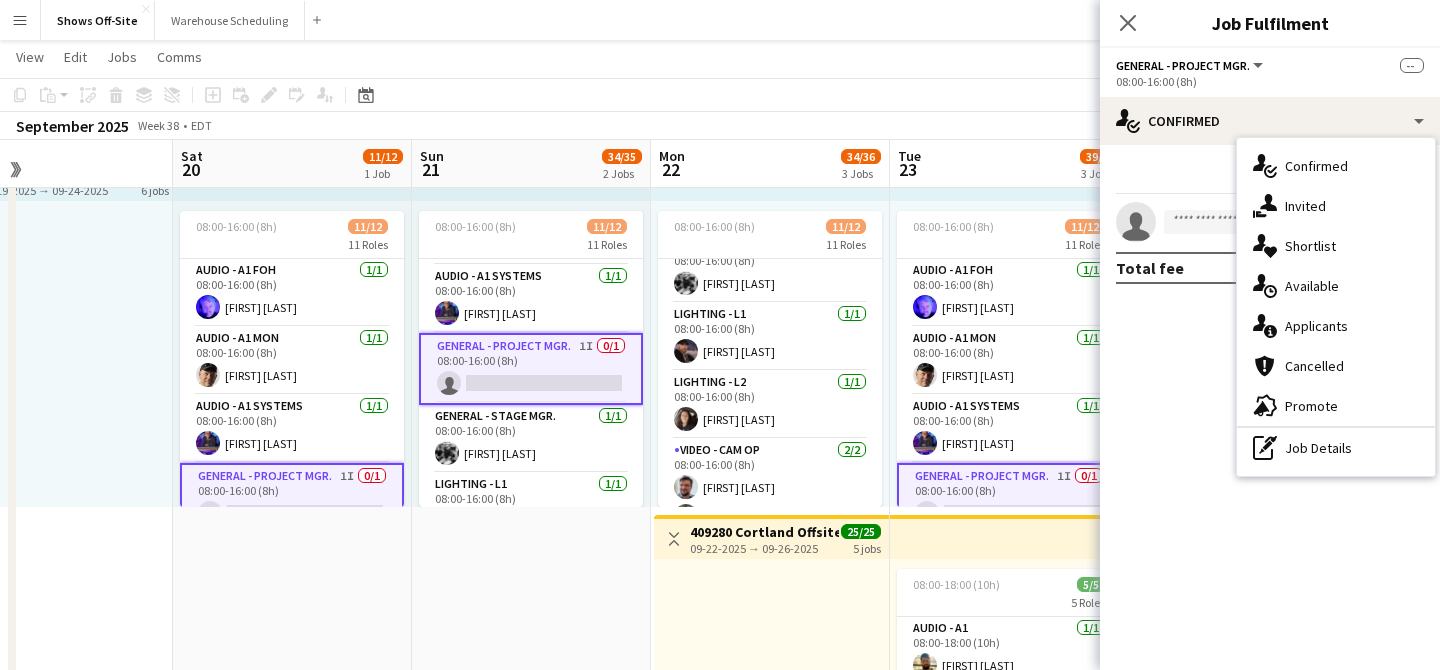 click on "single-neutral-actions-share-1
Invited" at bounding box center (1336, 206) 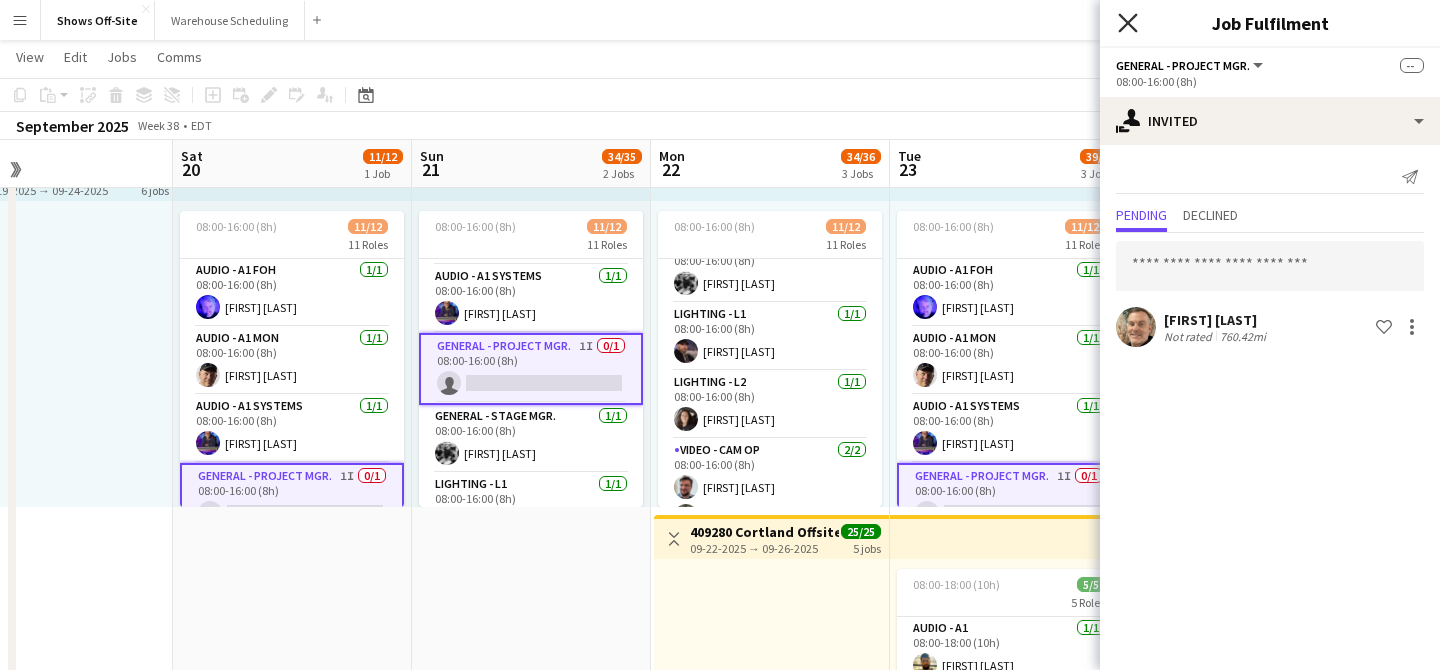 click on "Close pop-in" 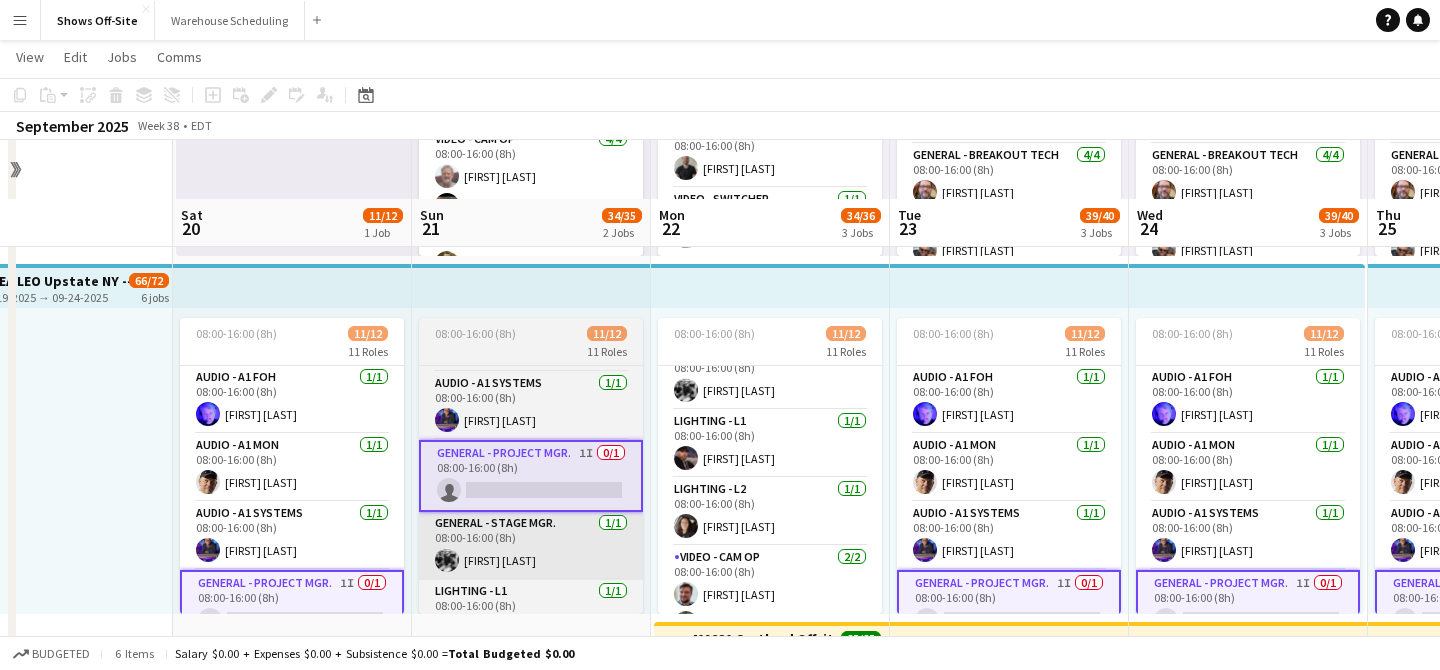 scroll, scrollTop: 389, scrollLeft: 0, axis: vertical 